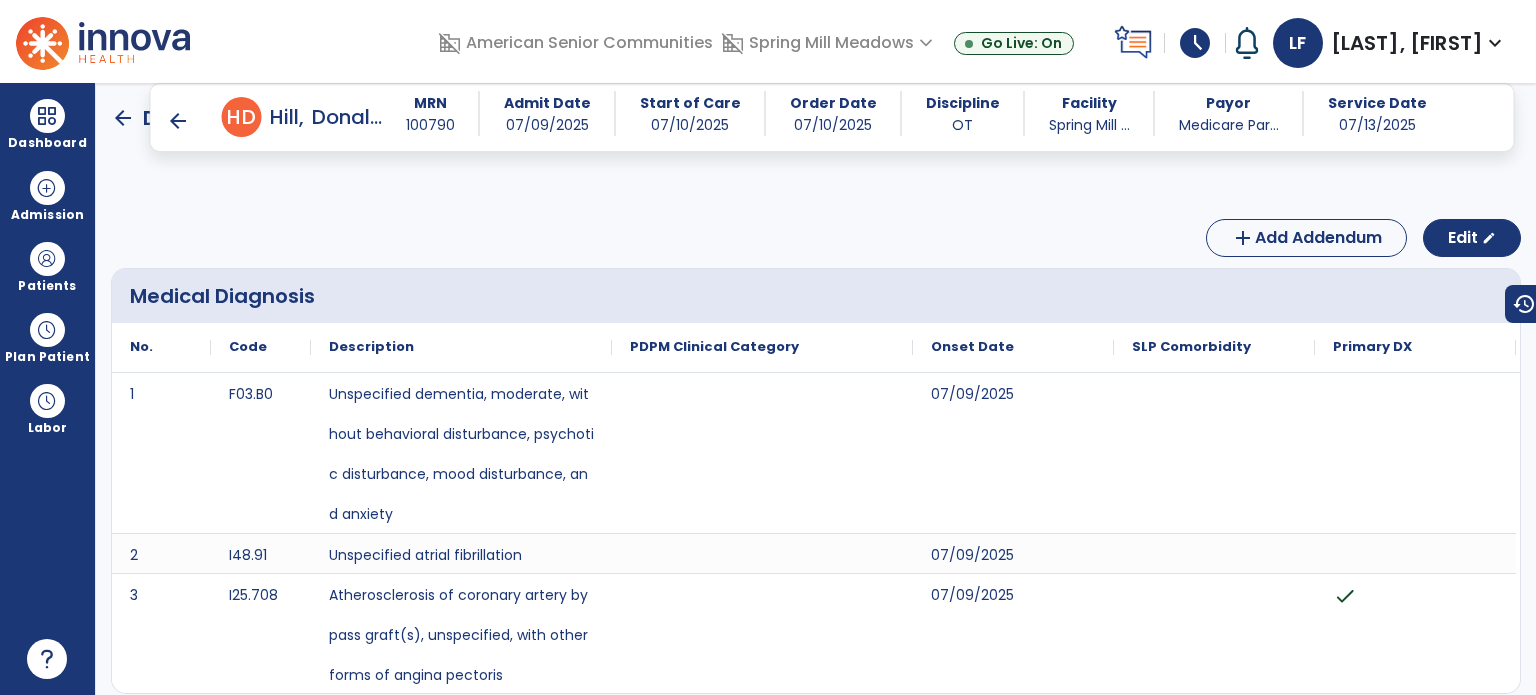 scroll, scrollTop: 0, scrollLeft: 0, axis: both 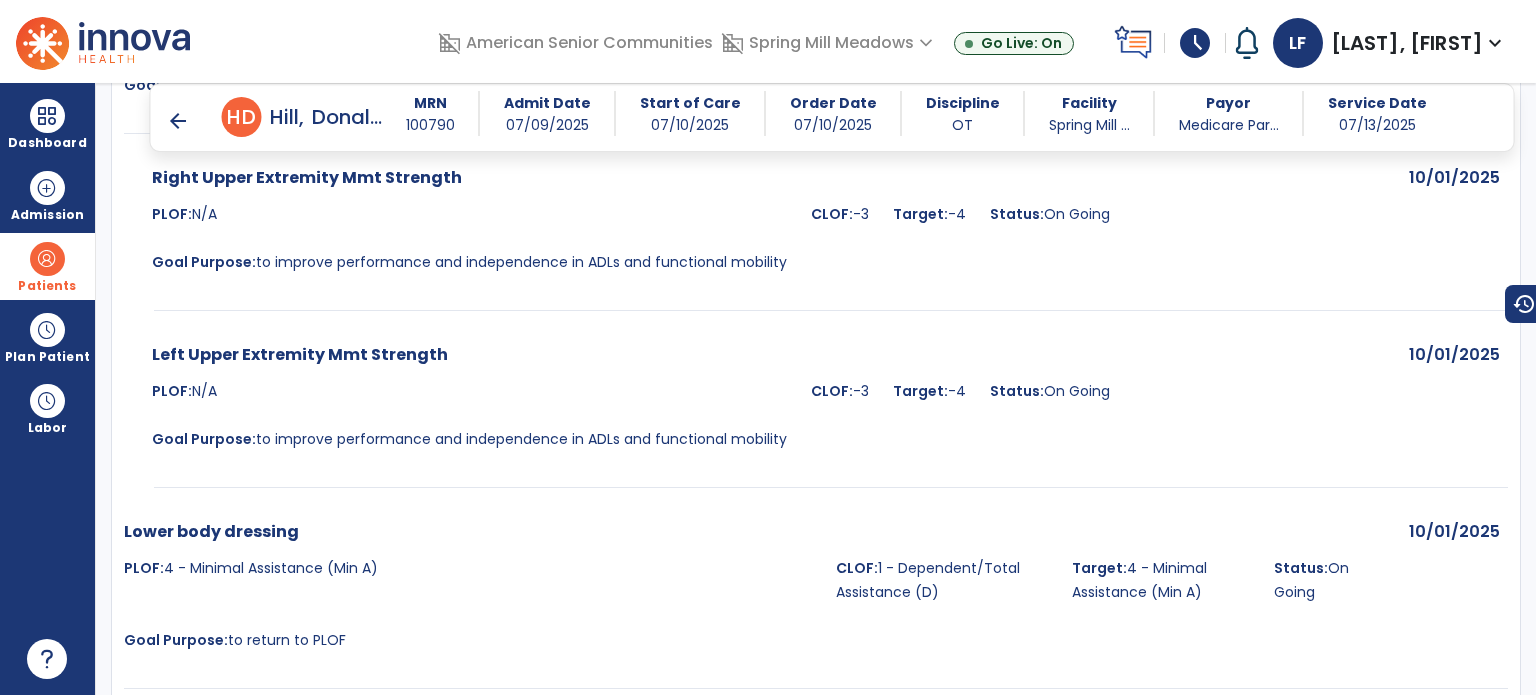 click at bounding box center [47, 259] 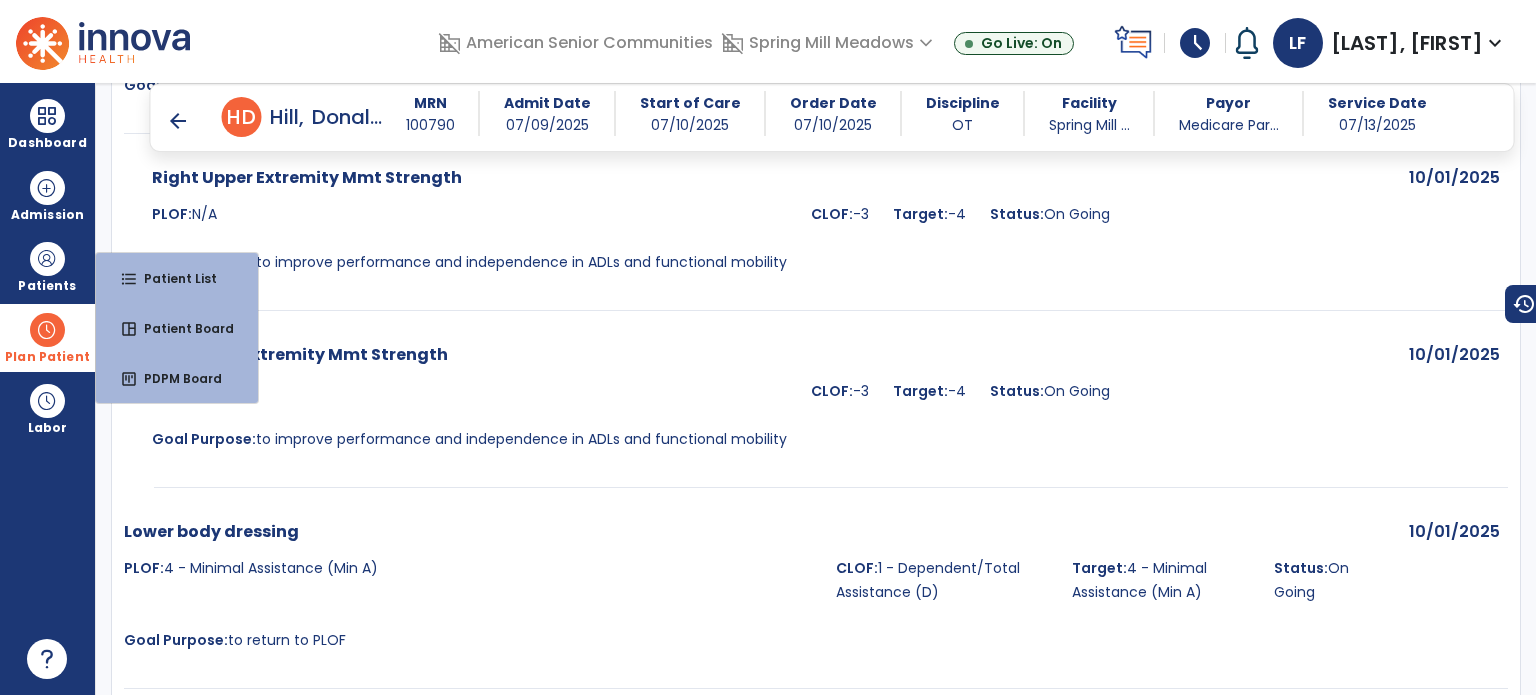 click on "Plan Patient" at bounding box center (47, 266) 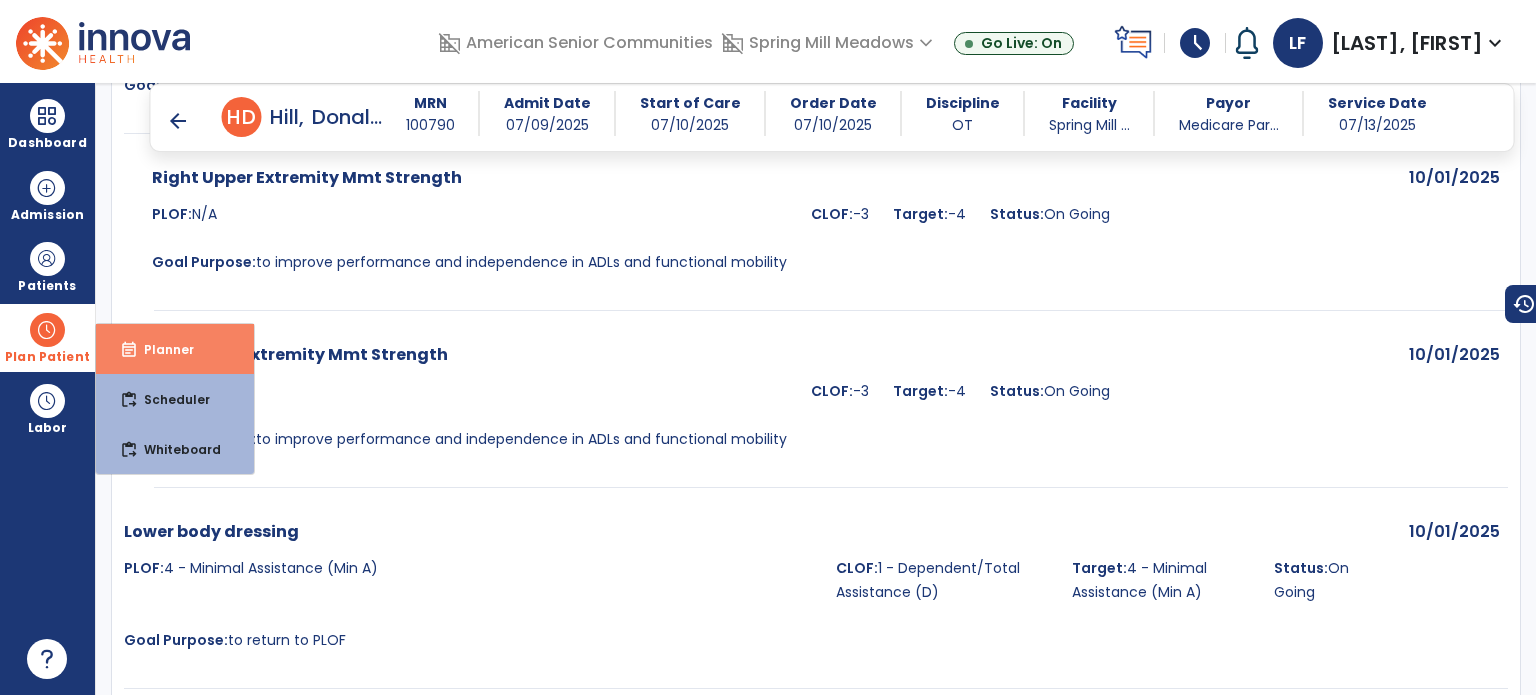click on "event_note  Planner" at bounding box center [175, 349] 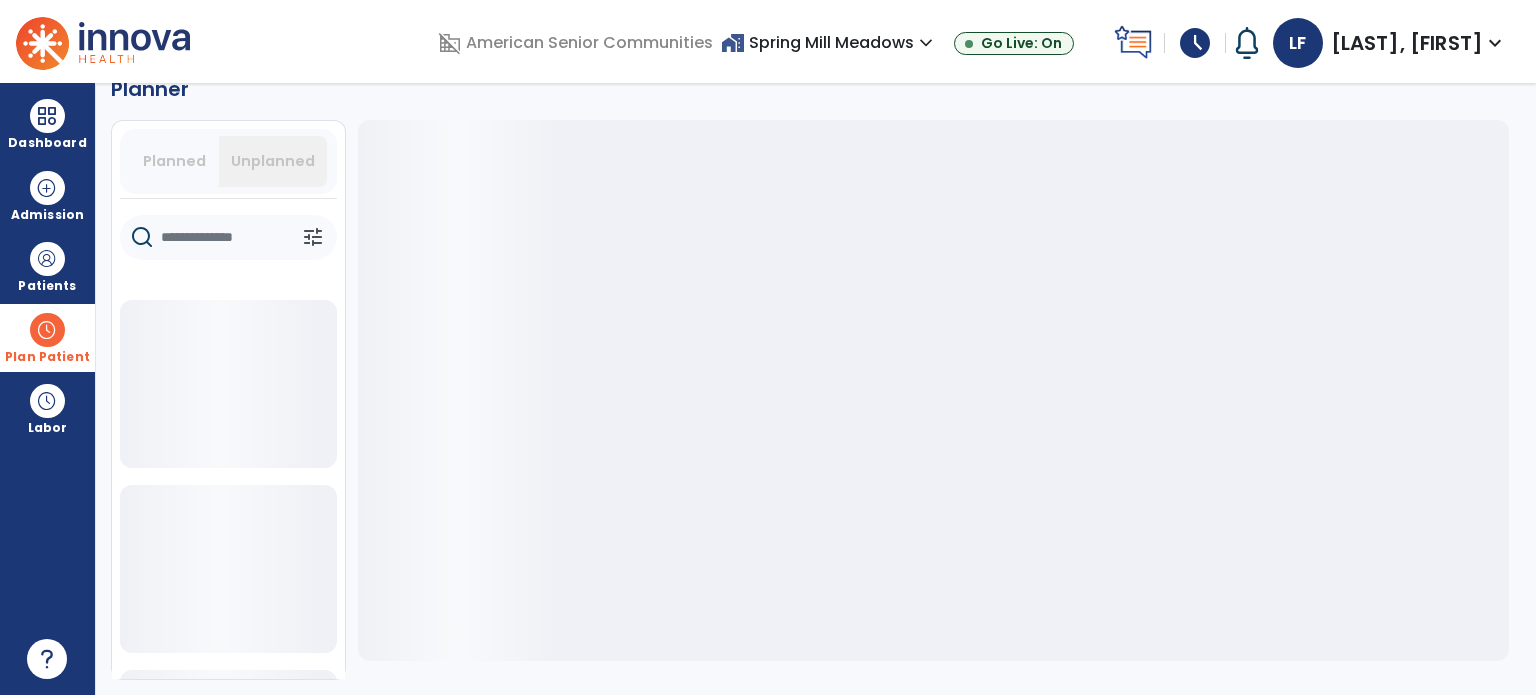 scroll, scrollTop: 36, scrollLeft: 0, axis: vertical 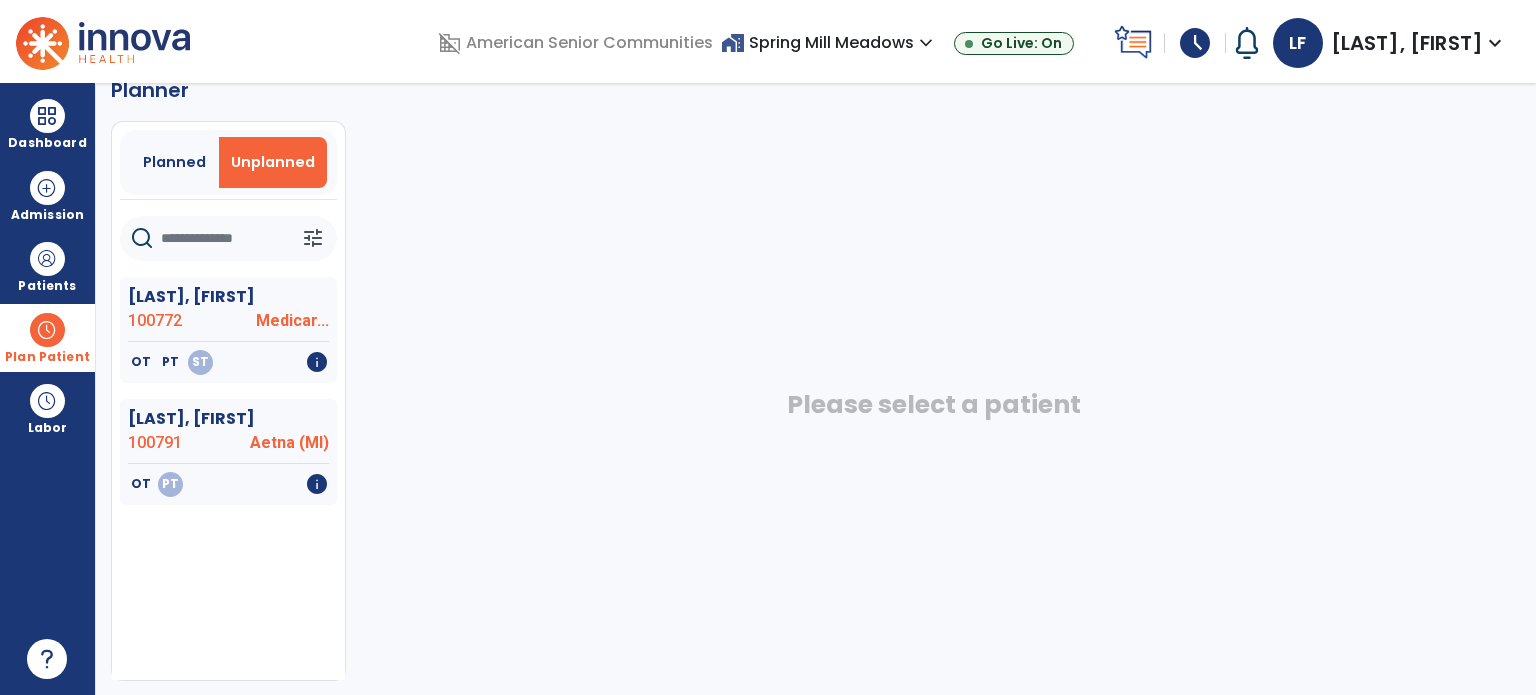 click on "Planned" at bounding box center (174, 162) 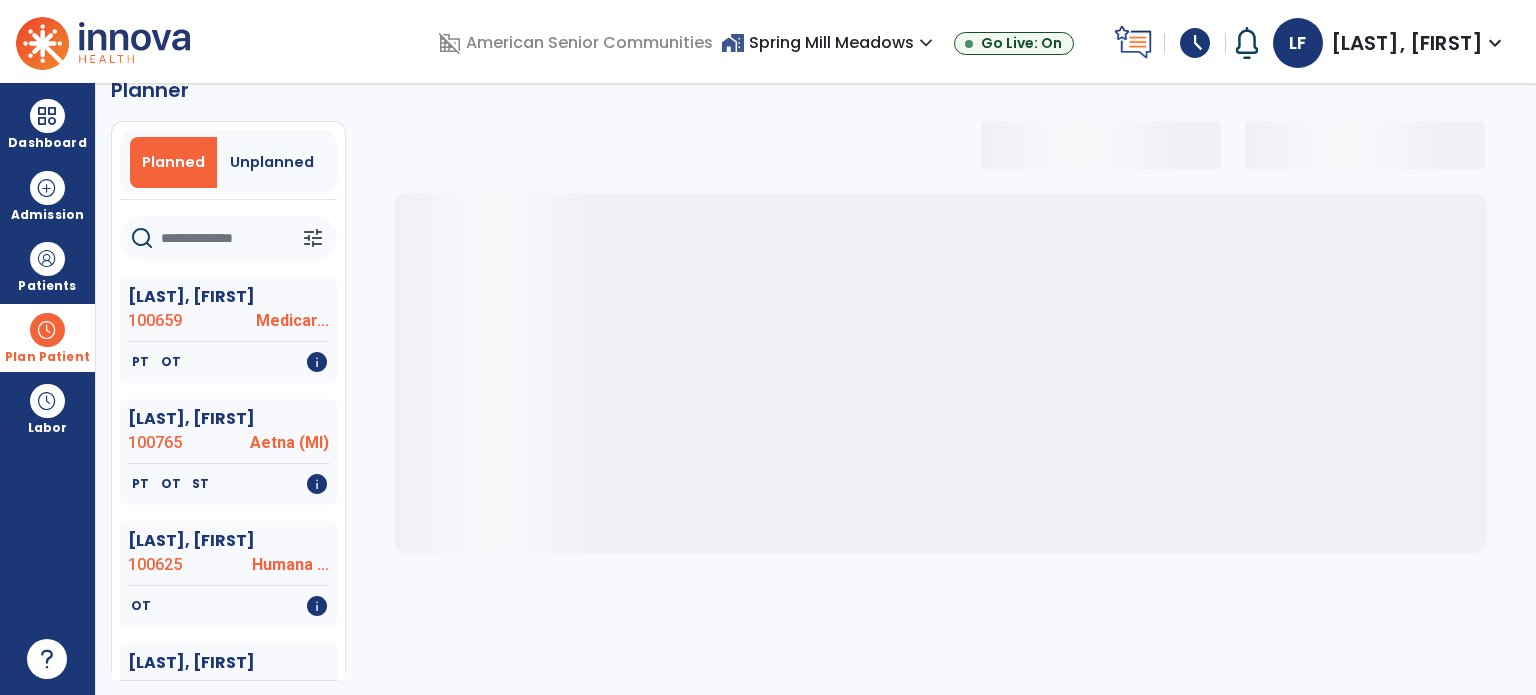 click 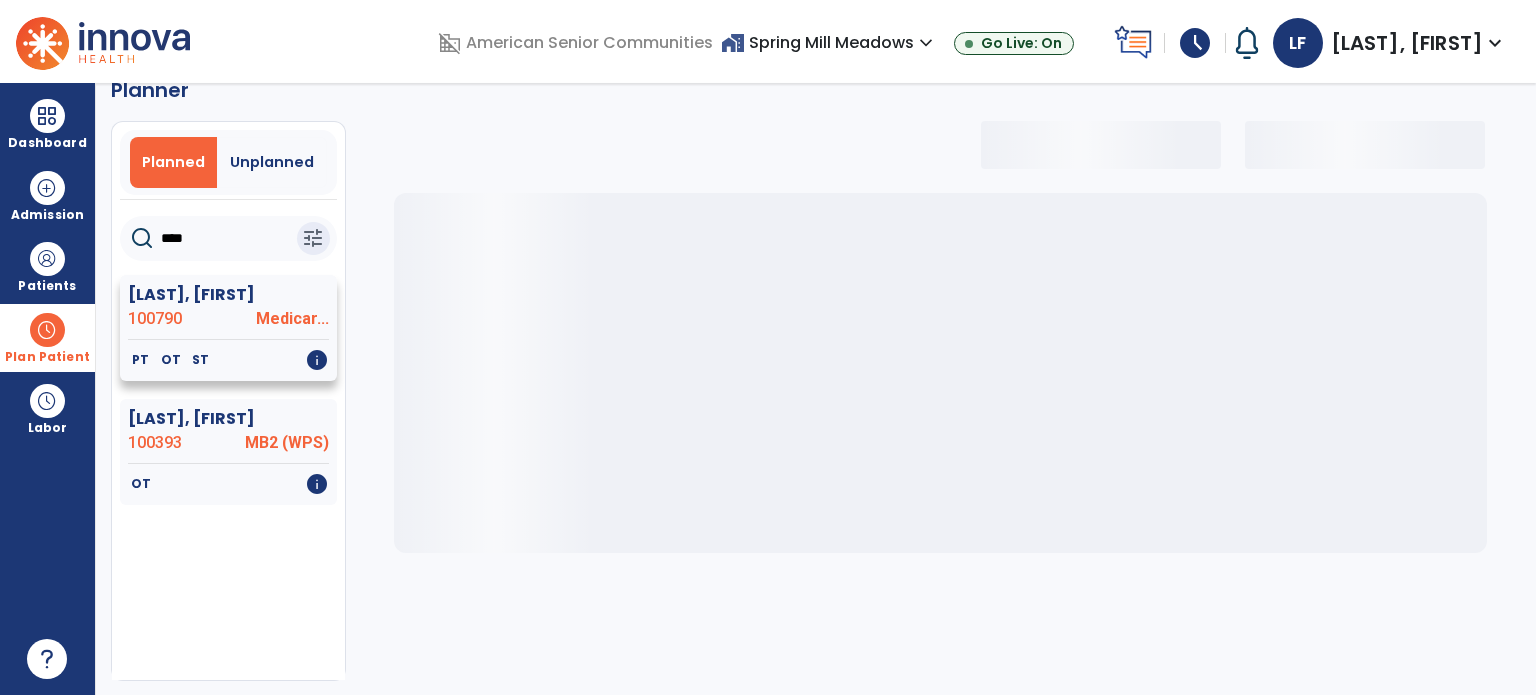 type on "****" 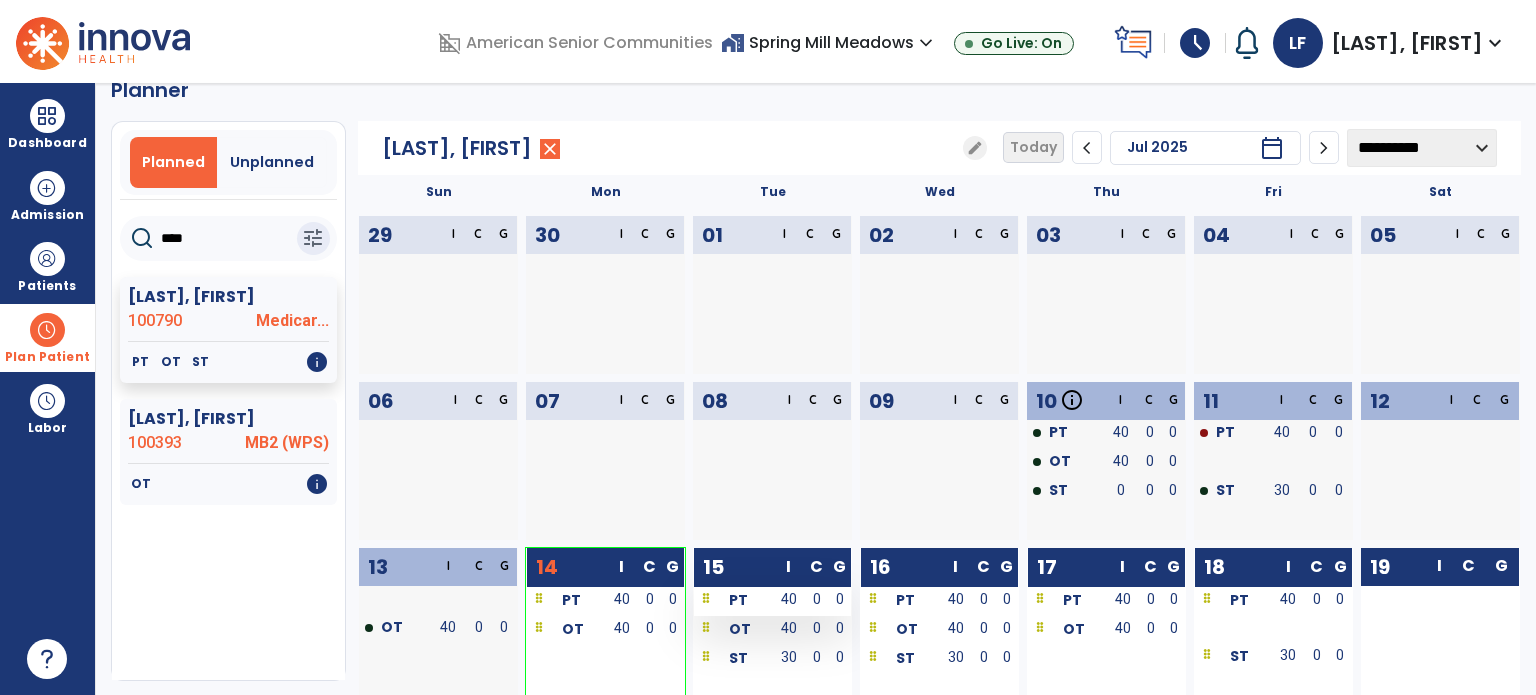 click on "PT" at bounding box center (733, 599) 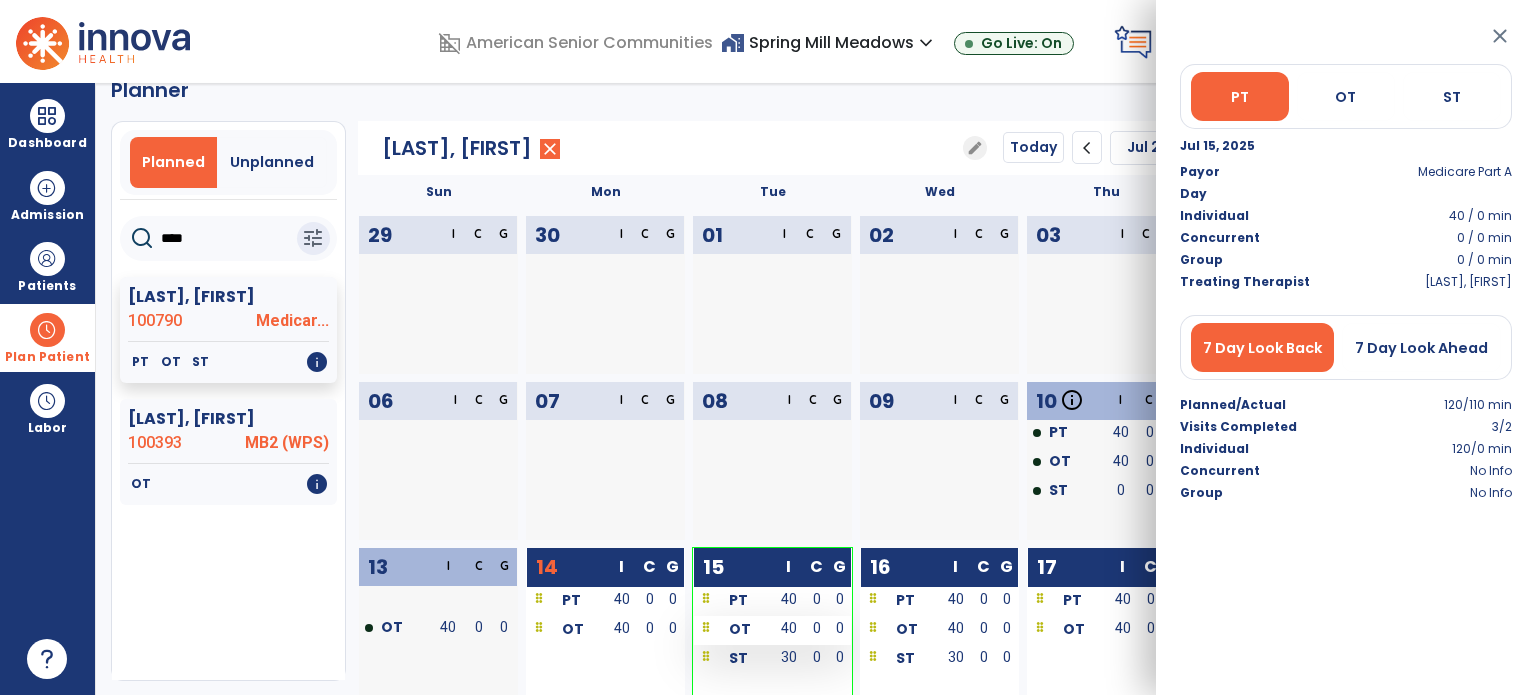 click on "OT" at bounding box center [733, 630] 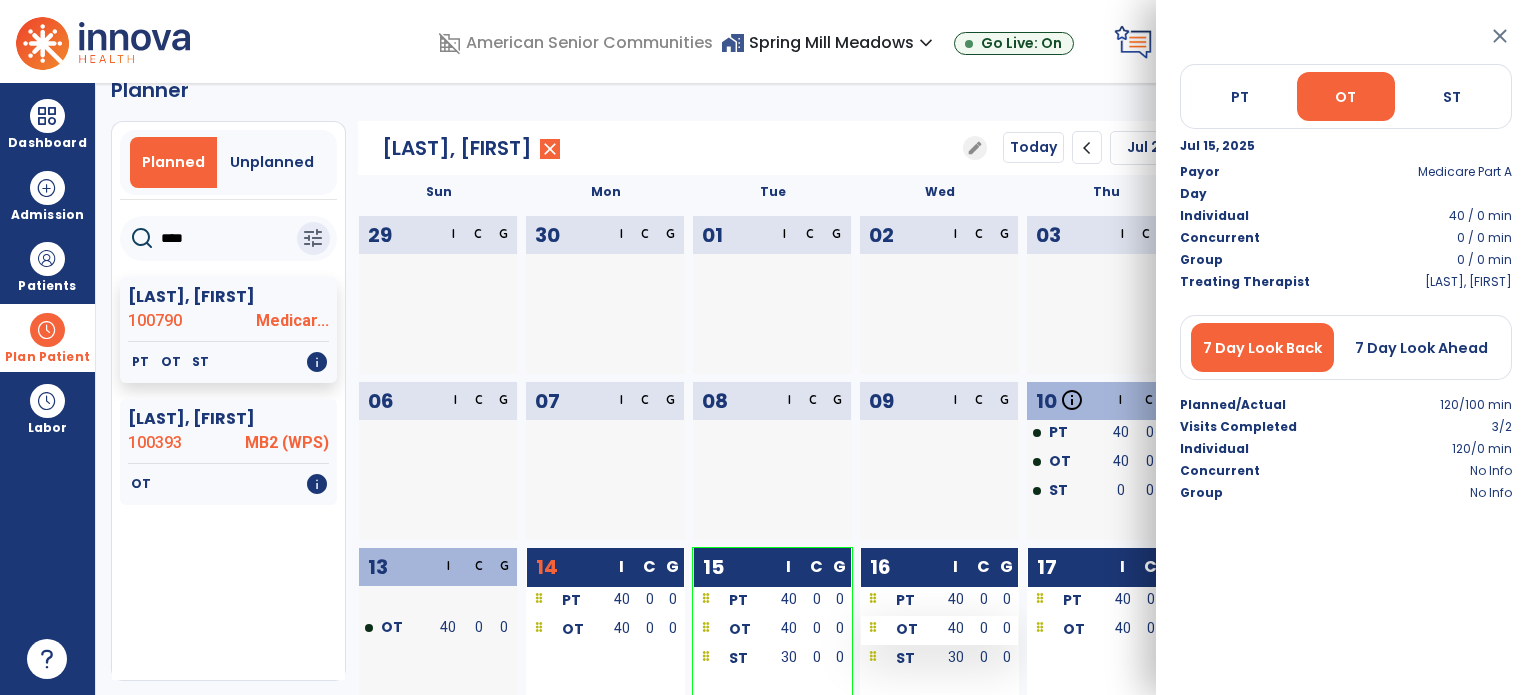 click on "OT" at bounding box center (907, 629) 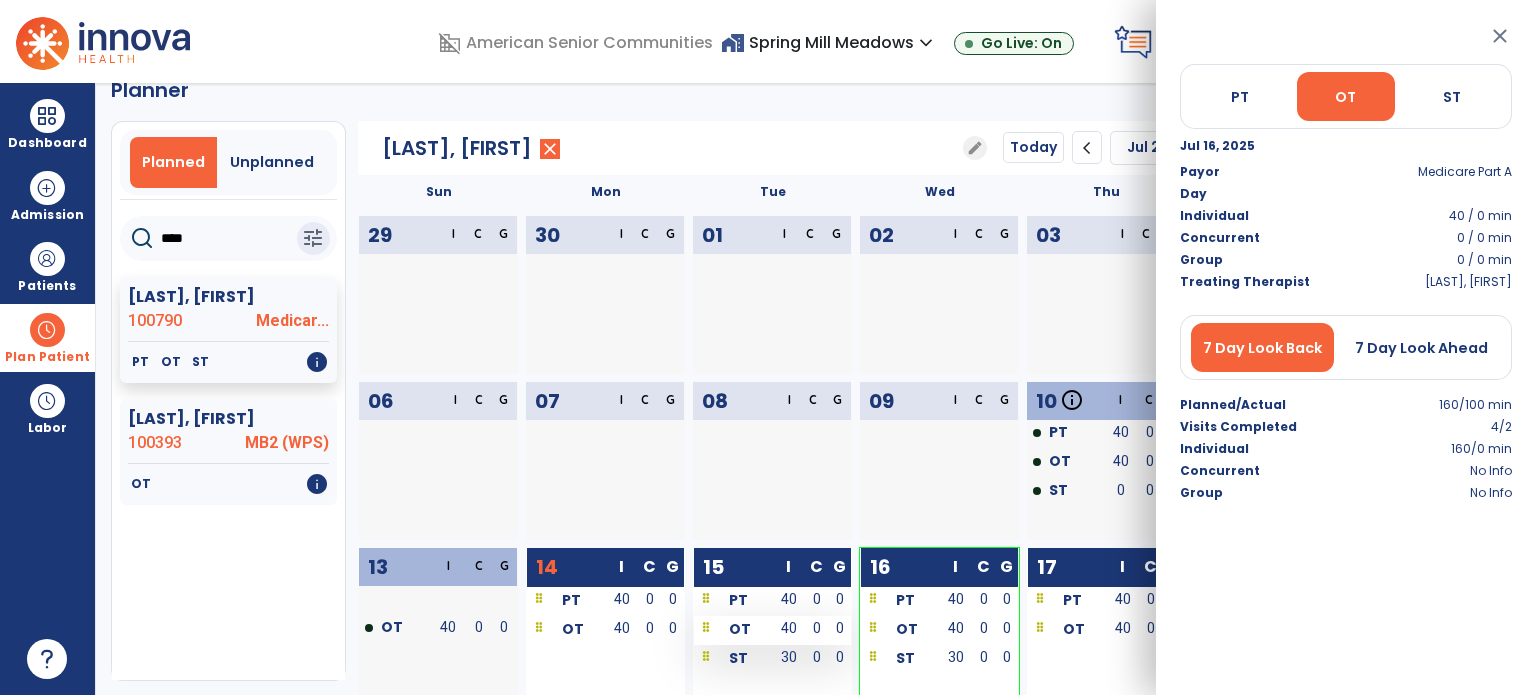 click on "OT" at bounding box center [733, 628] 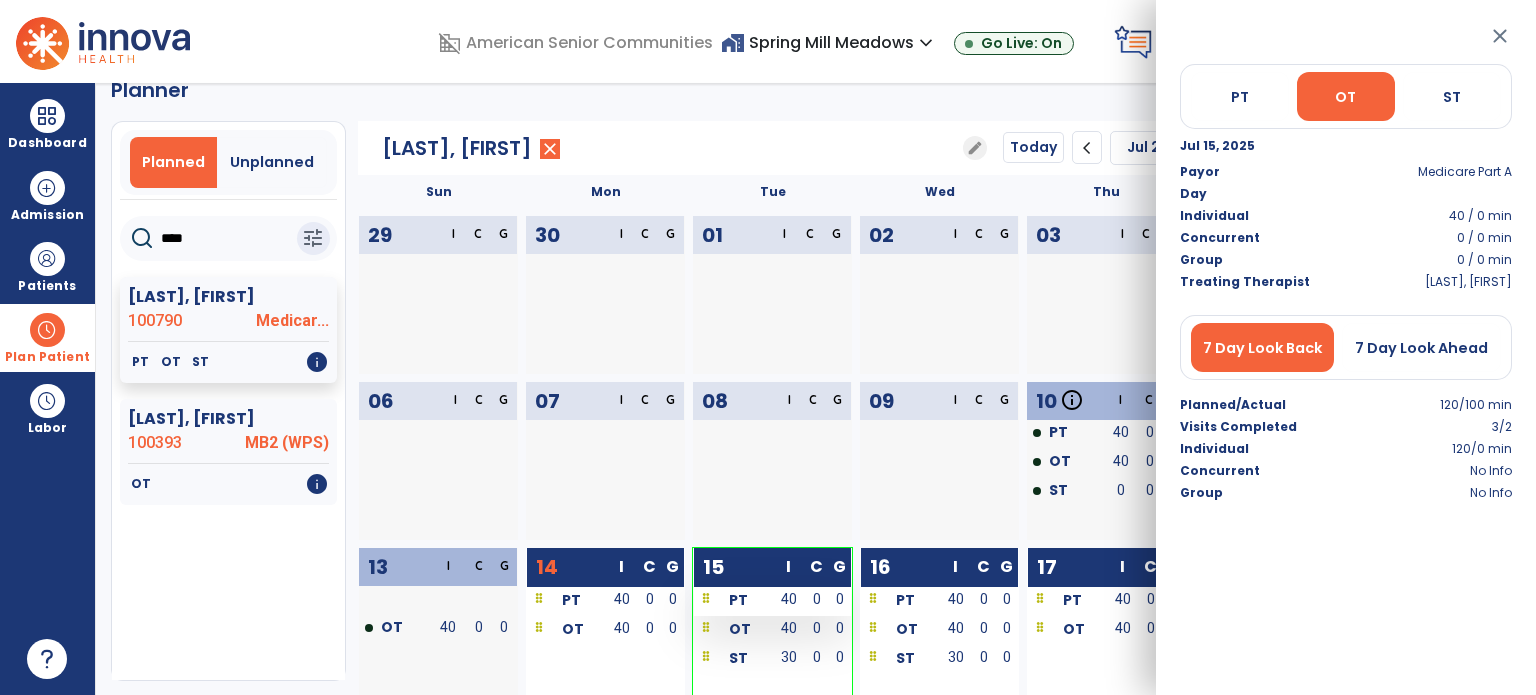 click on "PT" at bounding box center (738, 600) 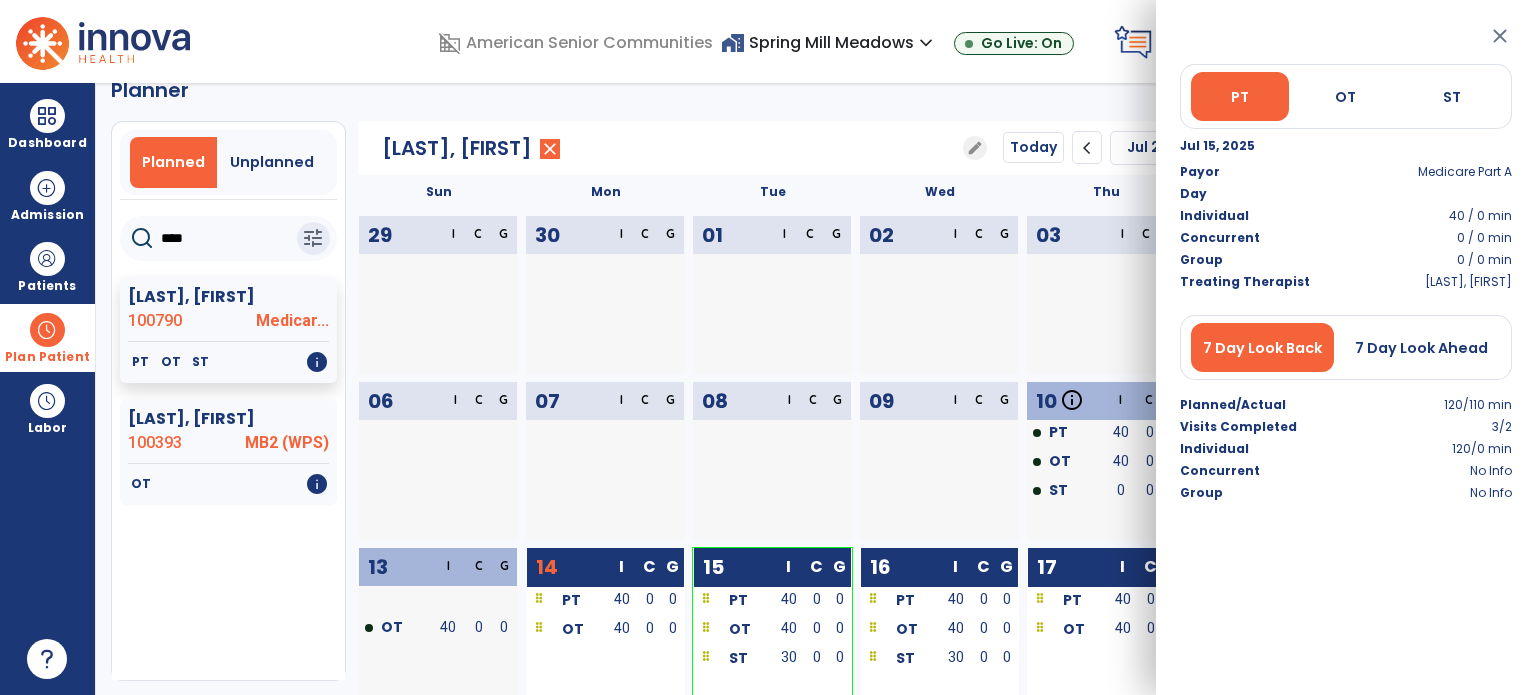 click on "[LAST], [FIRST] 100790 Medicar...   PT   OT   ST   info   [LAST], [FIRST] 100393 MB2 (WPS)   OT   info  Name MRN Payor N/A Admit Date" 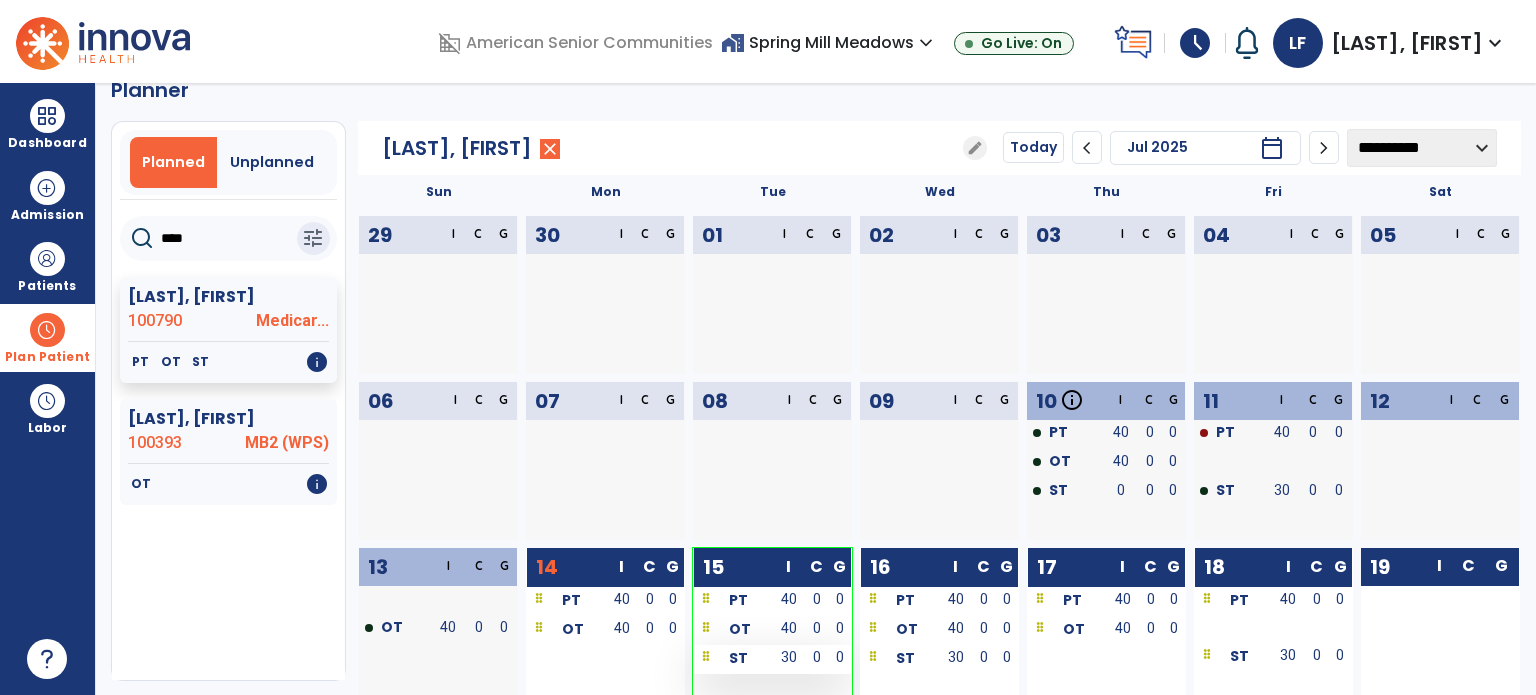 click on "ST" at bounding box center (733, 657) 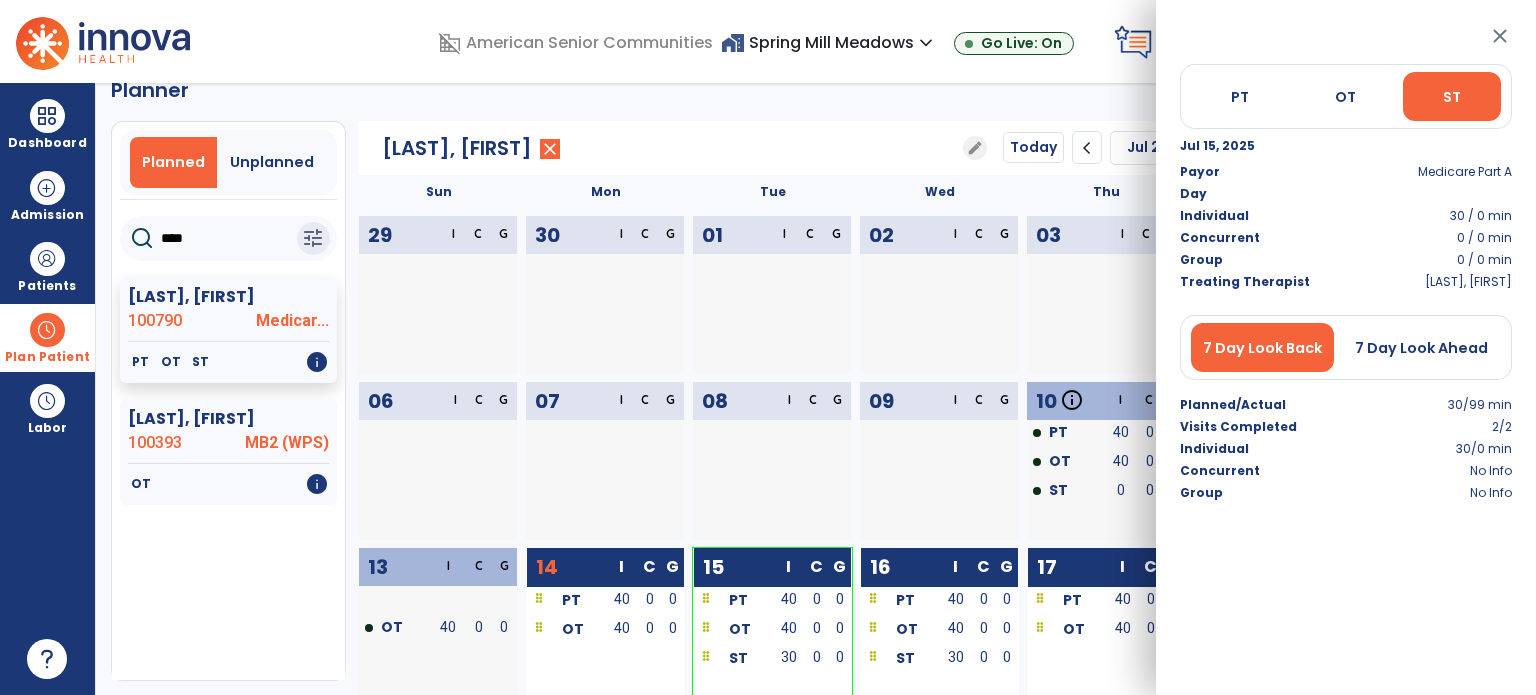 click on "[LAST], [FIRST] 100790 Medicar...   PT   OT   ST   info   [LAST], [FIRST] 100393 MB2 (WPS)   OT   info  Name MRN Payor N/A Admit Date" 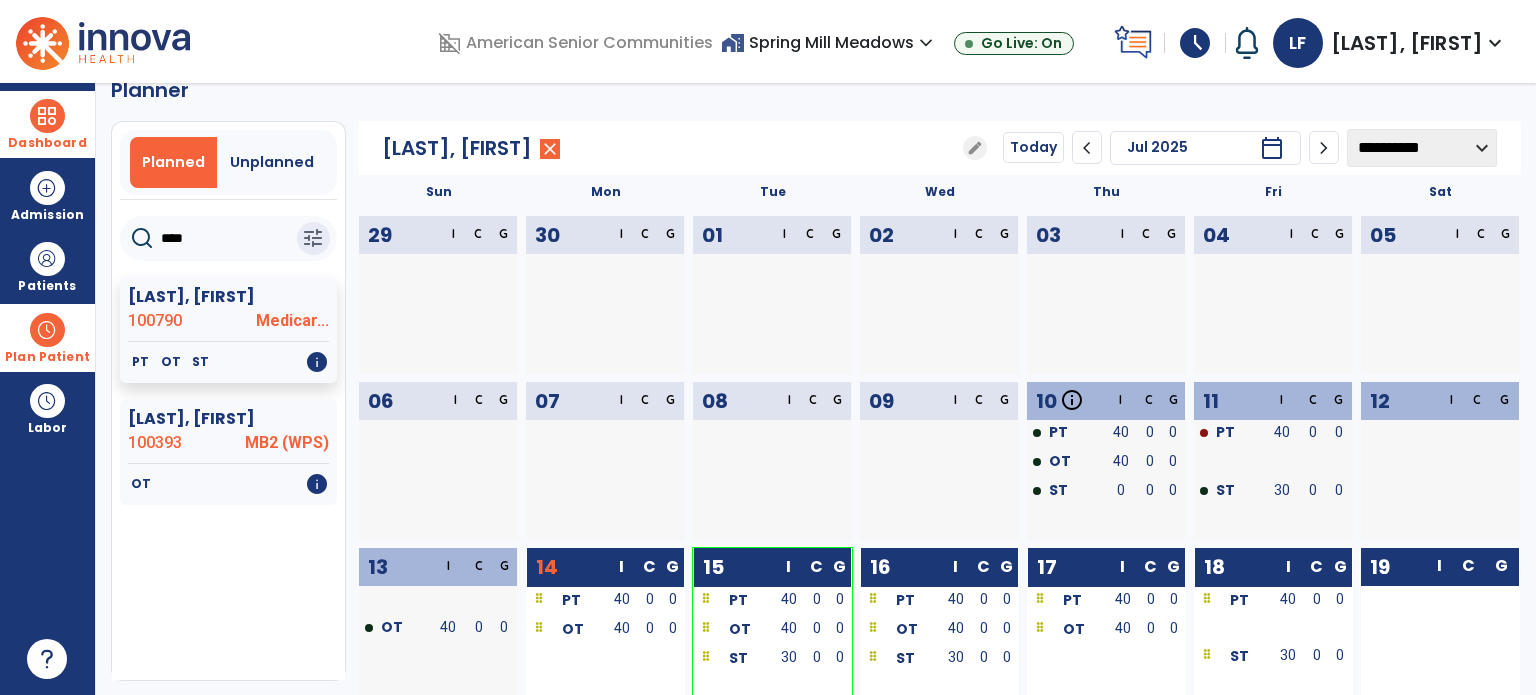 click at bounding box center [47, 116] 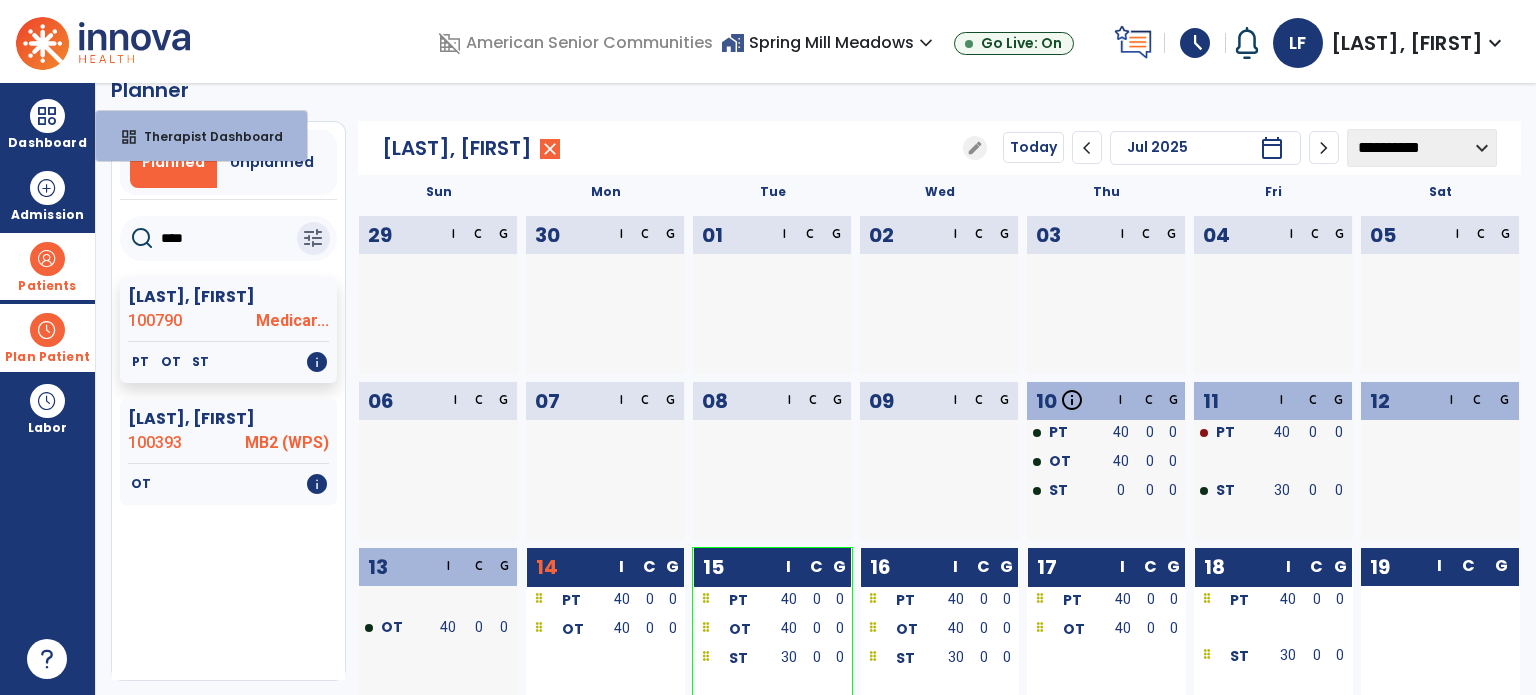 click on "Patients" at bounding box center (47, 286) 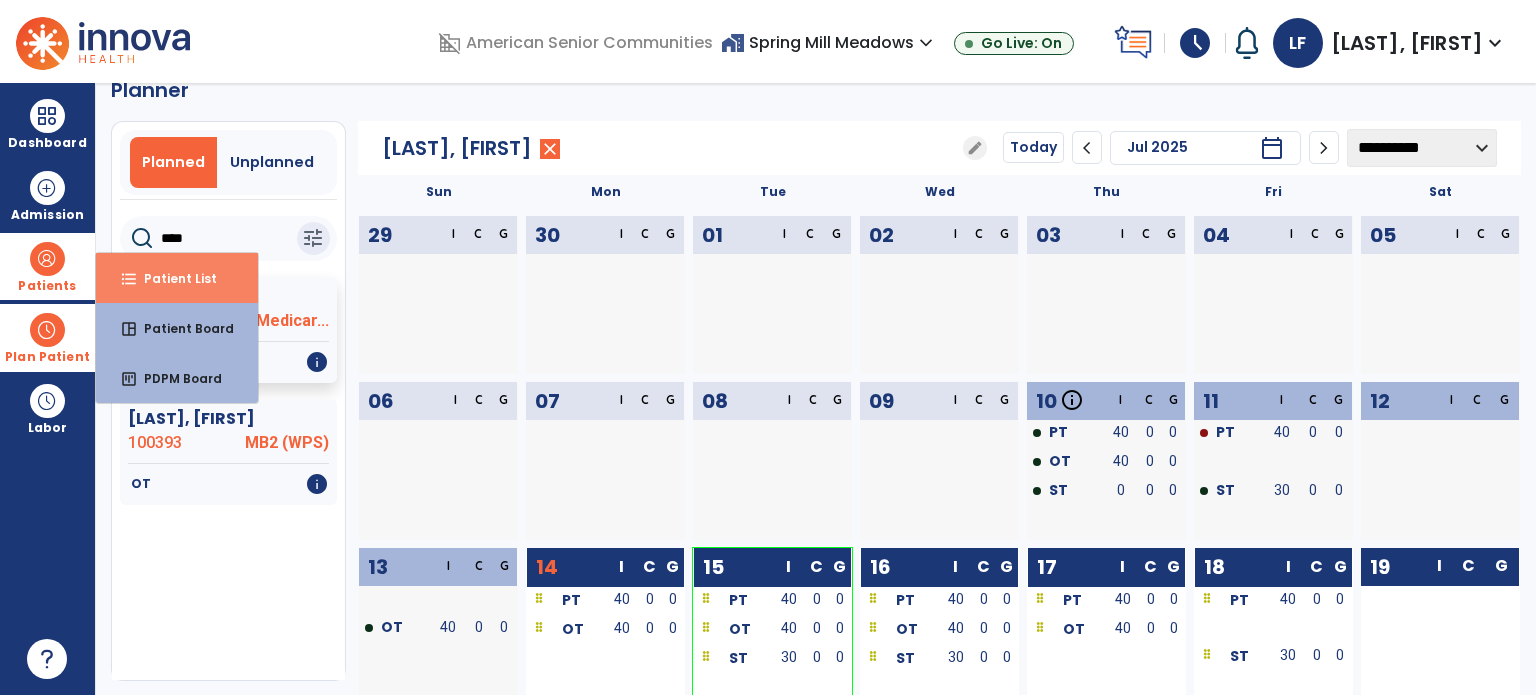 click on "format_list_bulleted  Patient List" at bounding box center [177, 278] 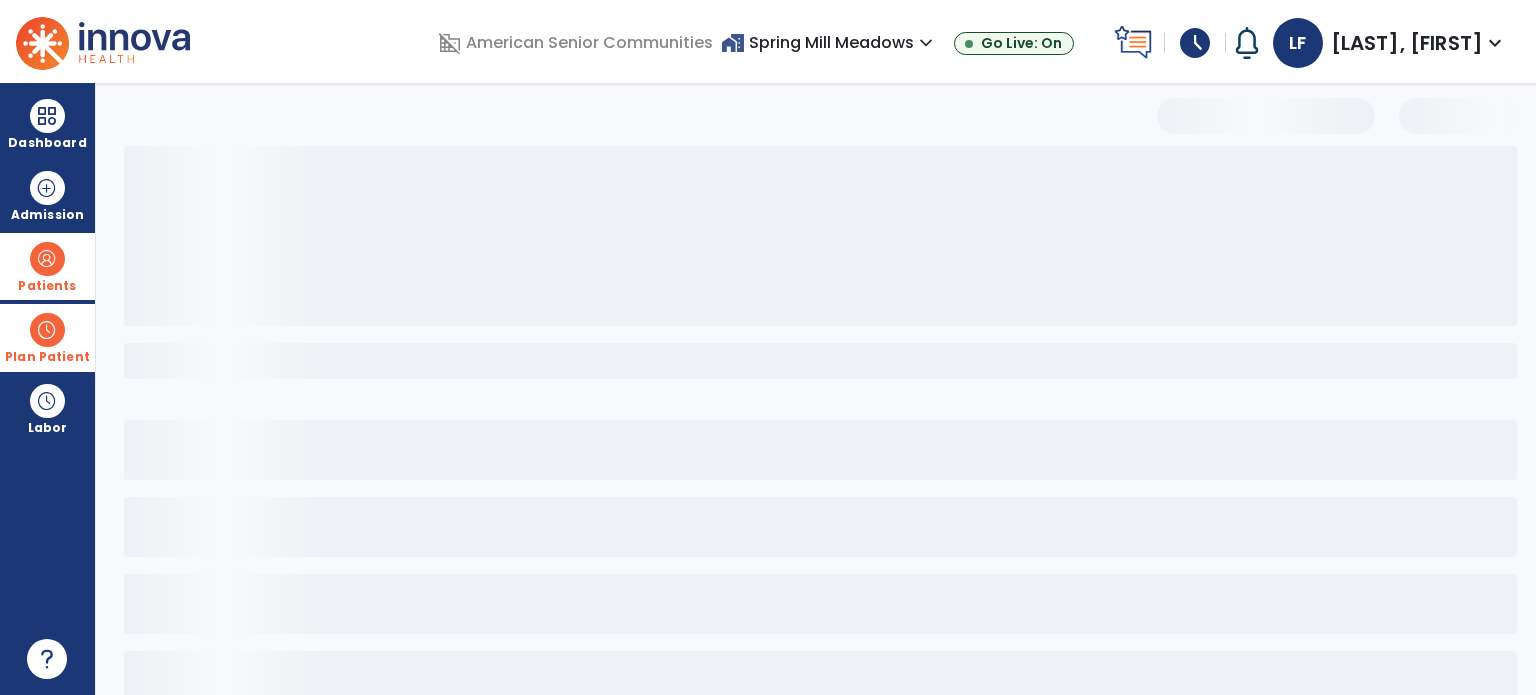 scroll, scrollTop: 0, scrollLeft: 0, axis: both 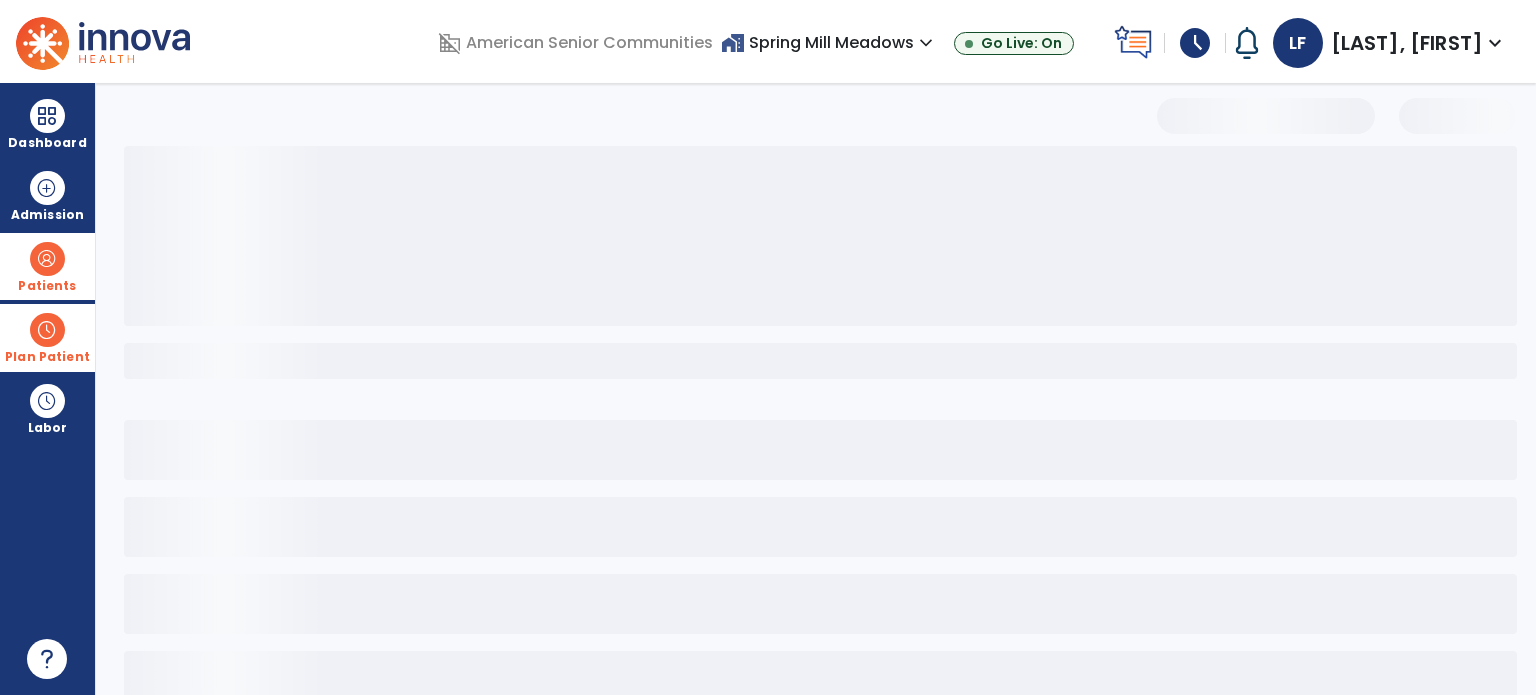 select on "***" 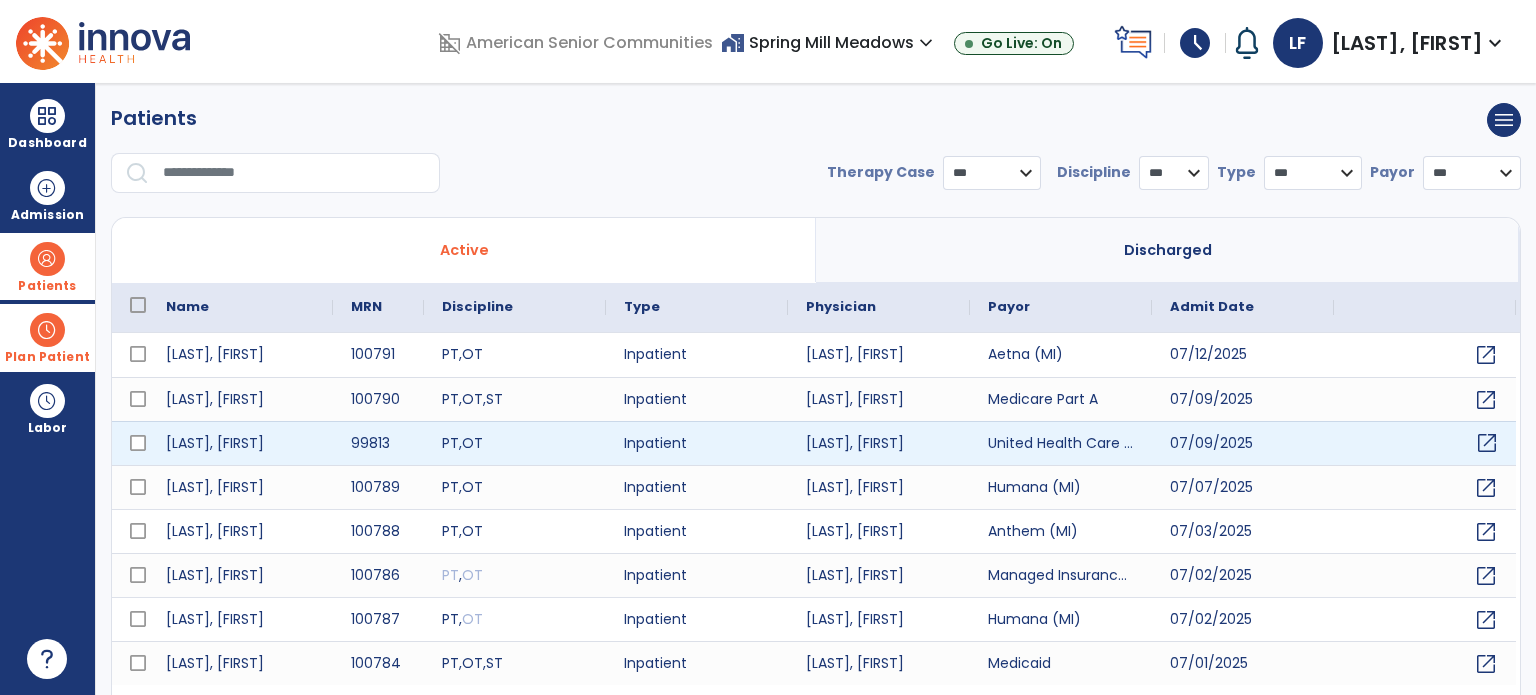 click on "open_in_new" at bounding box center [1487, 443] 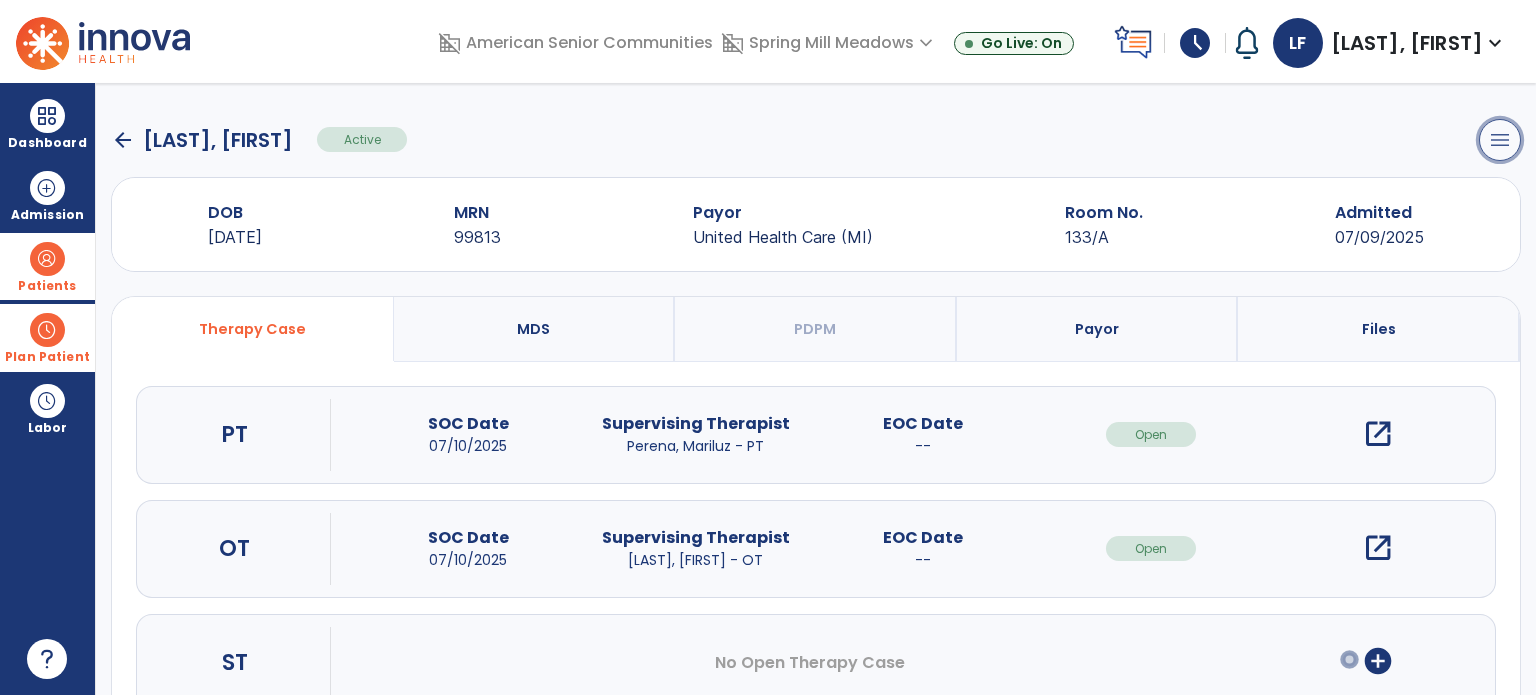 click on "menu" at bounding box center (1500, 140) 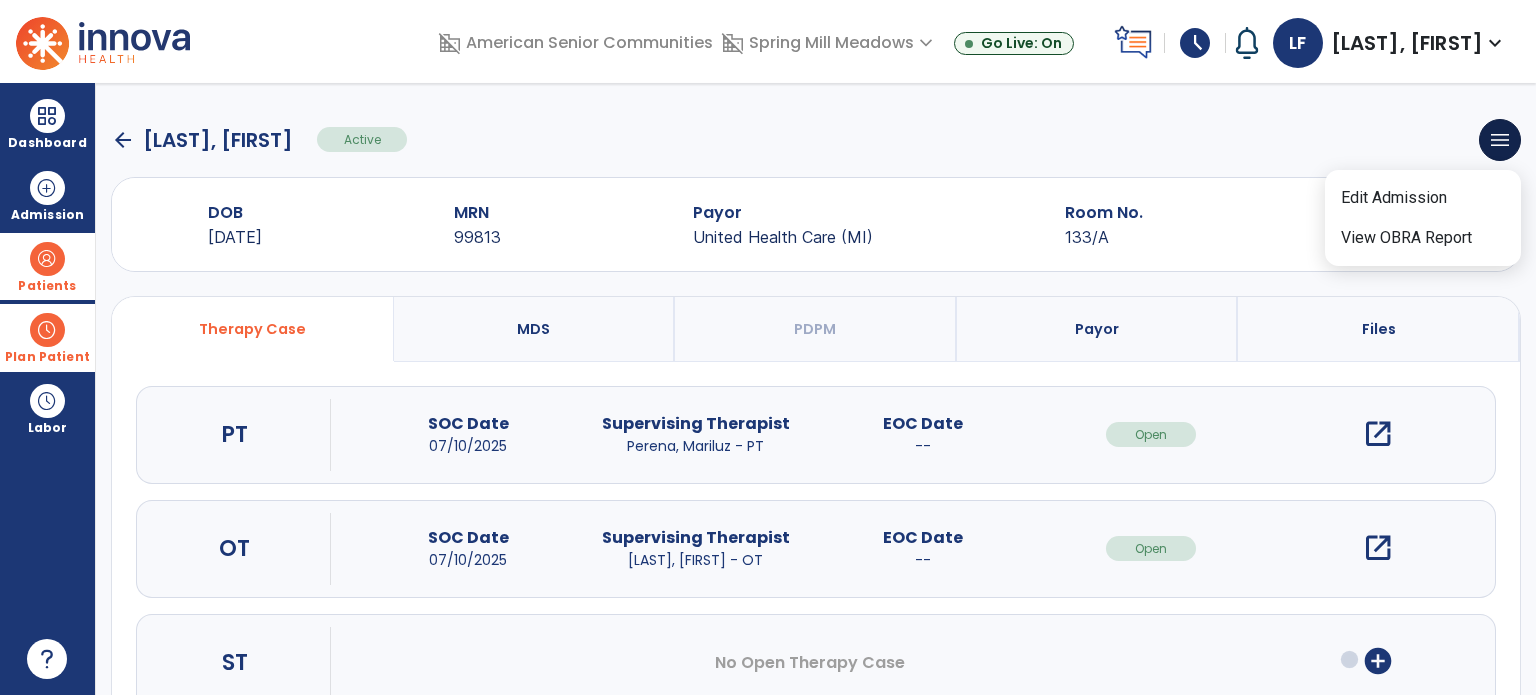click on "arrow_back   Kumb, Fred  Active  menu   Edit Admission   View OBRA Report" 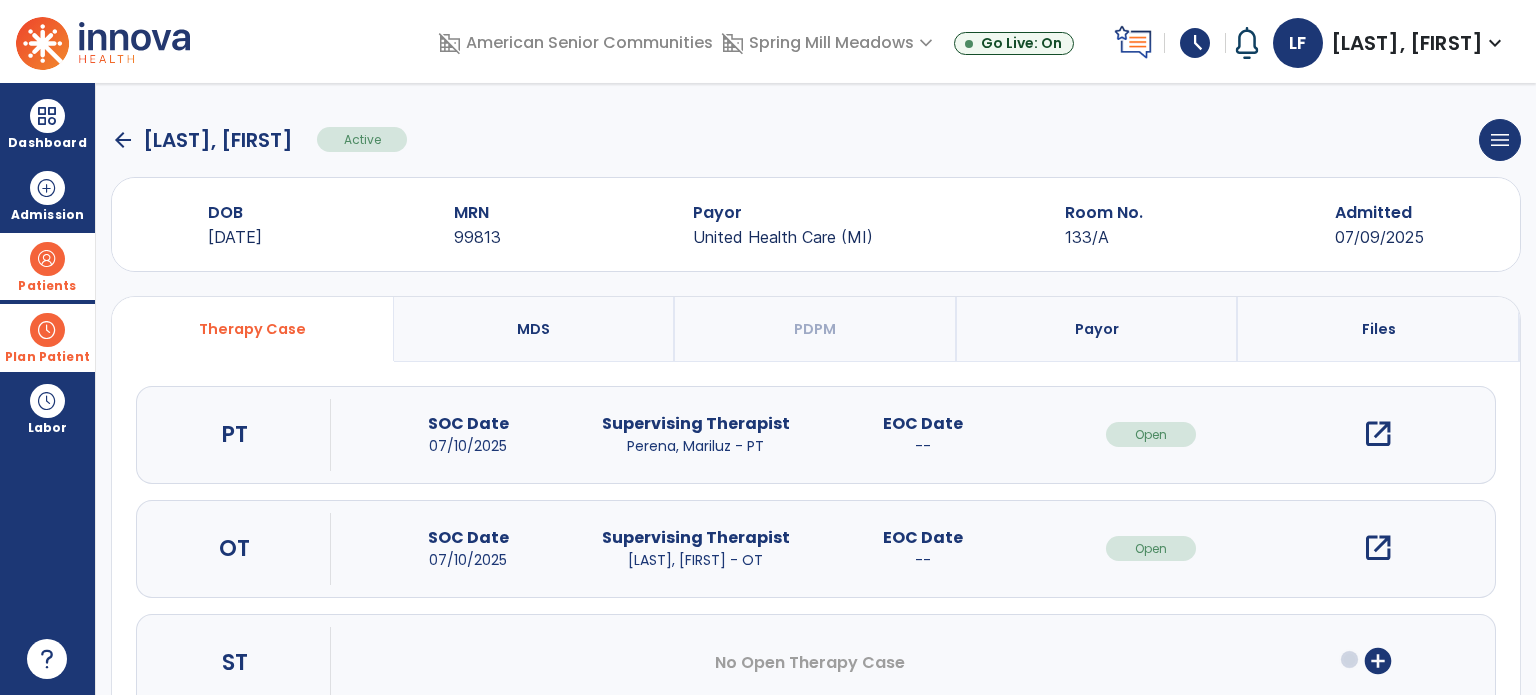 click on "Files" at bounding box center (1379, 329) 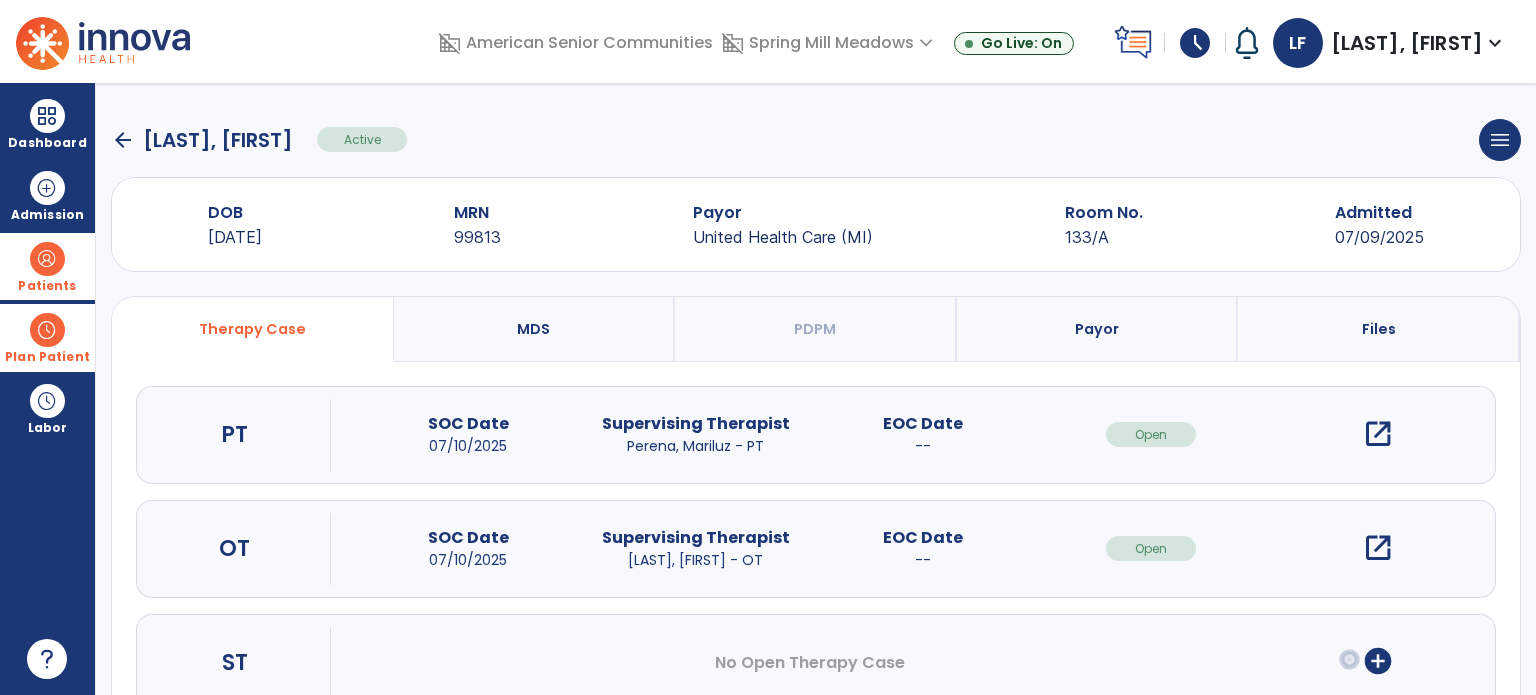 select on "**********" 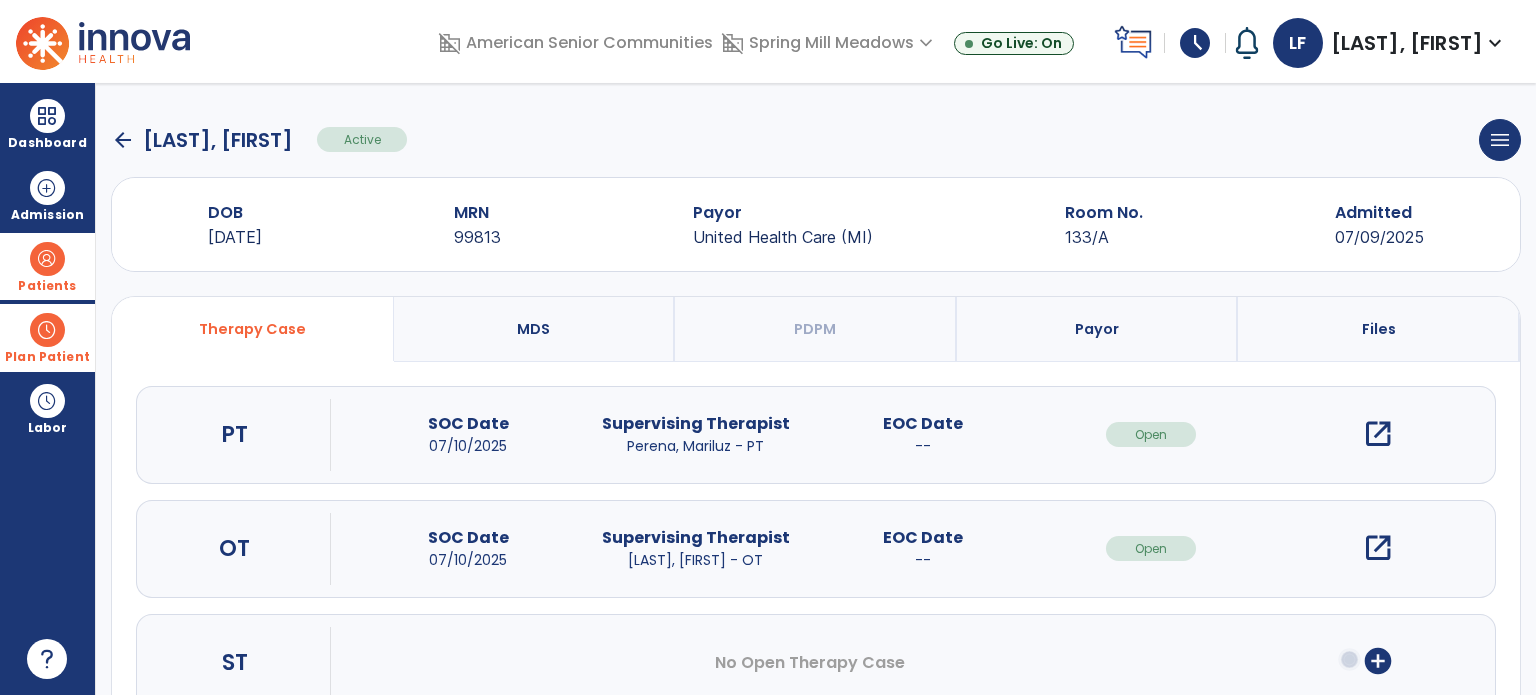 select on "***" 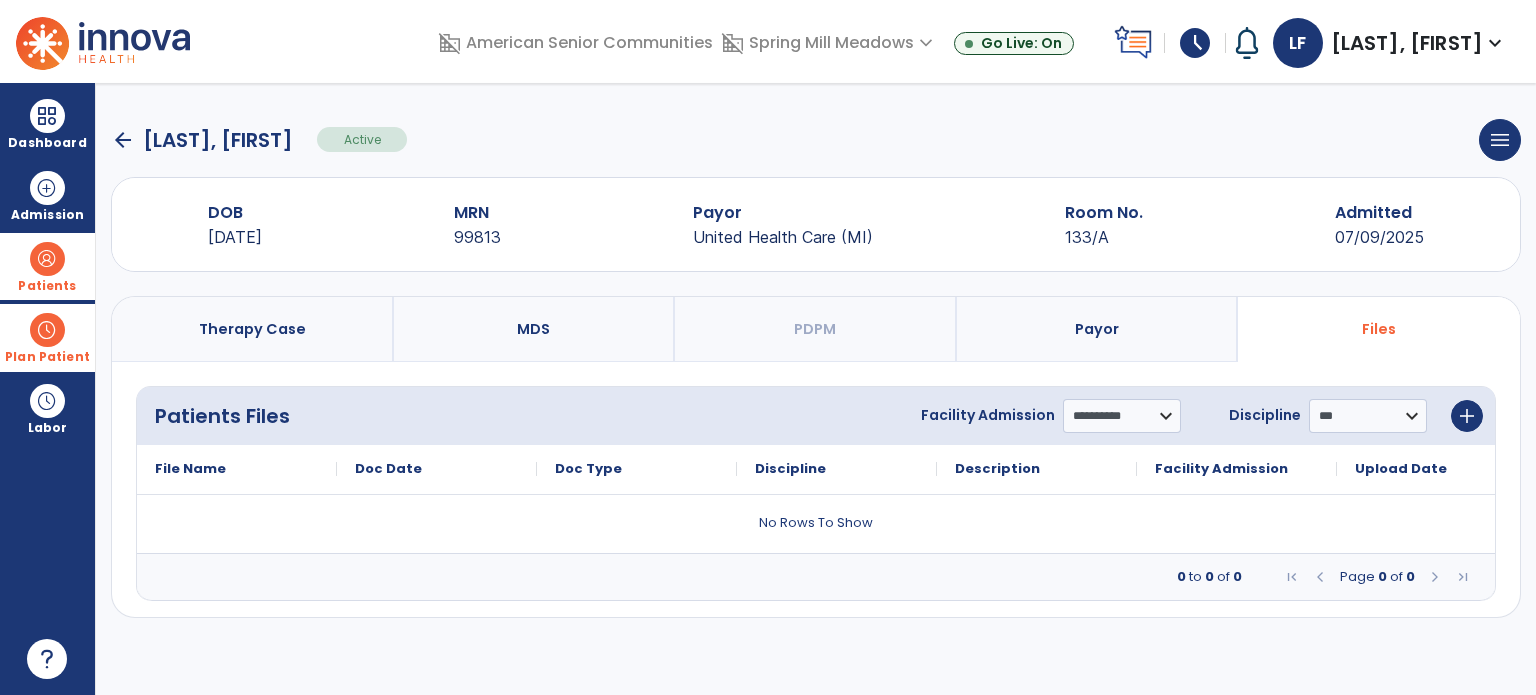 scroll, scrollTop: 0, scrollLeft: 0, axis: both 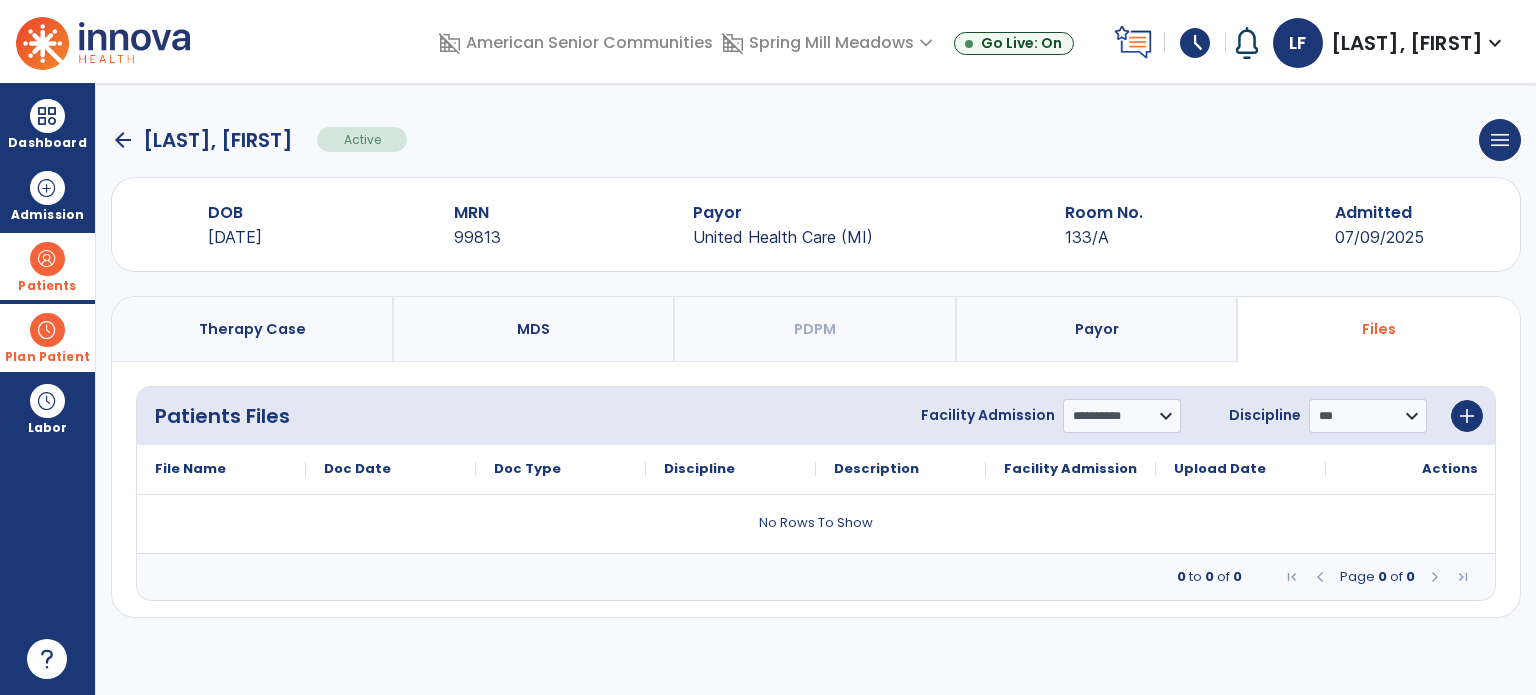 click on "MDS" at bounding box center [533, 329] 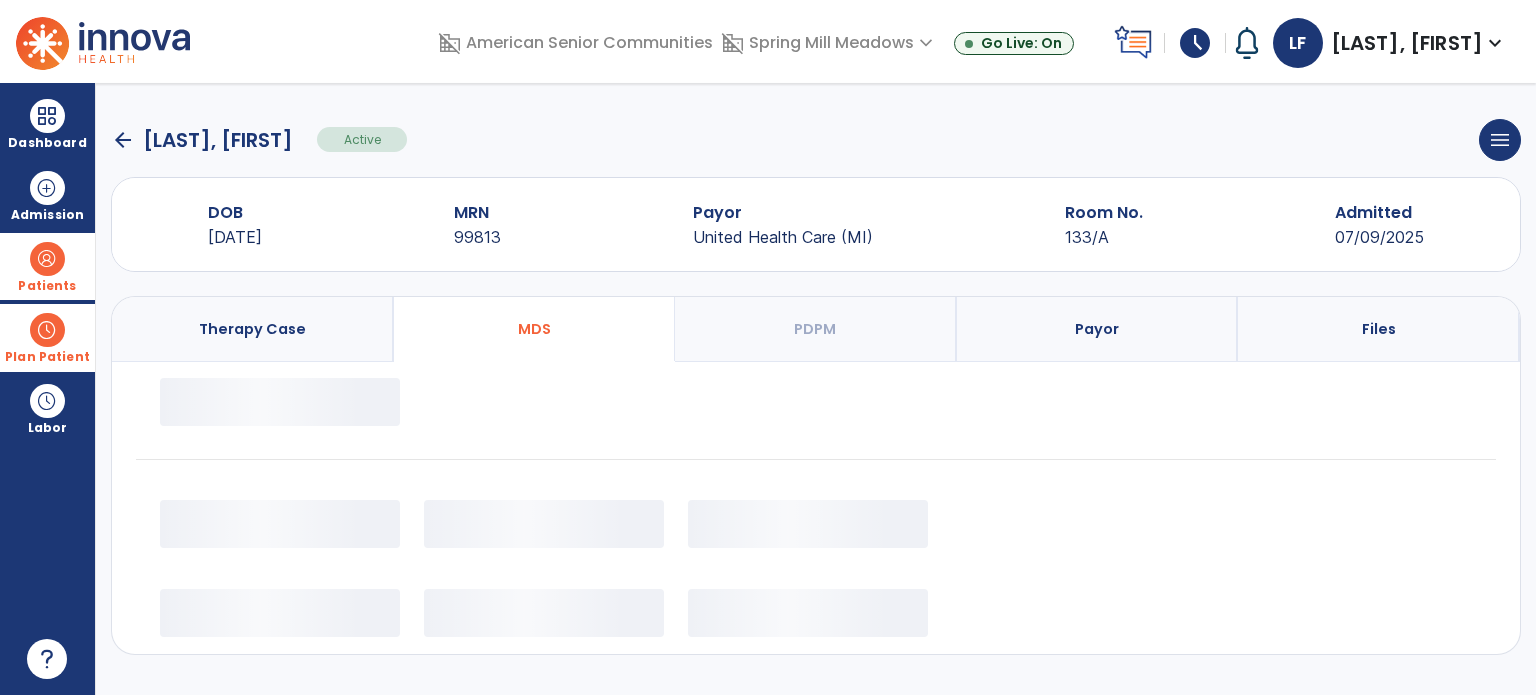 select on "*********" 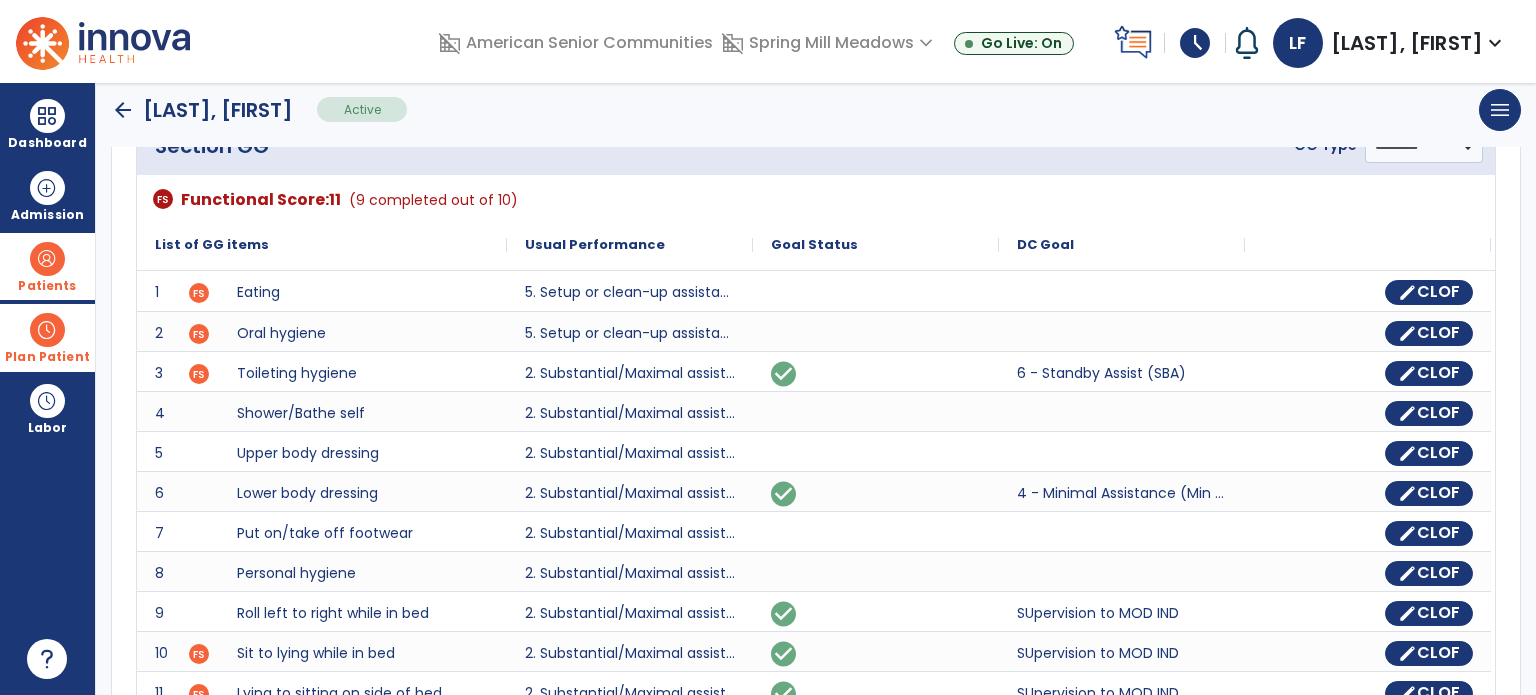 scroll, scrollTop: 0, scrollLeft: 0, axis: both 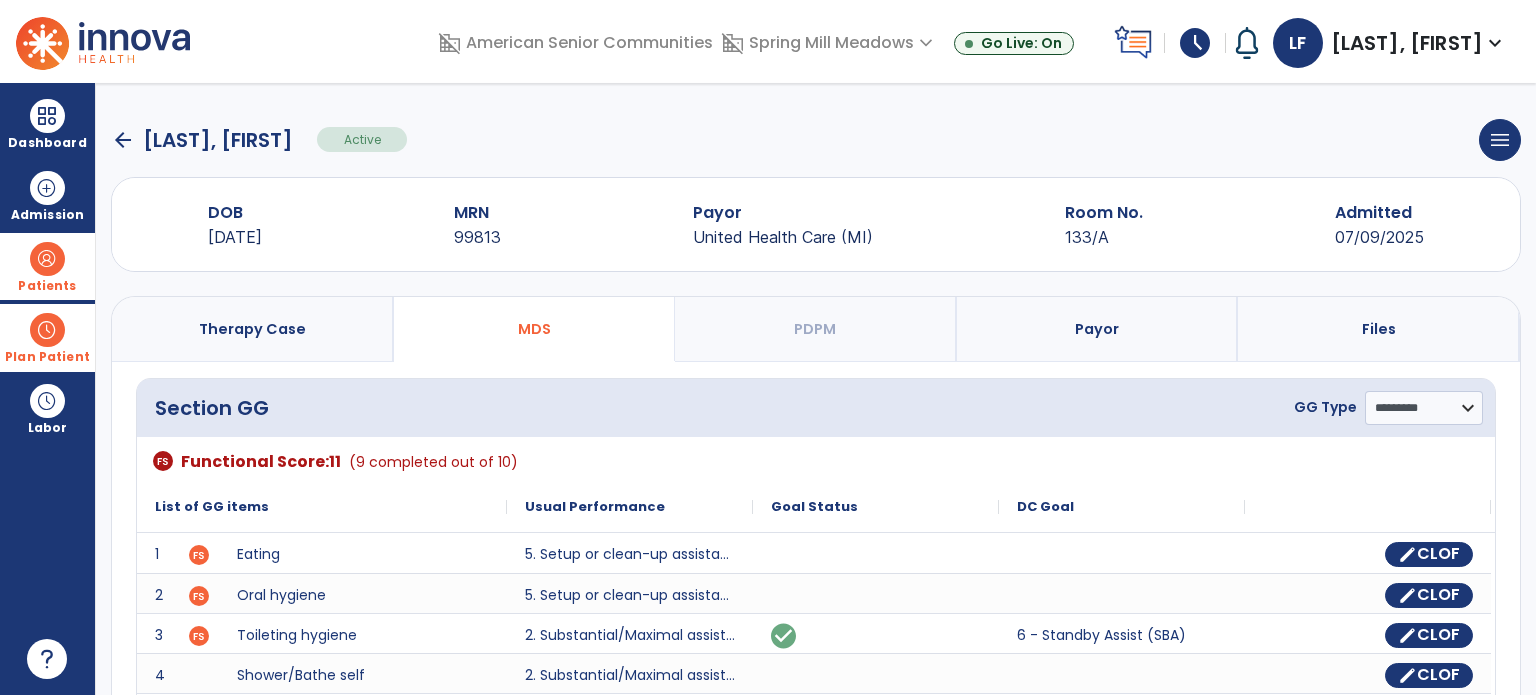click on "Therapy Case" at bounding box center [253, 329] 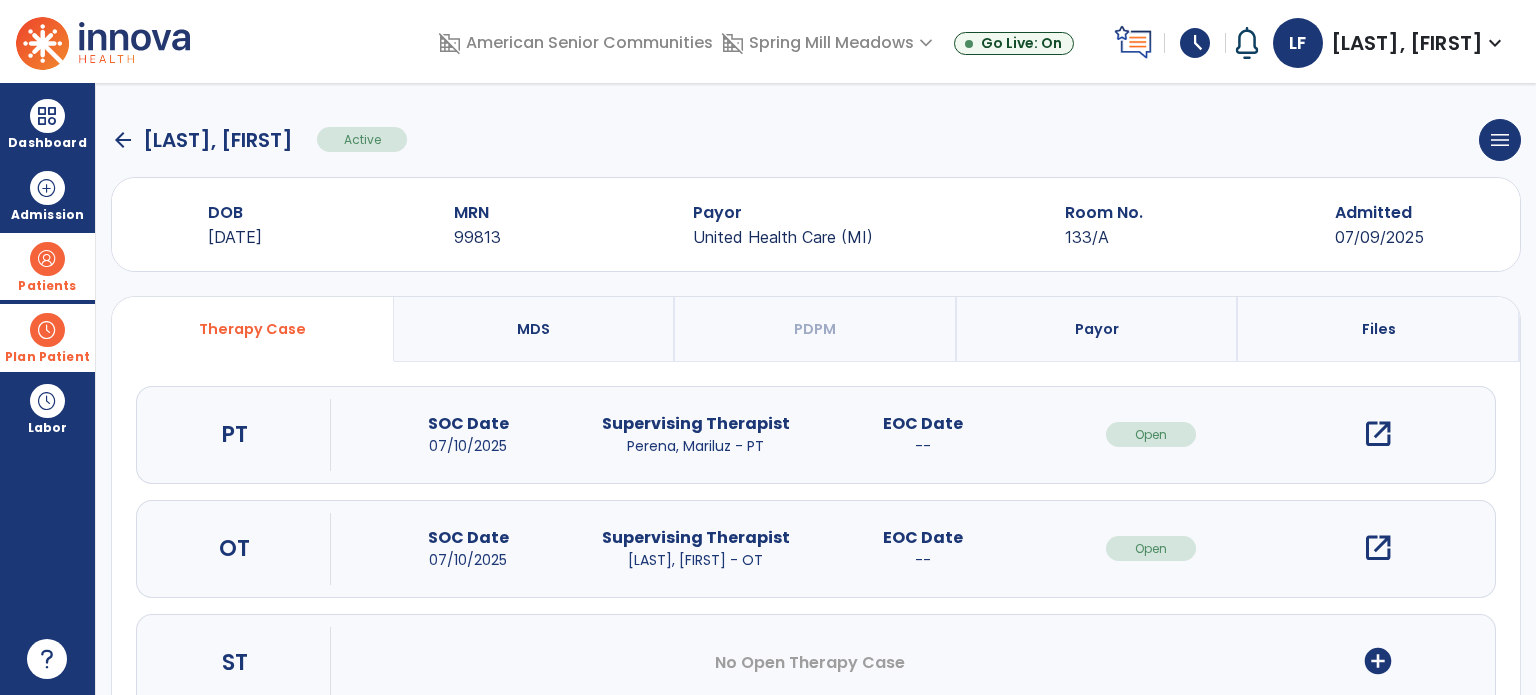 click on "open_in_new" at bounding box center [1378, 548] 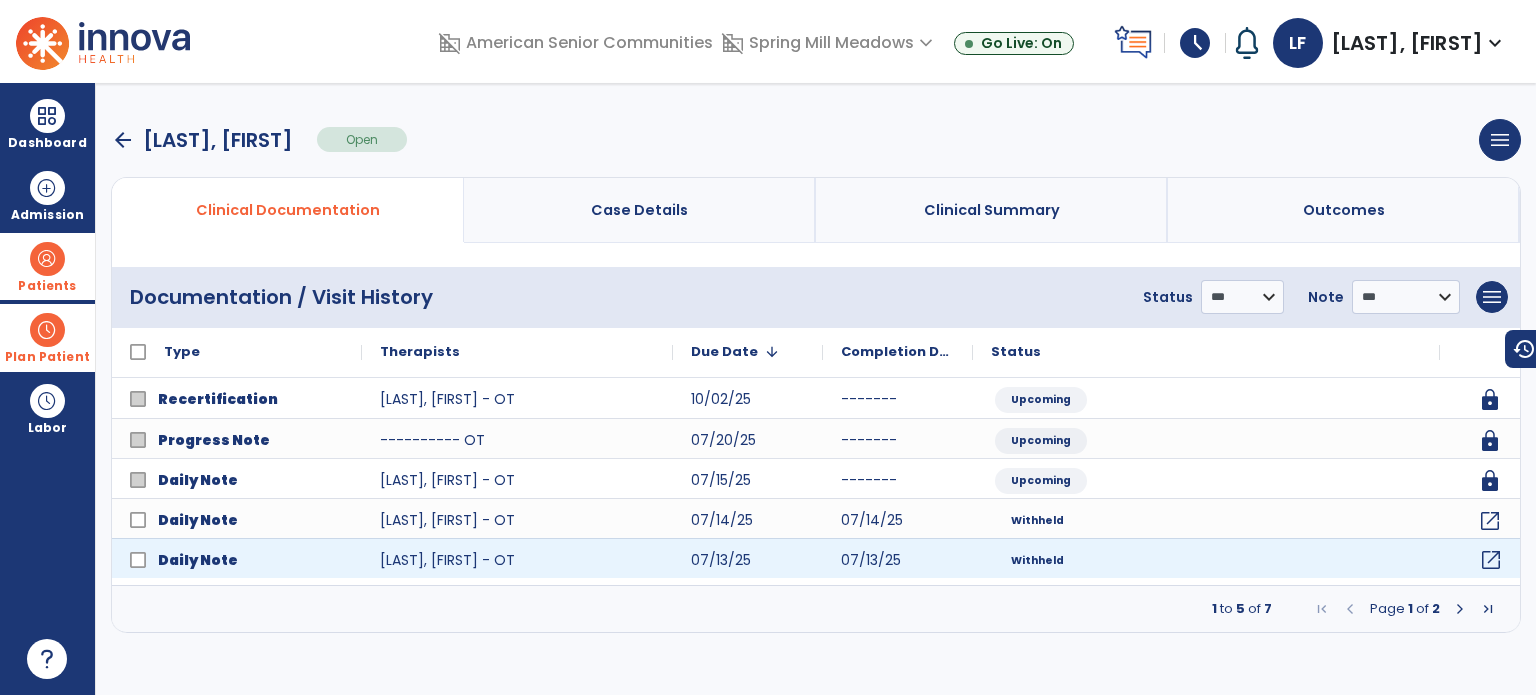 click on "open_in_new" 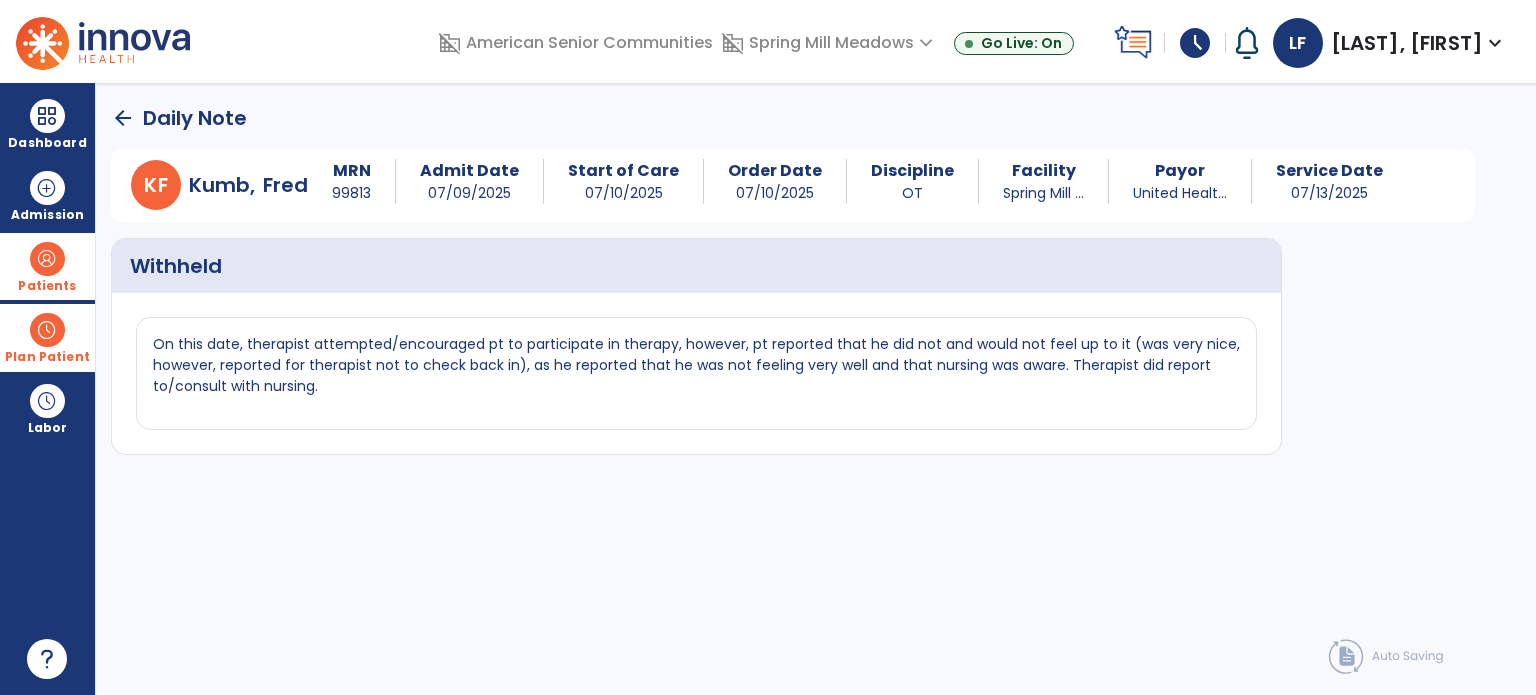 click on "arrow_back" 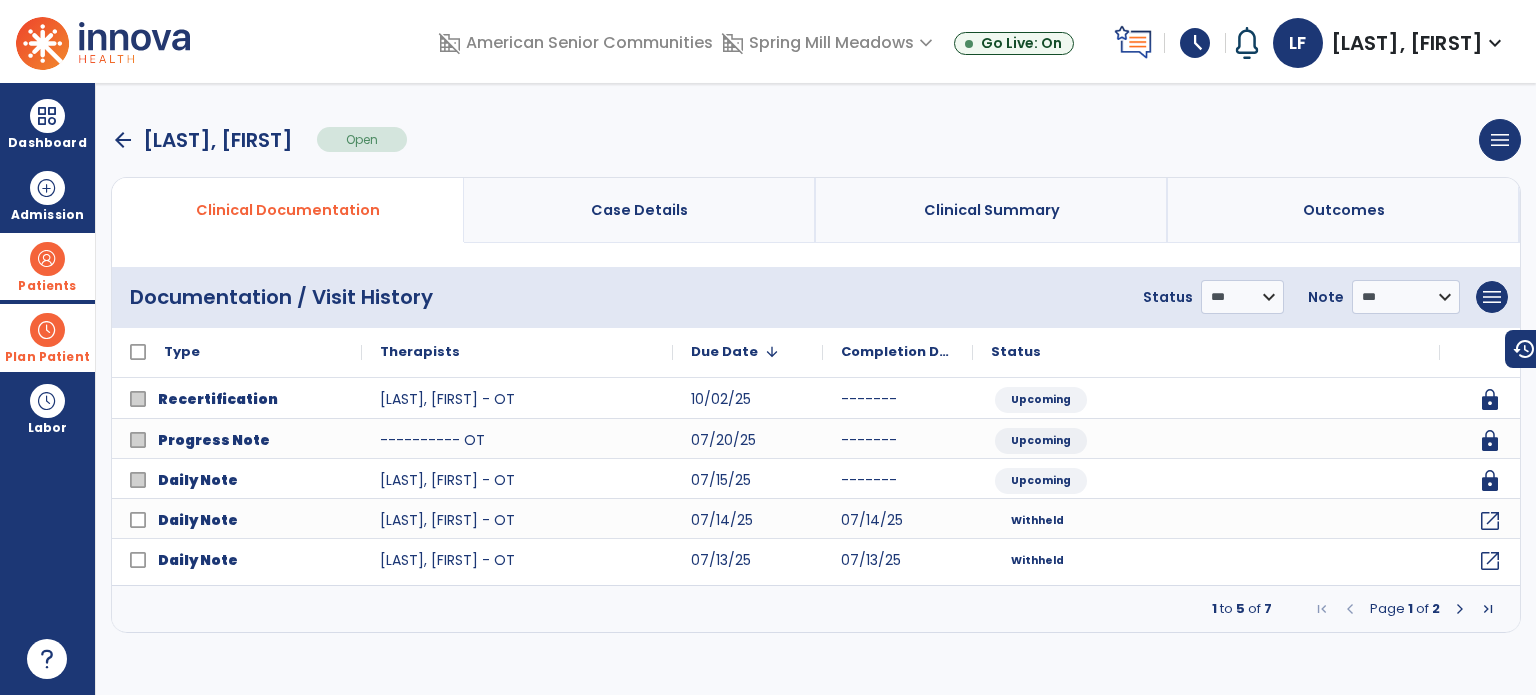 click at bounding box center (1460, 609) 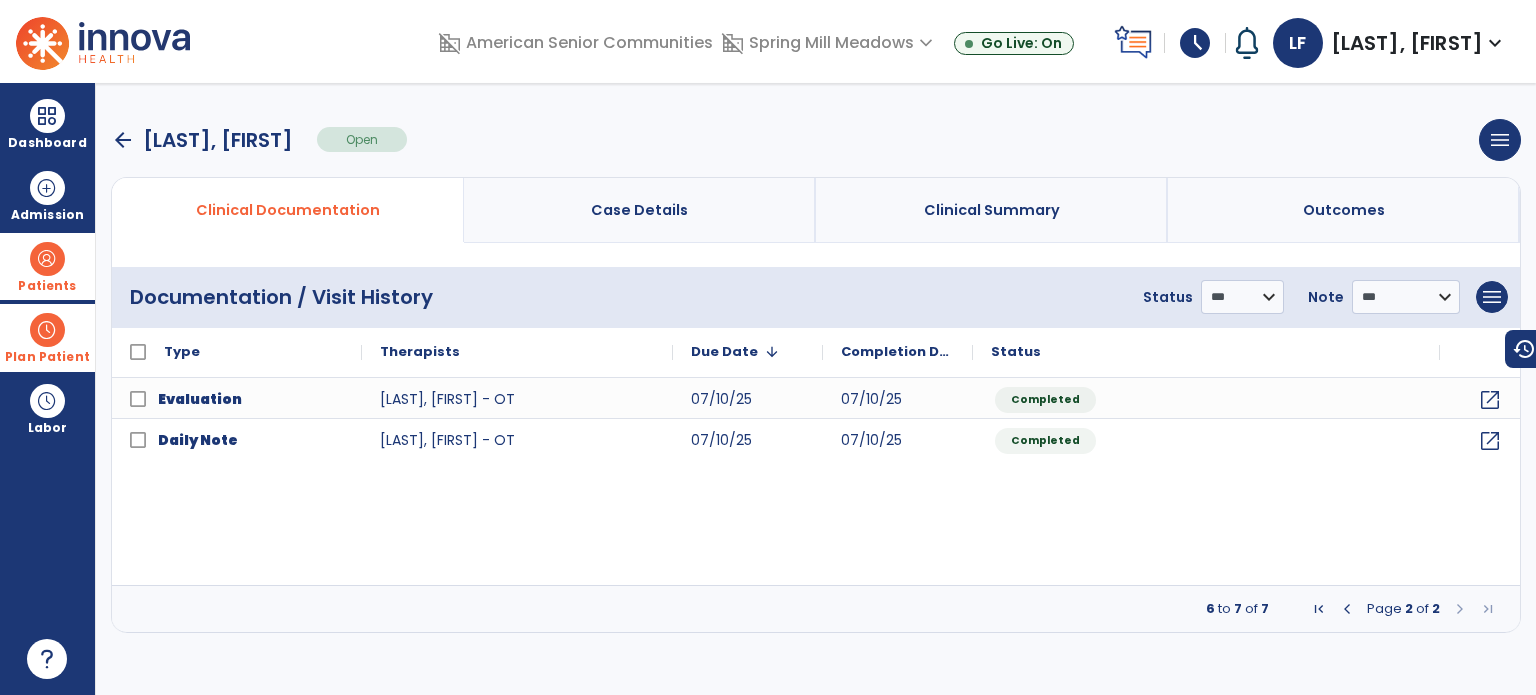 click at bounding box center (1347, 609) 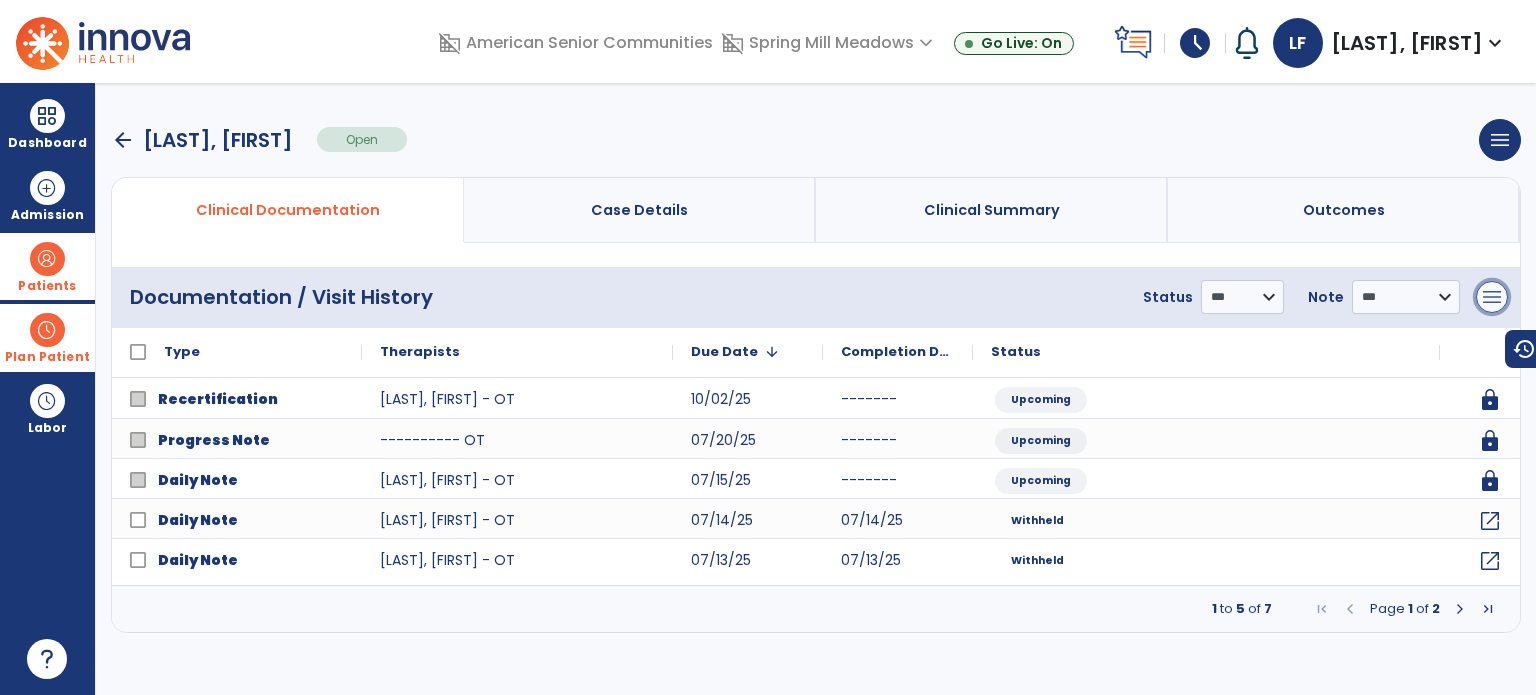 click on "menu" at bounding box center [1492, 297] 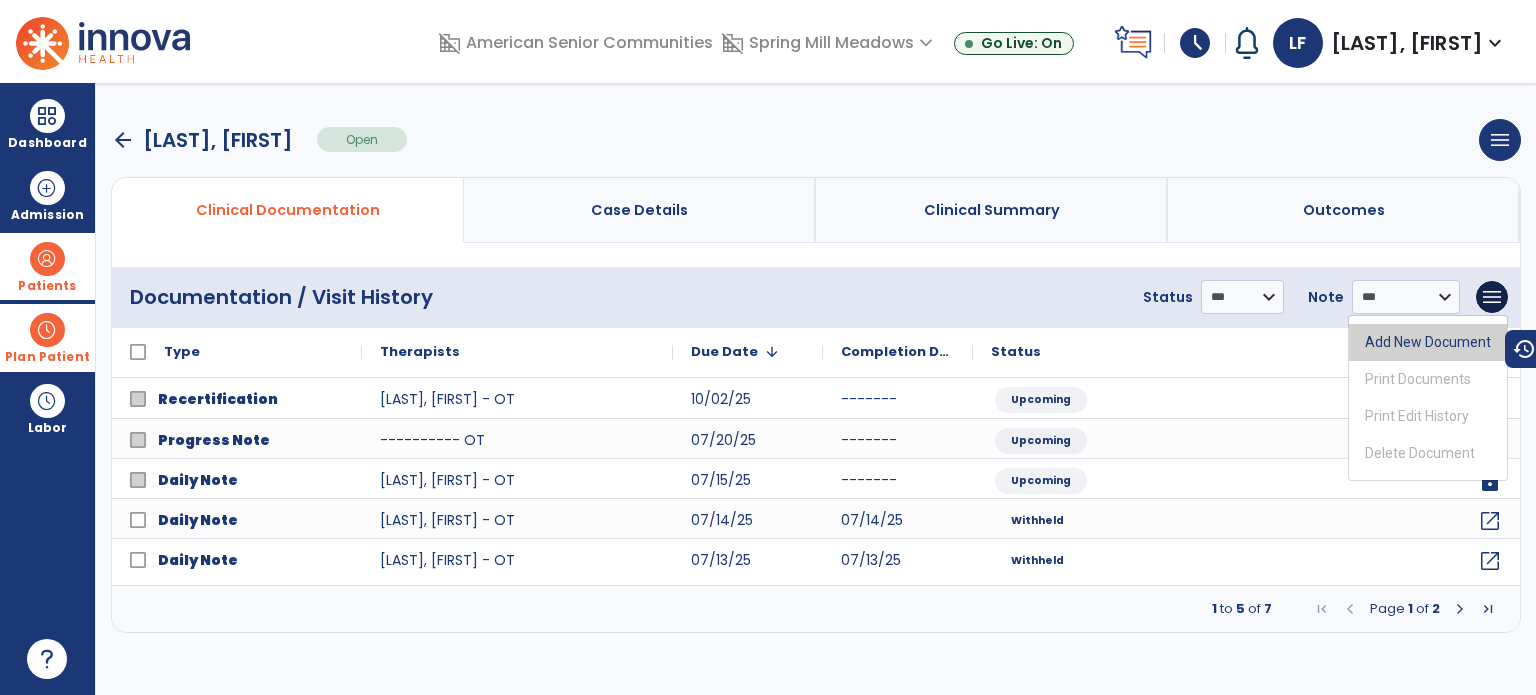 click on "Add New Document" at bounding box center (1428, 342) 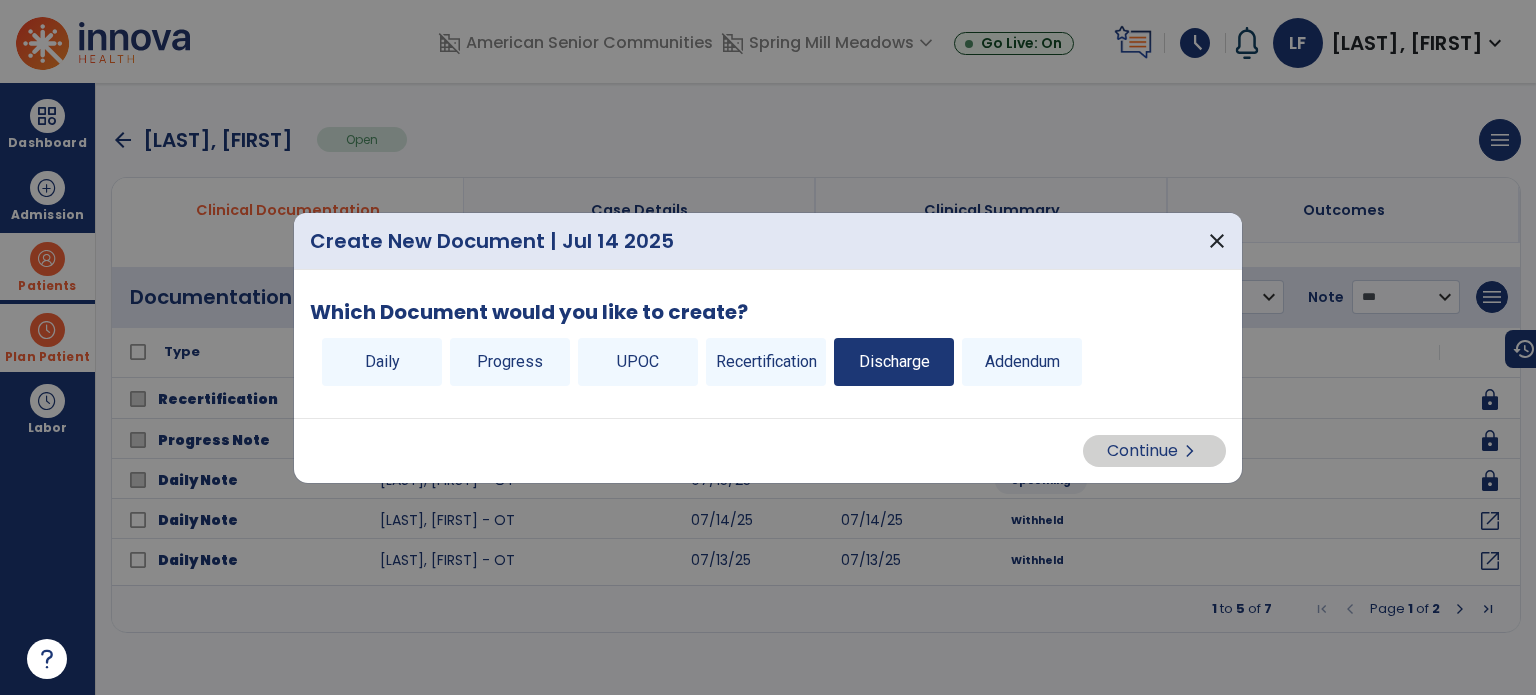 click on "Discharge" at bounding box center [894, 362] 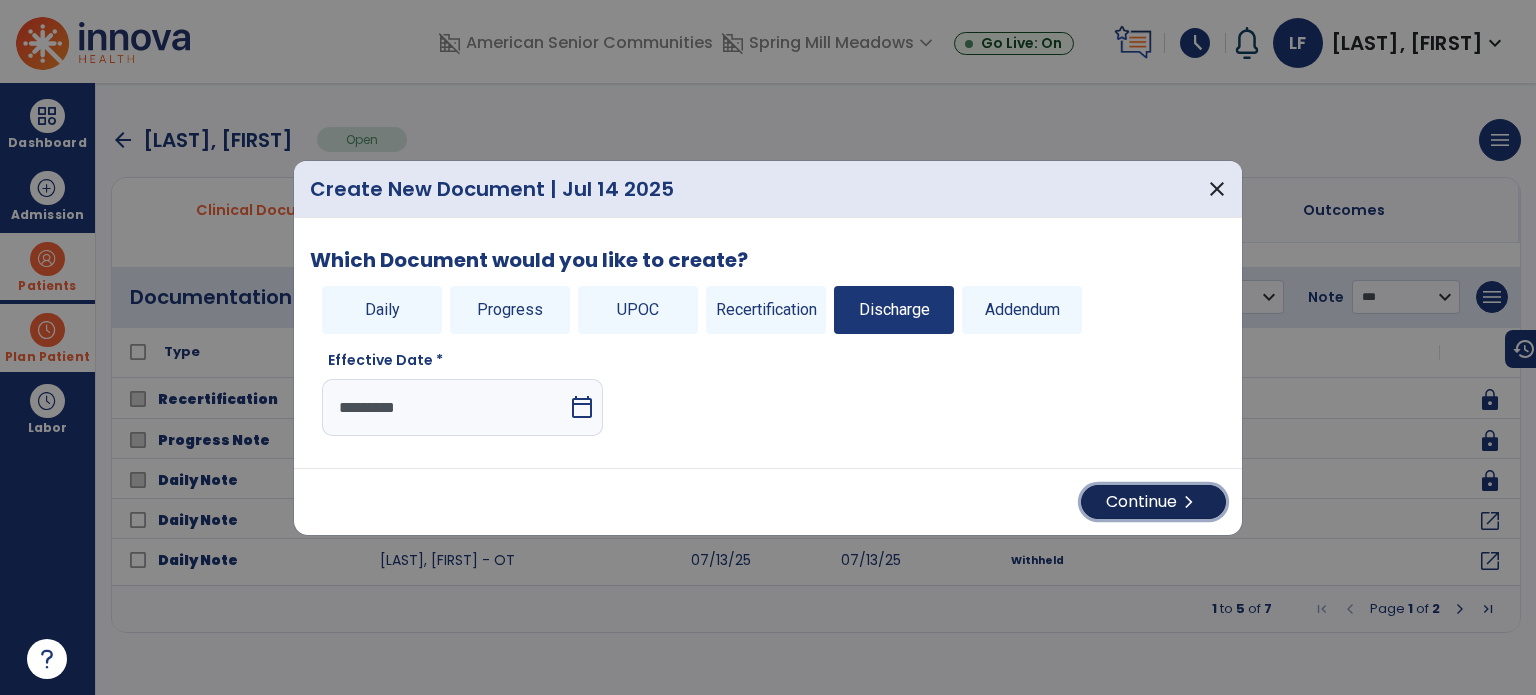 click on "Continue   chevron_right" at bounding box center (1153, 502) 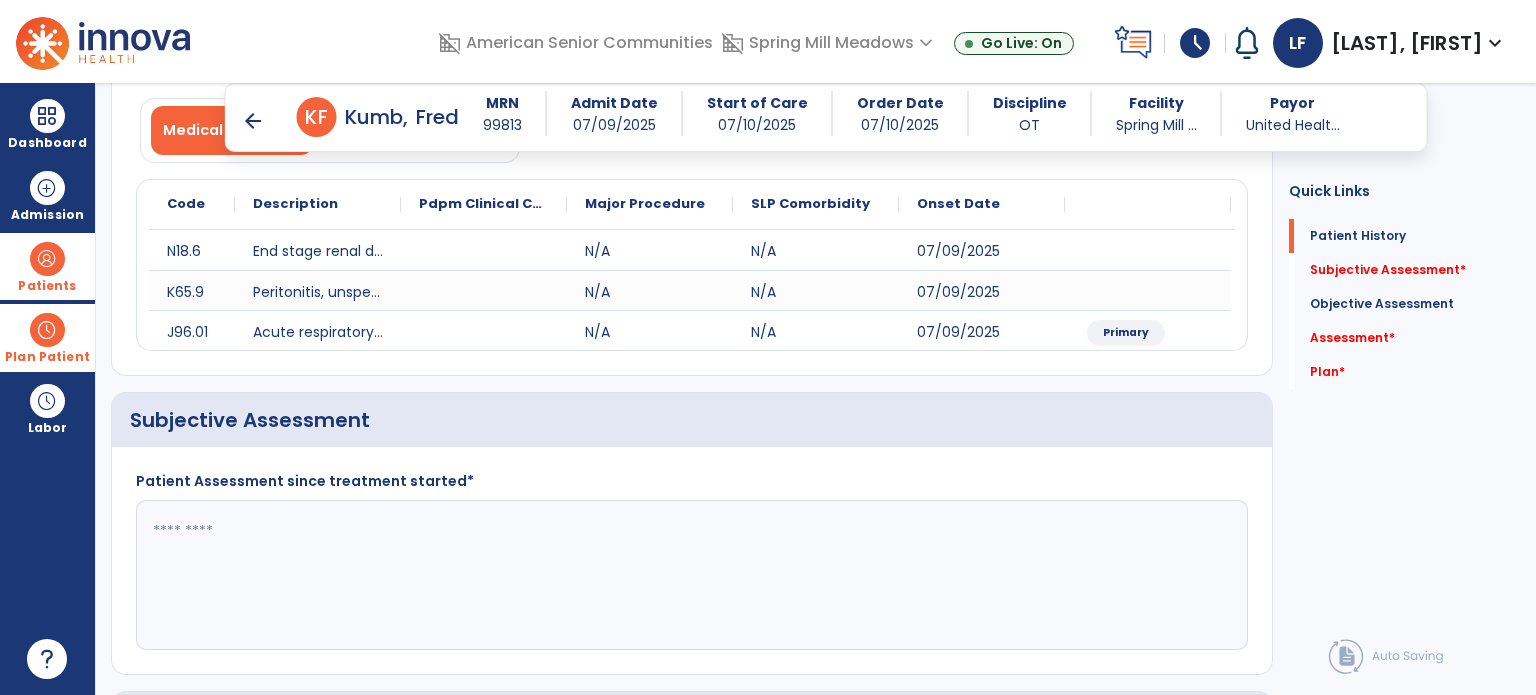 scroll, scrollTop: 204, scrollLeft: 0, axis: vertical 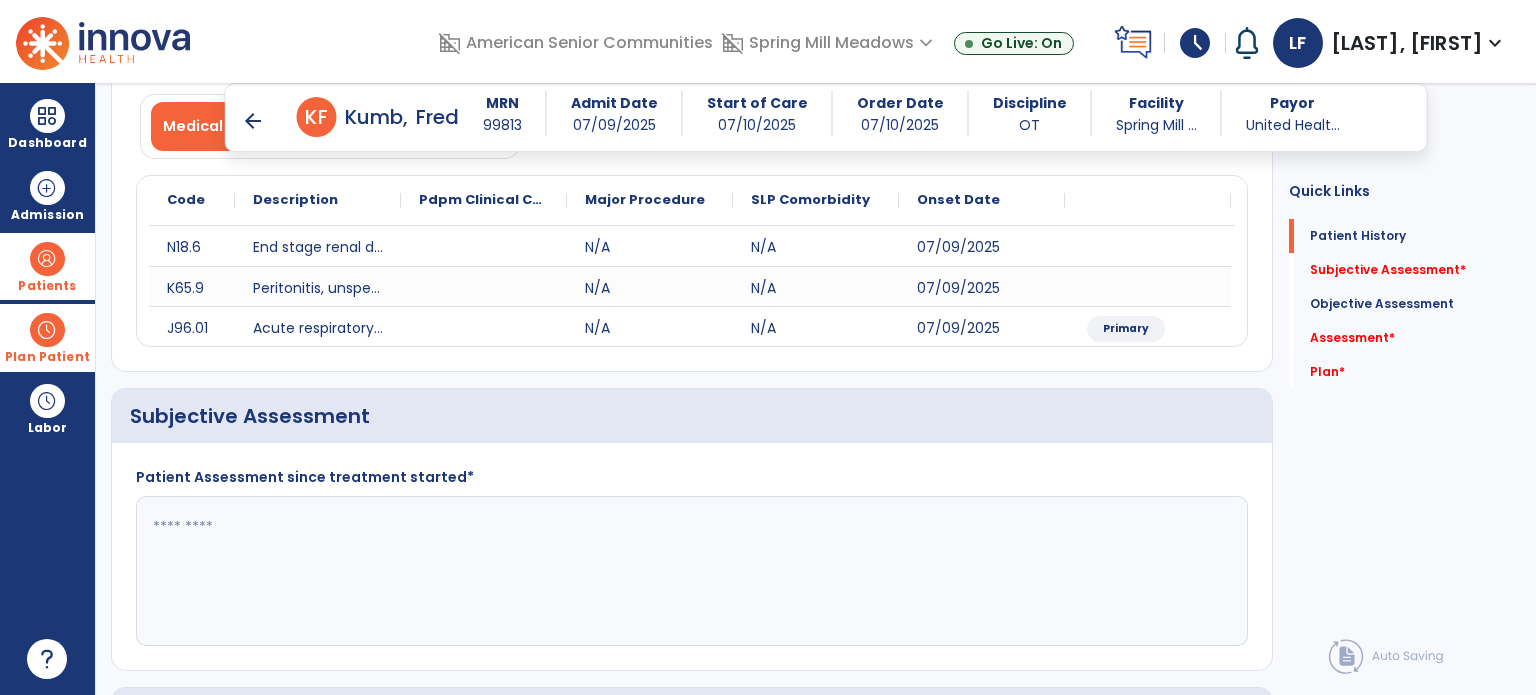 click 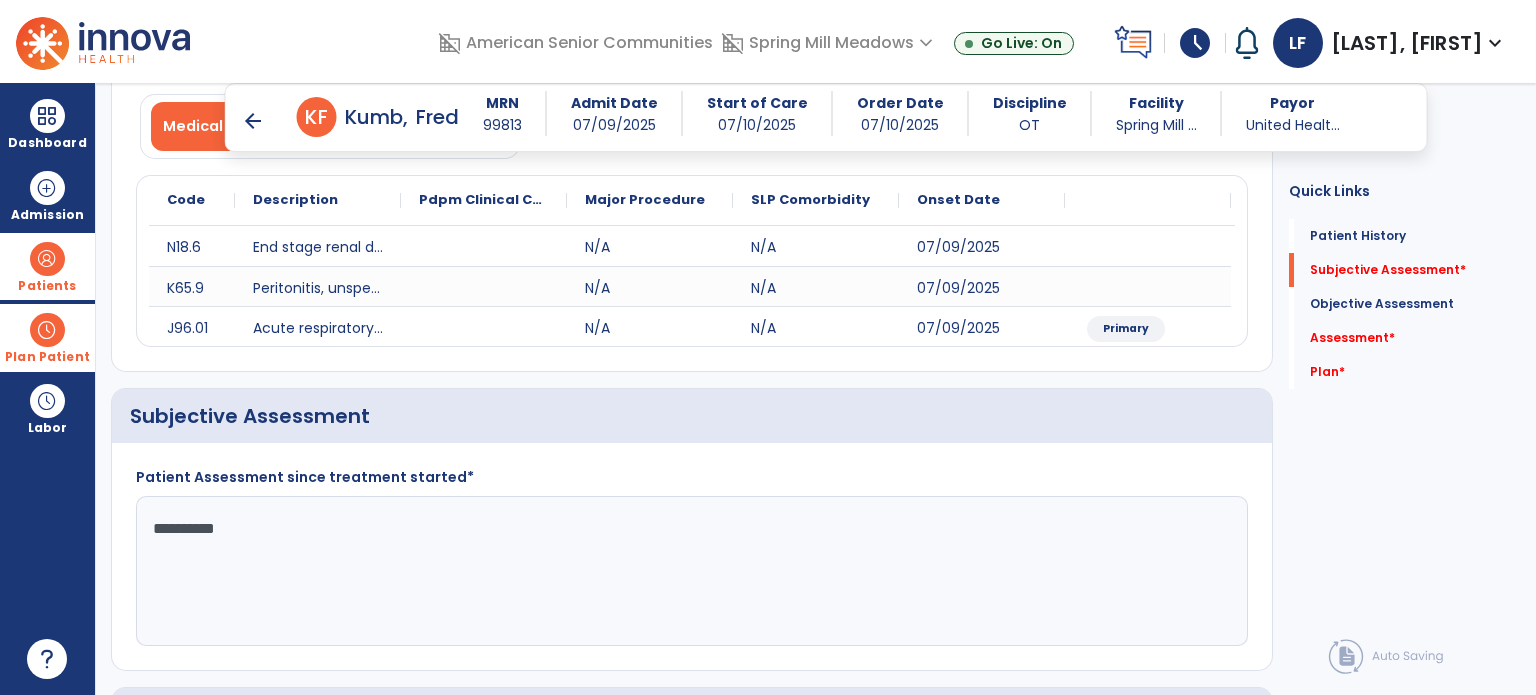 scroll, scrollTop: 658, scrollLeft: 0, axis: vertical 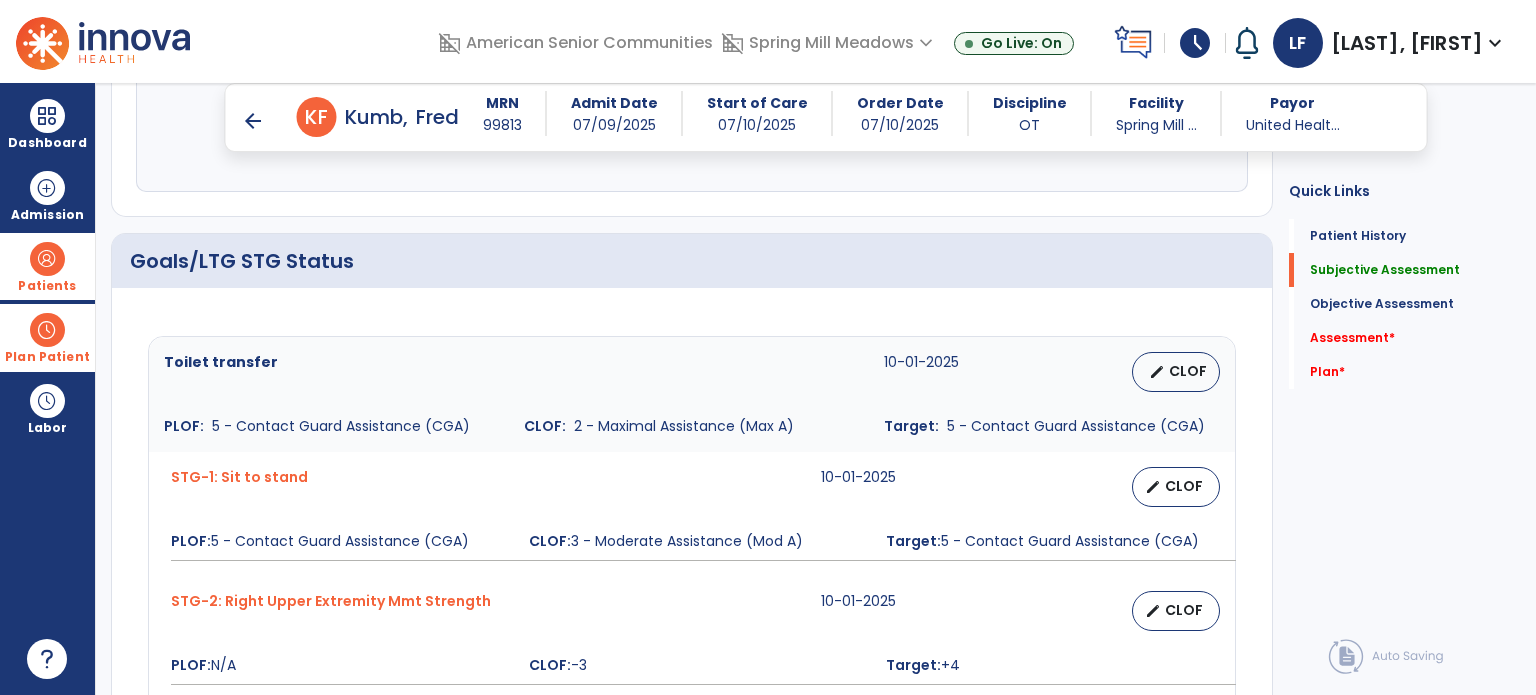 type on "**********" 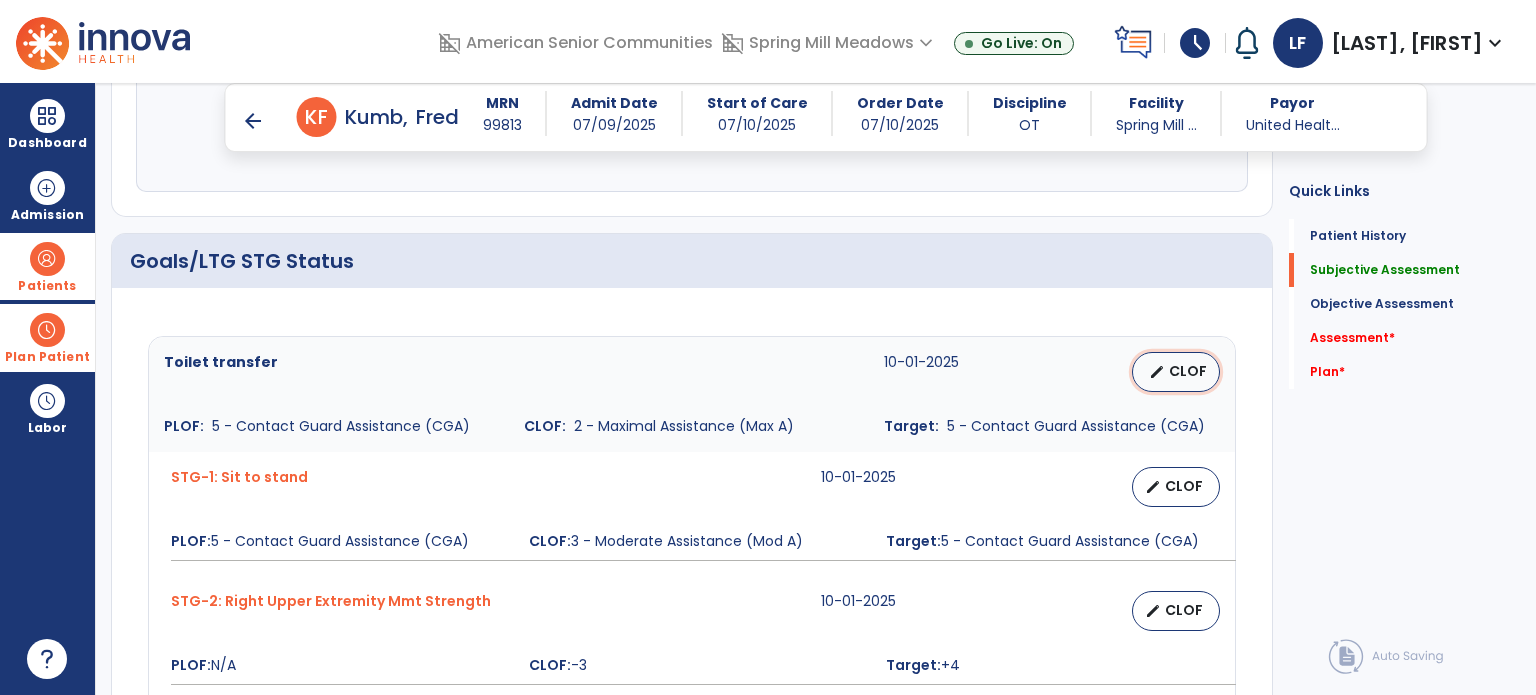 click on "CLOF" at bounding box center [1188, 371] 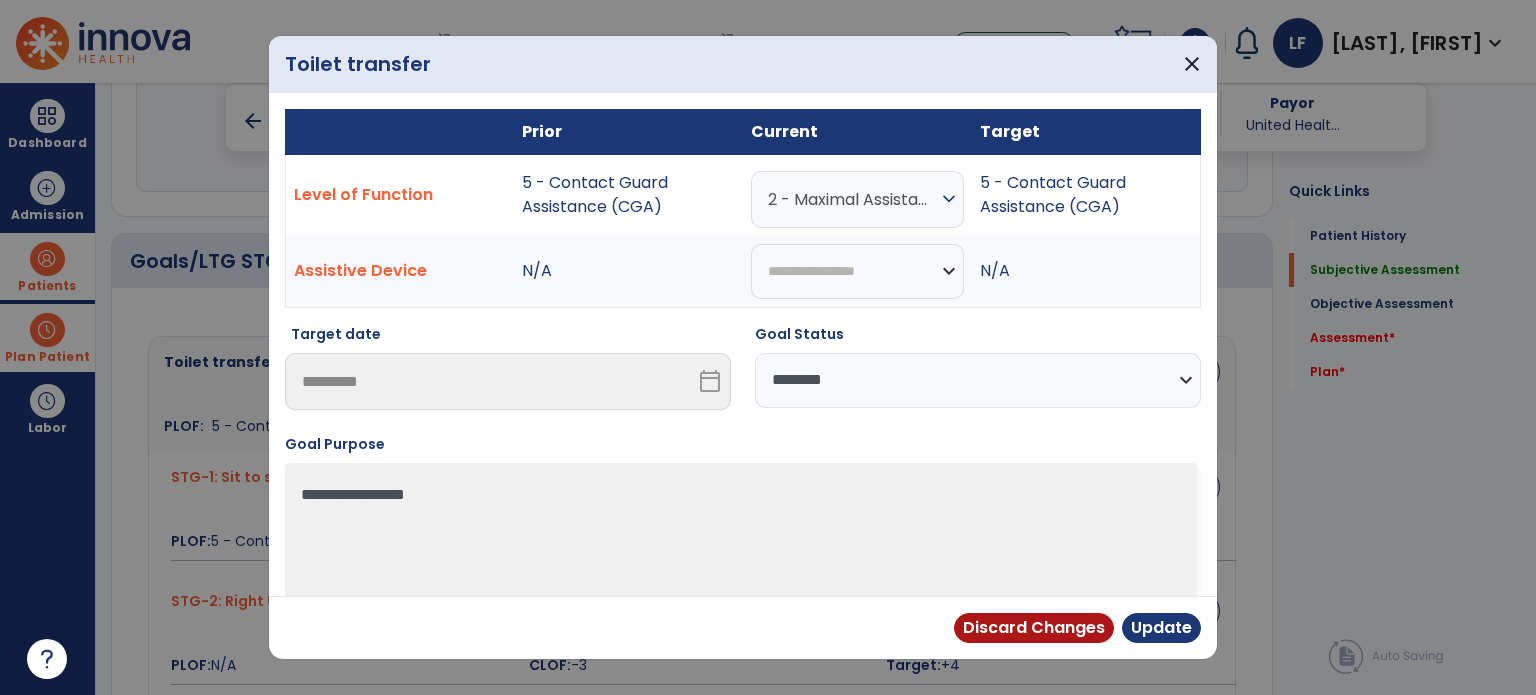 click on "**********" at bounding box center (743, 360) 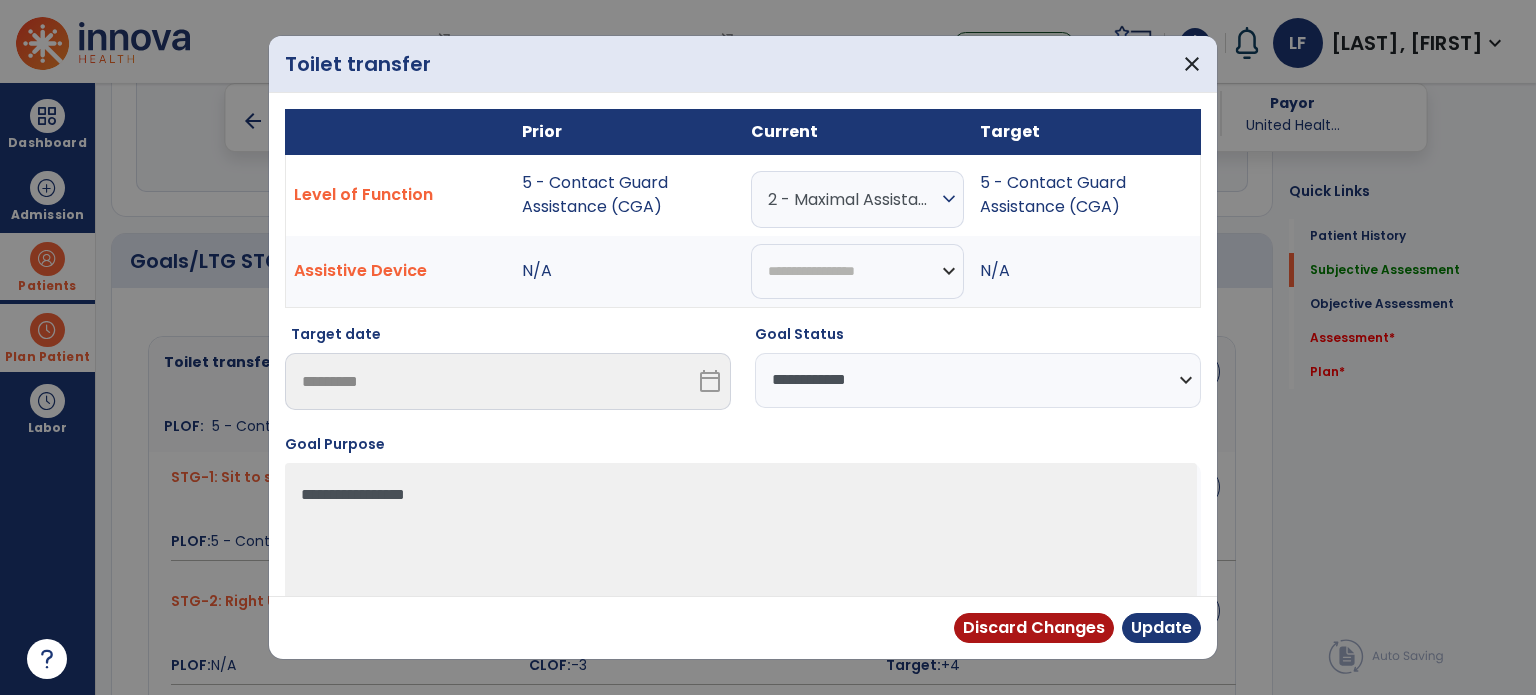 drag, startPoint x: 882, startPoint y: 379, endPoint x: 816, endPoint y: 522, distance: 157.49603 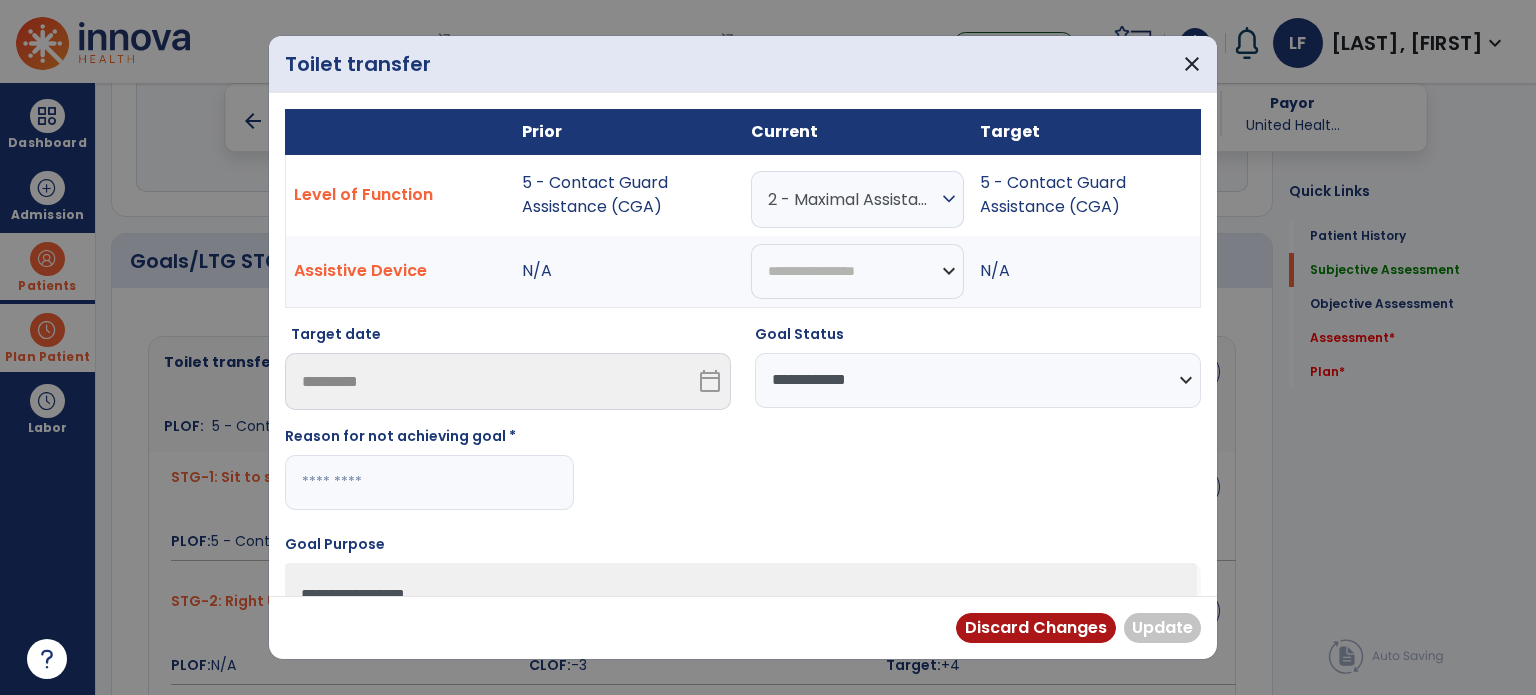 click at bounding box center (429, 482) 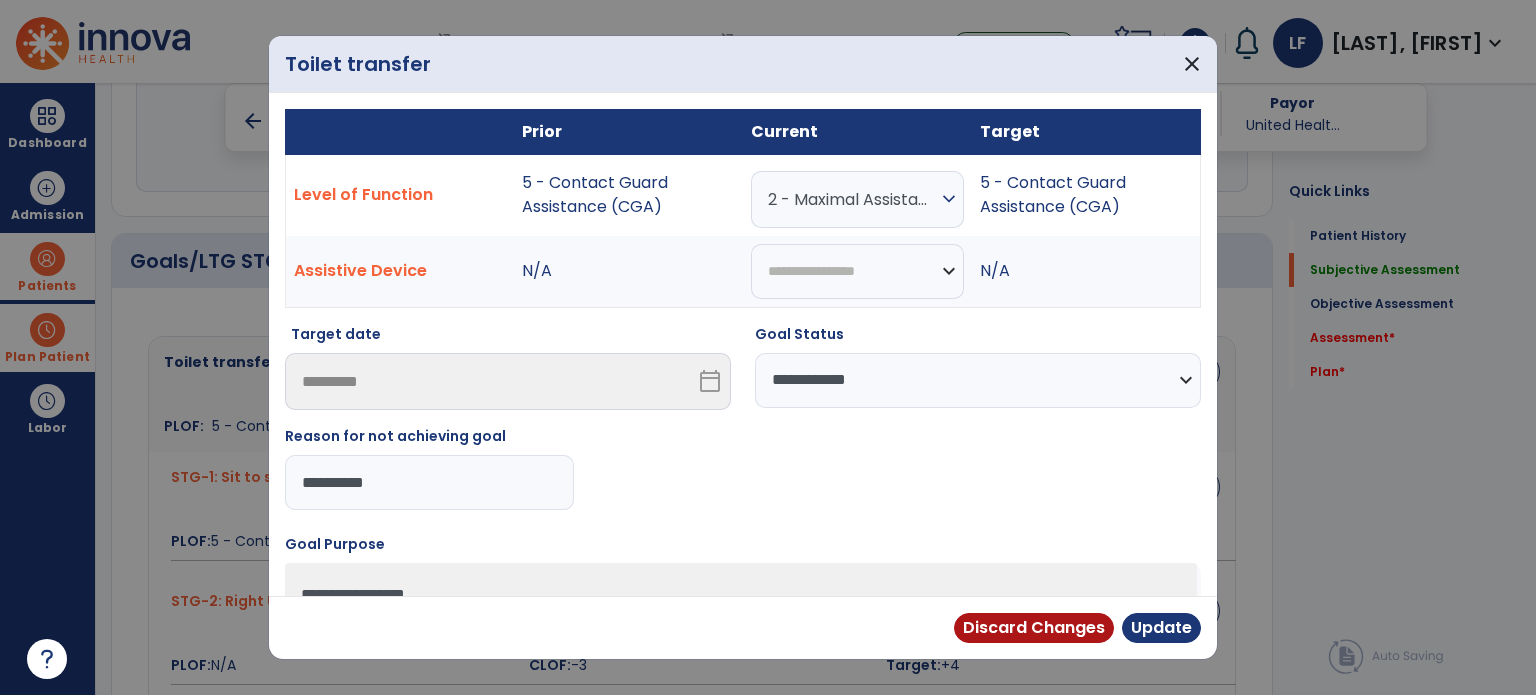 drag, startPoint x: 468, startPoint y: 476, endPoint x: 168, endPoint y: 479, distance: 300.015 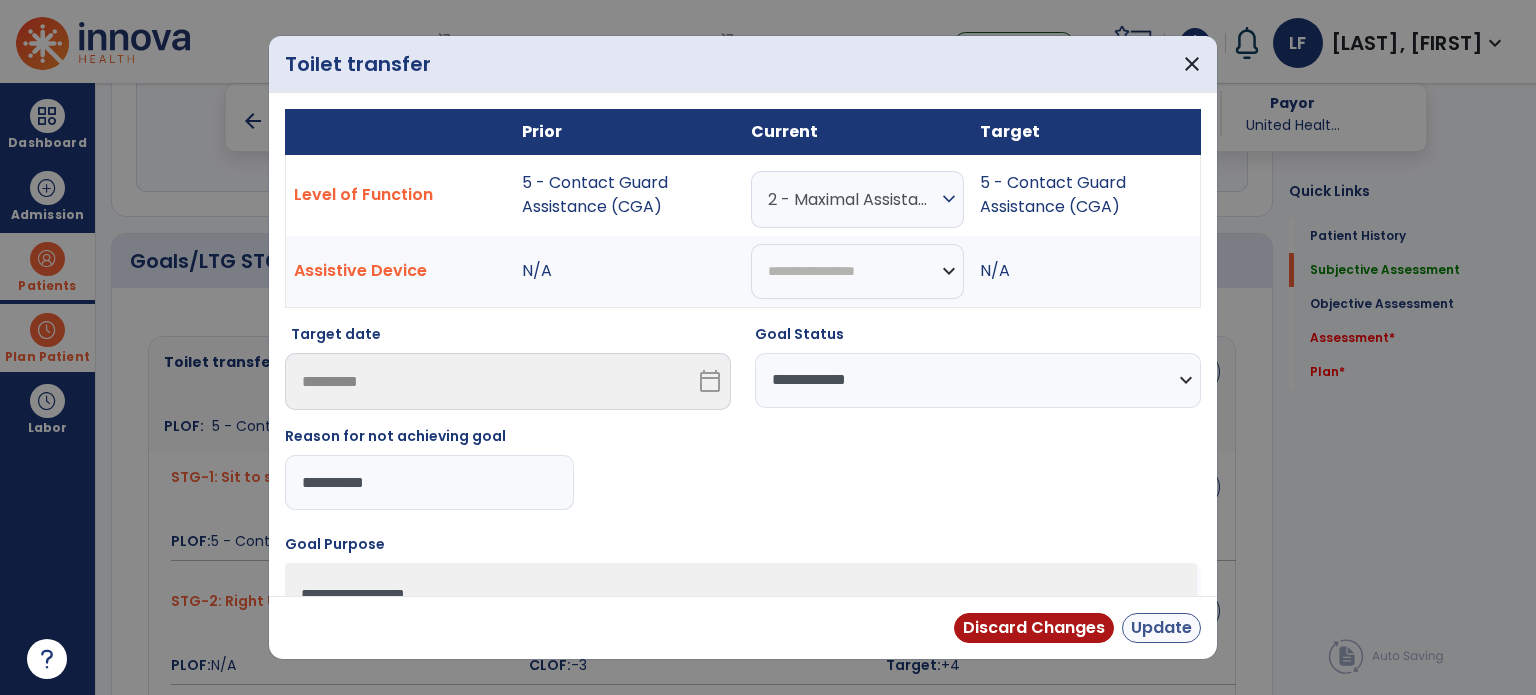 type on "**********" 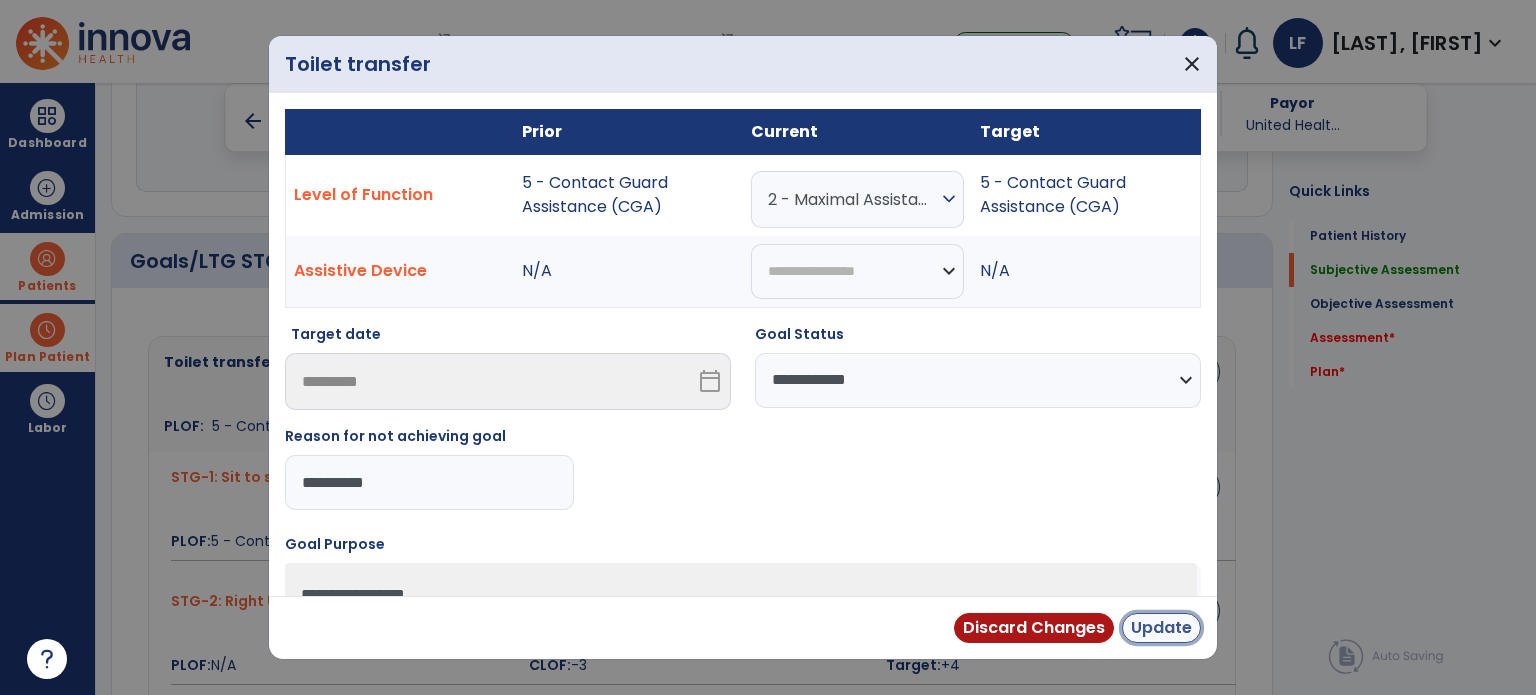 click on "Update" at bounding box center (1161, 628) 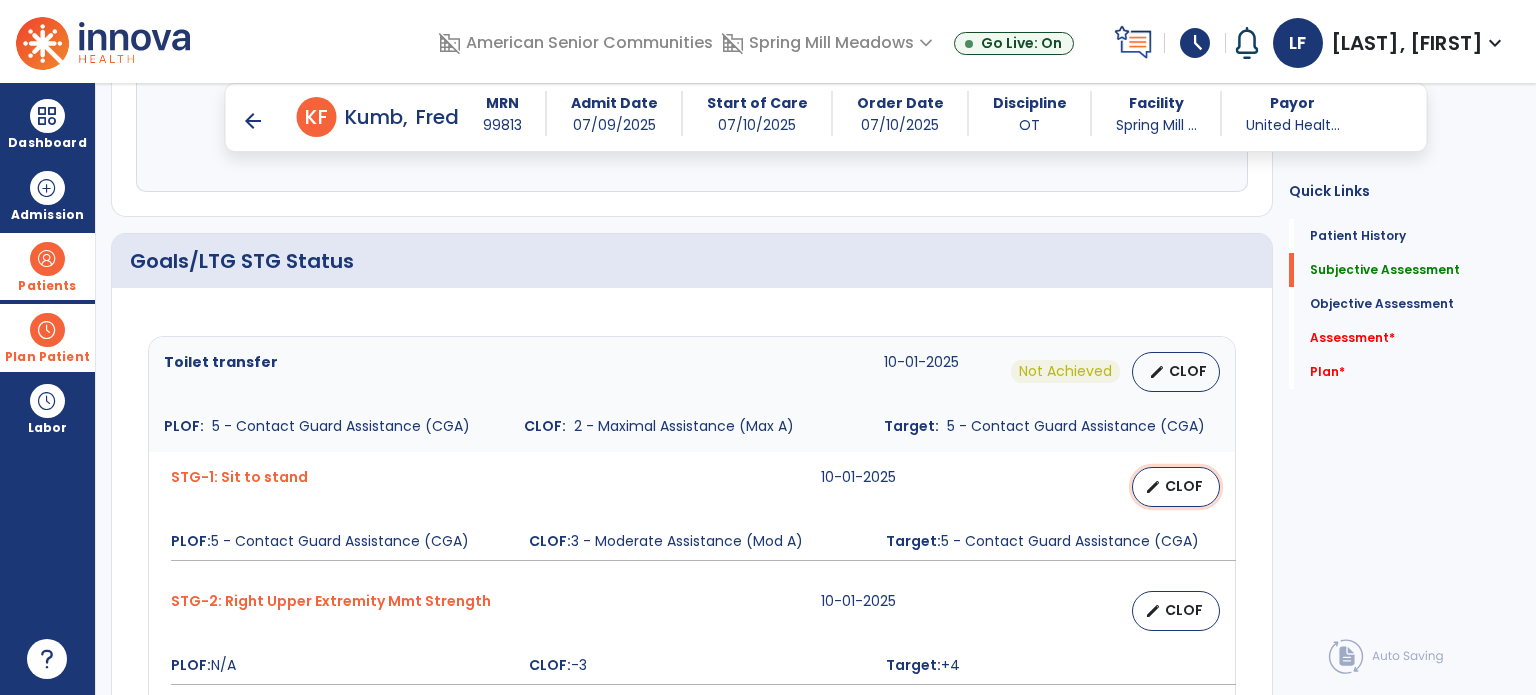 click on "CLOF" at bounding box center (1184, 486) 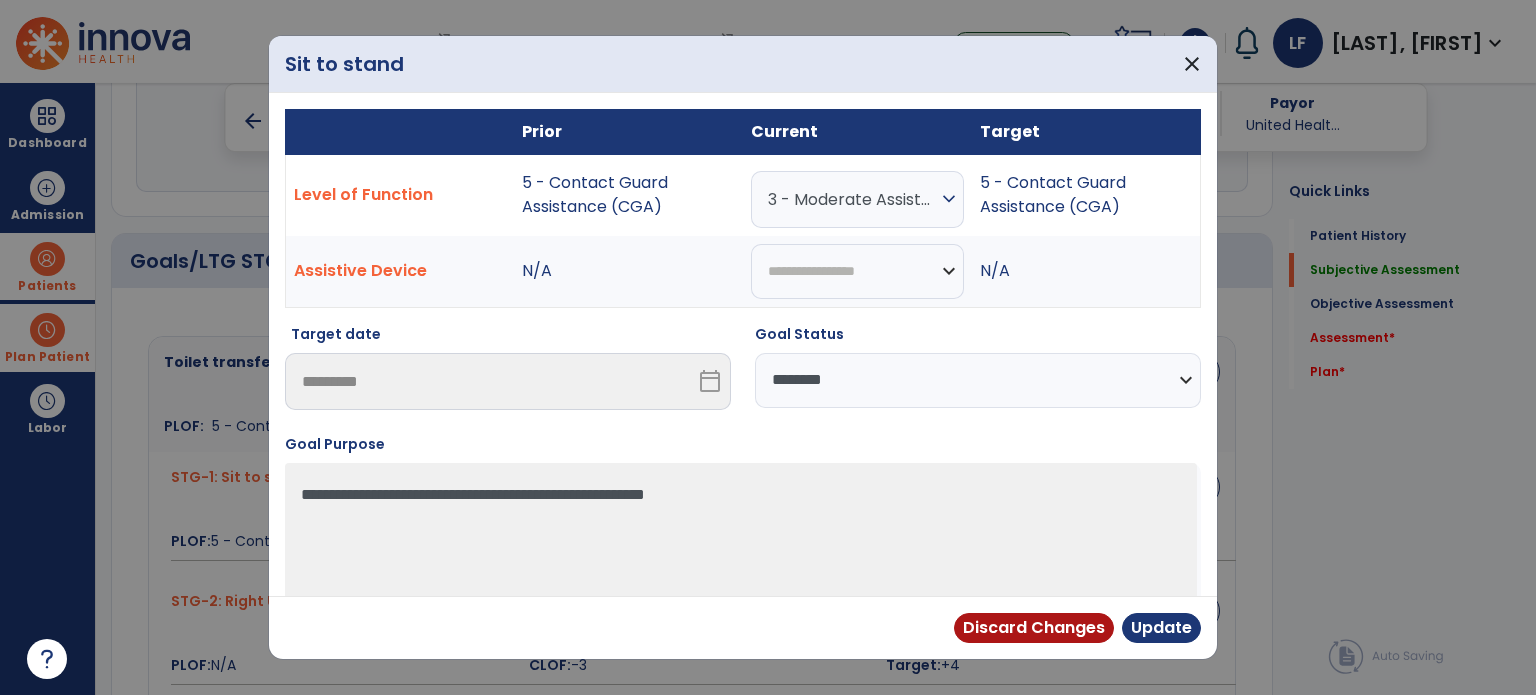 click on "**********" at bounding box center [743, 360] 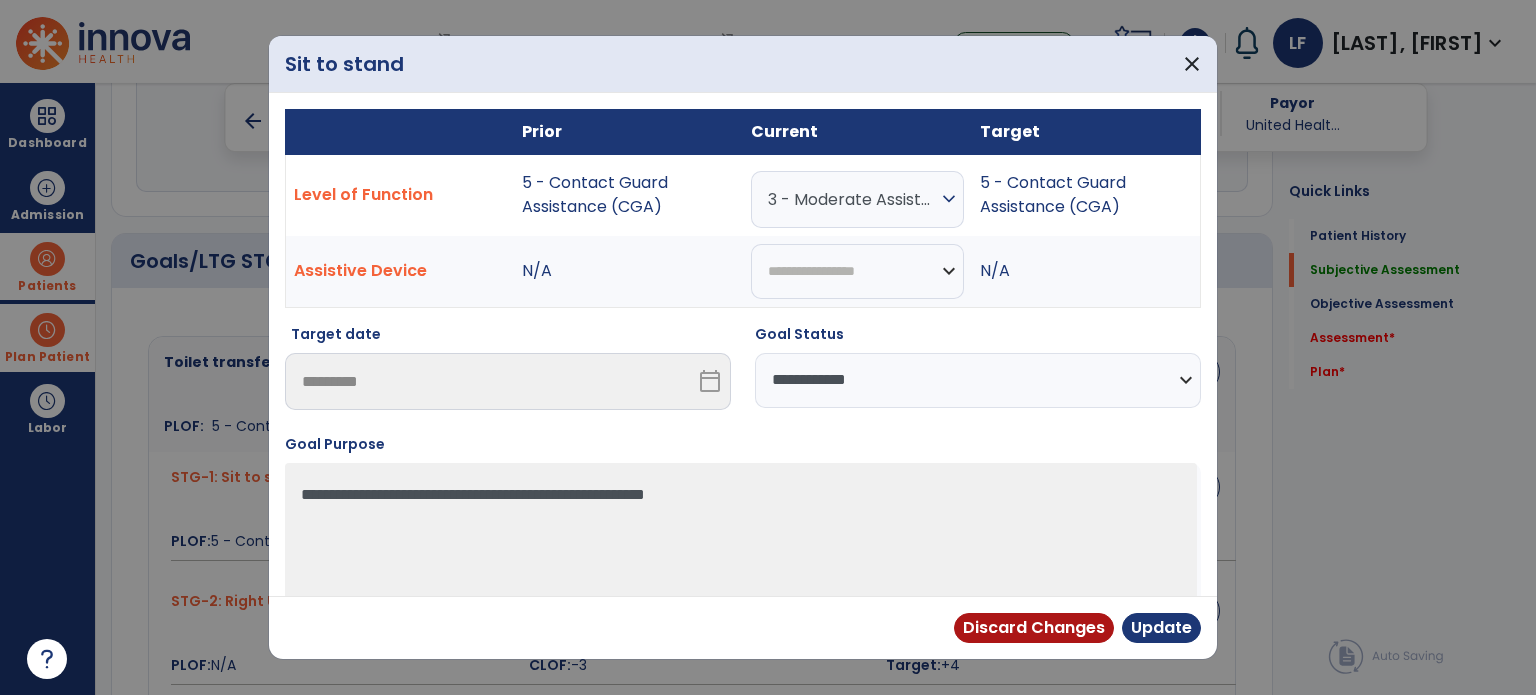 drag, startPoint x: 849, startPoint y: 368, endPoint x: 809, endPoint y: 527, distance: 163.95427 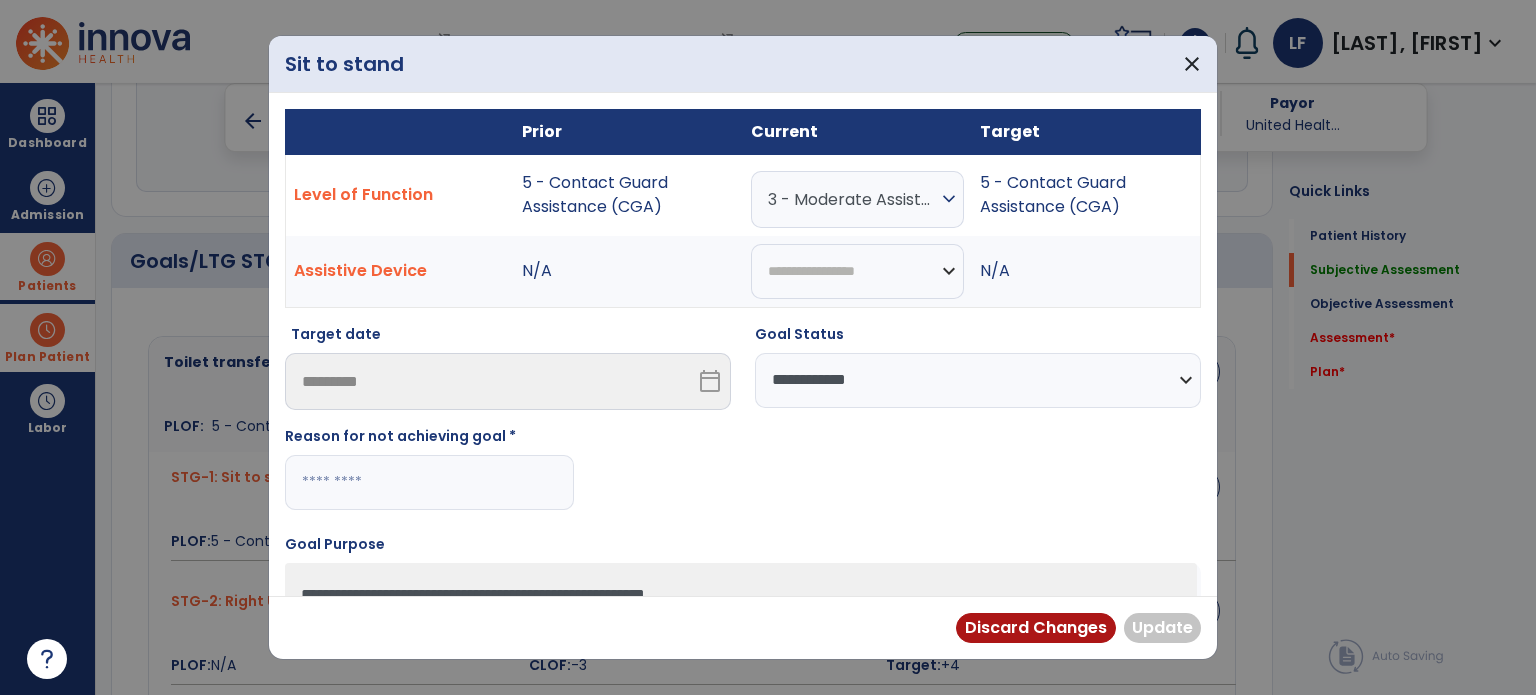 click at bounding box center (429, 482) 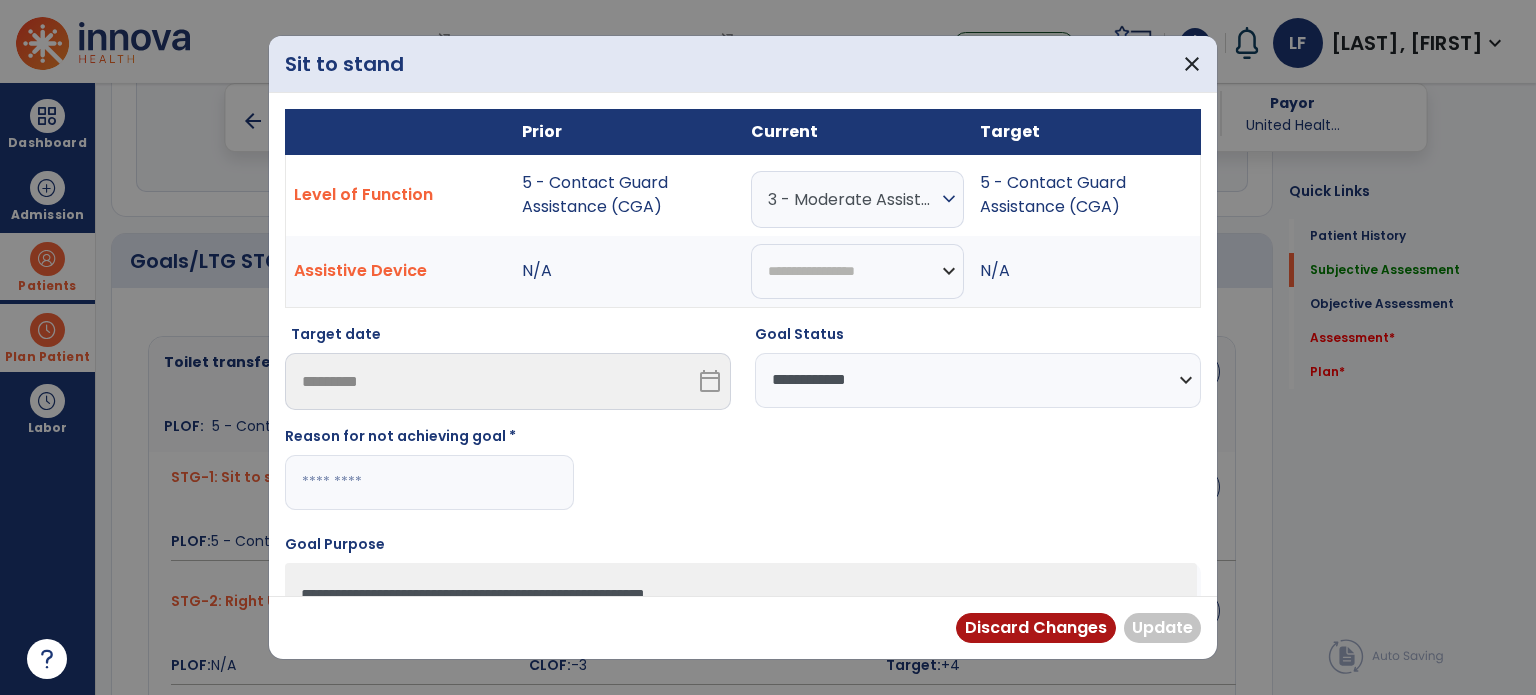 paste on "**********" 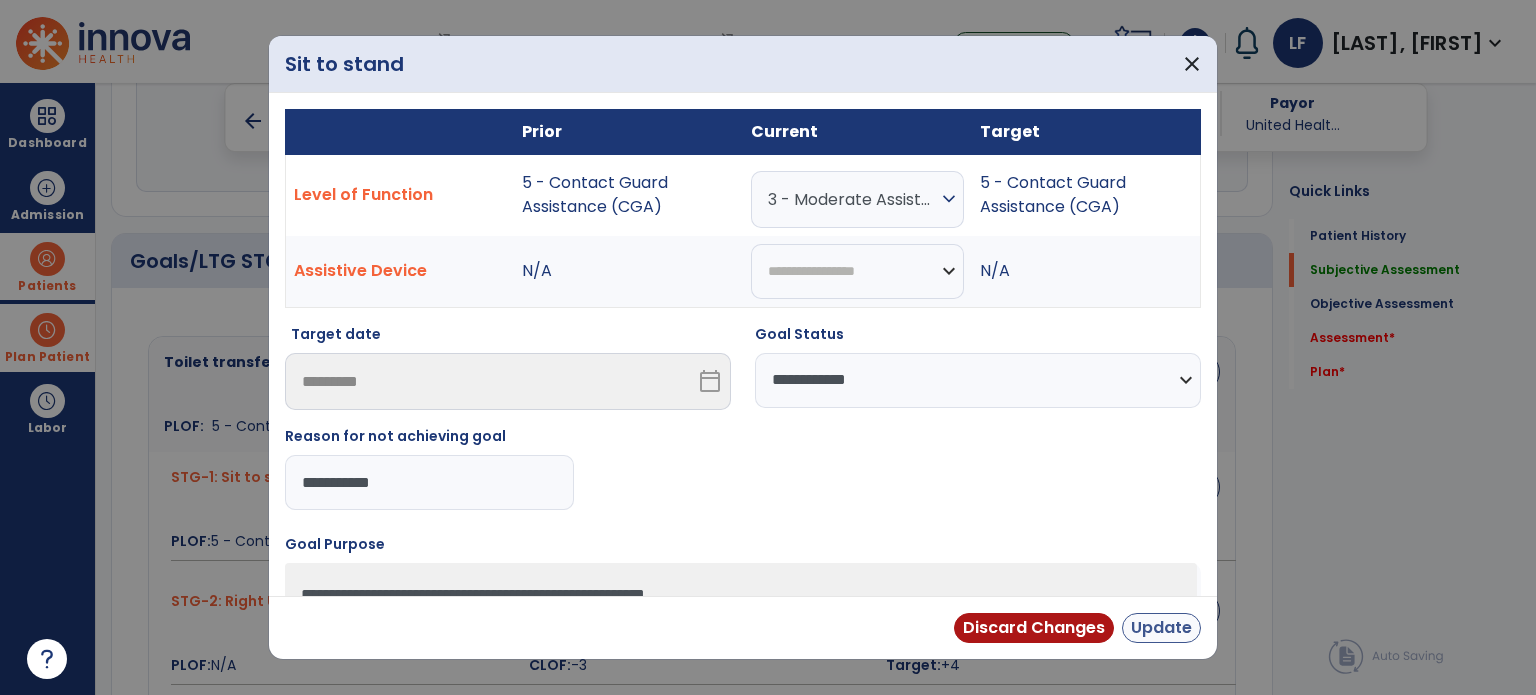 type on "**********" 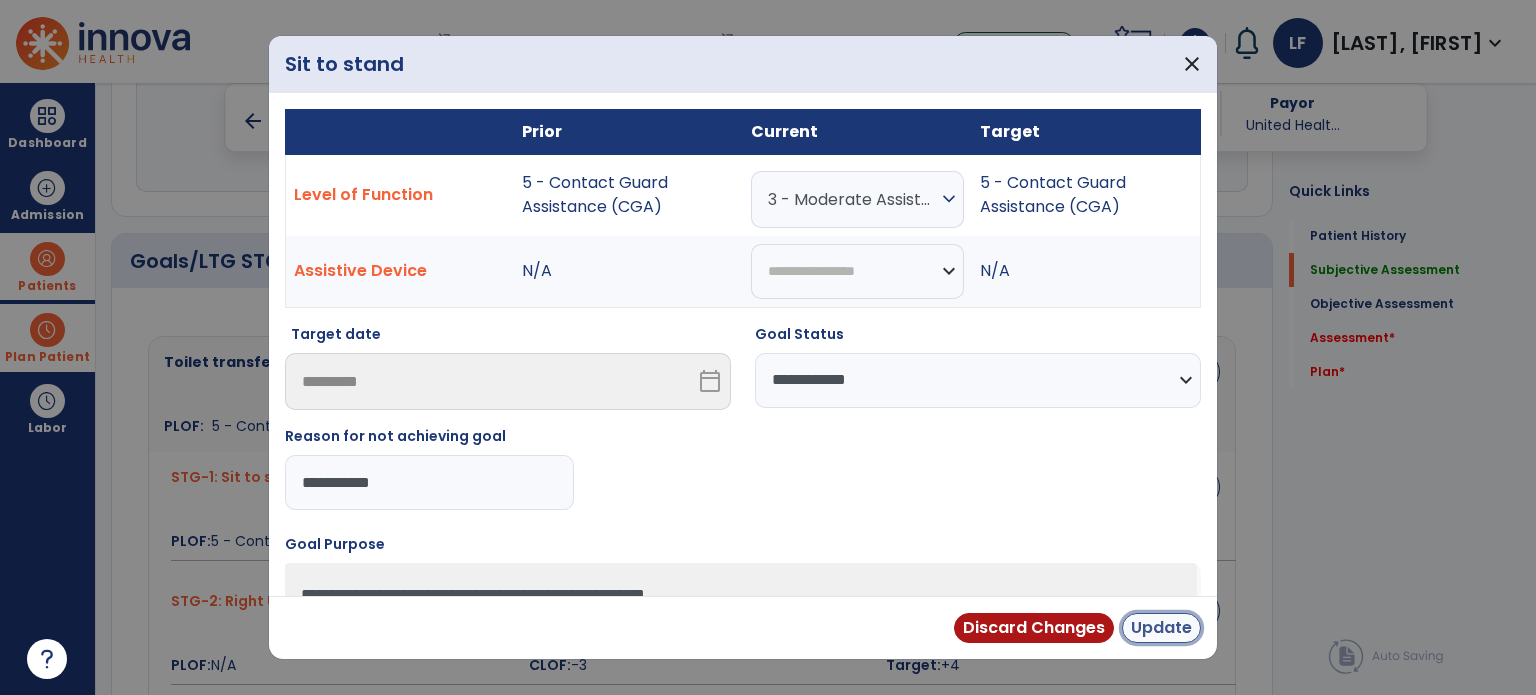 click on "Update" at bounding box center (1161, 628) 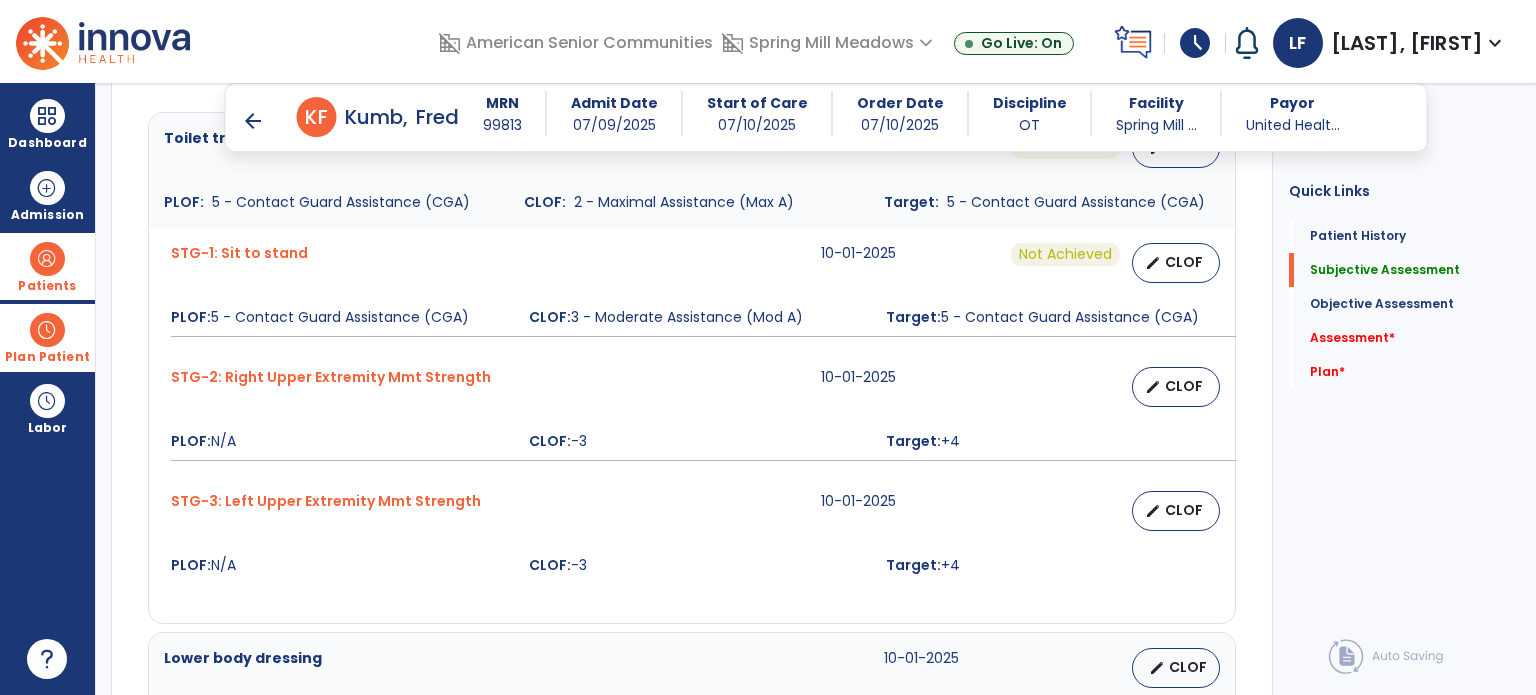scroll, scrollTop: 887, scrollLeft: 0, axis: vertical 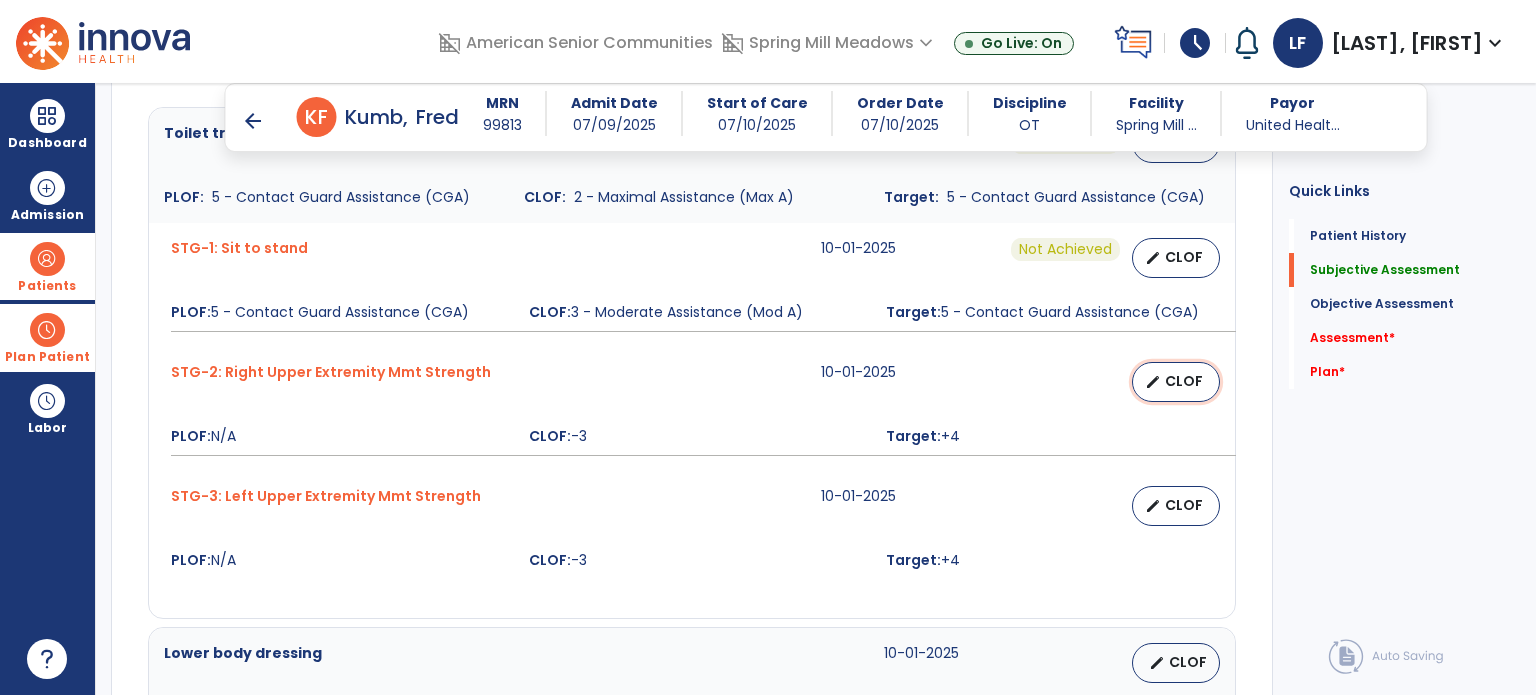 click on "CLOF" at bounding box center [1184, 381] 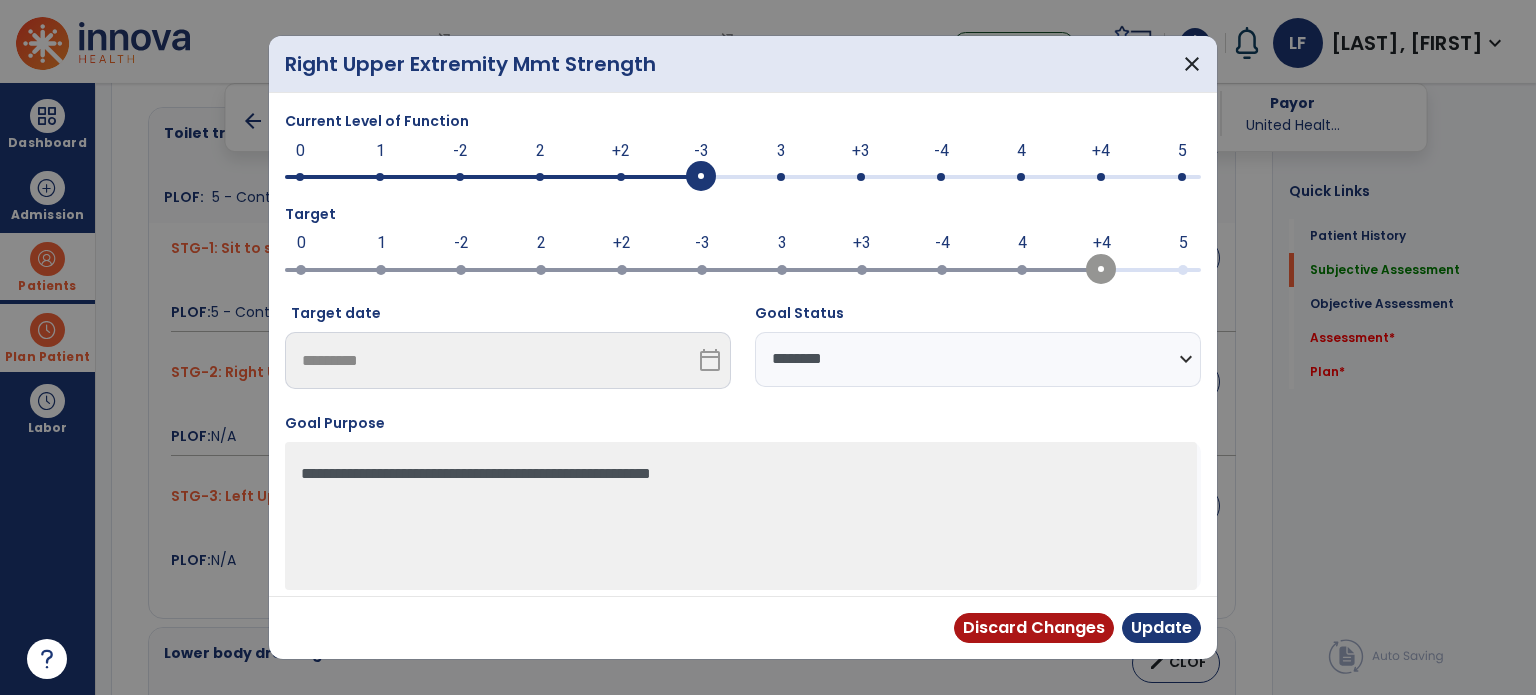 click on "**********" at bounding box center [978, 359] 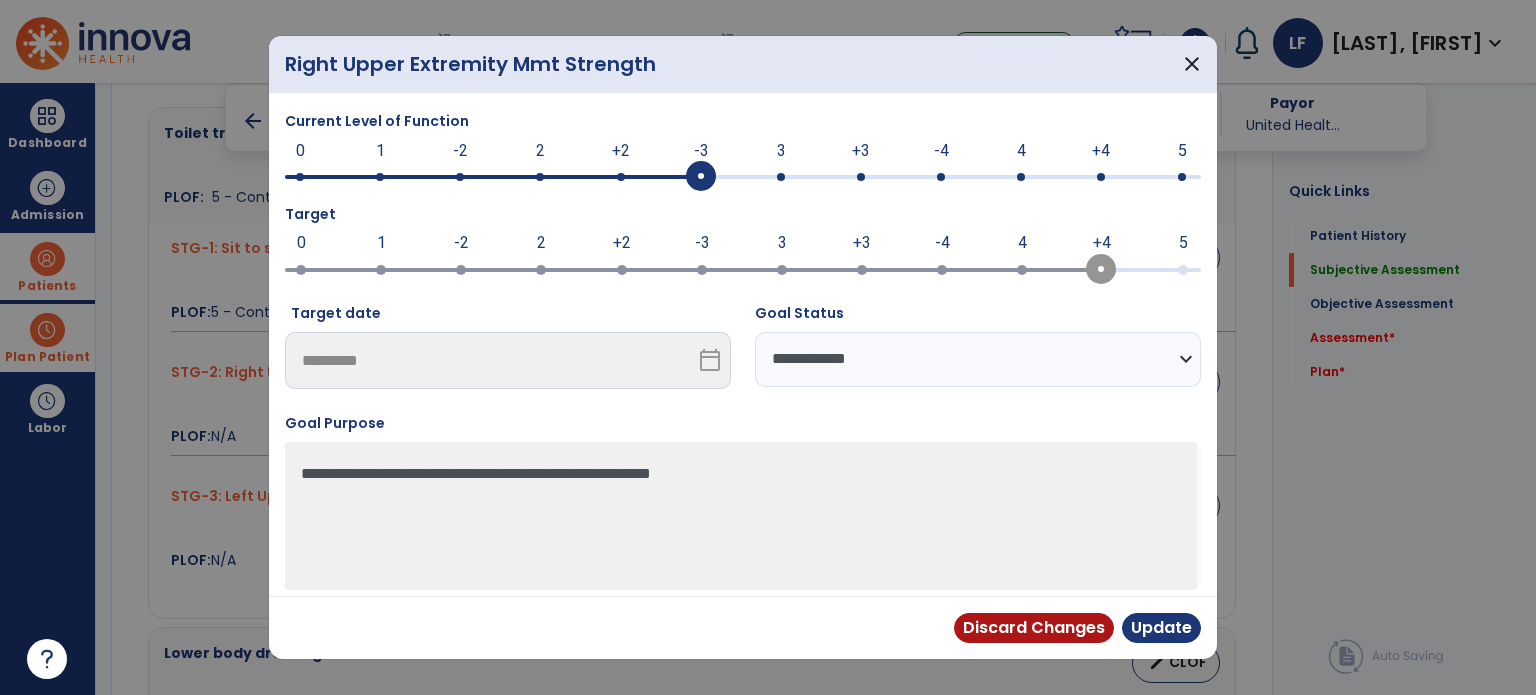 click on "**********" at bounding box center [978, 359] 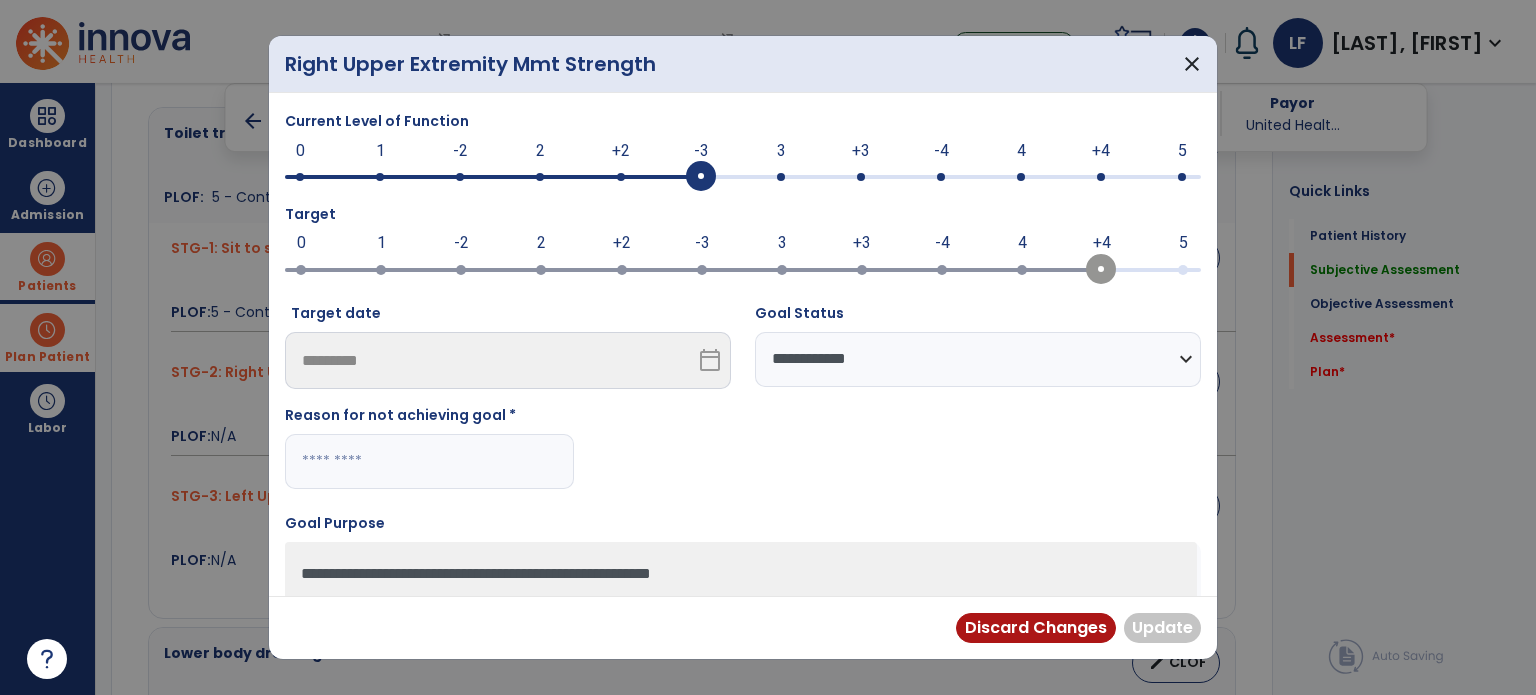 click at bounding box center [429, 461] 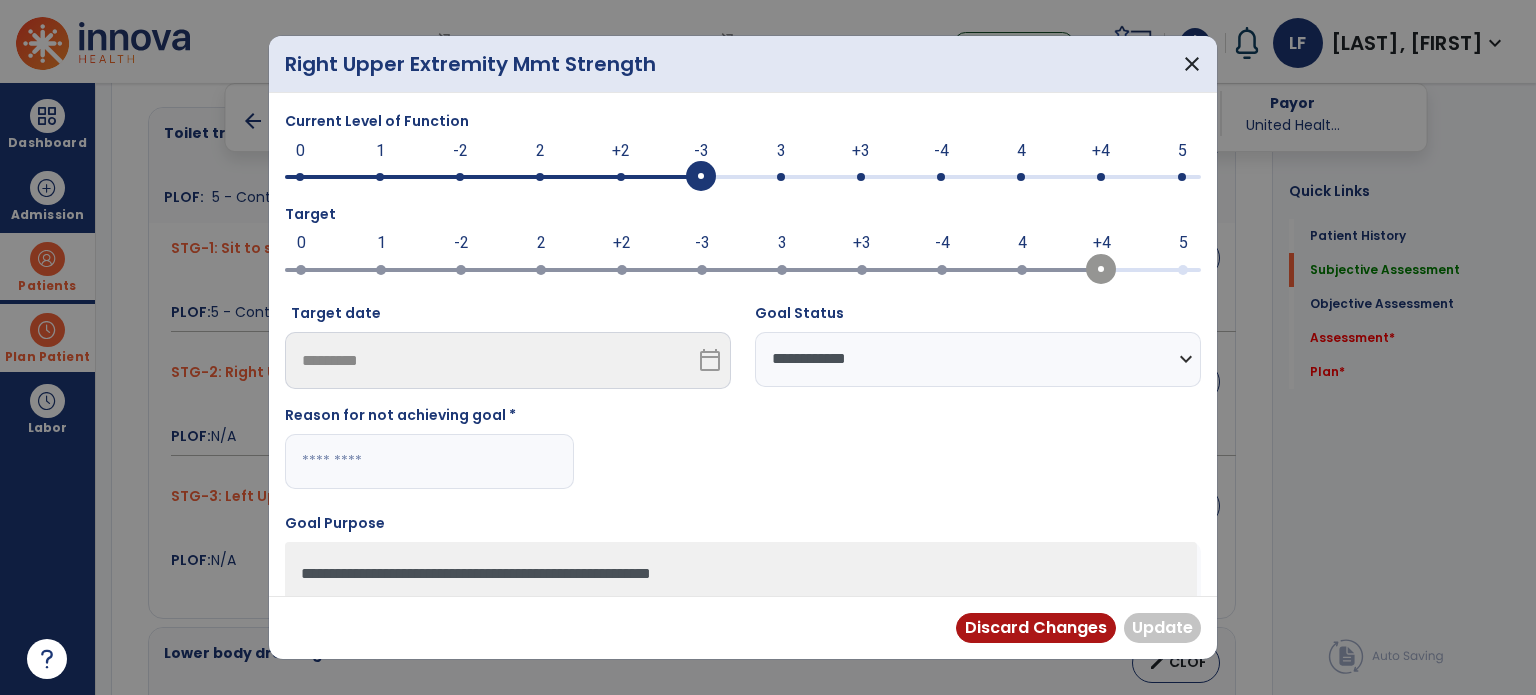paste on "**********" 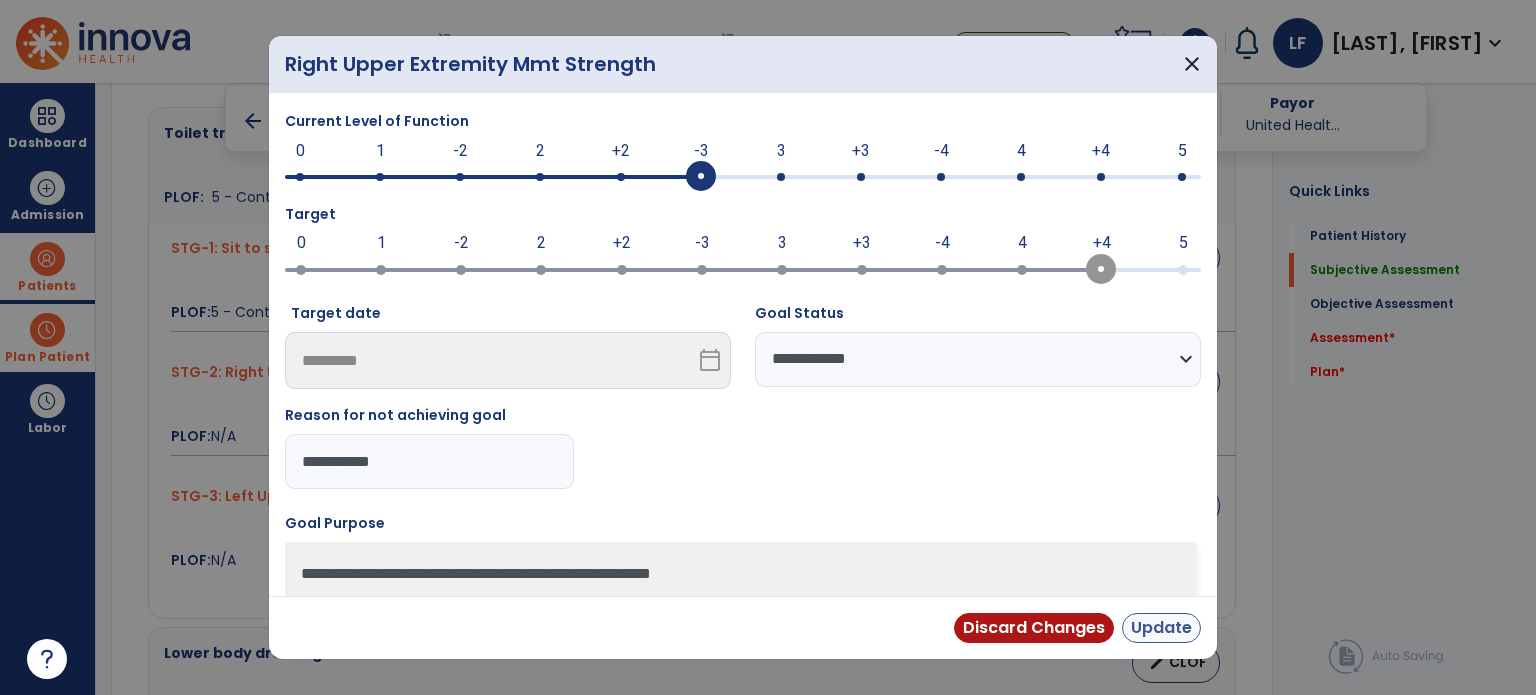 type on "**********" 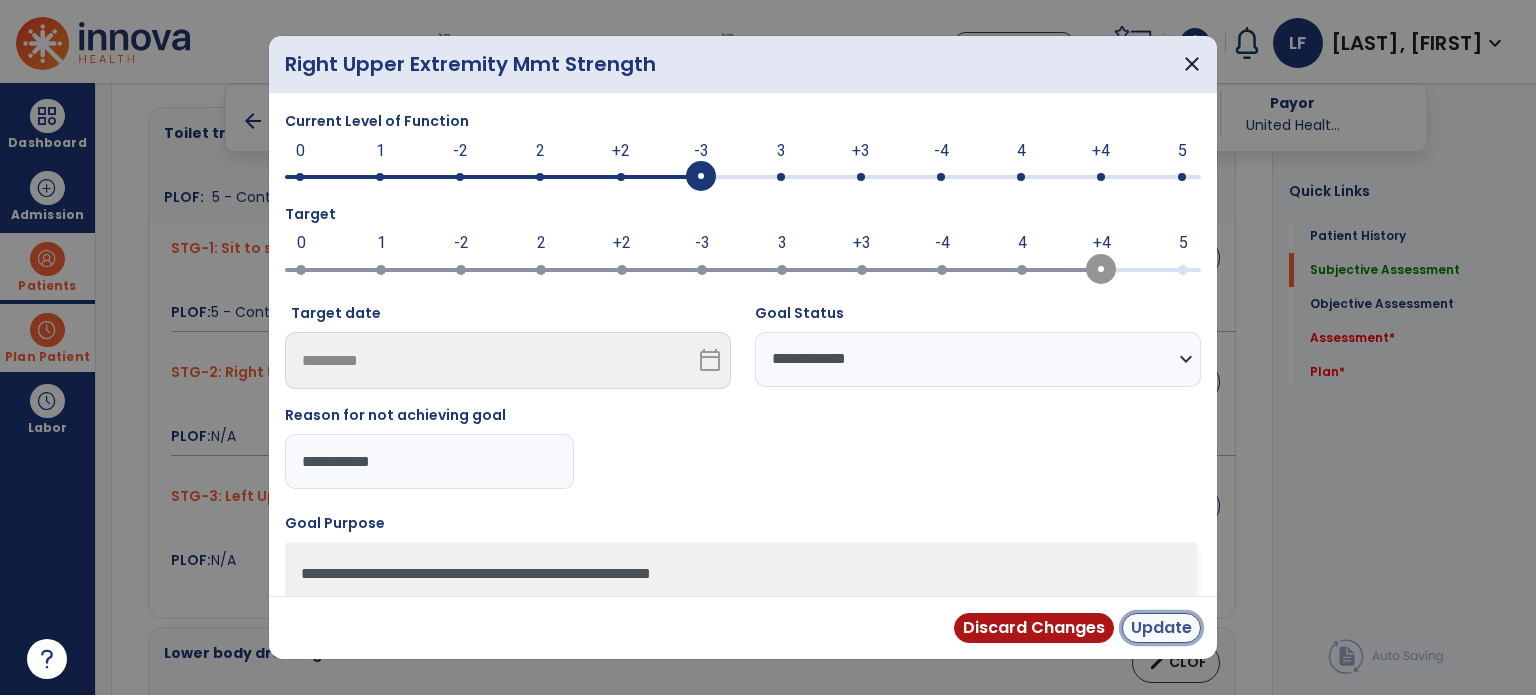 click on "Update" at bounding box center (1161, 628) 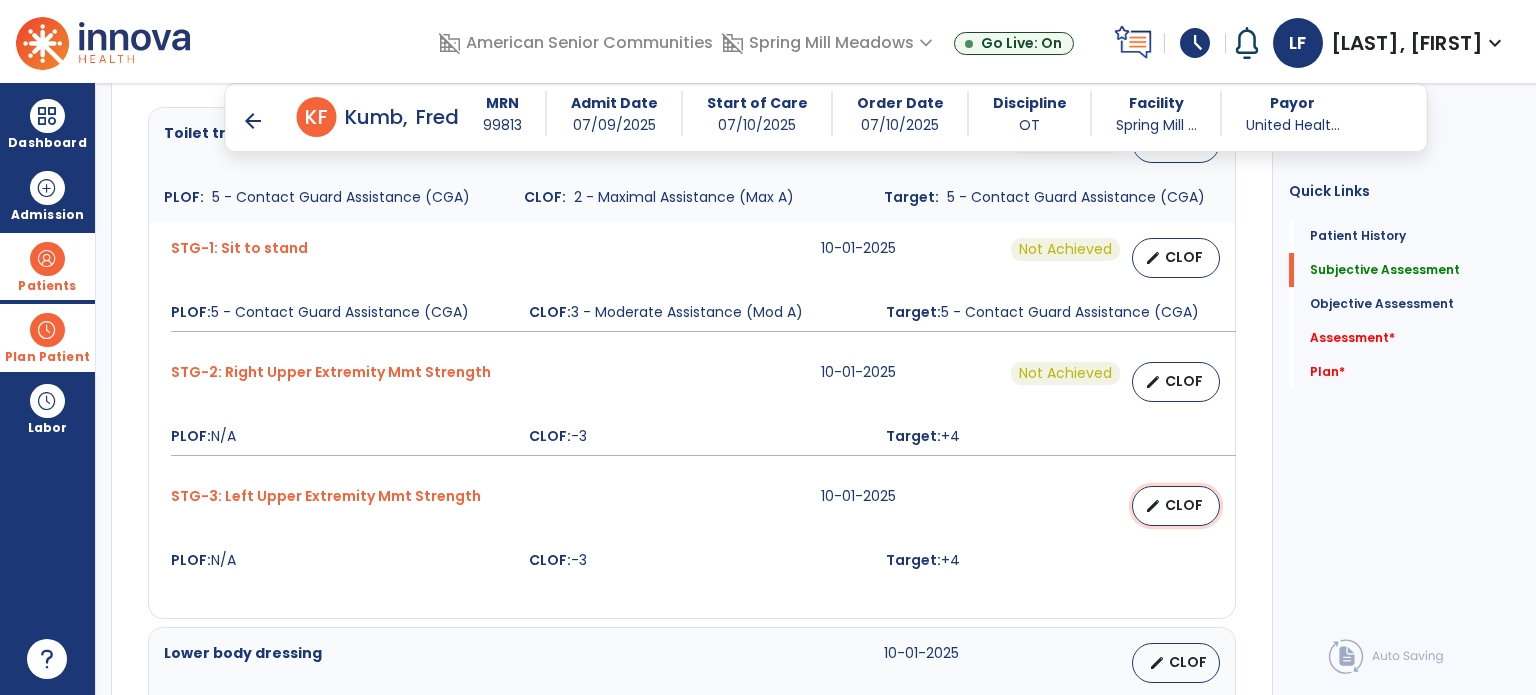 click on "CLOF" at bounding box center [1184, 505] 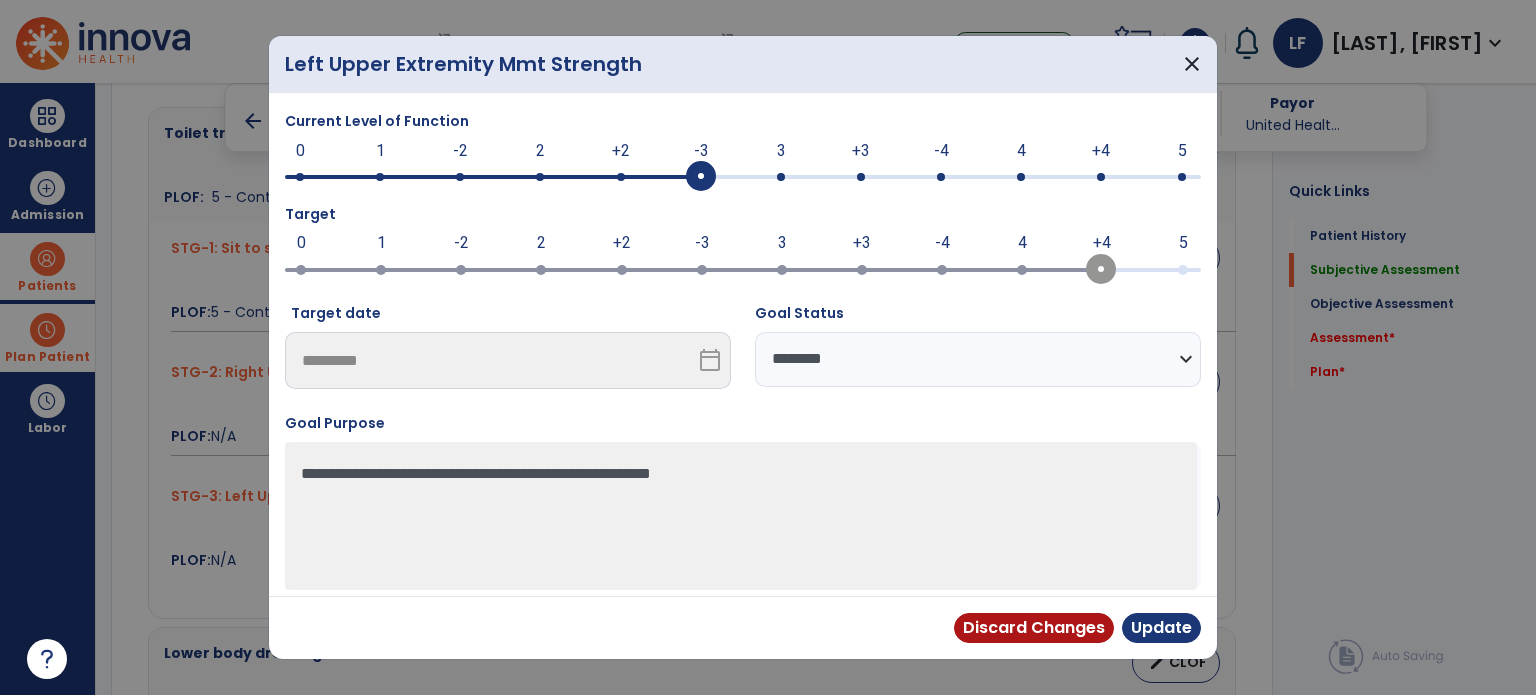 click on "**********" at bounding box center [978, 359] 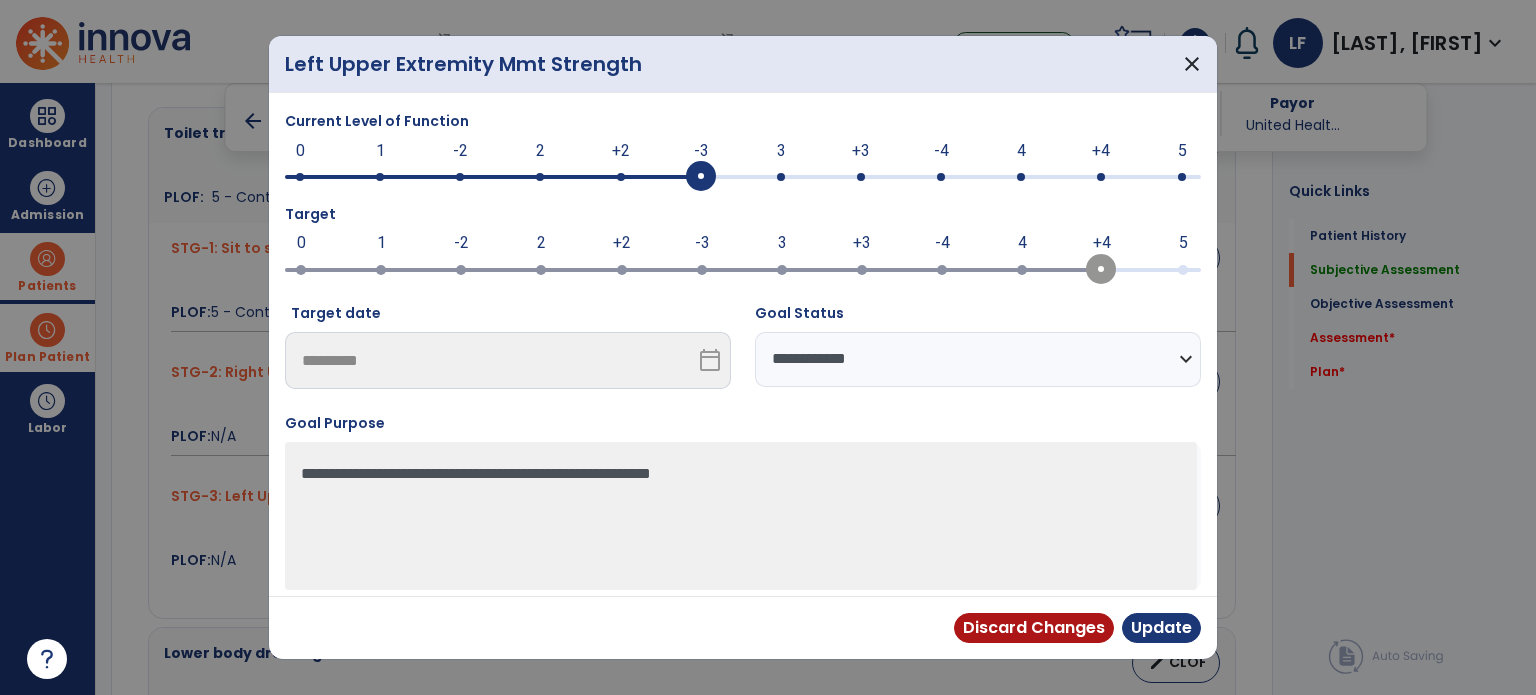 click on "**********" at bounding box center [978, 359] 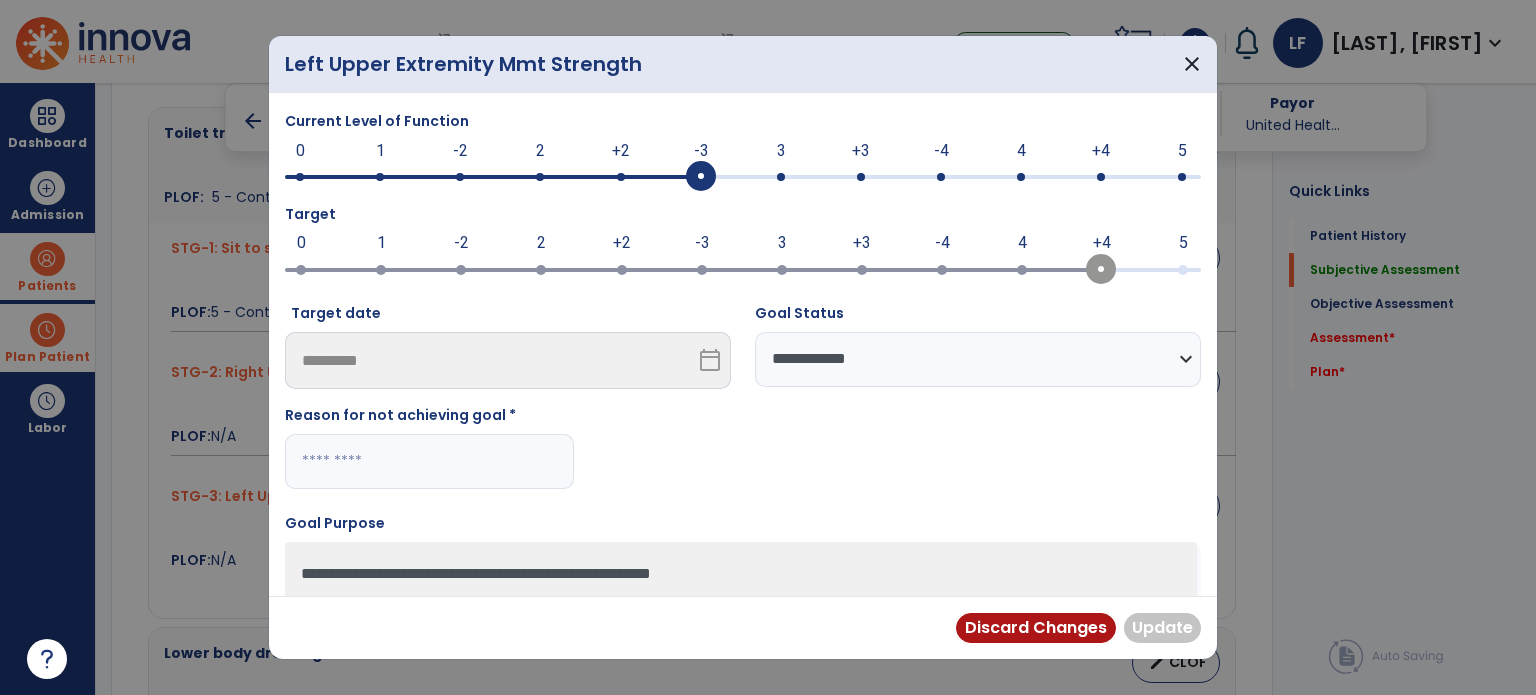 click at bounding box center (429, 461) 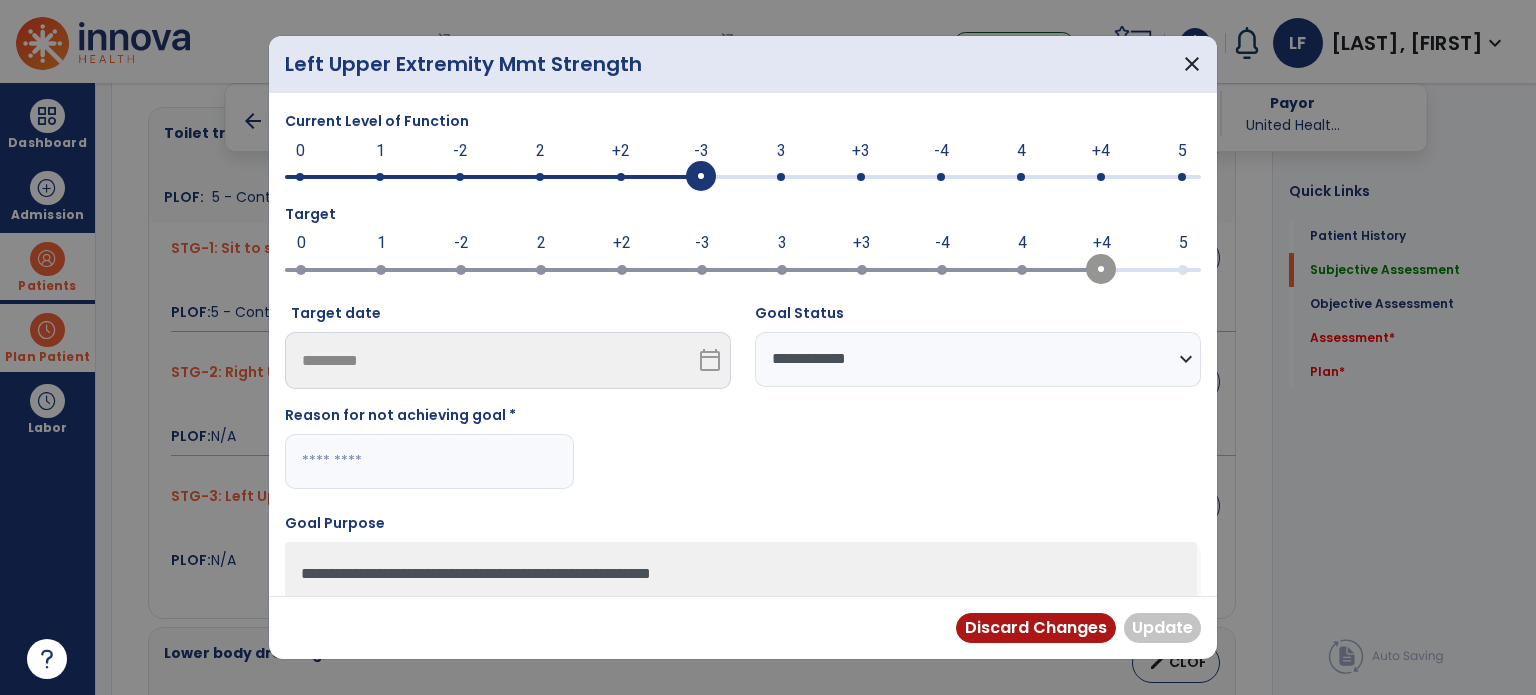 paste on "**********" 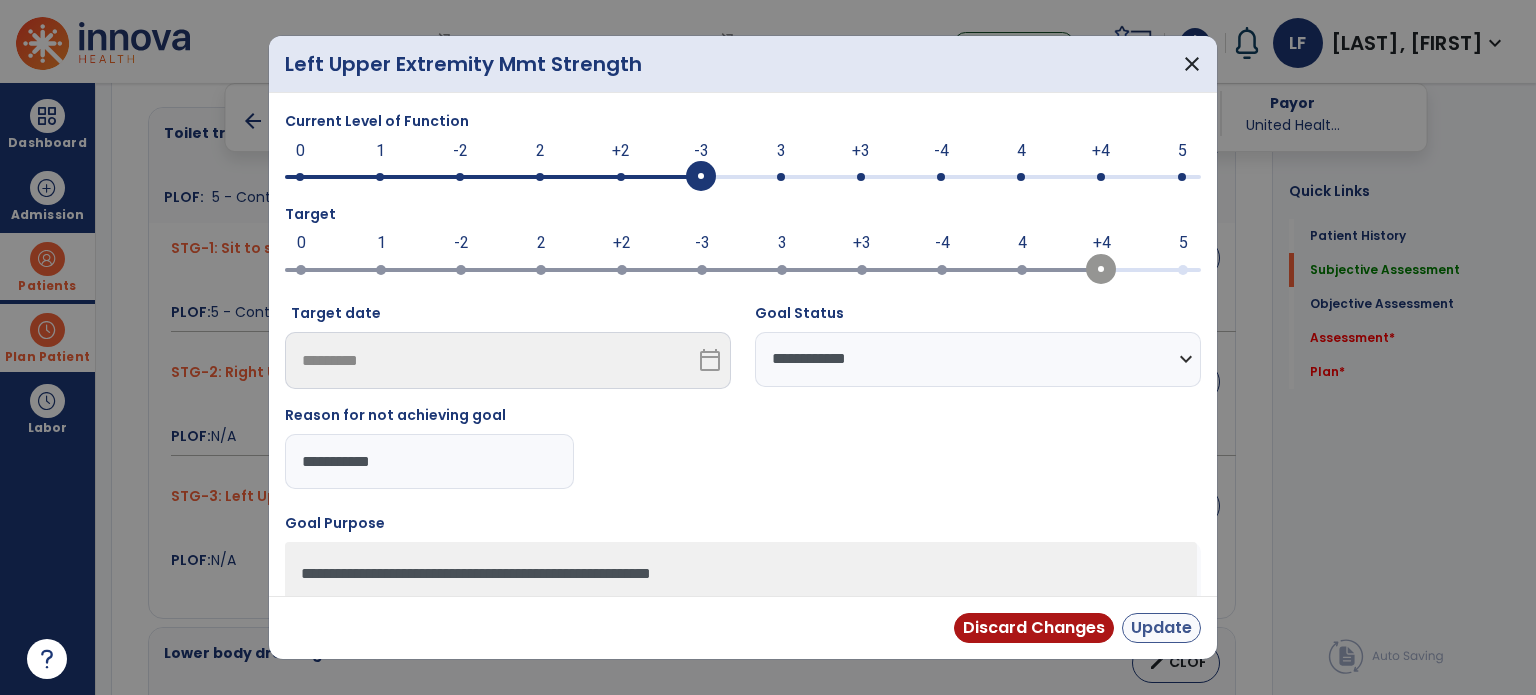 type on "**********" 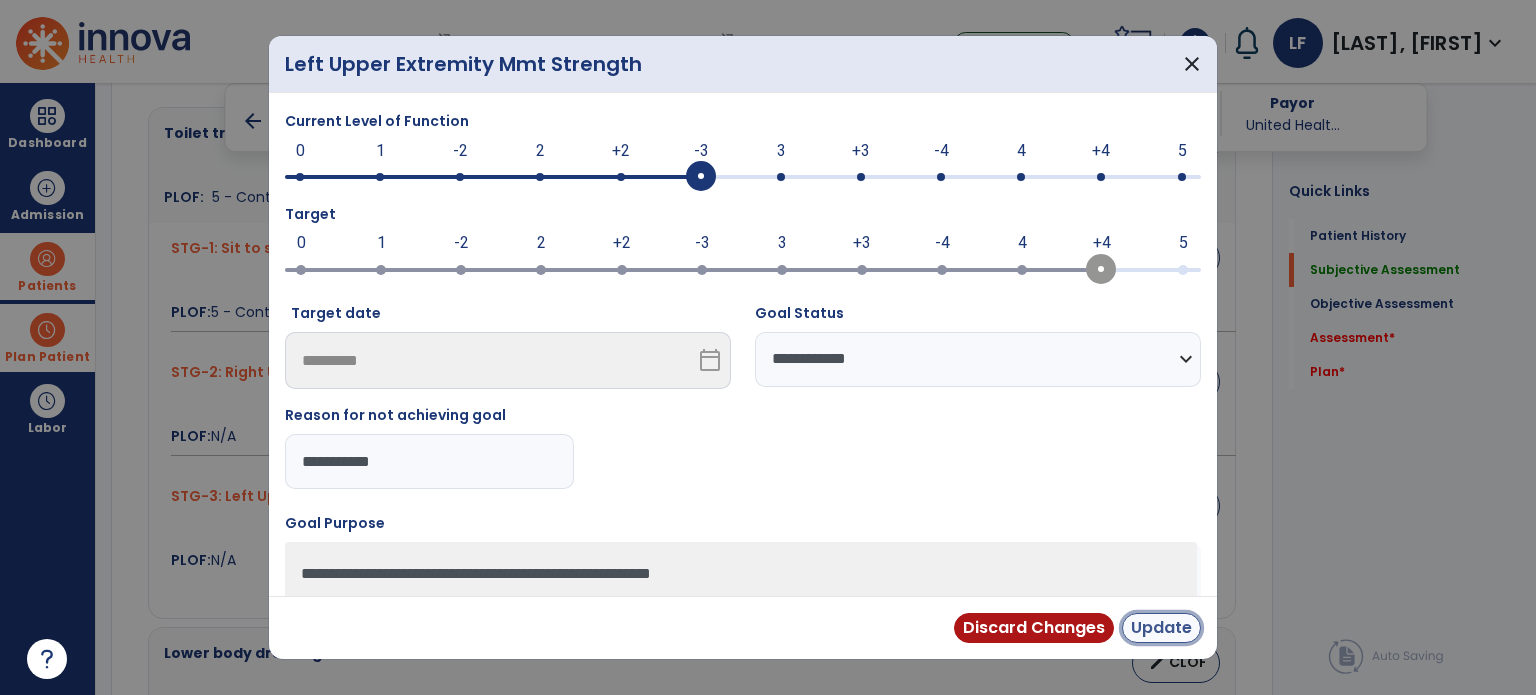 click on "Update" at bounding box center (1161, 628) 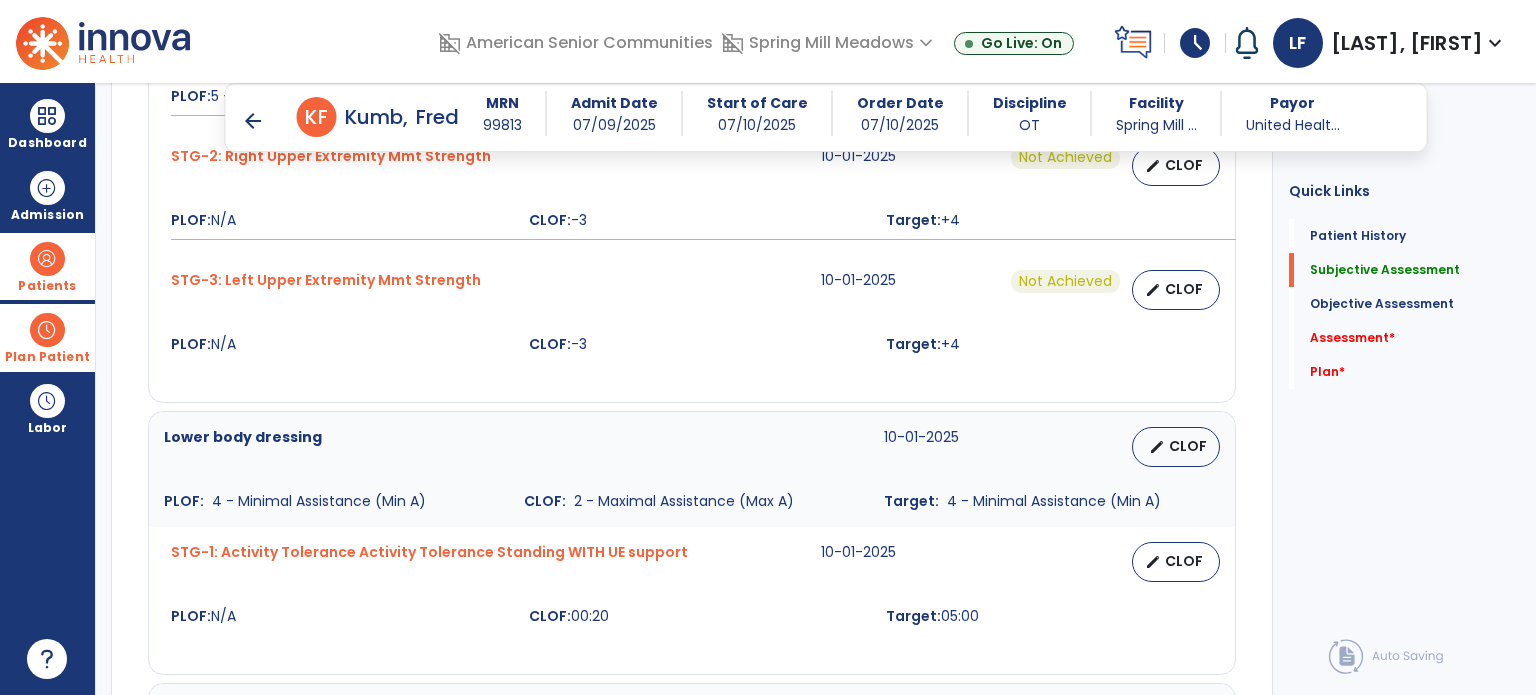 scroll, scrollTop: 1112, scrollLeft: 0, axis: vertical 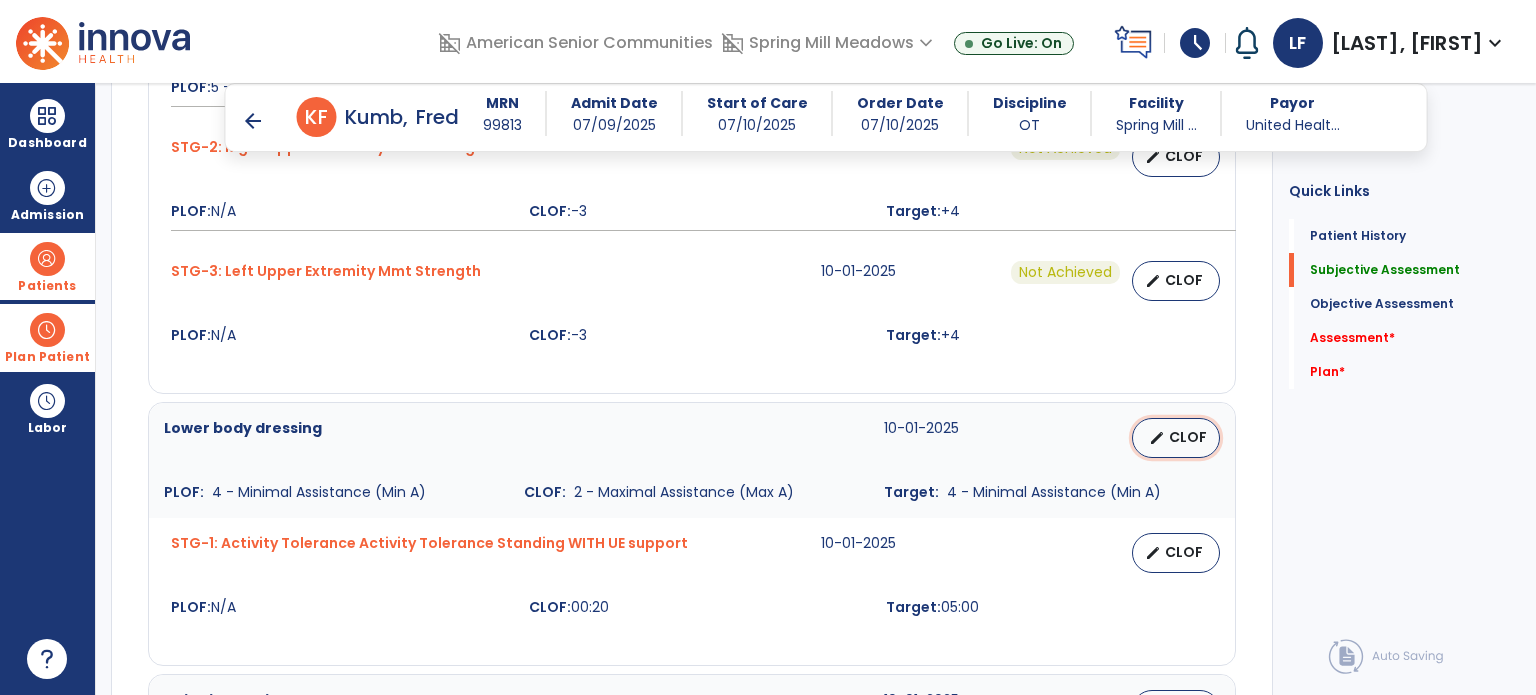 click on "CLOF" at bounding box center (1188, 437) 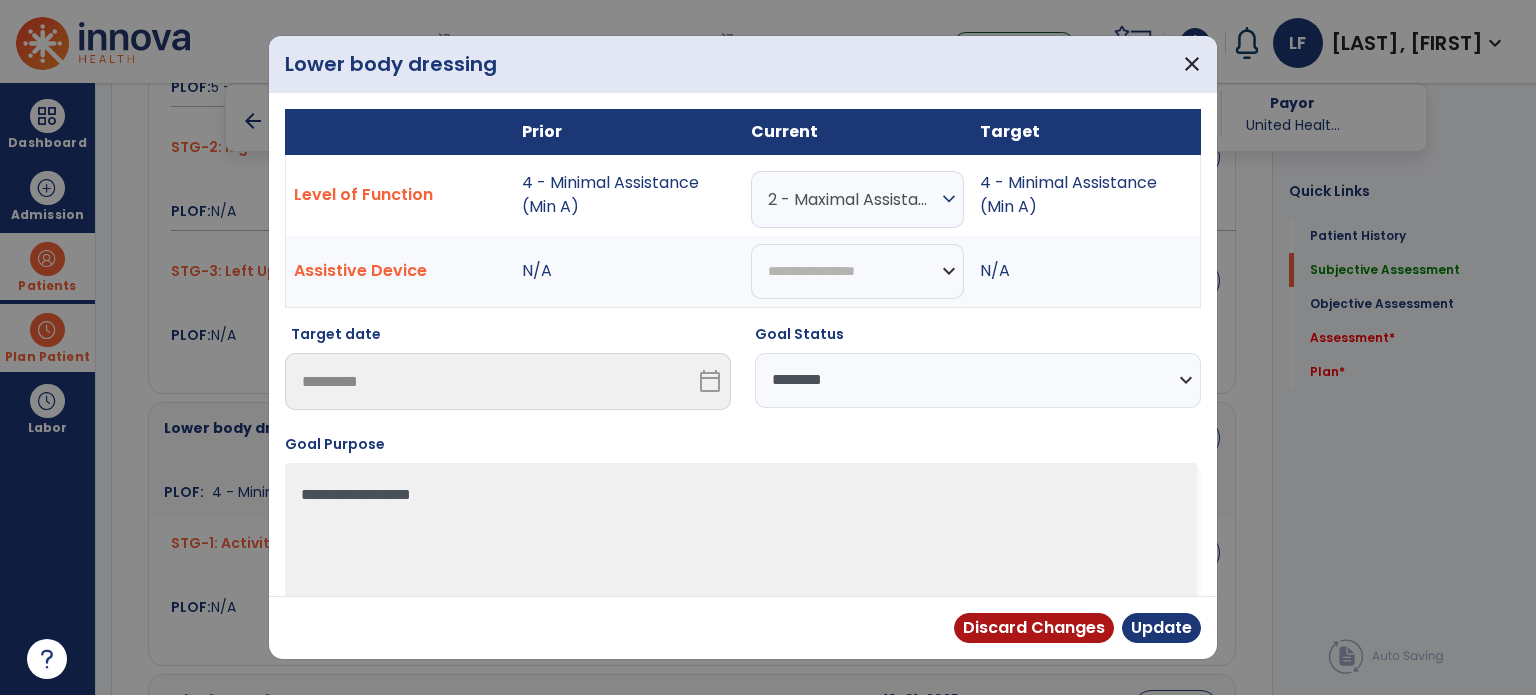 click on "**********" at bounding box center (743, 360) 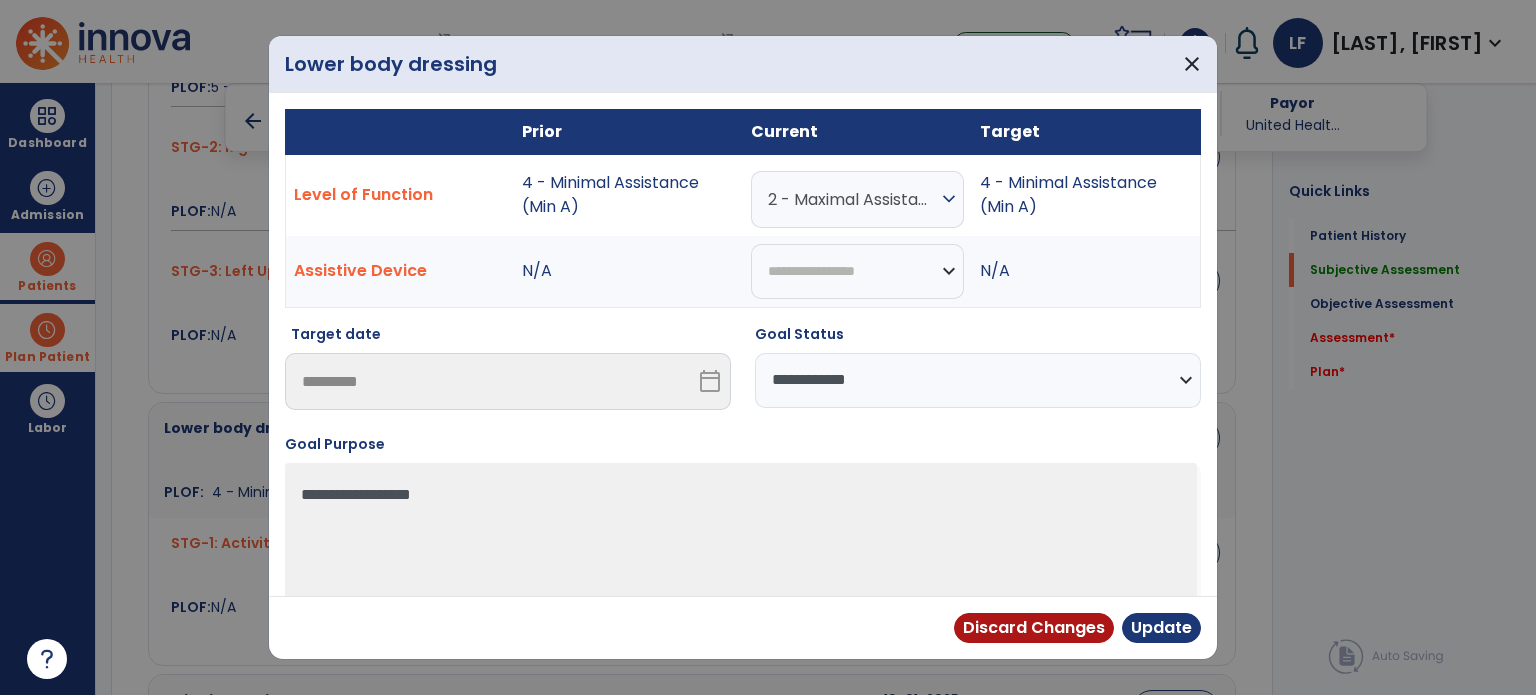 drag, startPoint x: 836, startPoint y: 396, endPoint x: 804, endPoint y: 515, distance: 123.22743 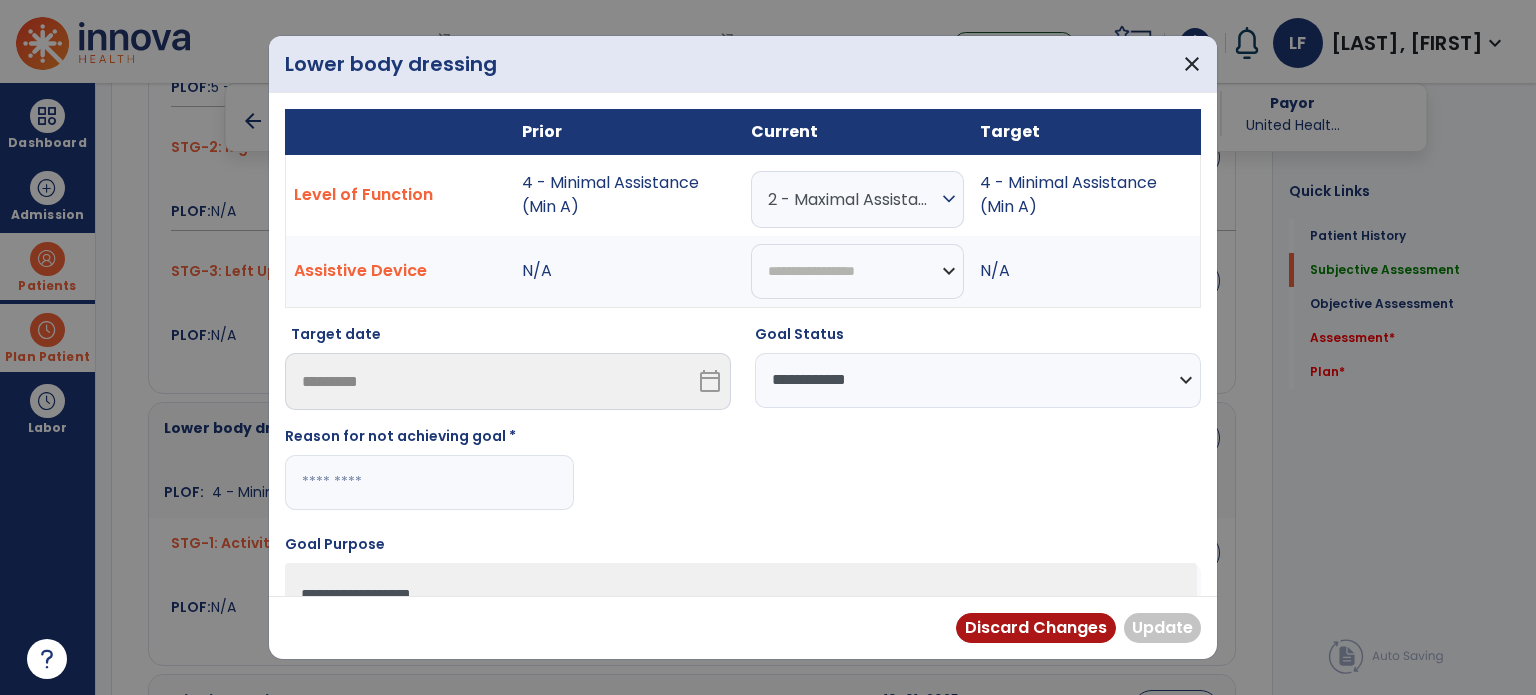 click at bounding box center (429, 482) 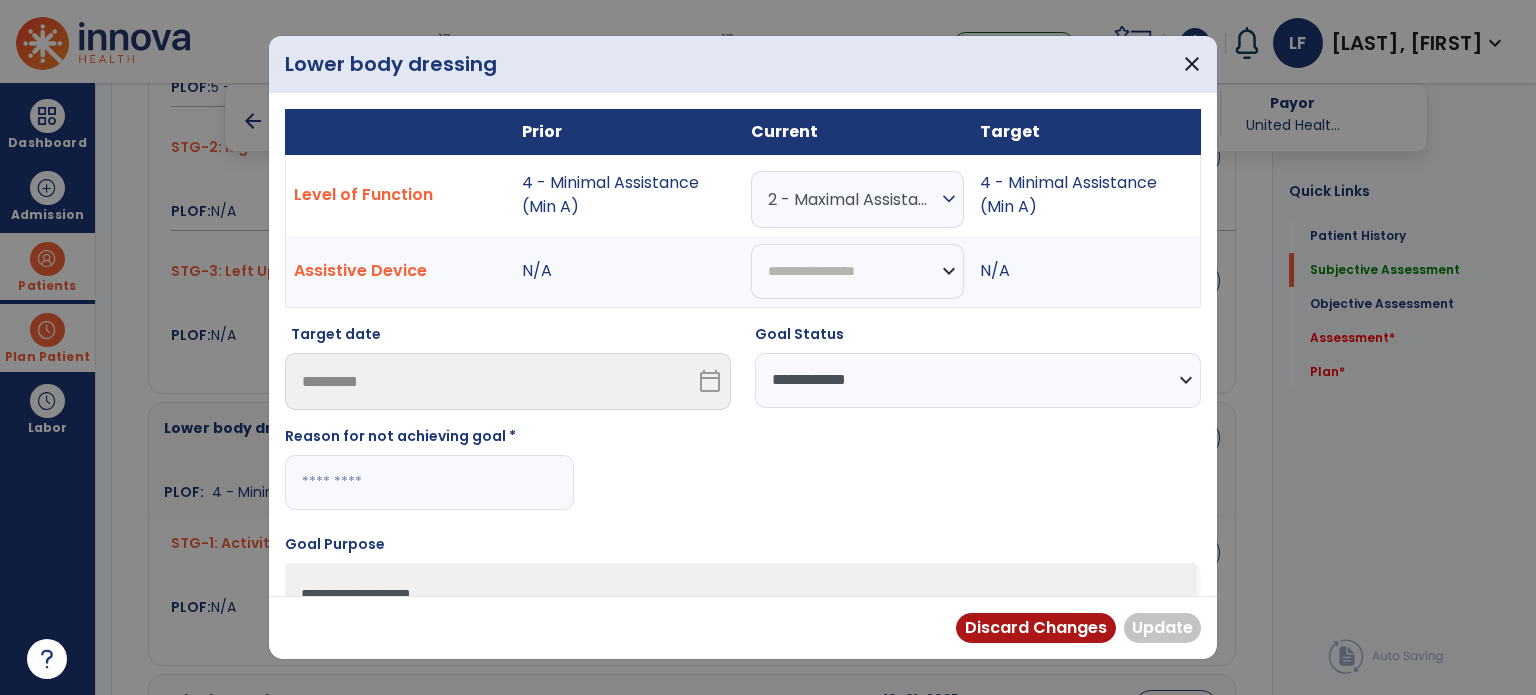paste on "**********" 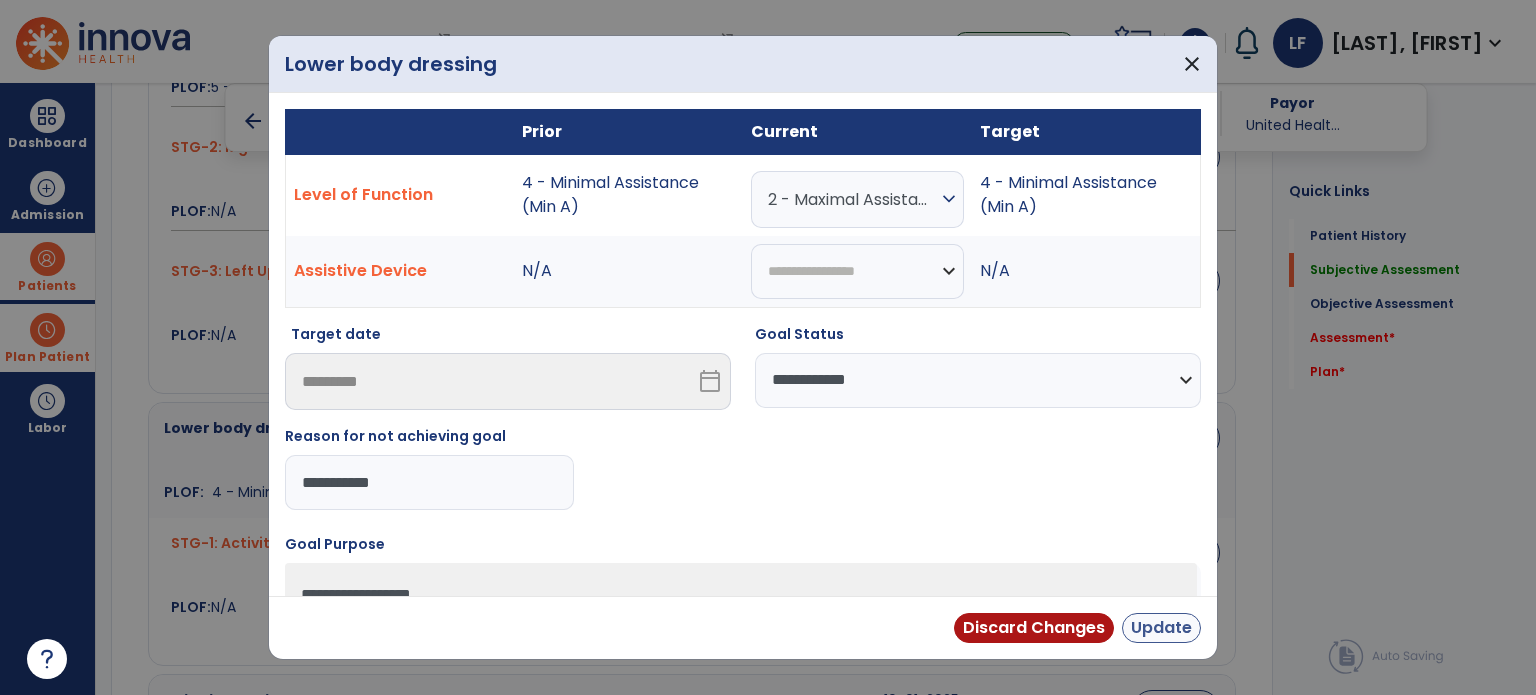 type on "**********" 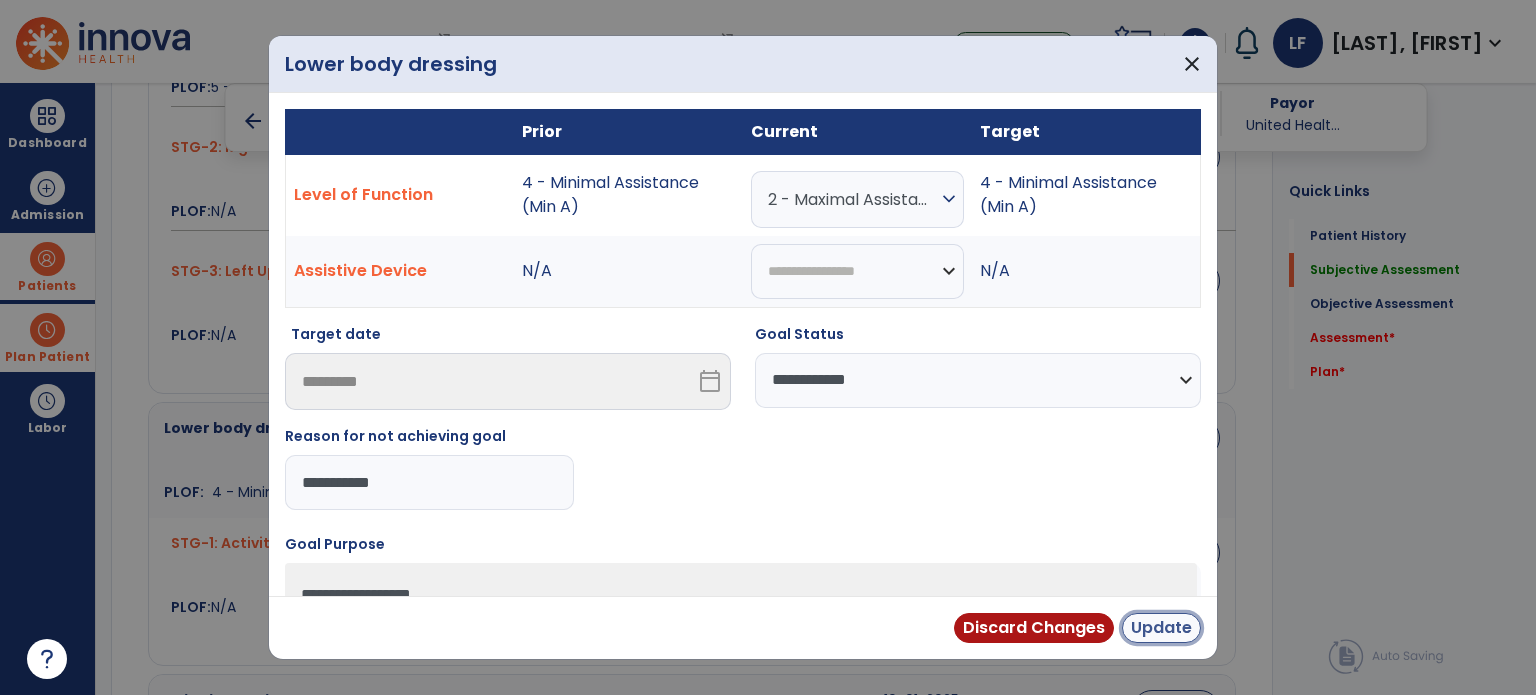click on "Update" at bounding box center [1161, 628] 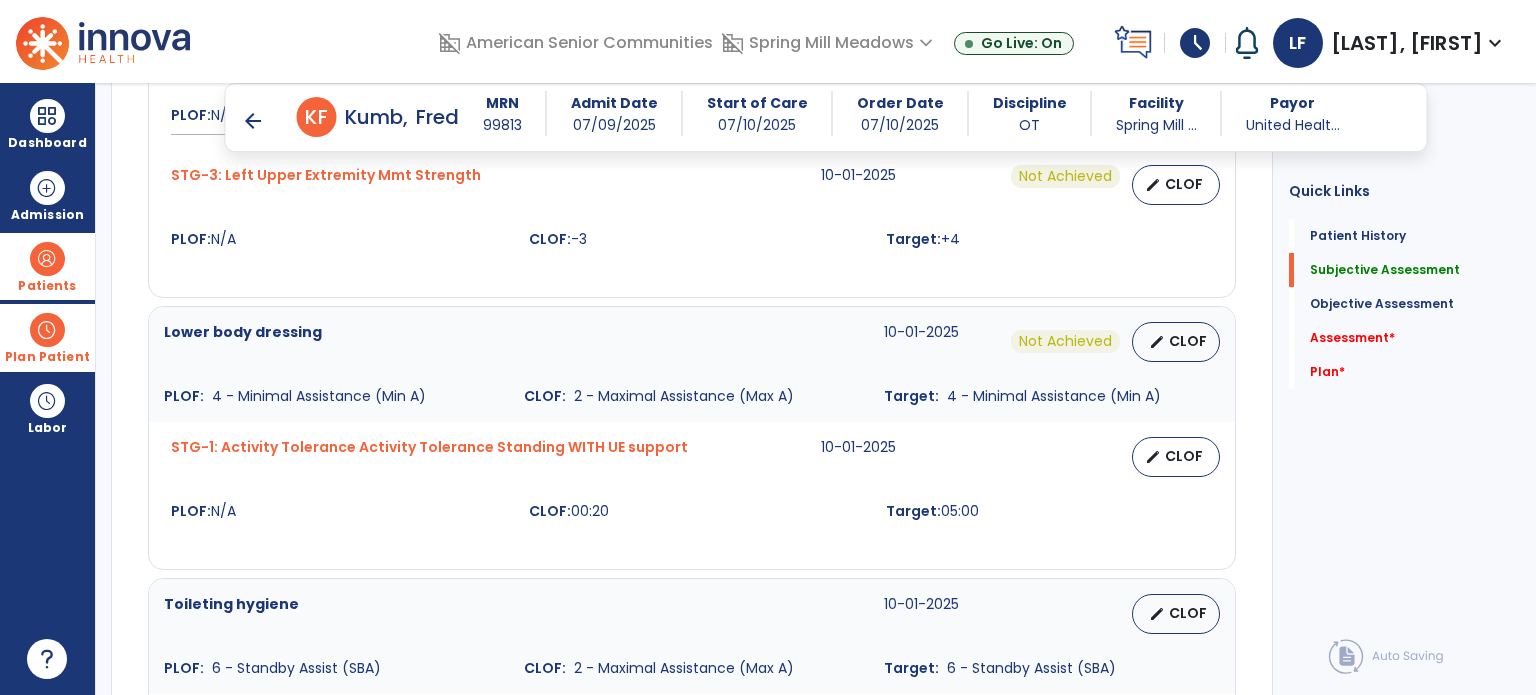scroll, scrollTop: 1208, scrollLeft: 0, axis: vertical 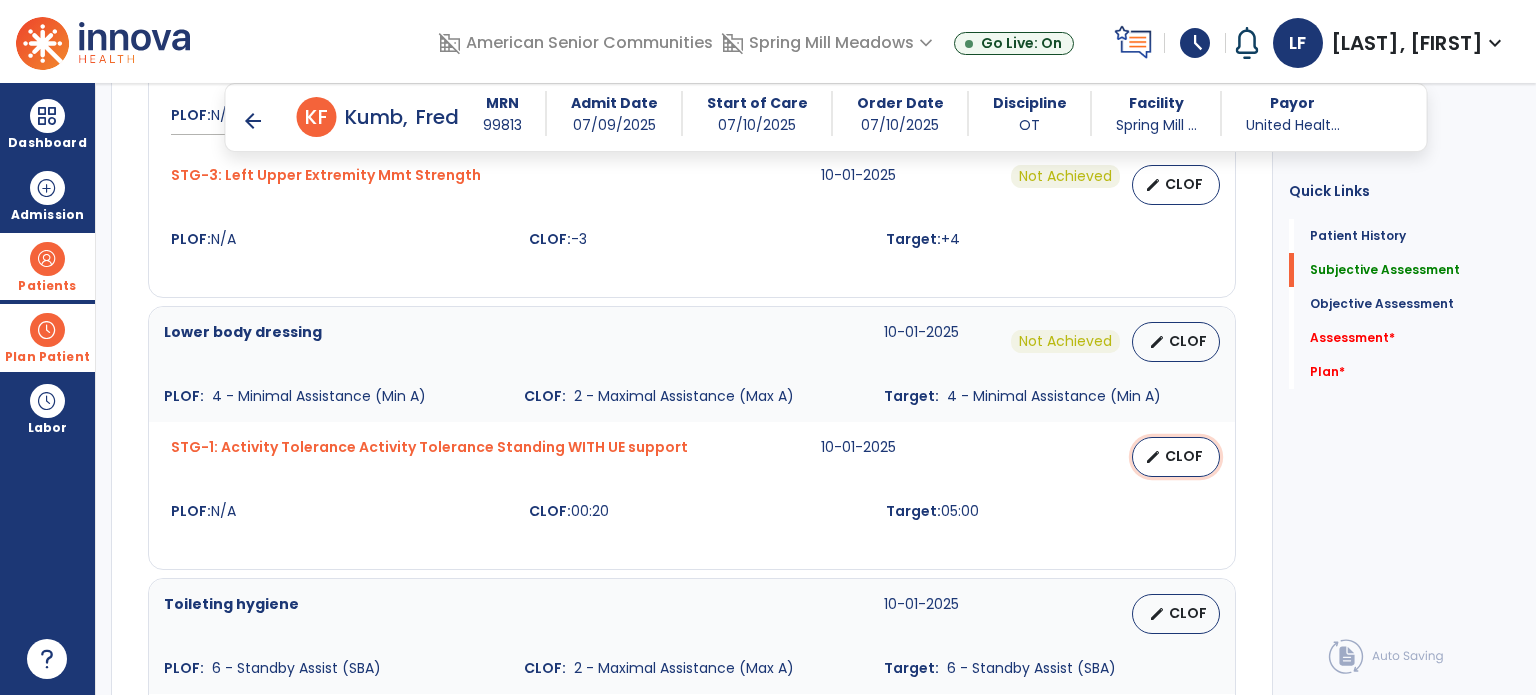 click on "CLOF" at bounding box center [1184, 456] 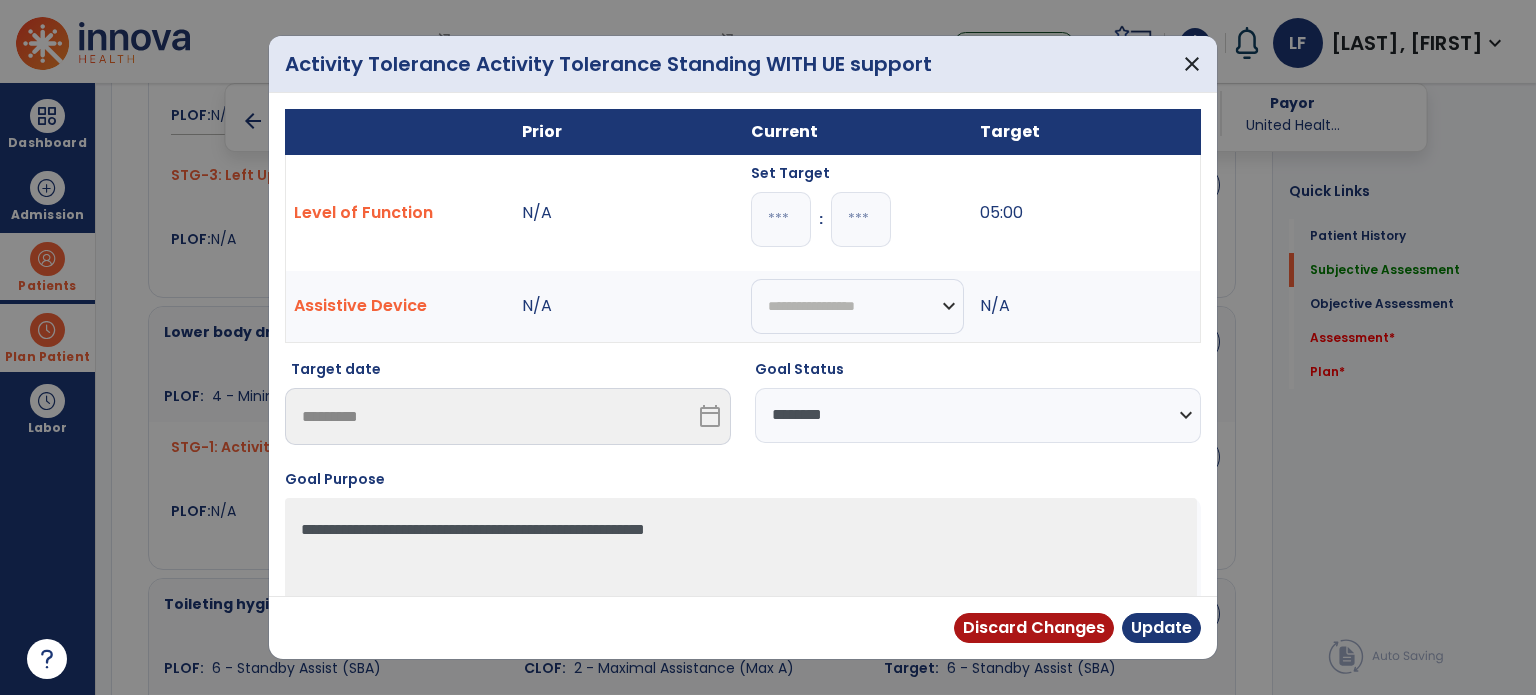 click on "**********" at bounding box center [978, 415] 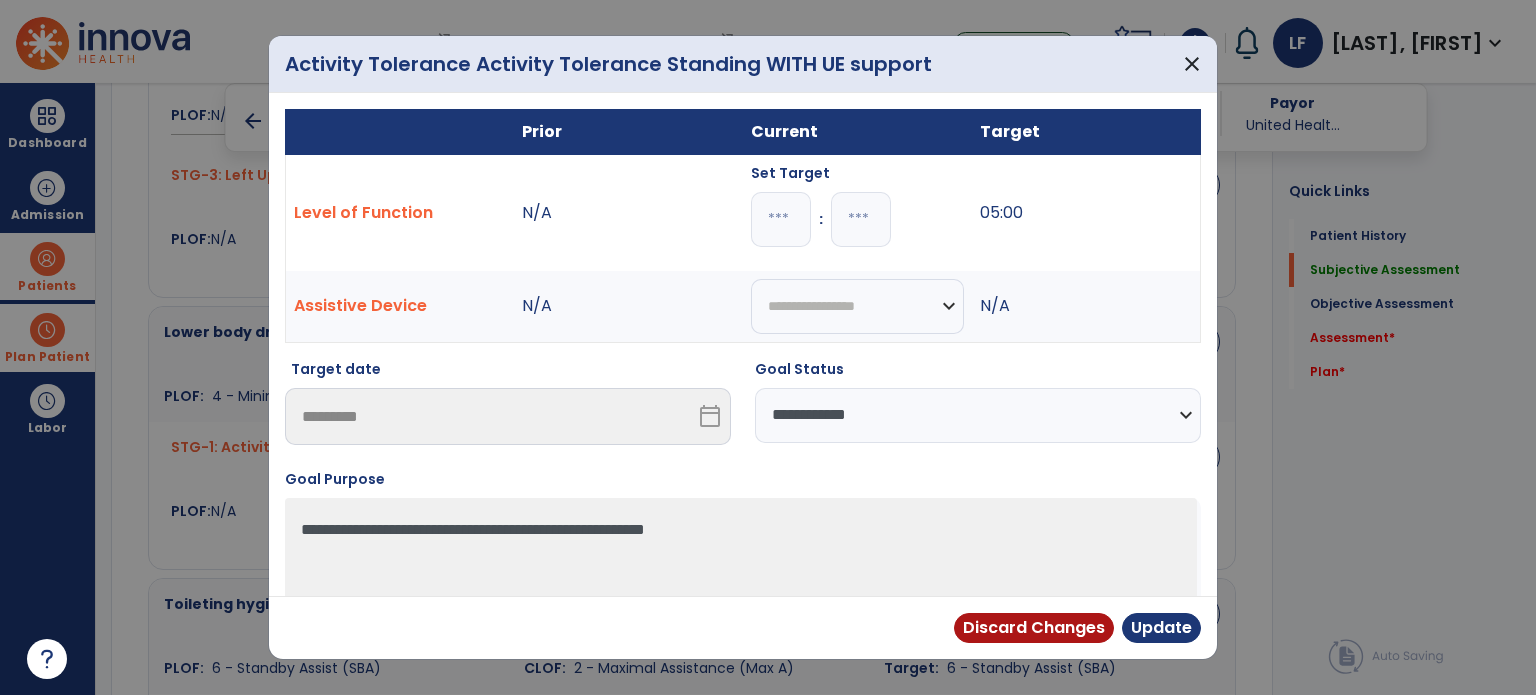 click on "**********" at bounding box center (978, 415) 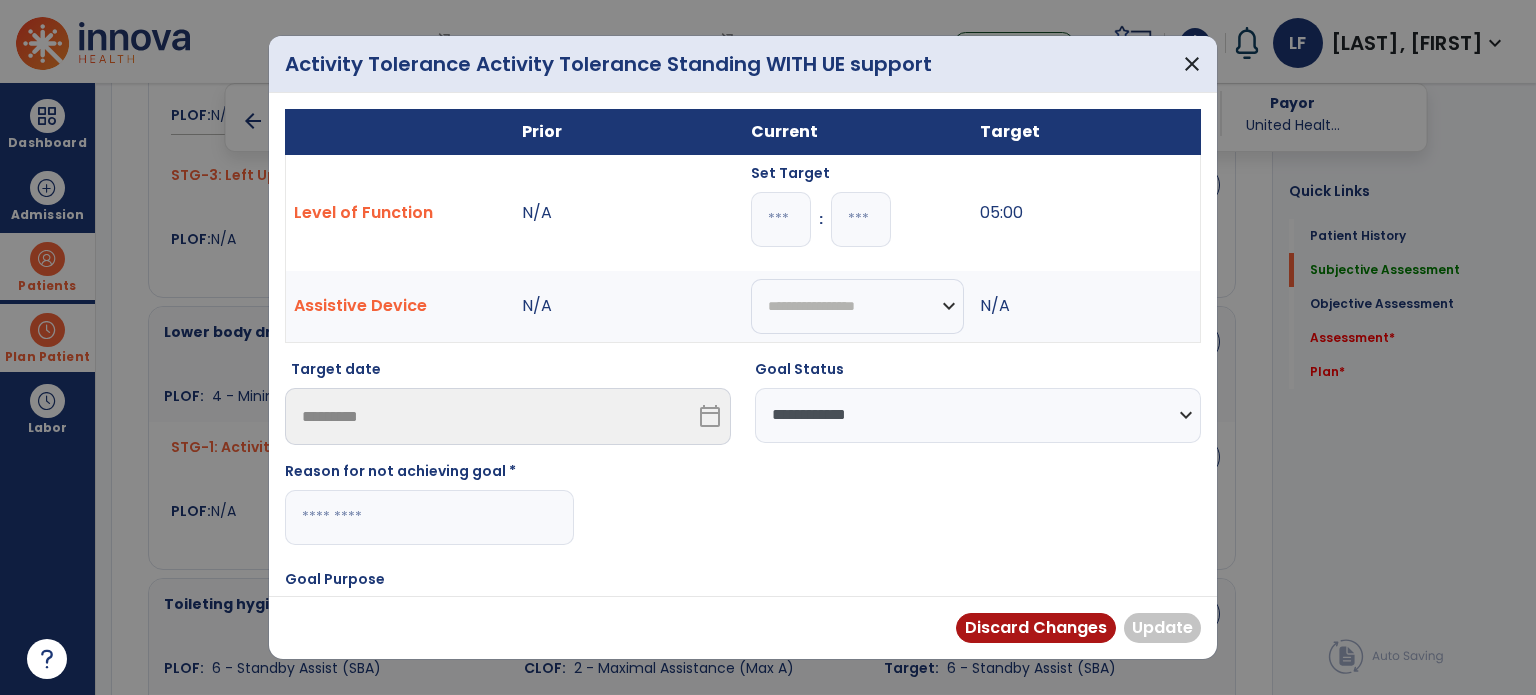 click at bounding box center [429, 517] 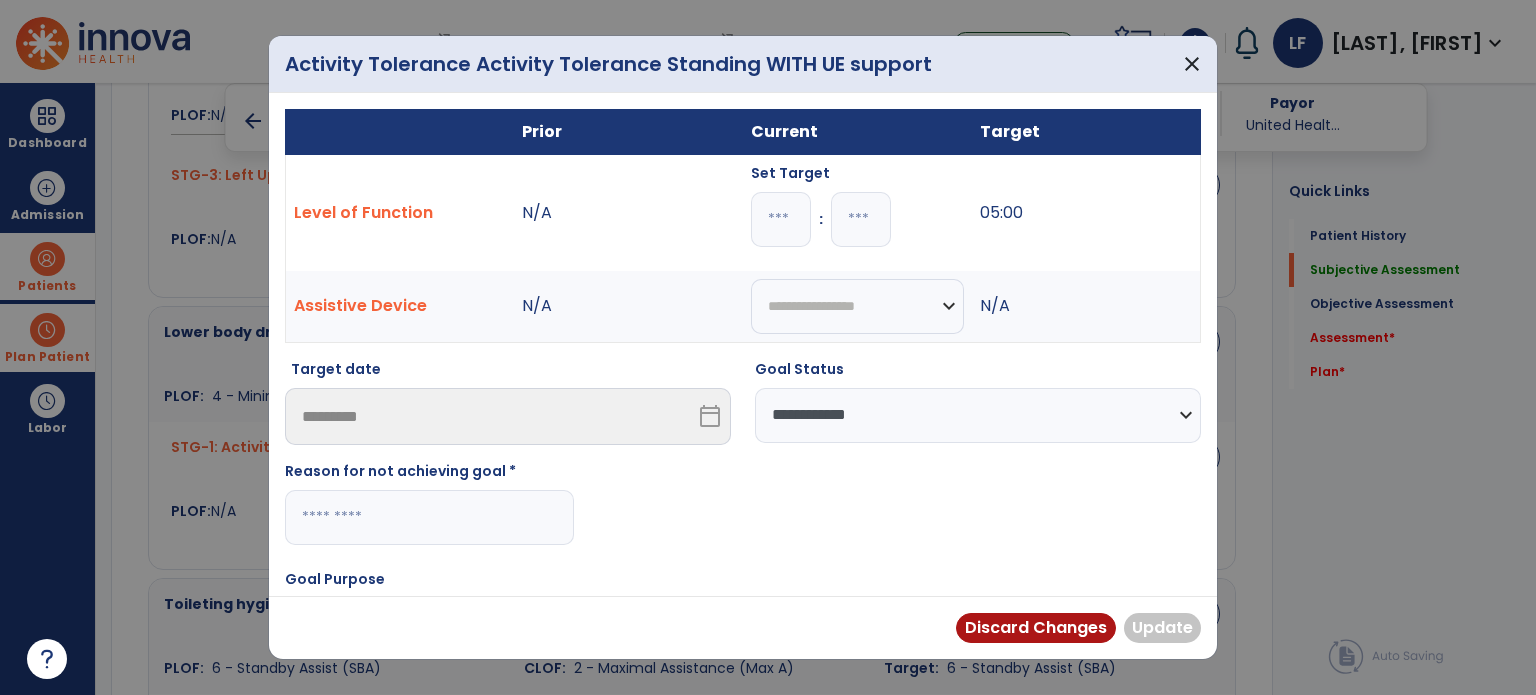 paste on "**********" 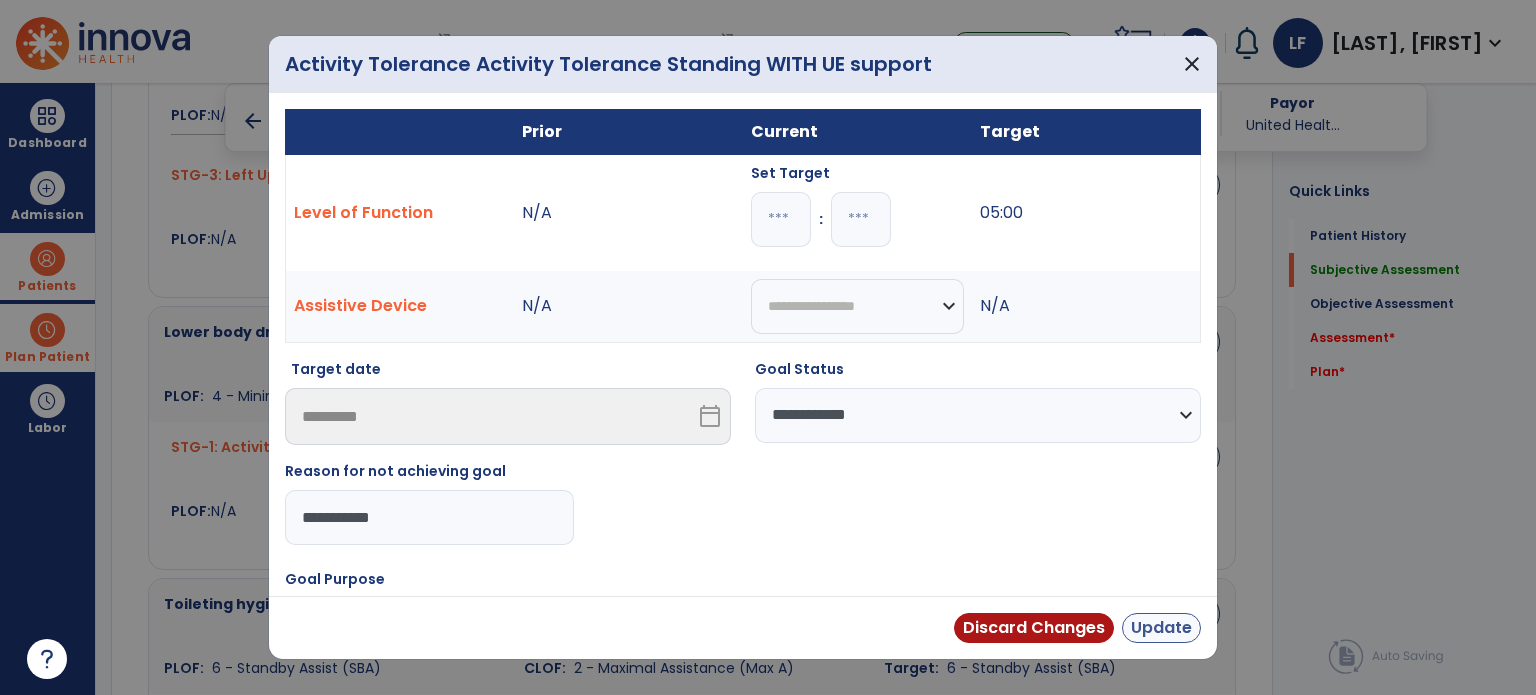 type on "**********" 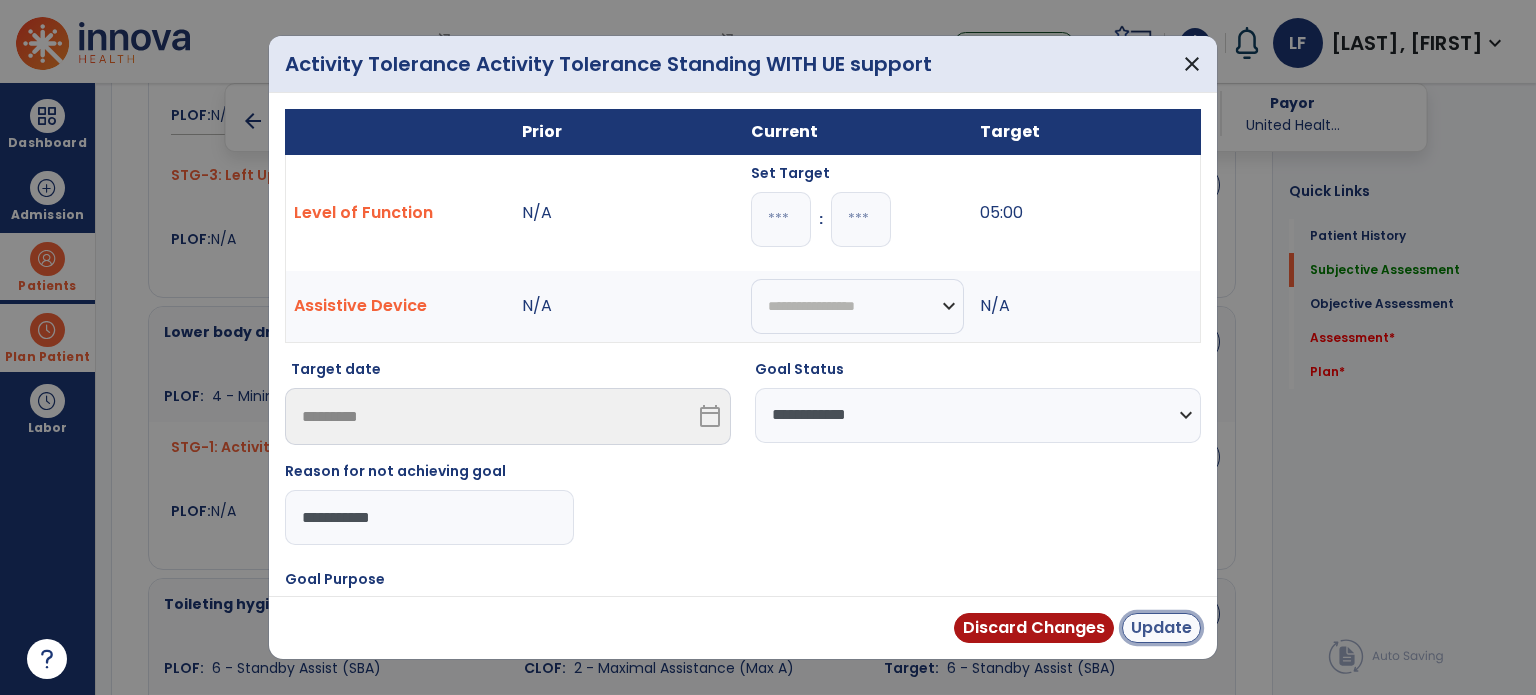 click on "Update" at bounding box center (1161, 628) 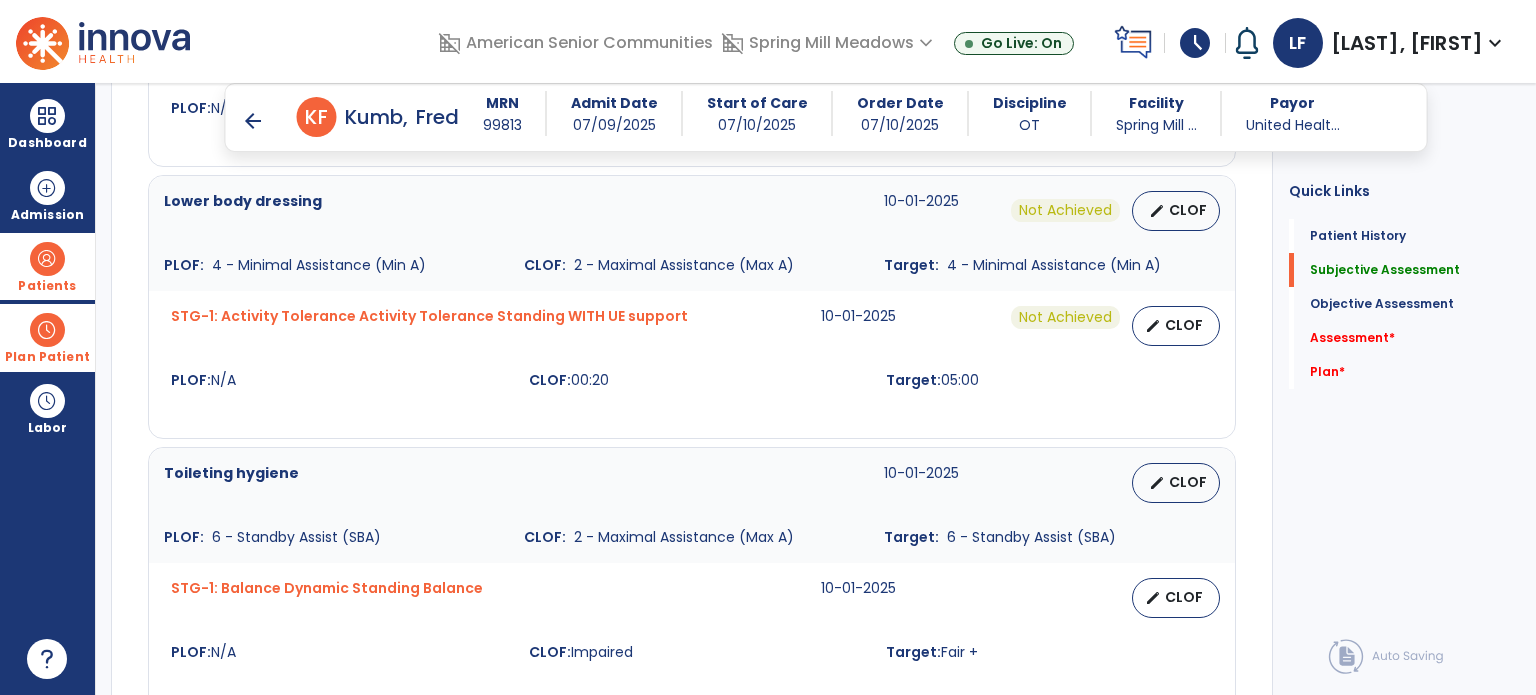 scroll, scrollTop: 1364, scrollLeft: 0, axis: vertical 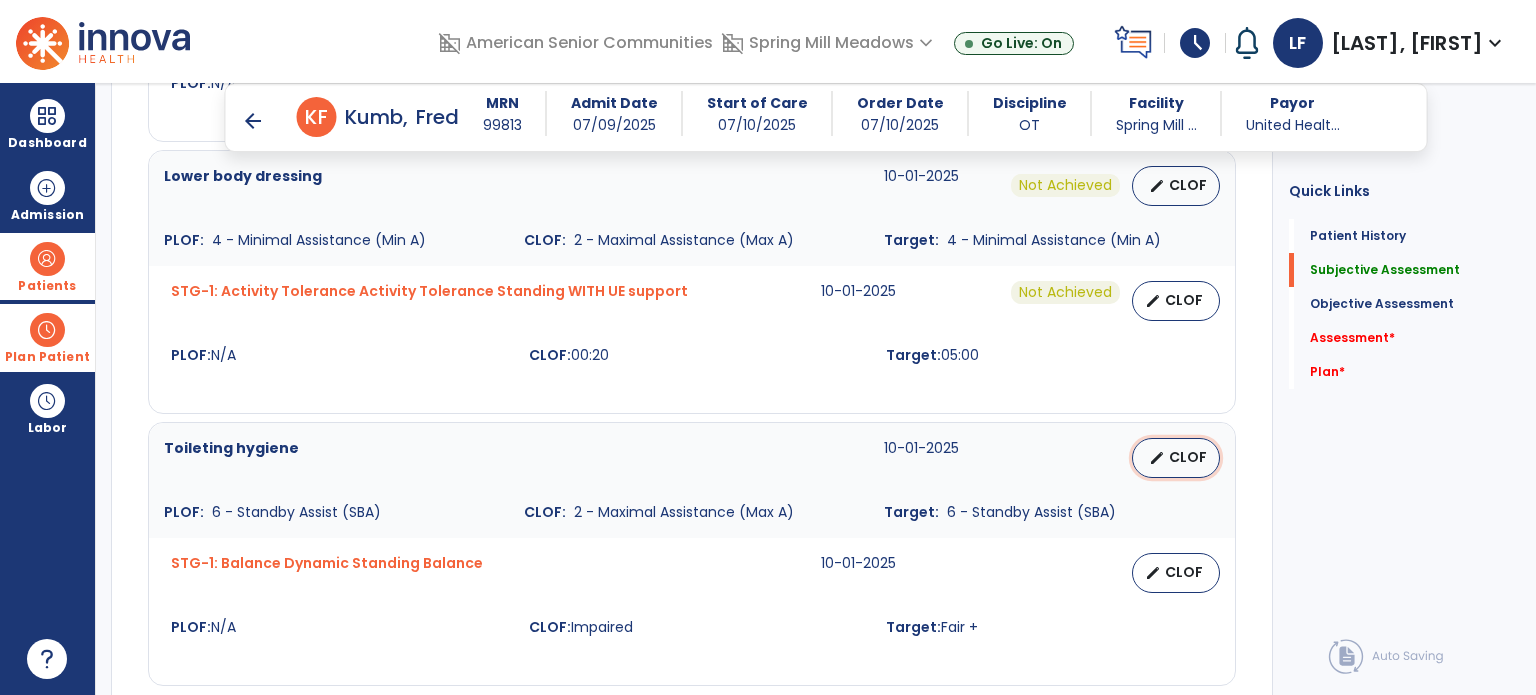 click on "edit   CLOF" at bounding box center (1176, 458) 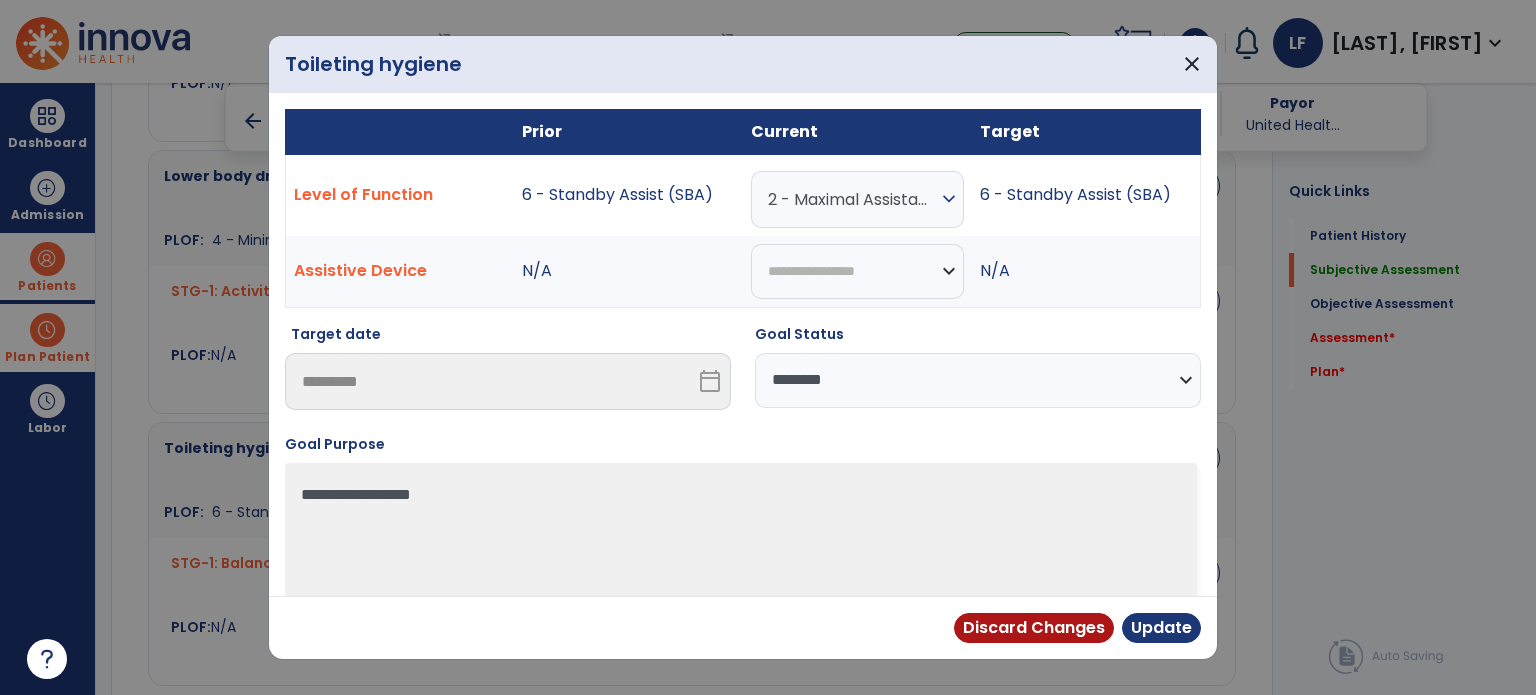 click on "**********" at bounding box center [978, 380] 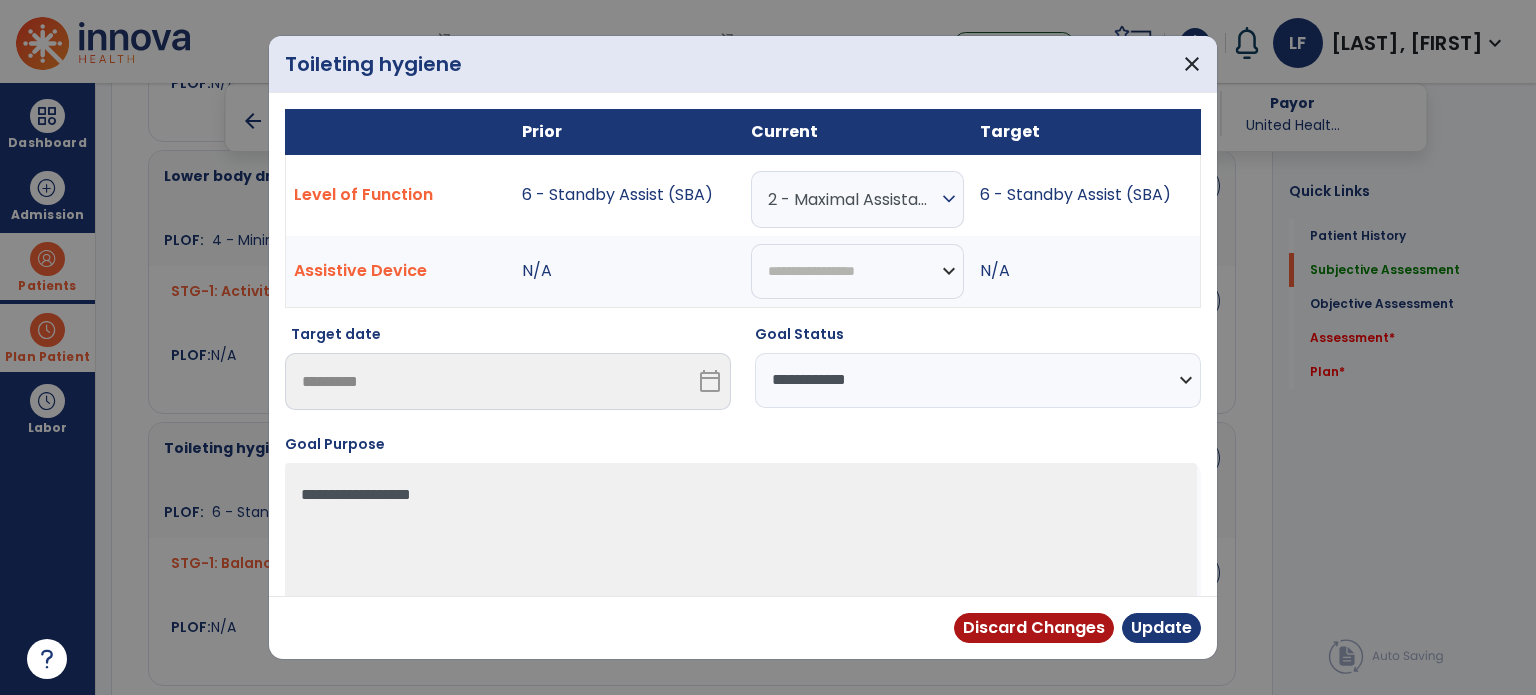 click on "**********" at bounding box center (978, 380) 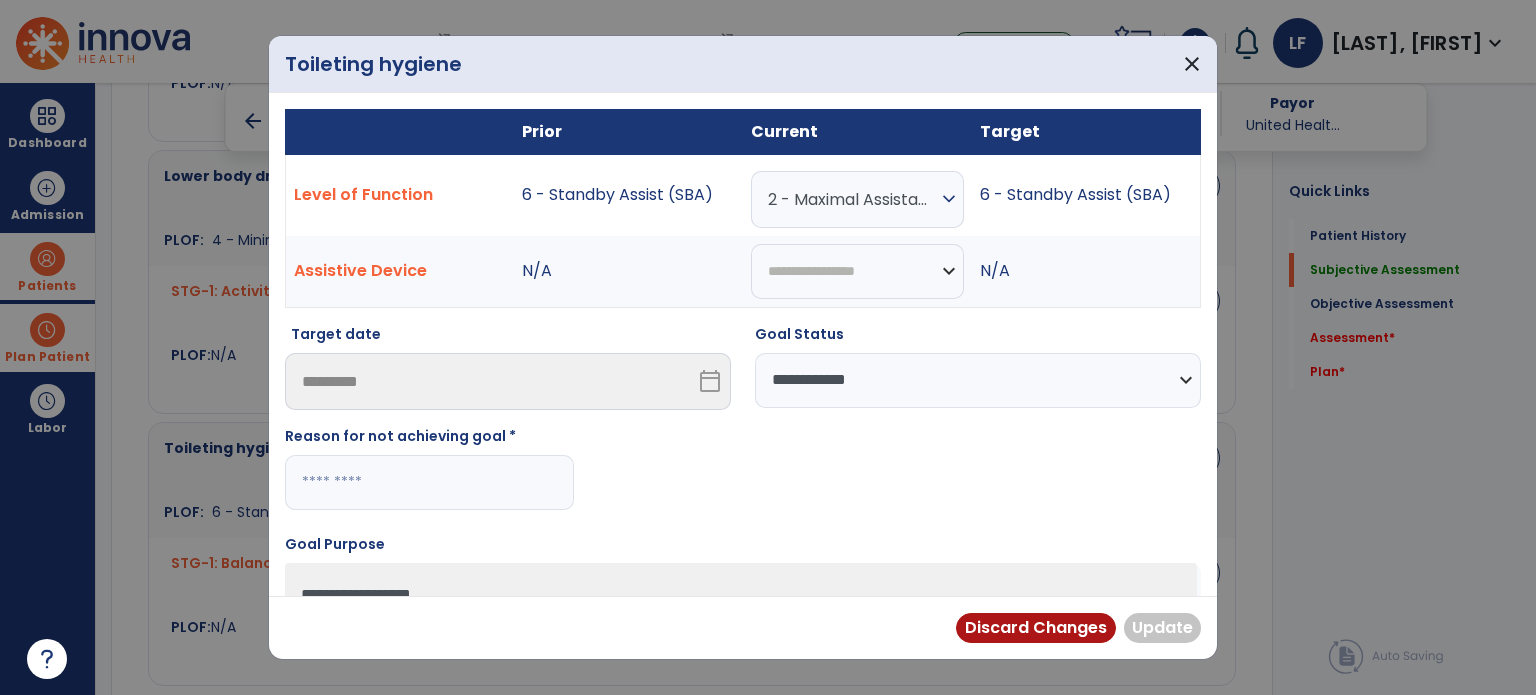 click at bounding box center [429, 482] 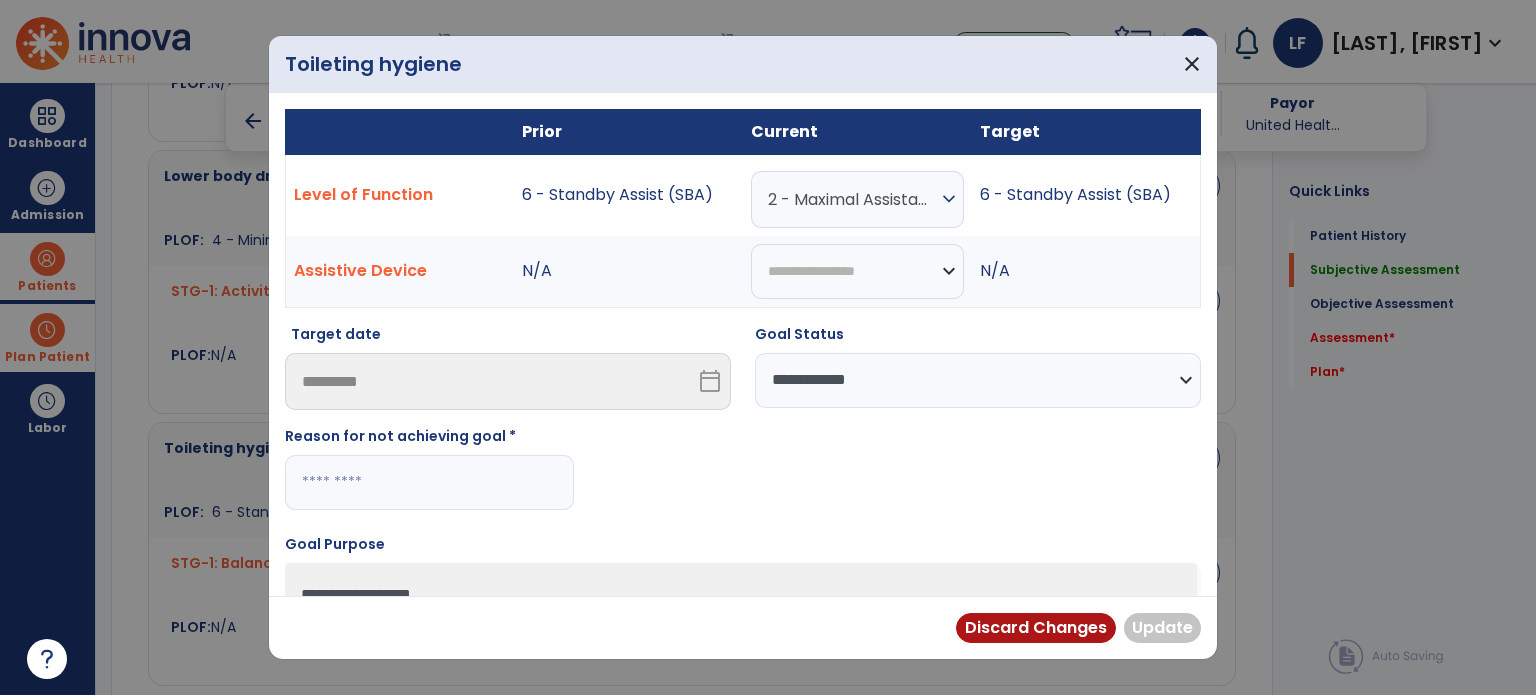 paste on "**********" 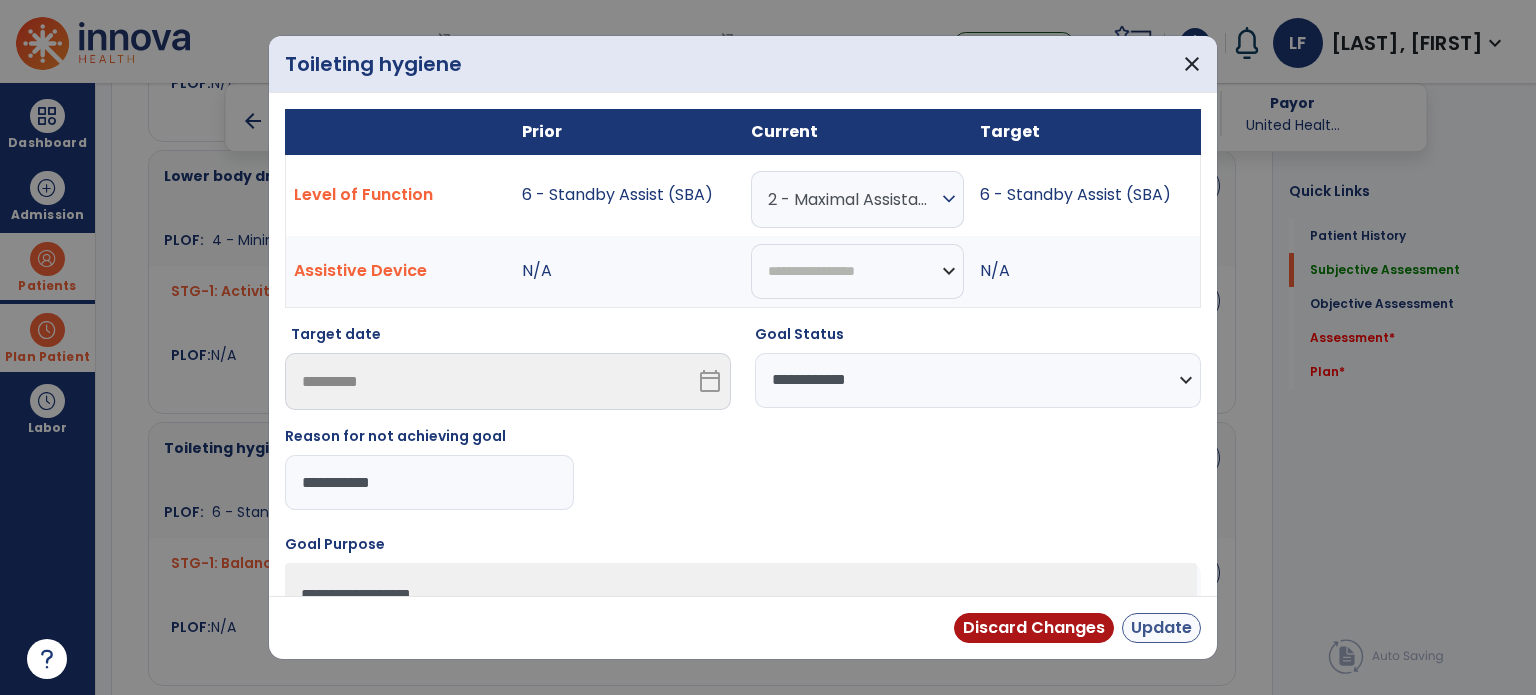 type on "**********" 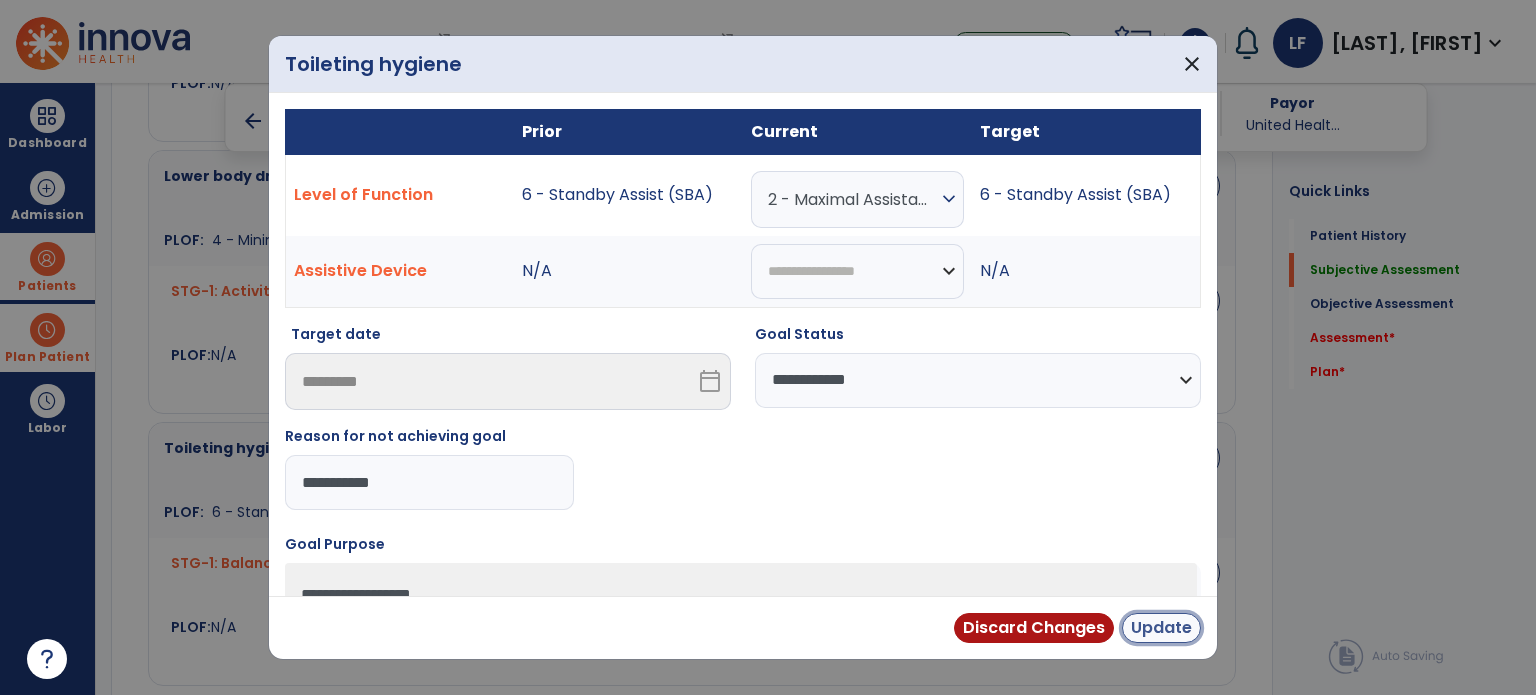 click on "Update" at bounding box center [1161, 628] 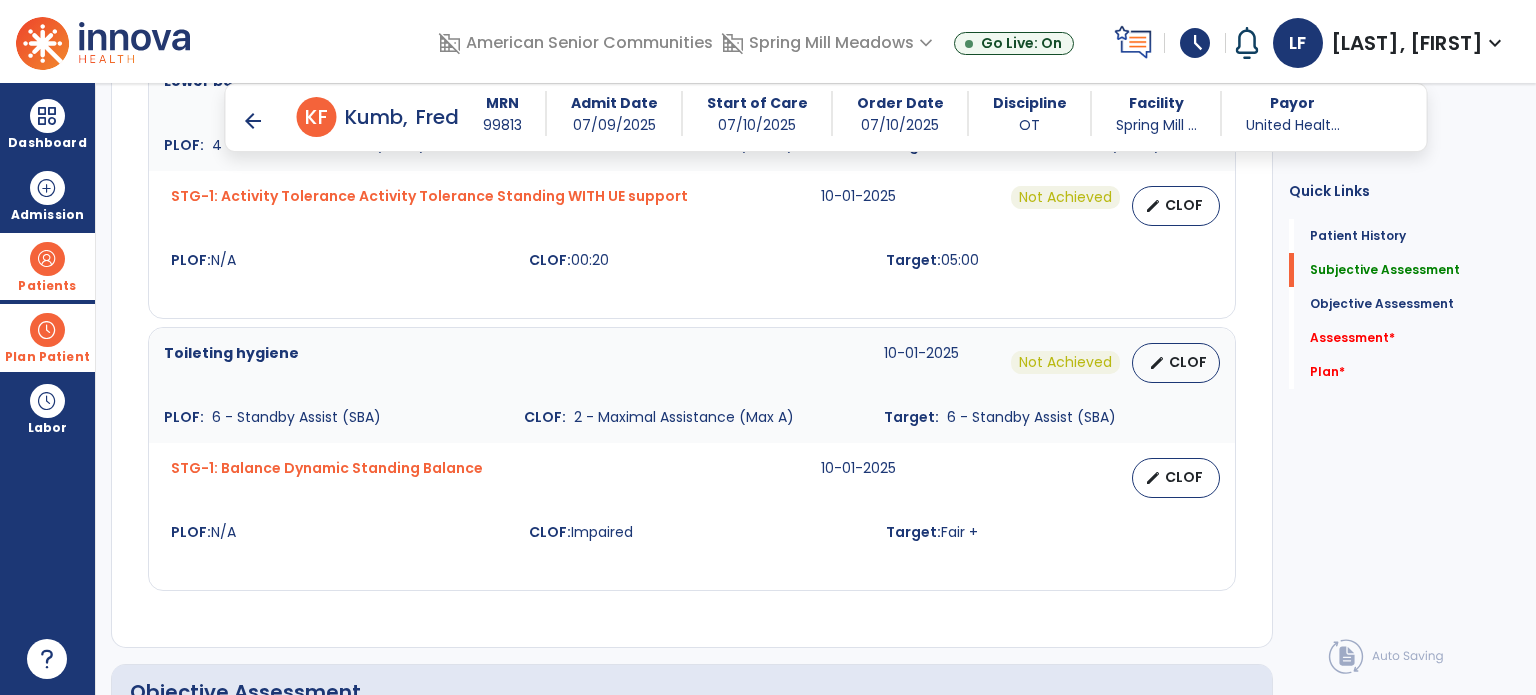 scroll, scrollTop: 1464, scrollLeft: 0, axis: vertical 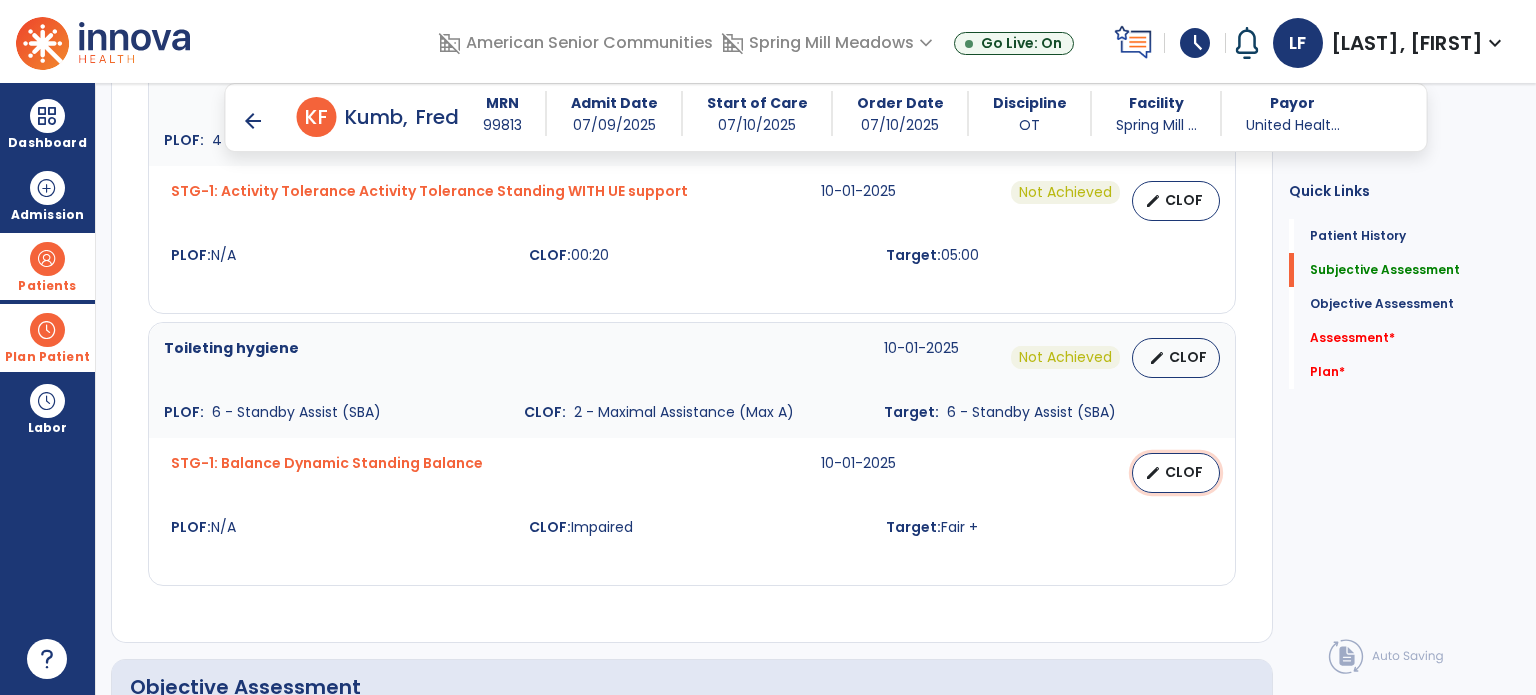 click on "edit   CLOF" at bounding box center (1176, 473) 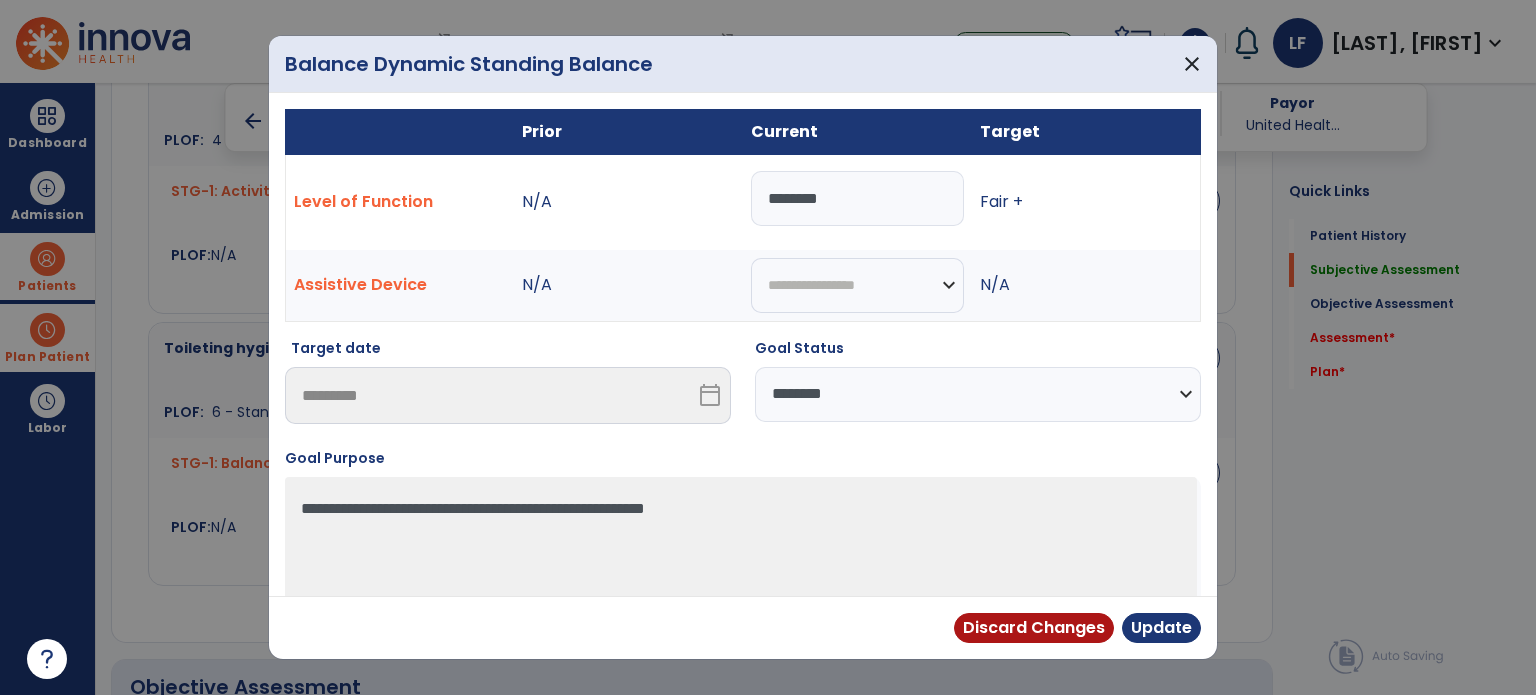 click on "**********" at bounding box center [978, 394] 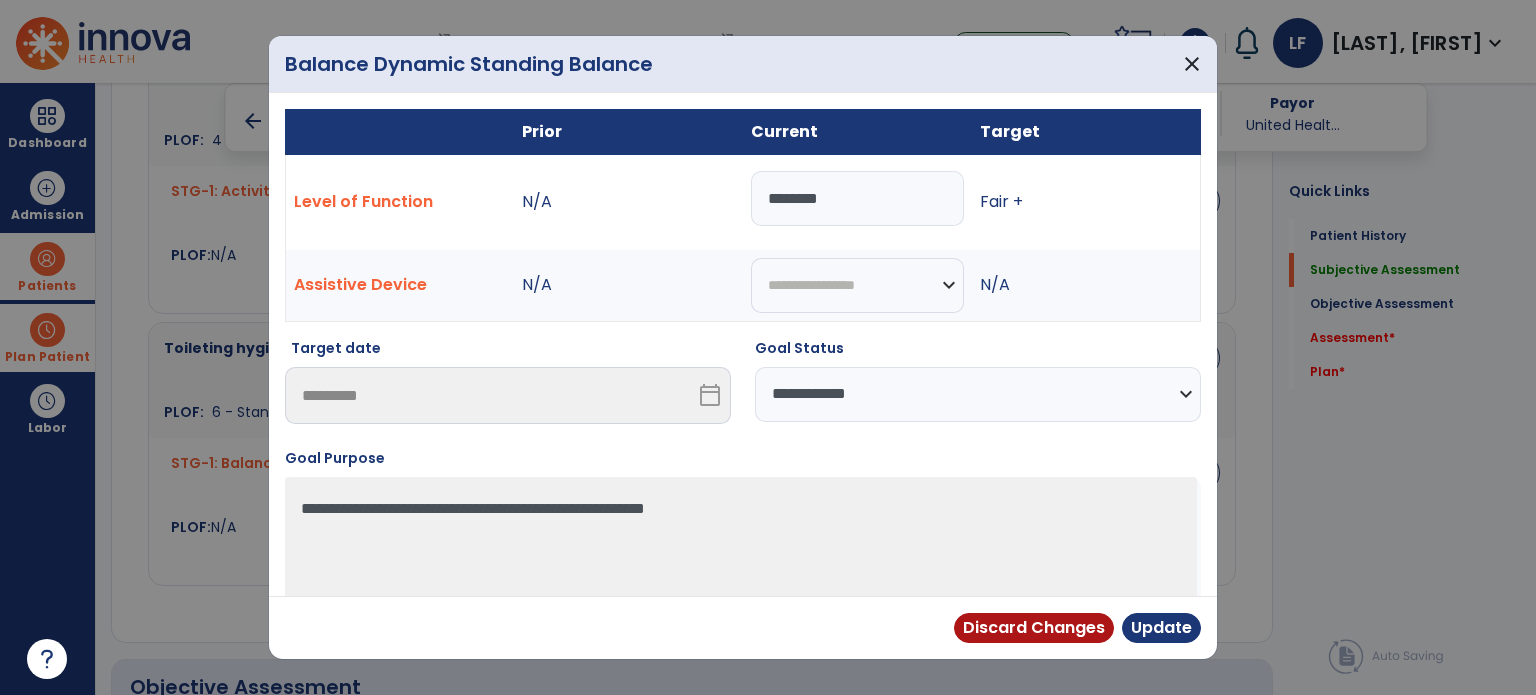 click on "**********" at bounding box center [978, 394] 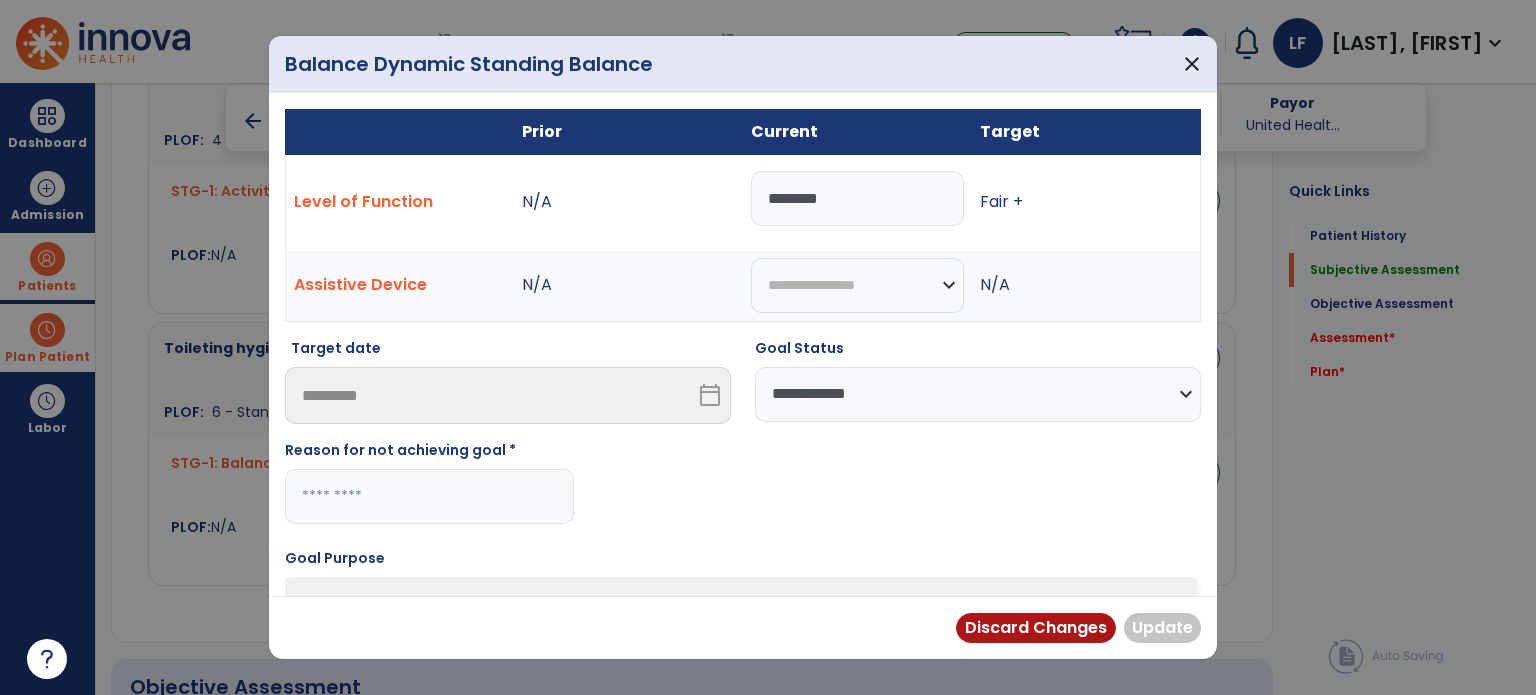click at bounding box center [429, 496] 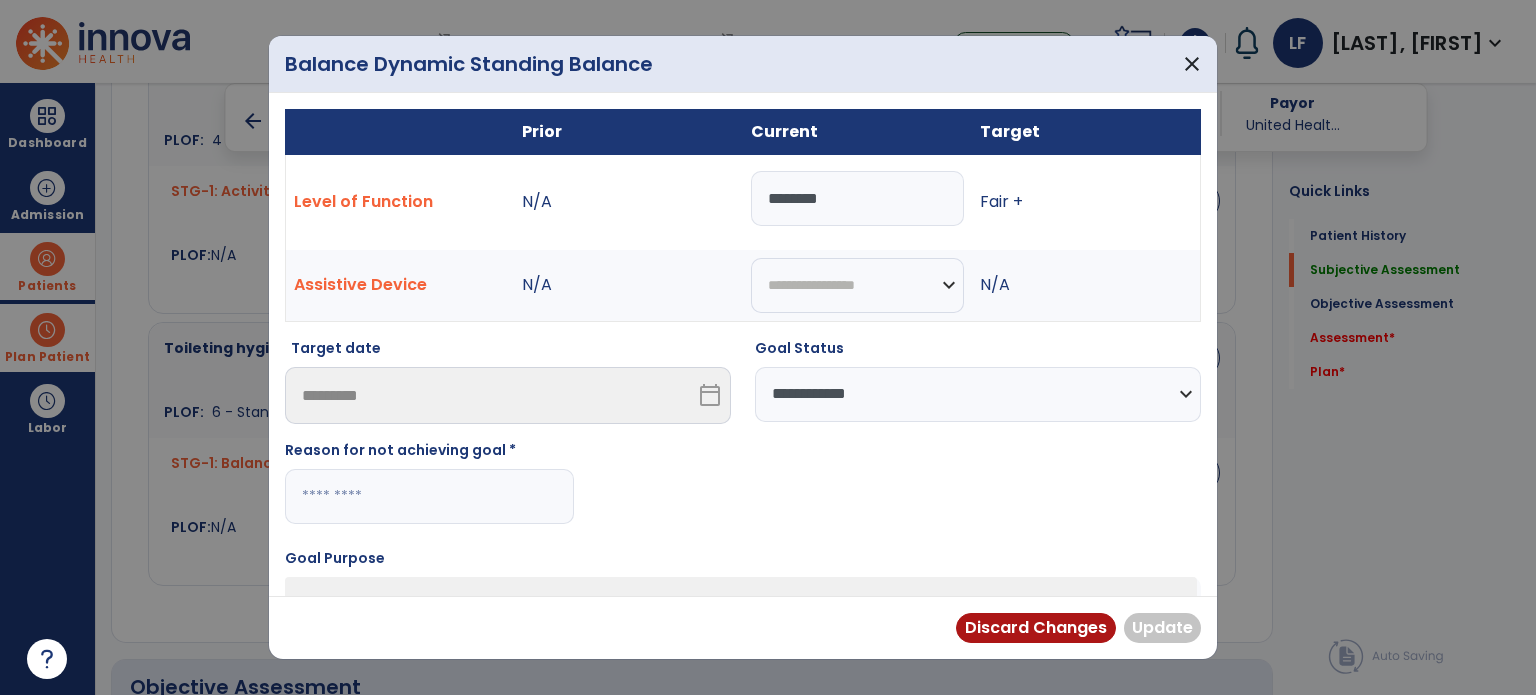 paste on "**********" 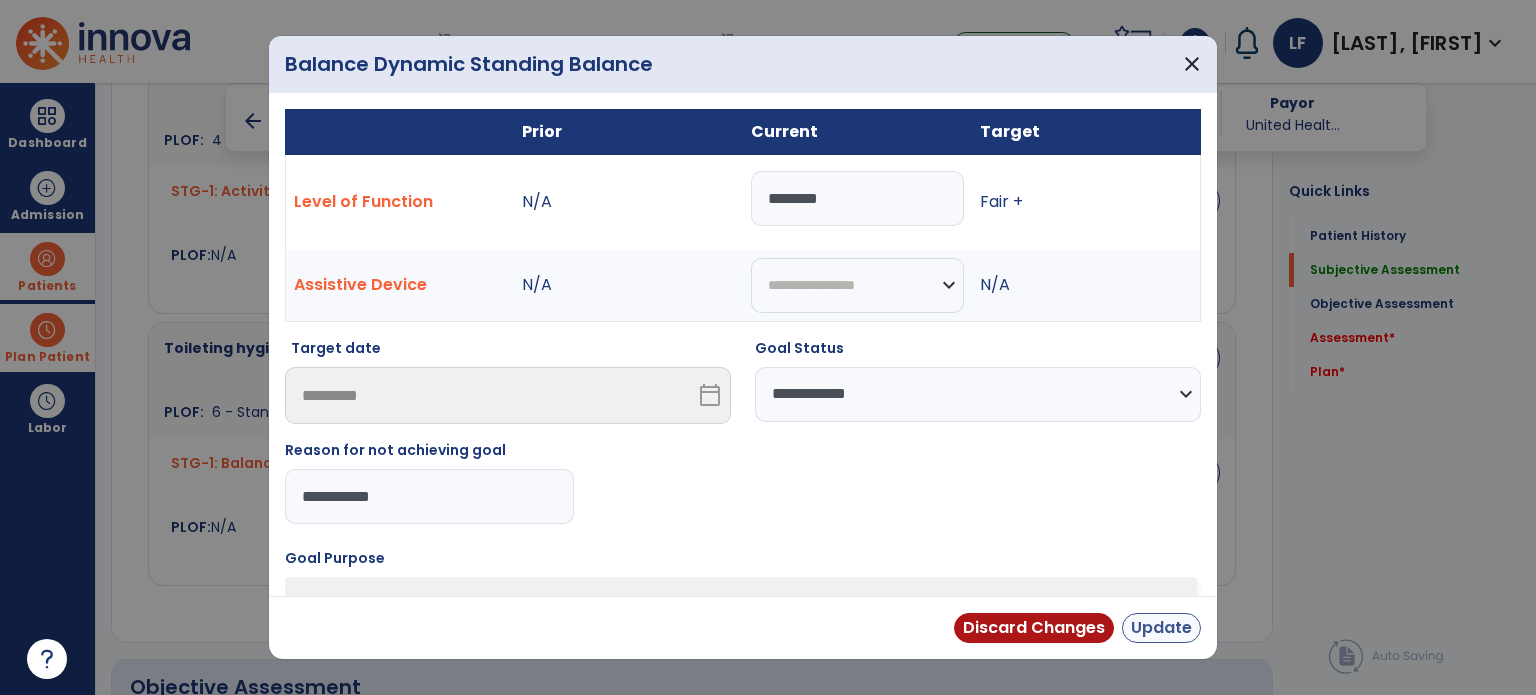type on "**********" 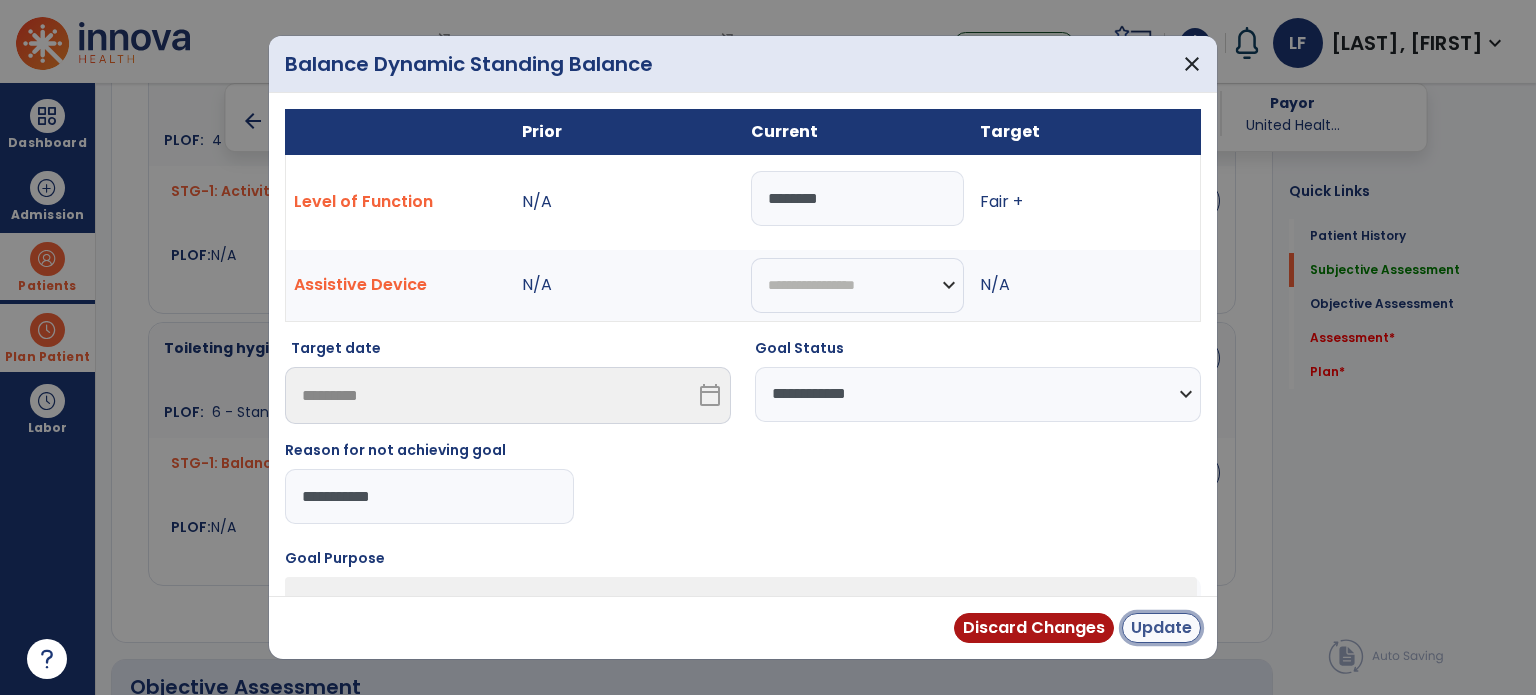 click on "Update" at bounding box center (1161, 628) 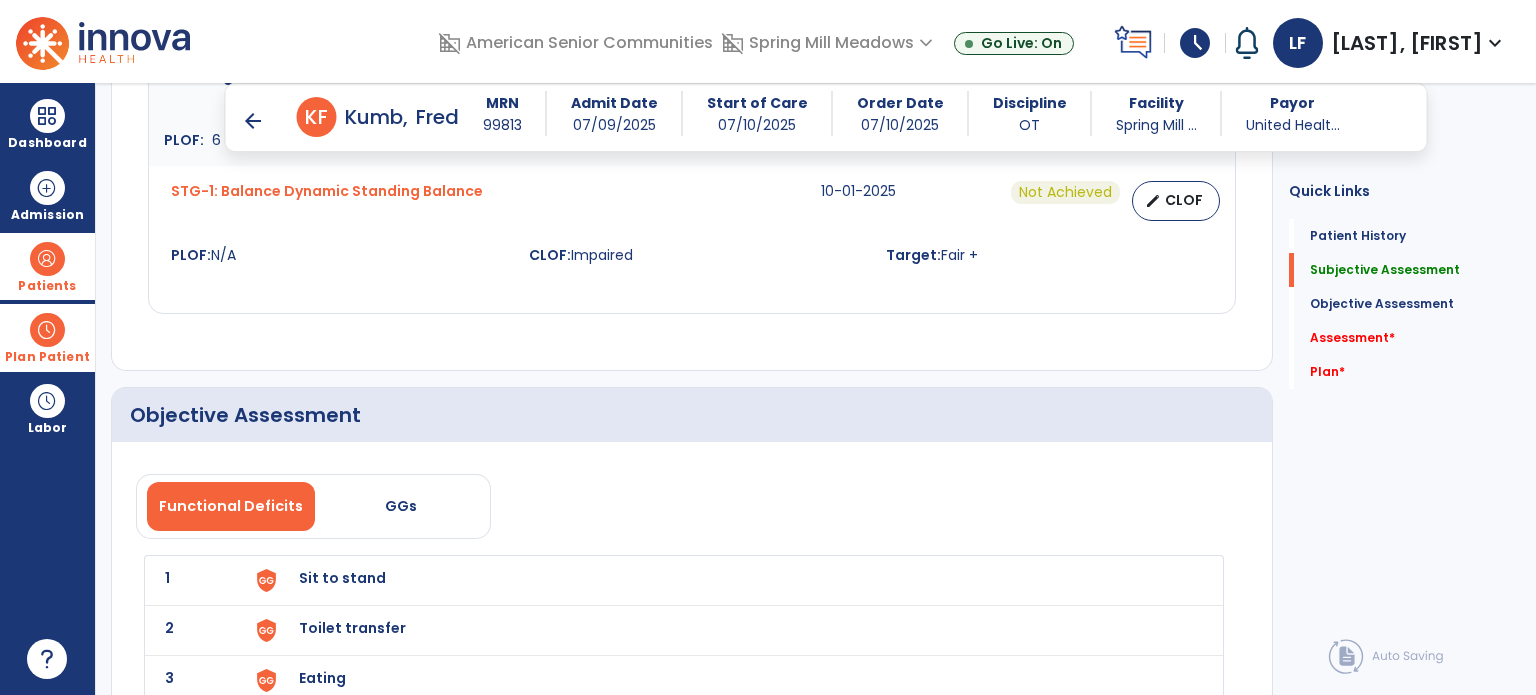 scroll, scrollTop: 1748, scrollLeft: 0, axis: vertical 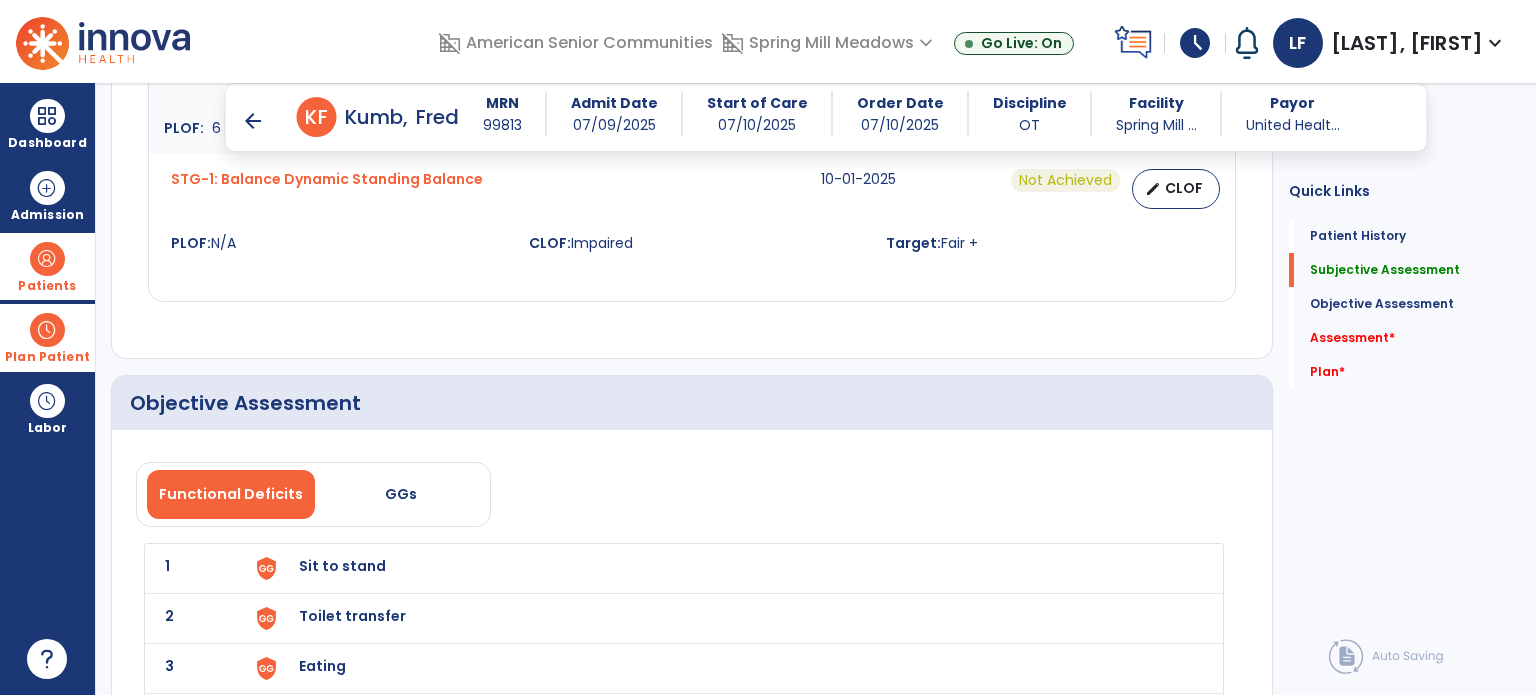 click on "Sit to stand" at bounding box center (342, 566) 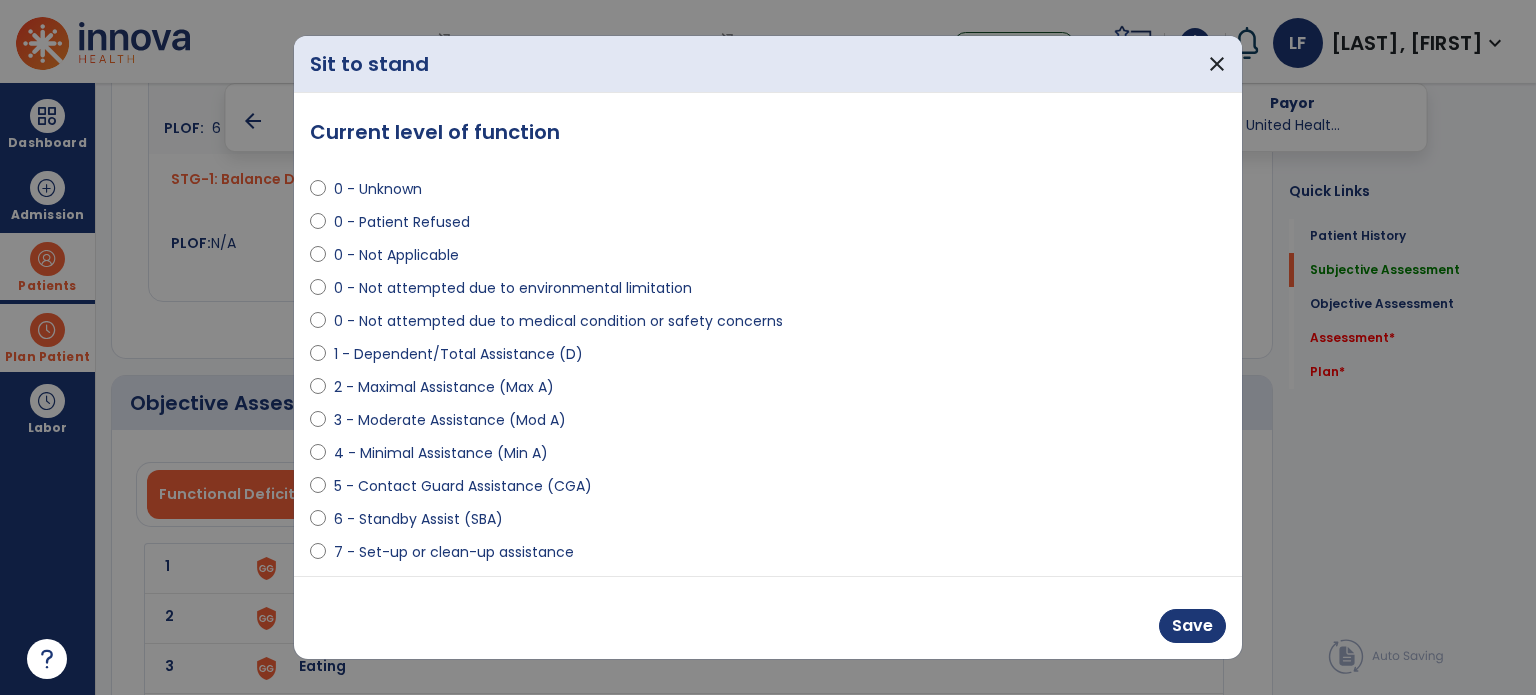 select on "**********" 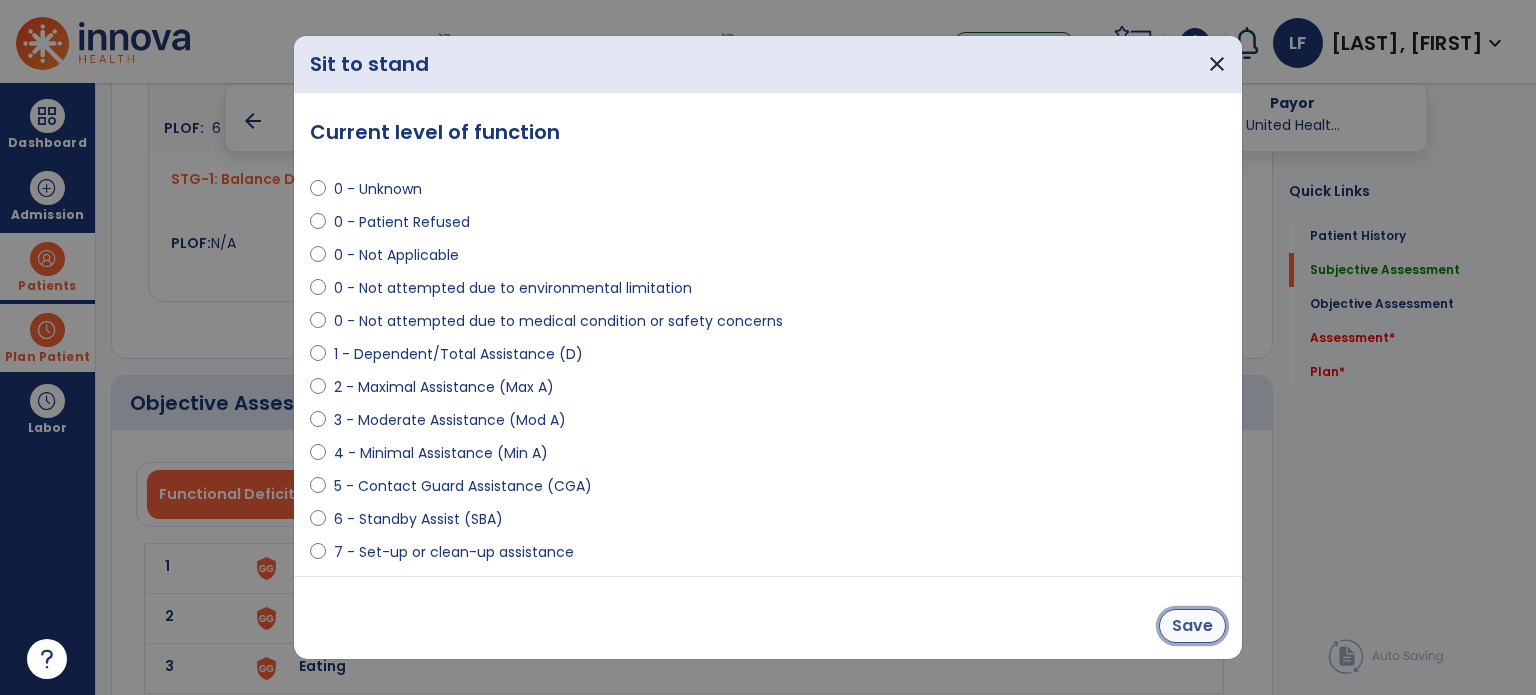 click on "Save" at bounding box center (1192, 626) 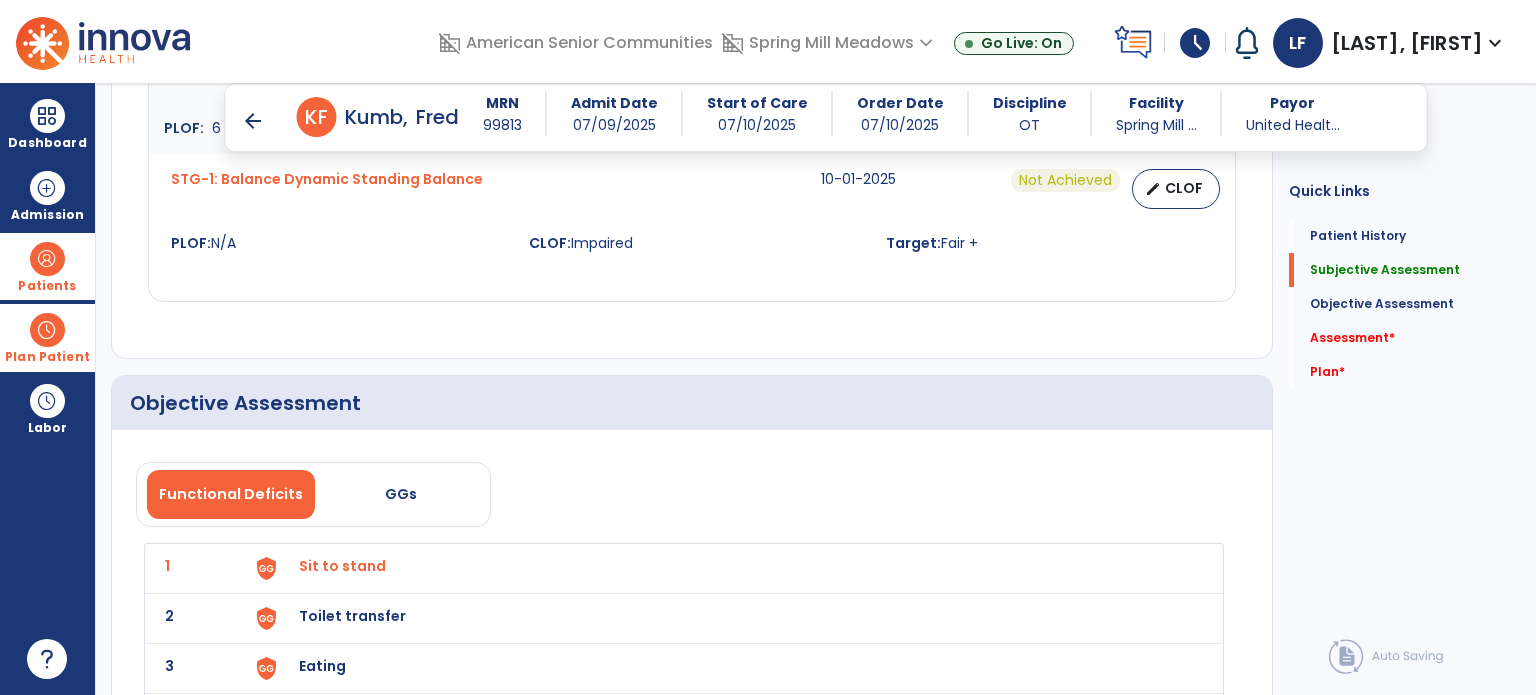 click on "Toilet transfer" at bounding box center (342, 566) 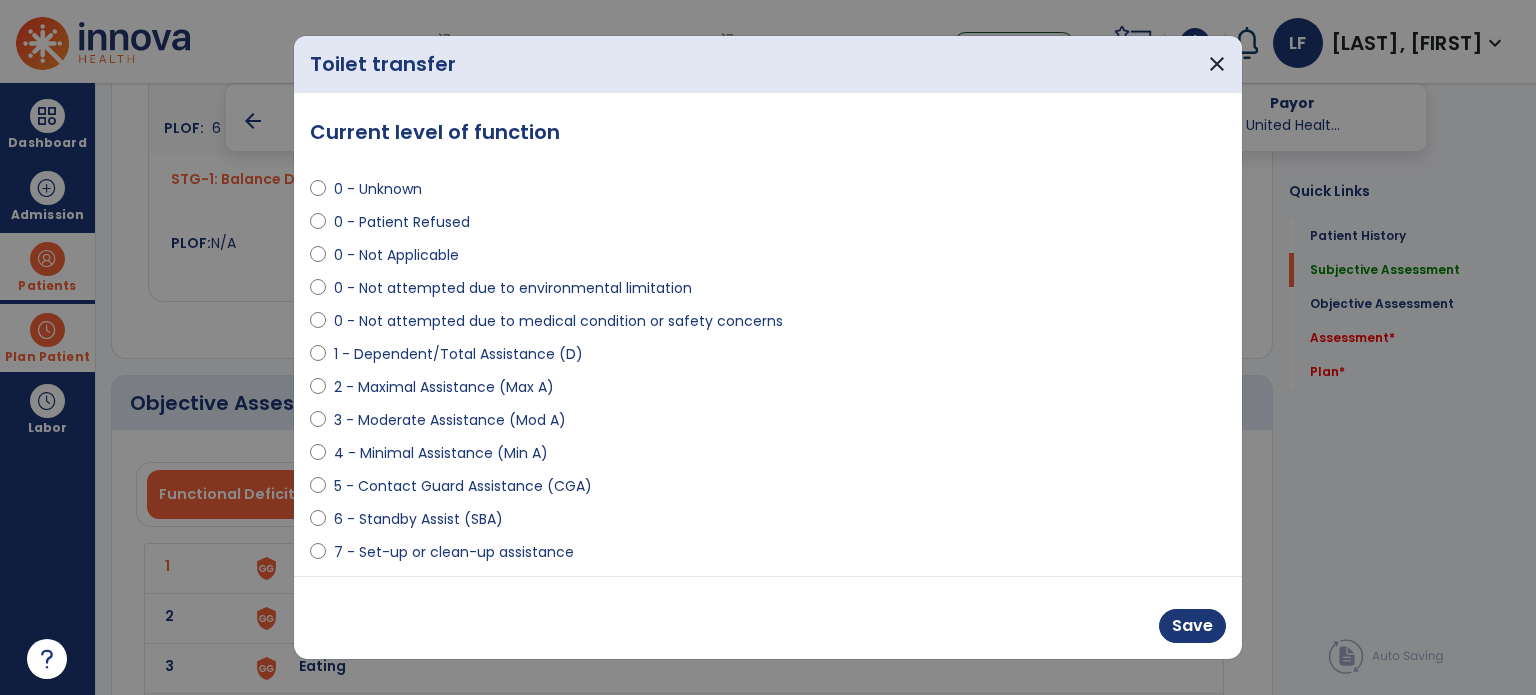 click on "0 - Unknown 0 - Patient Refused 0 - Not Applicable 0 - Not attempted due to environmental limitation 0 - Not attempted due to medical condition or safety concerns 1 - Dependent/Total Assistance (D) 2 - Maximal Assistance (Max A) 3 - Moderate Assistance (Mod A) 4 - Minimal Assistance (Min A) 5 - Contact Guard Assistance (CGA) 6 - Standby Assist (SBA) 7 - Set-up or clean-up assistance 8 - Supervised (S) 9 - Modified Independent (Mod I) 10 - Independent (I)" at bounding box center (768, 412) 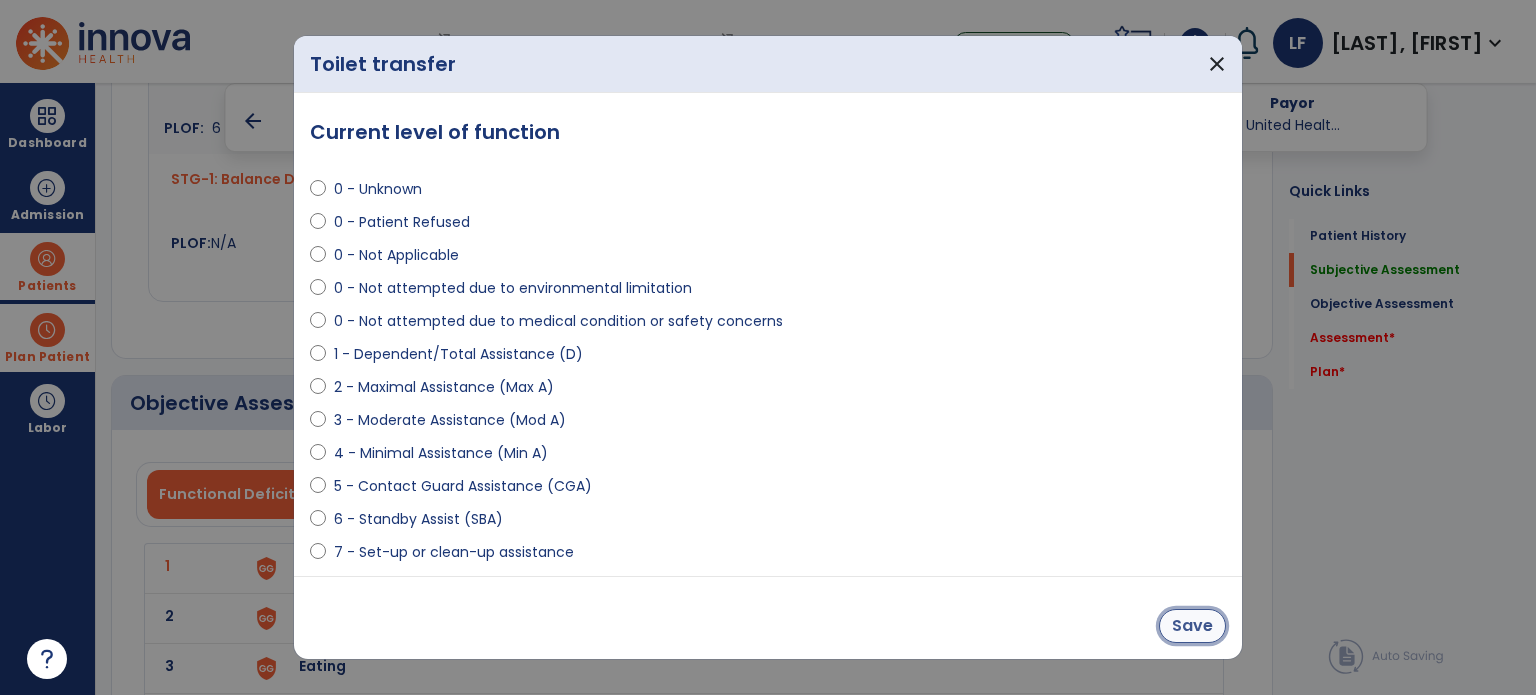 click on "Save" at bounding box center [1192, 626] 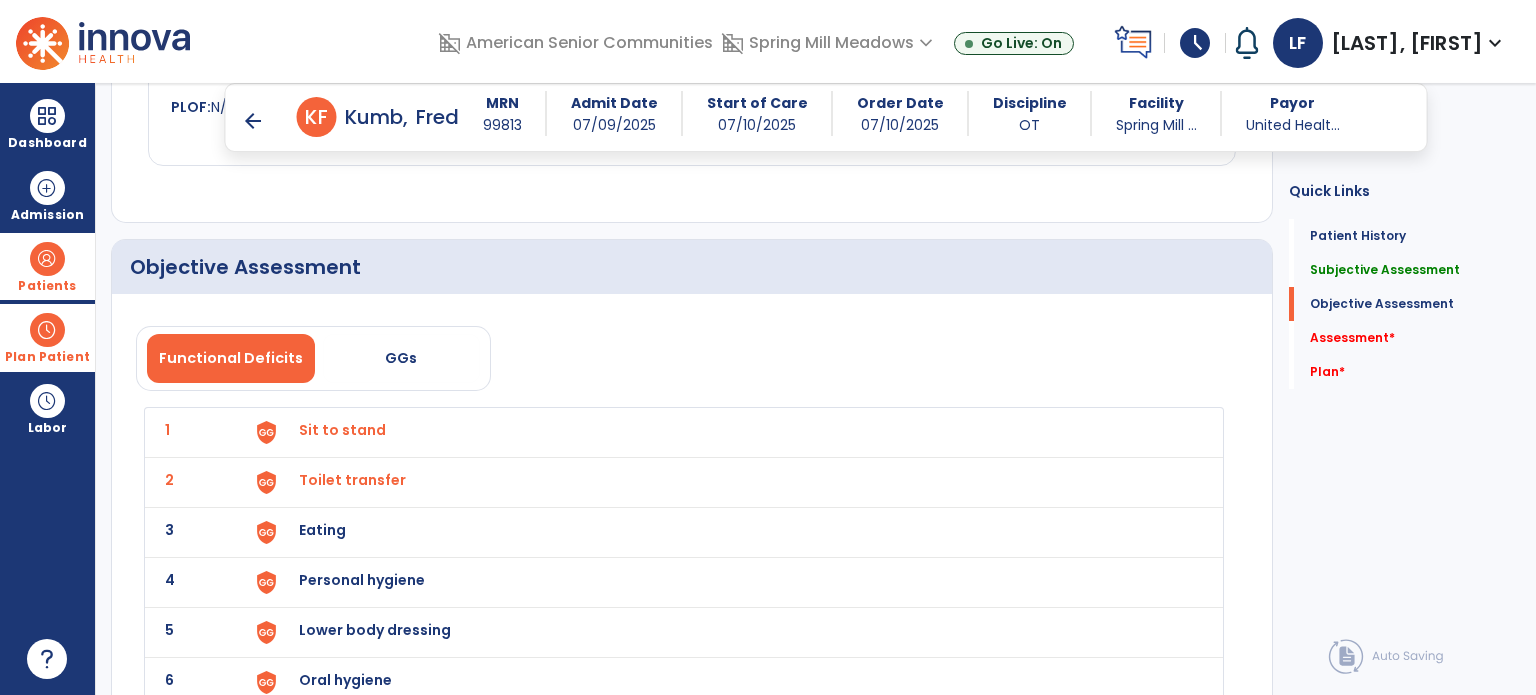 scroll, scrollTop: 1888, scrollLeft: 0, axis: vertical 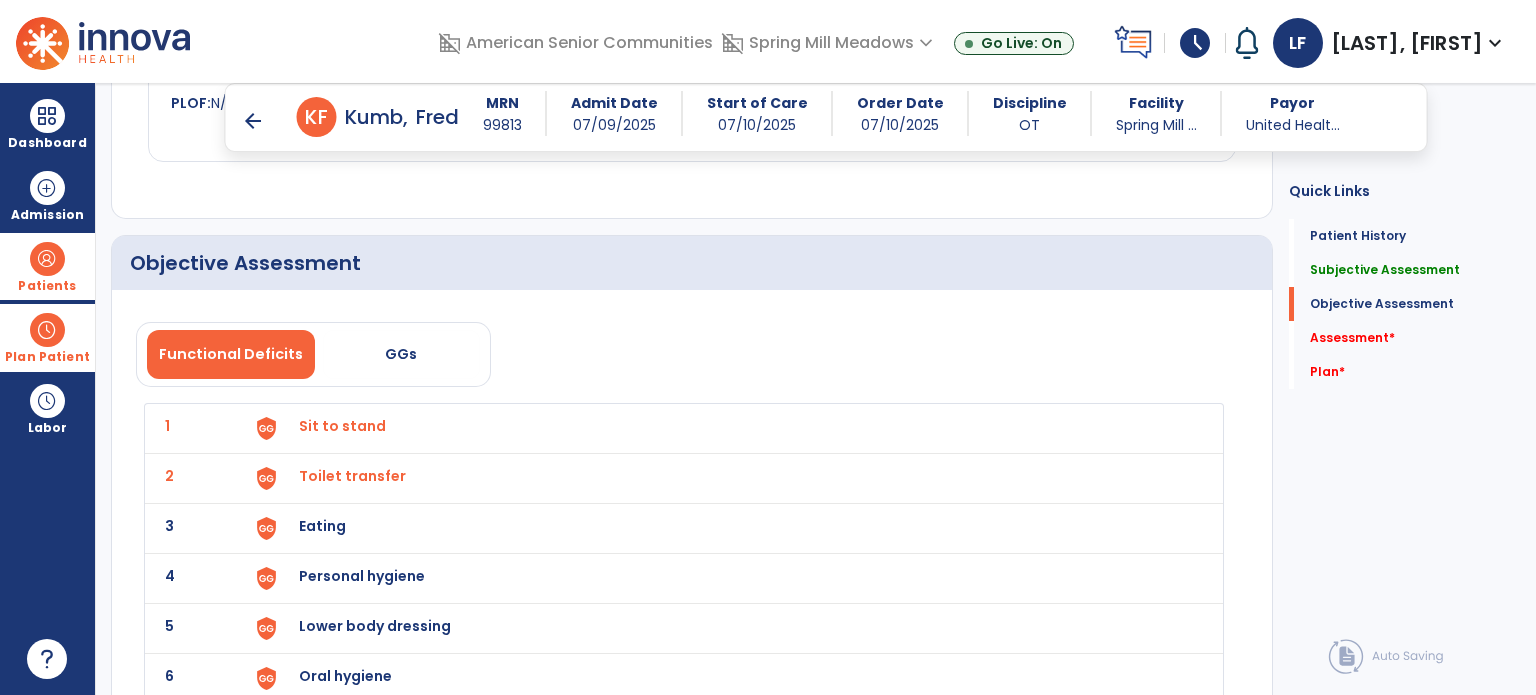 click on "Eating" at bounding box center [342, 426] 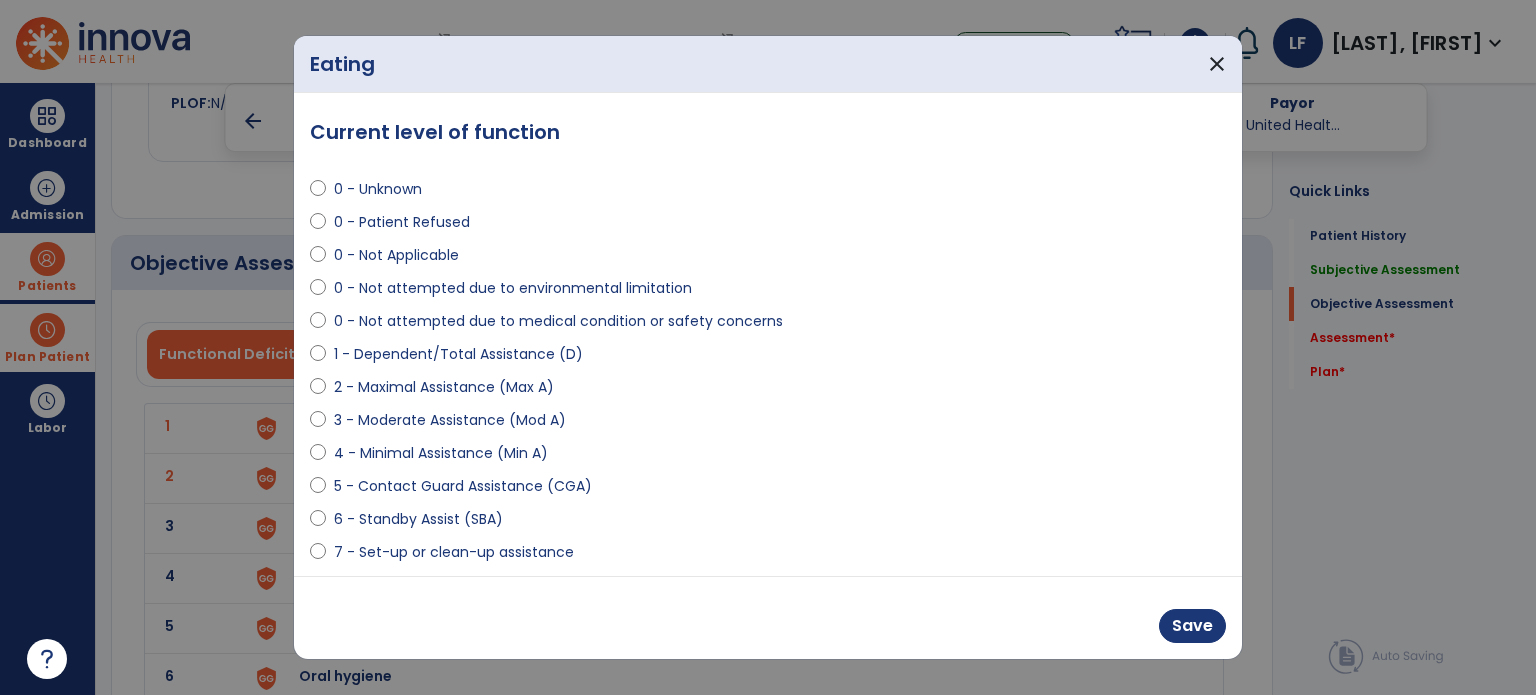 scroll, scrollTop: 15, scrollLeft: 0, axis: vertical 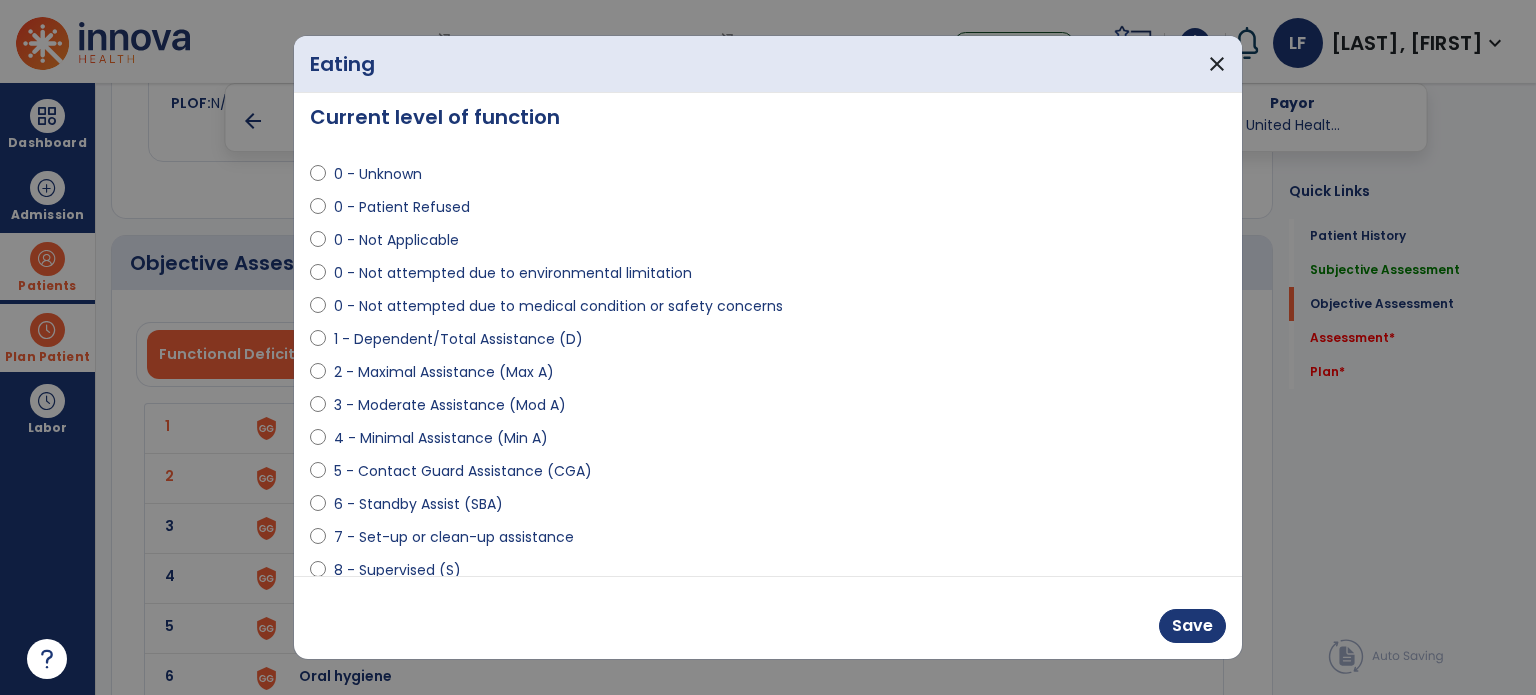select on "**********" 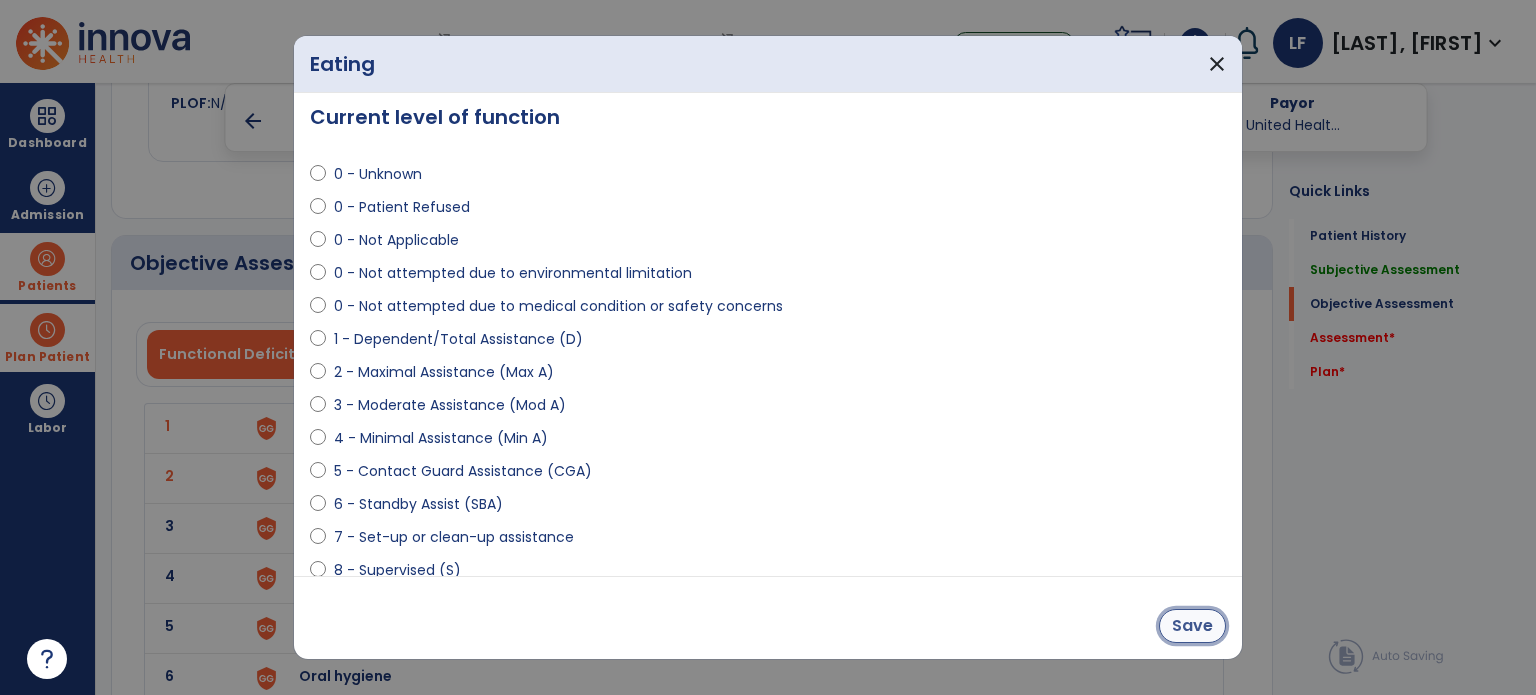 click on "Save" at bounding box center (1192, 626) 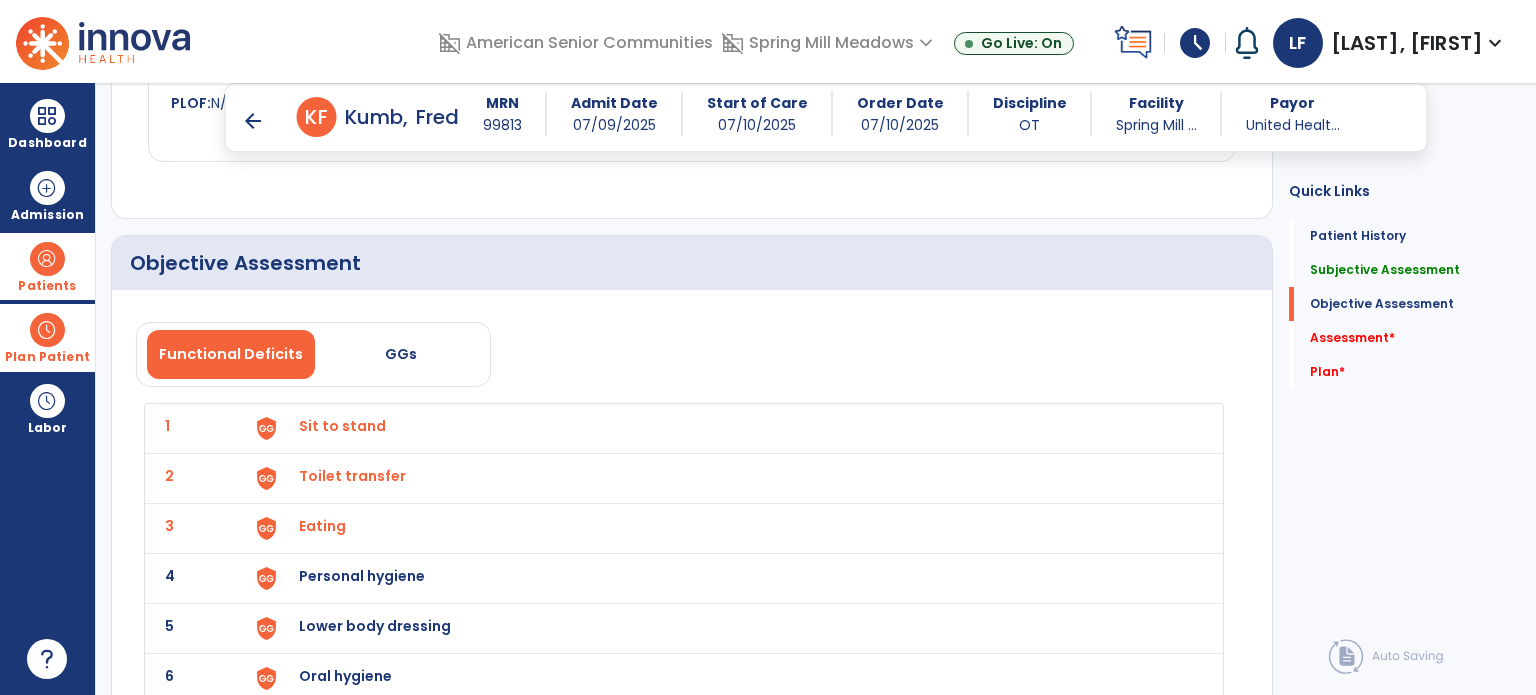 click on "Personal hygiene" at bounding box center [342, 426] 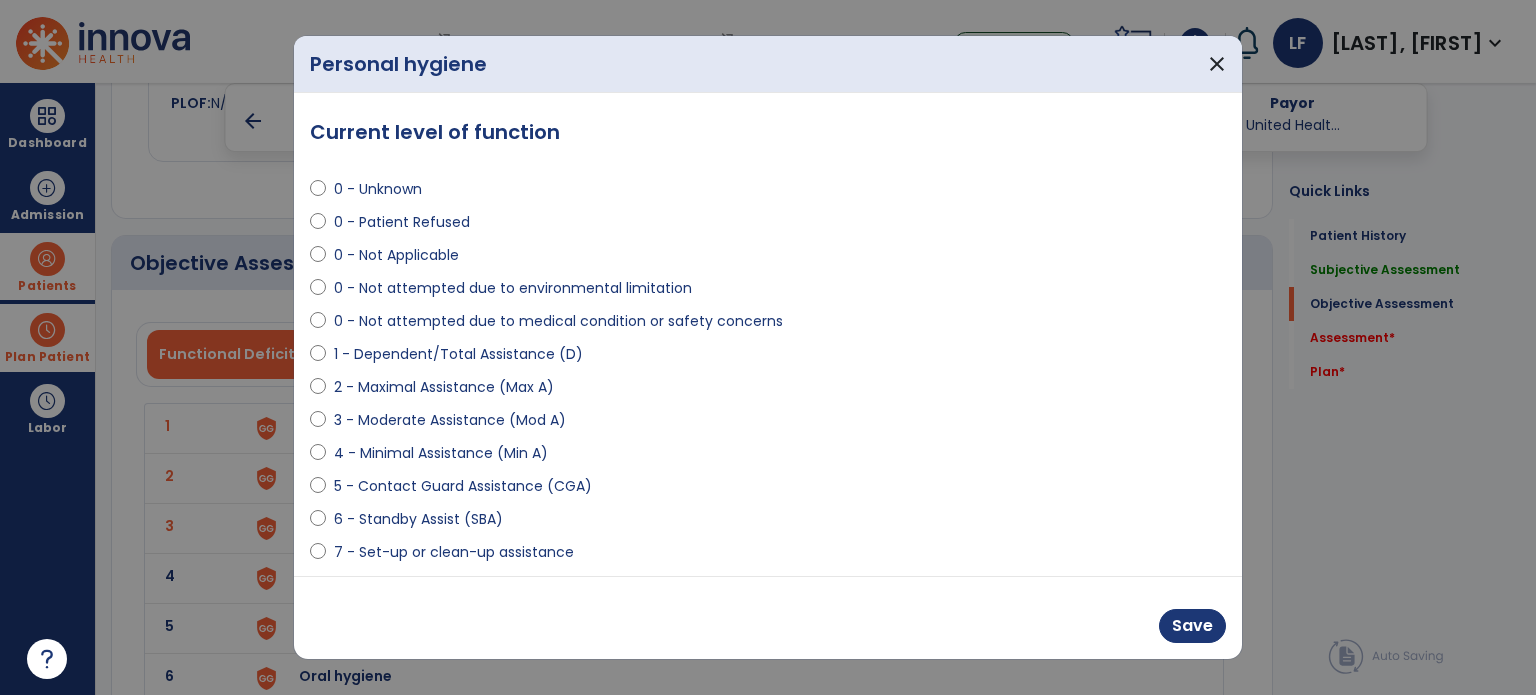 scroll, scrollTop: 204, scrollLeft: 0, axis: vertical 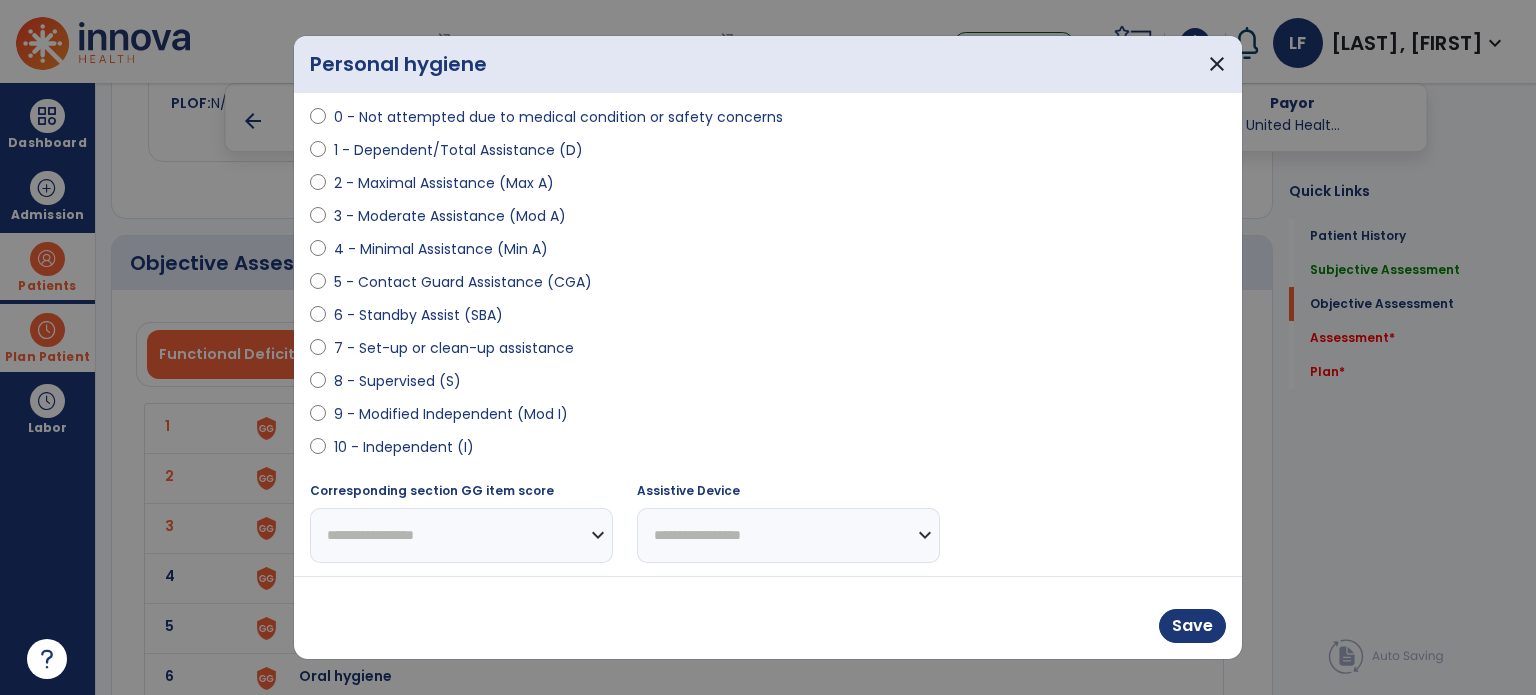 select on "**********" 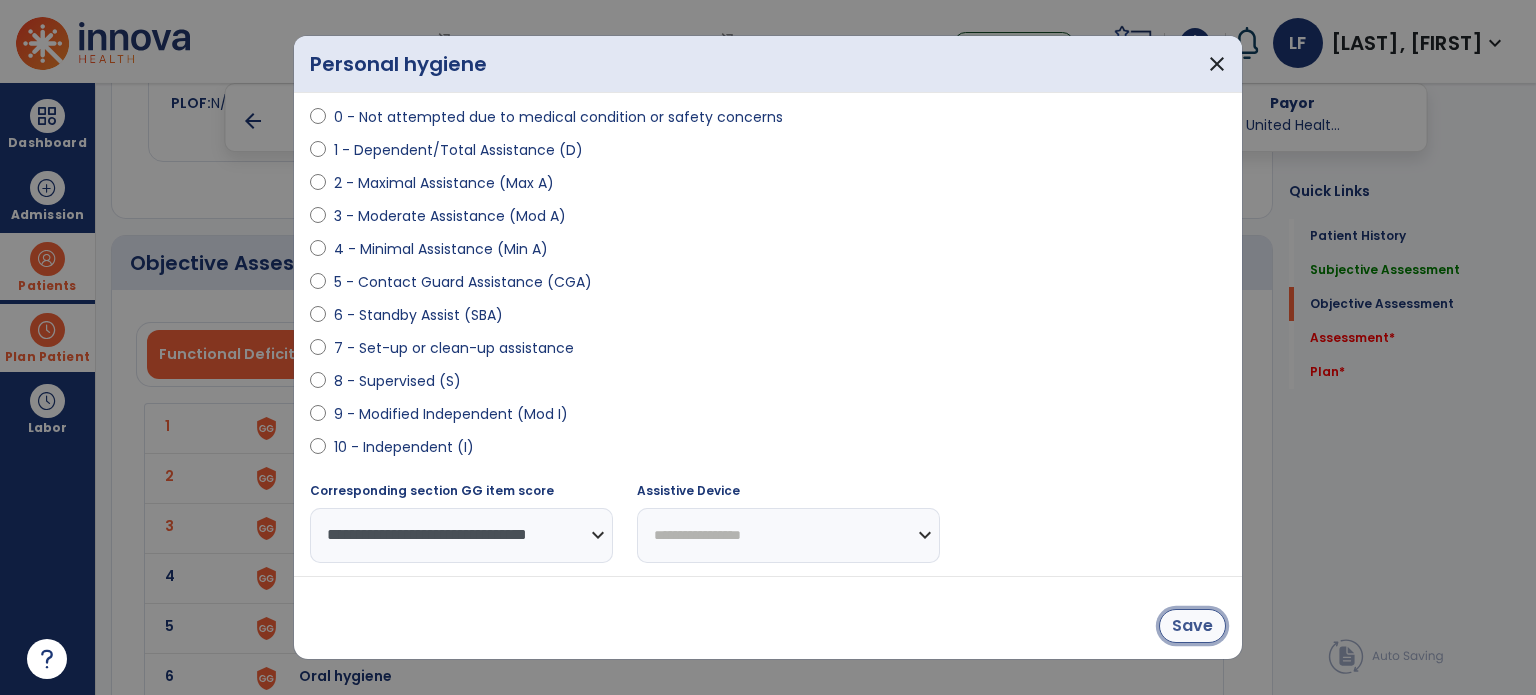 click on "Save" at bounding box center (1192, 626) 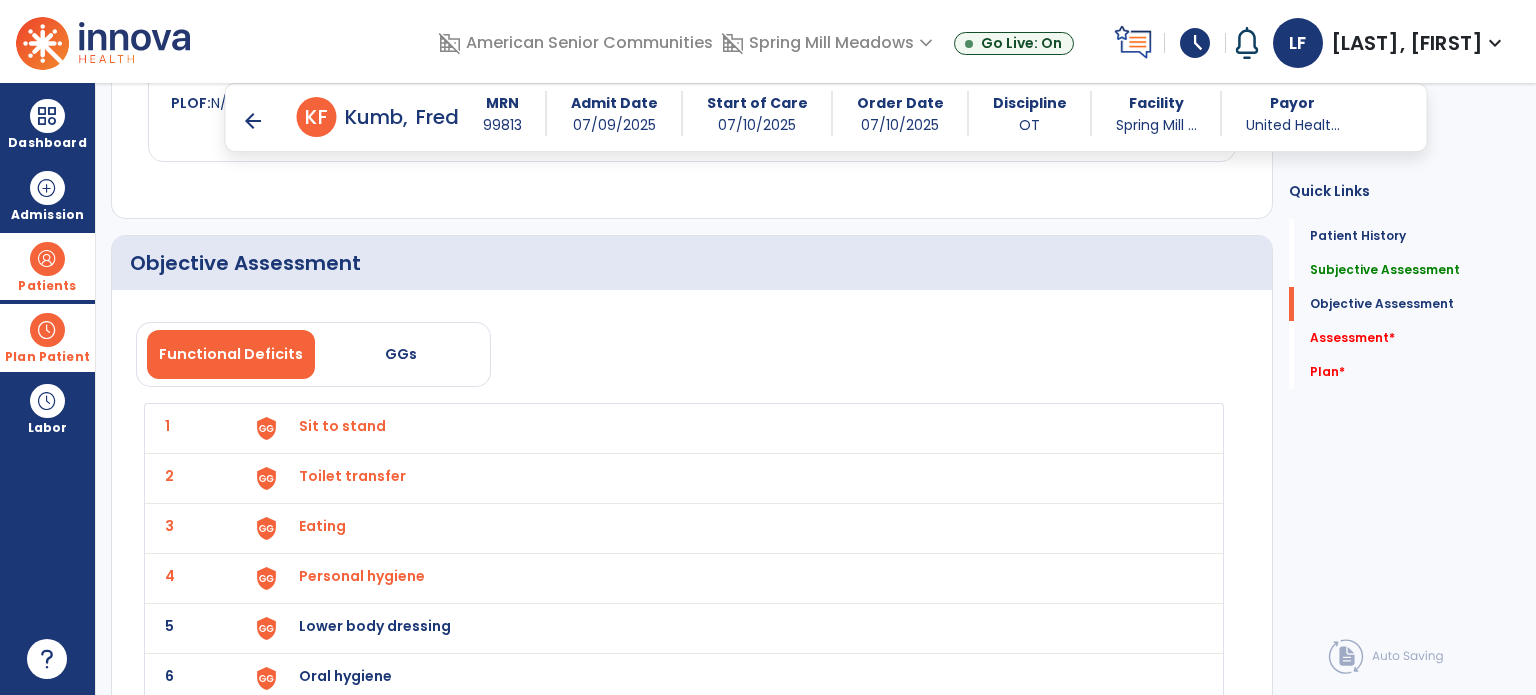click on "Lower body dressing" at bounding box center (342, 426) 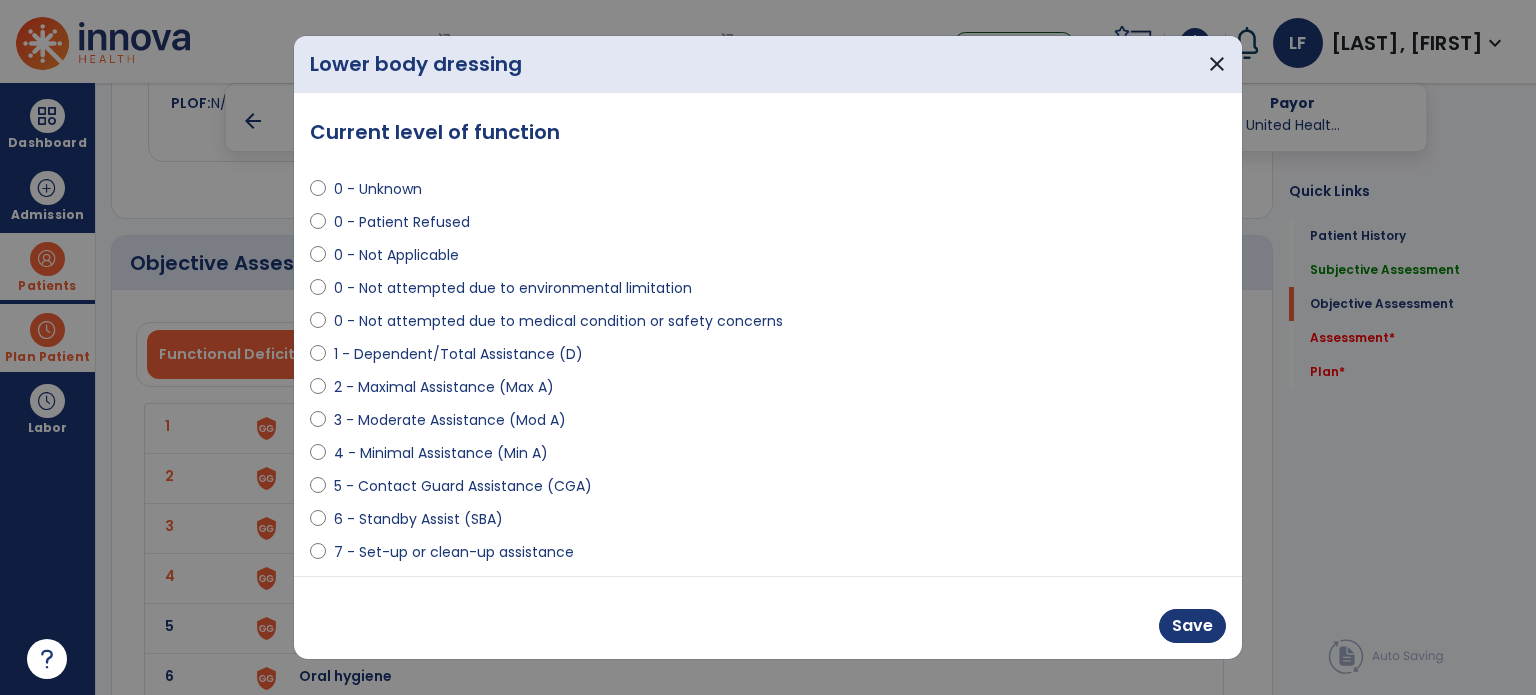 select on "**********" 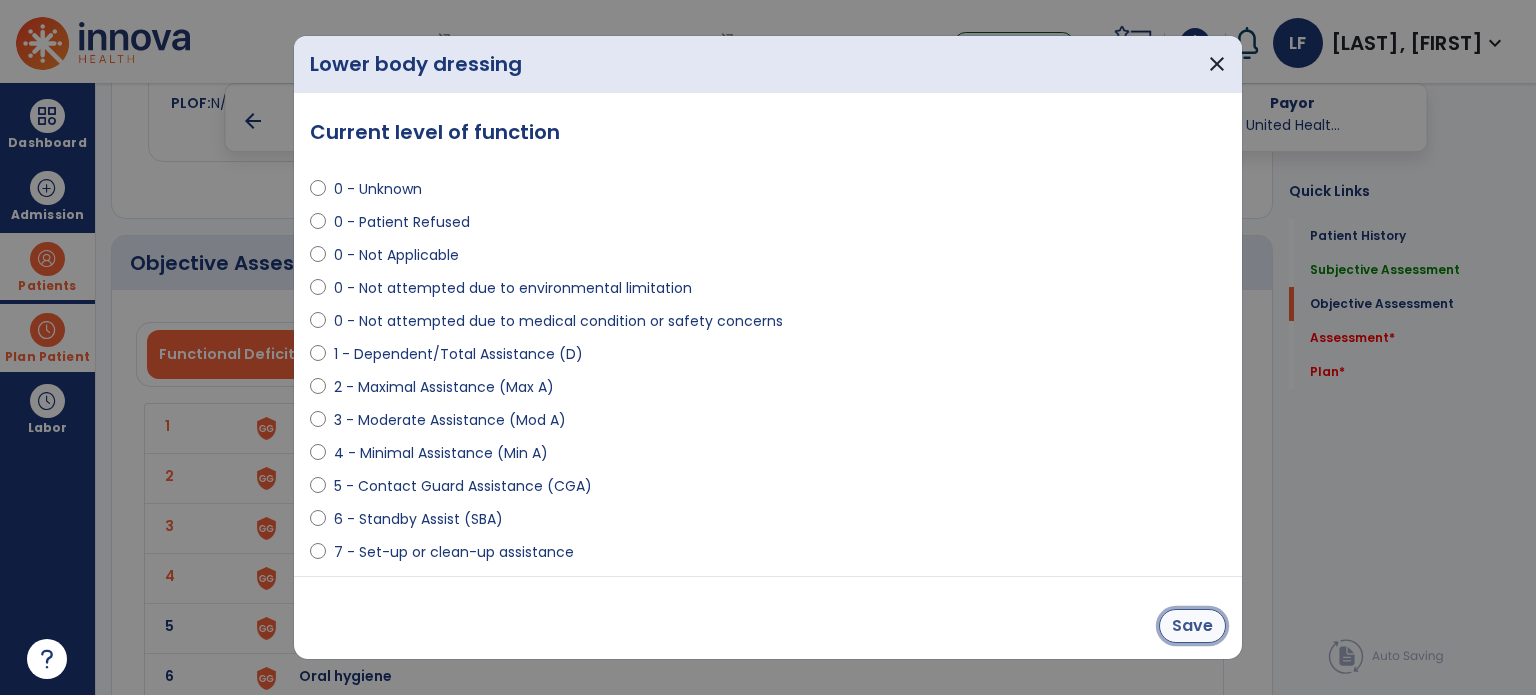 click on "Save" at bounding box center (1192, 626) 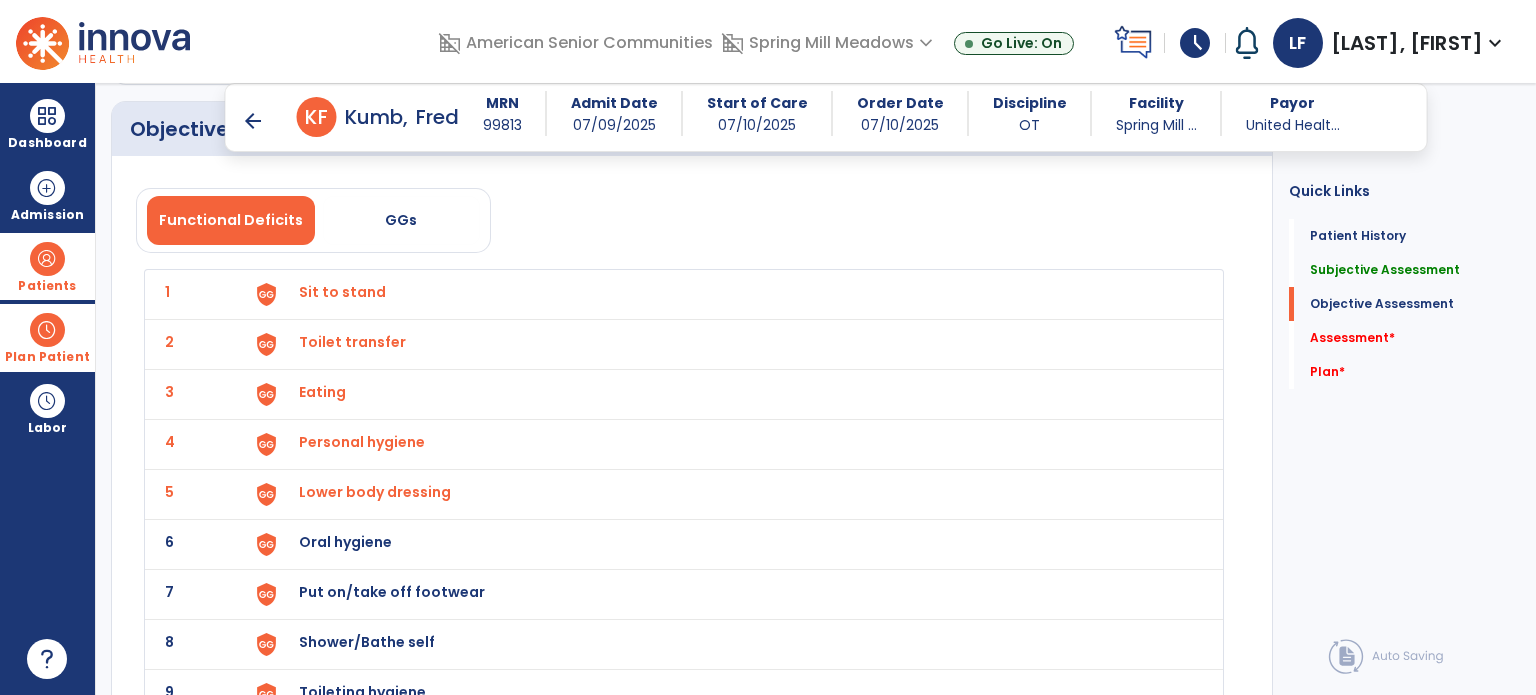 scroll, scrollTop: 2023, scrollLeft: 0, axis: vertical 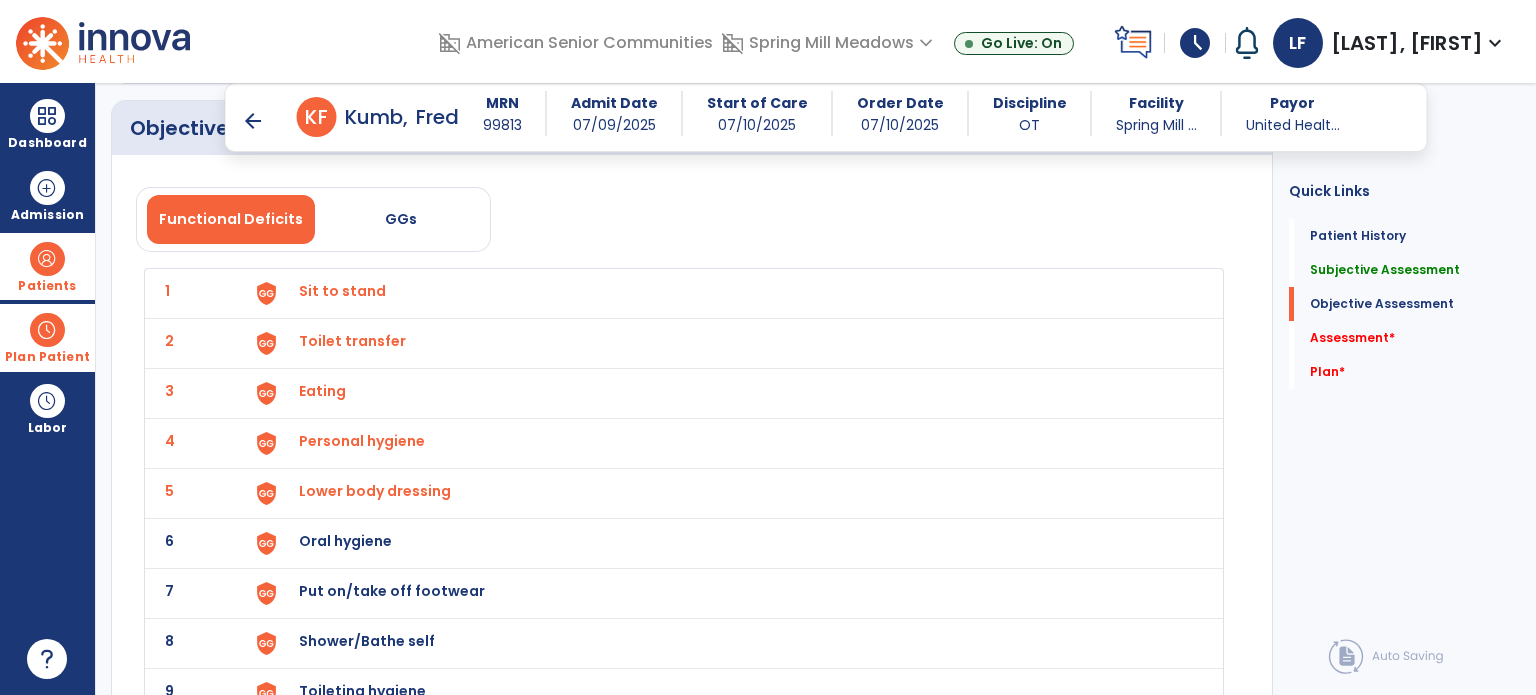 click on "Oral hygiene" at bounding box center (342, 291) 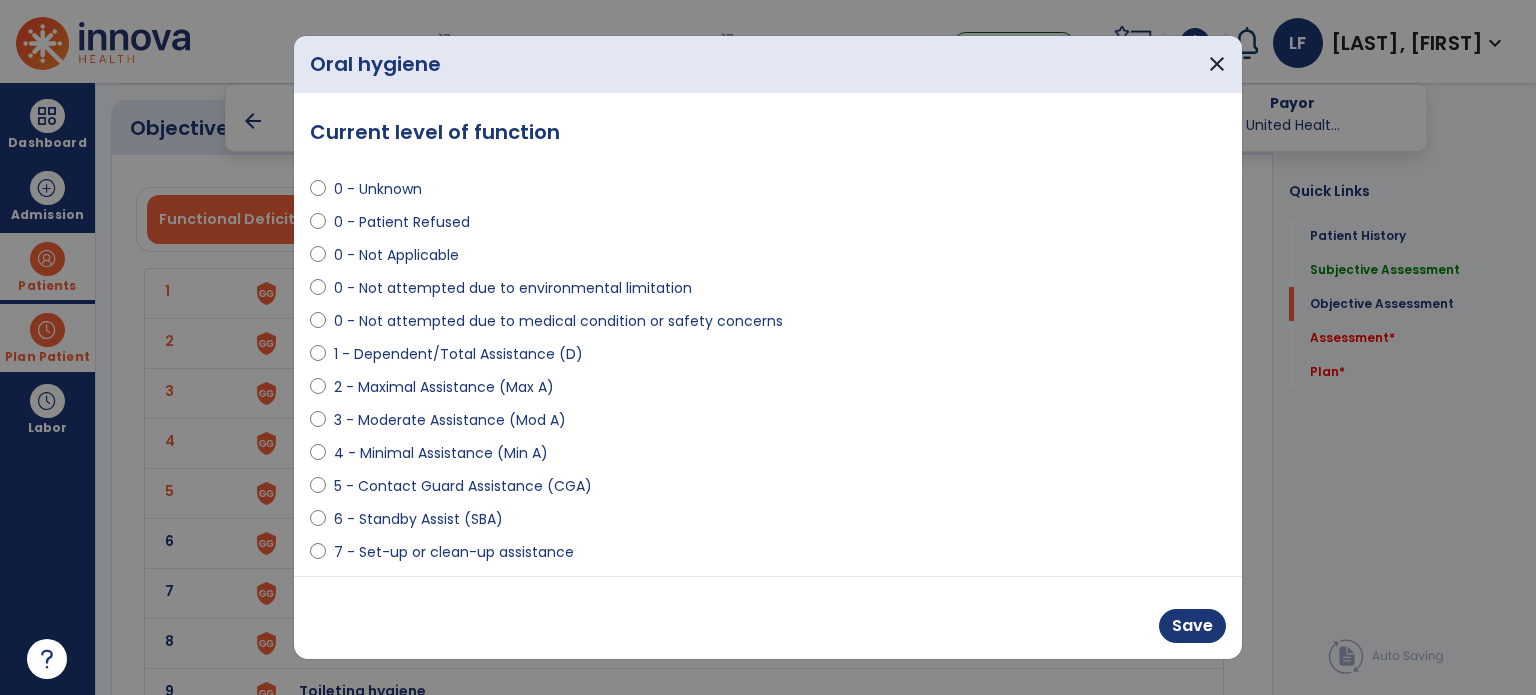 click on "0 - Unknown 0 - Patient Refused 0 - Not Applicable 0 - Not attempted due to environmental limitation 0 - Not attempted due to medical condition or safety concerns 1 - Dependent/Total Assistance (D) 2 - Maximal Assistance (Max A) 3 - Moderate Assistance (Mod A) 4 - Minimal Assistance (Min A) 5 - Contact Guard Assistance (CGA) 6 - Standby Assist (SBA) 7 - Set-up or clean-up assistance 8 - Supervised (S) 9 - Modified Independent (Mod I) 10 - Independent (I)" at bounding box center (768, 412) 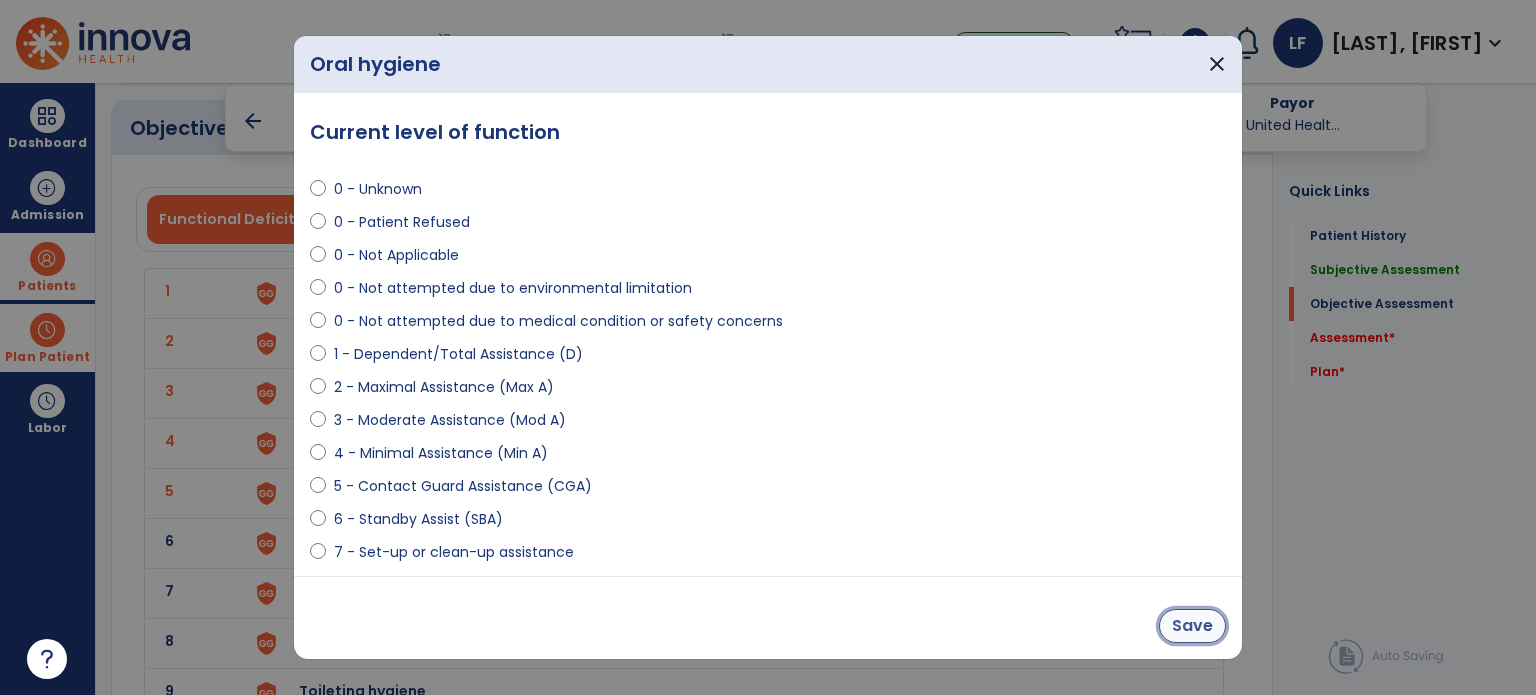 click on "Save" at bounding box center (1192, 626) 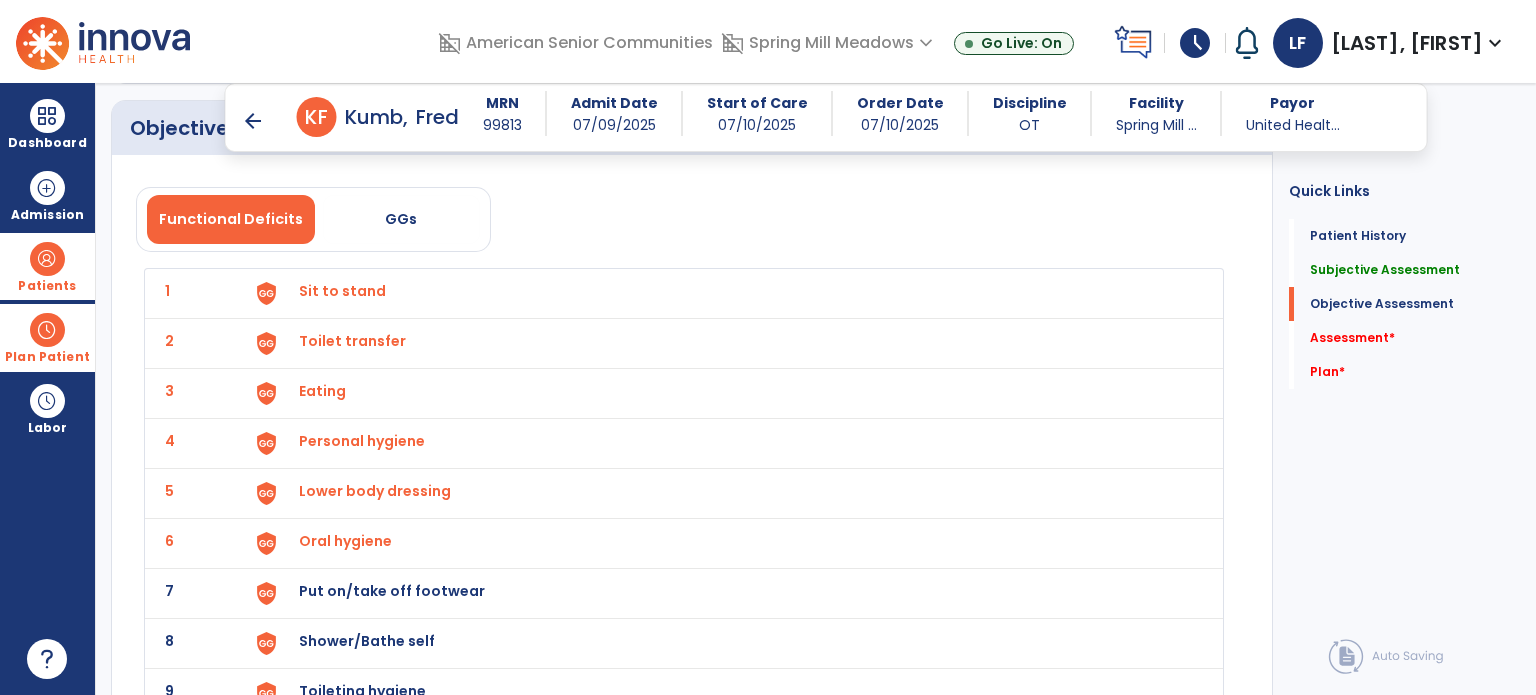 click on "Put on/take off footwear" at bounding box center (342, 291) 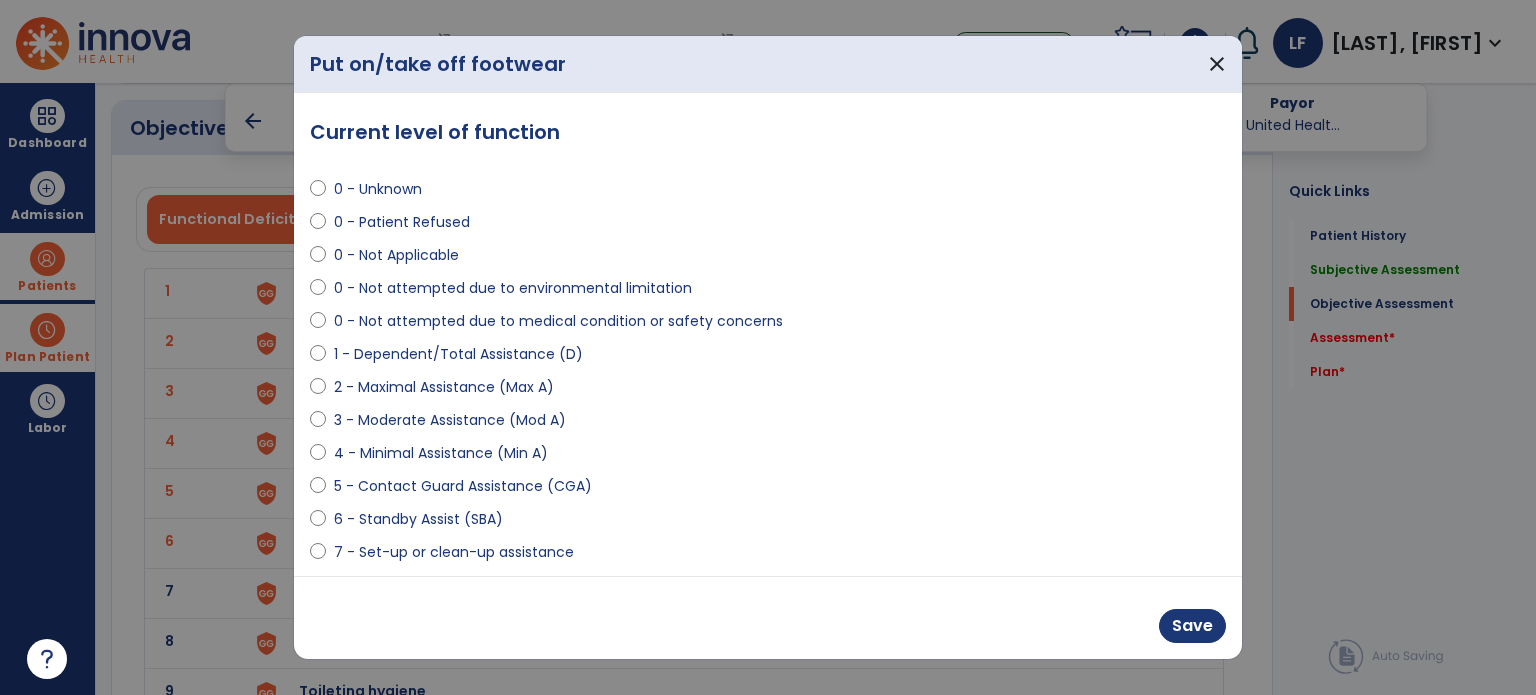 click at bounding box center [318, 358] 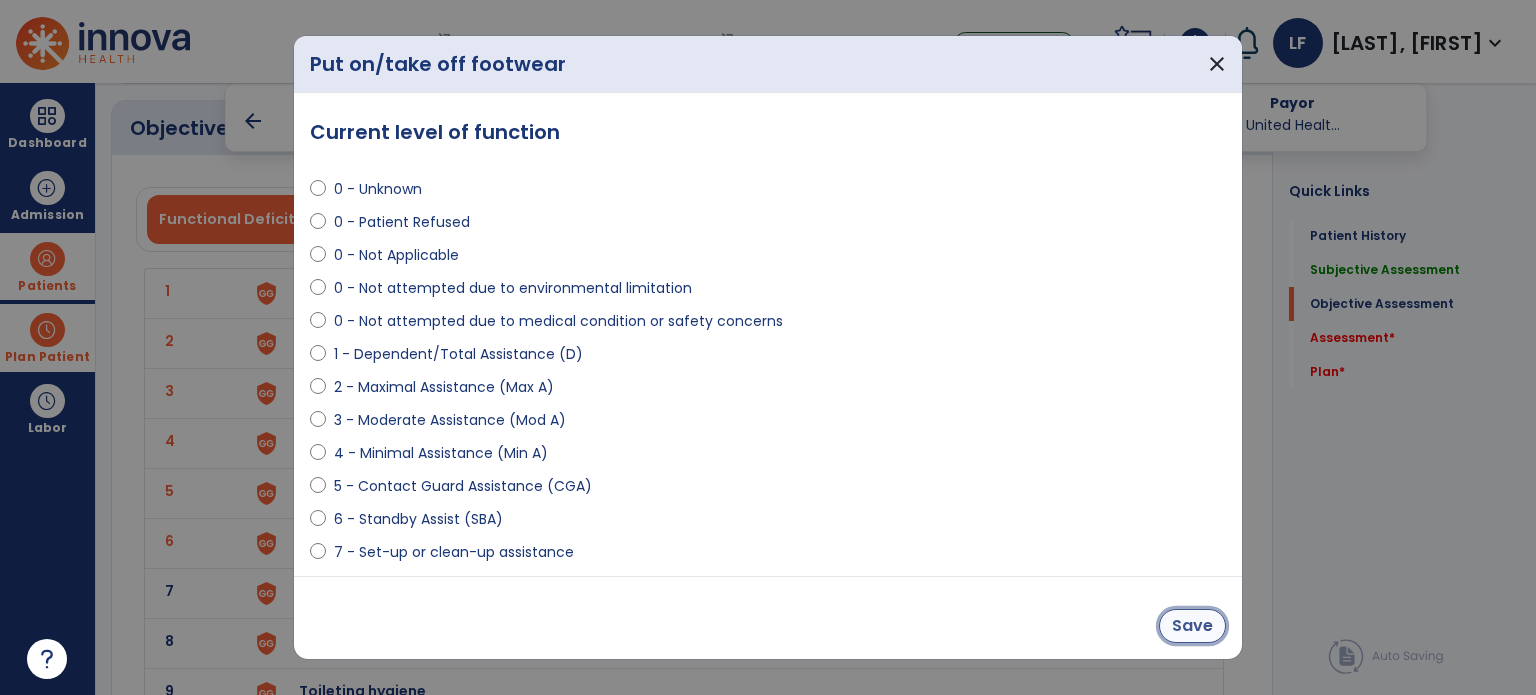 click on "Save" at bounding box center [1192, 626] 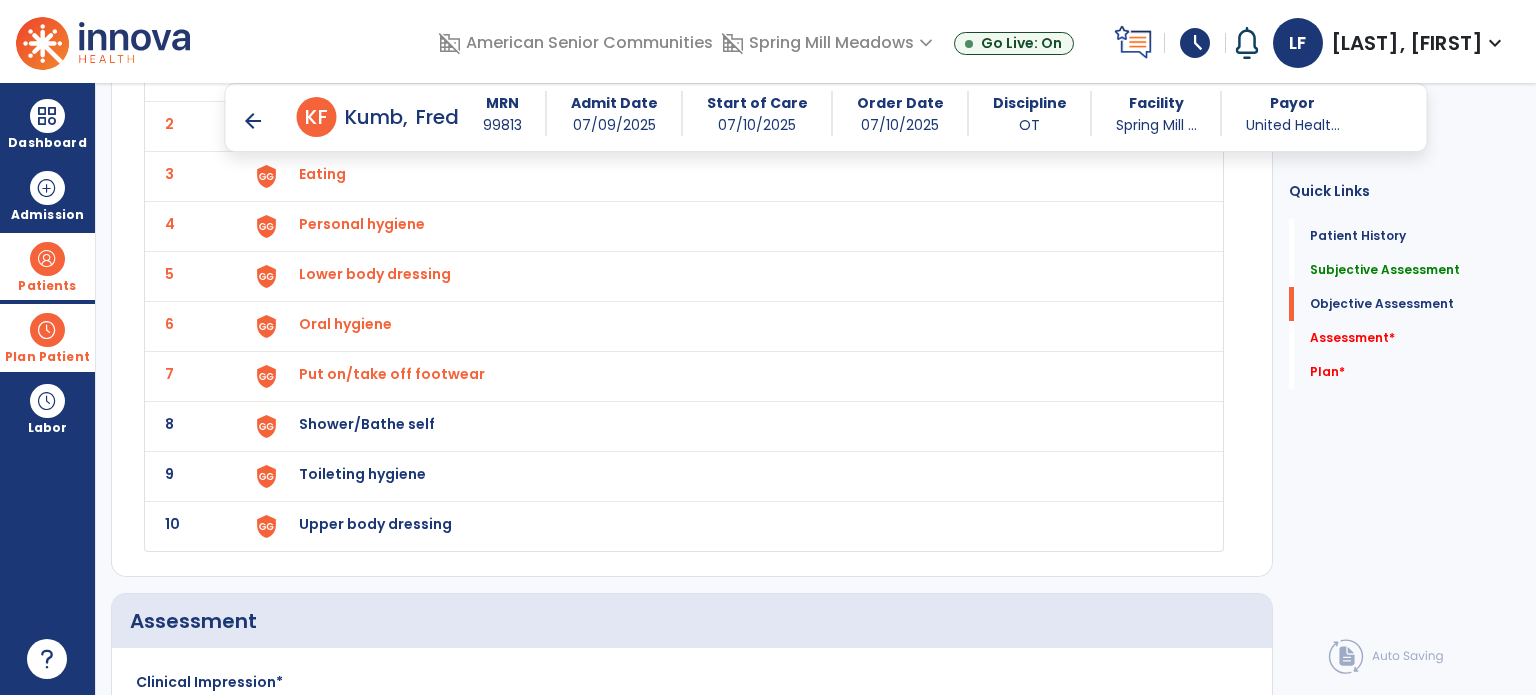scroll, scrollTop: 2242, scrollLeft: 0, axis: vertical 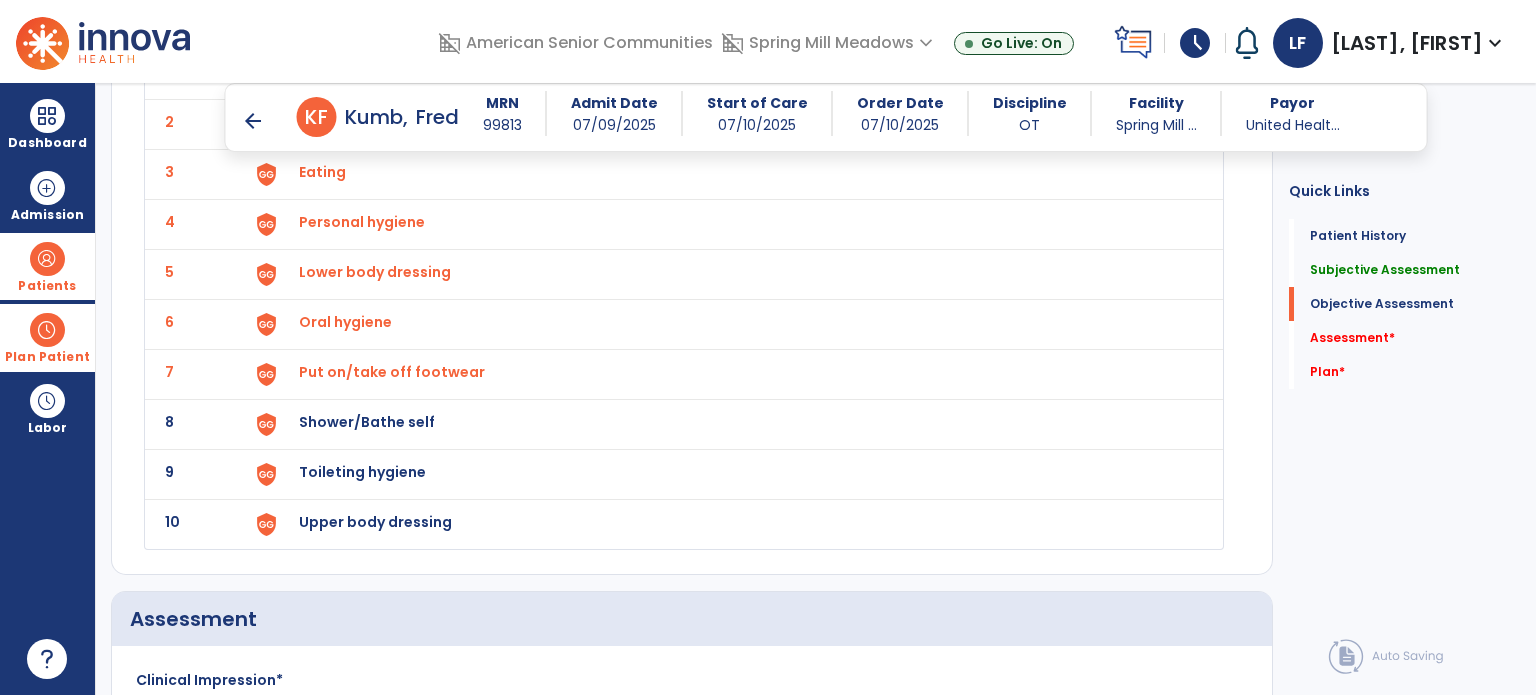 click on "Shower/Bathe self" at bounding box center [342, 72] 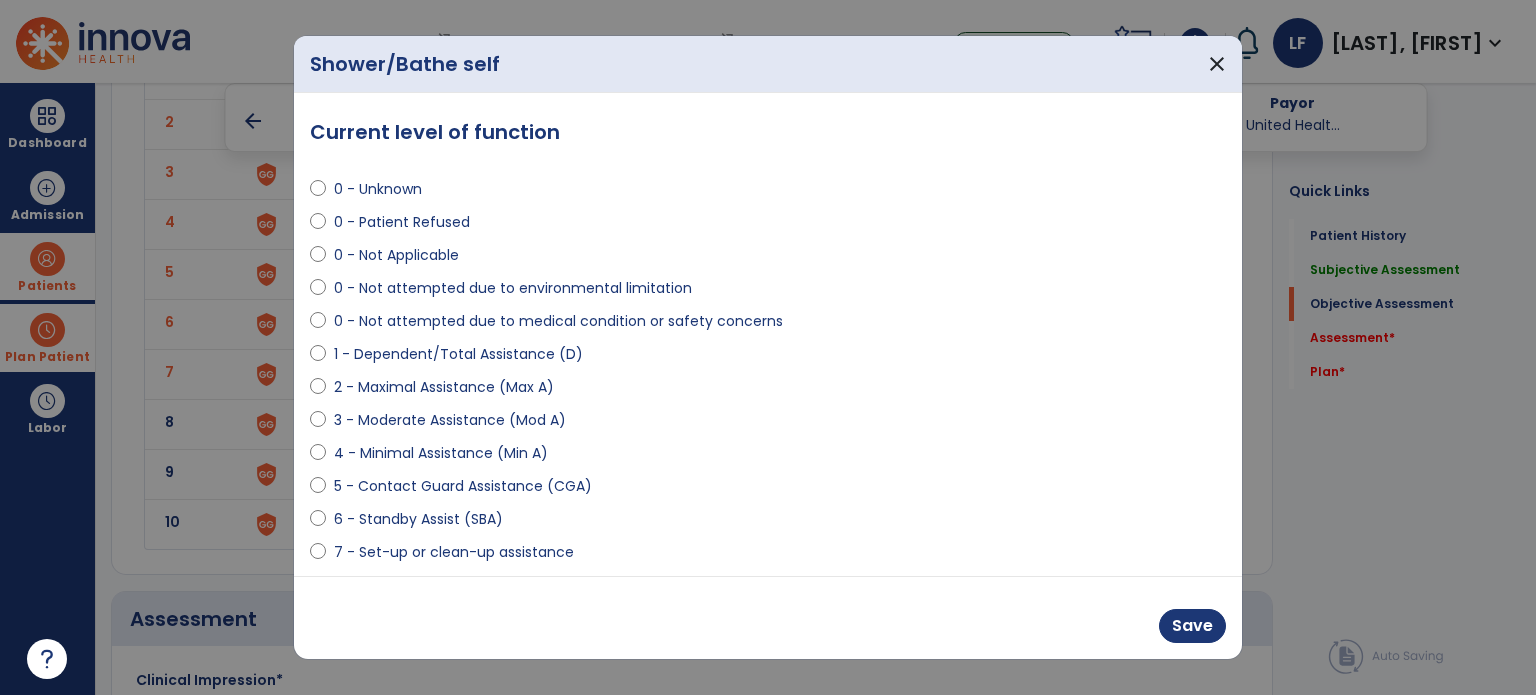 scroll, scrollTop: 47, scrollLeft: 0, axis: vertical 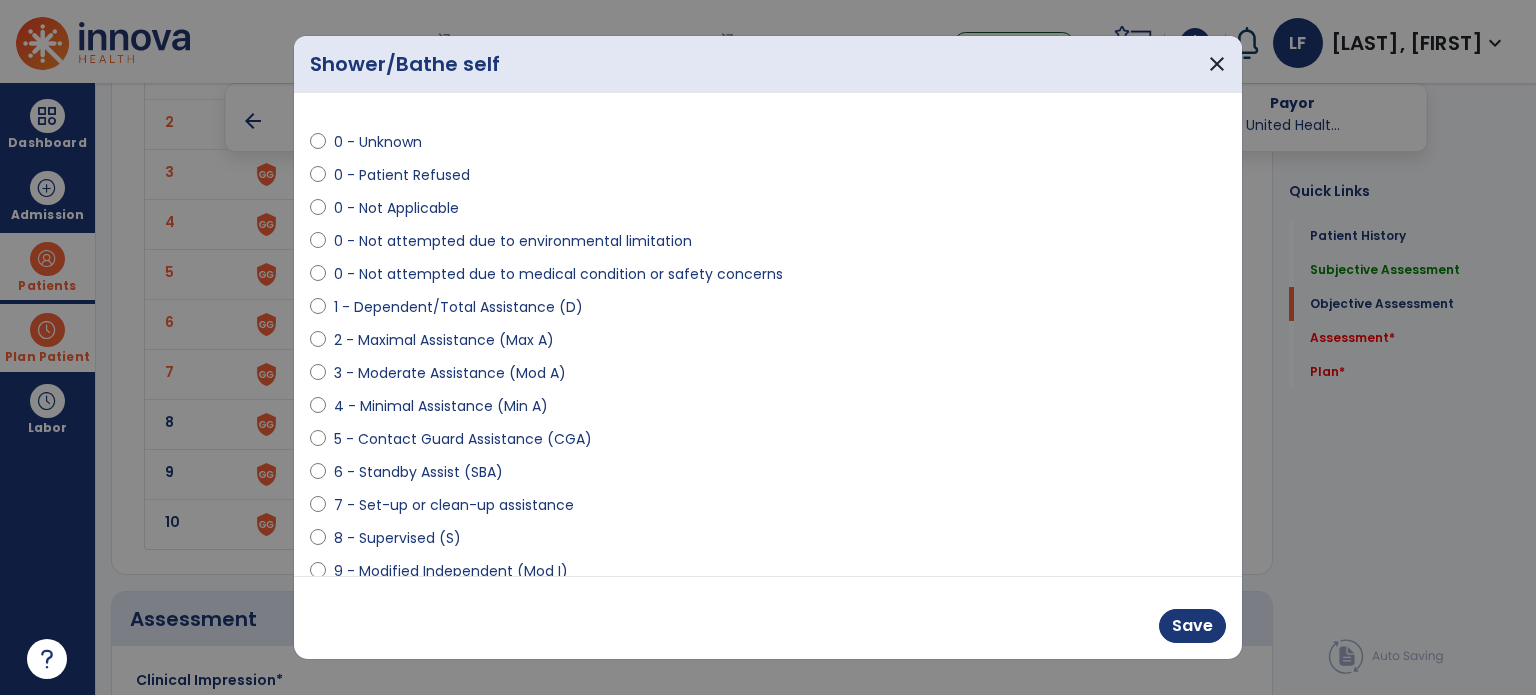 click on "**********" at bounding box center [768, 335] 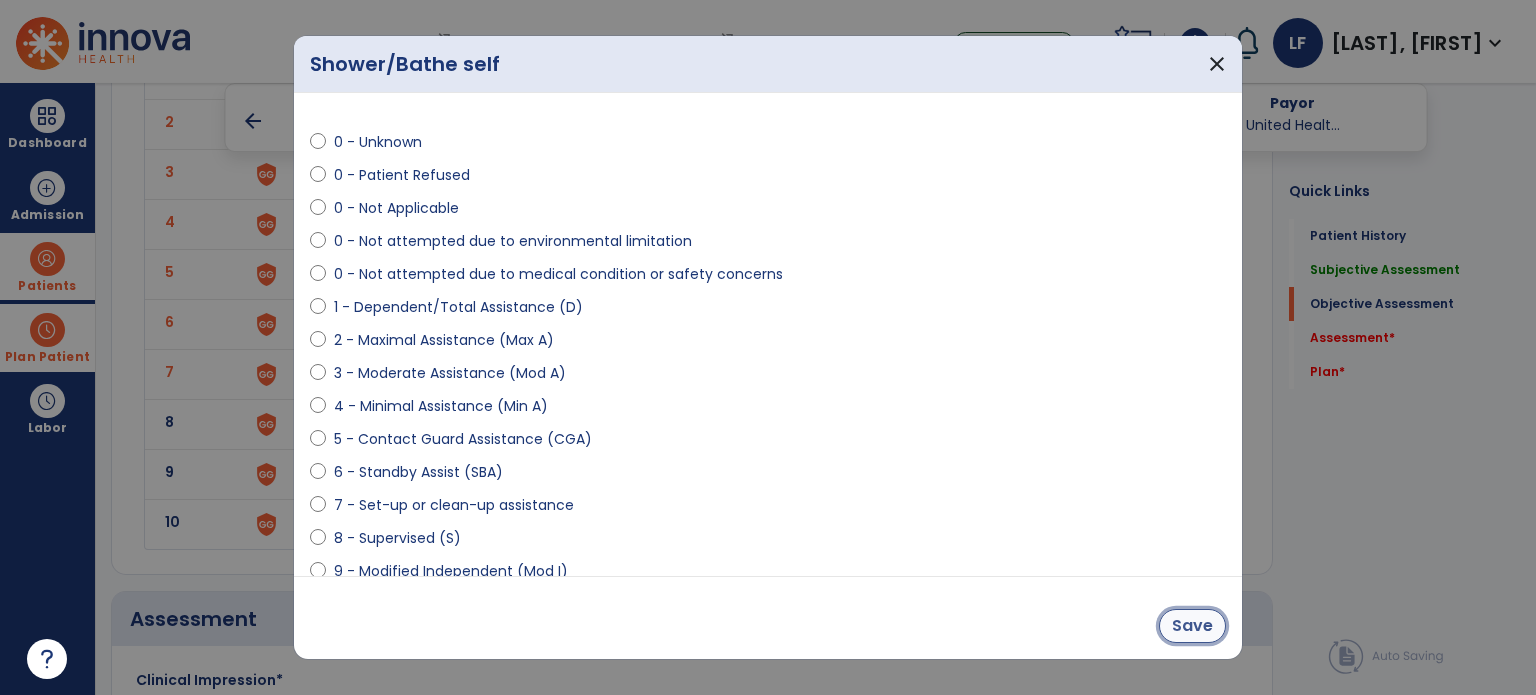 click on "Save" at bounding box center [1192, 626] 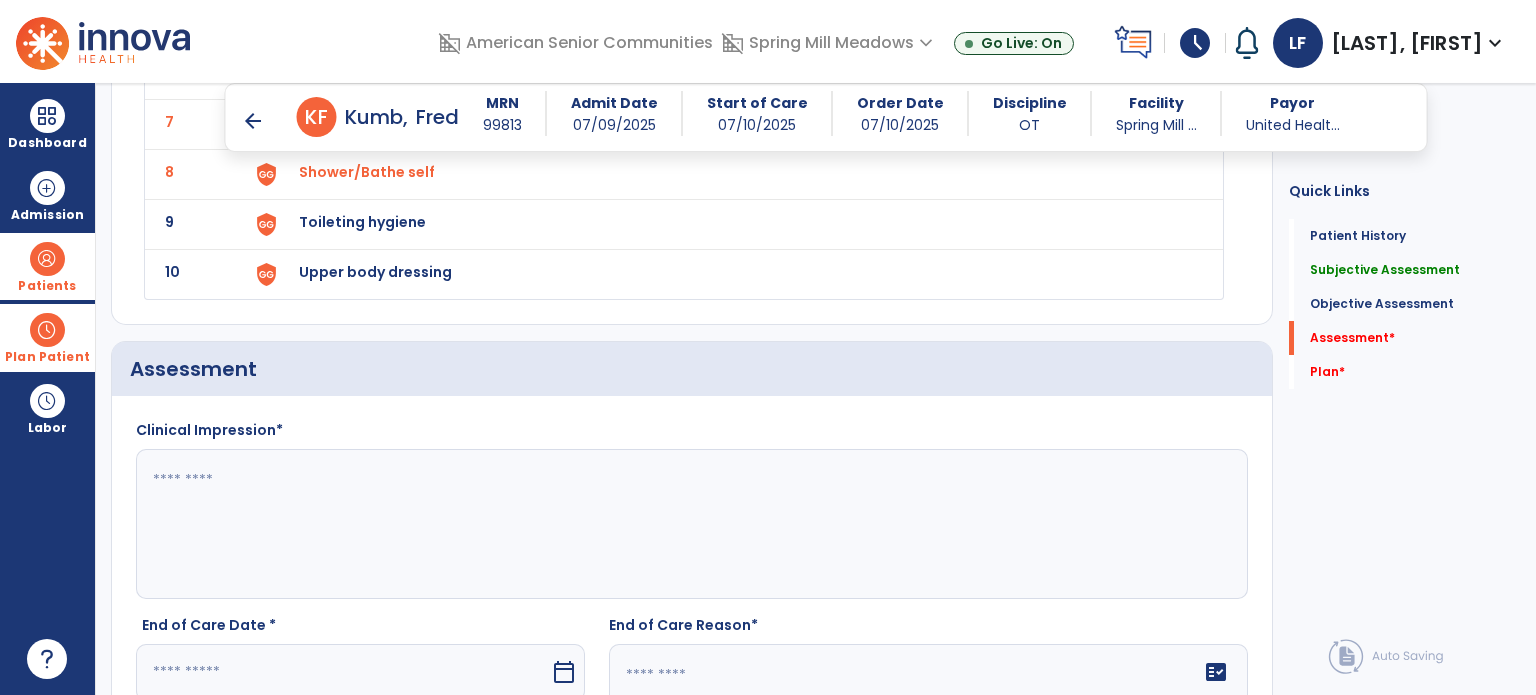 scroll, scrollTop: 2494, scrollLeft: 0, axis: vertical 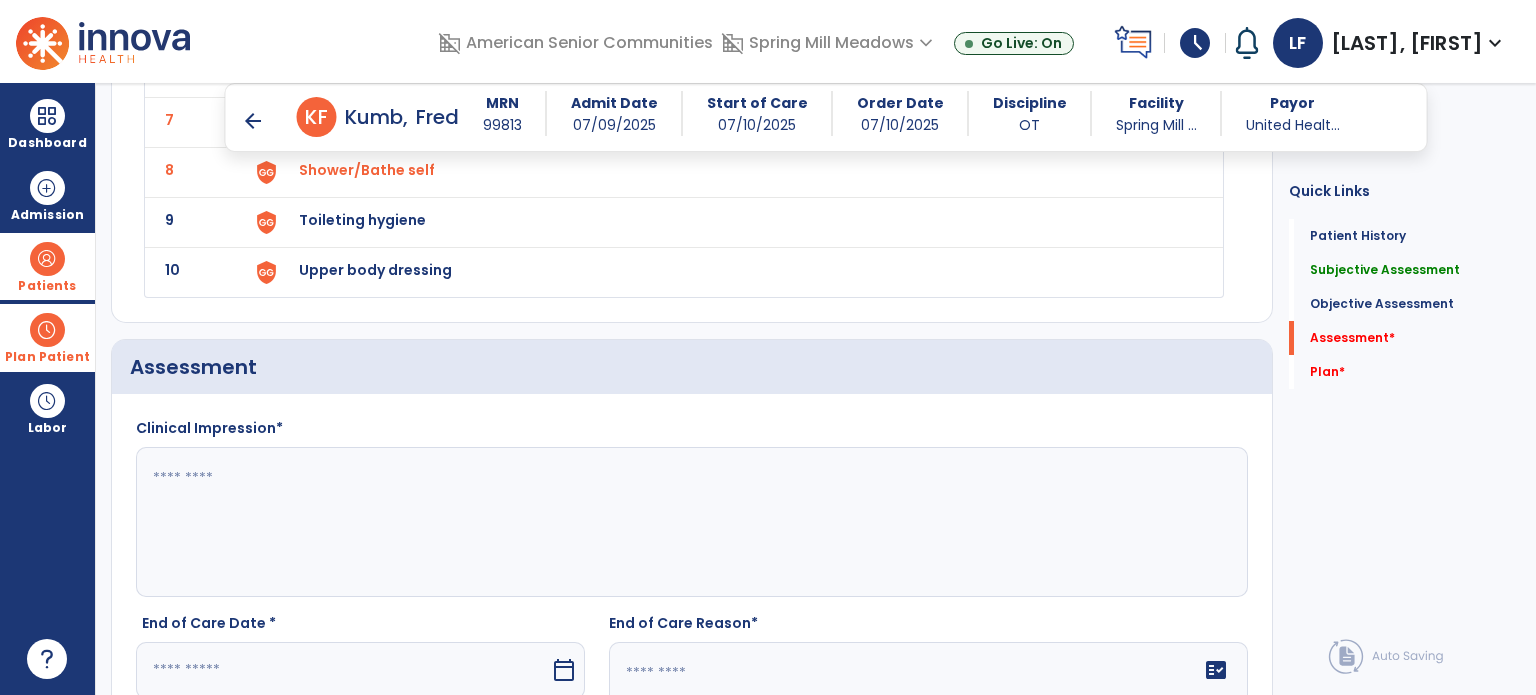 click on "Toileting hygiene" at bounding box center [342, -180] 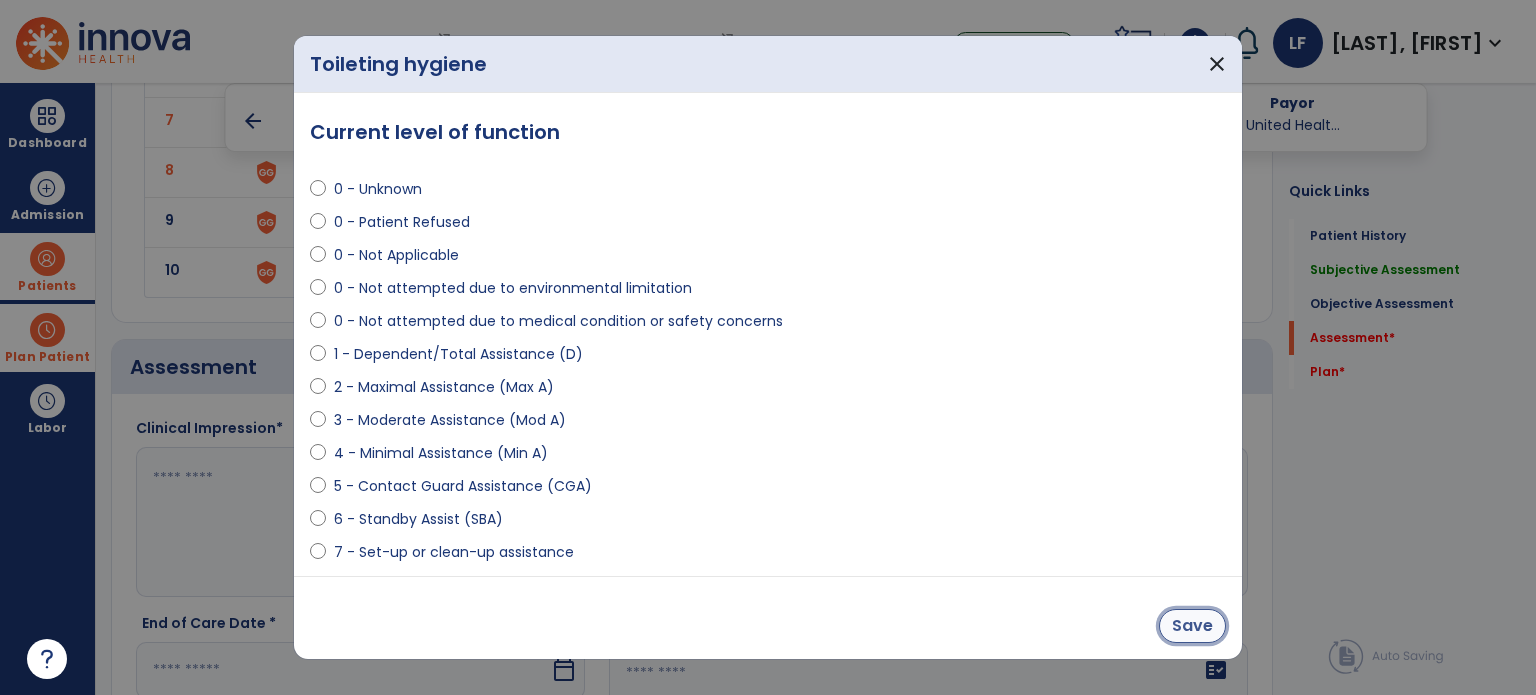 click on "Save" at bounding box center [1192, 626] 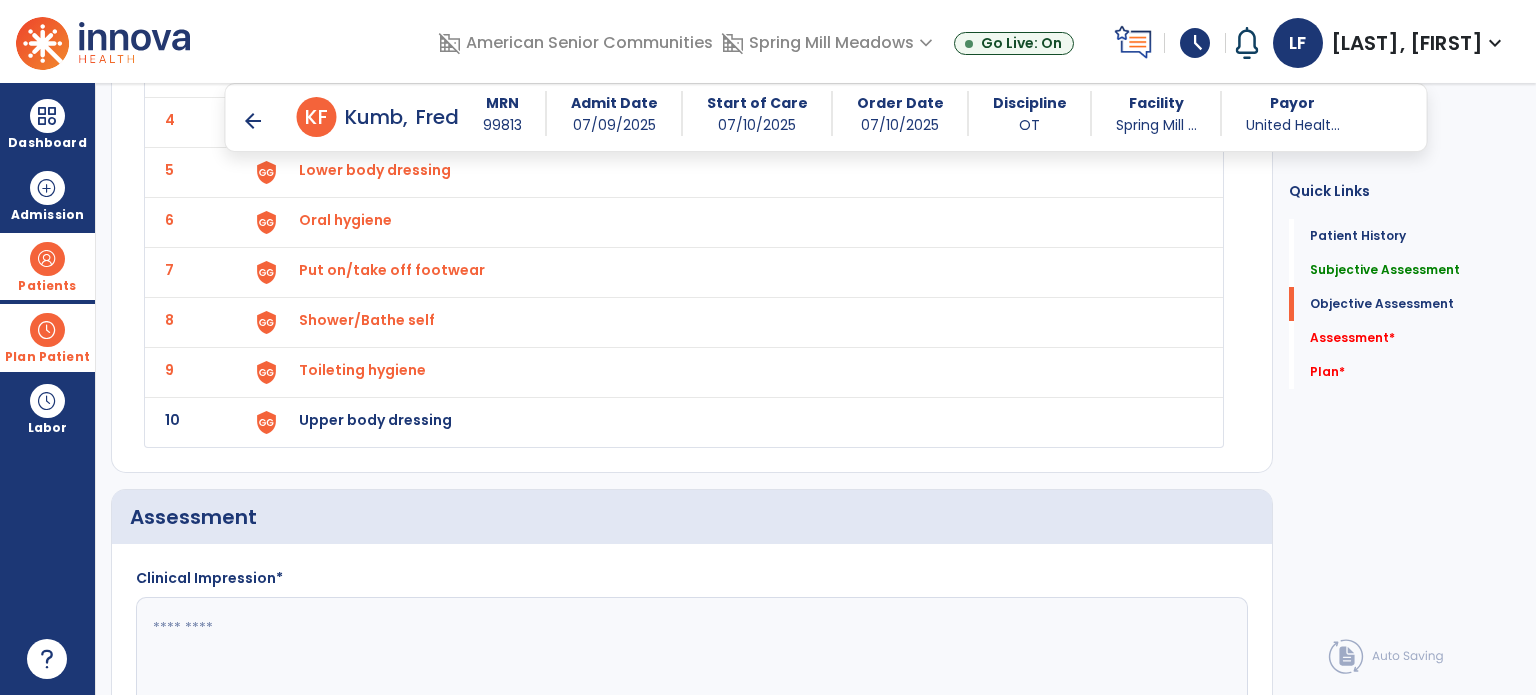 scroll, scrollTop: 2340, scrollLeft: 0, axis: vertical 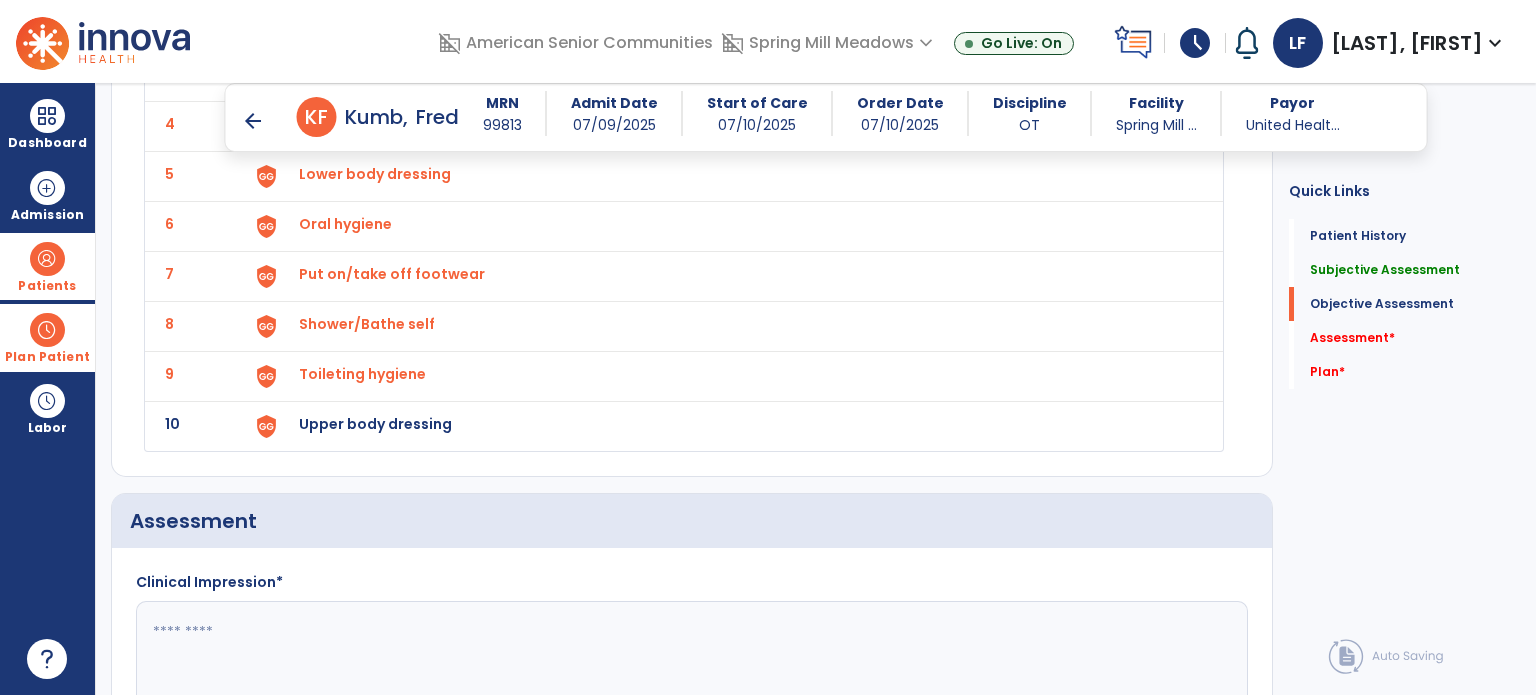 click on "Shower/Bathe self" at bounding box center (342, -26) 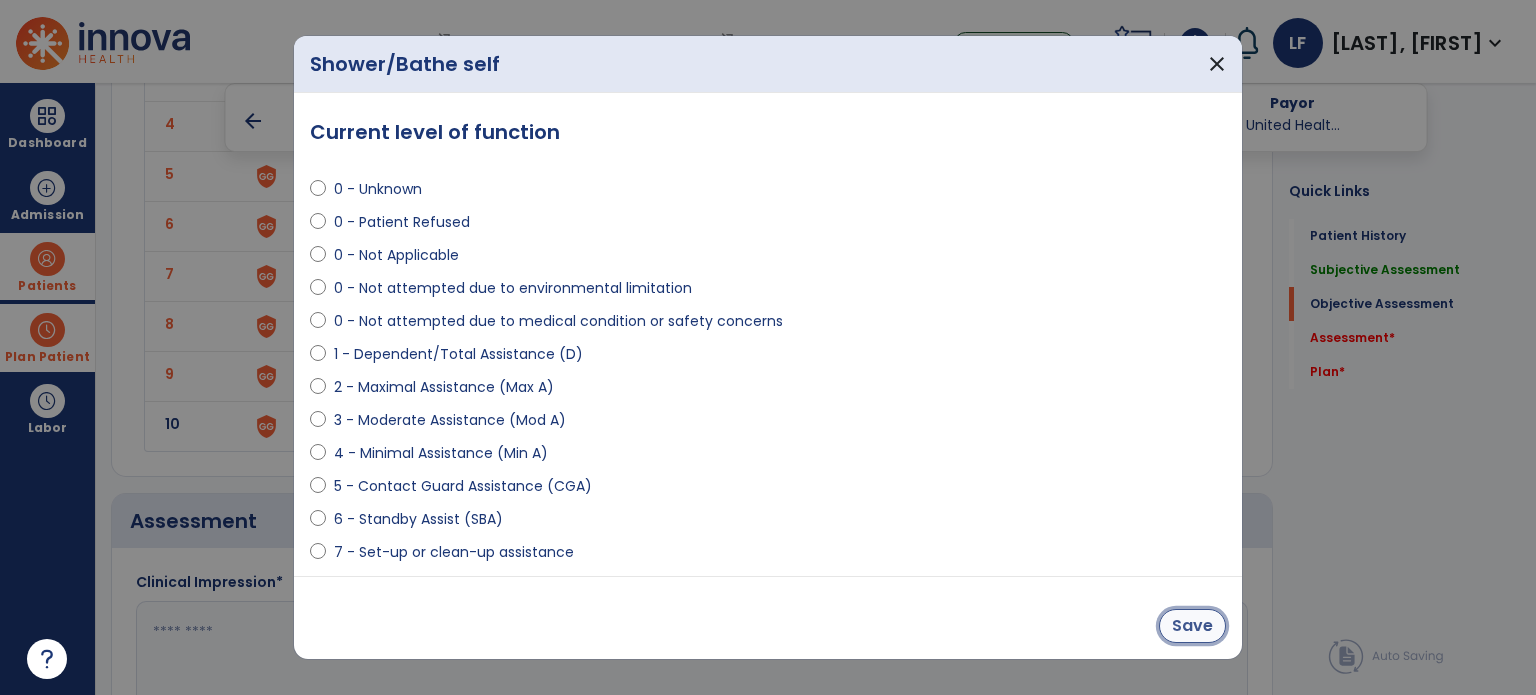 click on "Save" at bounding box center (1192, 626) 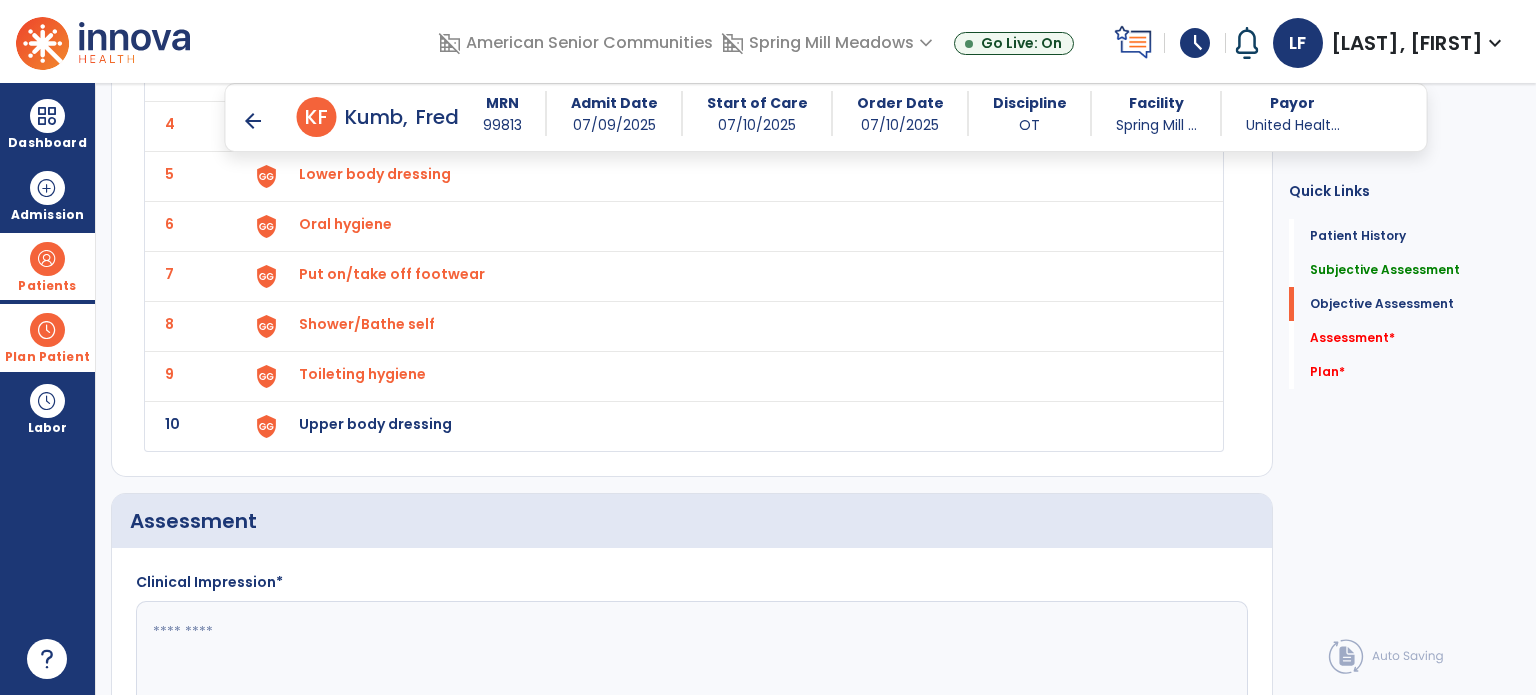 click on "Put on/take off footwear" at bounding box center [342, -26] 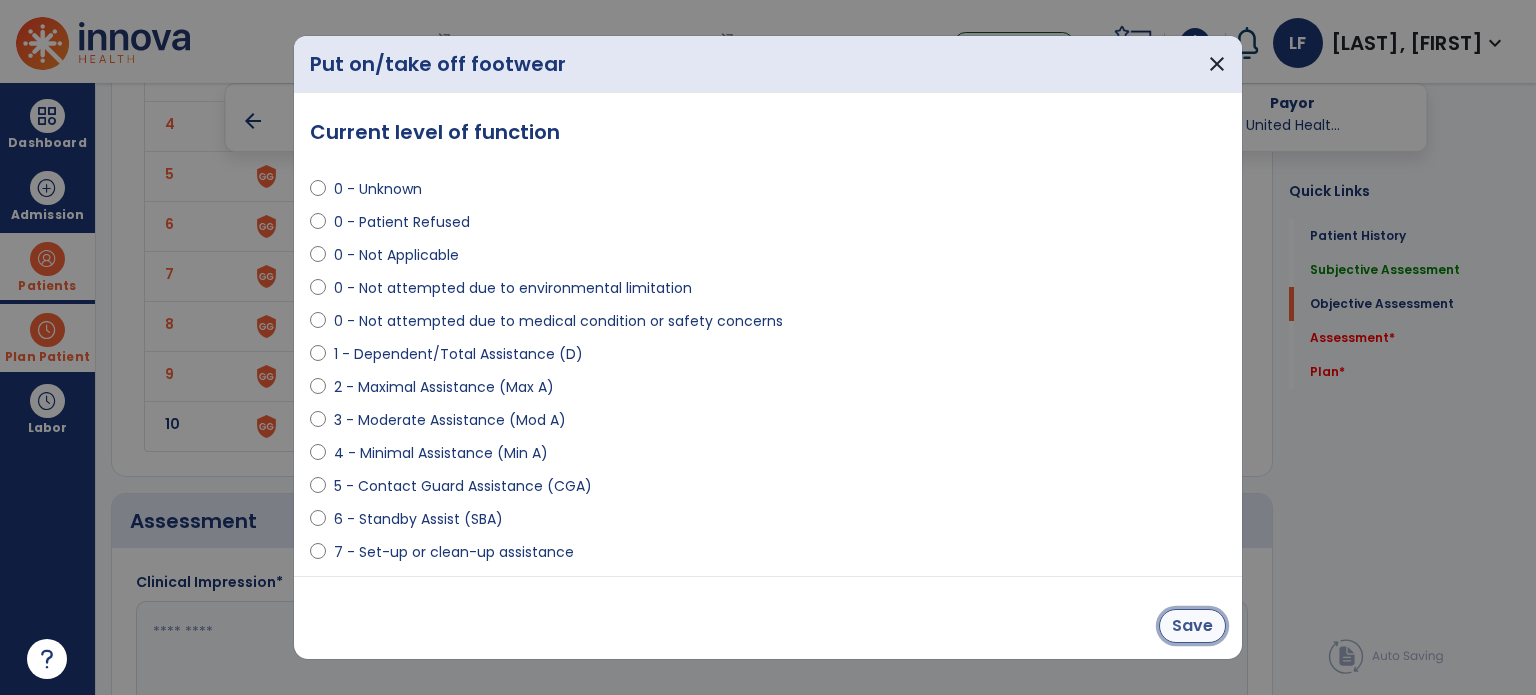 click on "Save" at bounding box center (1192, 626) 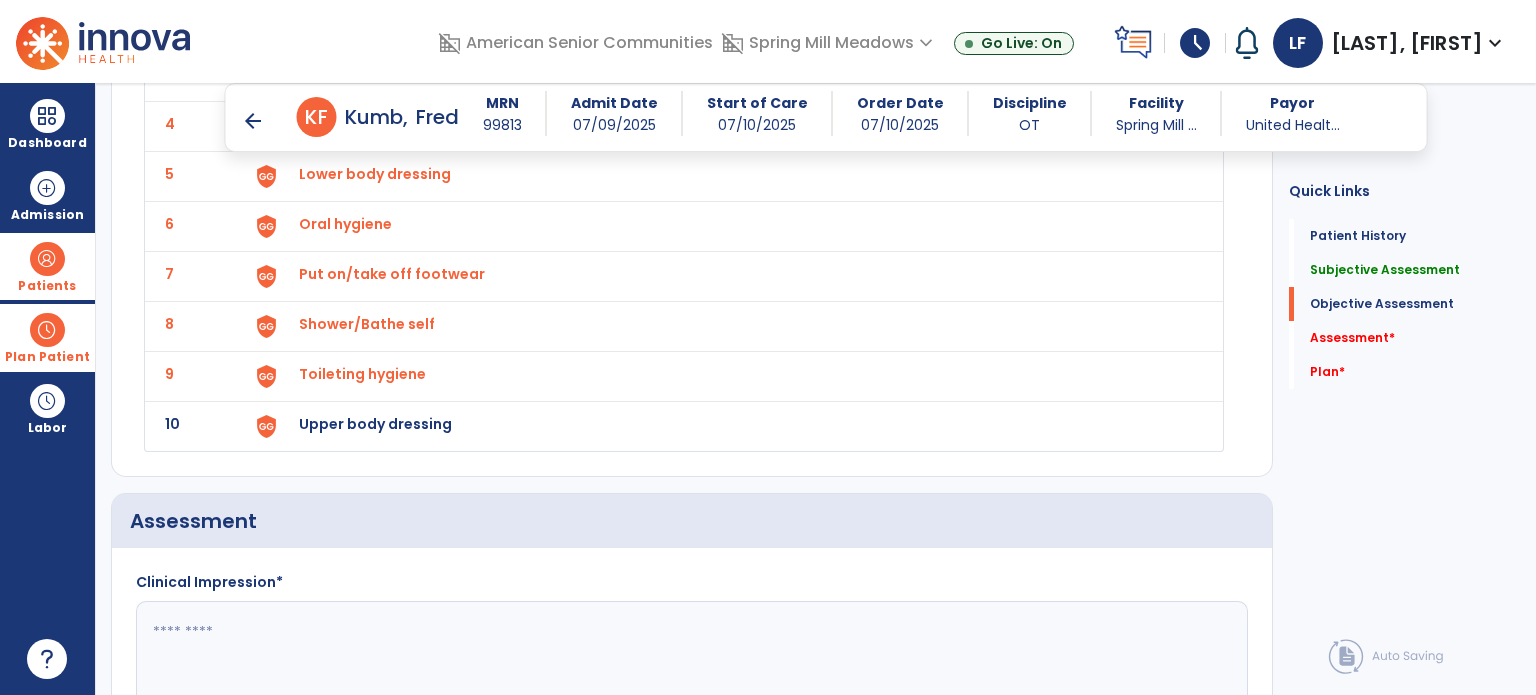 click on "Oral hygiene" at bounding box center [342, -26] 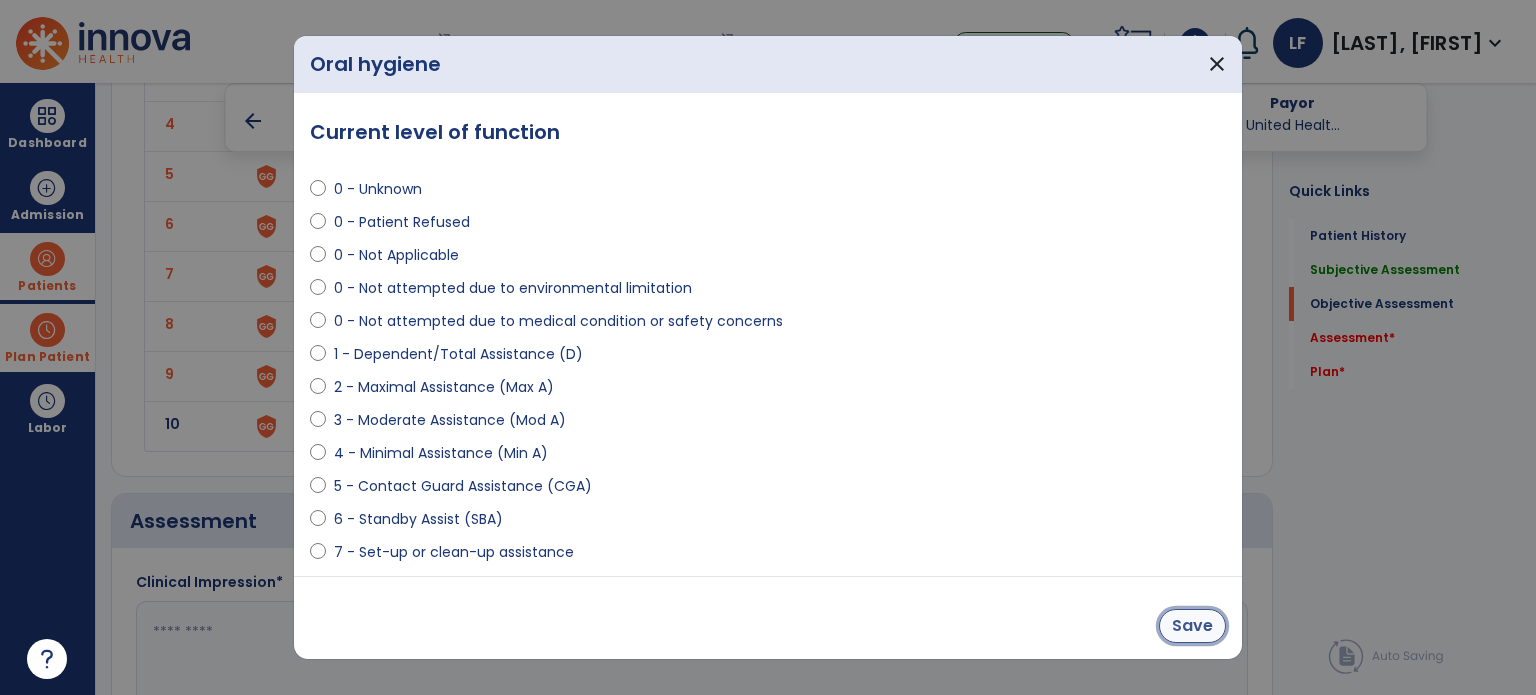 click on "Save" at bounding box center (1192, 626) 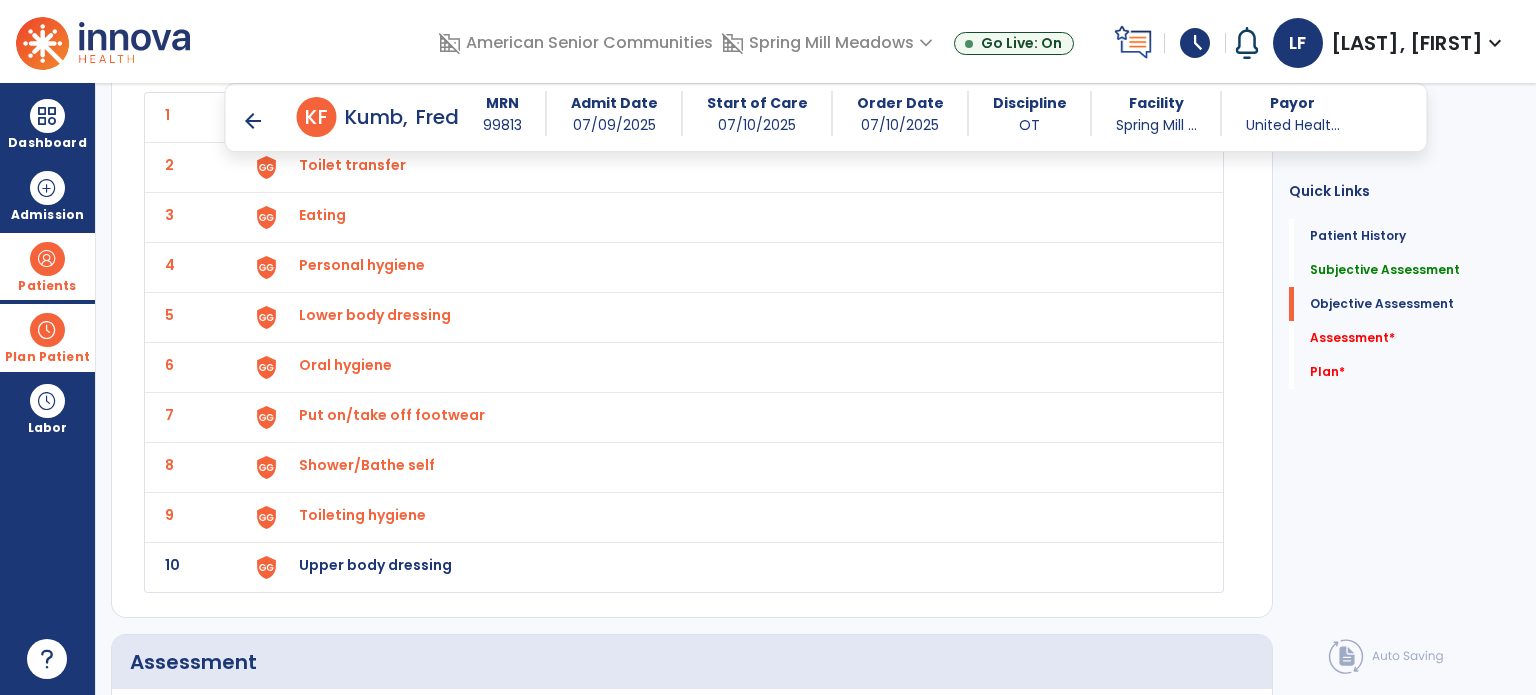 scroll, scrollTop: 2172, scrollLeft: 0, axis: vertical 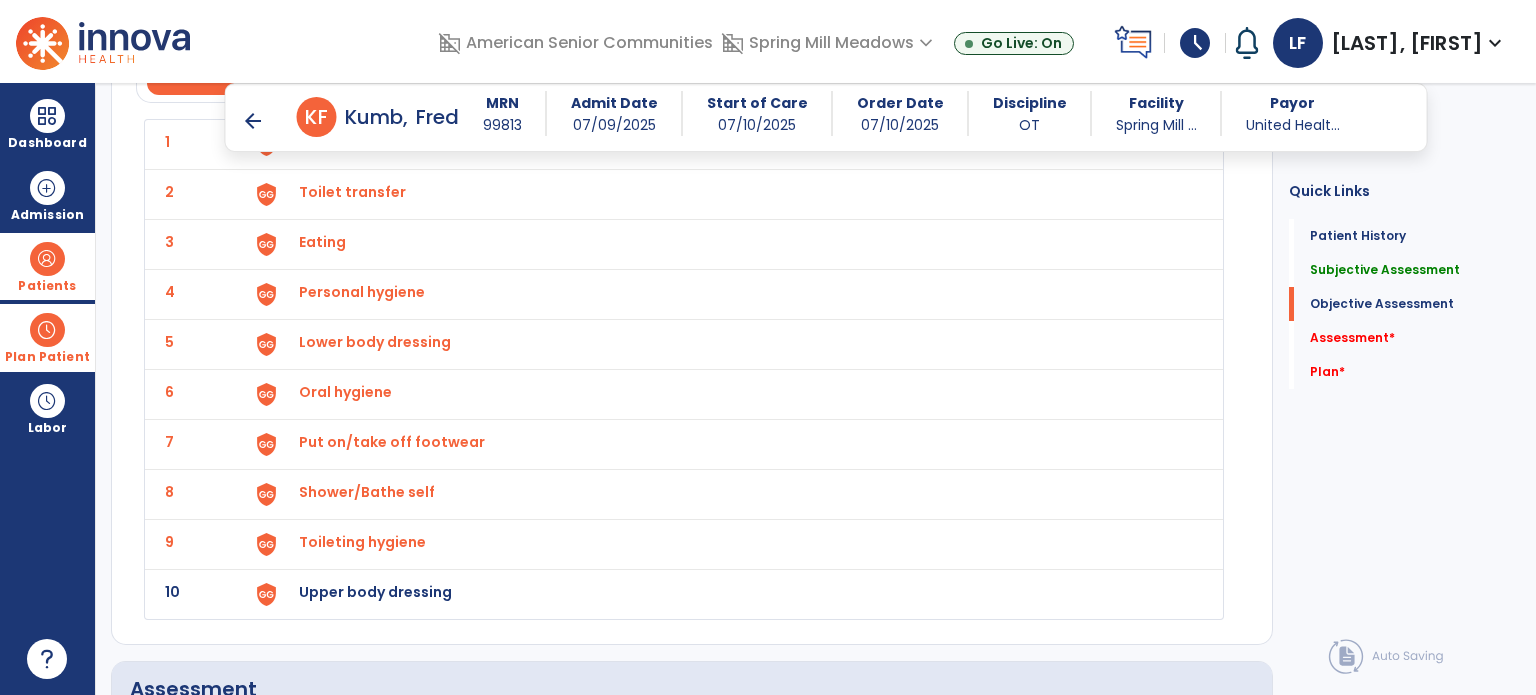 click at bounding box center (266, 144) 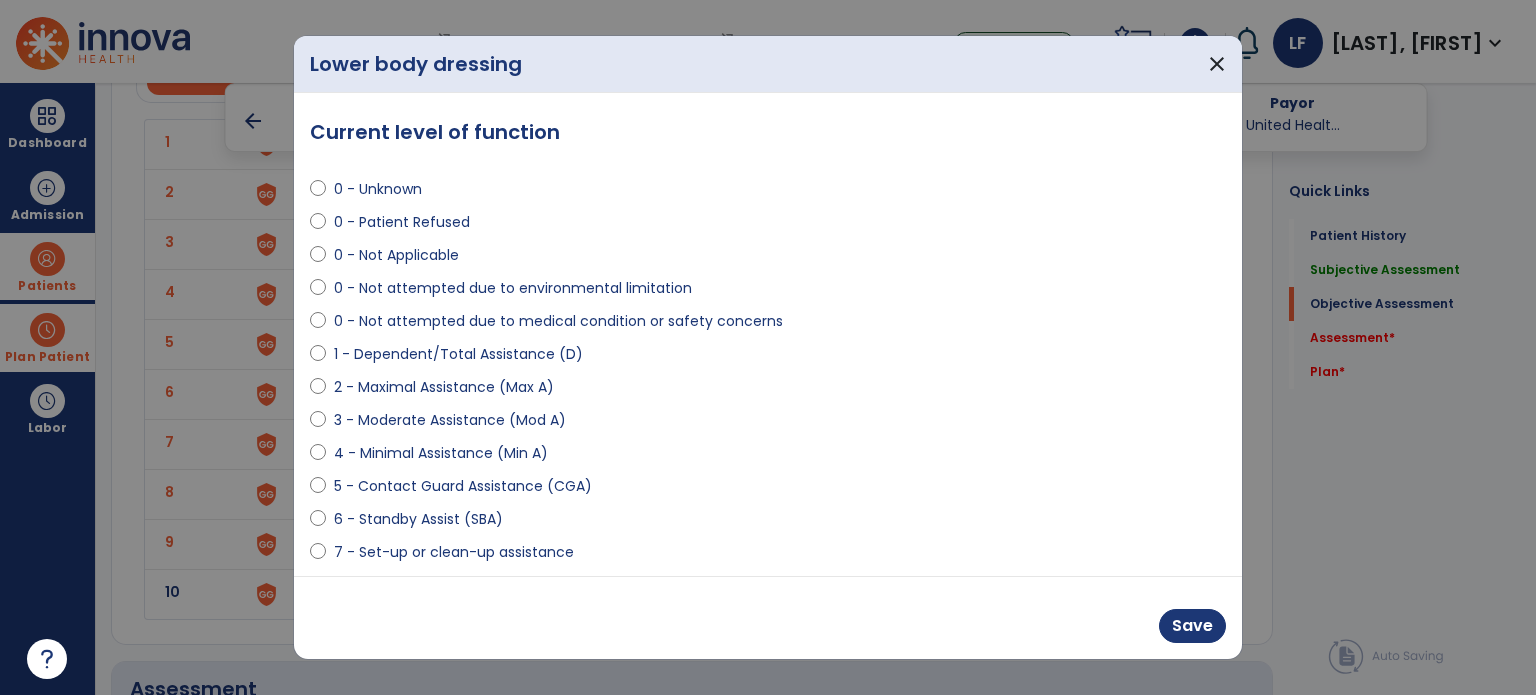 click at bounding box center [768, 347] 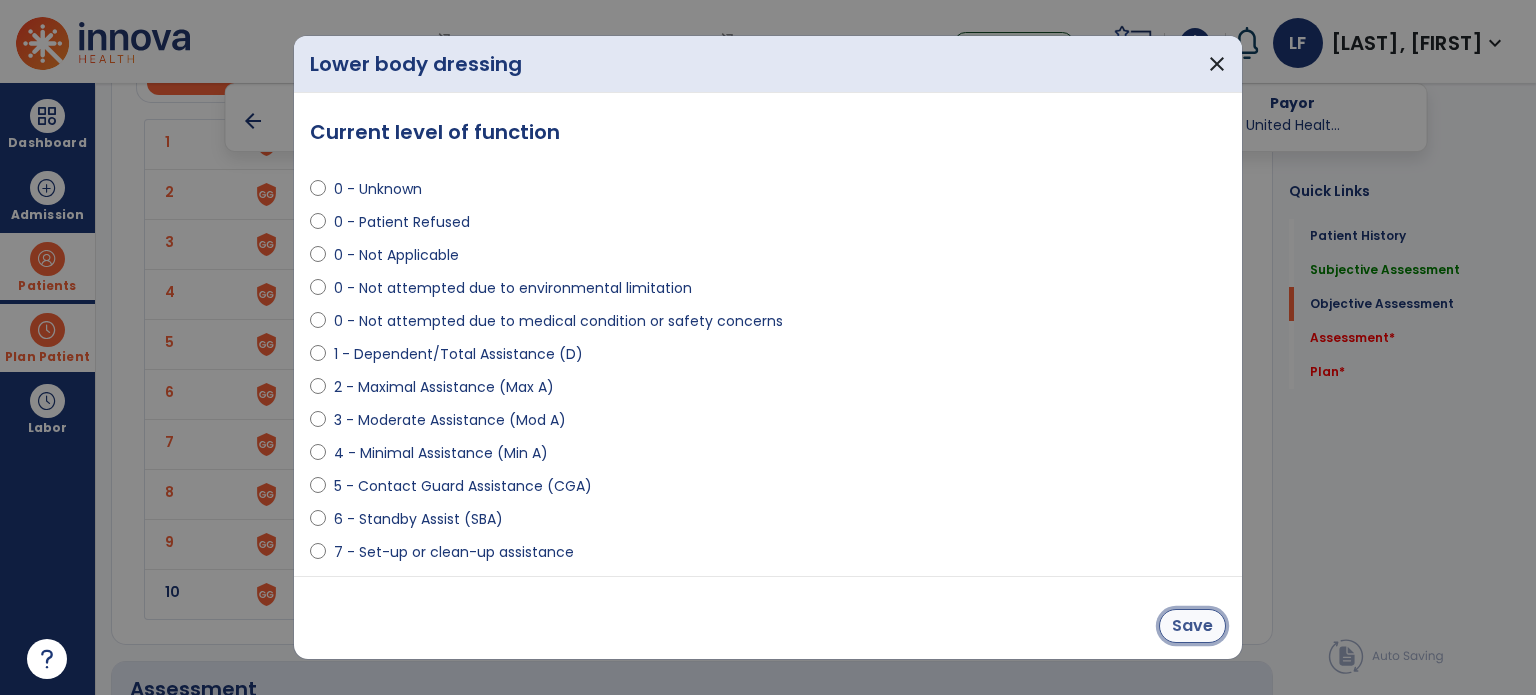 click on "Save" at bounding box center [1192, 626] 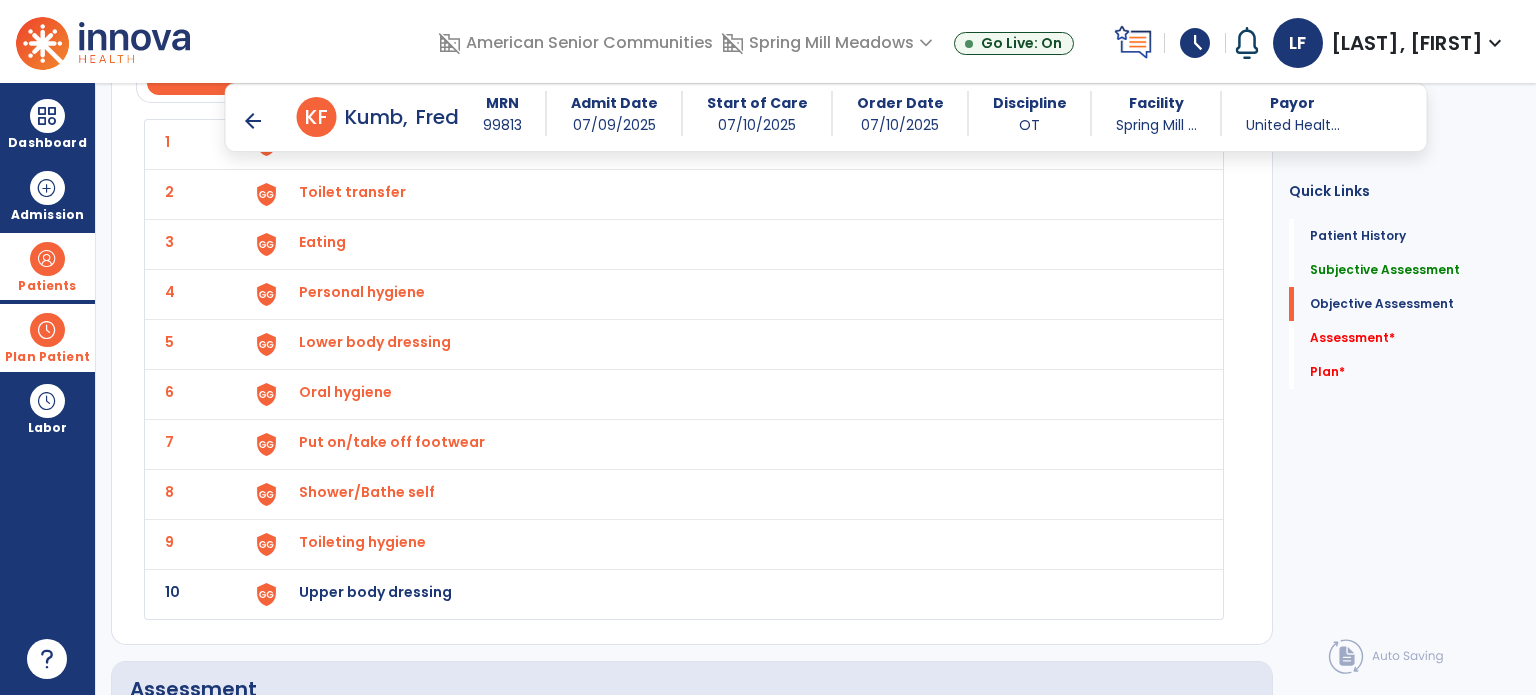 click on "Oral hygiene" at bounding box center (342, 142) 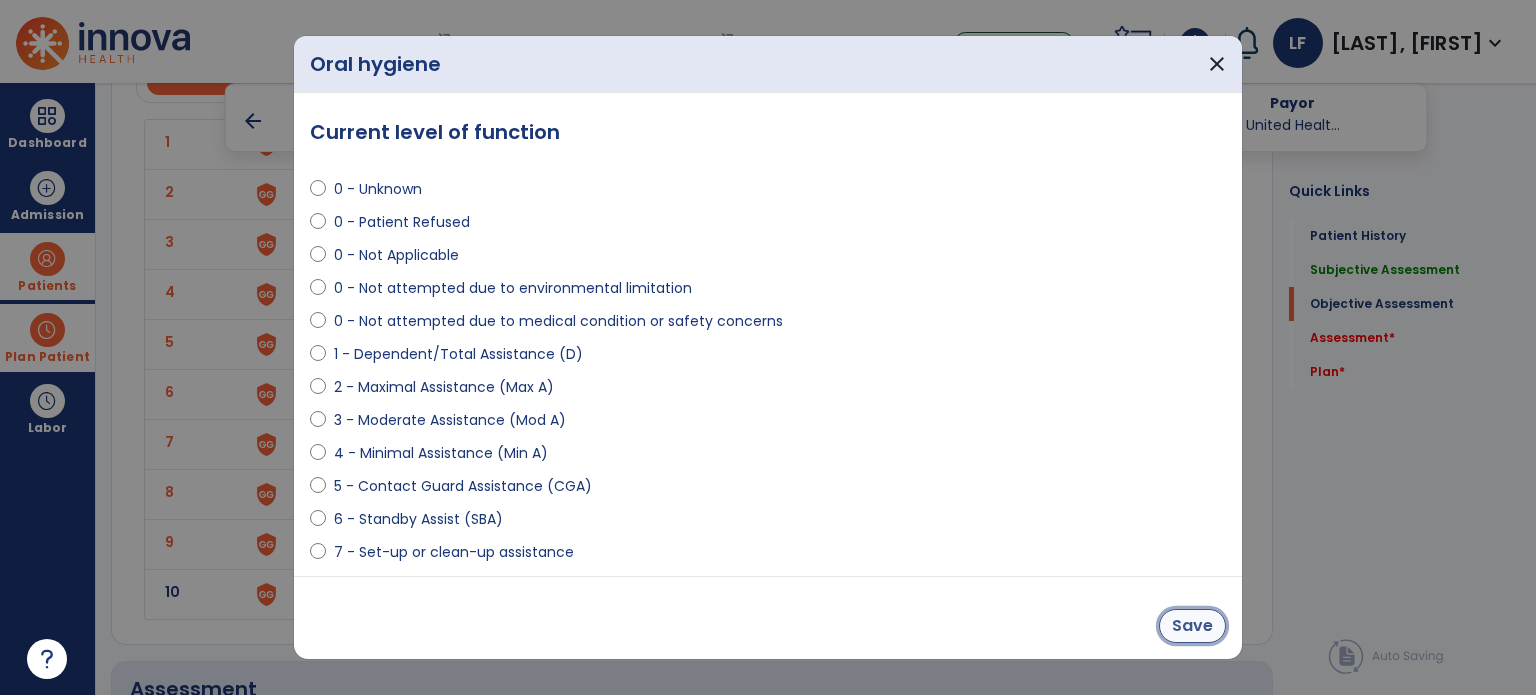 click on "Save" at bounding box center (1192, 626) 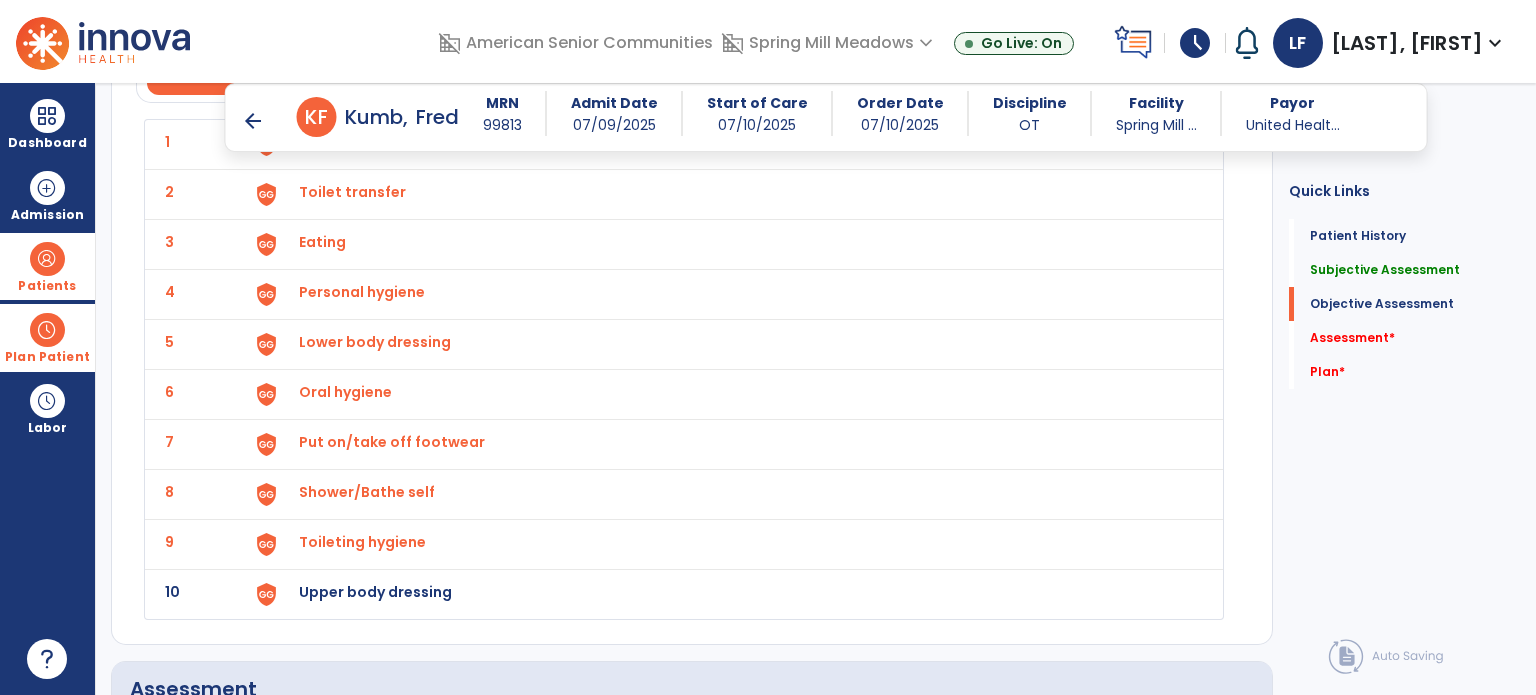 click on "Lower body dressing" at bounding box center (728, 144) 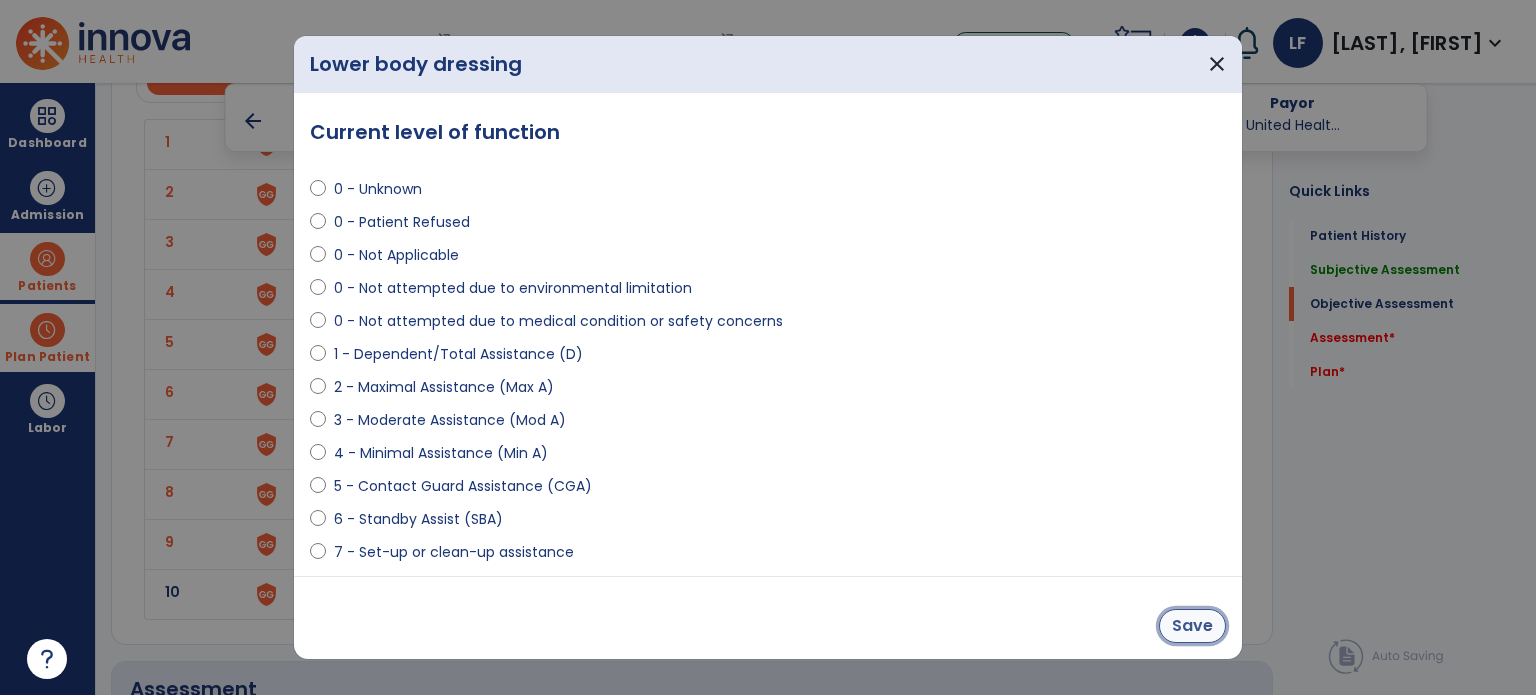 click on "Save" at bounding box center [1192, 626] 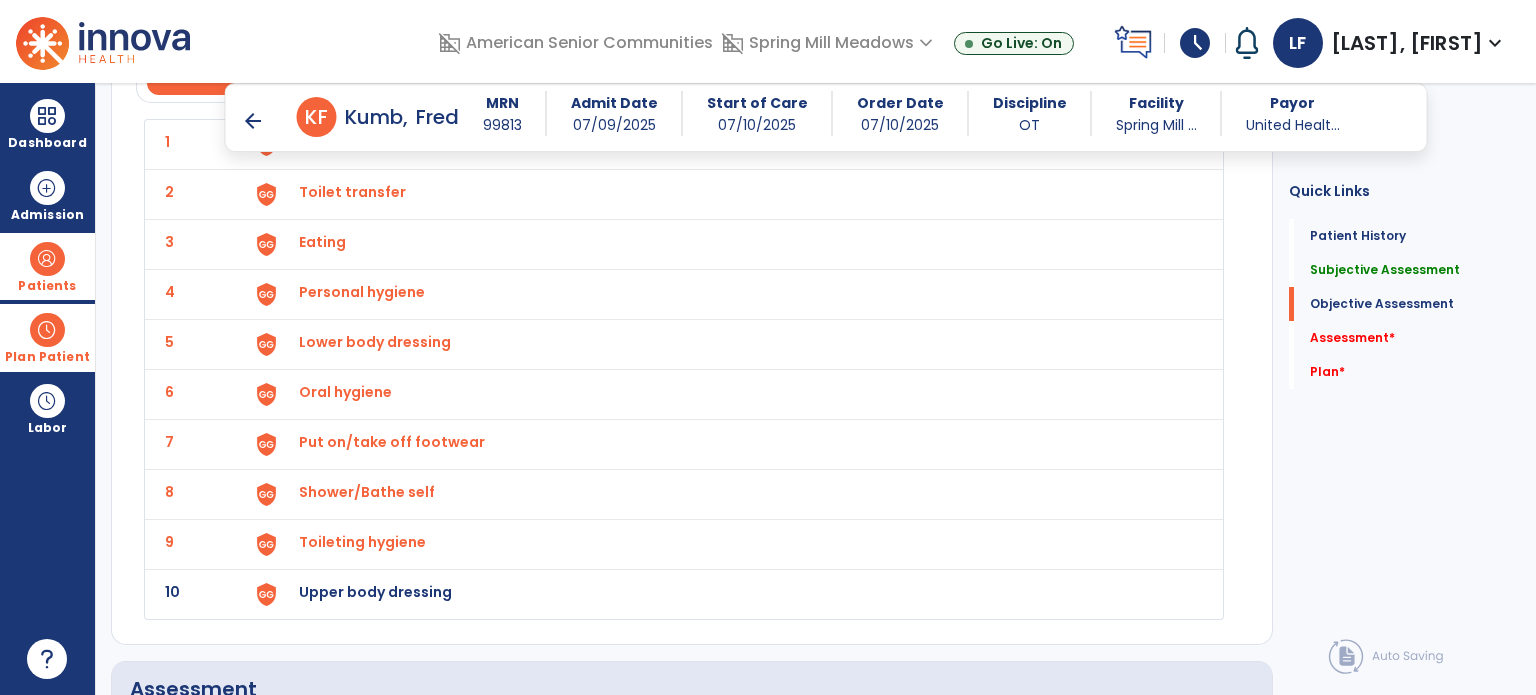 click on "Personal hygiene" at bounding box center (342, 142) 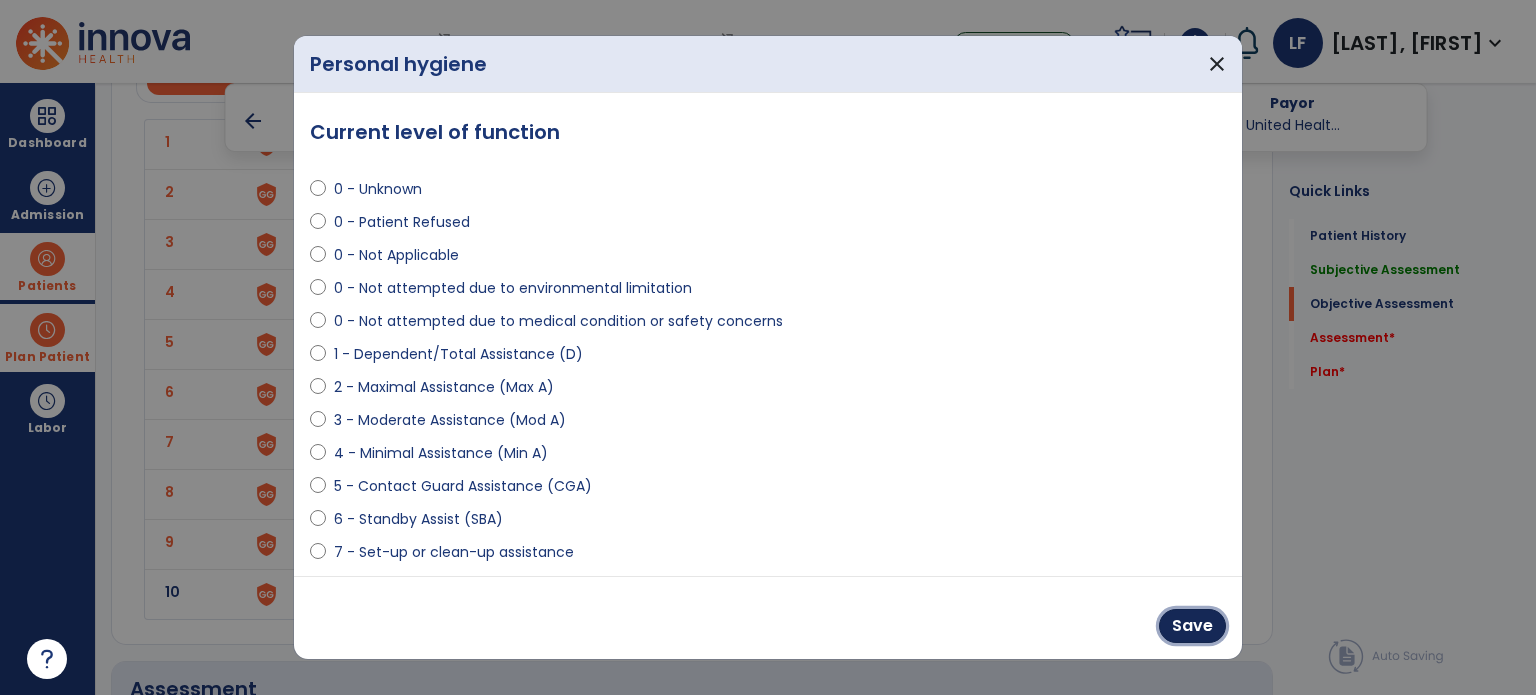 drag, startPoint x: 1188, startPoint y: 615, endPoint x: 430, endPoint y: 371, distance: 796.30396 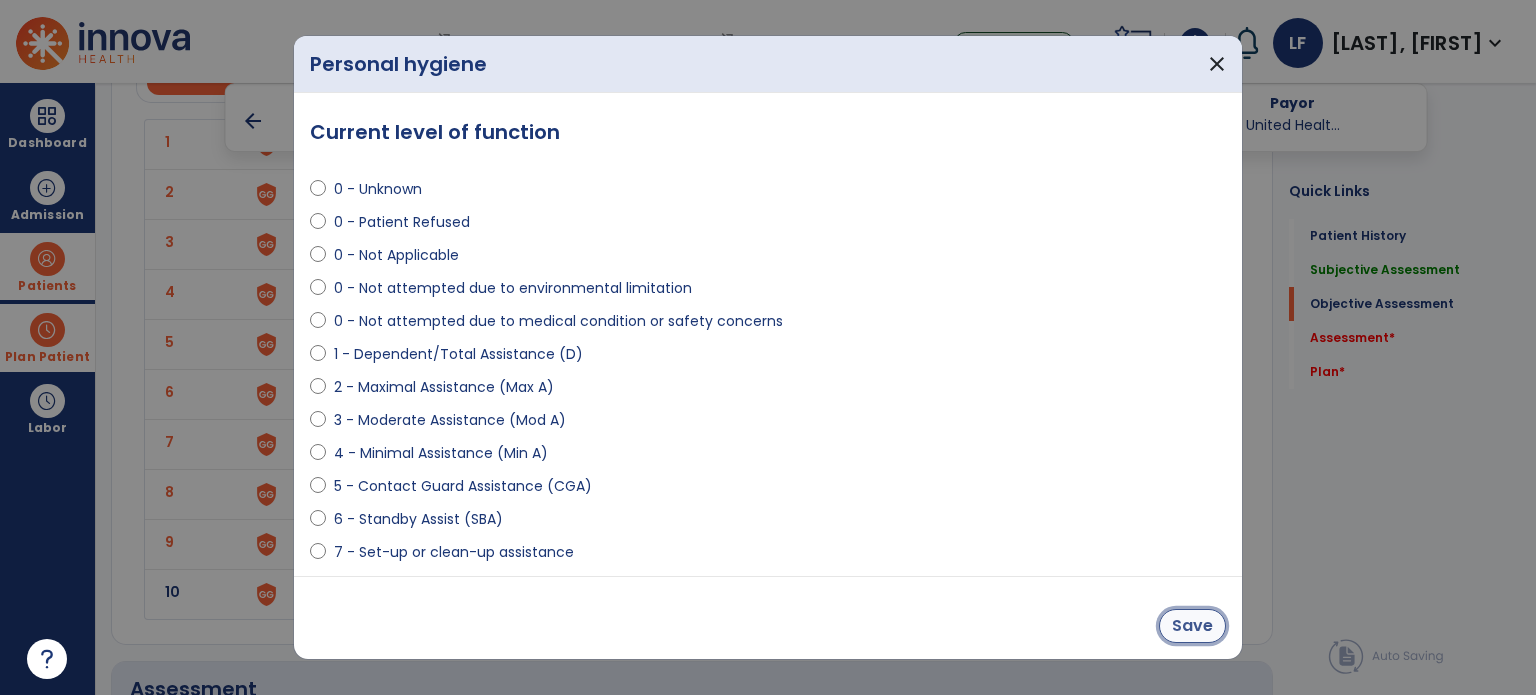 click on "Save" at bounding box center [1192, 626] 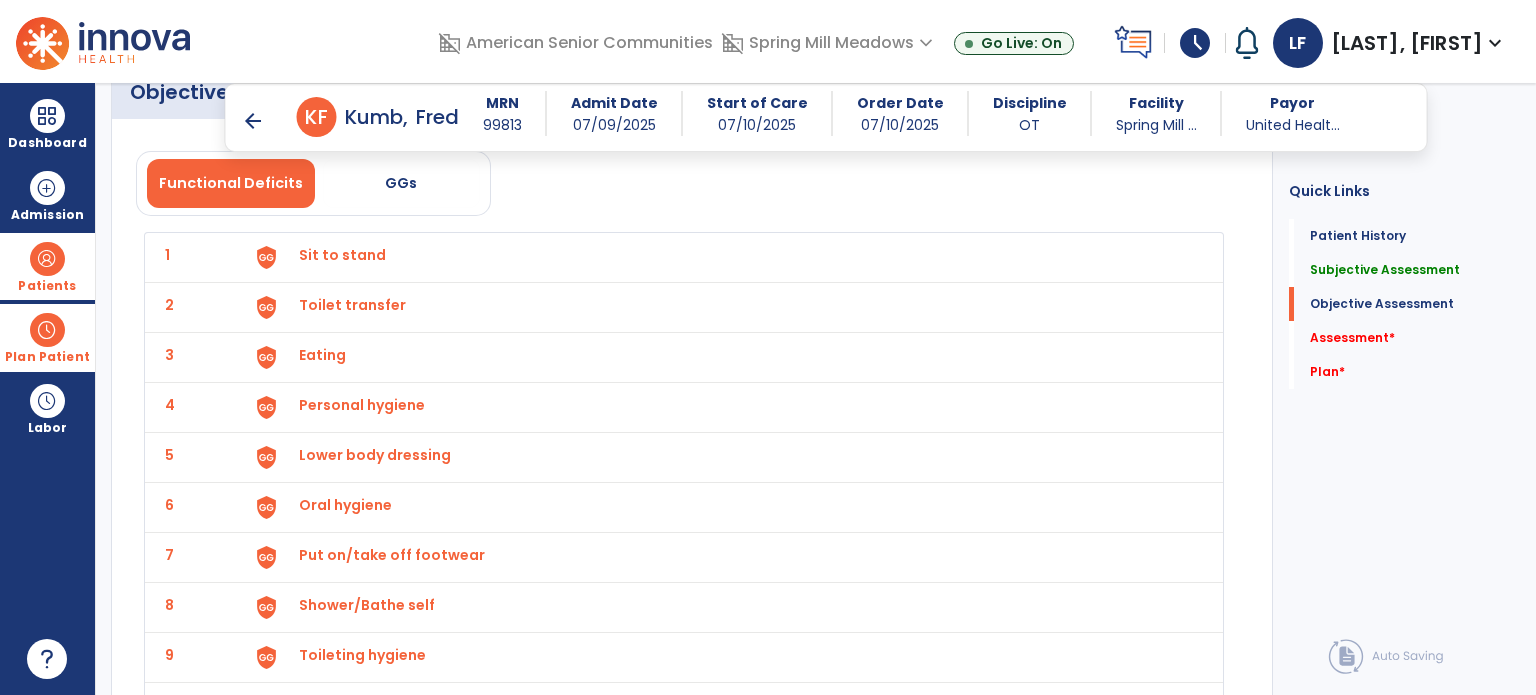 scroll, scrollTop: 1996, scrollLeft: 0, axis: vertical 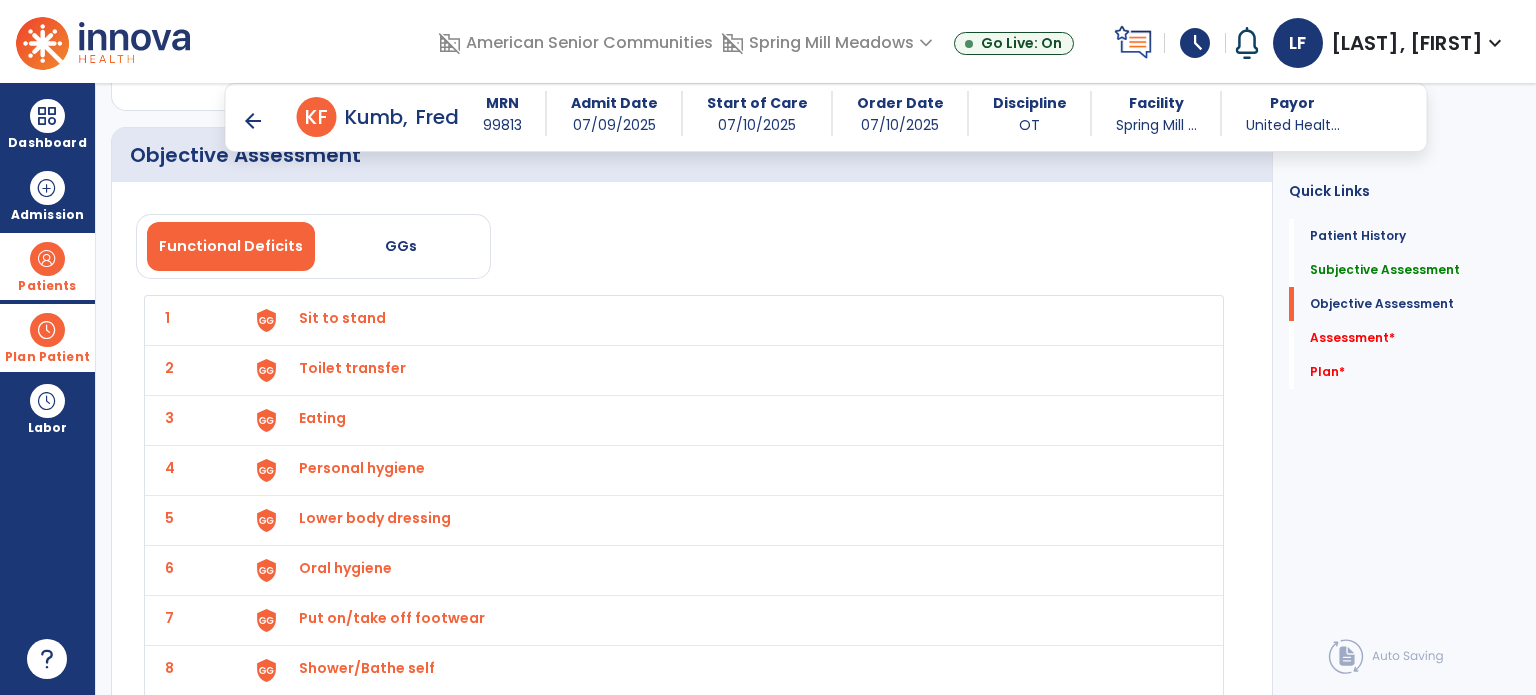 click on "Eating" at bounding box center [342, 318] 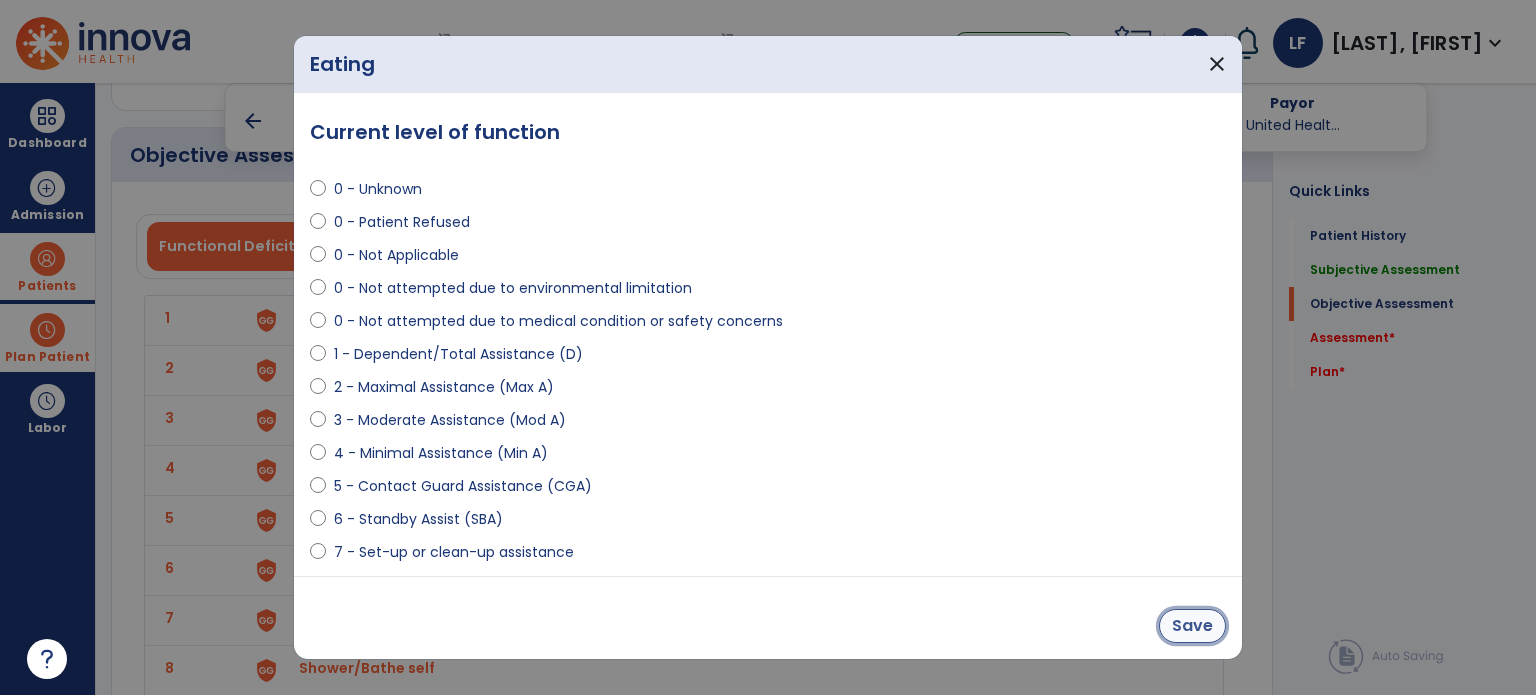 click on "Save" at bounding box center [1192, 626] 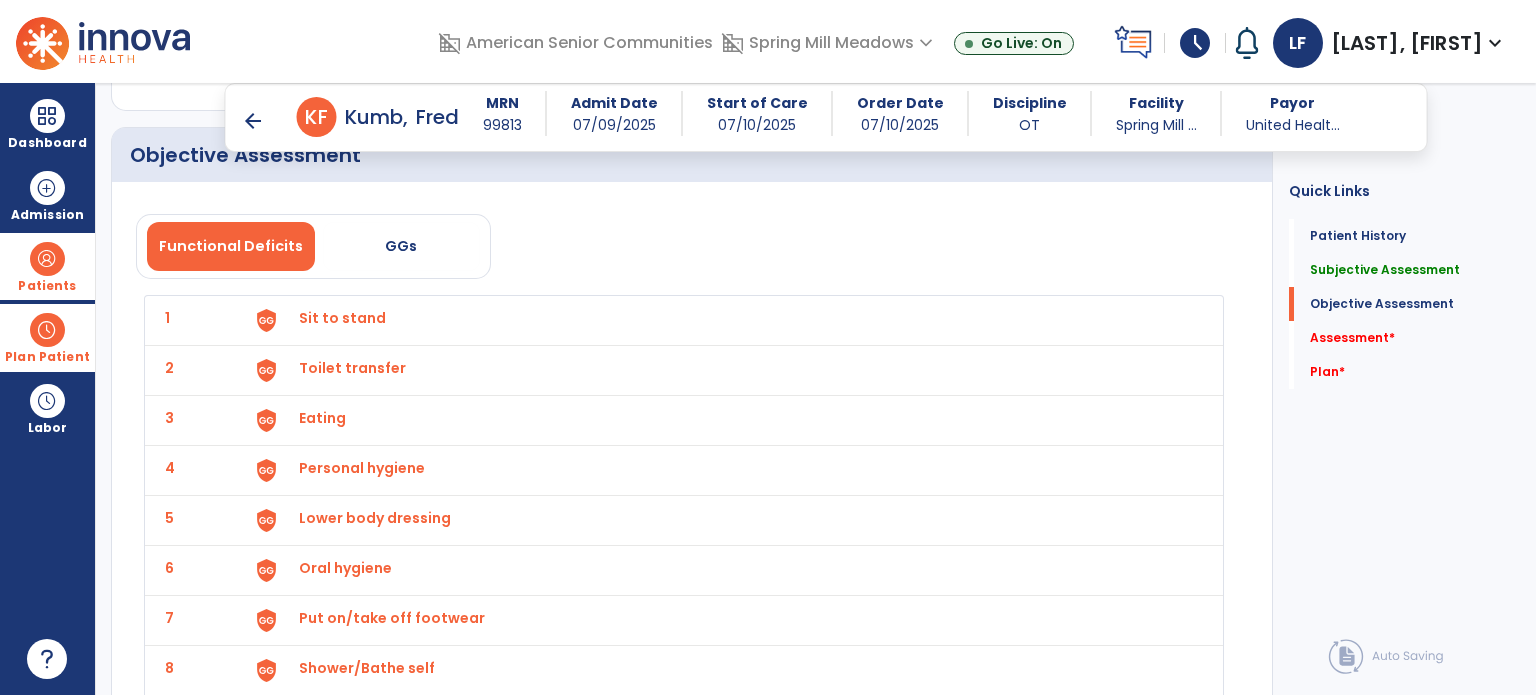 click on "Toilet transfer" at bounding box center [342, 318] 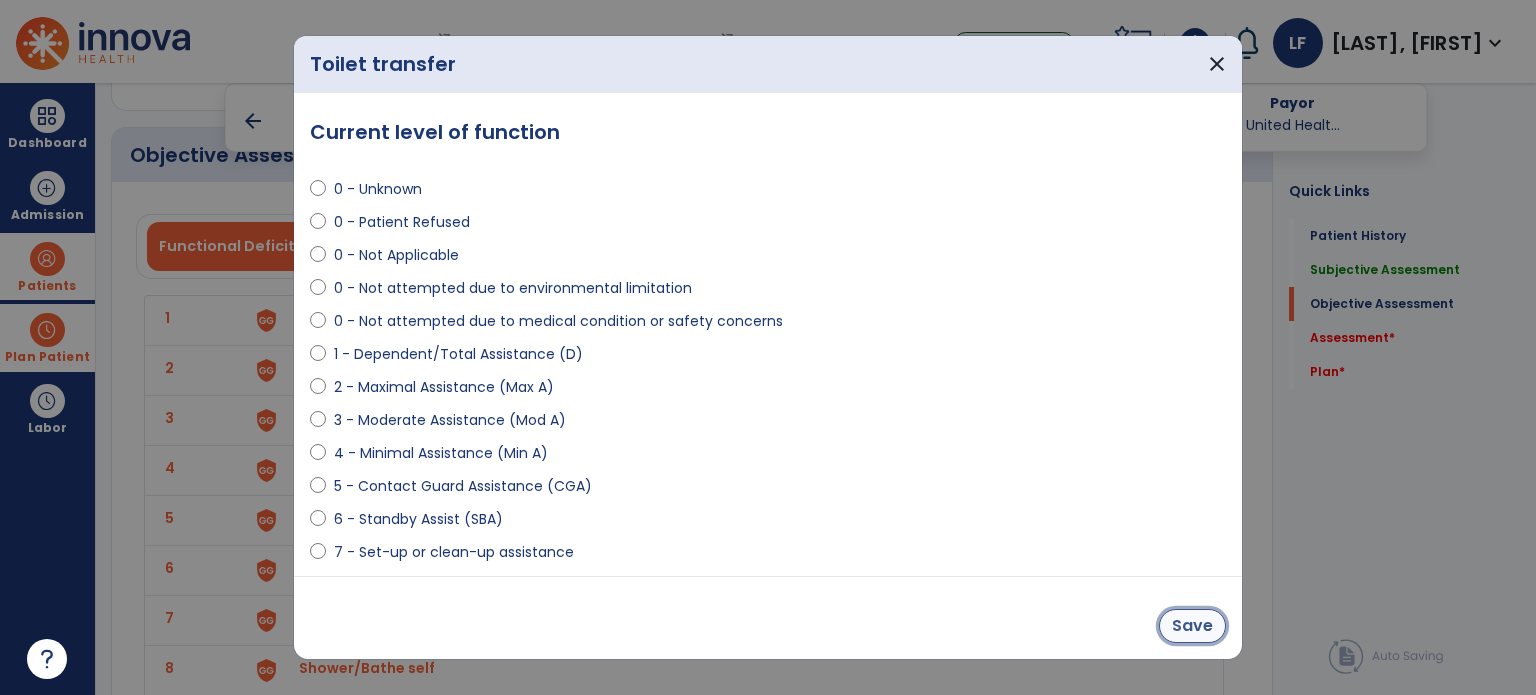 click on "Save" at bounding box center (1192, 626) 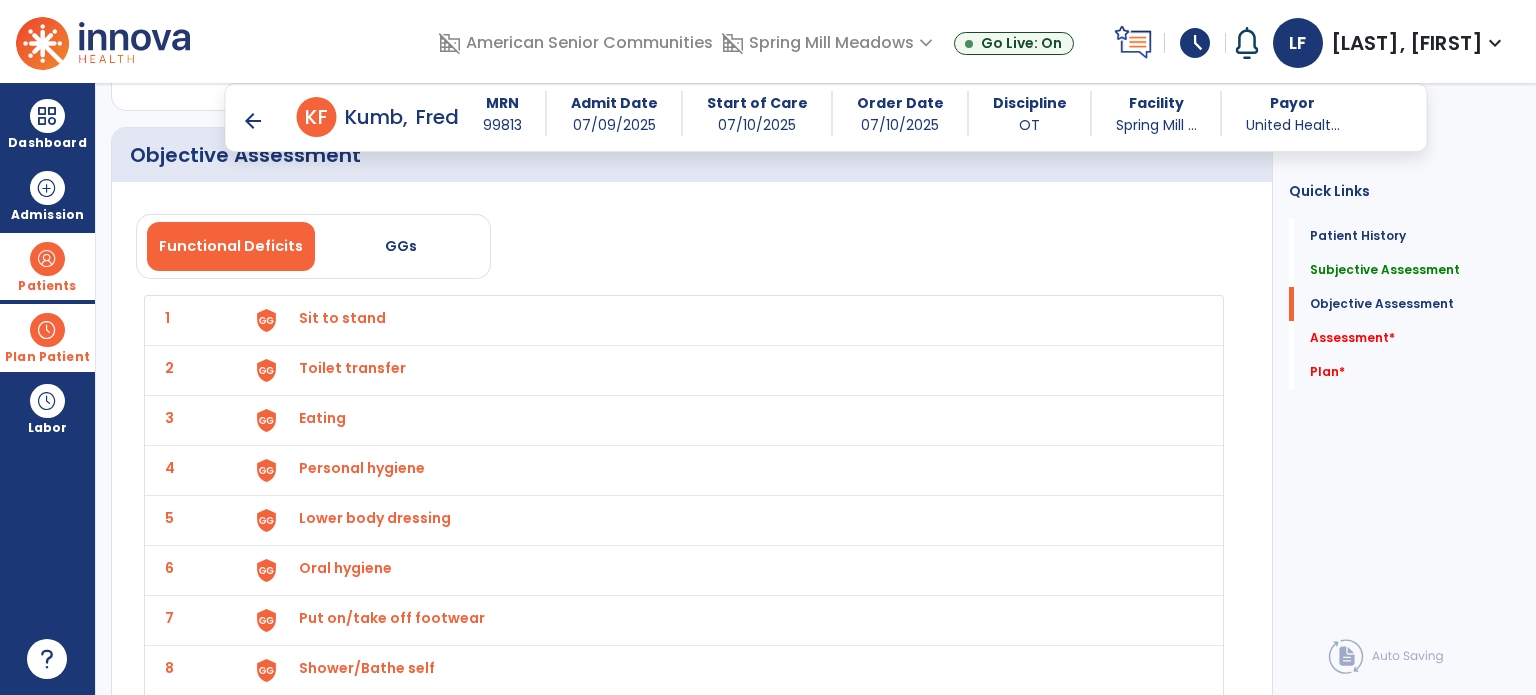click on "Sit to stand" at bounding box center [342, 318] 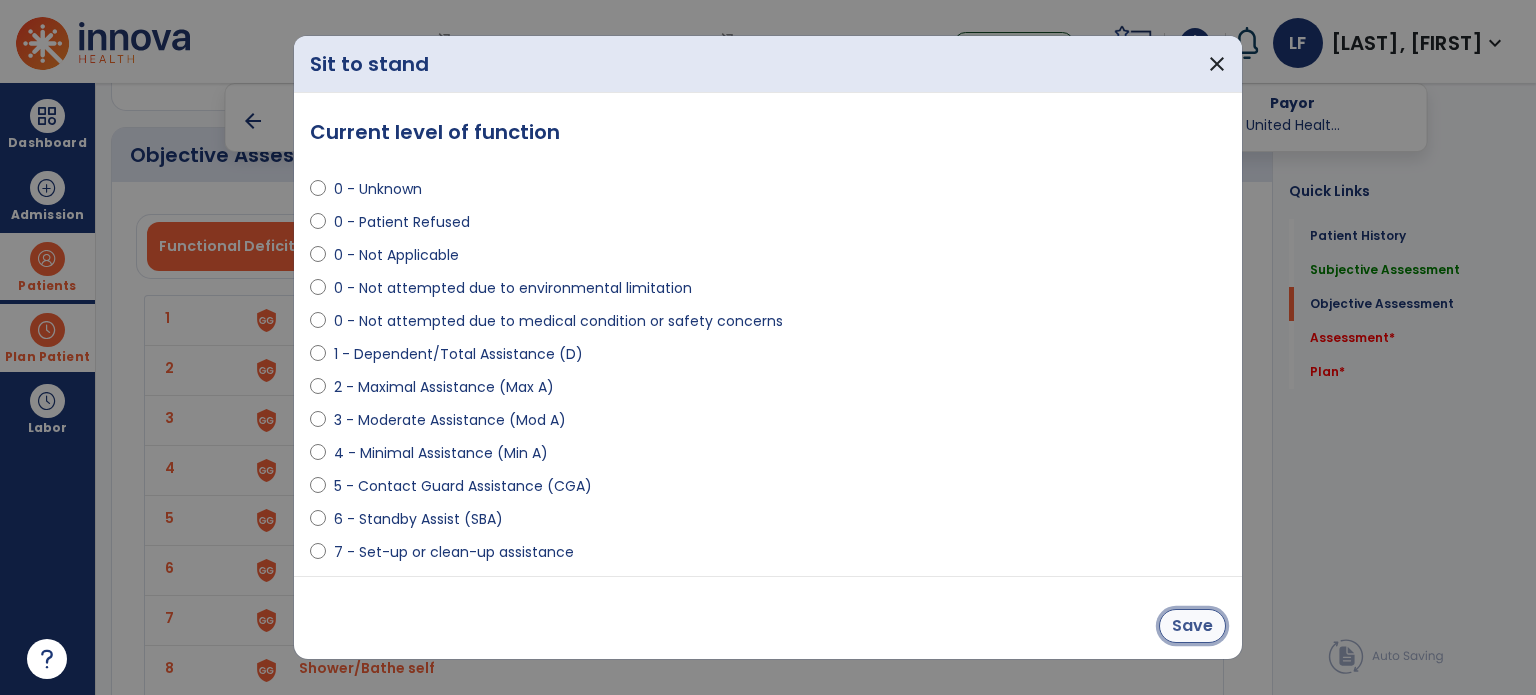 click on "Save" at bounding box center (1192, 626) 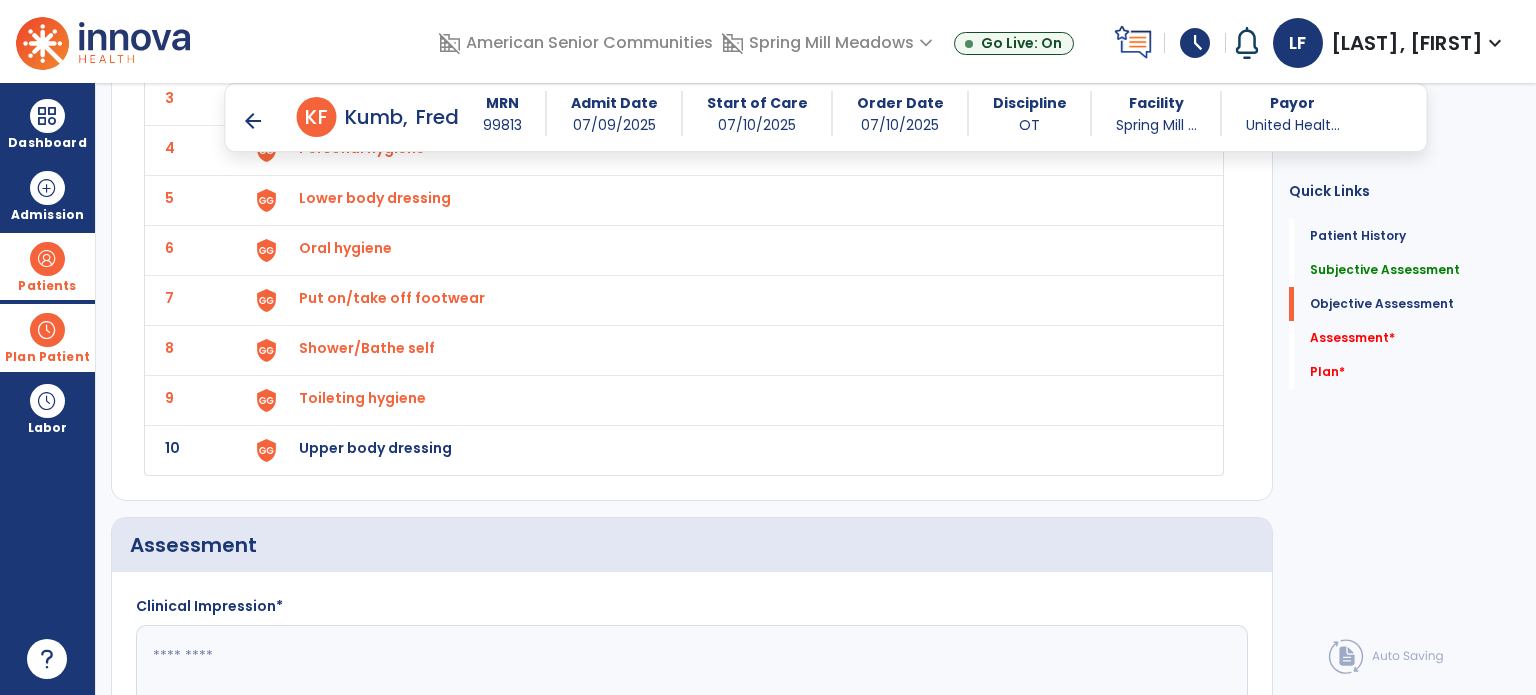 scroll, scrollTop: 2316, scrollLeft: 0, axis: vertical 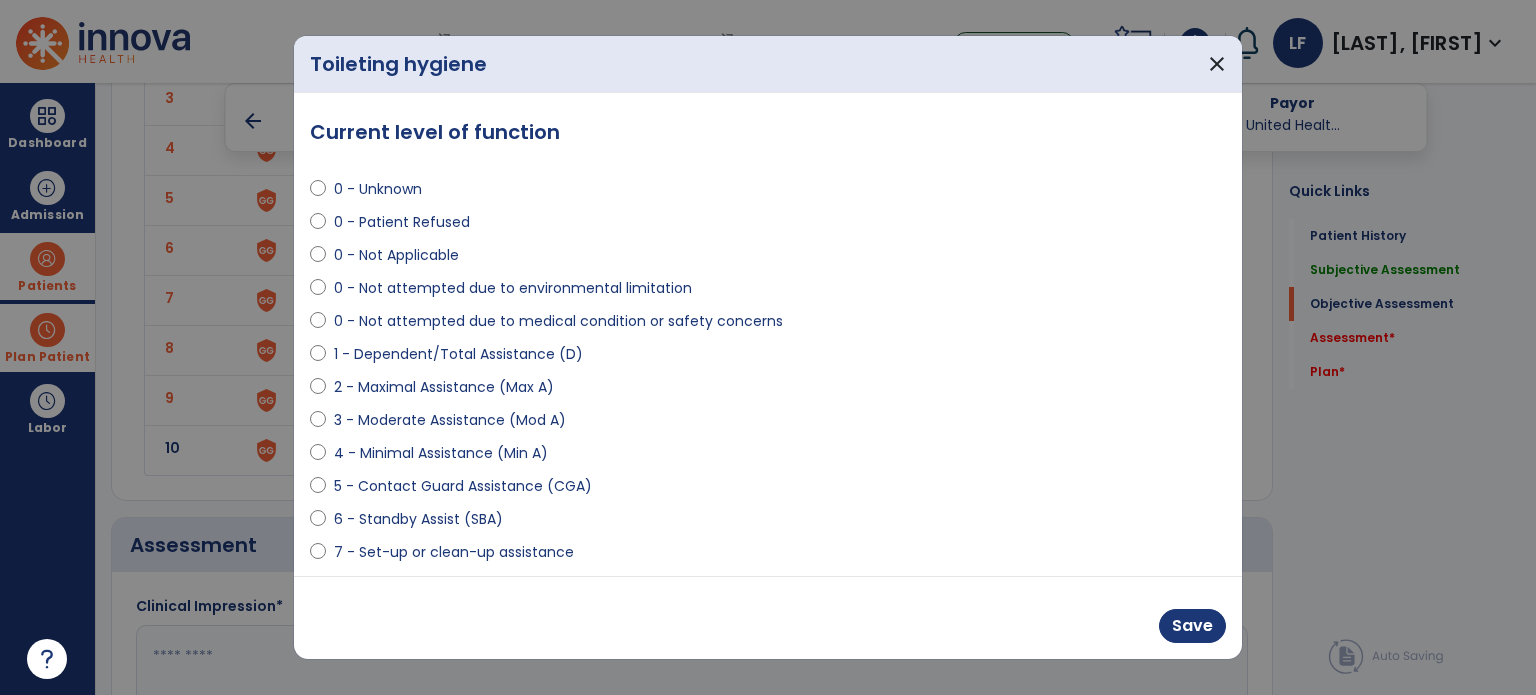 click on "Toileting hygiene   close" at bounding box center [768, 64] 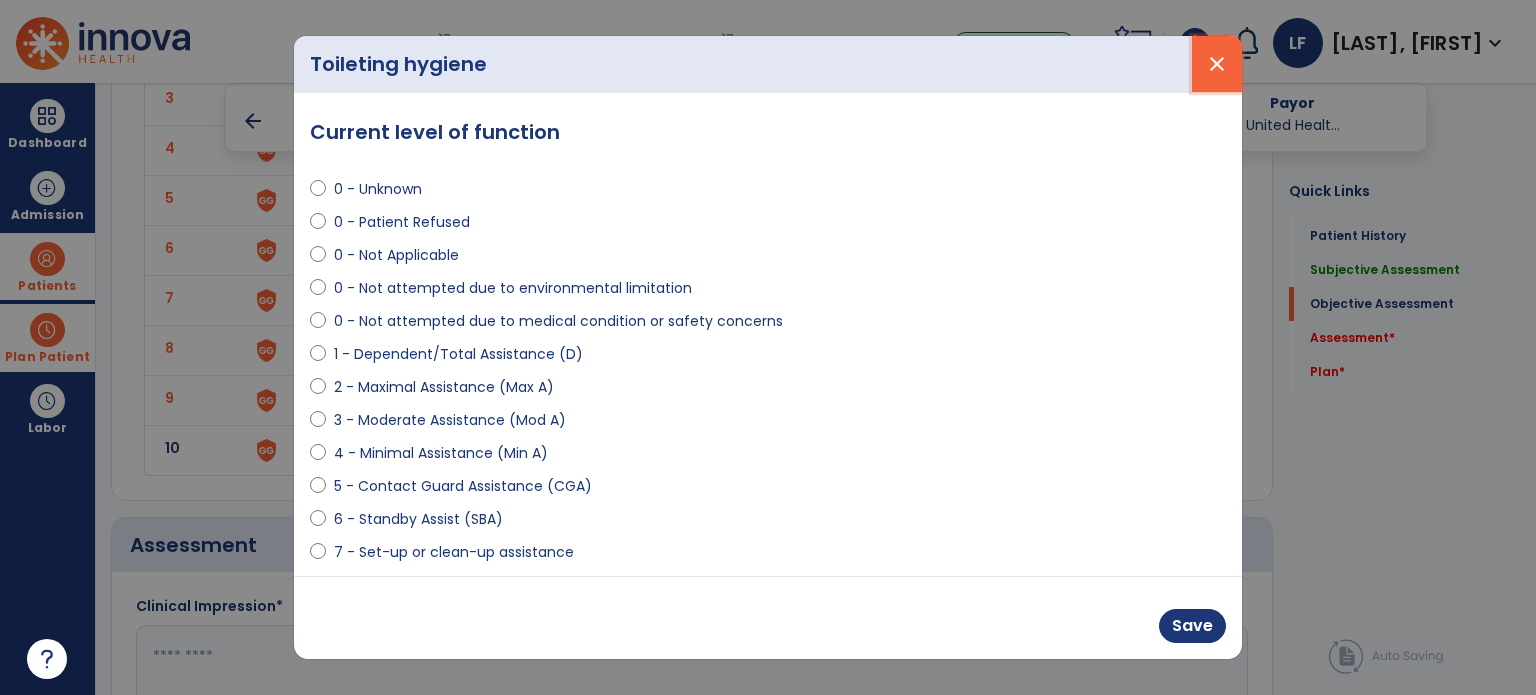 click on "close" at bounding box center (1217, 64) 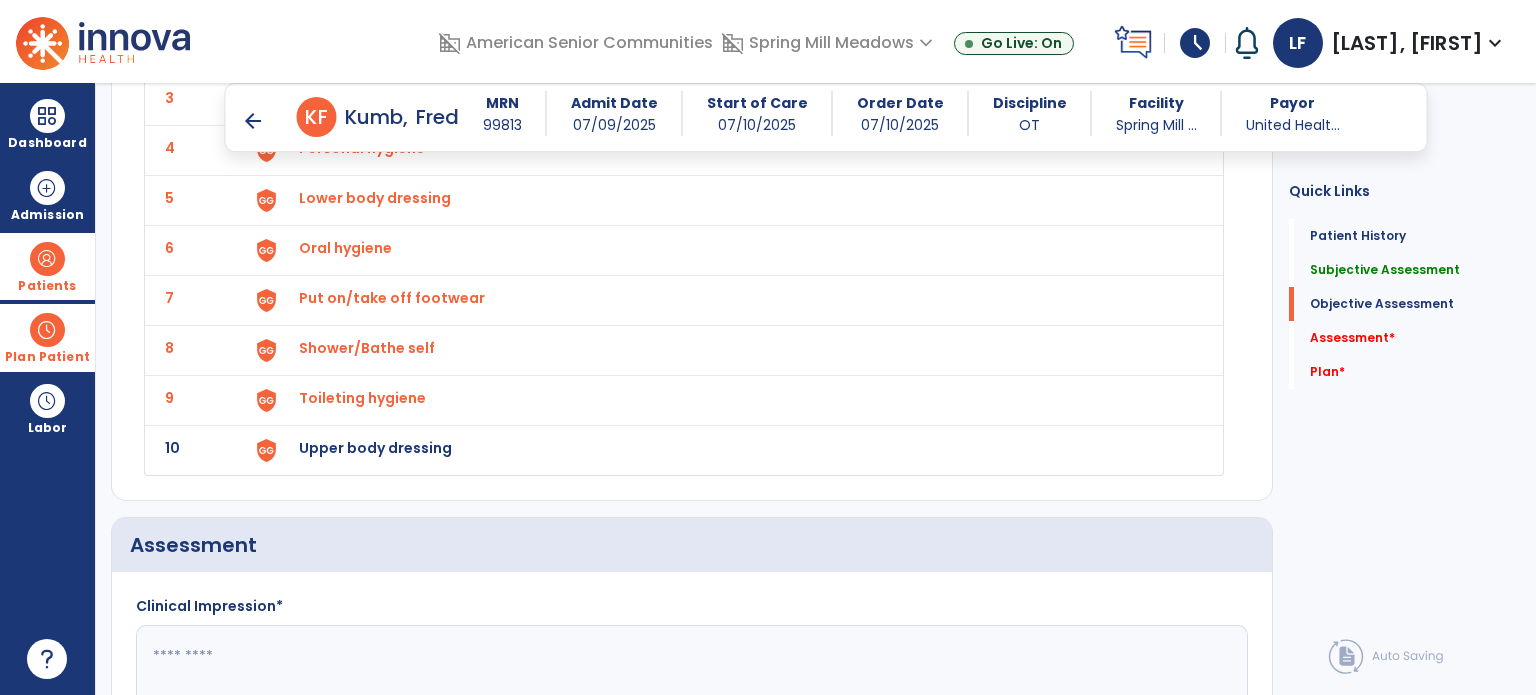 click on "Upper body dressing" at bounding box center (342, -2) 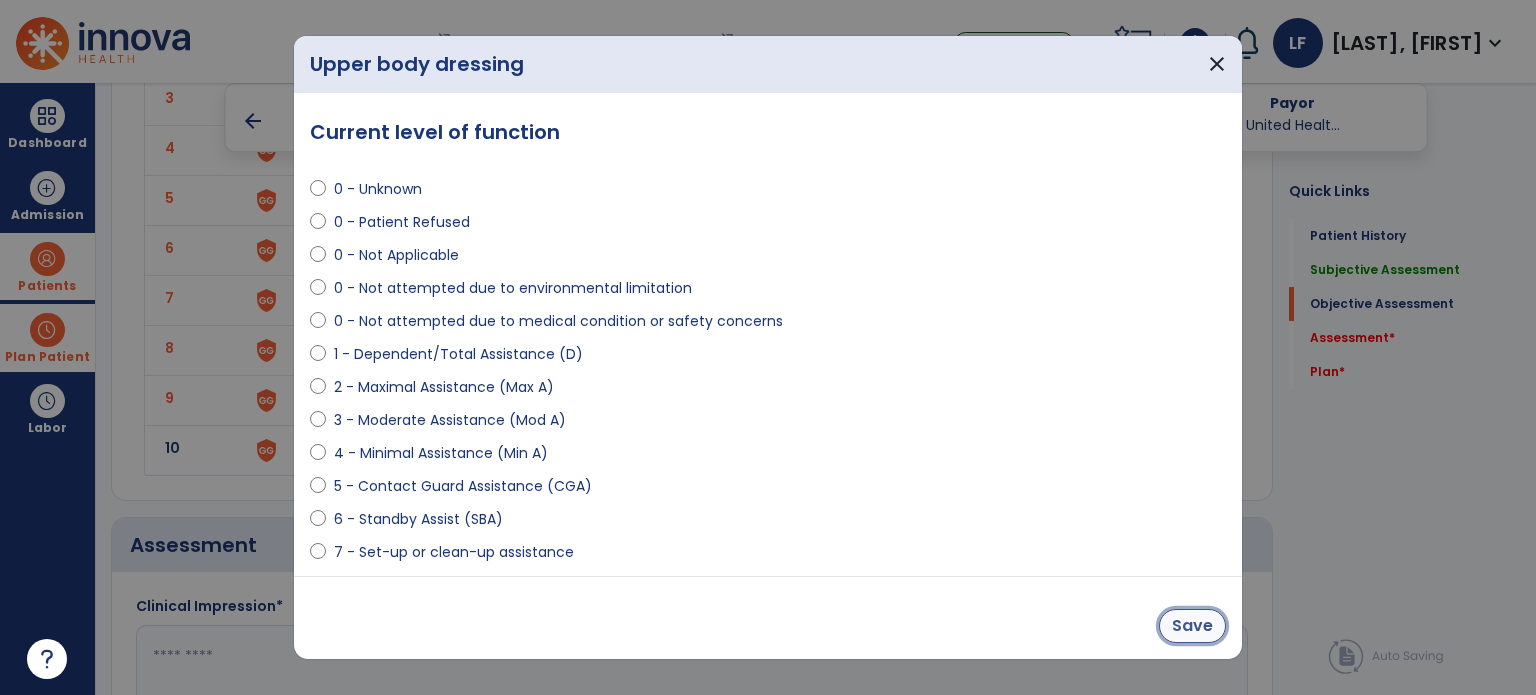 click on "Save" at bounding box center (1192, 626) 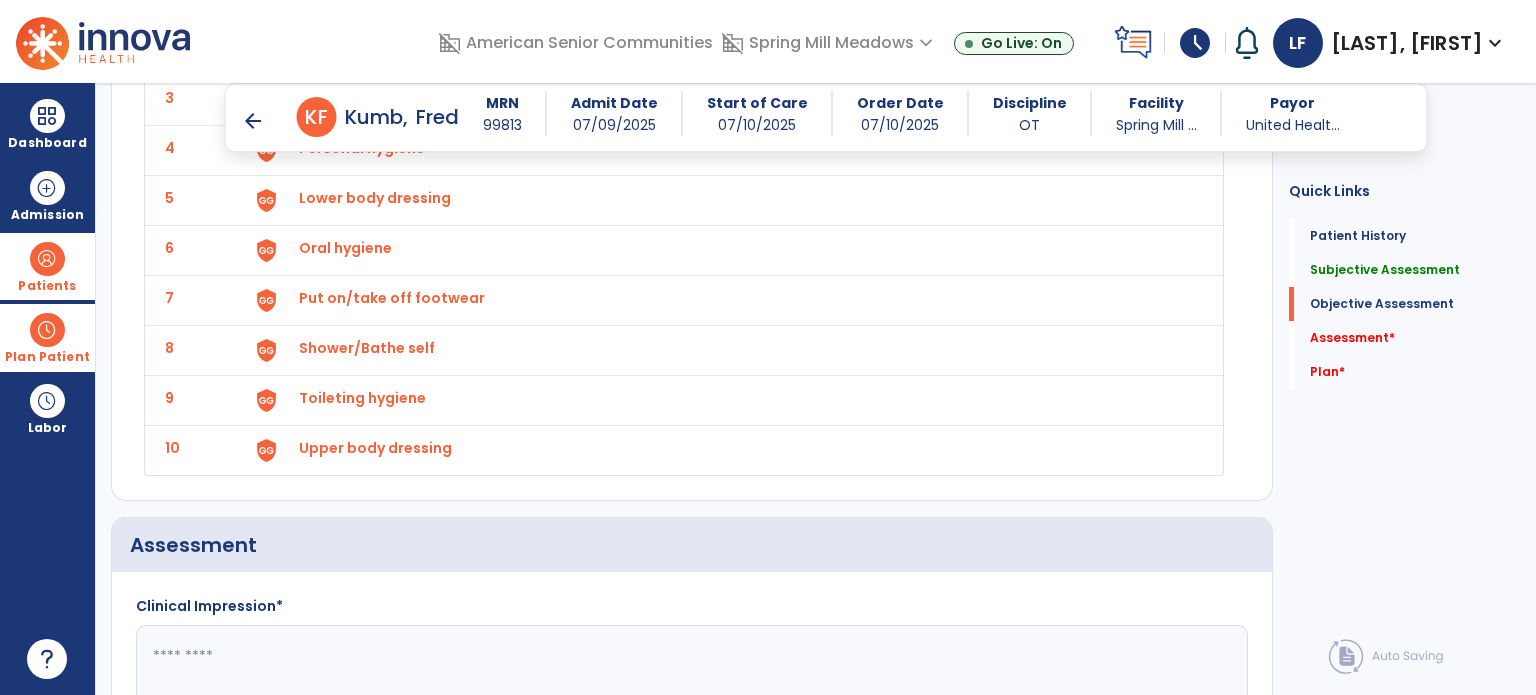 click 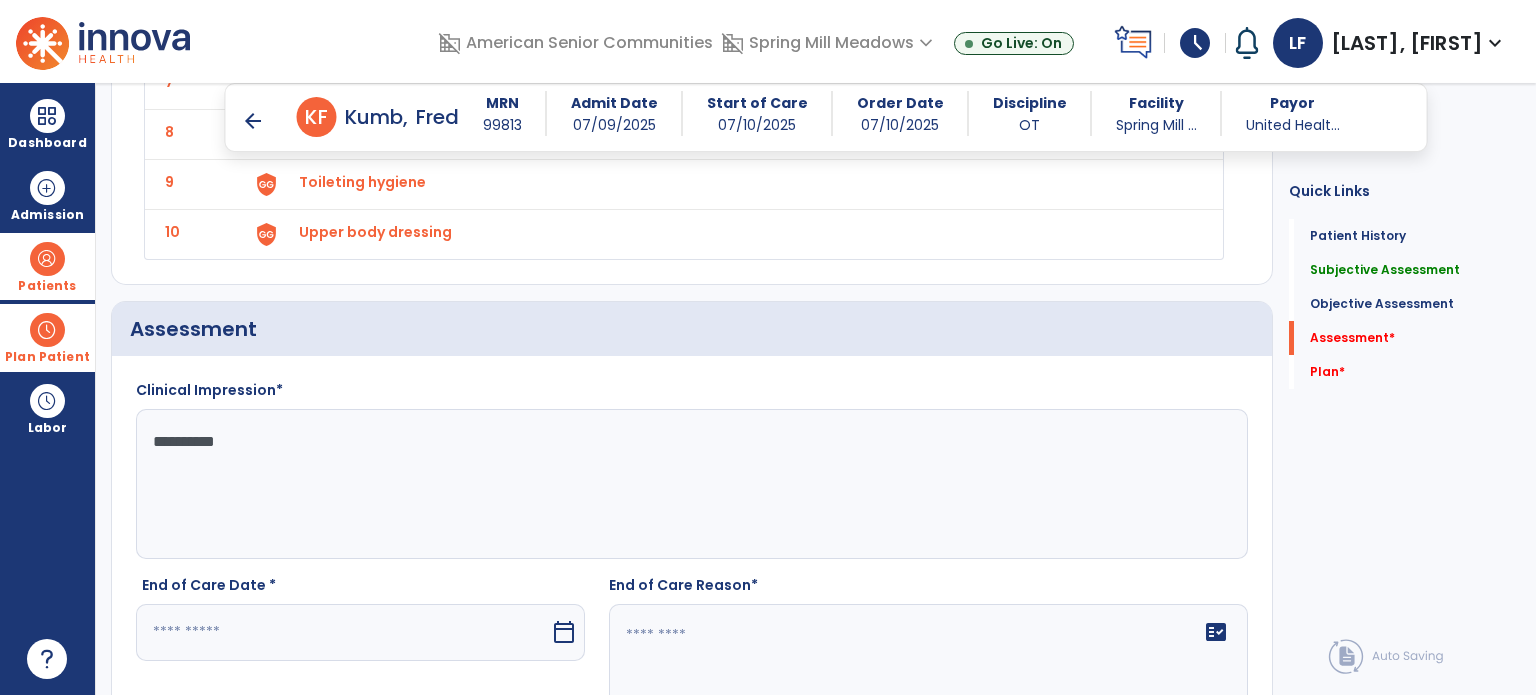 scroll, scrollTop: 2626, scrollLeft: 0, axis: vertical 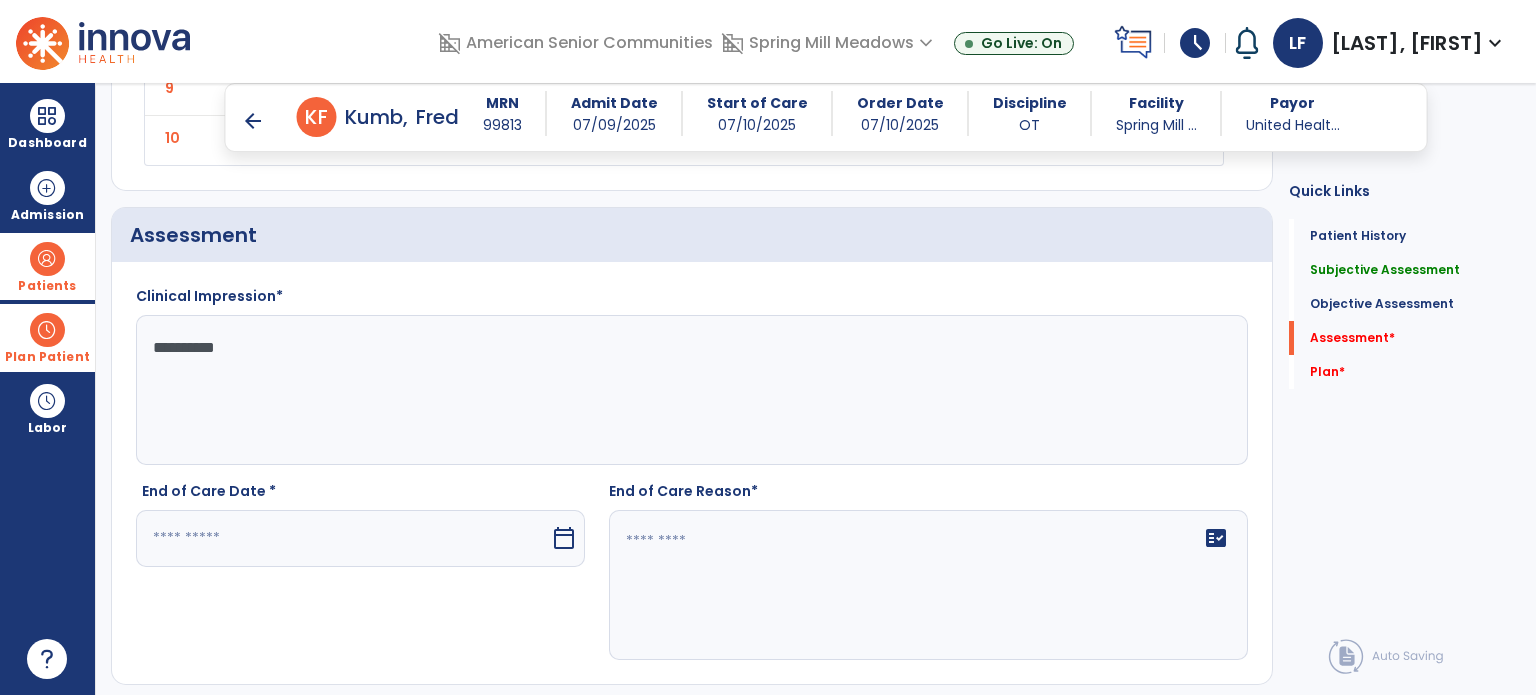 type on "**********" 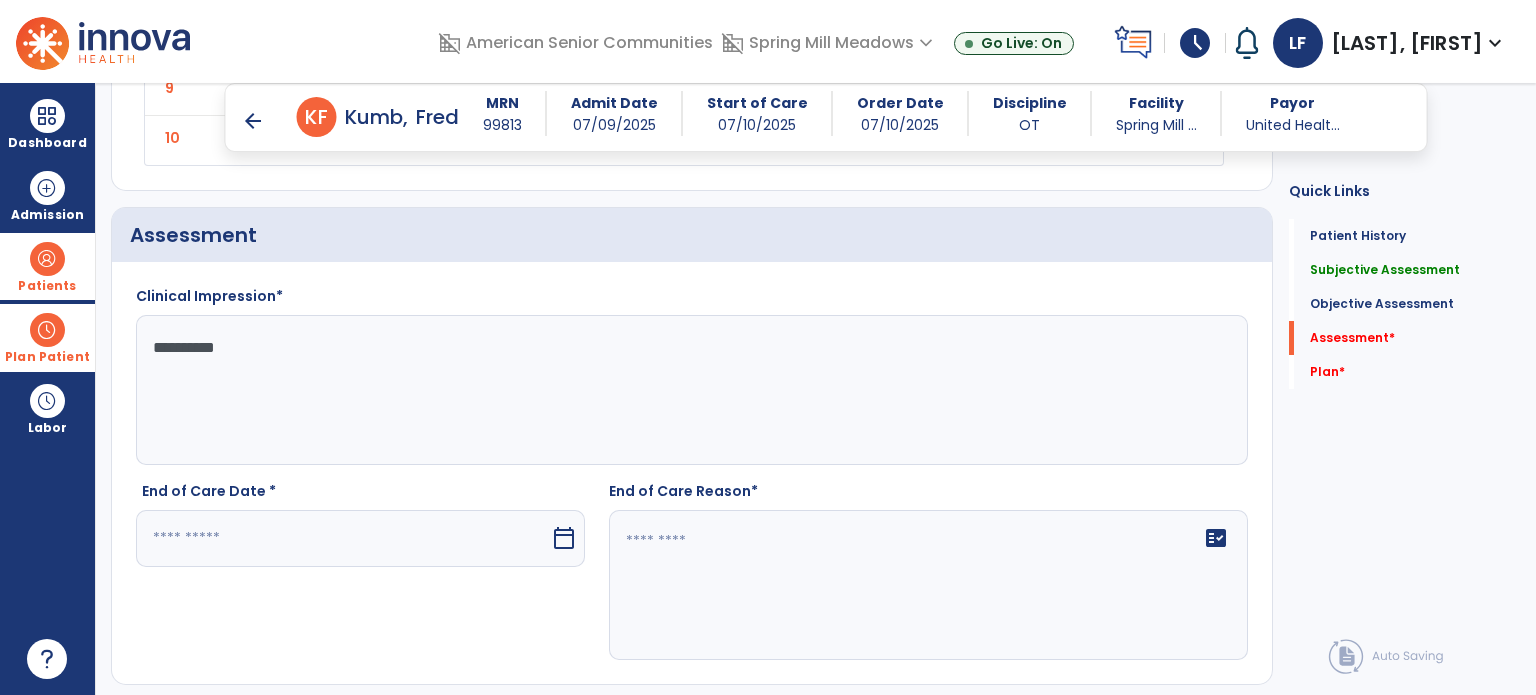 click at bounding box center [343, 538] 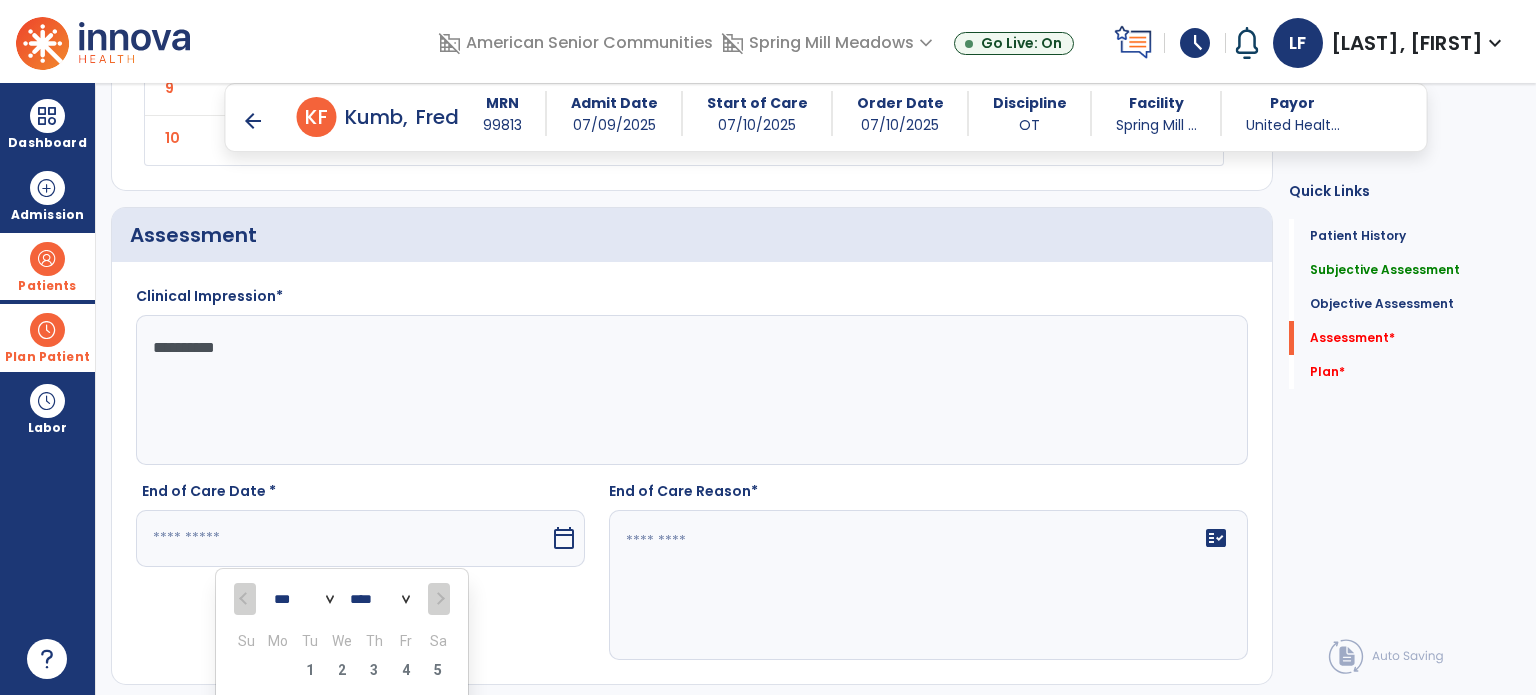 scroll, scrollTop: 2966, scrollLeft: 0, axis: vertical 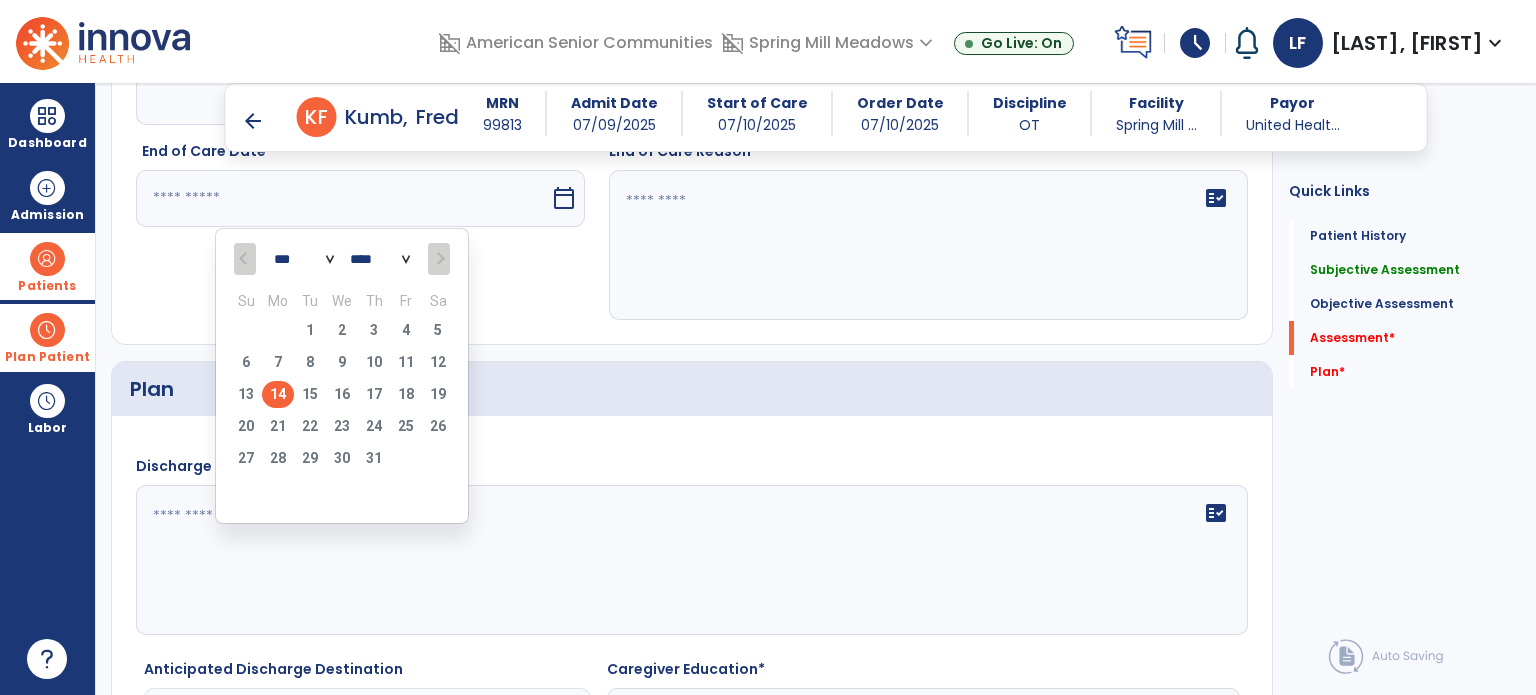 click on "14" at bounding box center (278, 394) 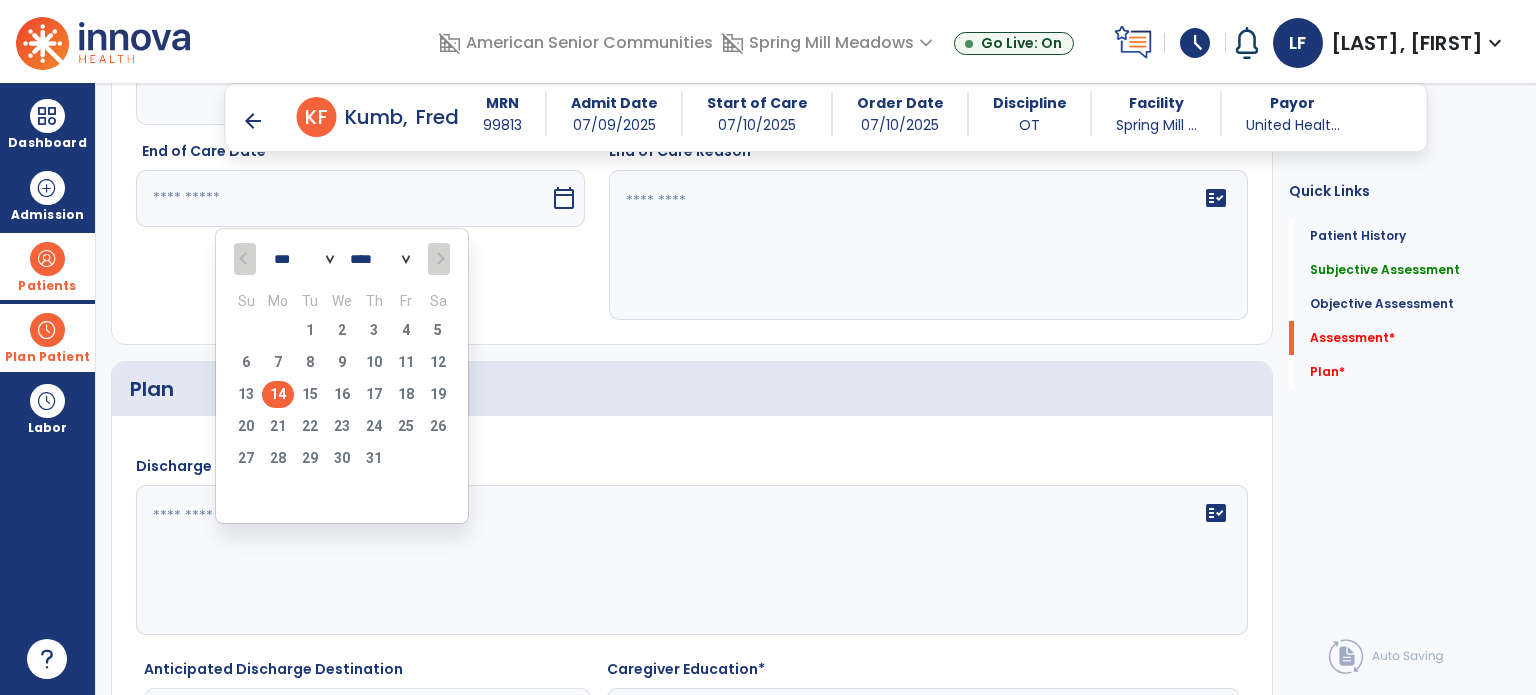 type on "*********" 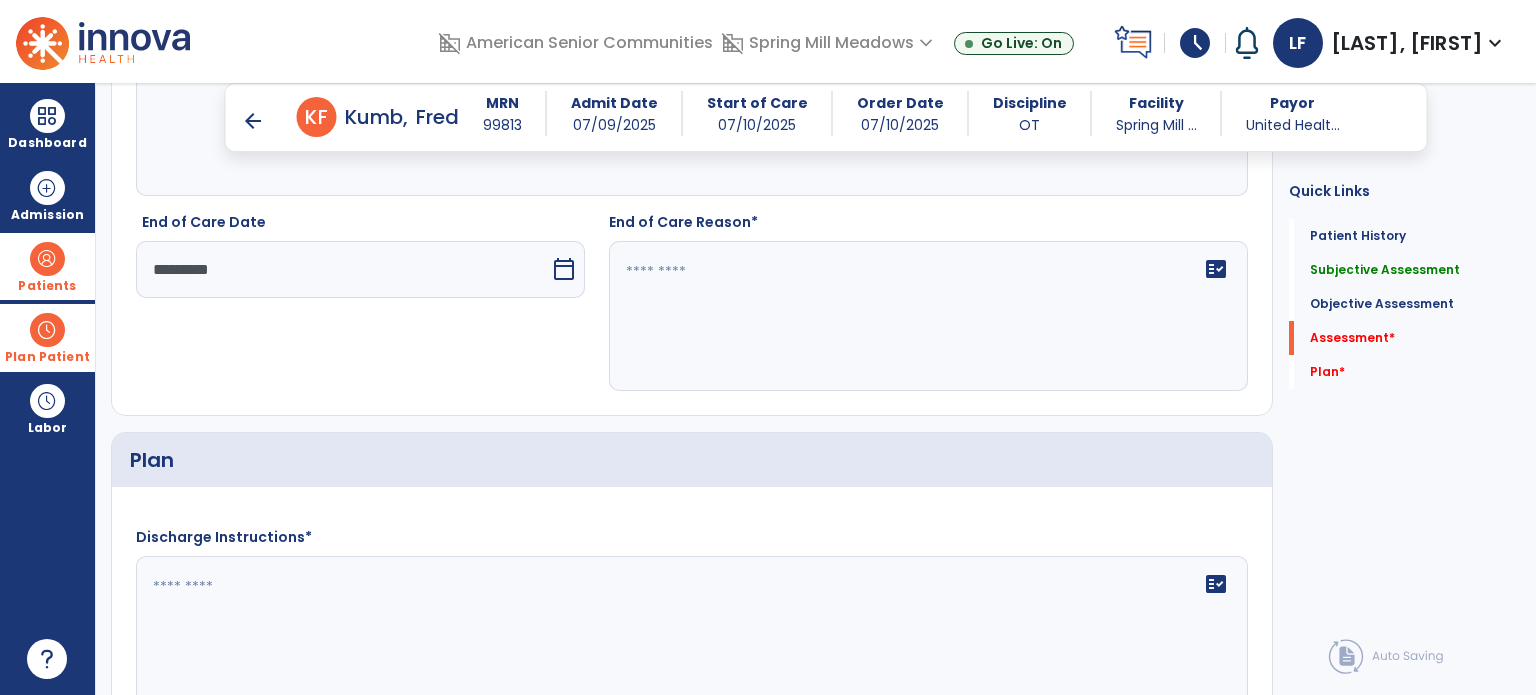 scroll, scrollTop: 2891, scrollLeft: 0, axis: vertical 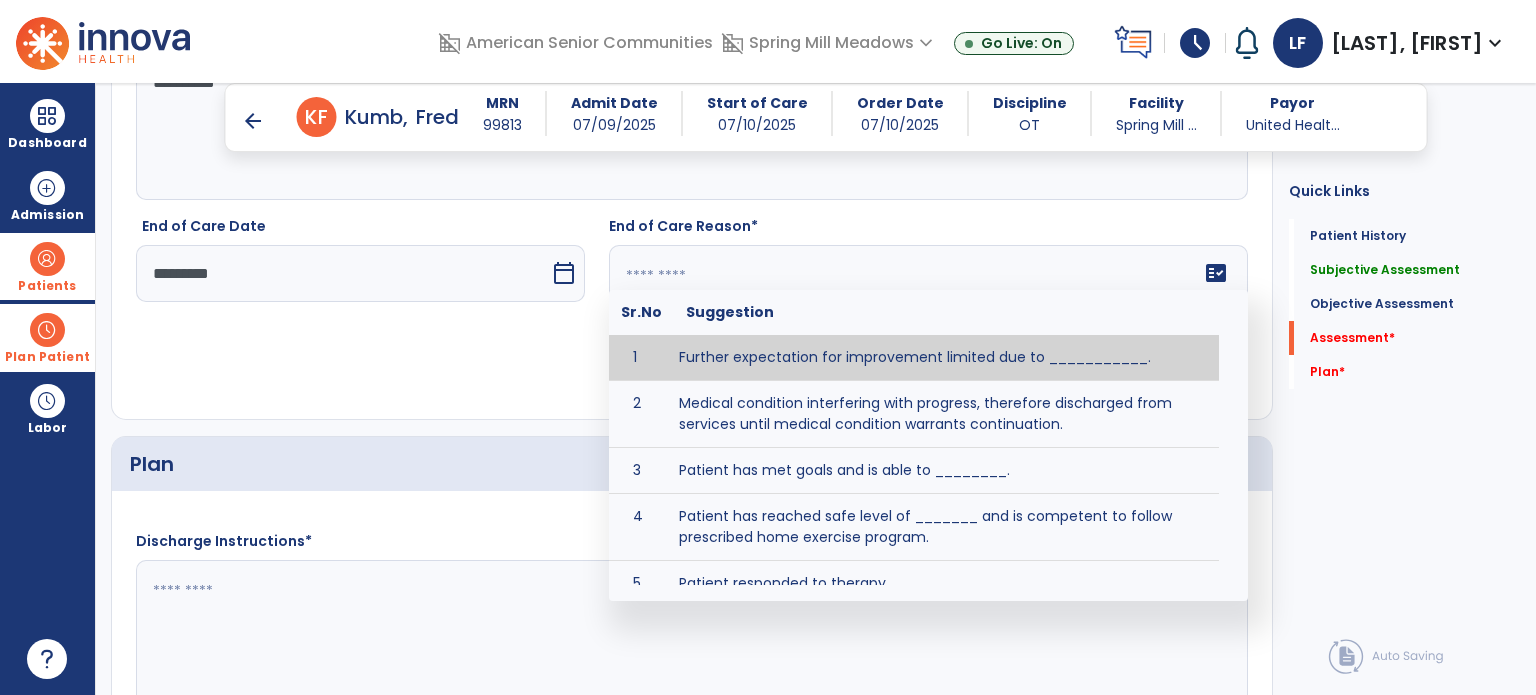 click 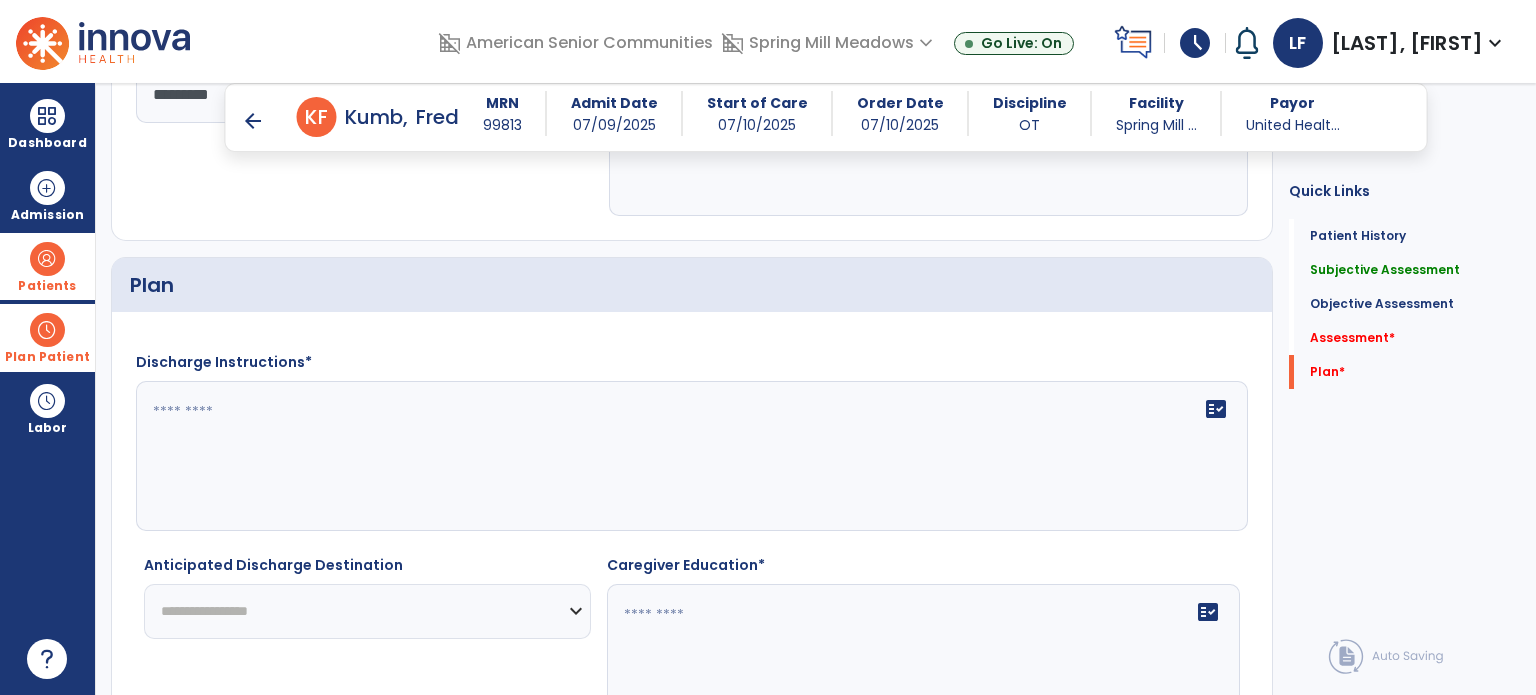 scroll, scrollTop: 3071, scrollLeft: 0, axis: vertical 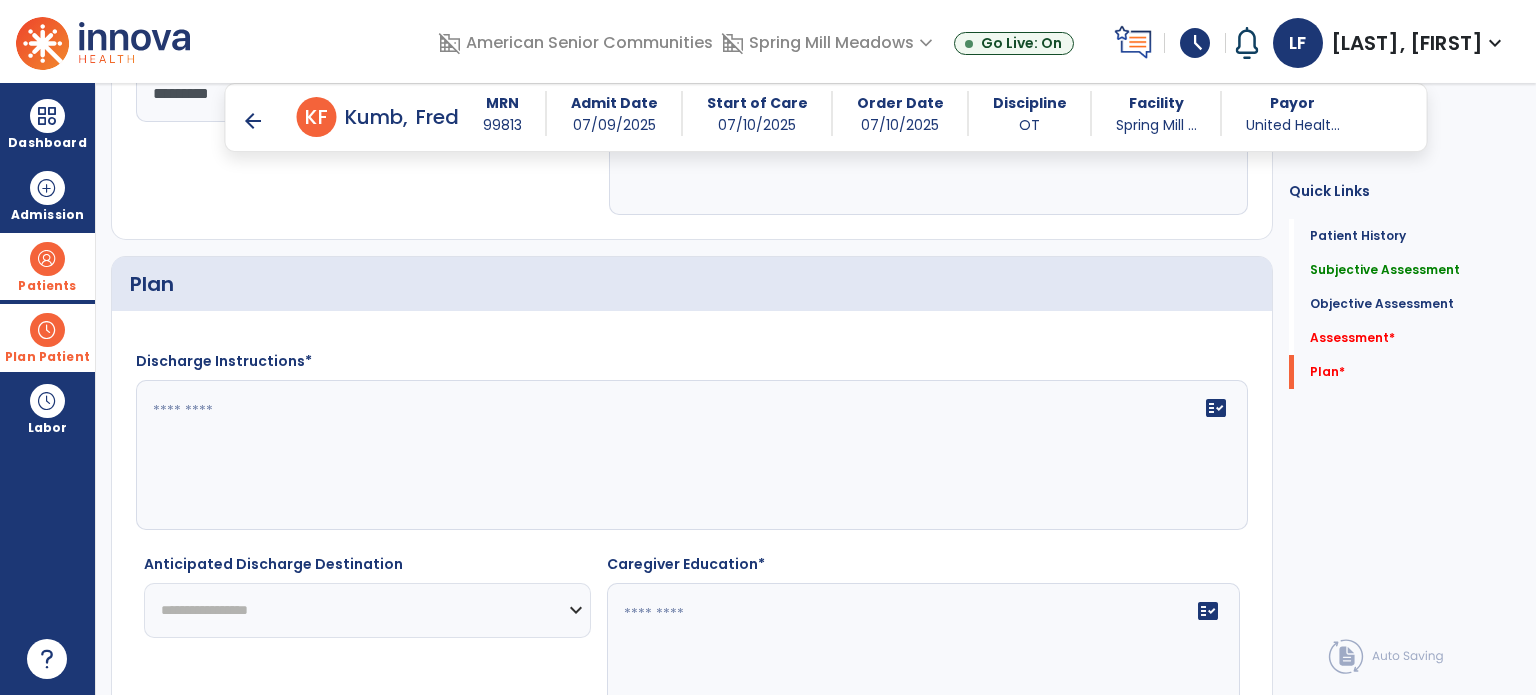 type on "**********" 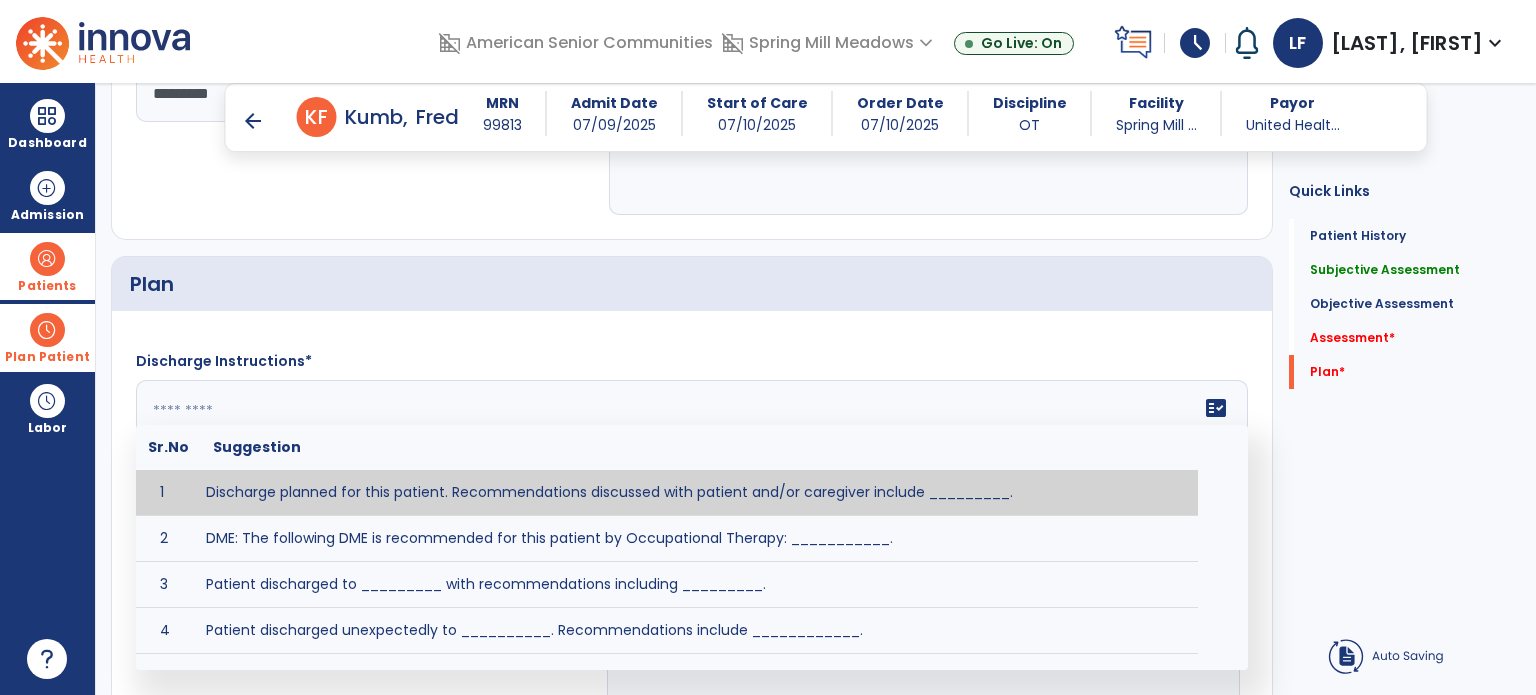 click 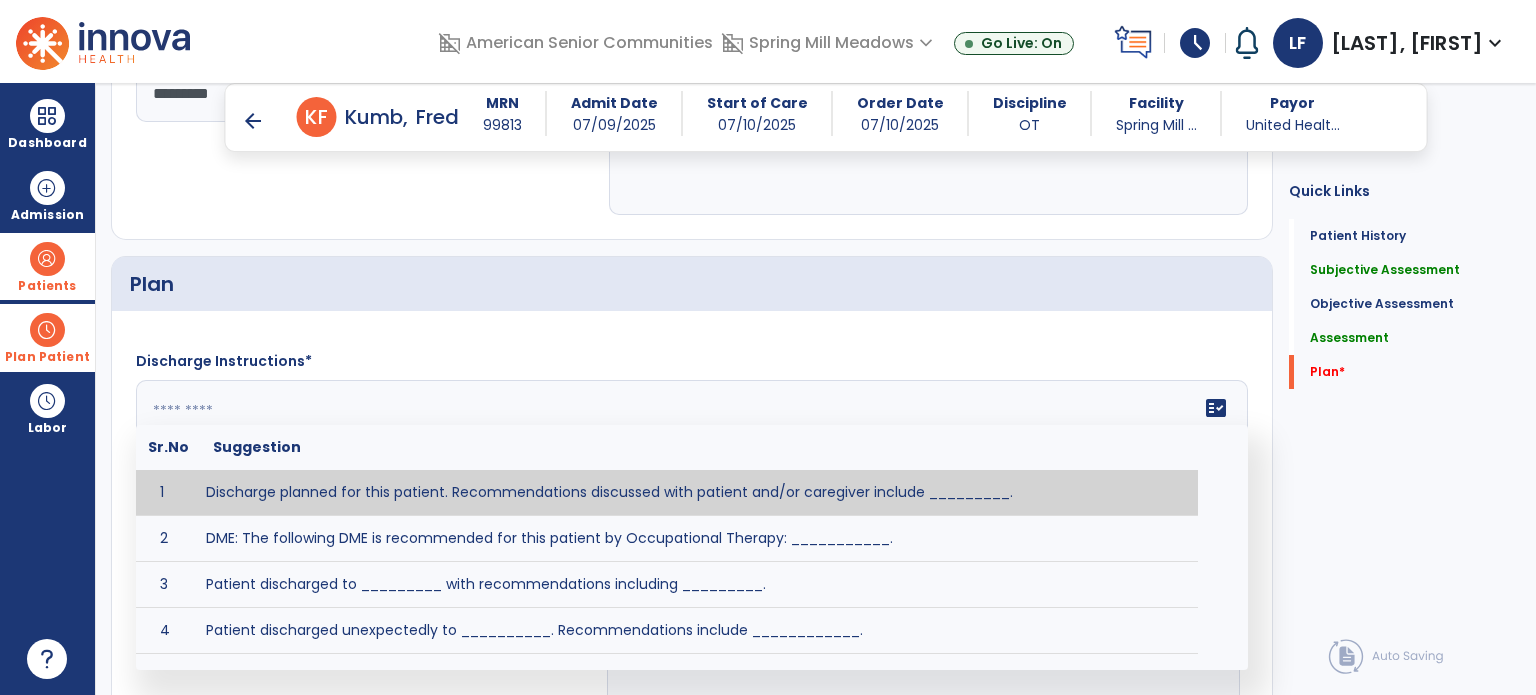 scroll, scrollTop: 3180, scrollLeft: 0, axis: vertical 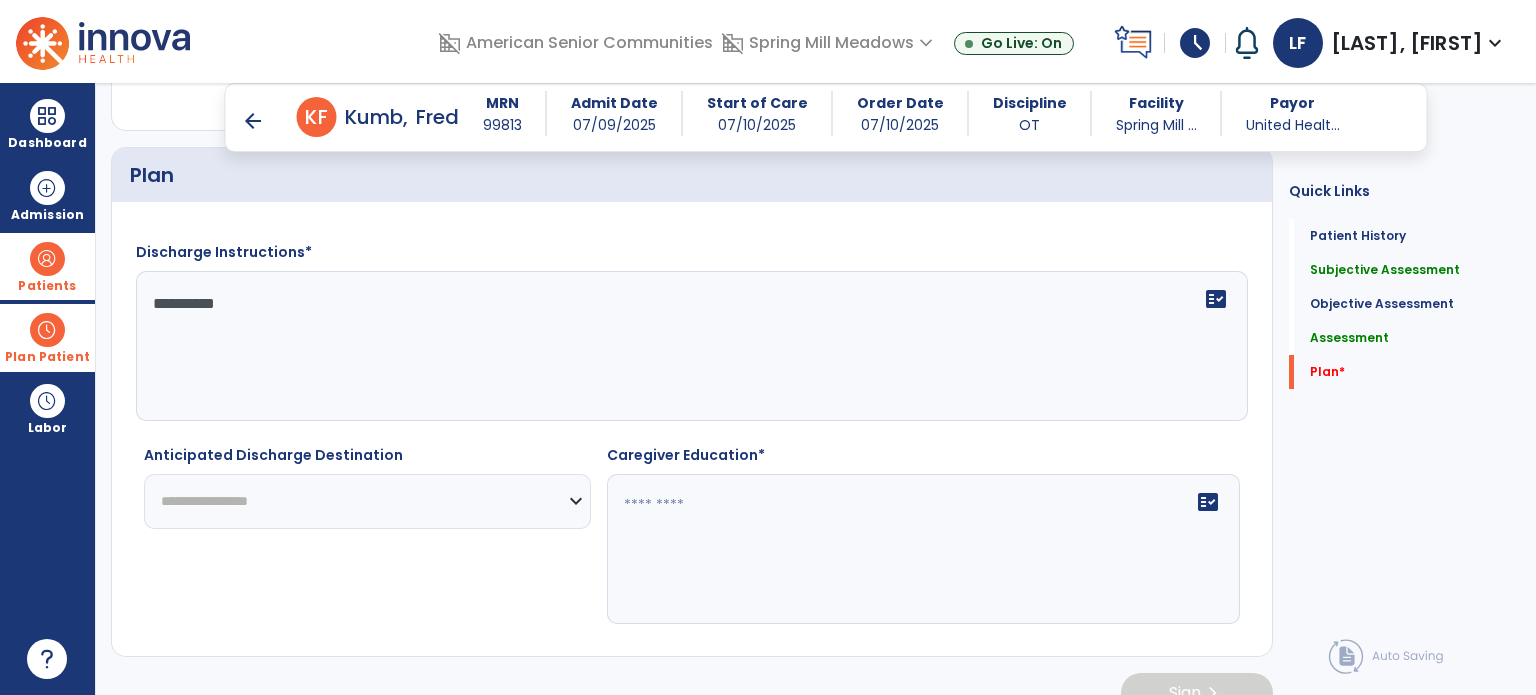 type on "**********" 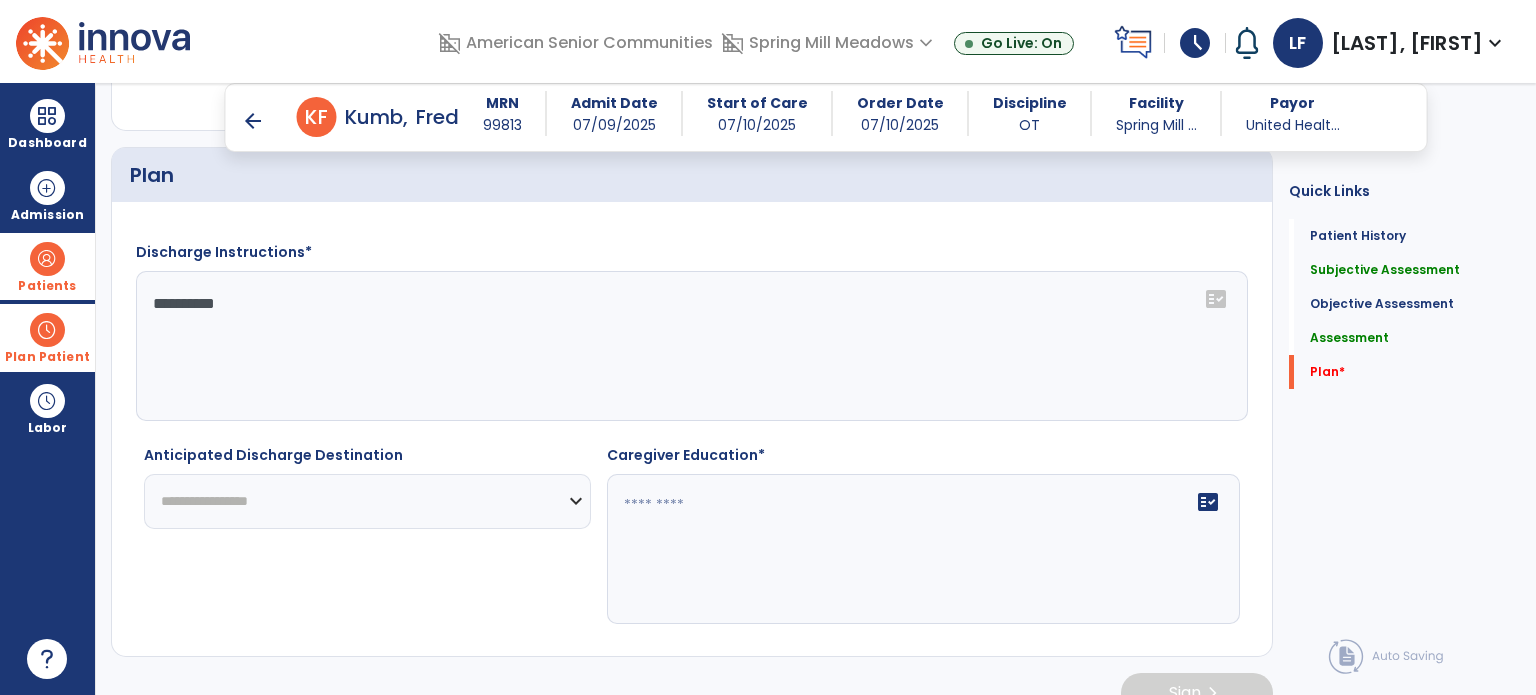 select on "*******" 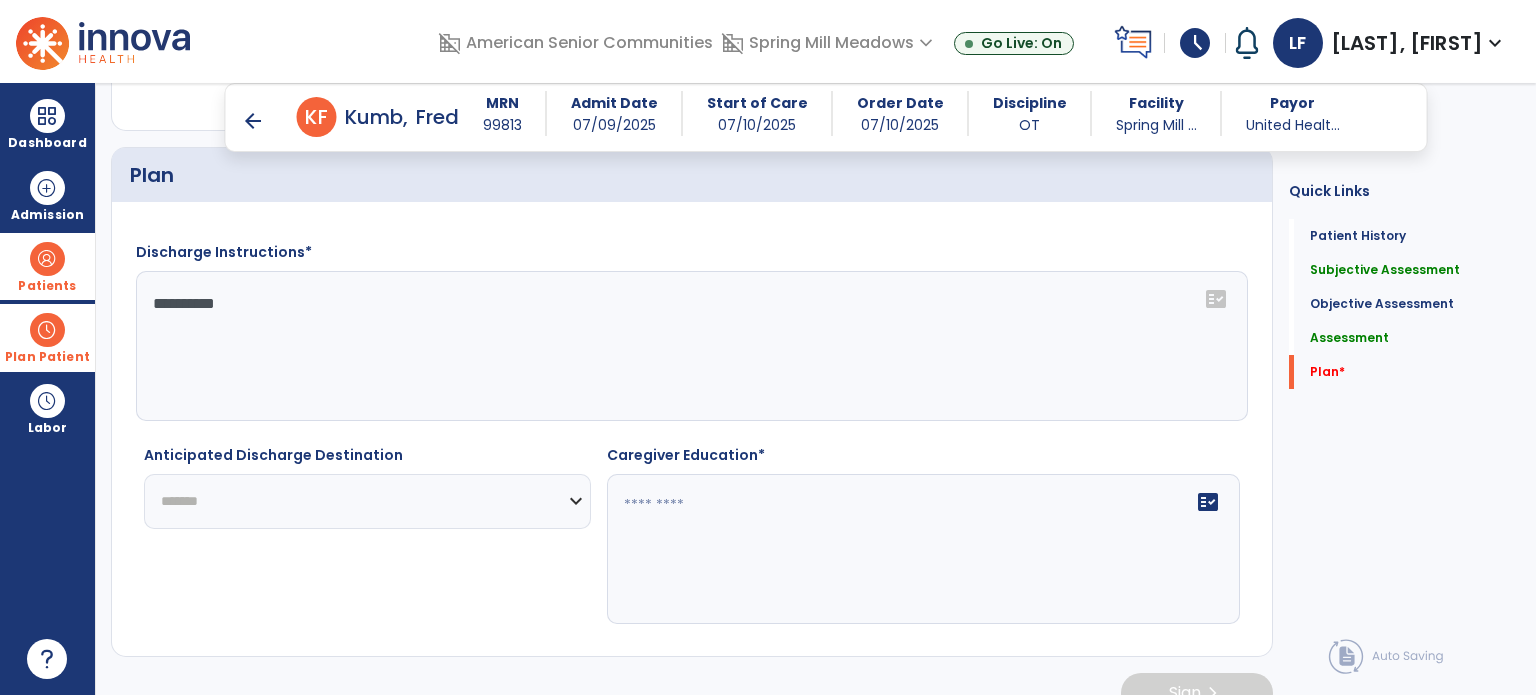 click on "**********" 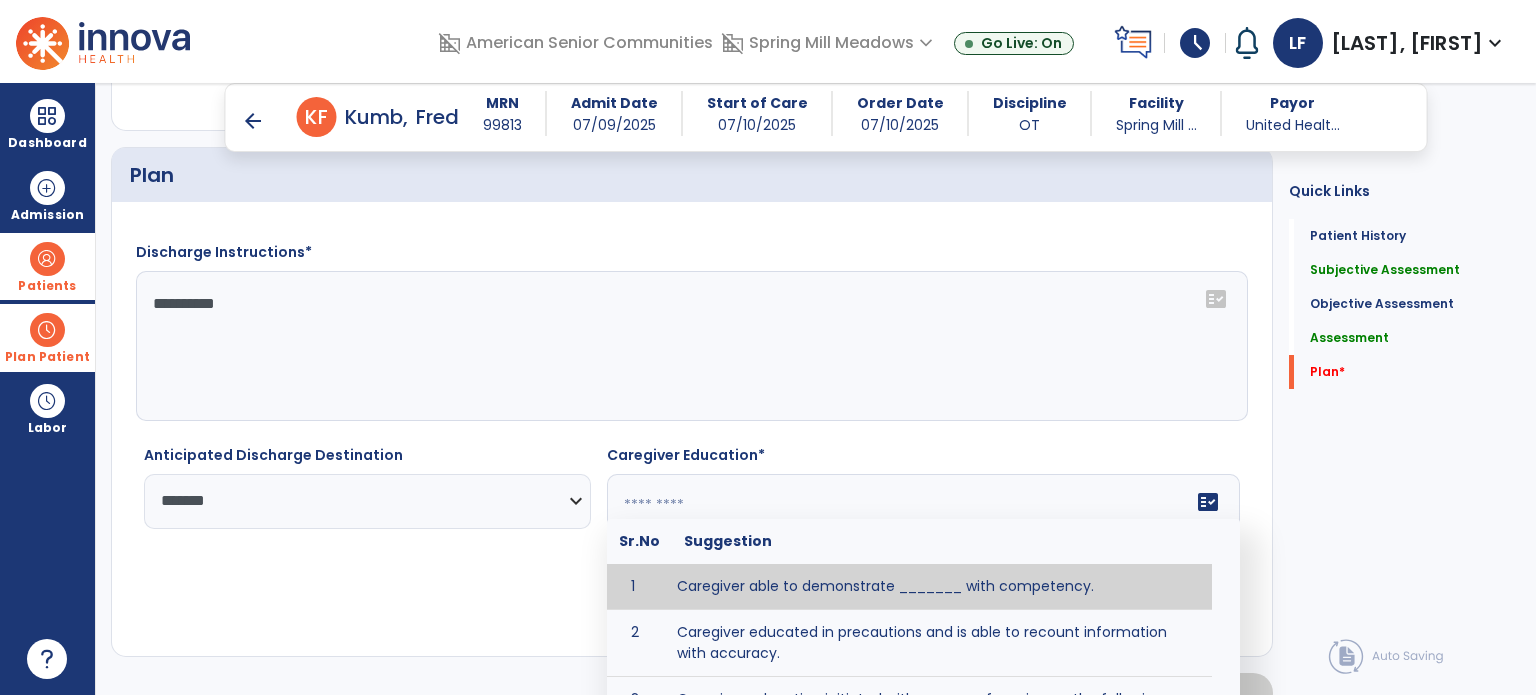 click 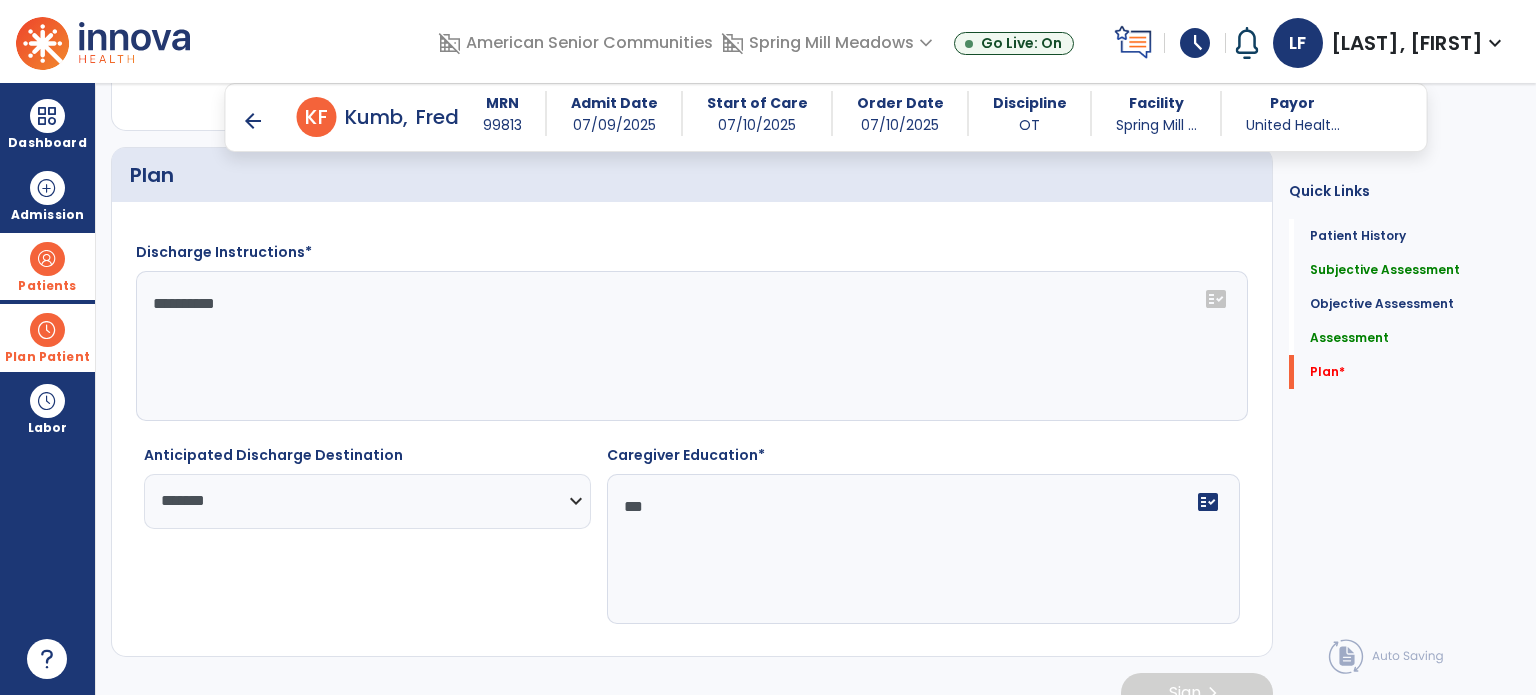 scroll, scrollTop: 3204, scrollLeft: 0, axis: vertical 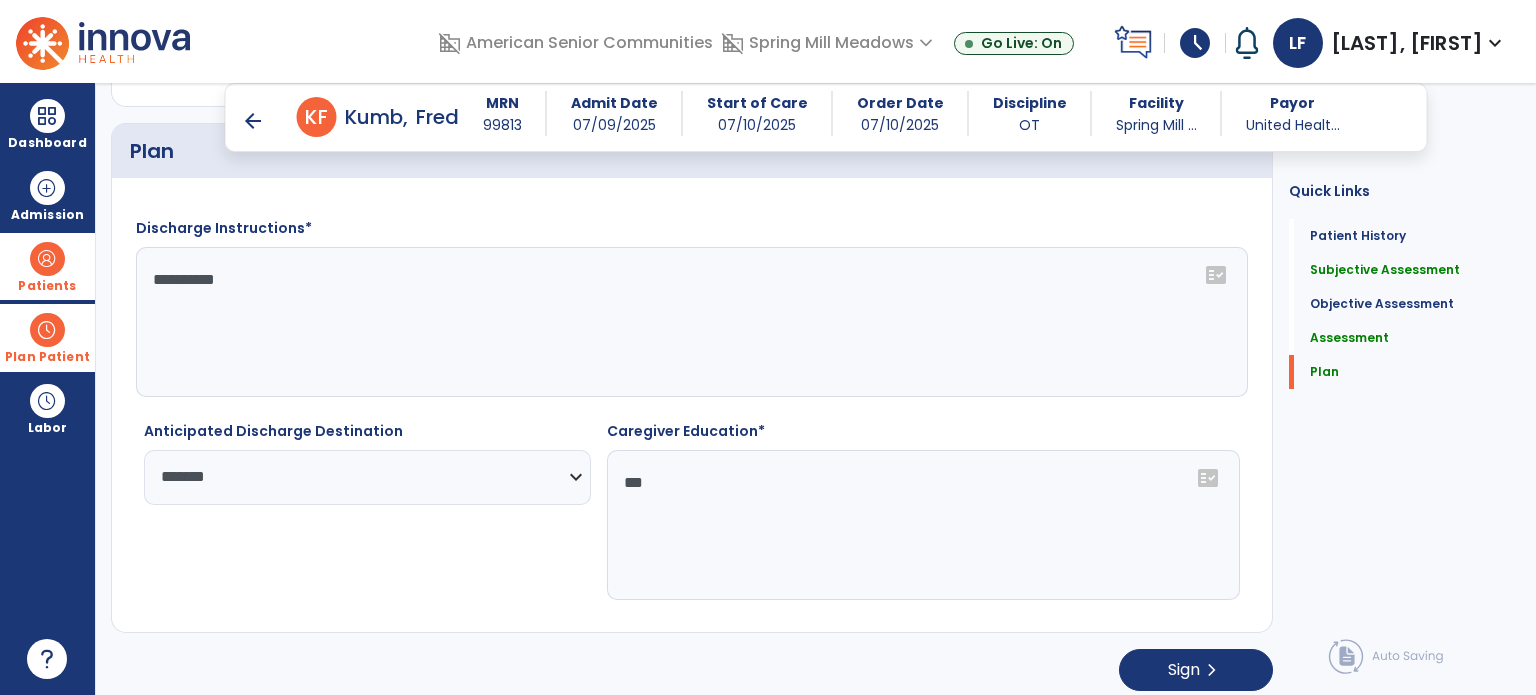 click on "***" 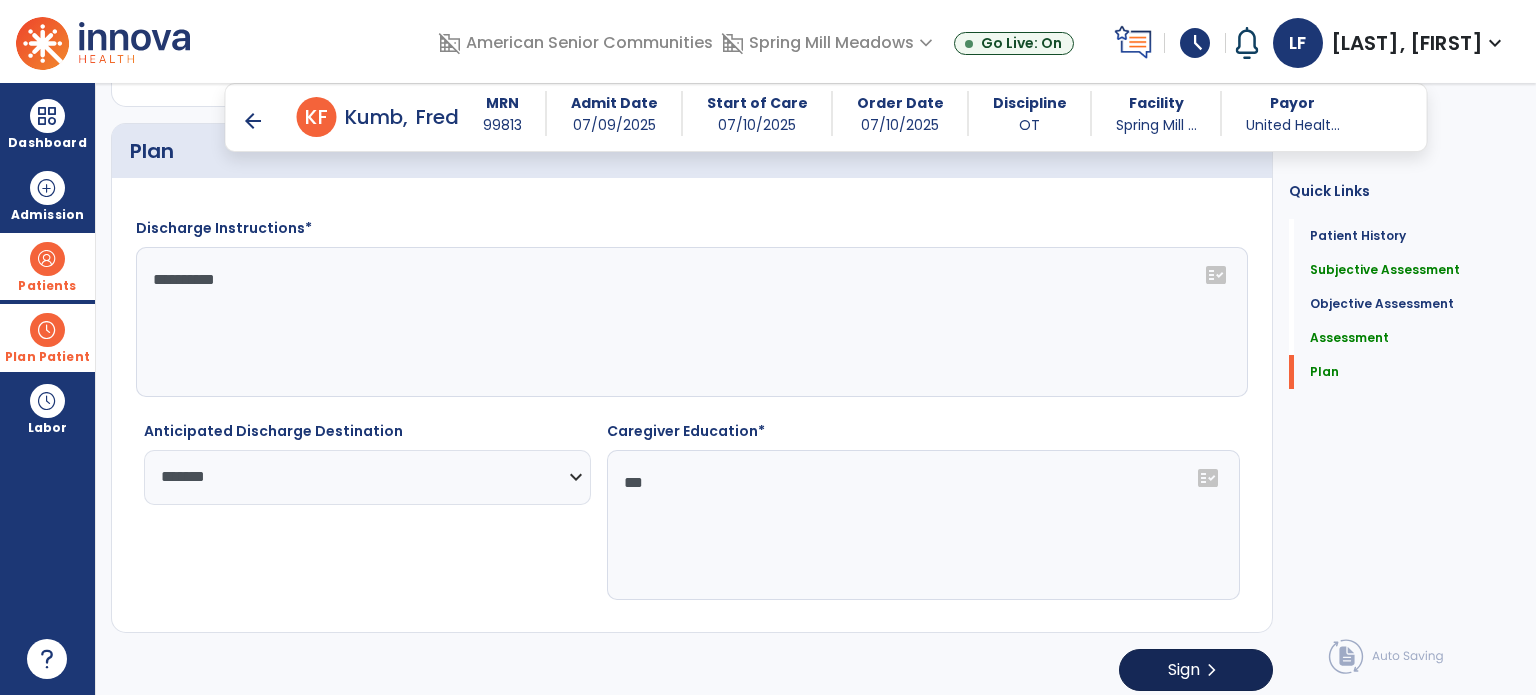type on "***" 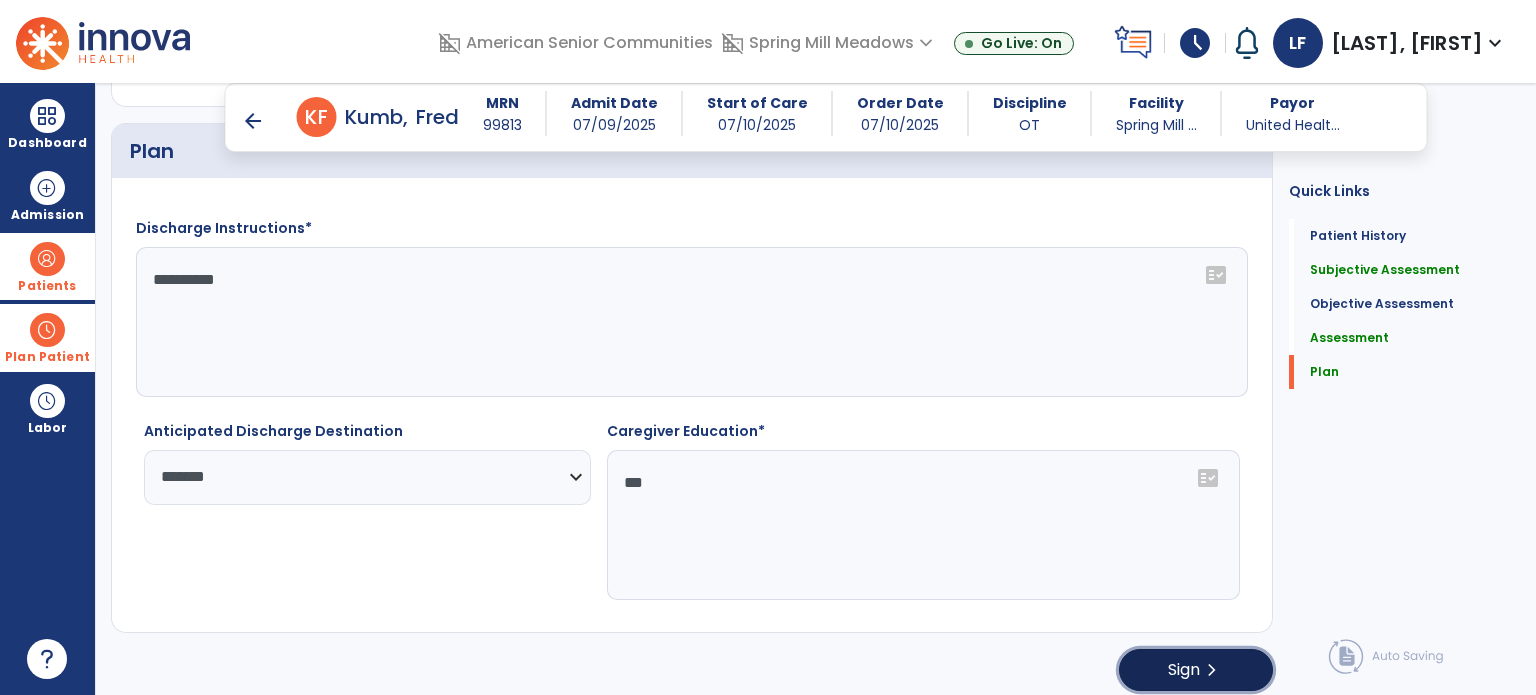 click on "Sign" 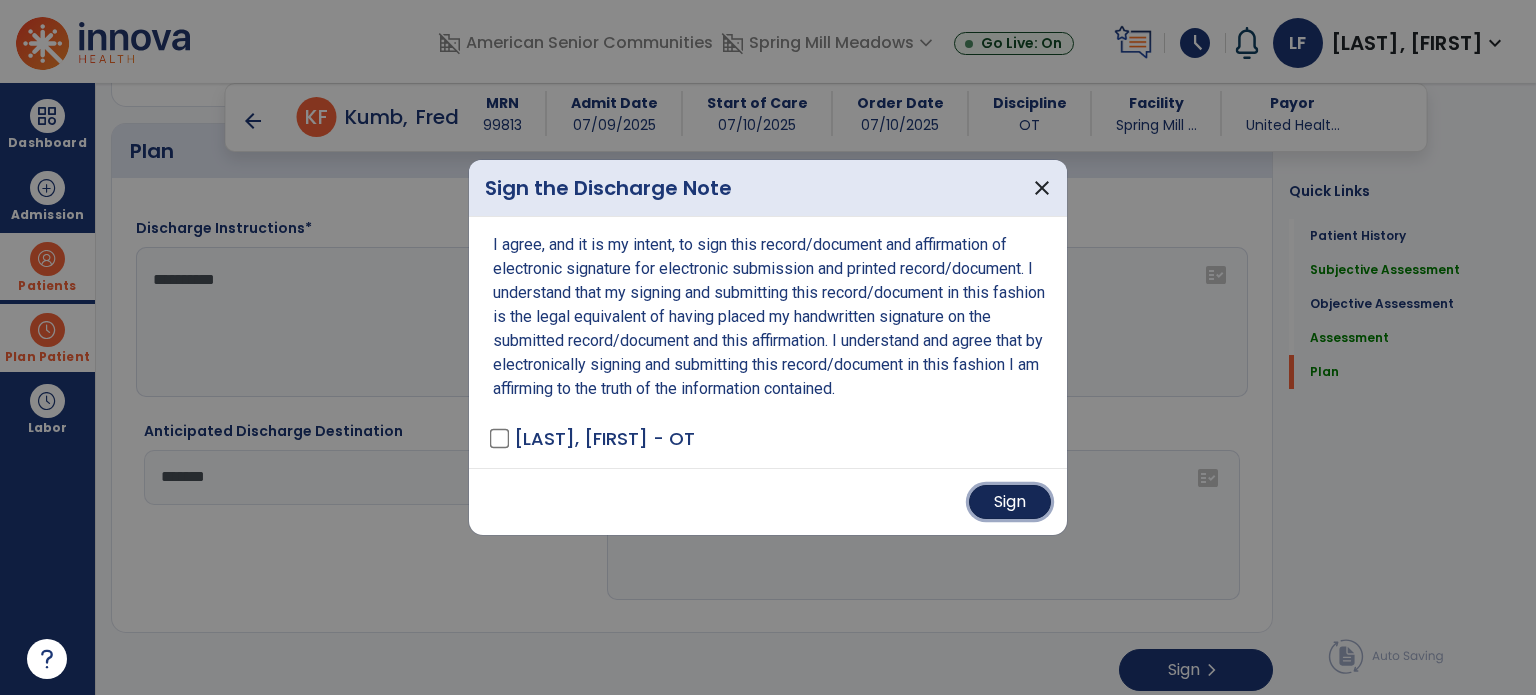 click on "Sign" at bounding box center (1010, 502) 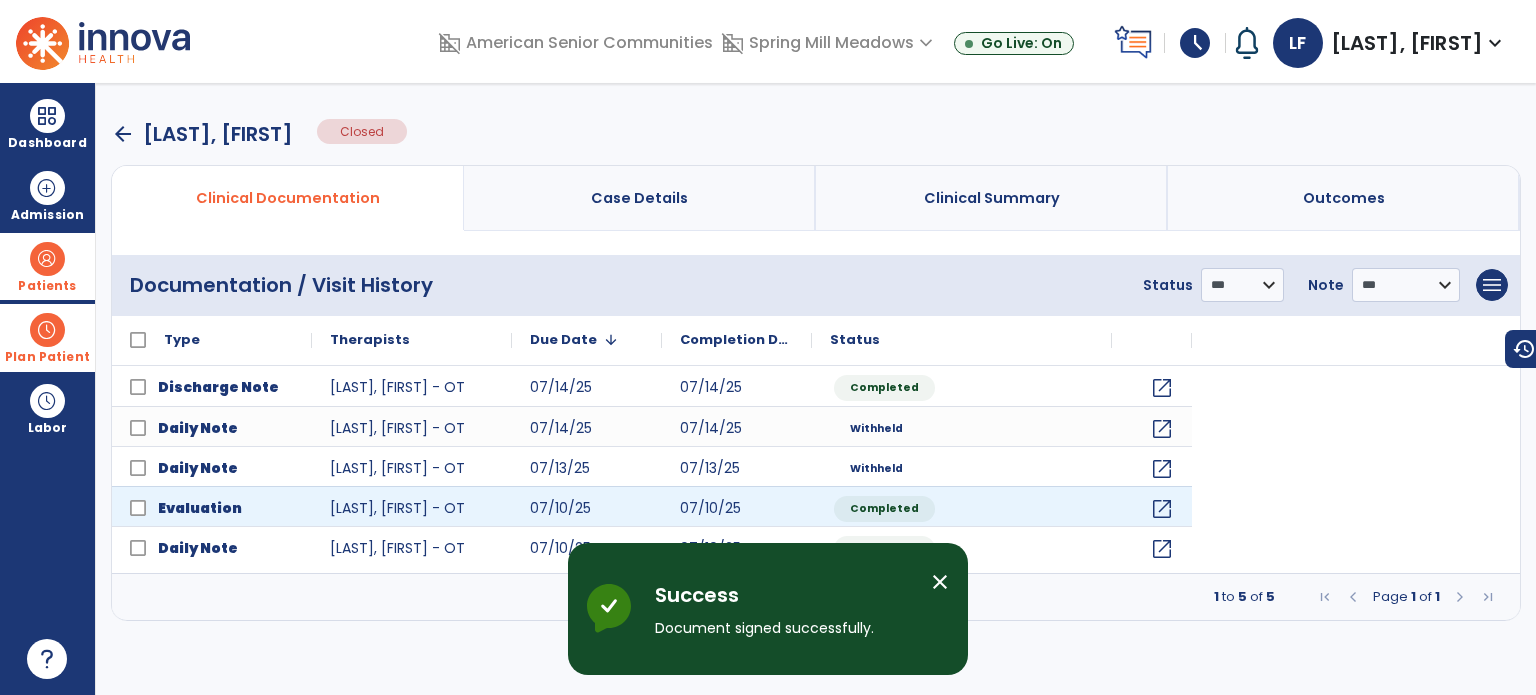 scroll, scrollTop: 0, scrollLeft: 0, axis: both 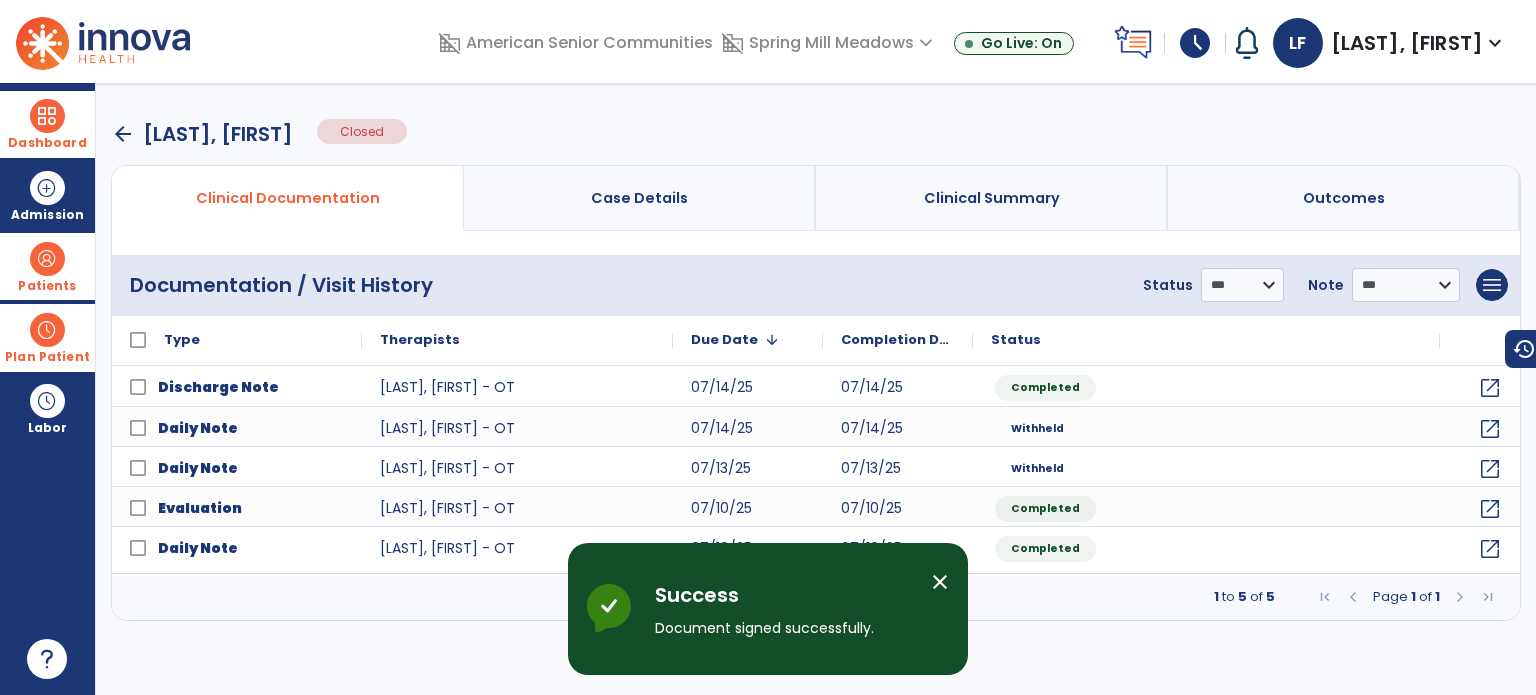 click at bounding box center [47, 116] 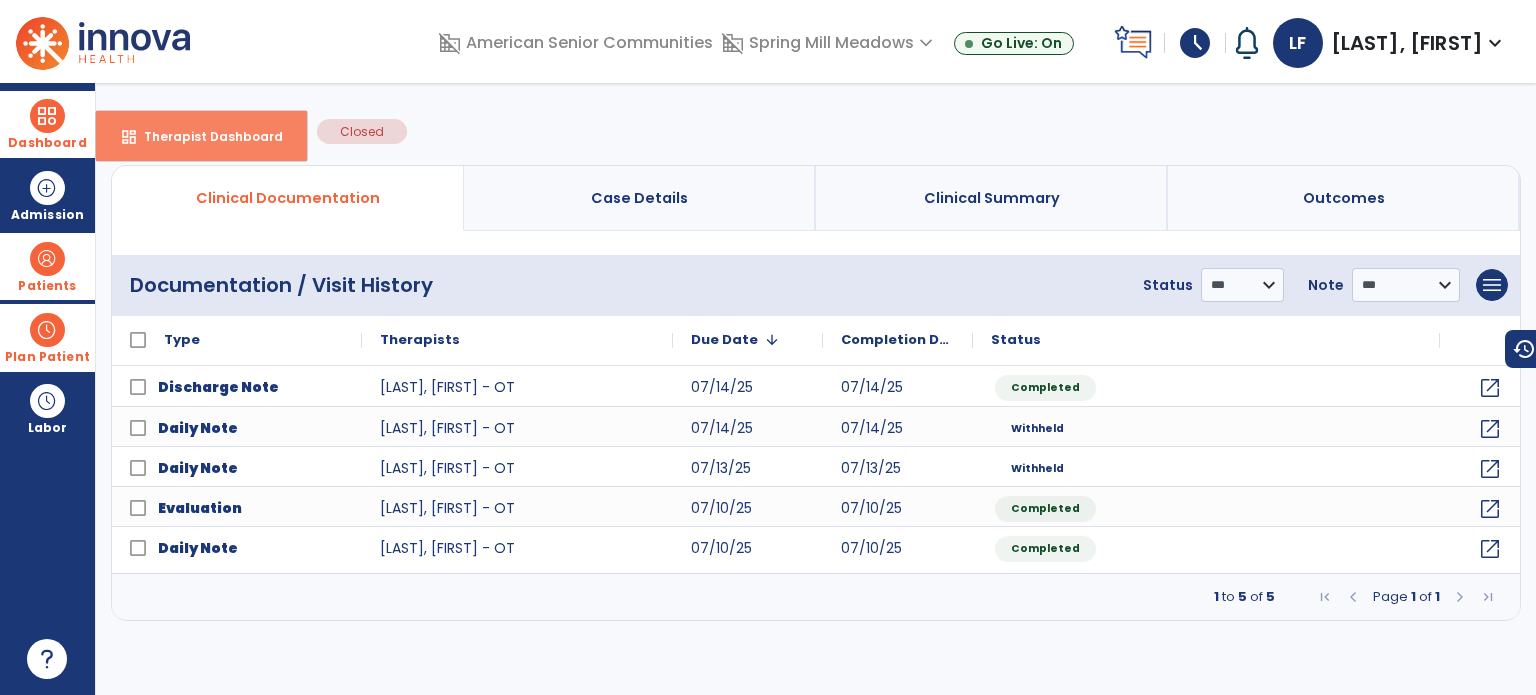 click on "Therapist Dashboard" at bounding box center (205, 136) 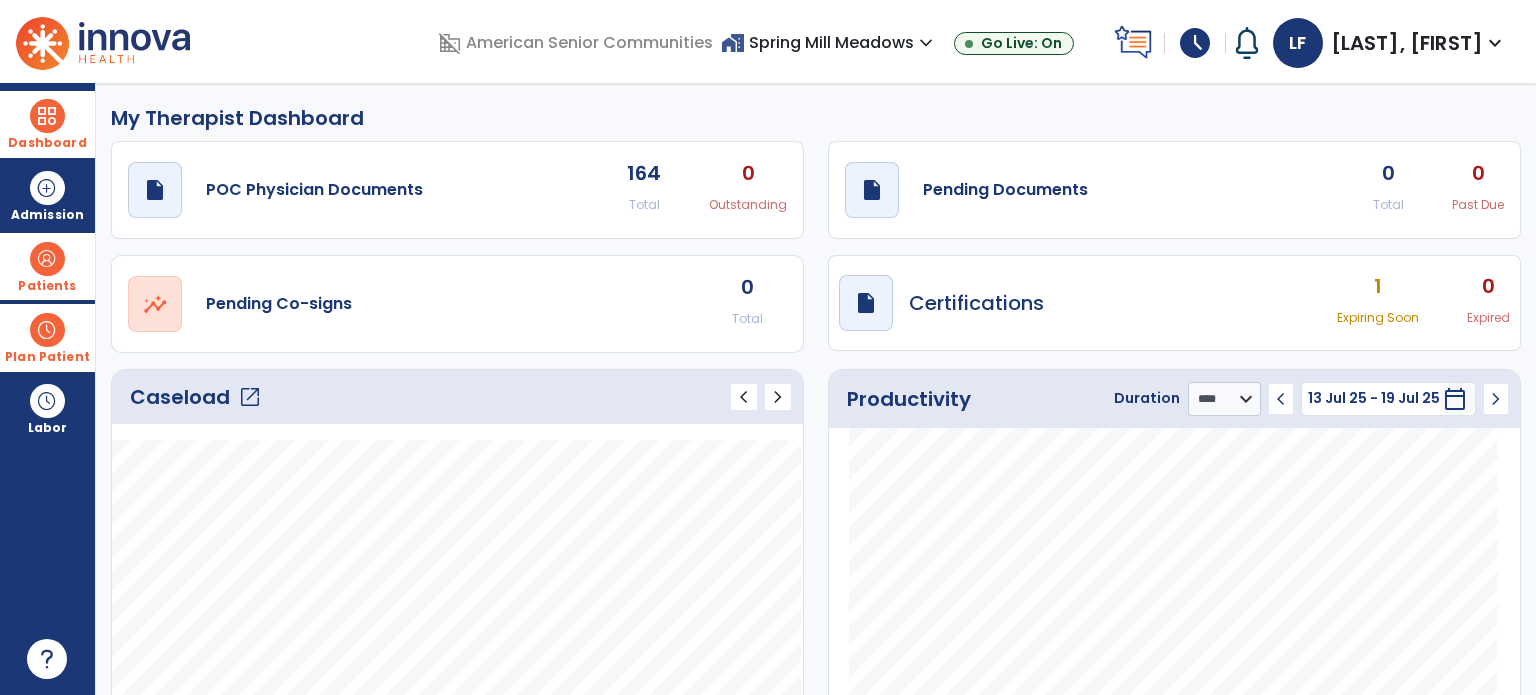 click on "open_in_new" 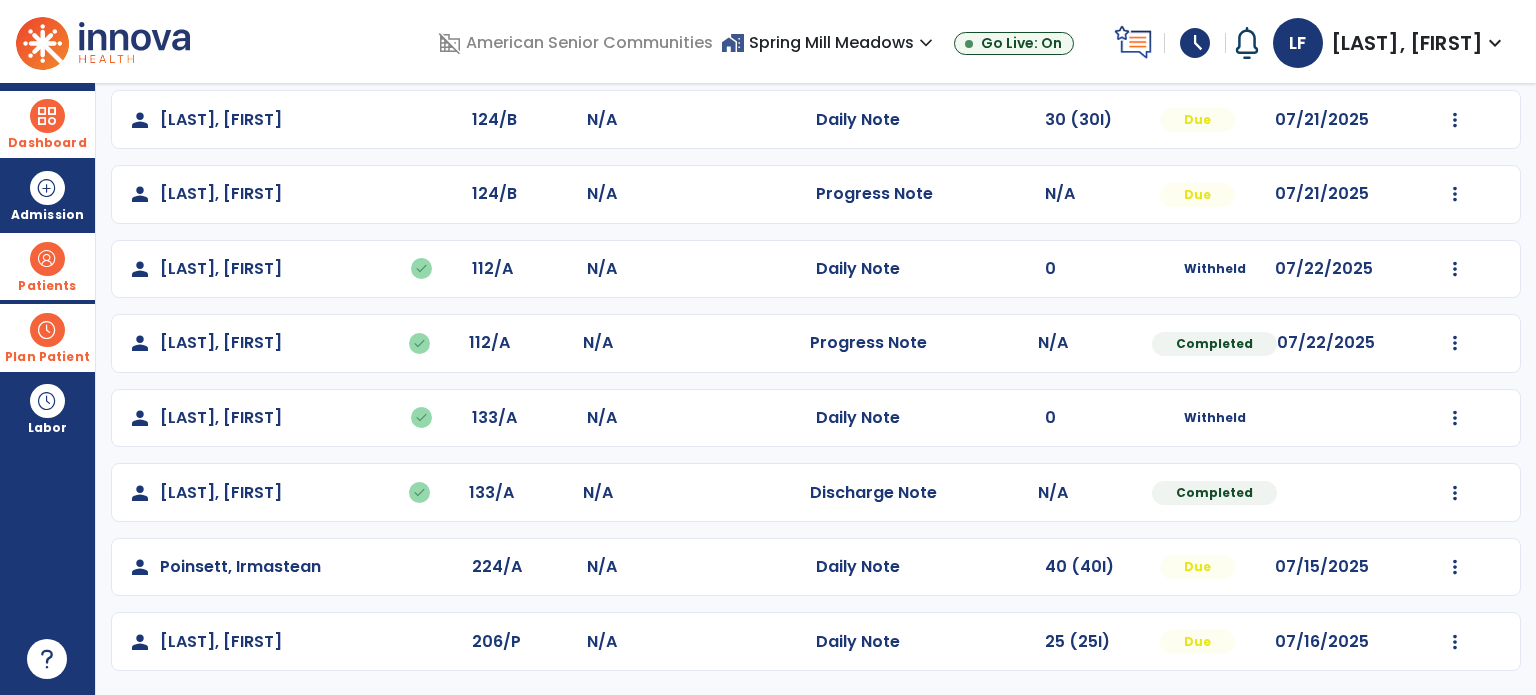 scroll, scrollTop: 0, scrollLeft: 0, axis: both 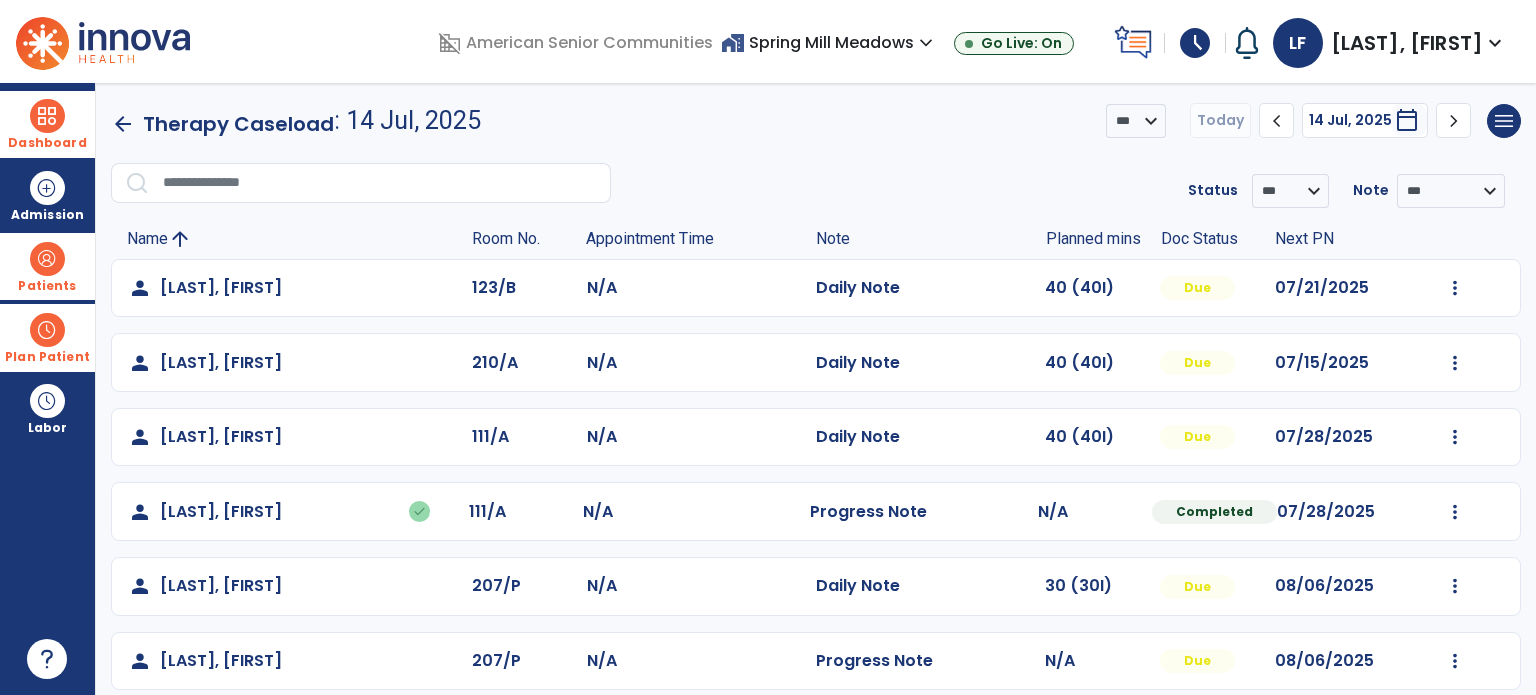 click on "Patients" at bounding box center (47, 266) 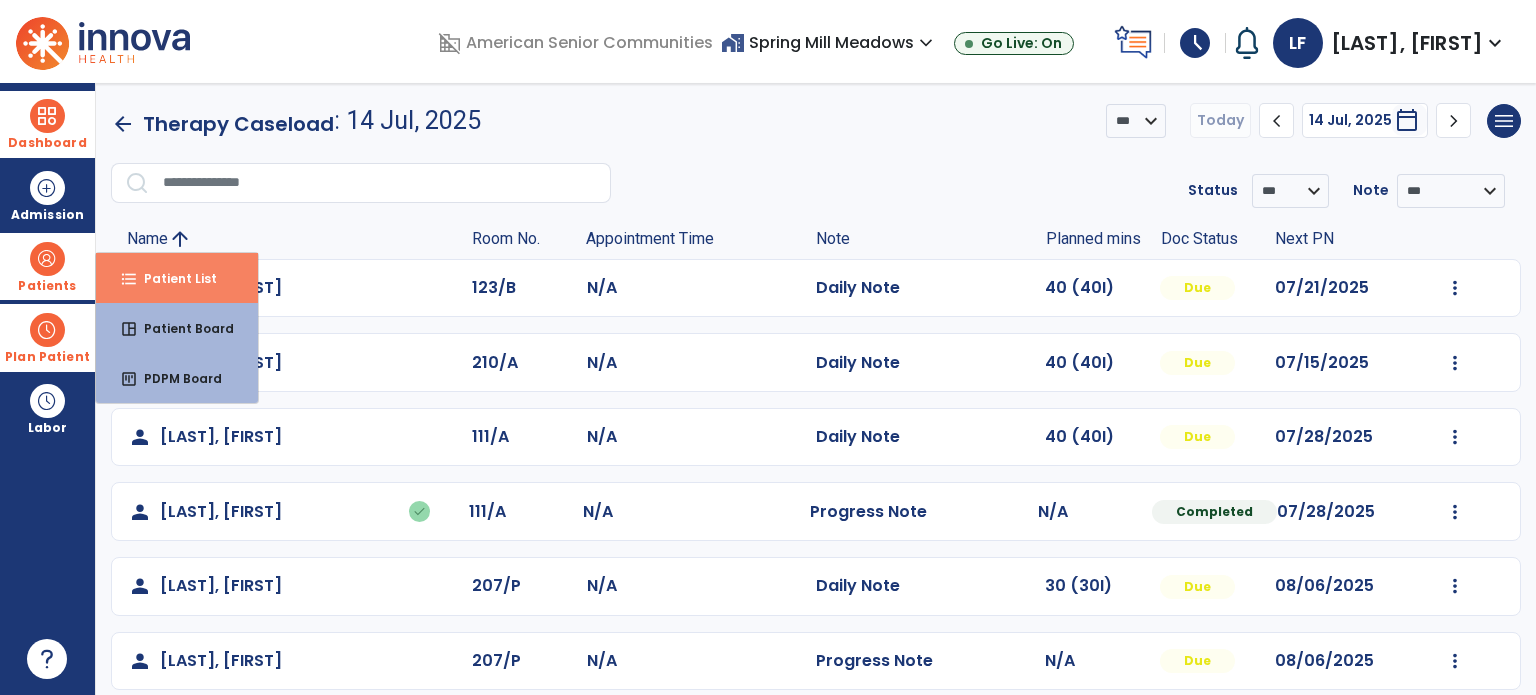 click on "format_list_bulleted  Patient List" at bounding box center (177, 278) 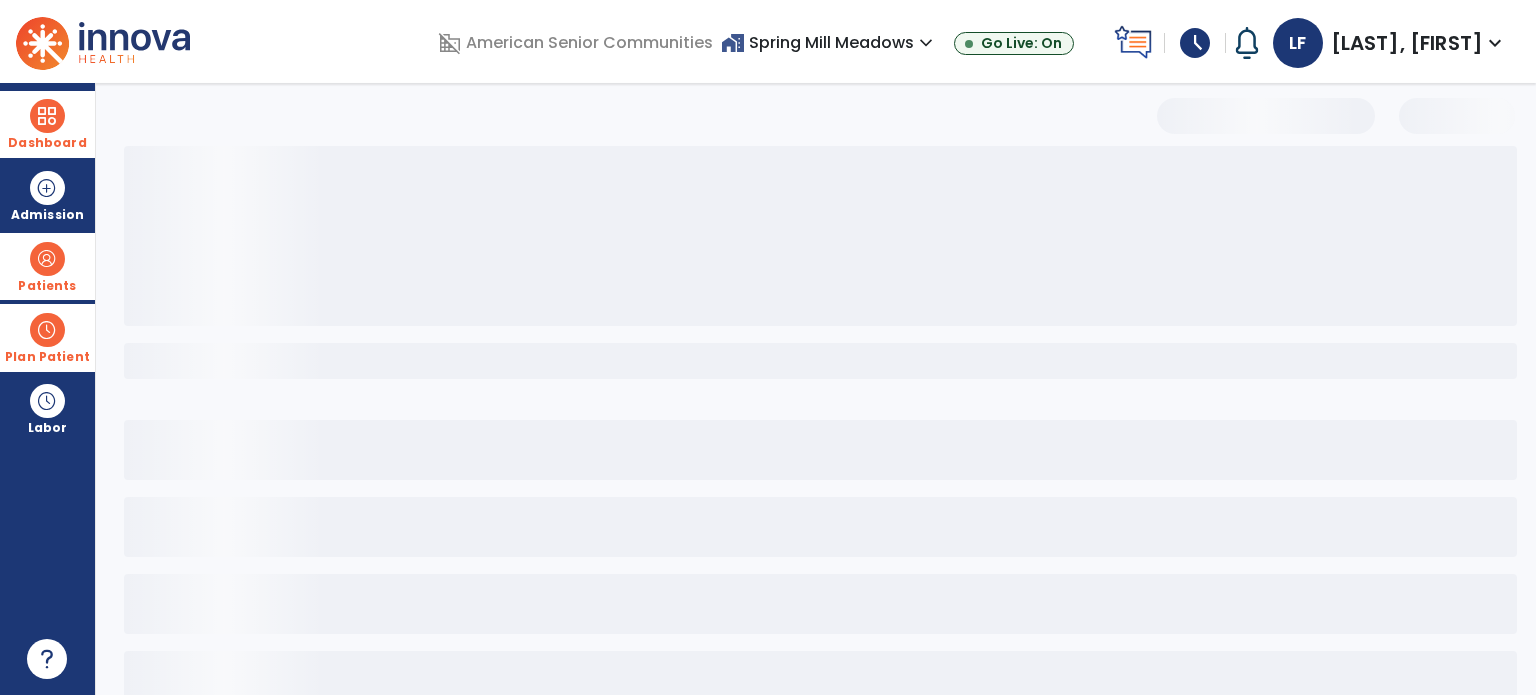 scroll, scrollTop: 46, scrollLeft: 0, axis: vertical 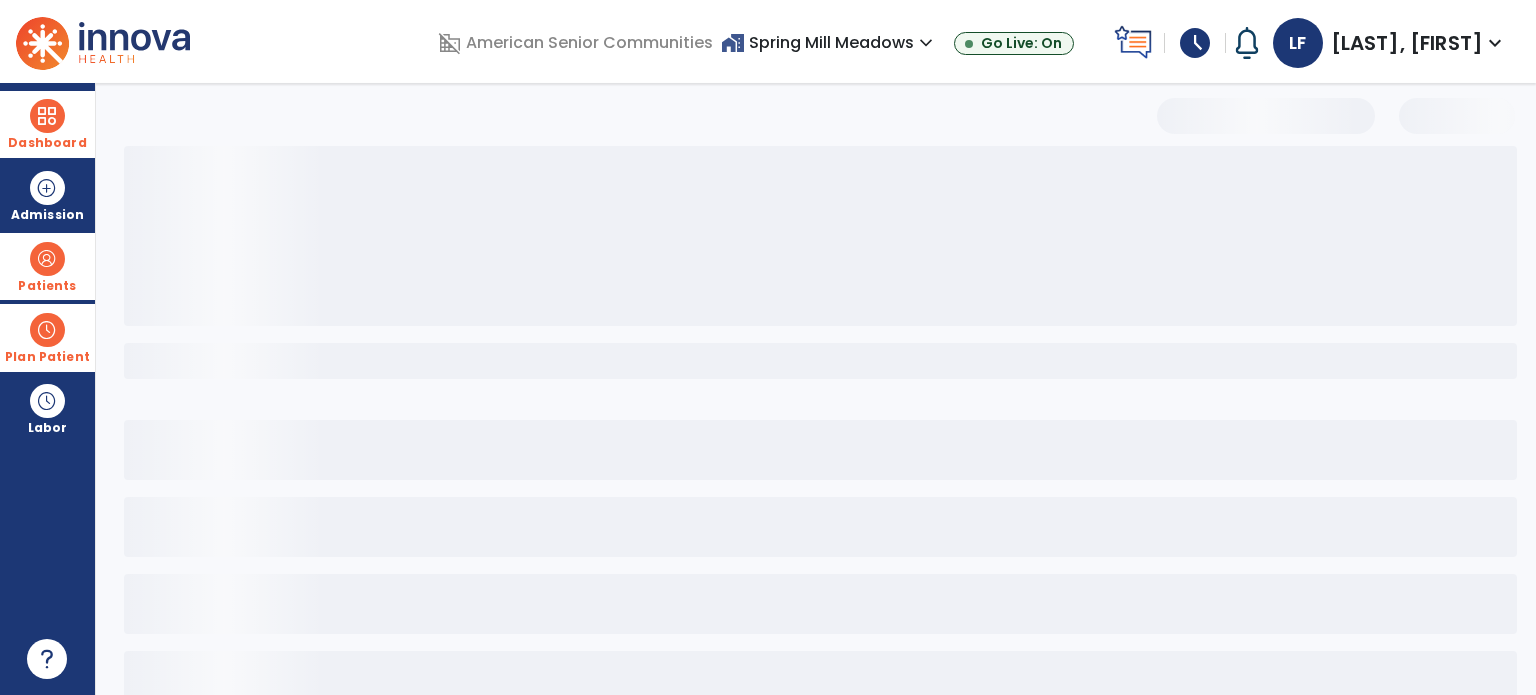 select on "***" 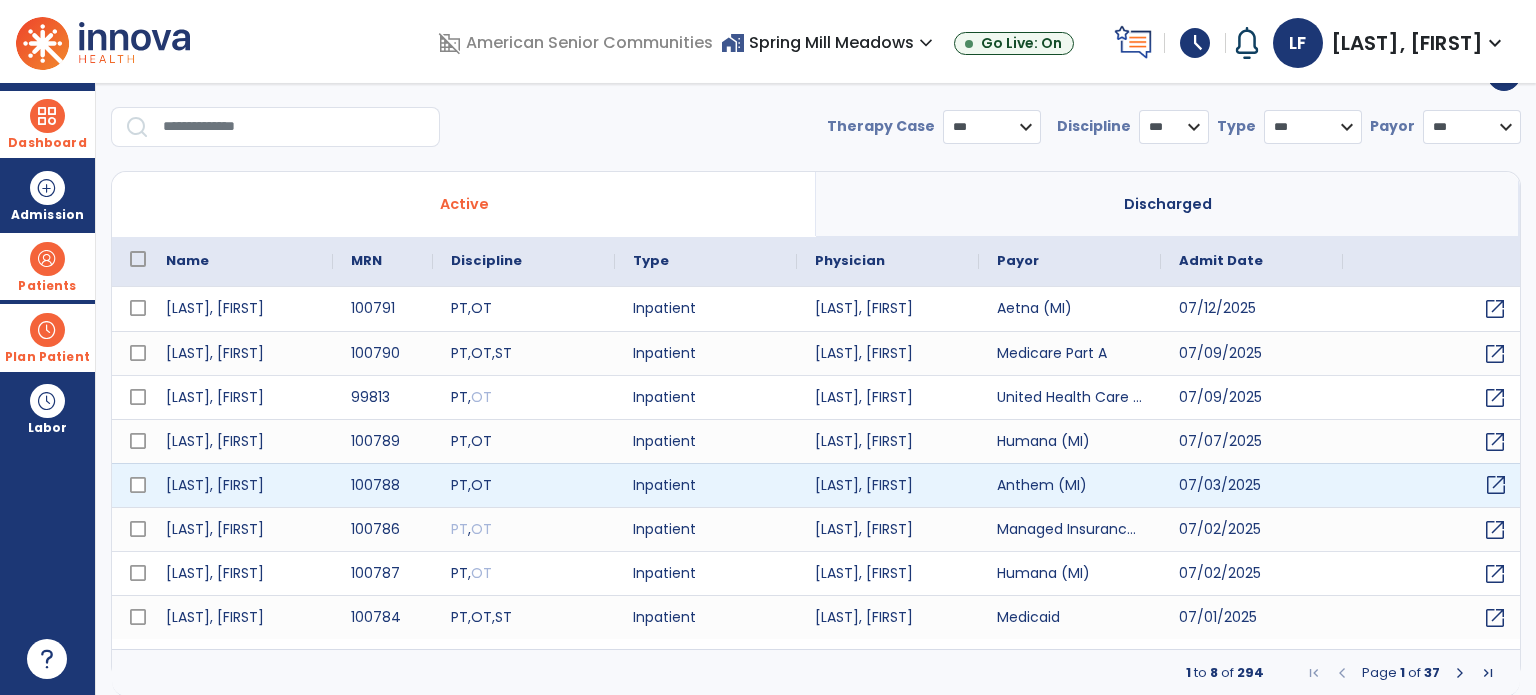 click on "open_in_new" at bounding box center [1496, 485] 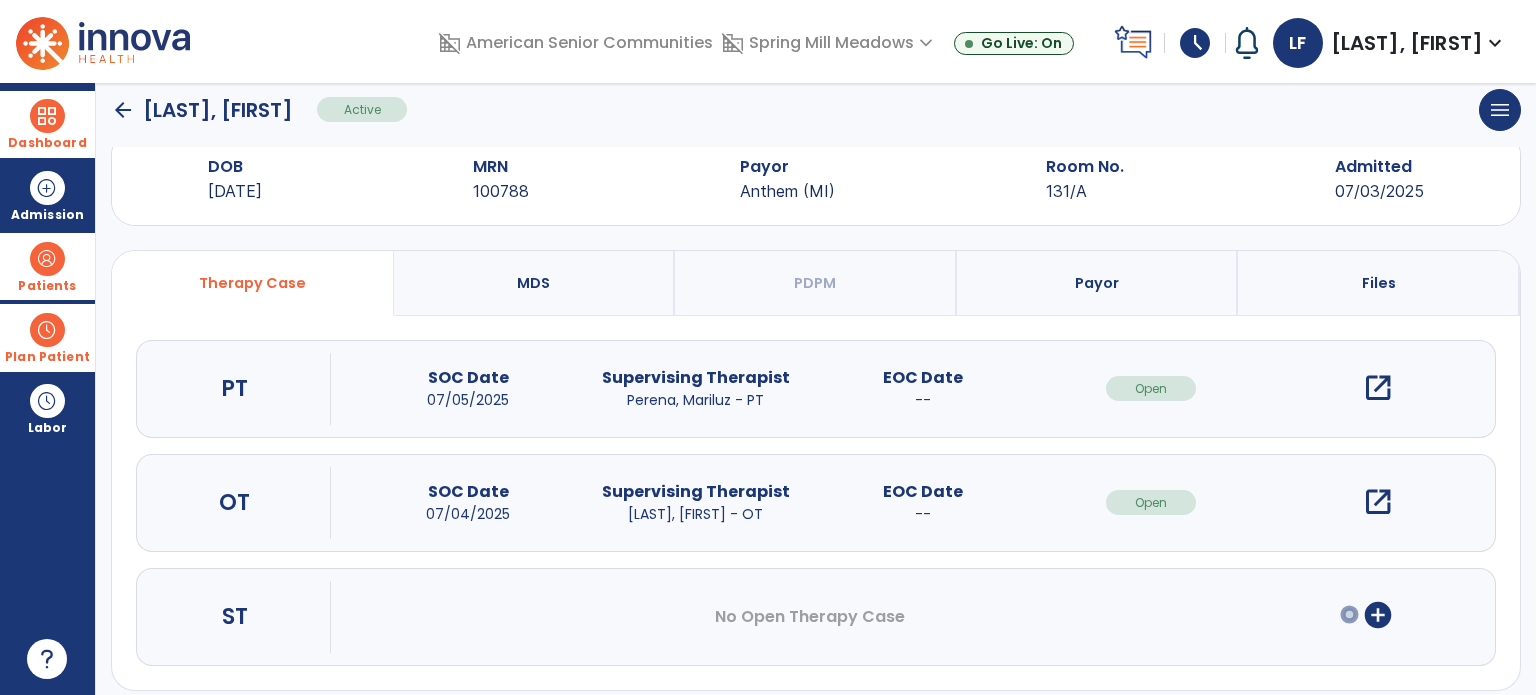 click on "open_in_new" at bounding box center (1378, 388) 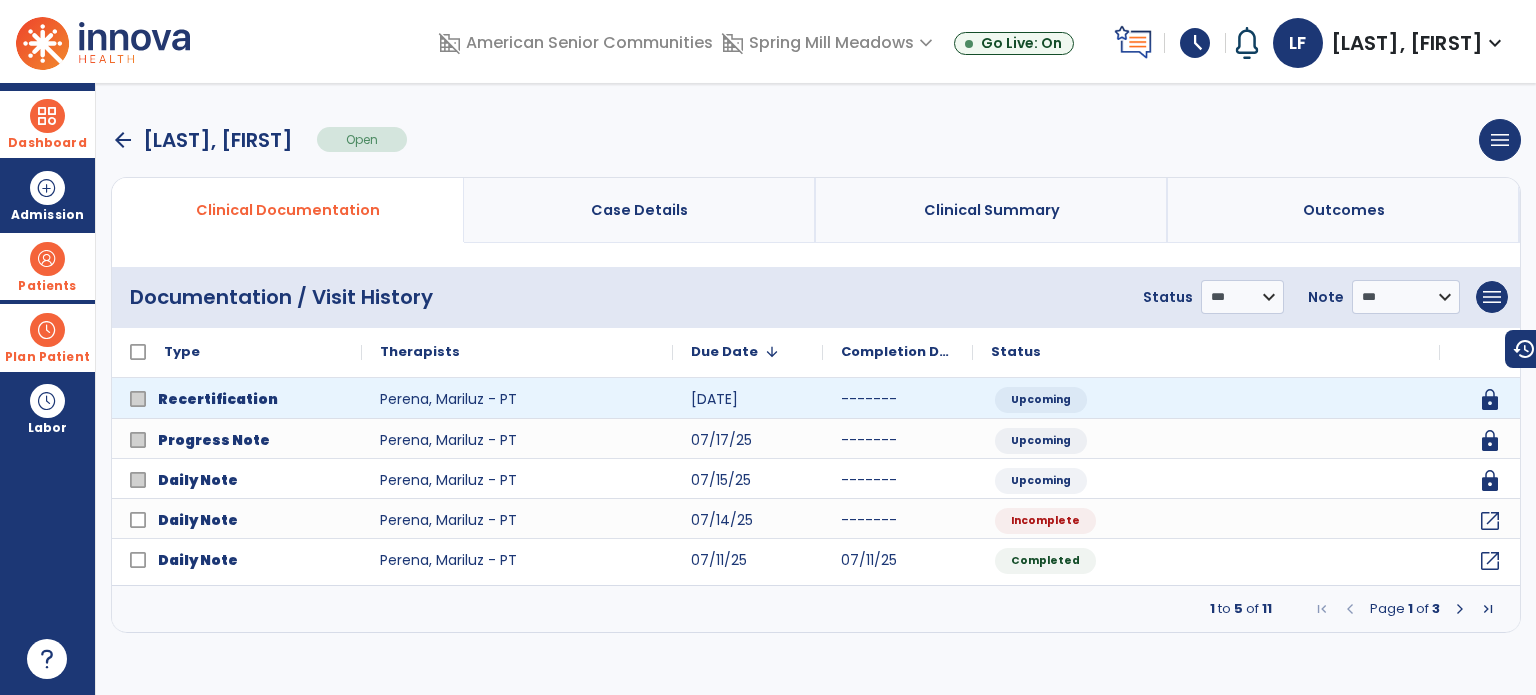 scroll, scrollTop: 0, scrollLeft: 0, axis: both 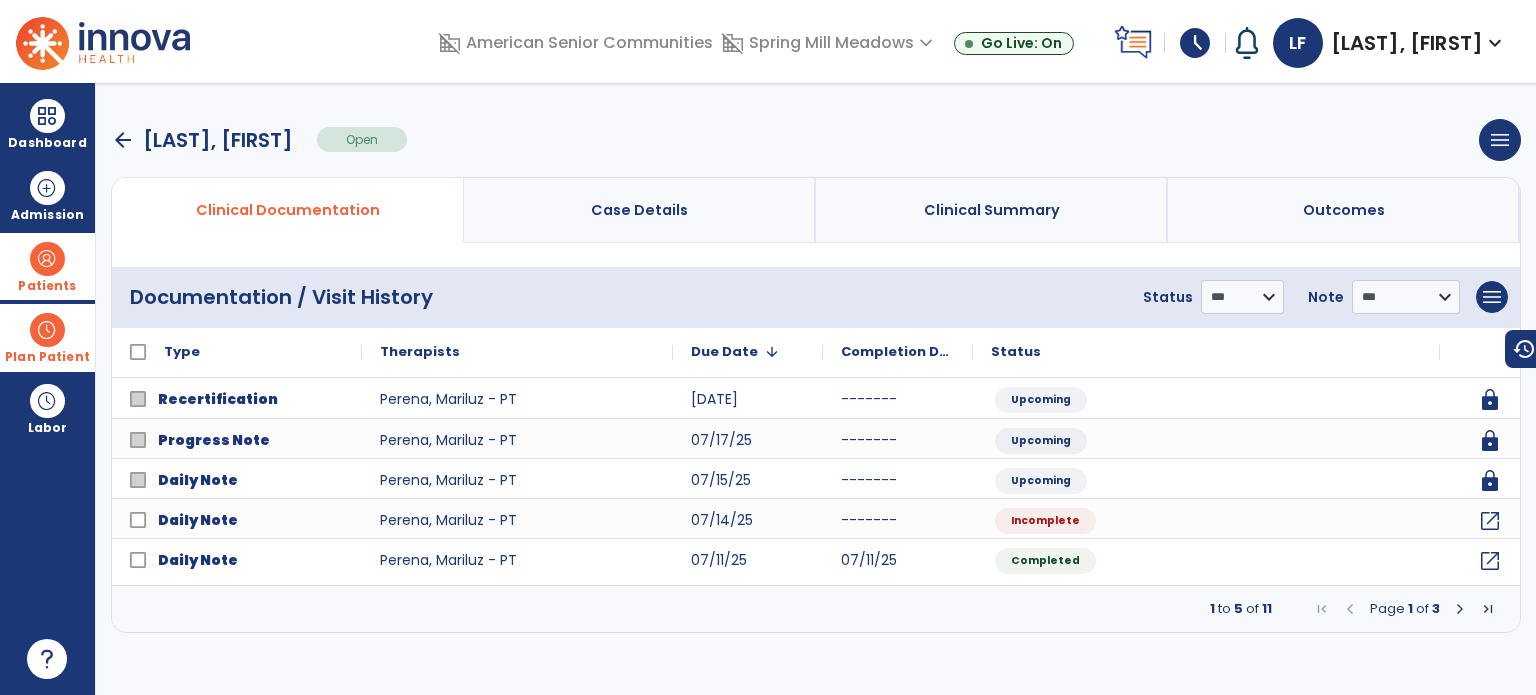 drag, startPoint x: 40, startPoint y: 139, endPoint x: 136, endPoint y: 140, distance: 96.00521 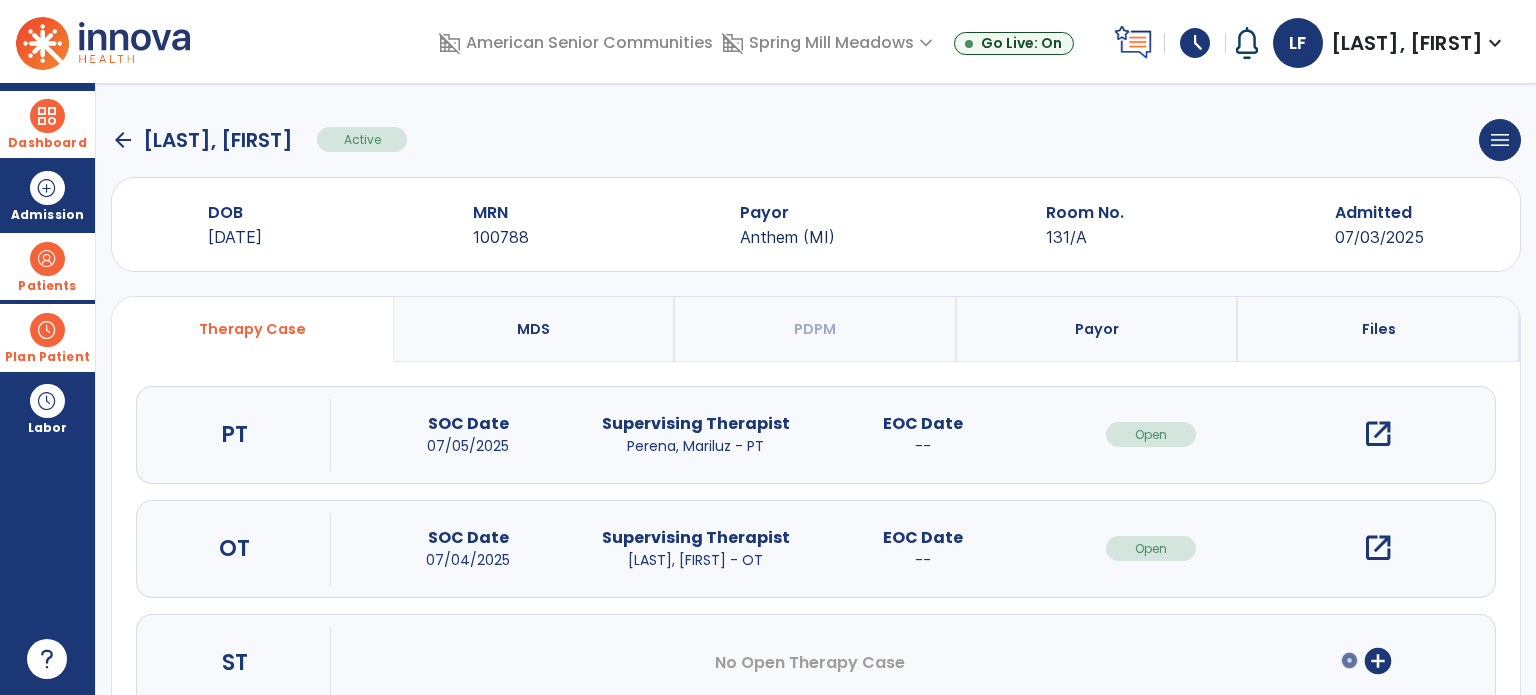 click at bounding box center [47, 116] 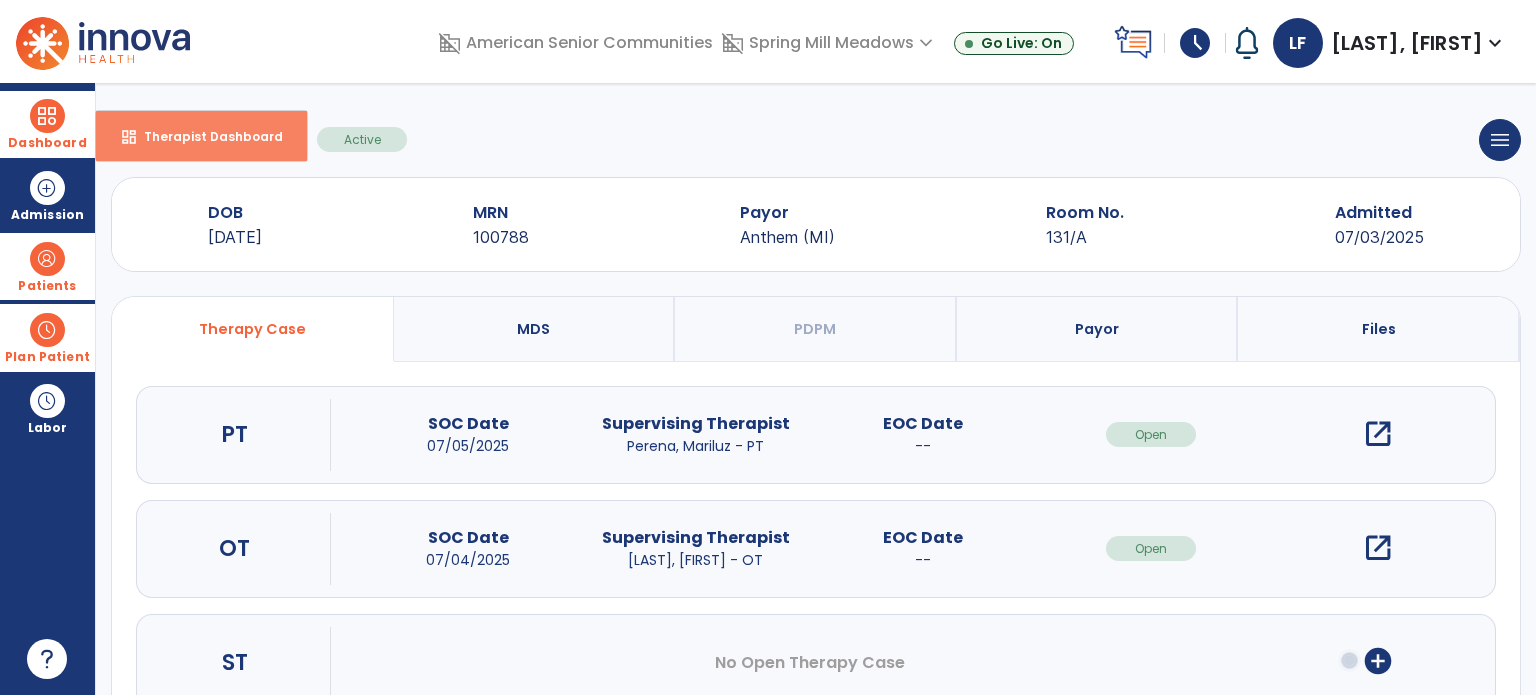 click on "dashboard" at bounding box center (129, 137) 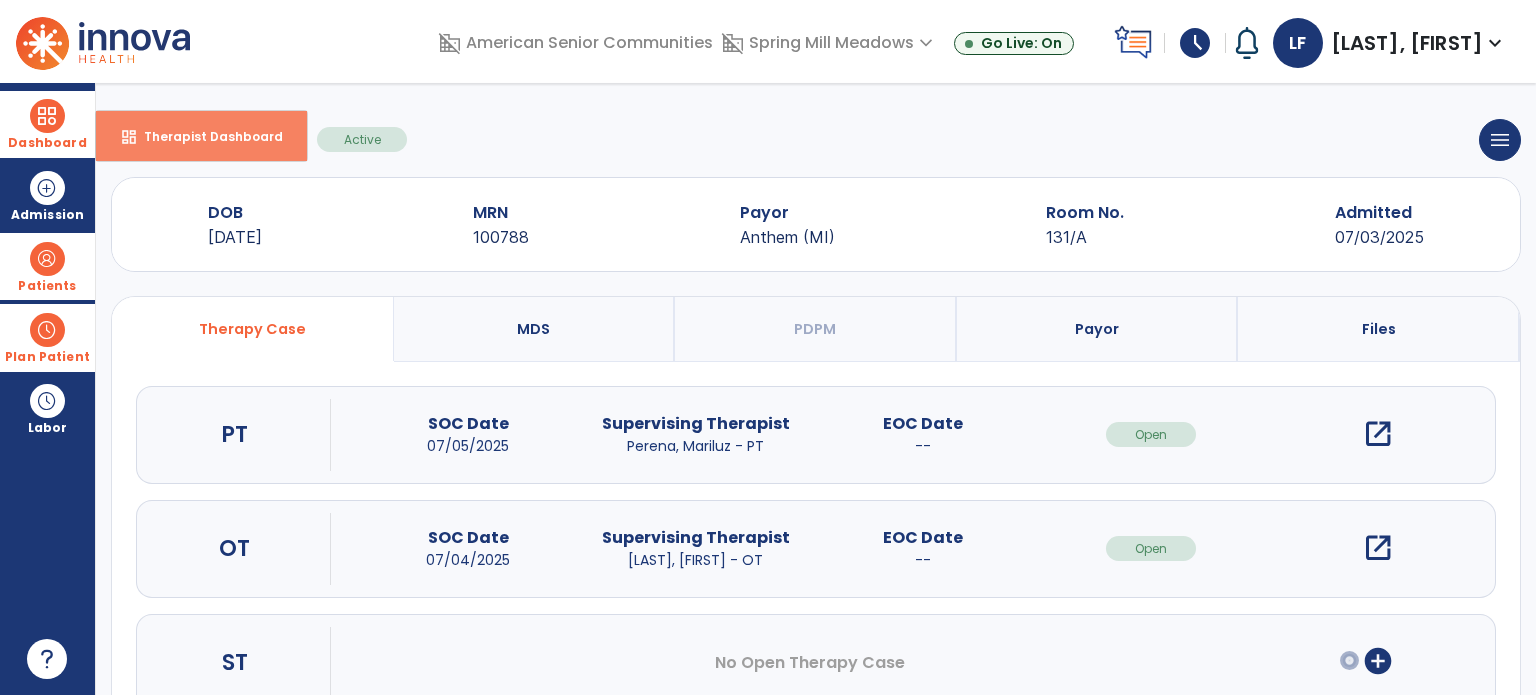 select on "****" 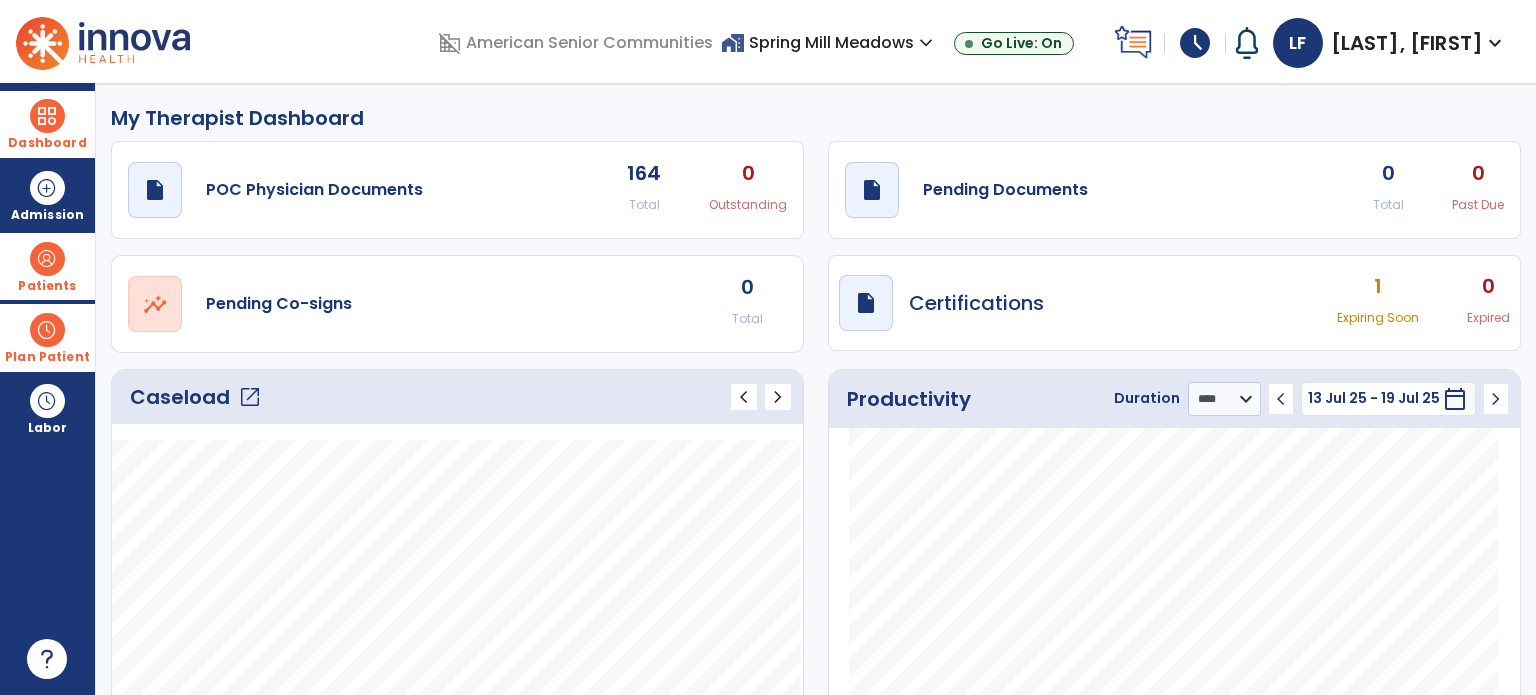 click at bounding box center (47, 330) 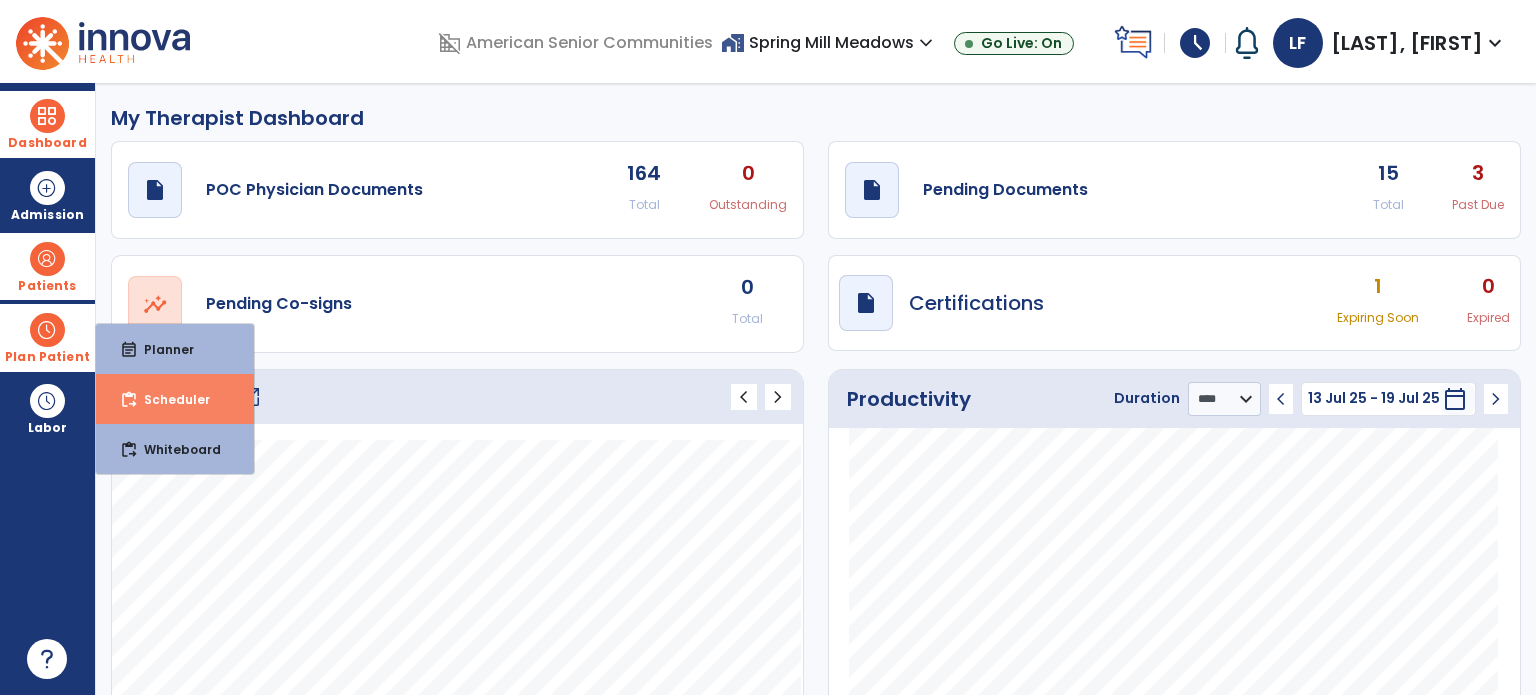click on "content_paste_go  Scheduler" at bounding box center [175, 399] 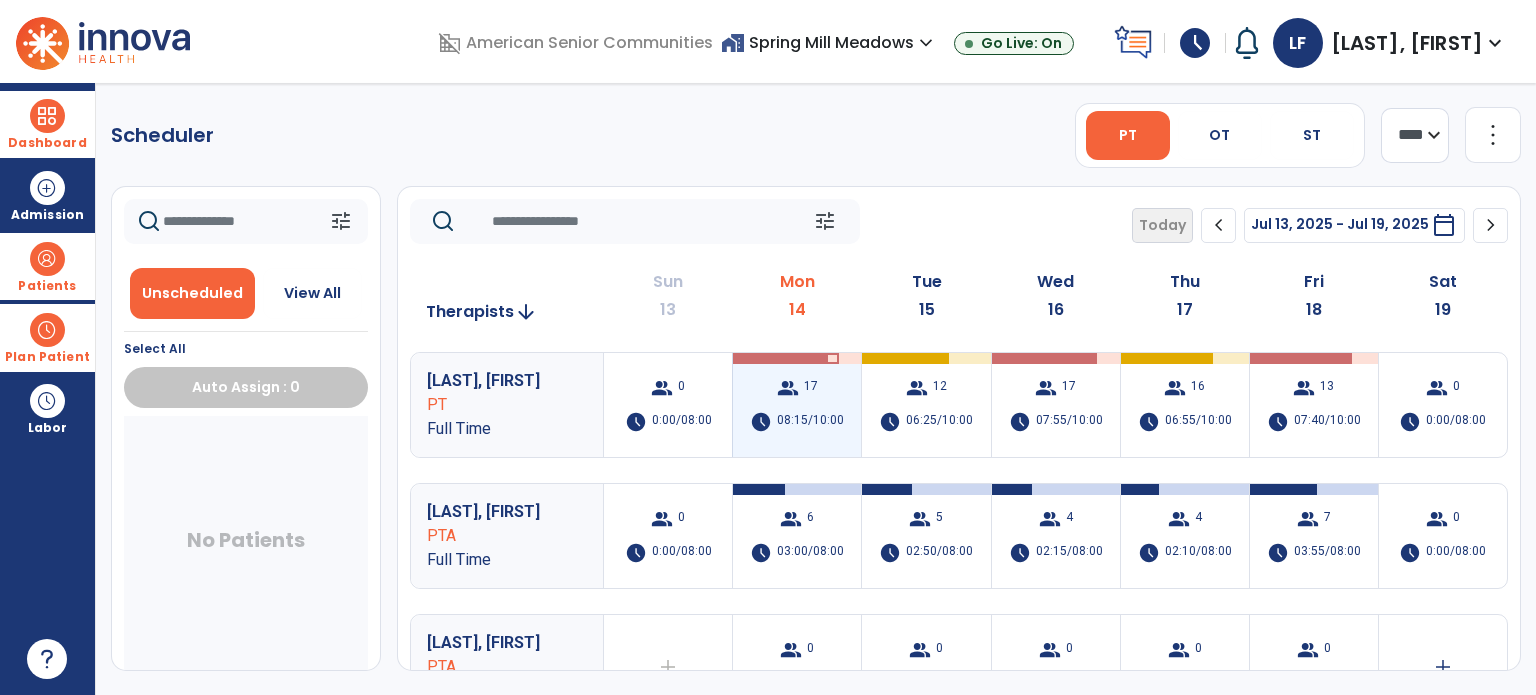 click on "group  17  schedule  08:15/10:00" at bounding box center [797, 405] 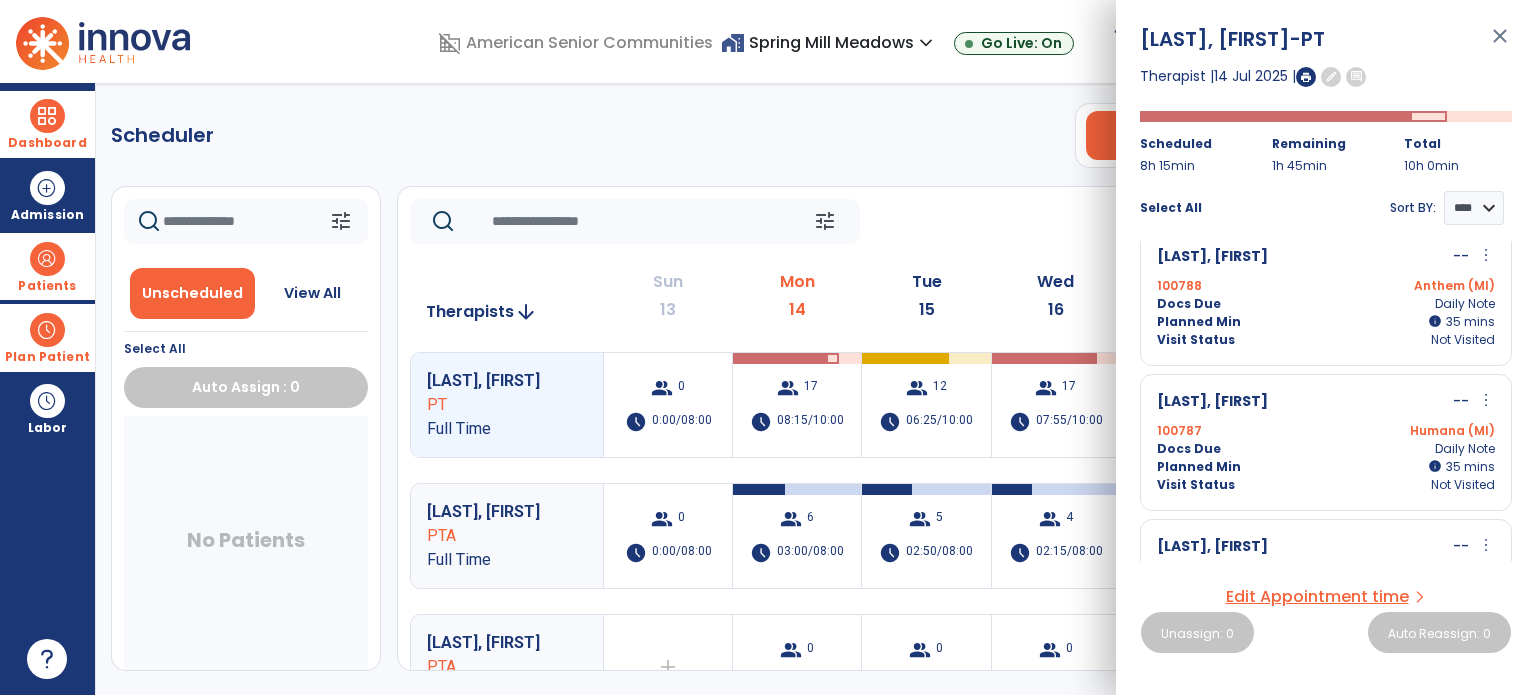 scroll, scrollTop: 840, scrollLeft: 0, axis: vertical 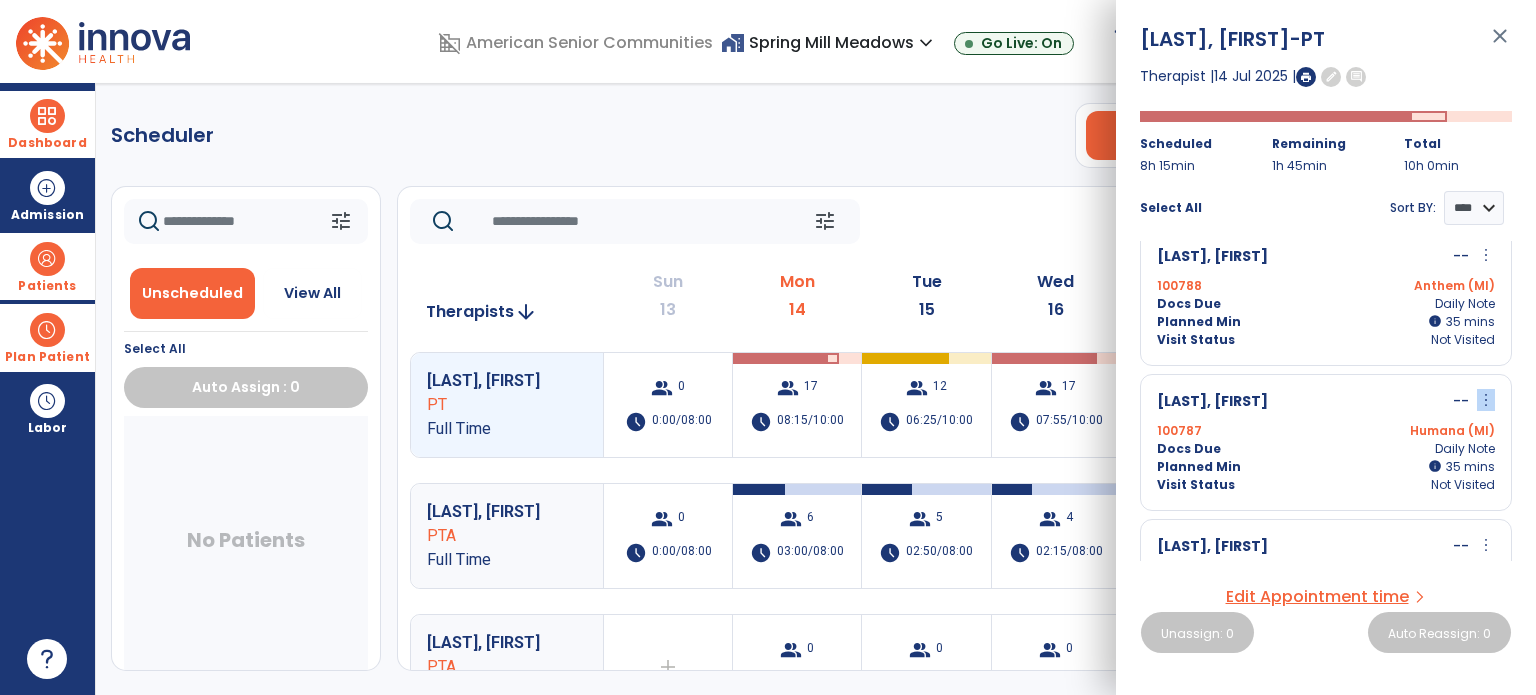 click on "[LAST], [FIRST]   --  more_vert  edit   Edit Session   alt_route   Split Minutes  100787 Humana (MI)  Docs Due Daily Note   Planned Min  info   35 I 35 mins  Visit Status  Not Visited" at bounding box center [1326, 442] 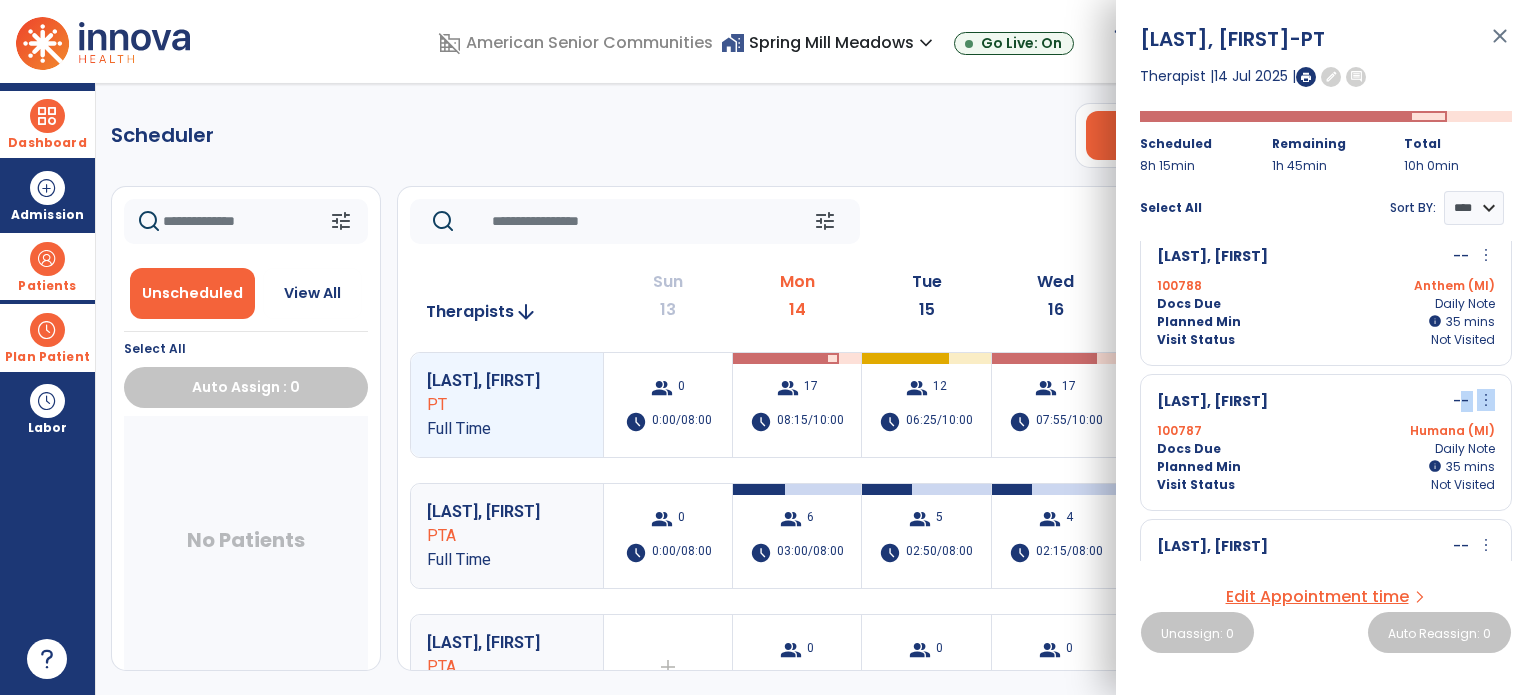 drag, startPoint x: 1482, startPoint y: 391, endPoint x: 1376, endPoint y: 415, distance: 108.68302 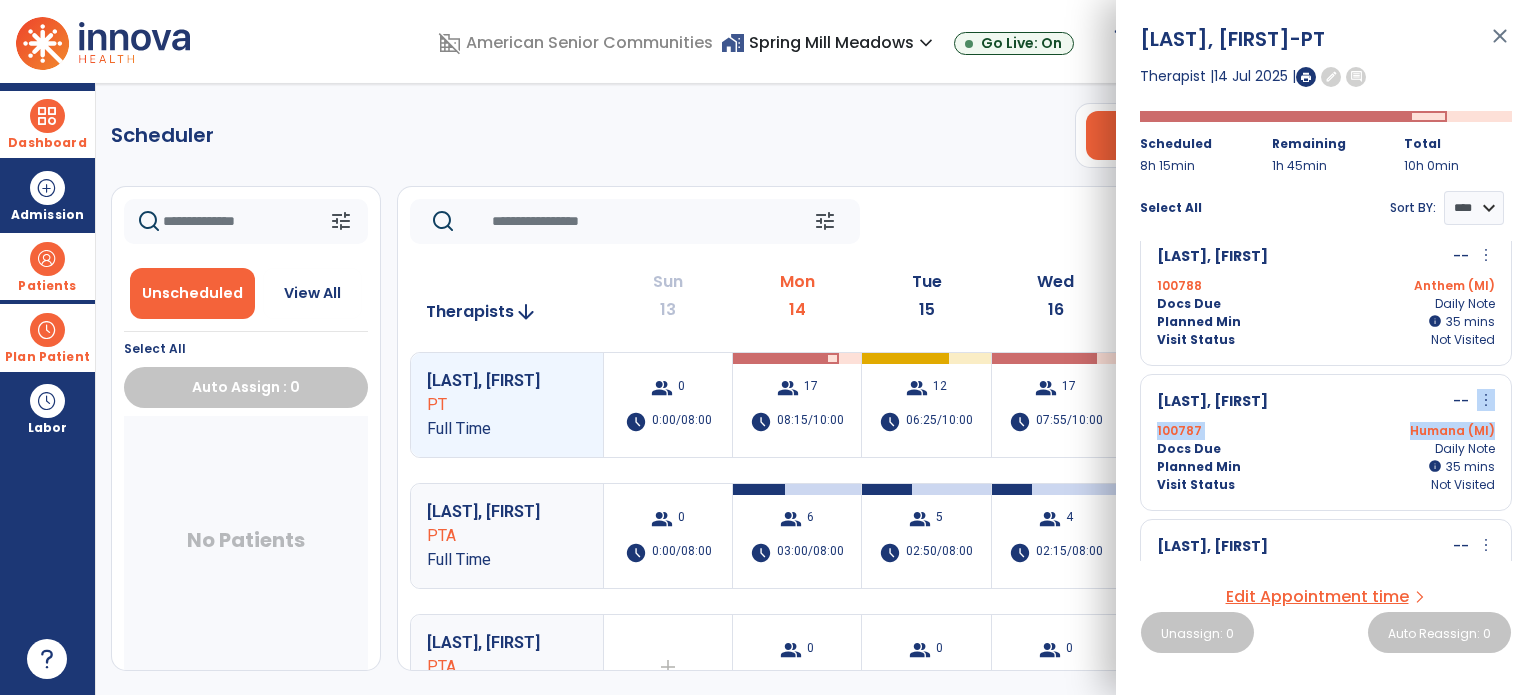 click on "[LAST], [FIRST]   --  more_vert  edit   Edit Session   alt_route   Split Minutes  100787 Humana (MI)  Docs Due Daily Note   Planned Min  info   35 I 35 mins  Visit Status  Not Visited" at bounding box center (1326, 442) 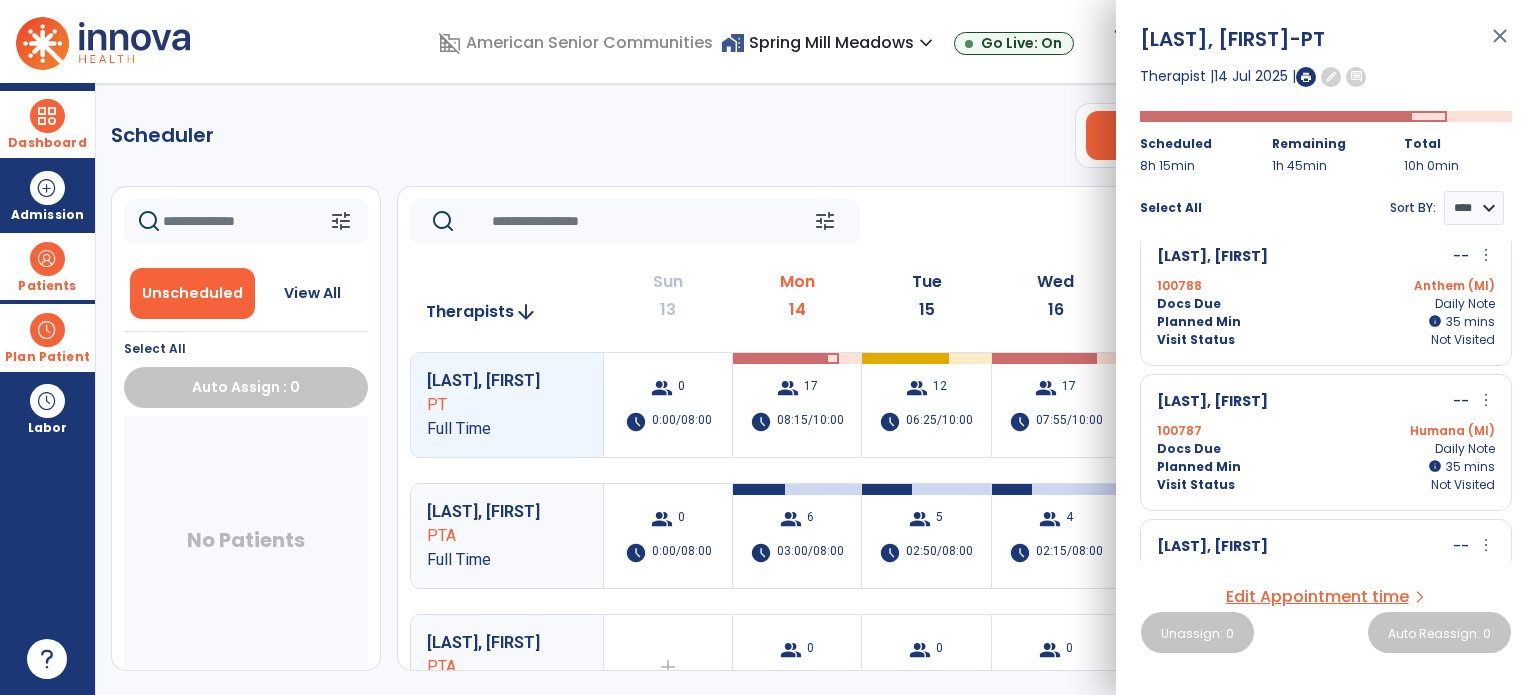click on "[LAST], [FIRST]   --  more_vert  edit   Edit Session   alt_route   Split Minutes  100787 Humana (MI)  Docs Due Daily Note   Planned Min  info   35 I 35 mins  Visit Status  Not Visited" at bounding box center [1326, 442] 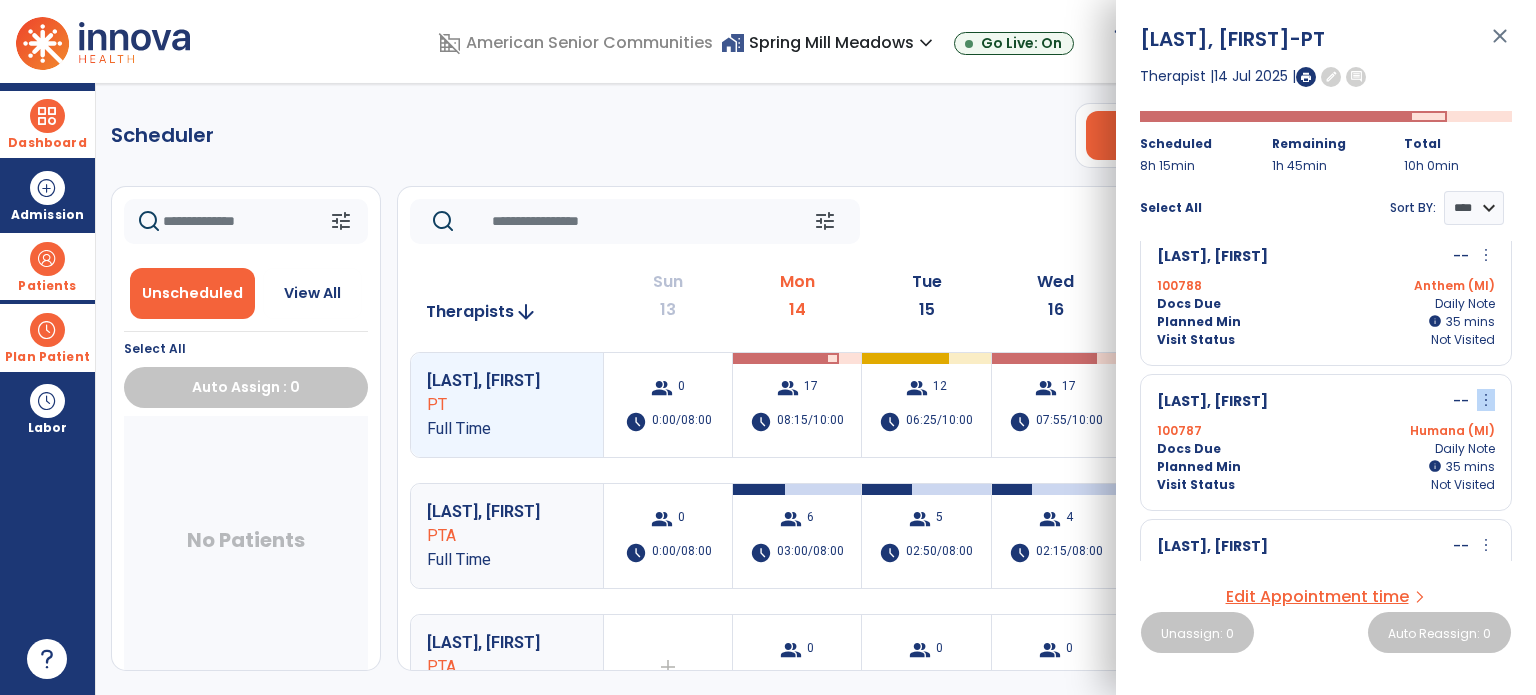 click on "[LAST], [FIRST]   --  more_vert  edit   Edit Session   alt_route   Split Minutes  100787 Humana (MI)  Docs Due Daily Note   Planned Min  info   35 I 35 mins  Visit Status  Not Visited" at bounding box center (1326, 442) 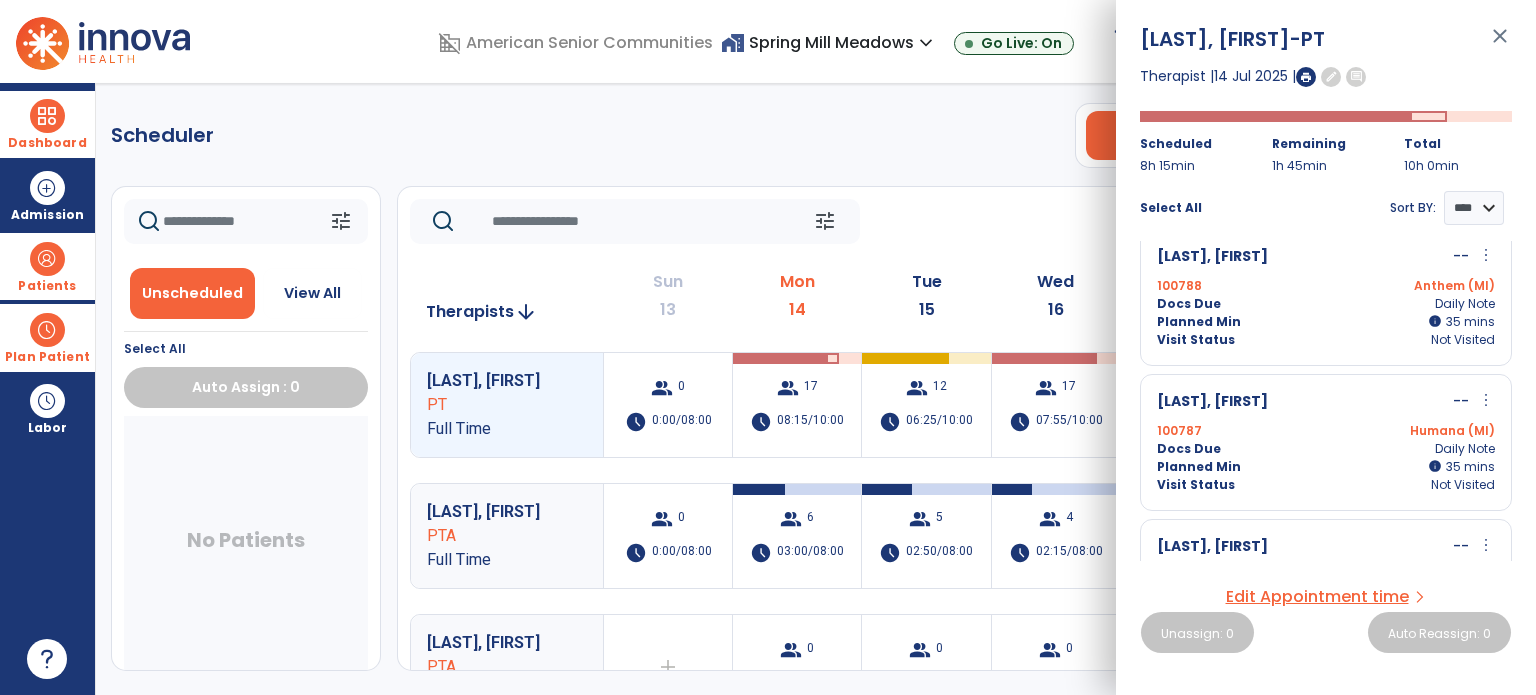 click on "[LAST], [FIRST]   --  more_vert  edit   Edit Session   alt_route   Split Minutes  100787 Humana (MI)  Docs Due Daily Note   Planned Min  info   35 I 35 mins  Visit Status  Not Visited" at bounding box center (1326, 442) 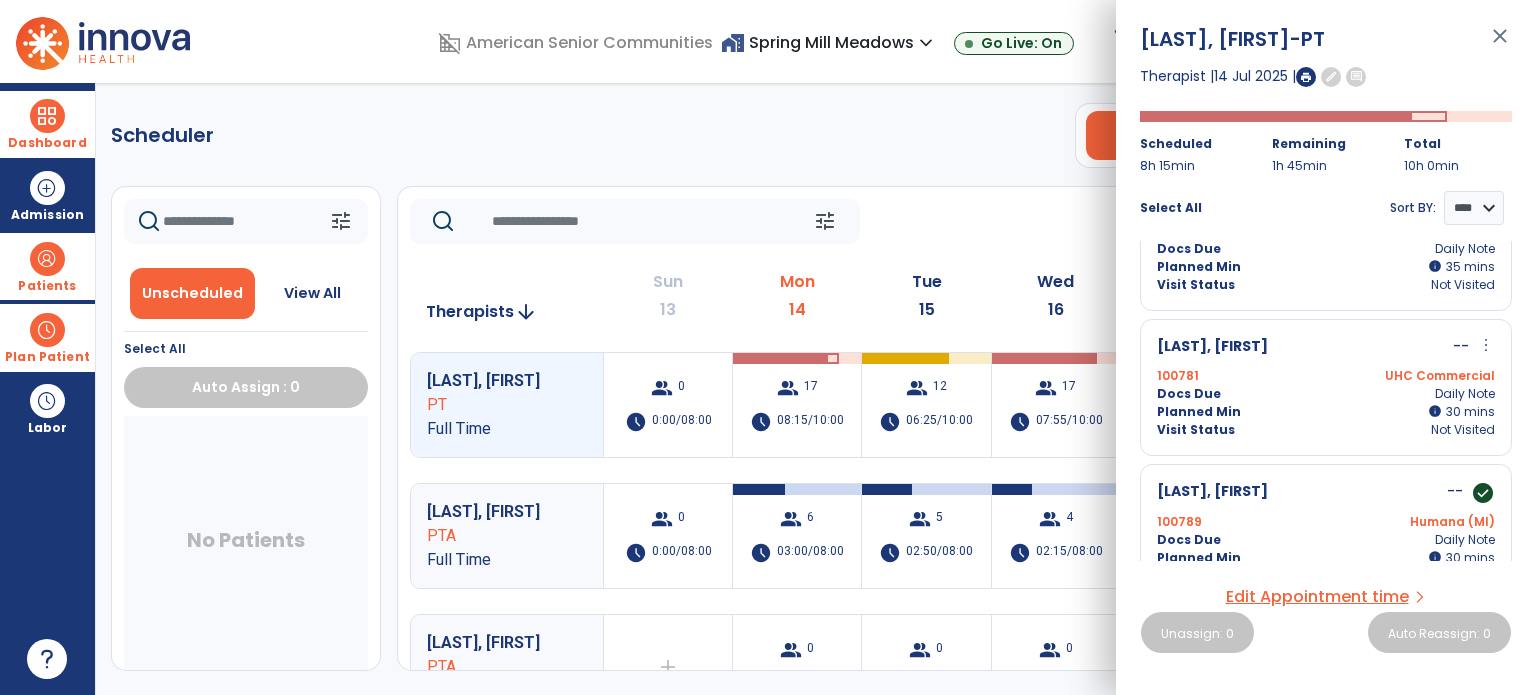 scroll, scrollTop: 1044, scrollLeft: 0, axis: vertical 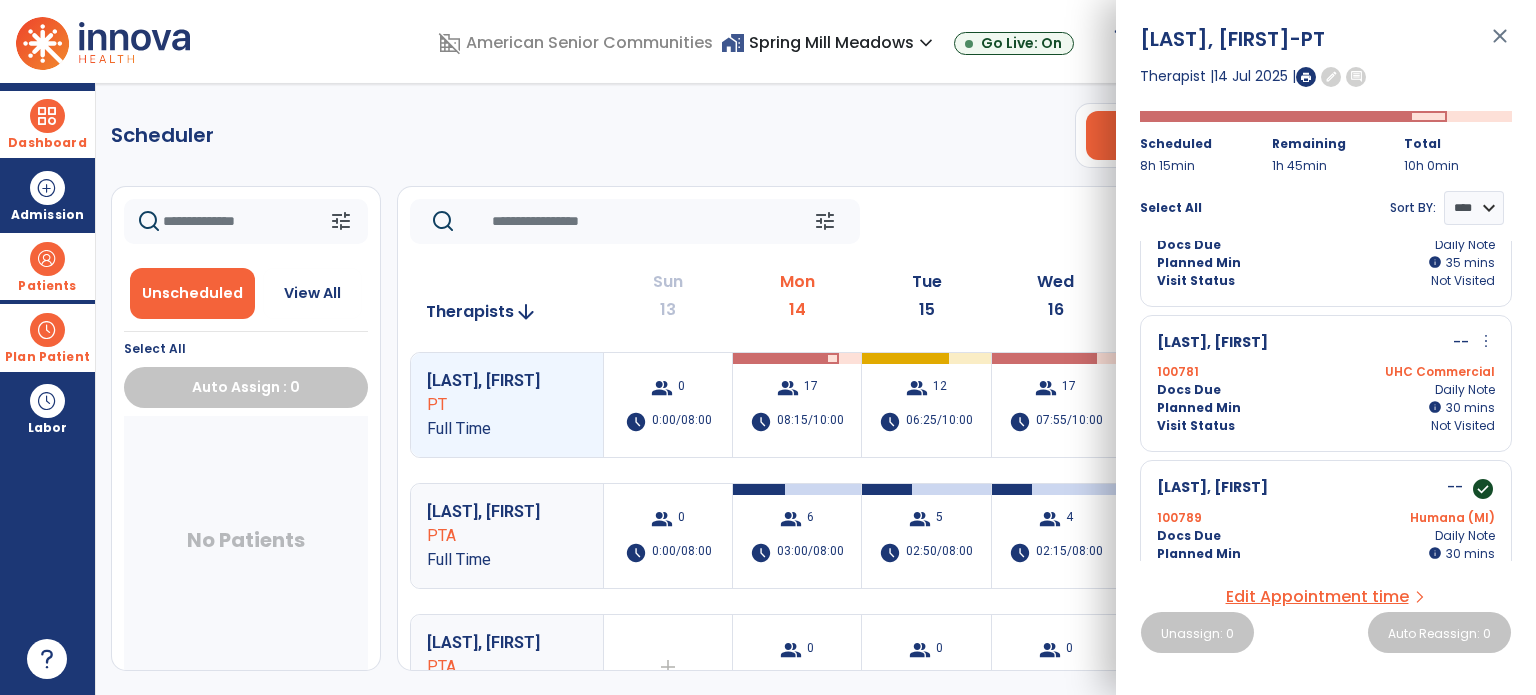 click on "tune   Today  chevron_left Jul 13, 2025 - Jul 19, 2025  *********  calendar_today  chevron_right" 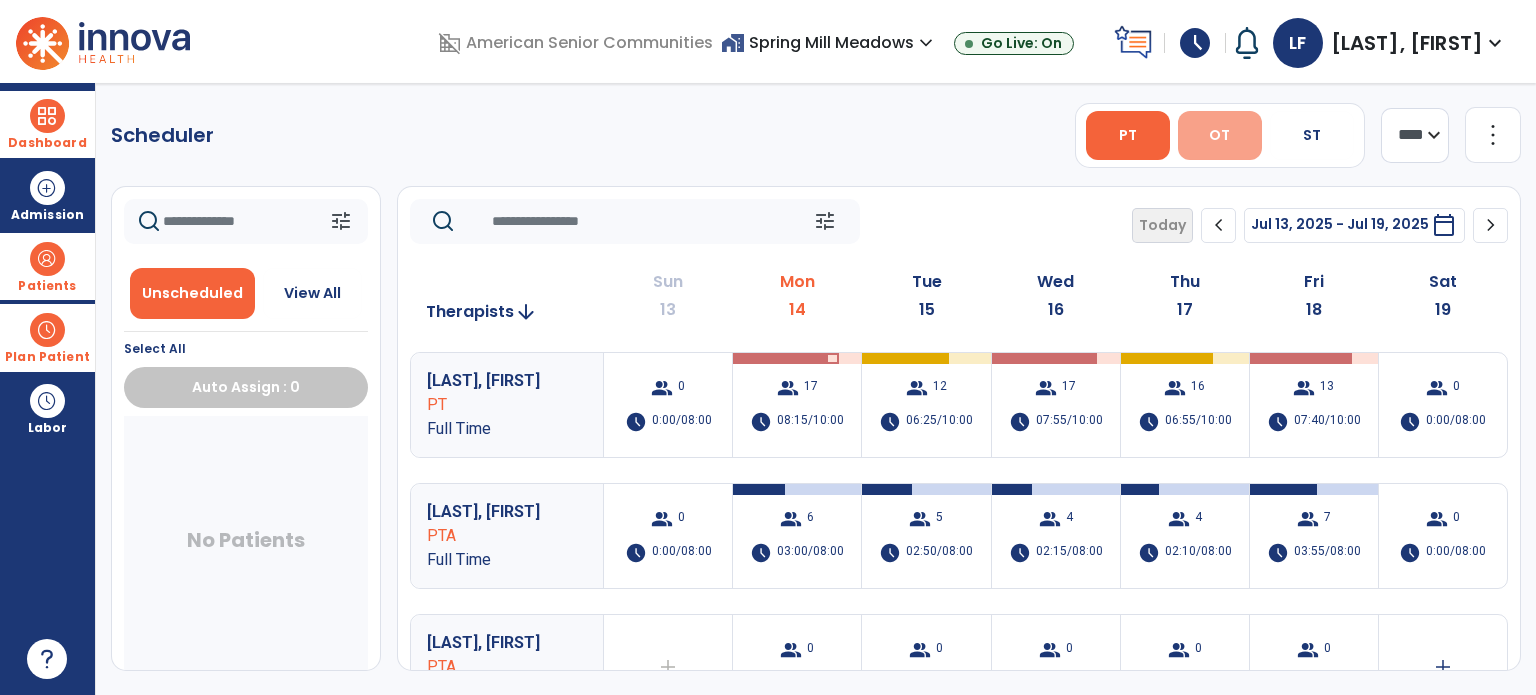 click on "OT" at bounding box center (1219, 135) 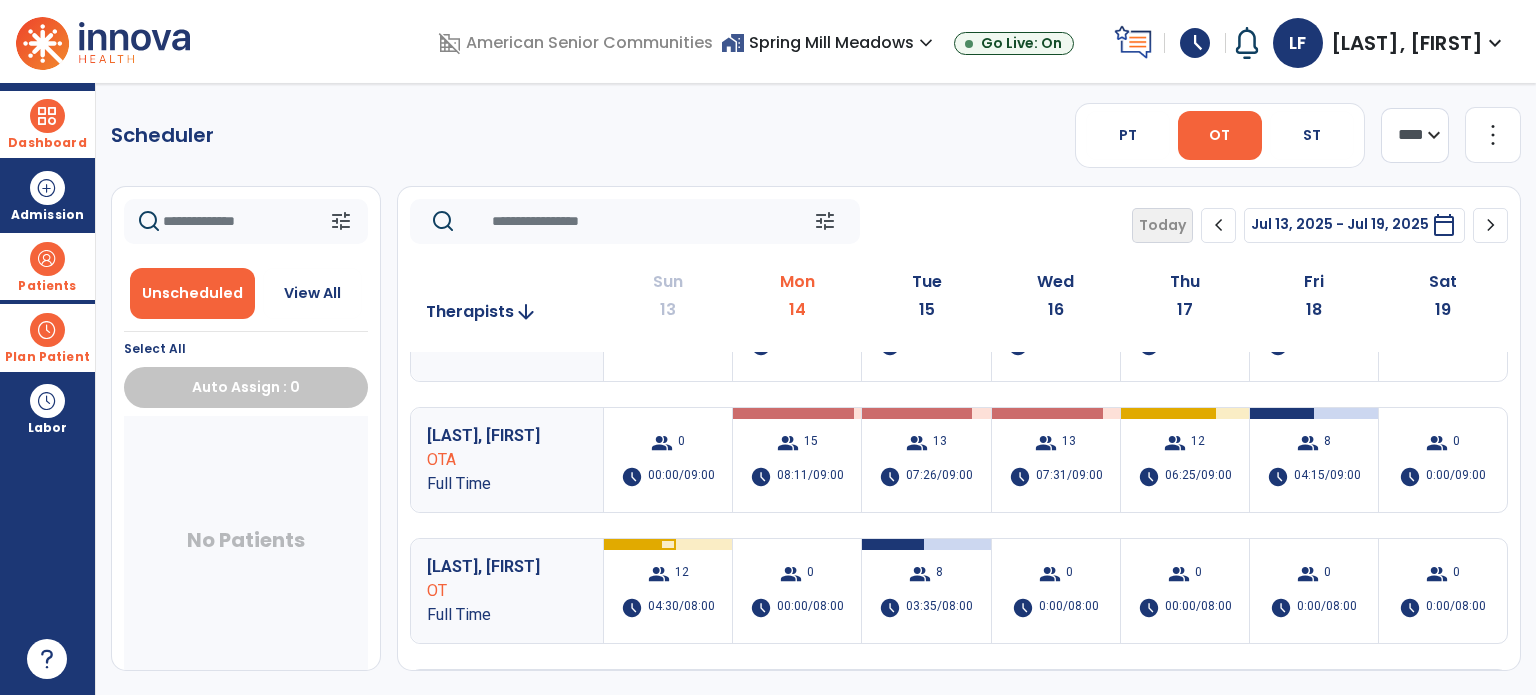 scroll, scrollTop: 0, scrollLeft: 0, axis: both 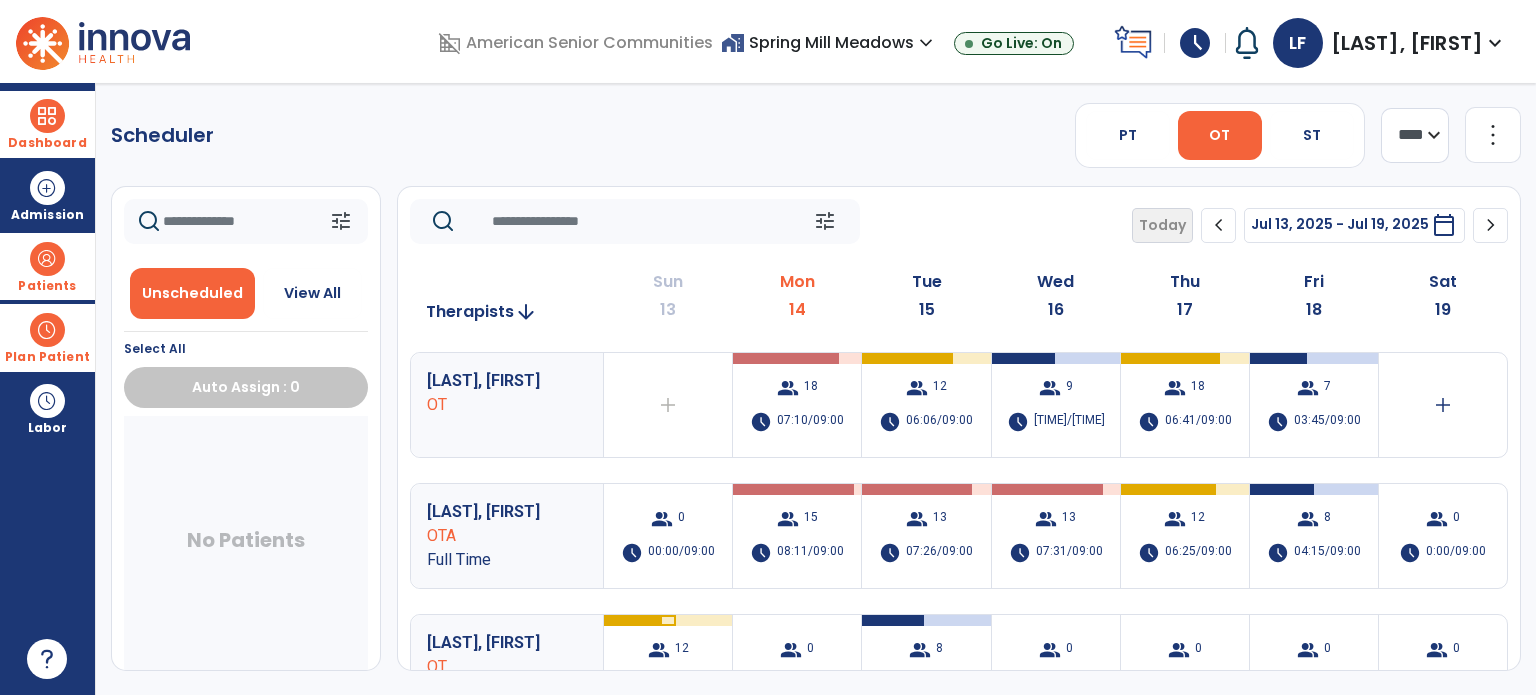 click on "Dashboard" at bounding box center [47, 143] 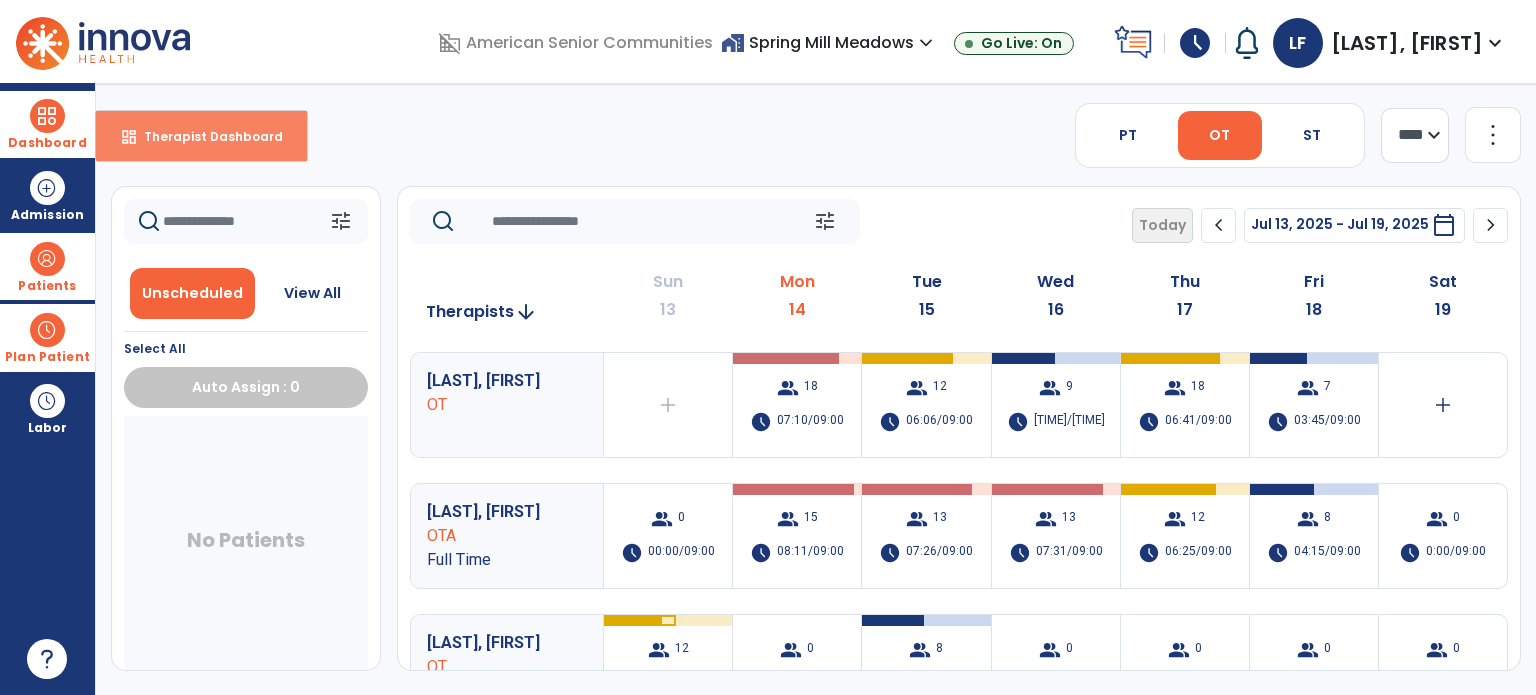 click on "dashboard  Therapist Dashboard" at bounding box center (201, 136) 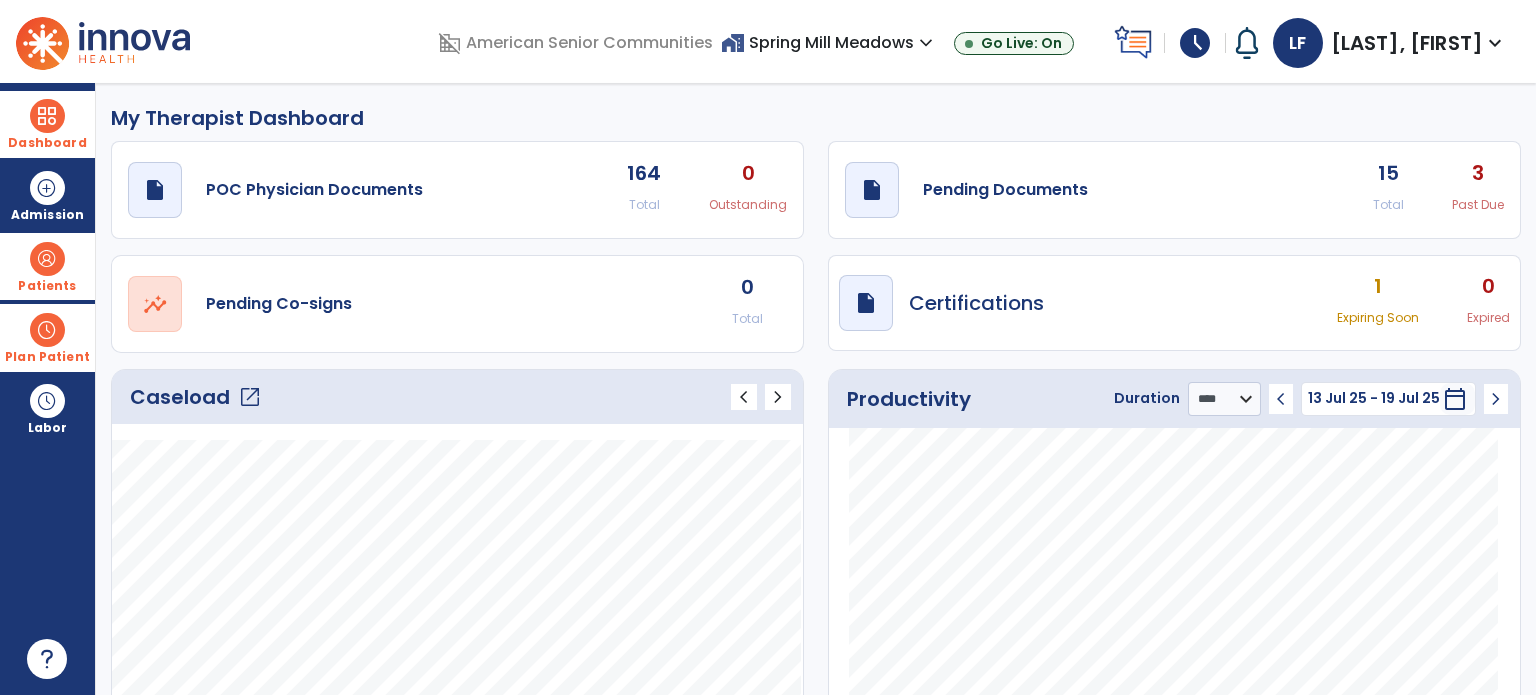 click on "open_in_new" 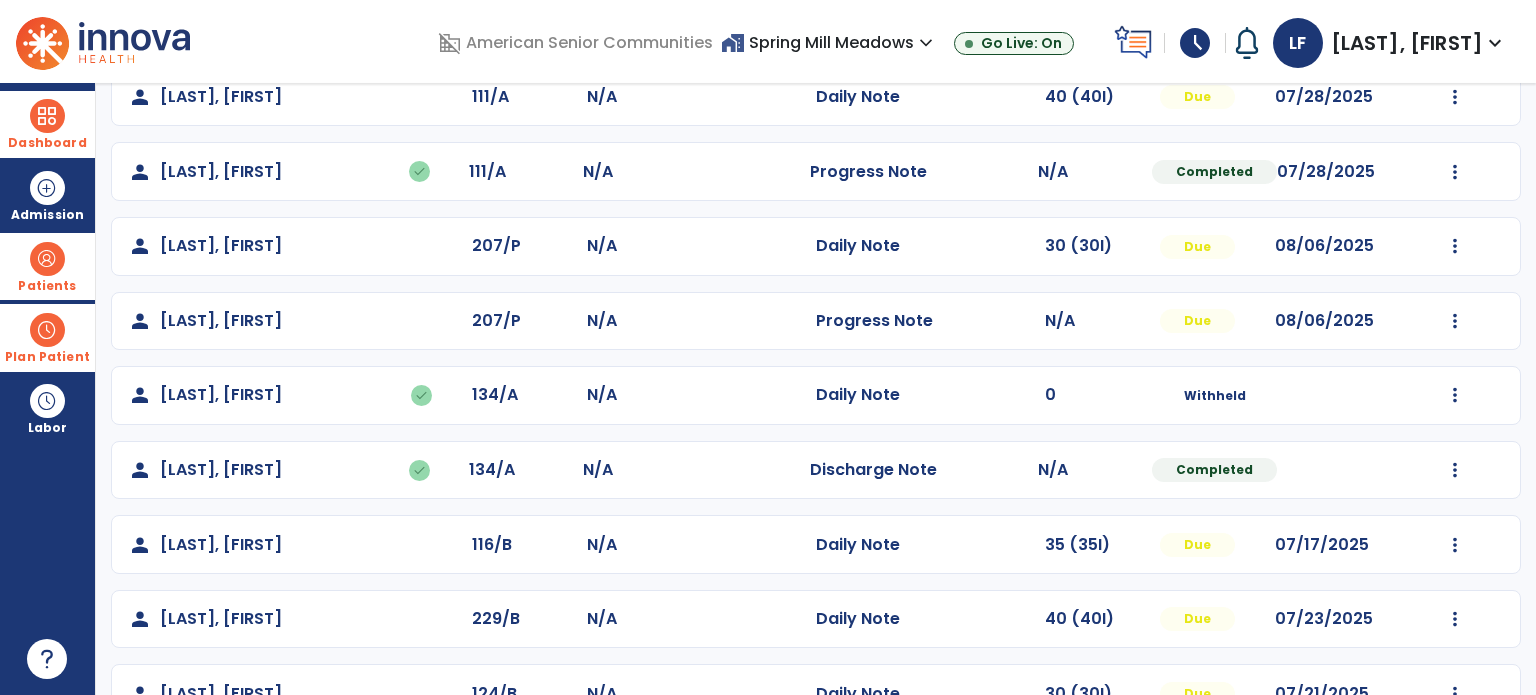 scroll, scrollTop: 340, scrollLeft: 0, axis: vertical 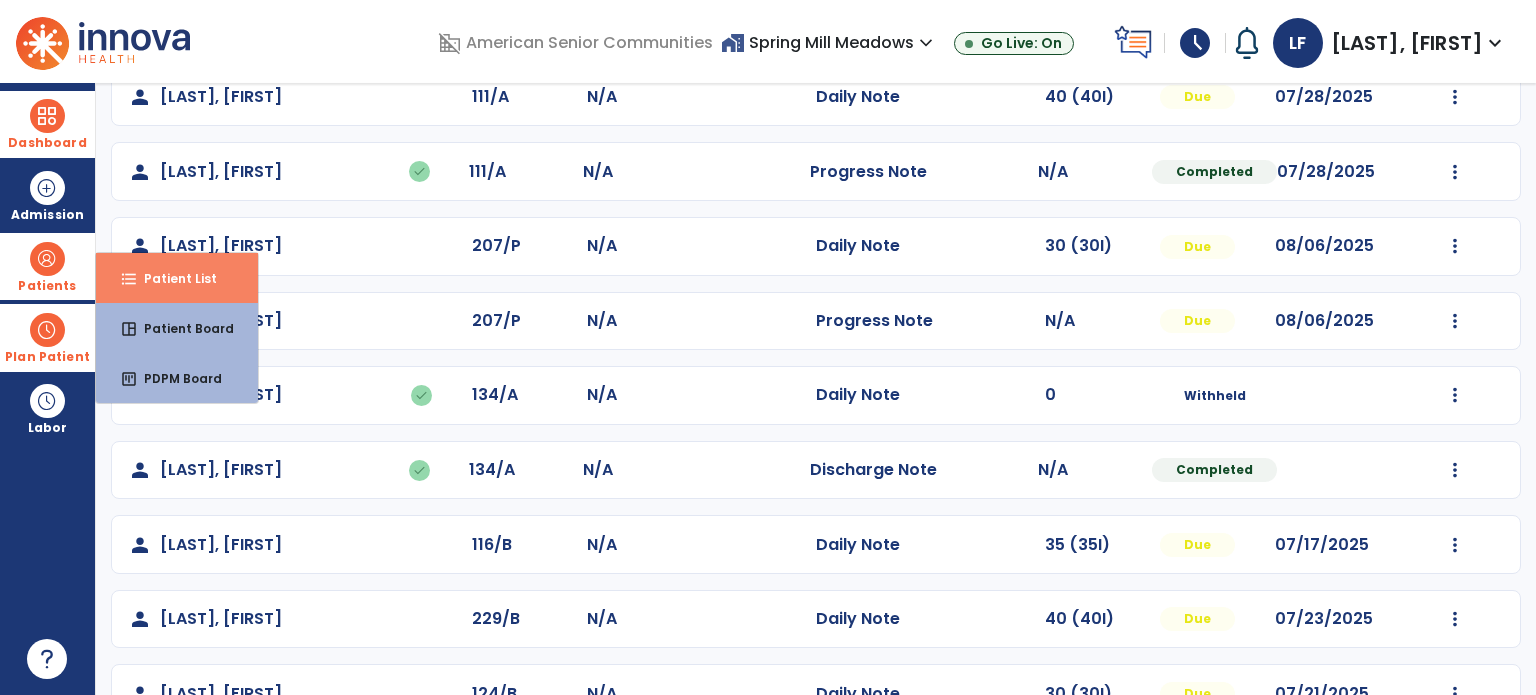click on "Patient List" at bounding box center (172, 278) 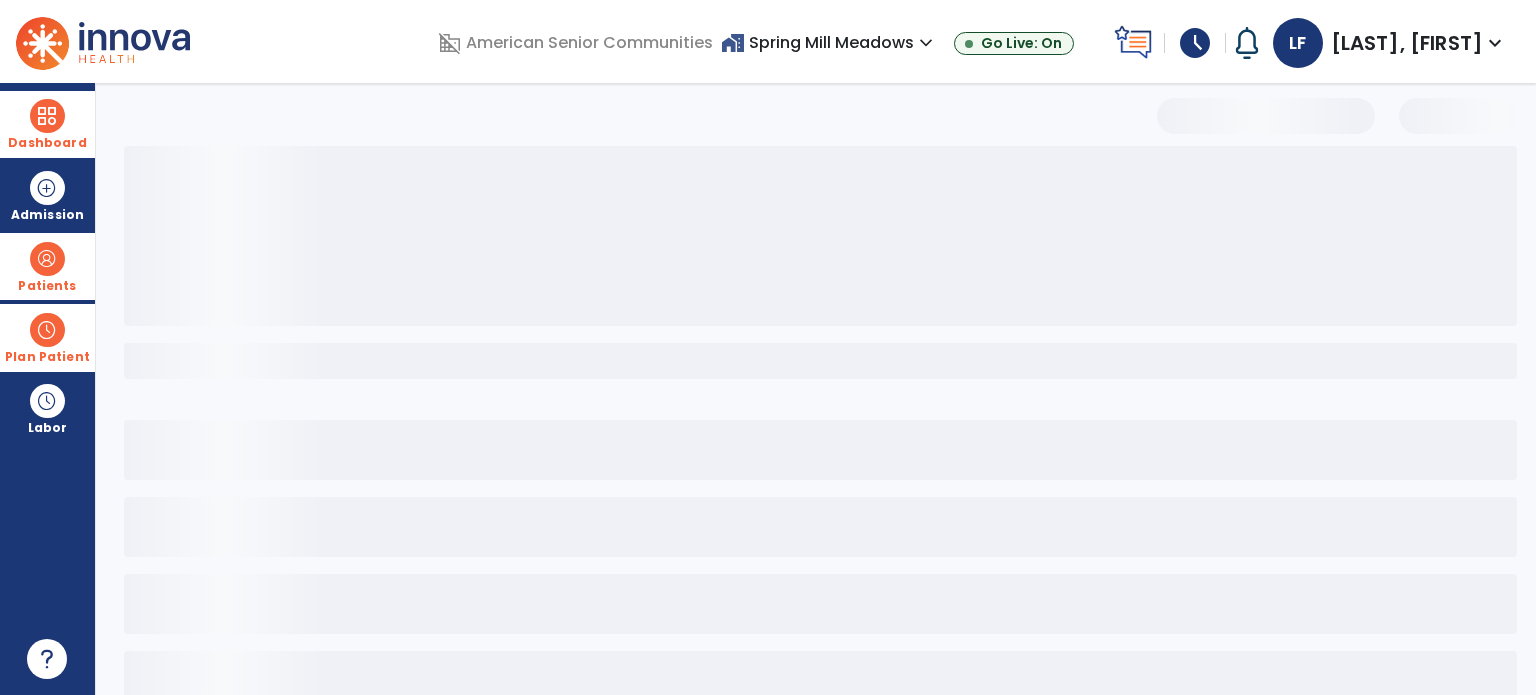 scroll, scrollTop: 46, scrollLeft: 0, axis: vertical 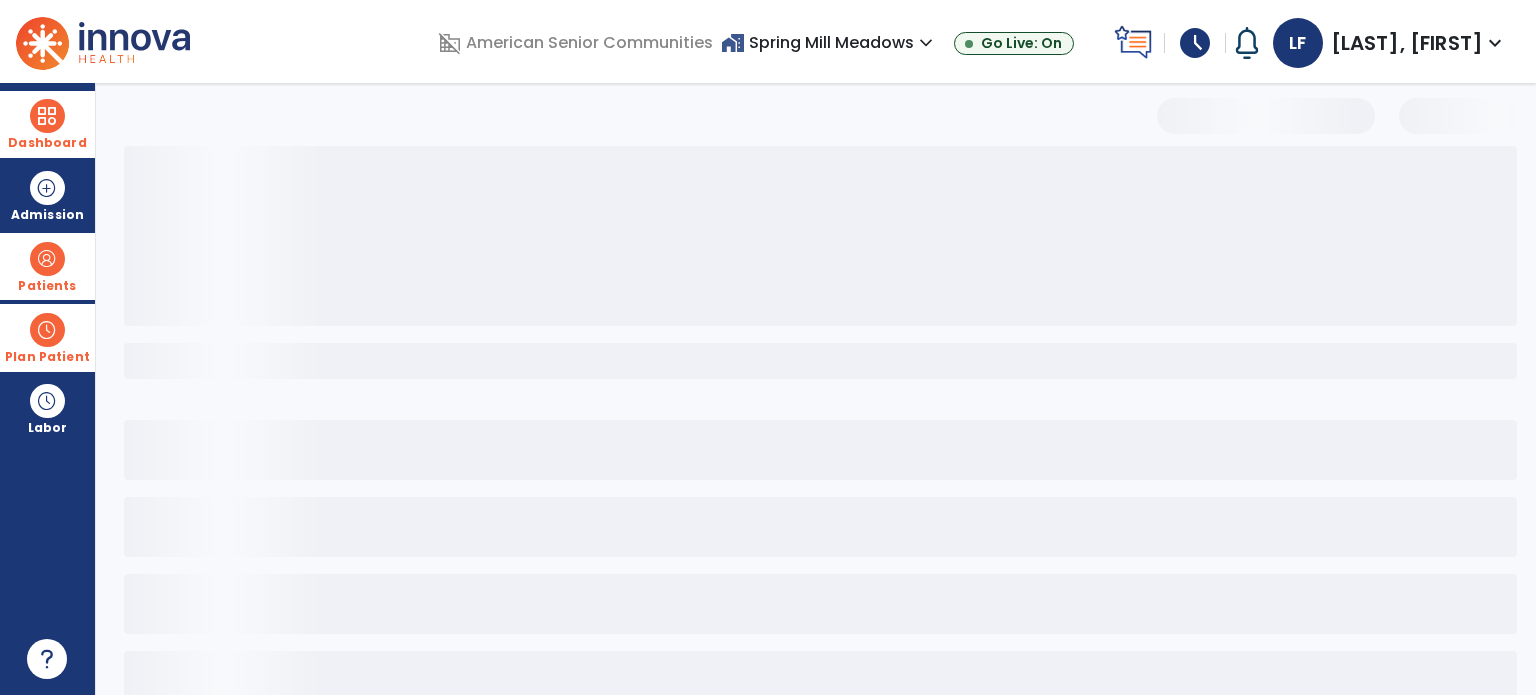 select on "***" 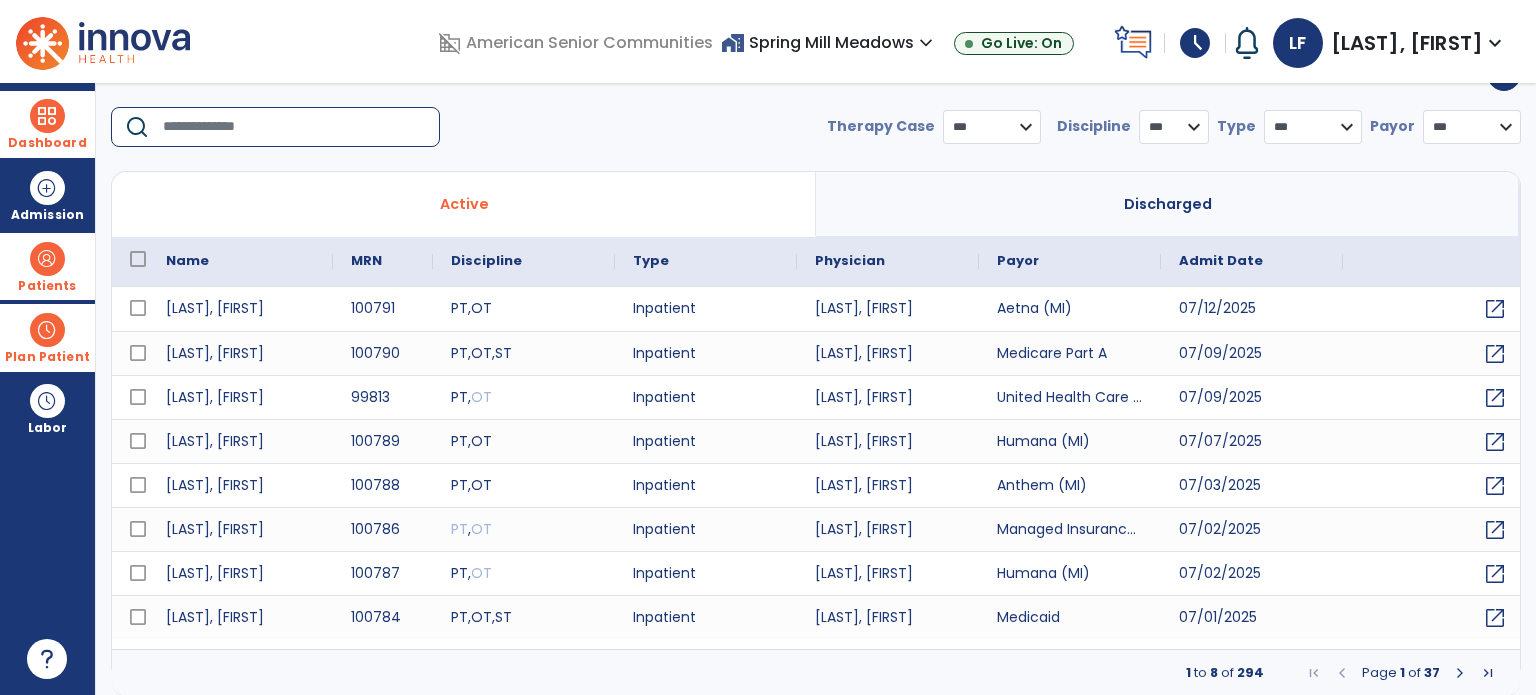 click at bounding box center (294, 127) 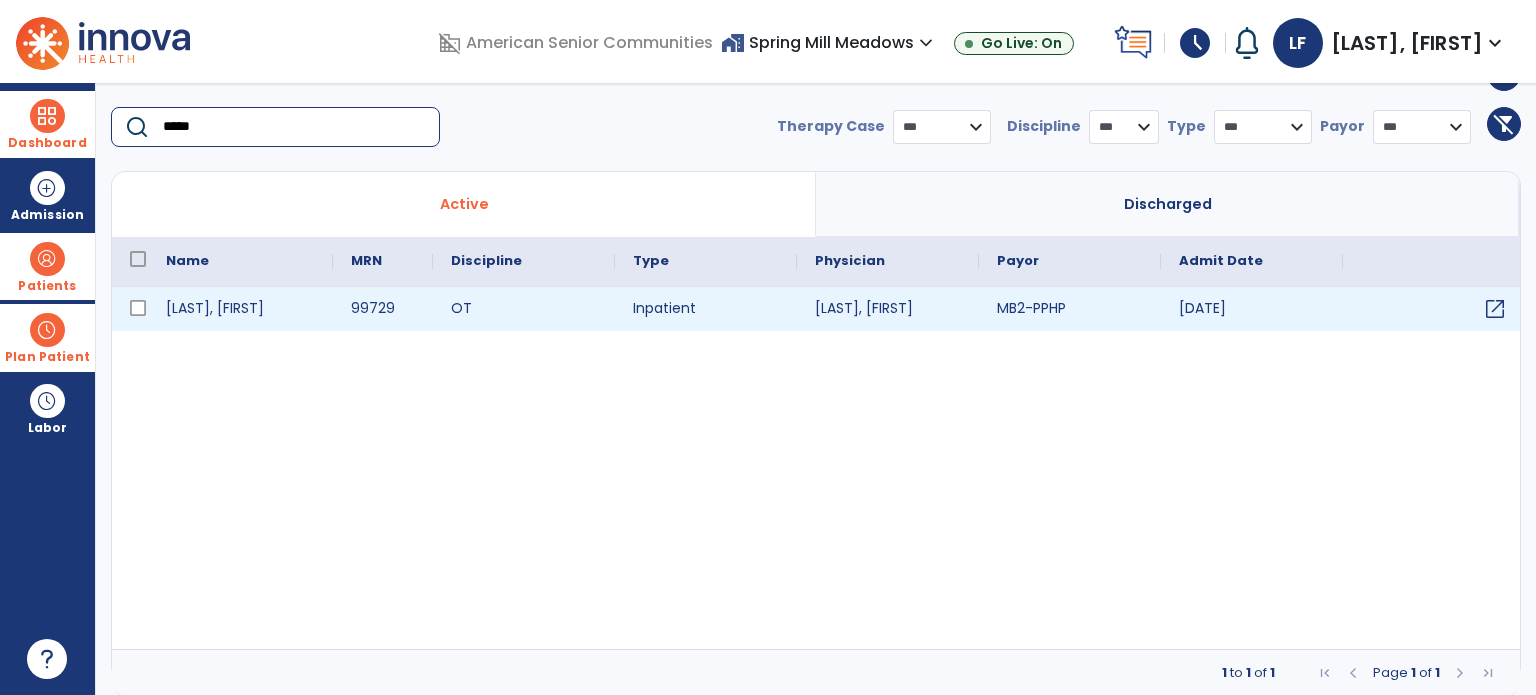 type on "*****" 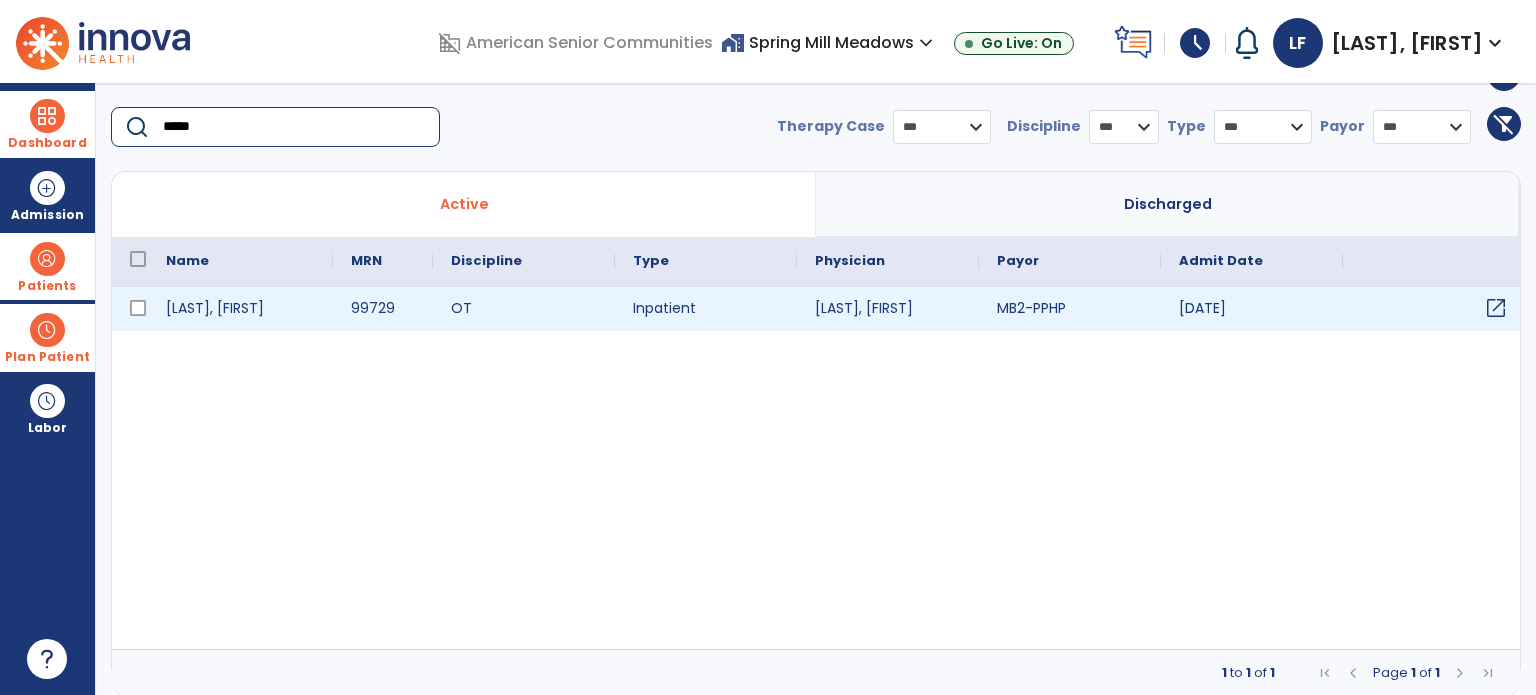 click on "open_in_new" at bounding box center (1496, 308) 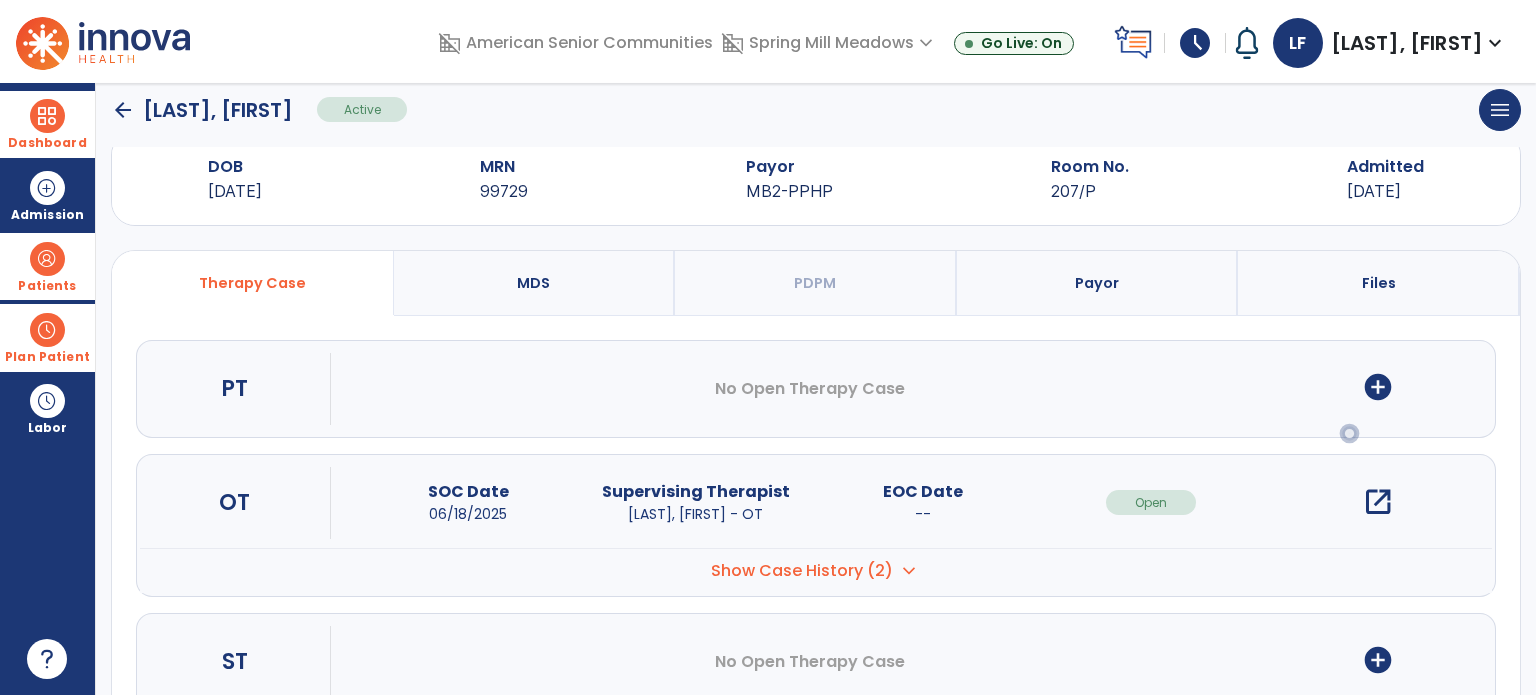 scroll, scrollTop: 0, scrollLeft: 0, axis: both 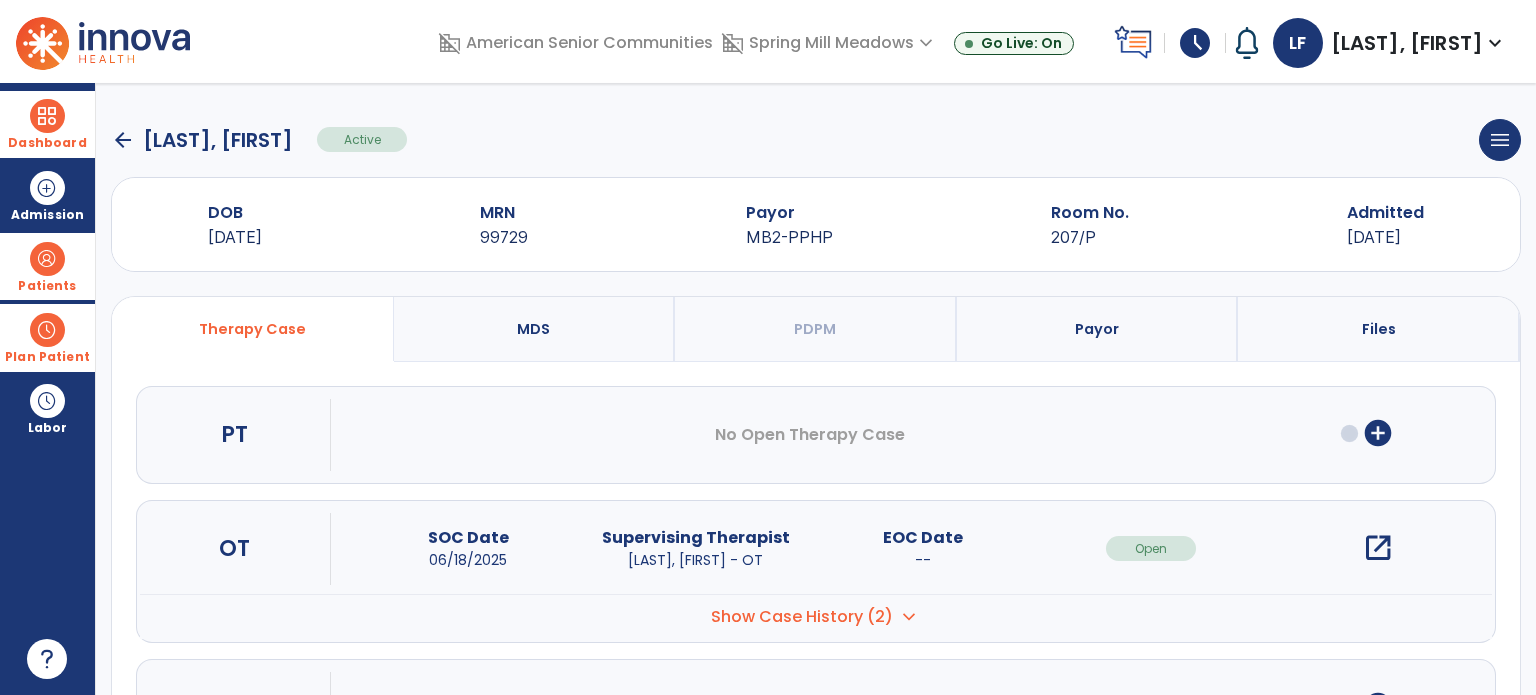click on "open_in_new" at bounding box center (1378, 548) 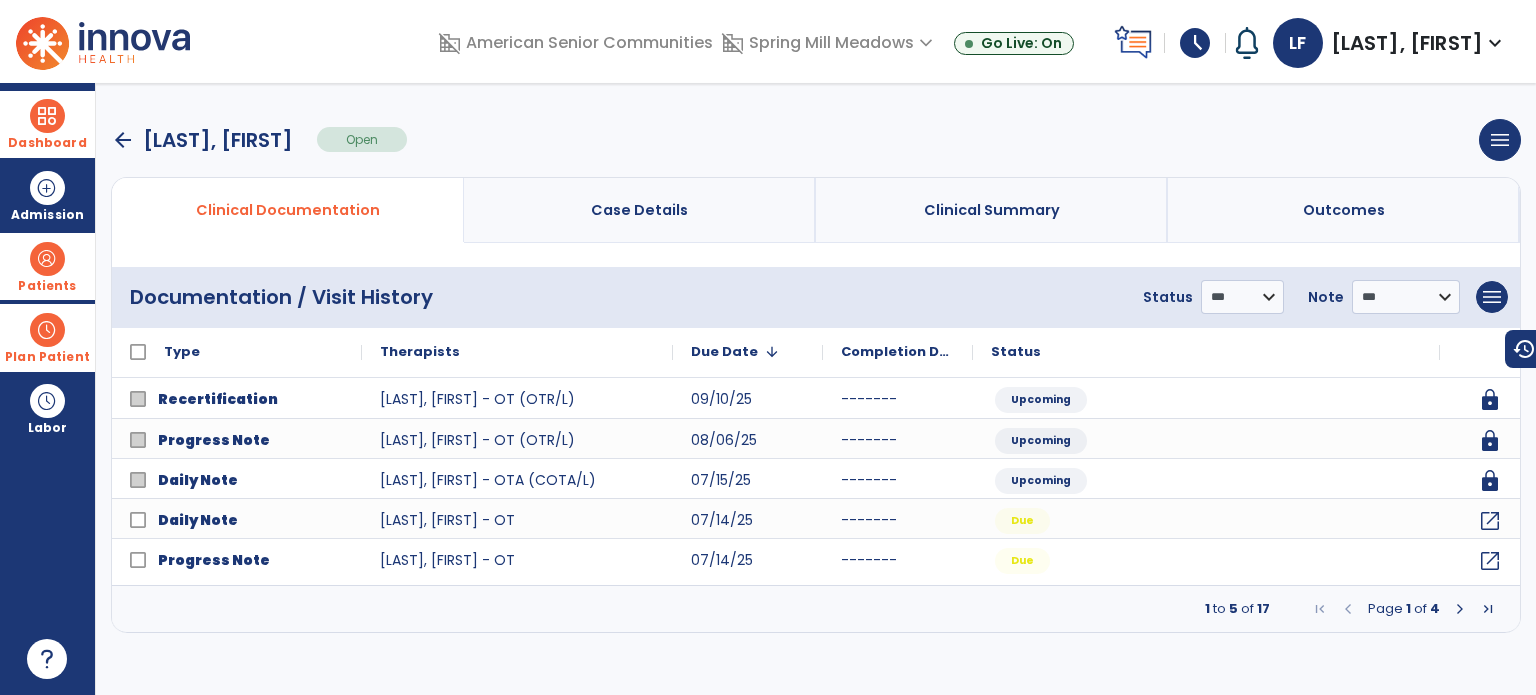 click at bounding box center (1460, 609) 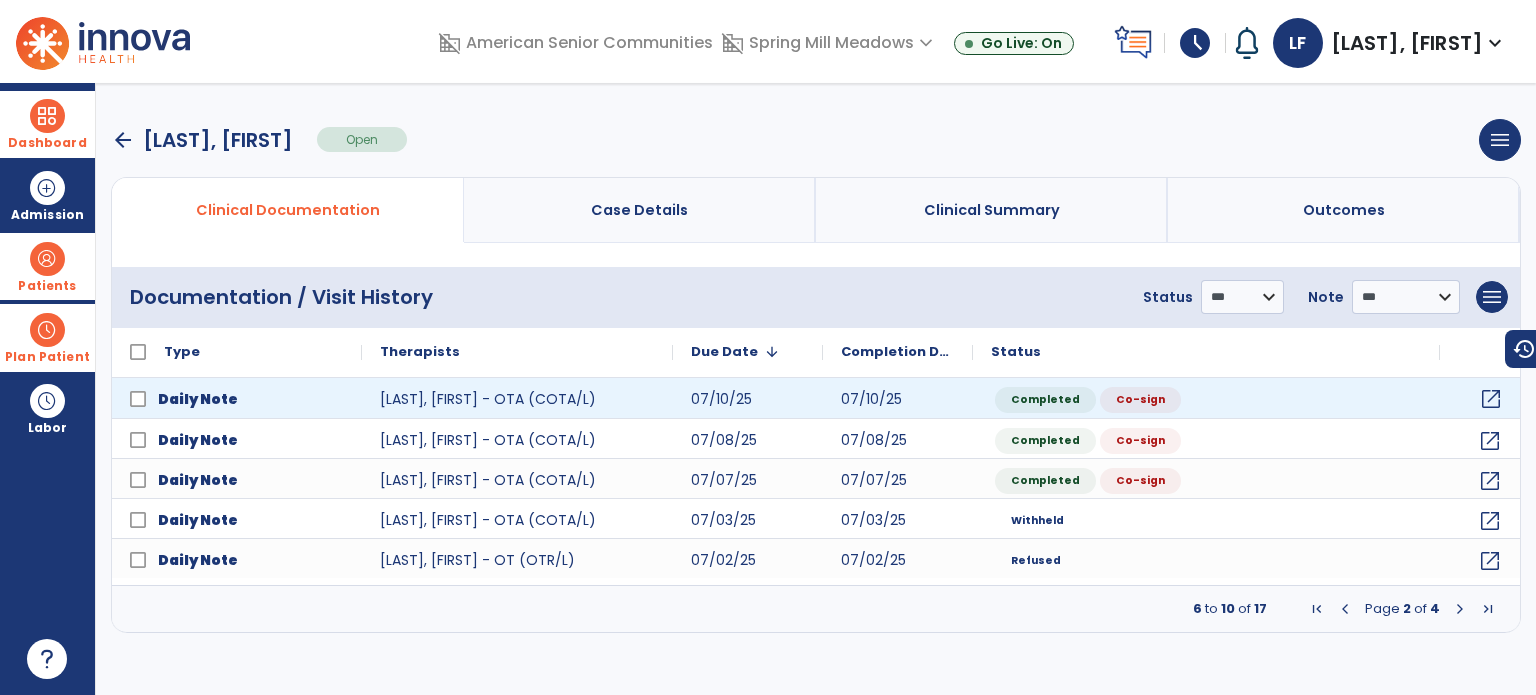 click on "open_in_new" 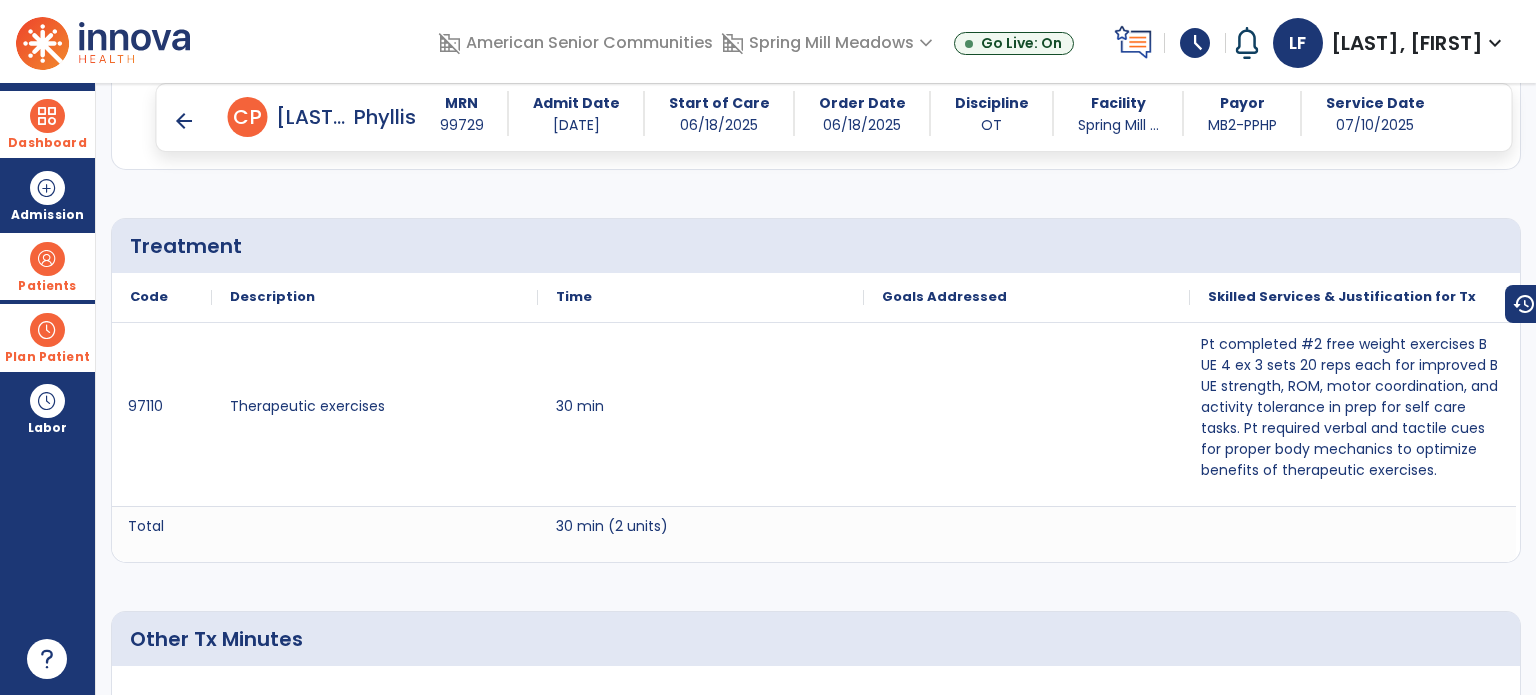 scroll, scrollTop: 2616, scrollLeft: 0, axis: vertical 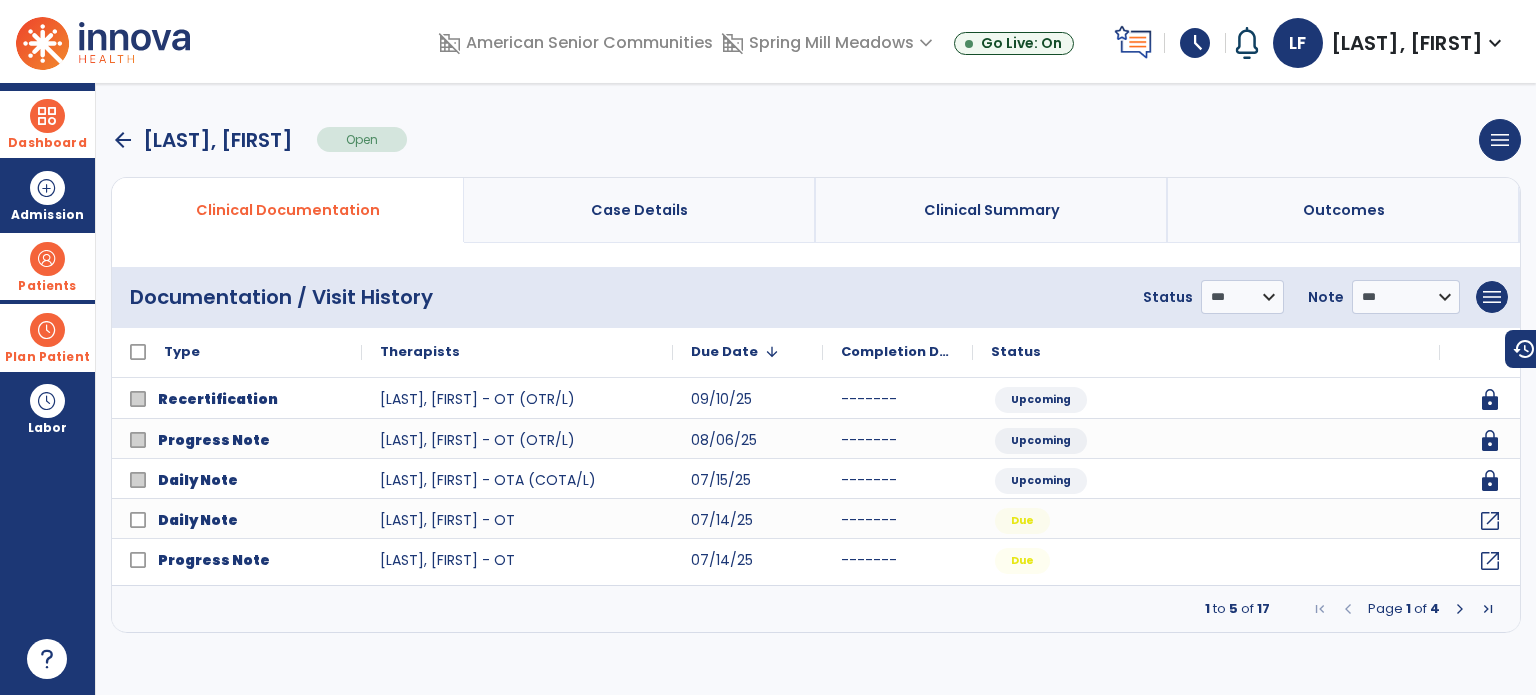click at bounding box center [1460, 609] 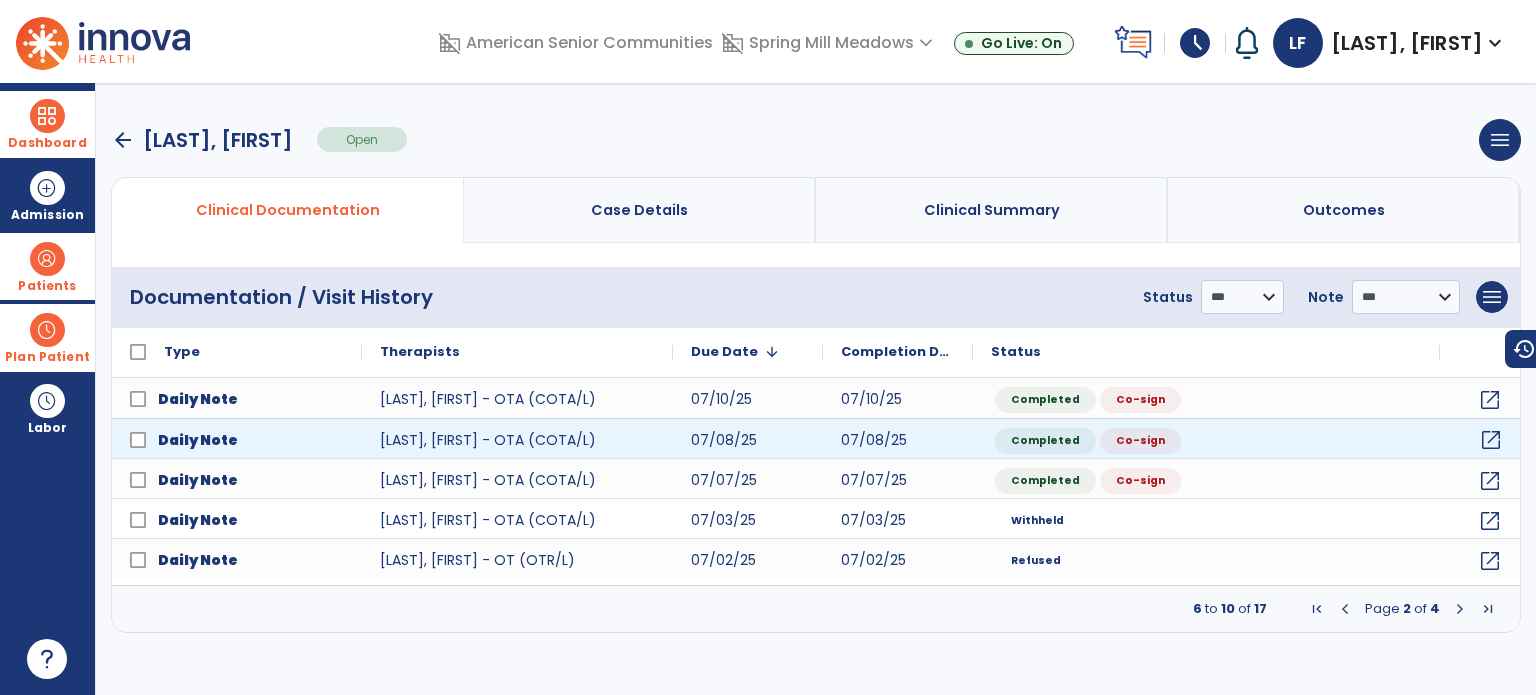 click on "open_in_new" 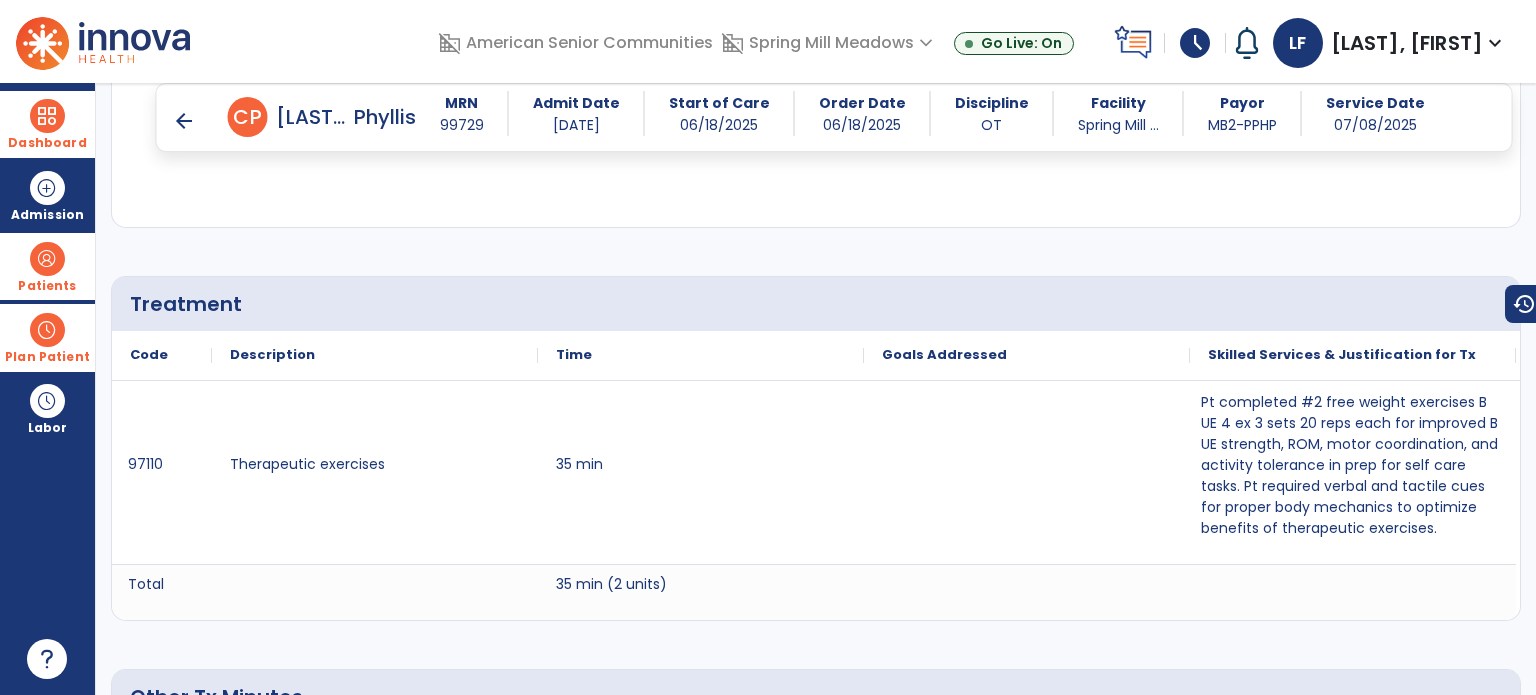 scroll, scrollTop: 2530, scrollLeft: 0, axis: vertical 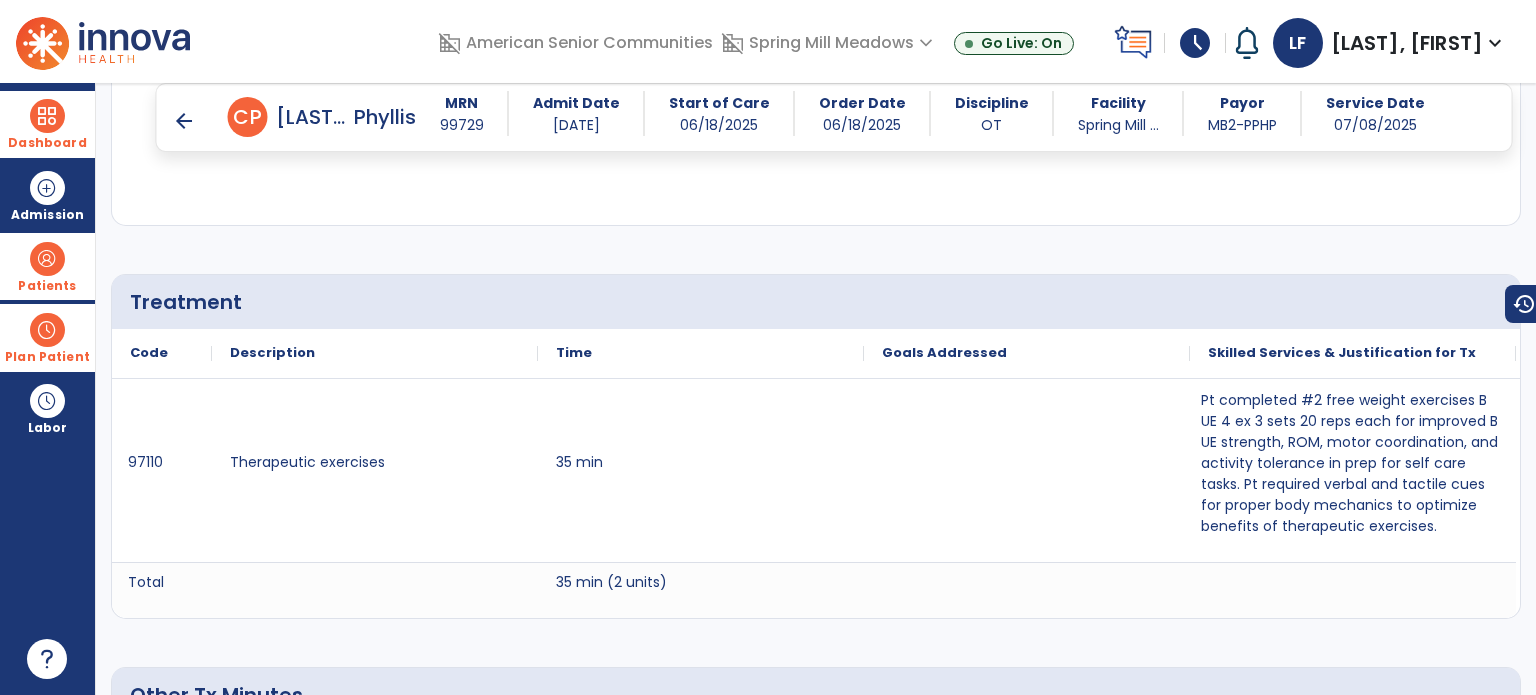 click on "arrow_back" at bounding box center [184, 121] 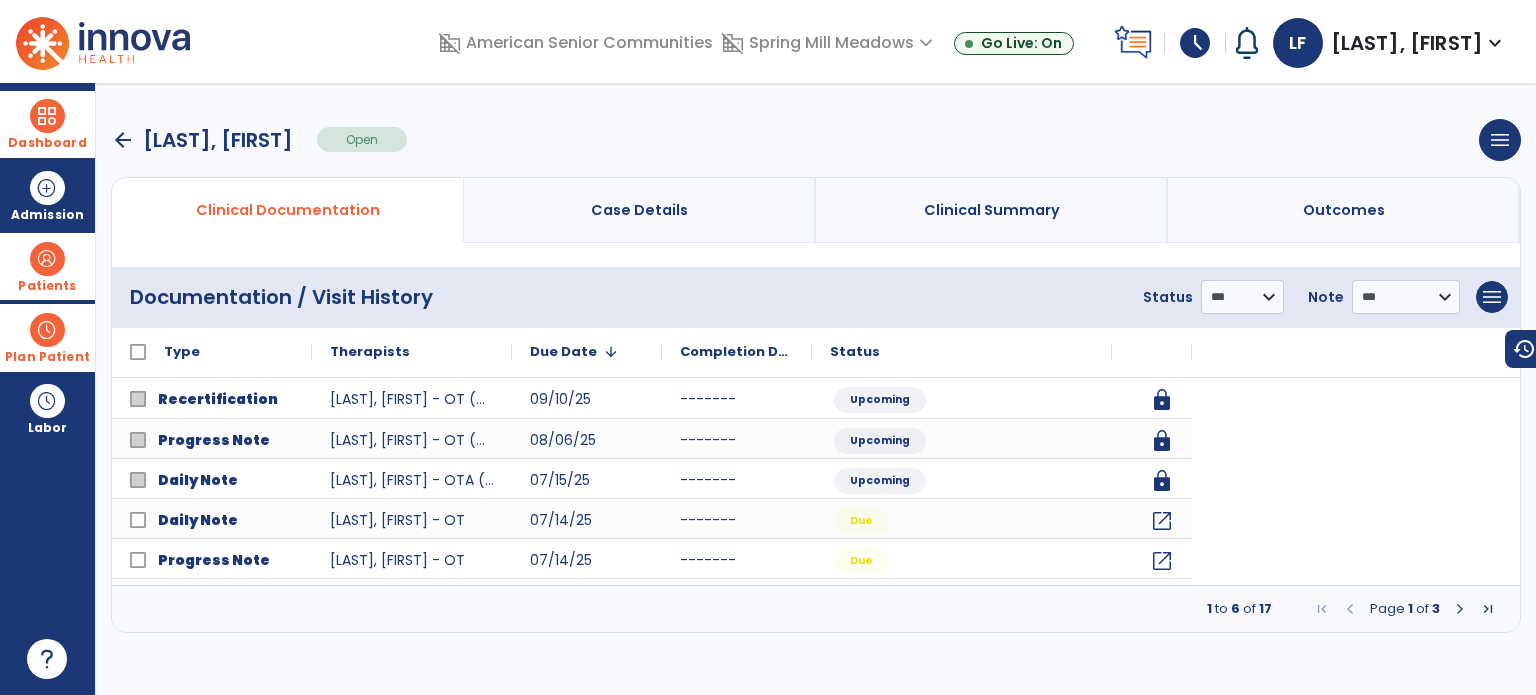 scroll, scrollTop: 0, scrollLeft: 0, axis: both 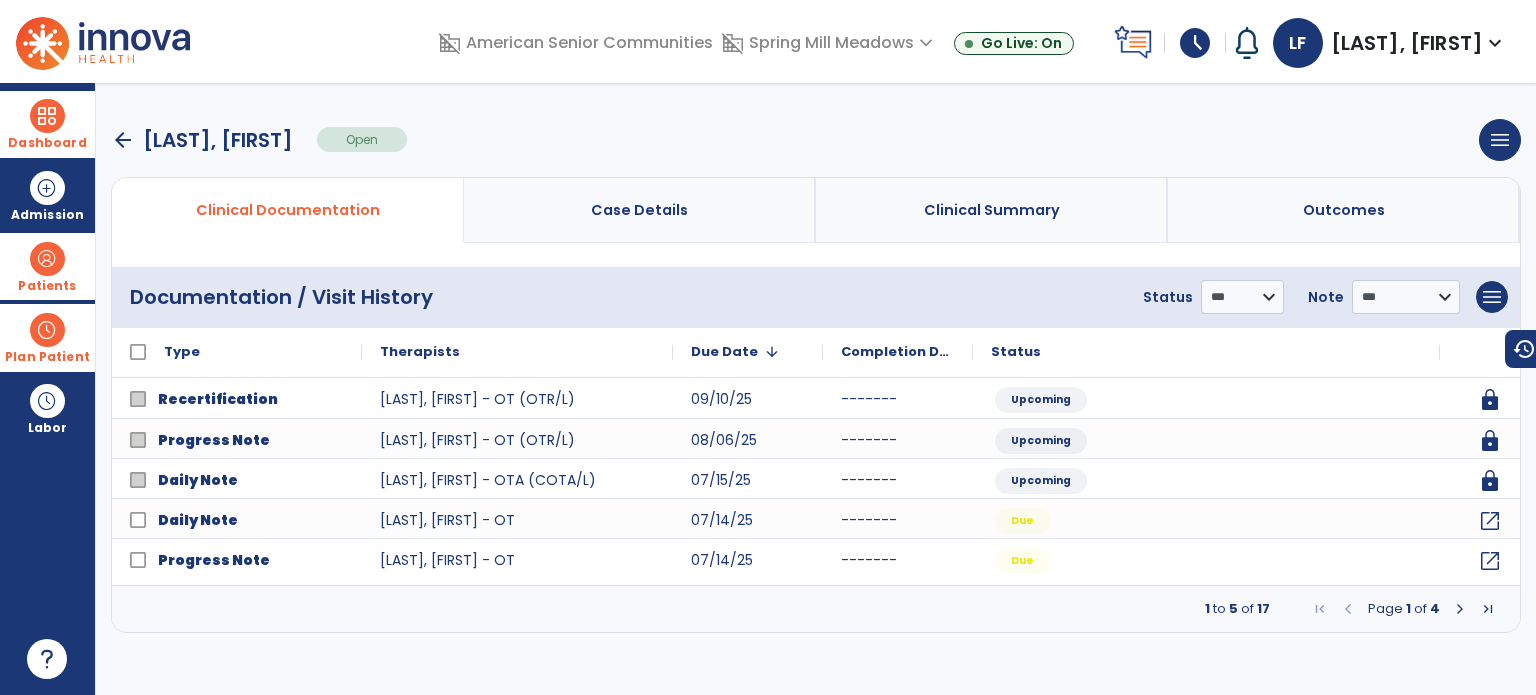 click on "Dashboard" at bounding box center [47, 124] 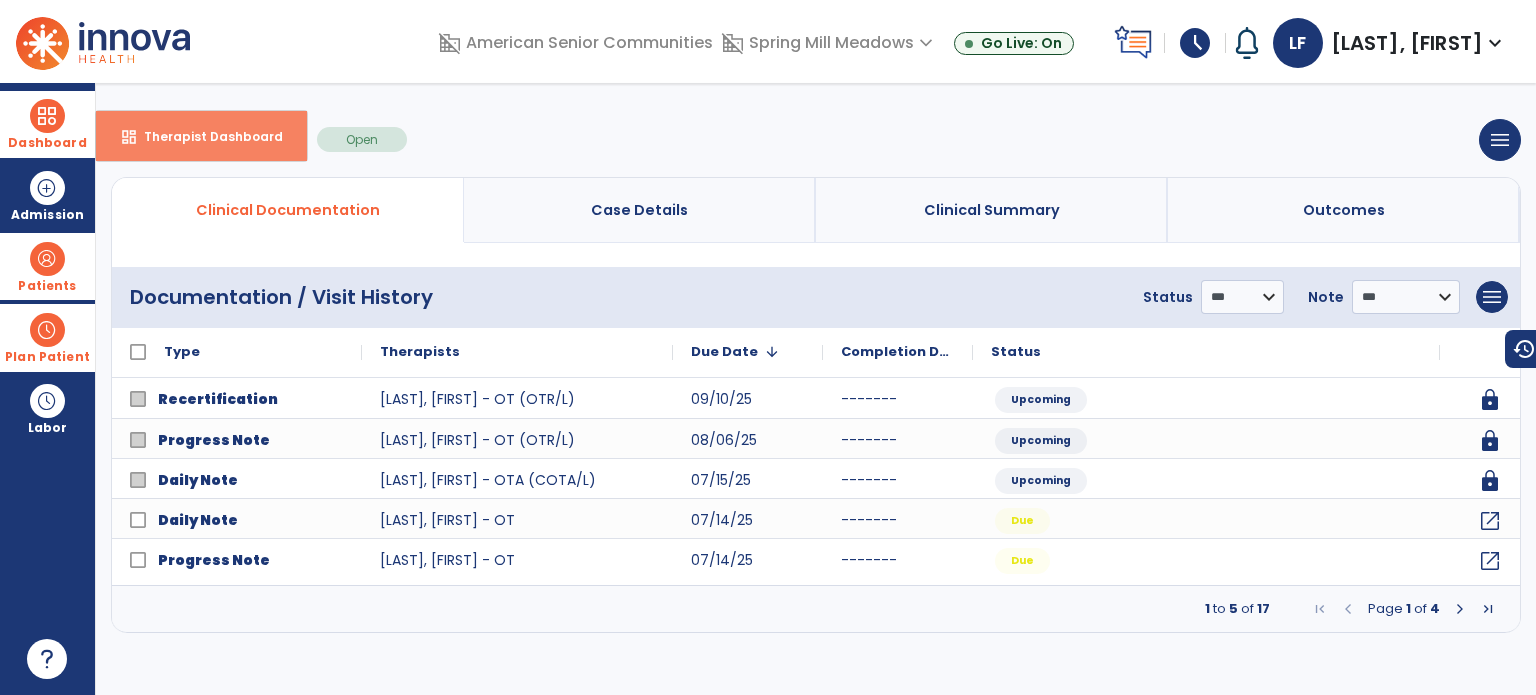click on "dashboard  Therapist Dashboard" at bounding box center [201, 136] 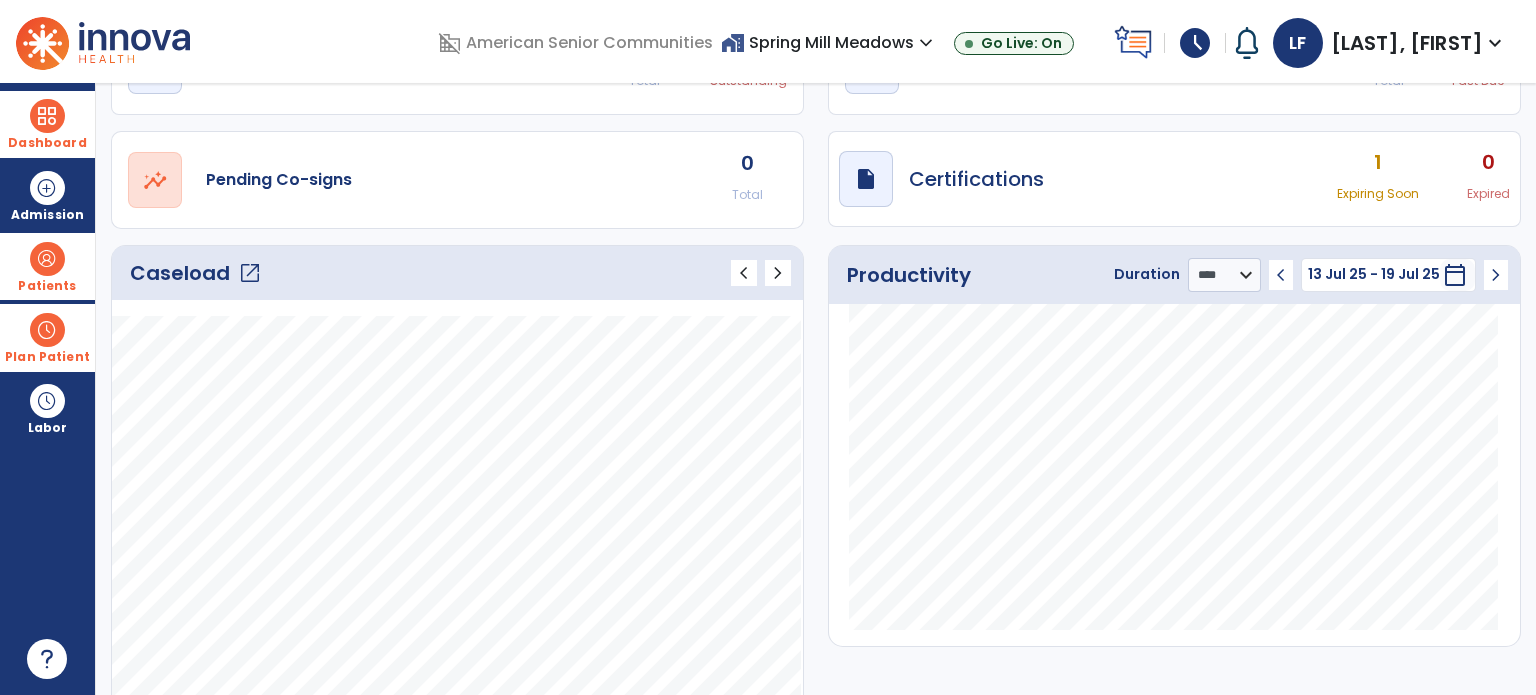 scroll, scrollTop: 115, scrollLeft: 0, axis: vertical 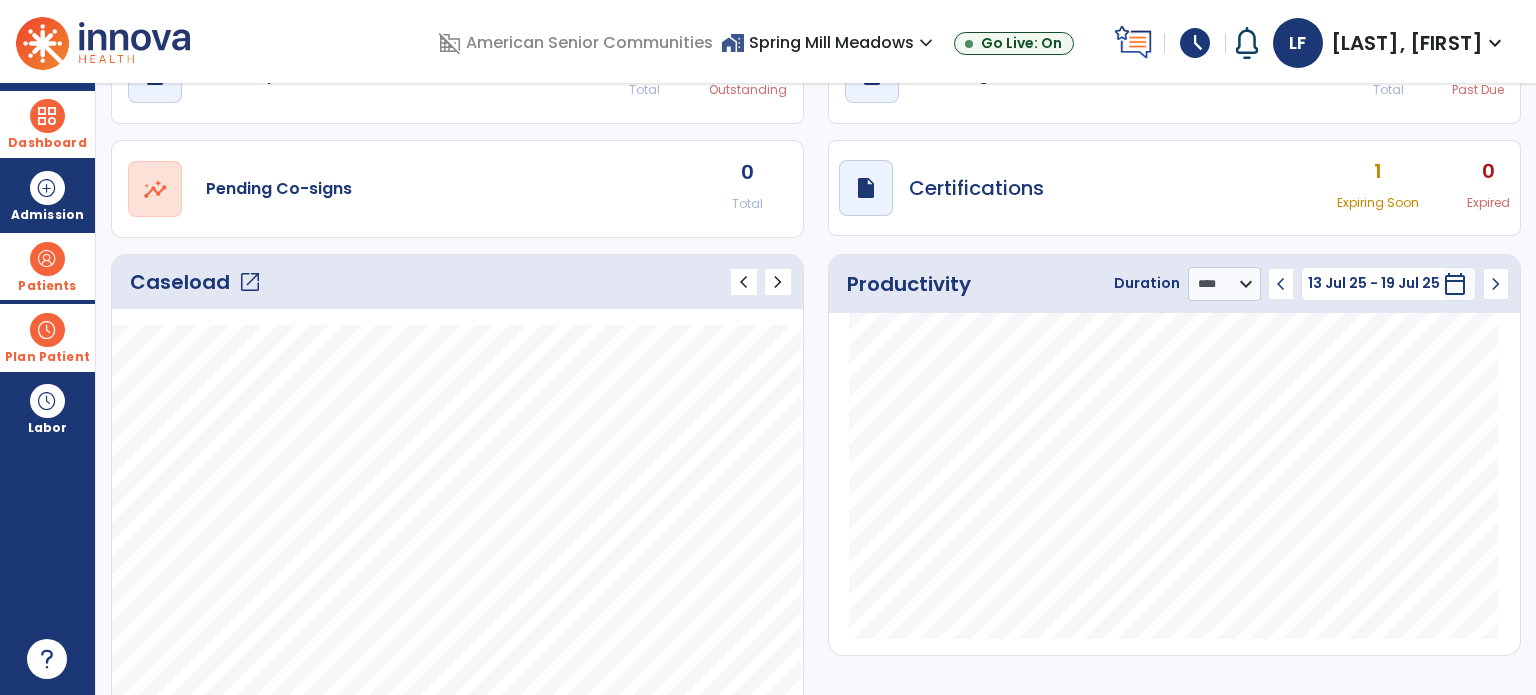 click on "open_in_new" 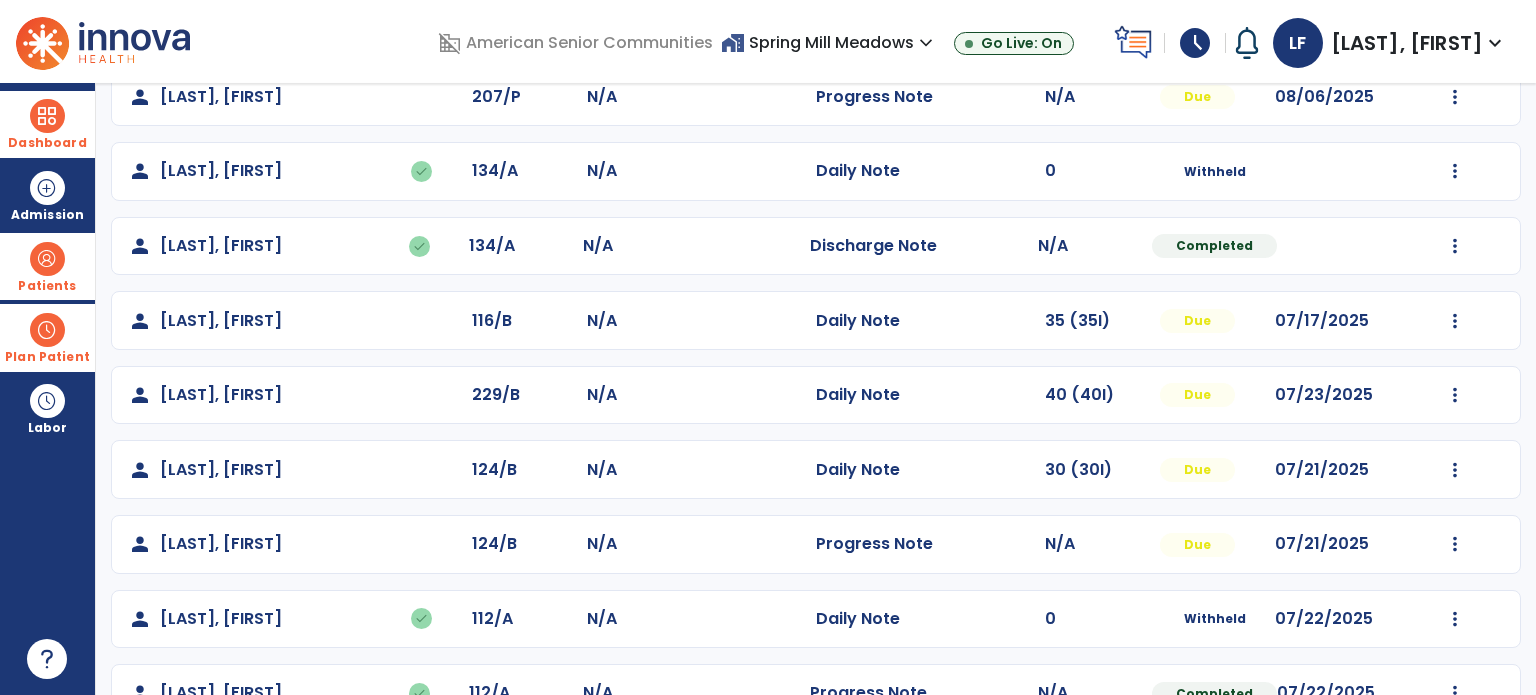 scroll, scrollTop: 564, scrollLeft: 0, axis: vertical 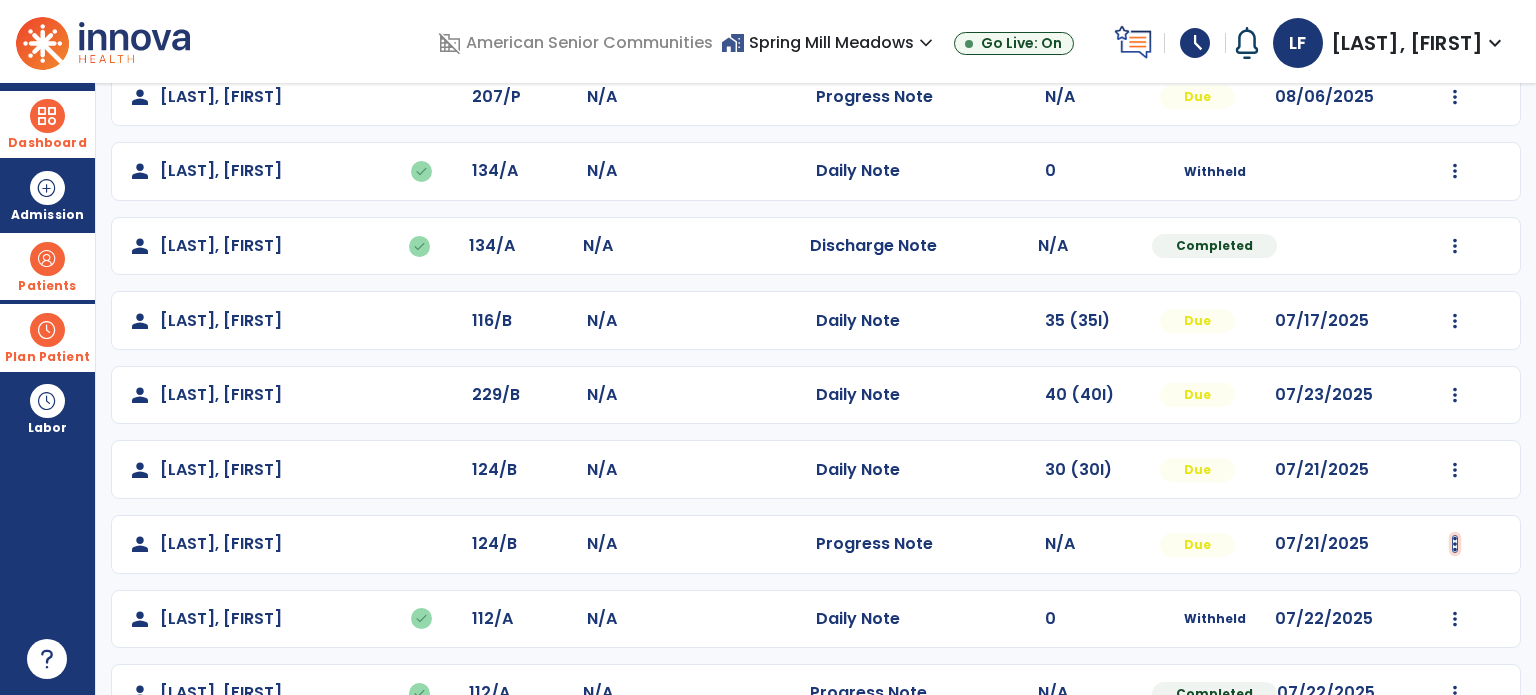 click at bounding box center (1455, -276) 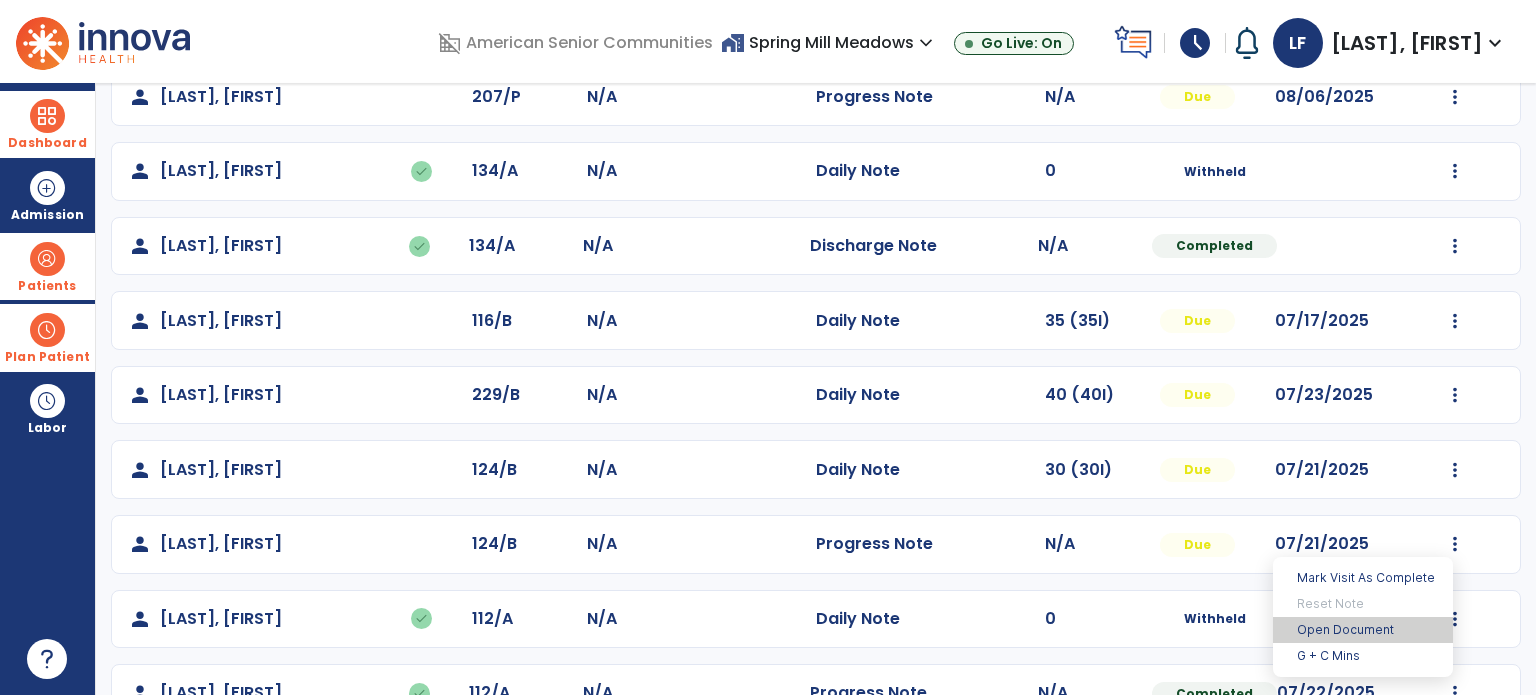 click on "Open Document" at bounding box center (1363, 630) 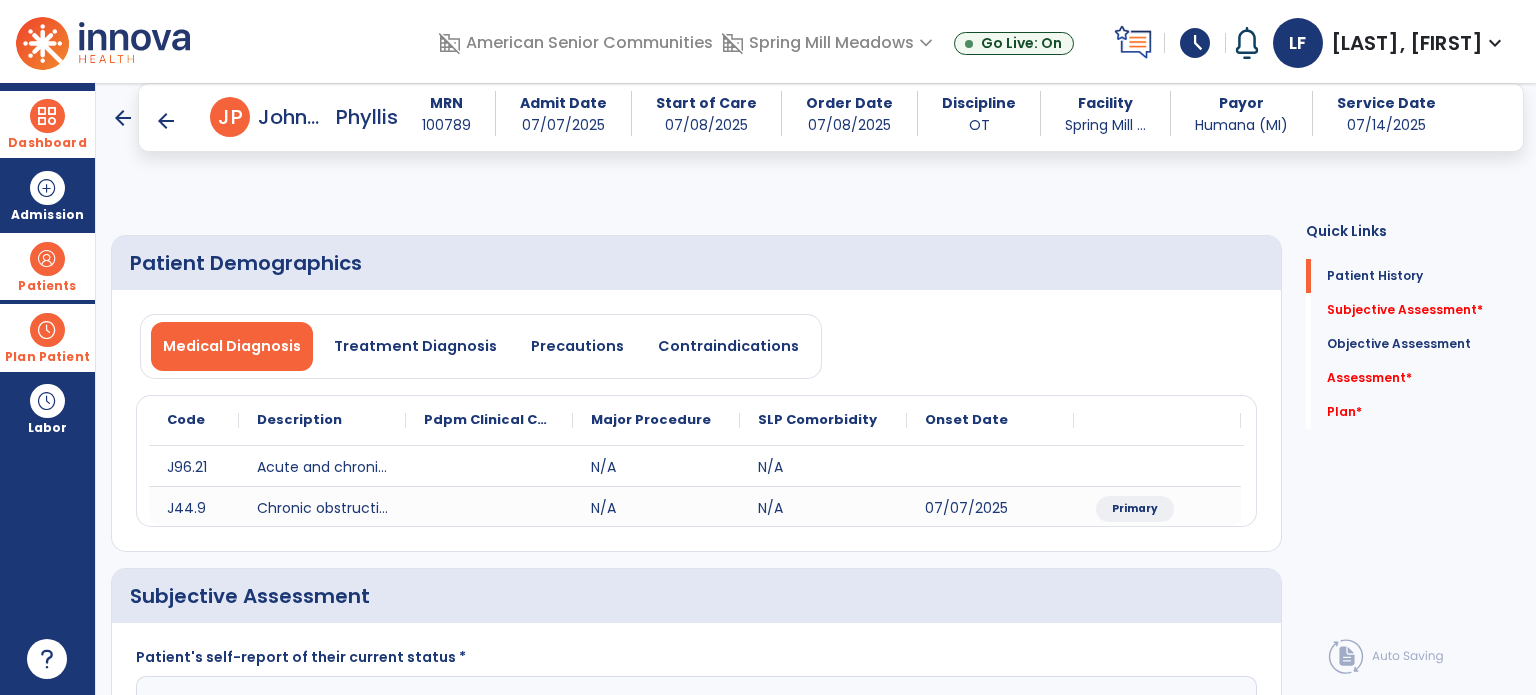 scroll, scrollTop: 190, scrollLeft: 0, axis: vertical 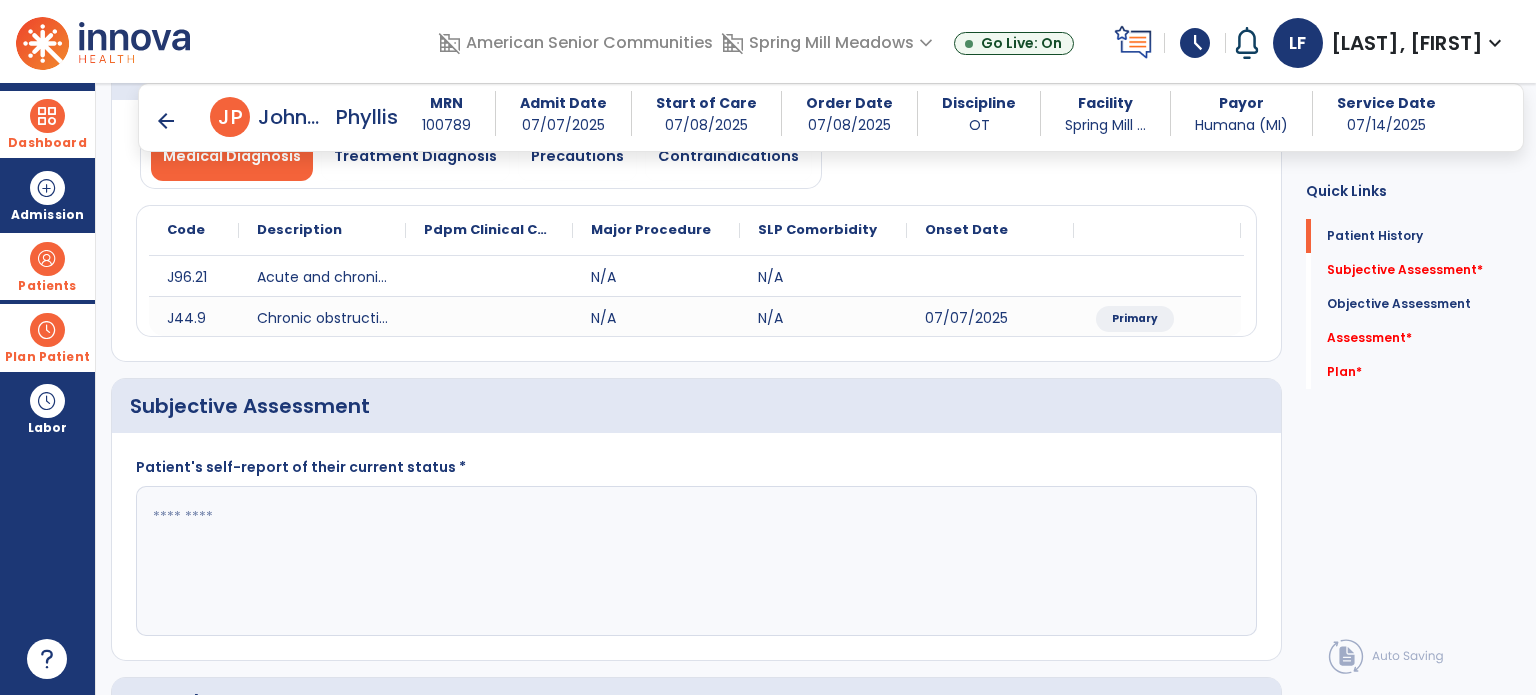 click 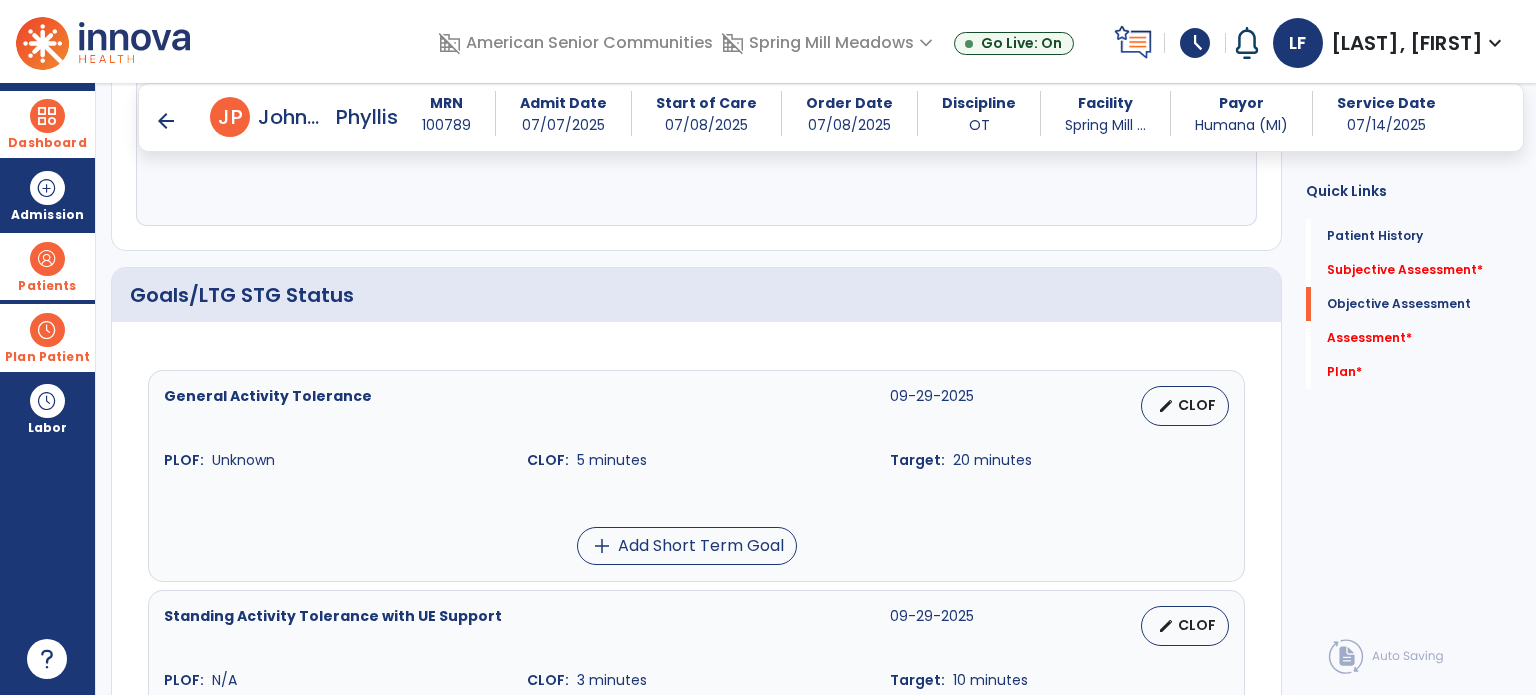 scroll, scrollTop: 612, scrollLeft: 0, axis: vertical 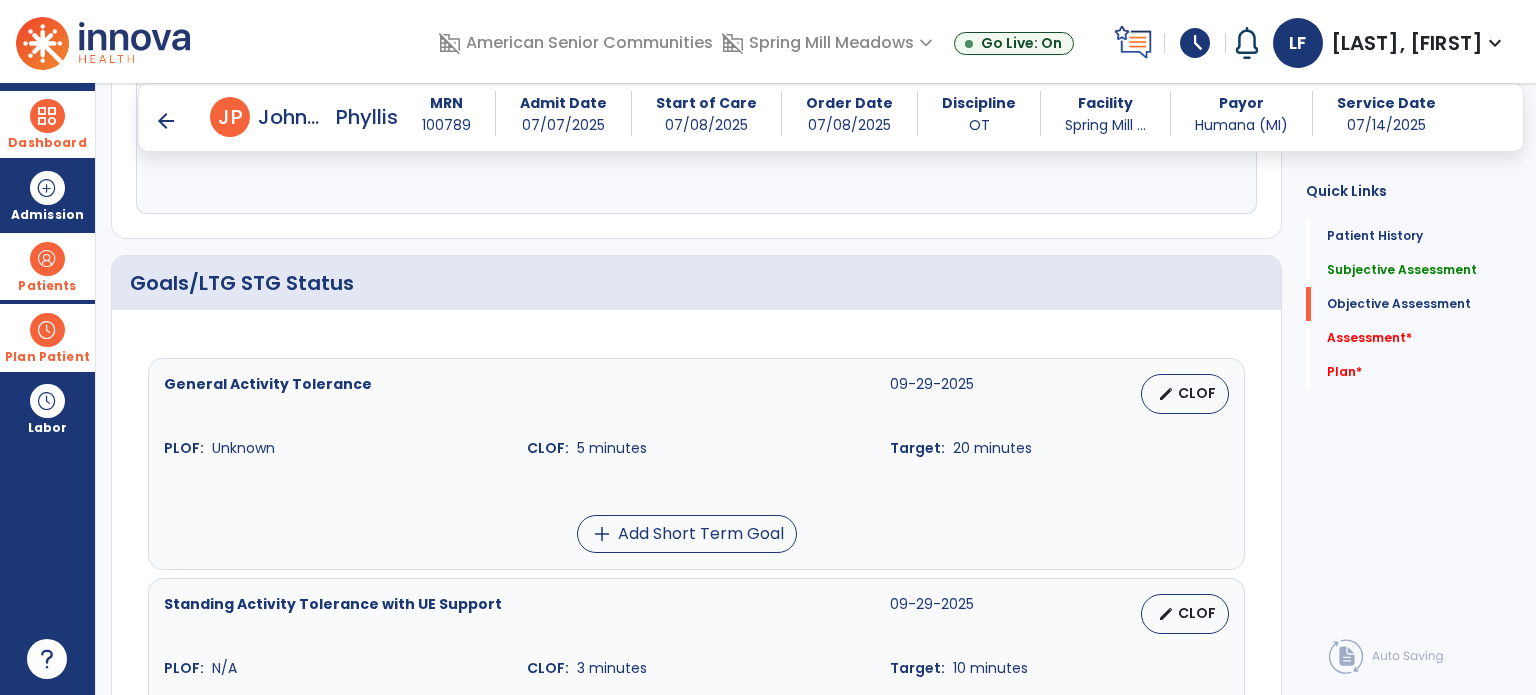 type on "**********" 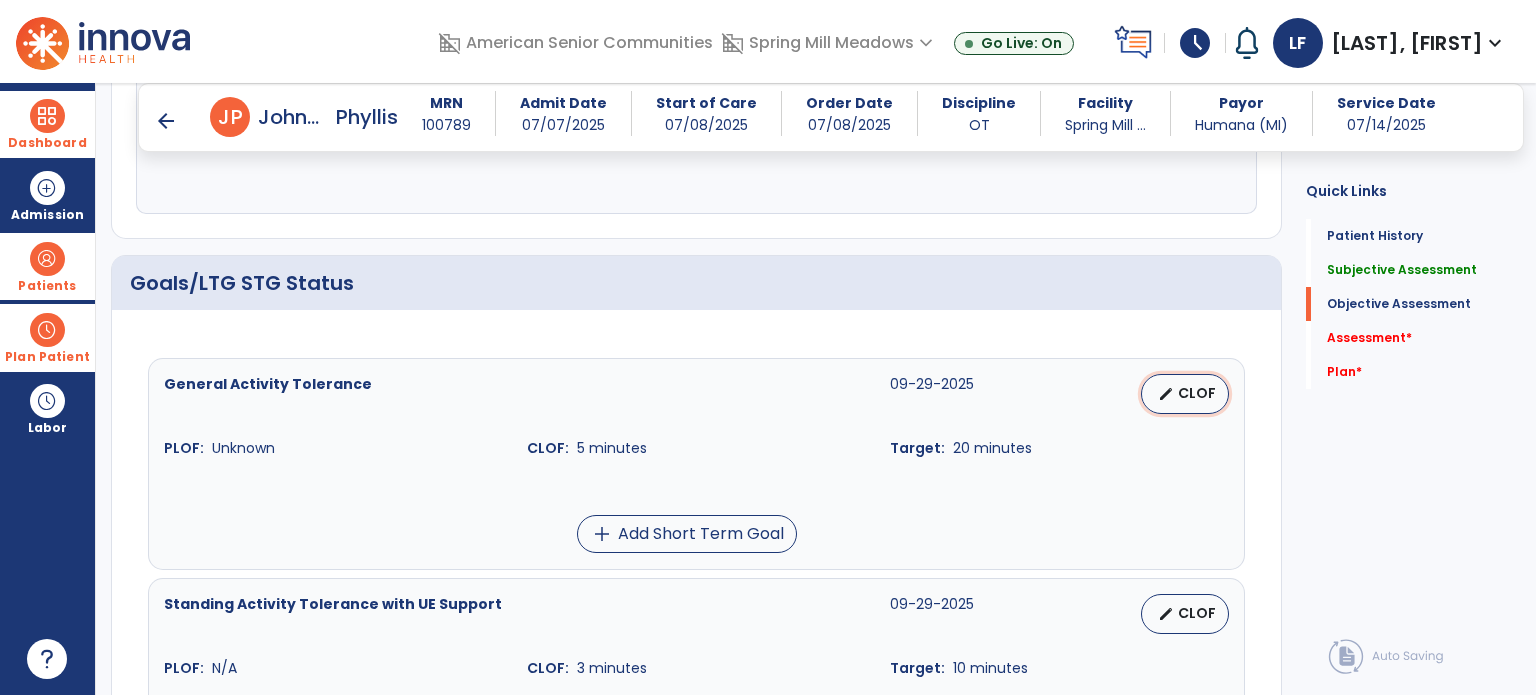 click on "CLOF" at bounding box center (1197, 393) 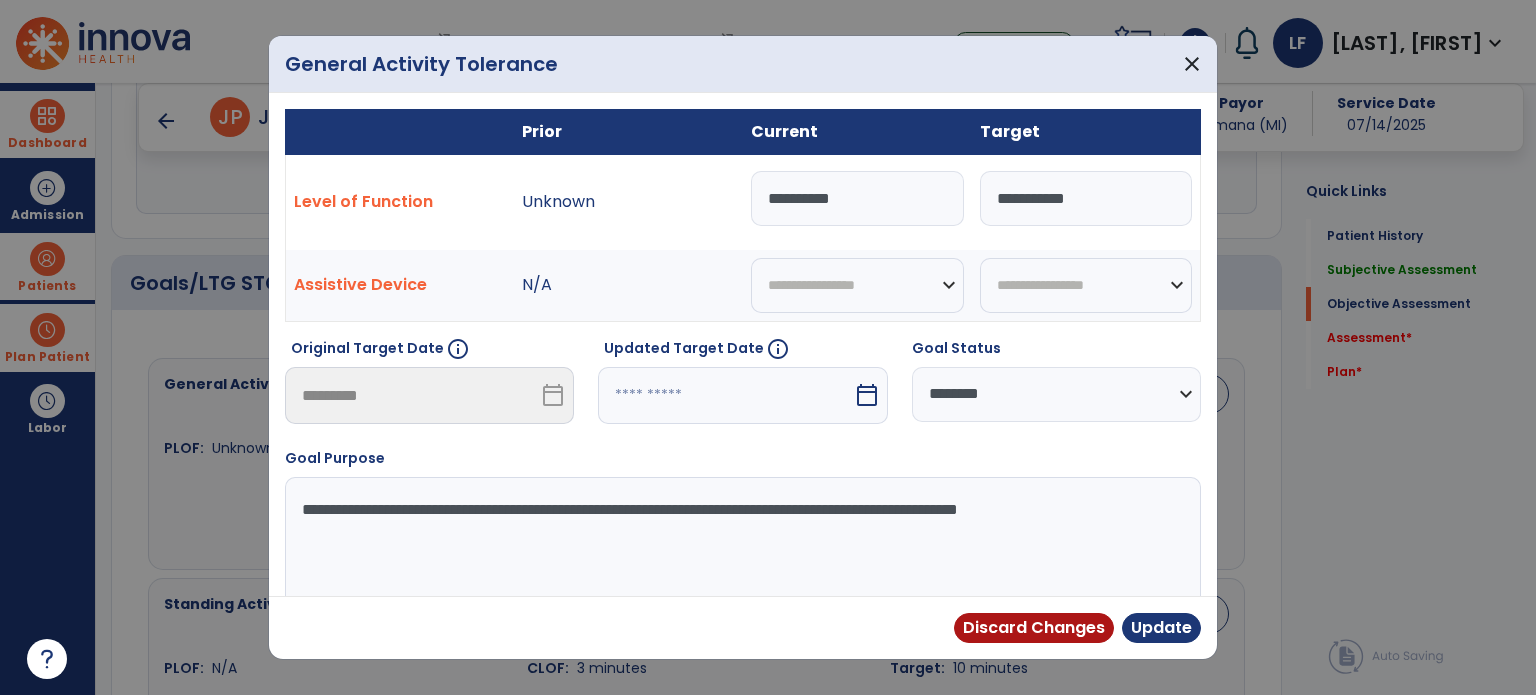click on "*********" at bounding box center (857, 198) 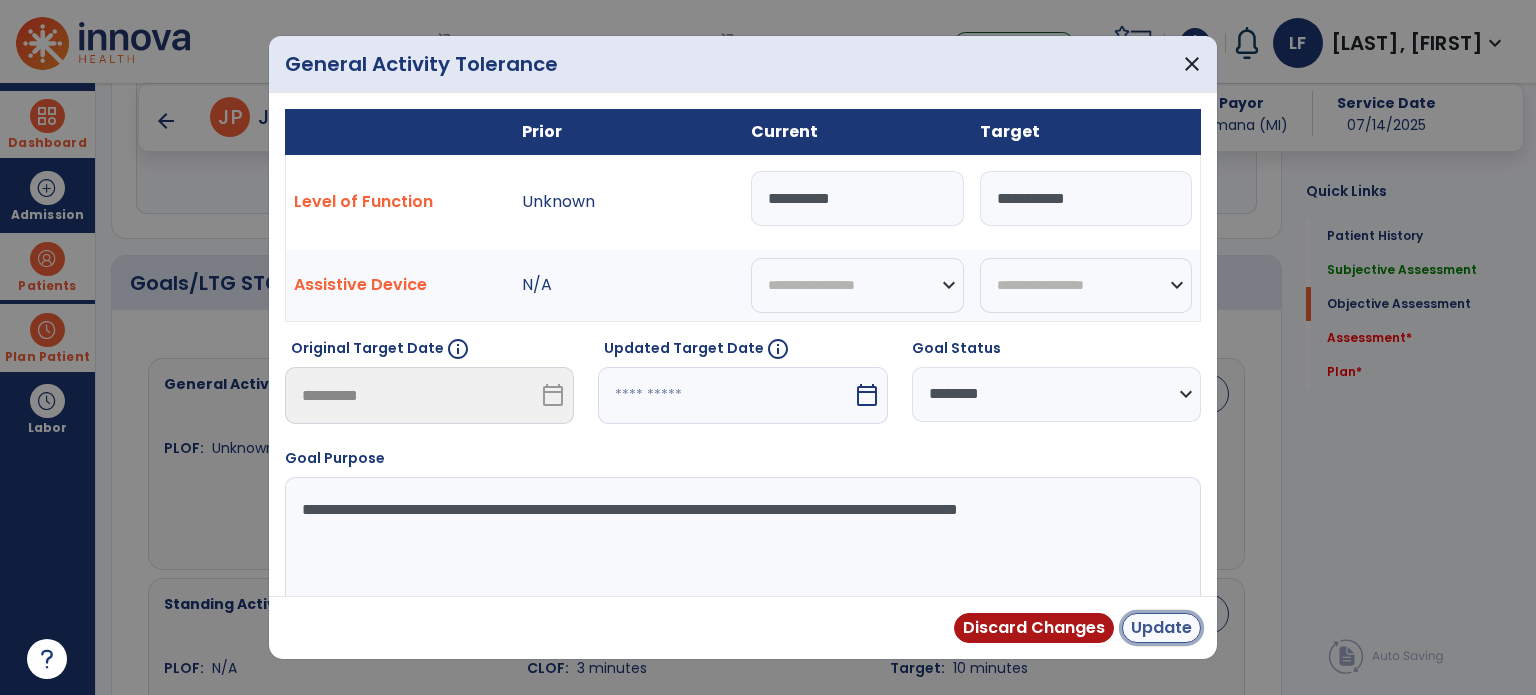 click on "Update" at bounding box center (1161, 628) 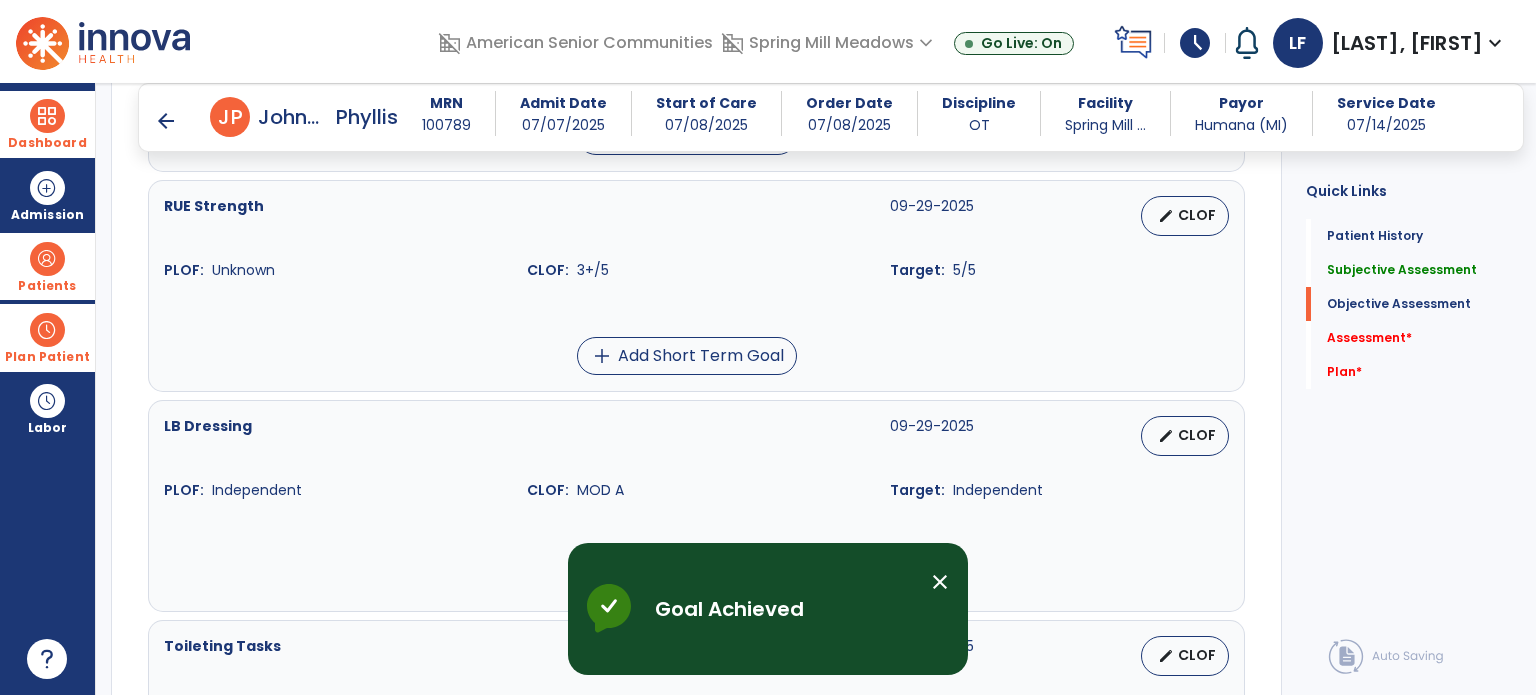 scroll, scrollTop: 1200, scrollLeft: 0, axis: vertical 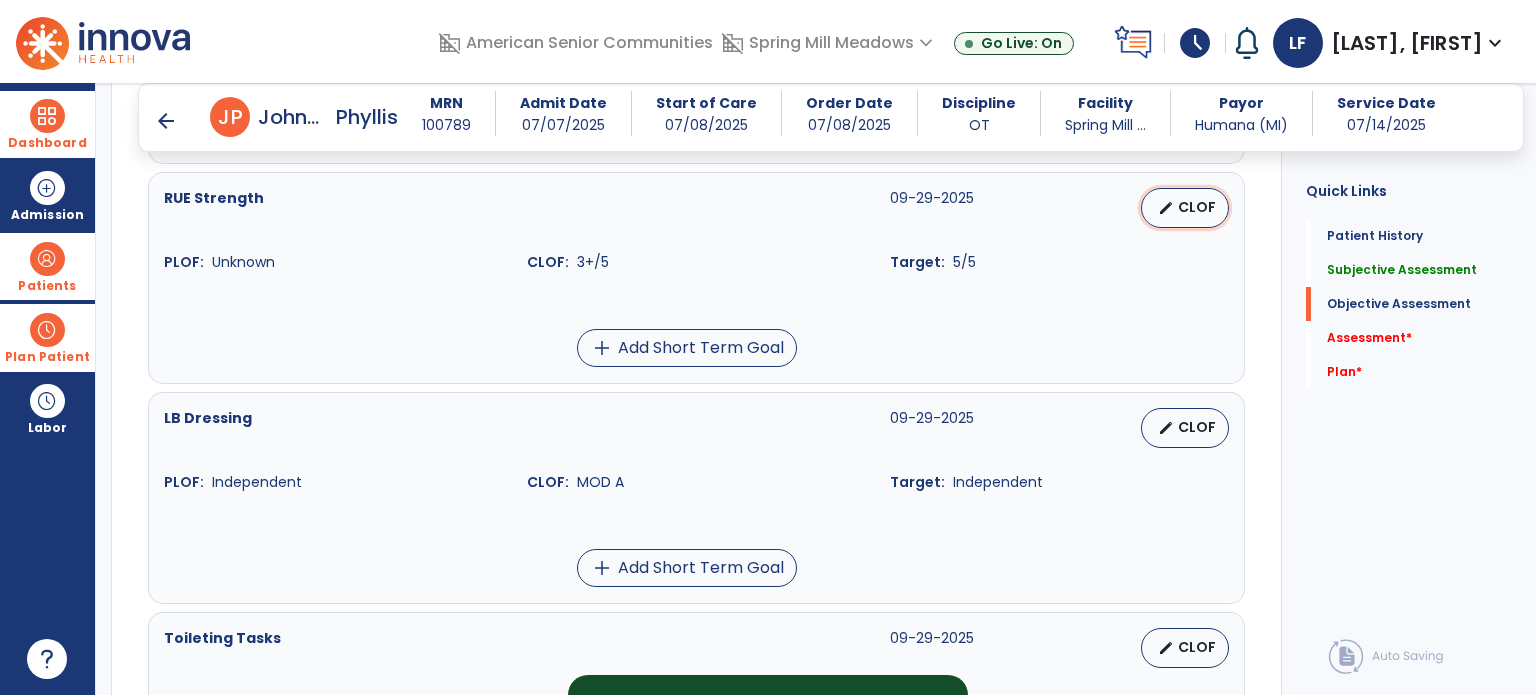 click on "edit   CLOF" at bounding box center [1185, 208] 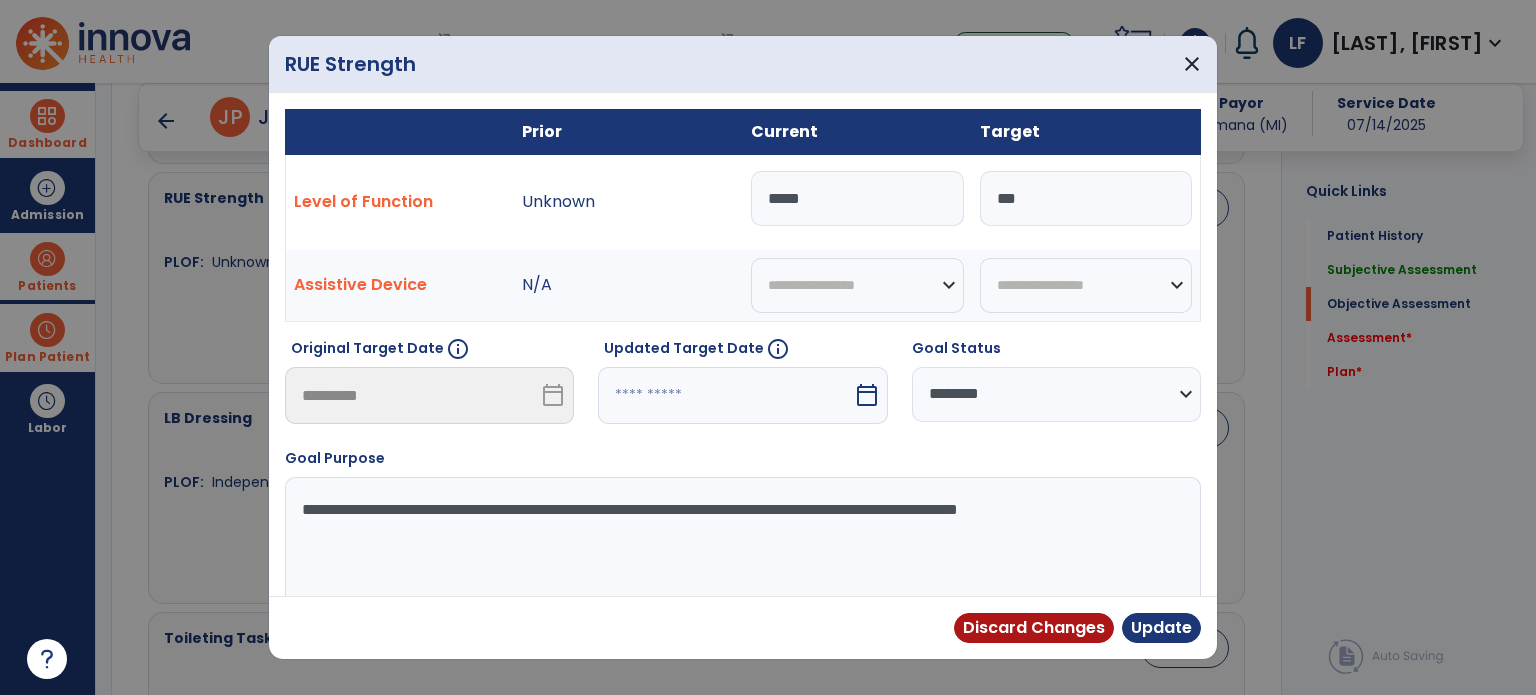 click on "****" at bounding box center [857, 198] 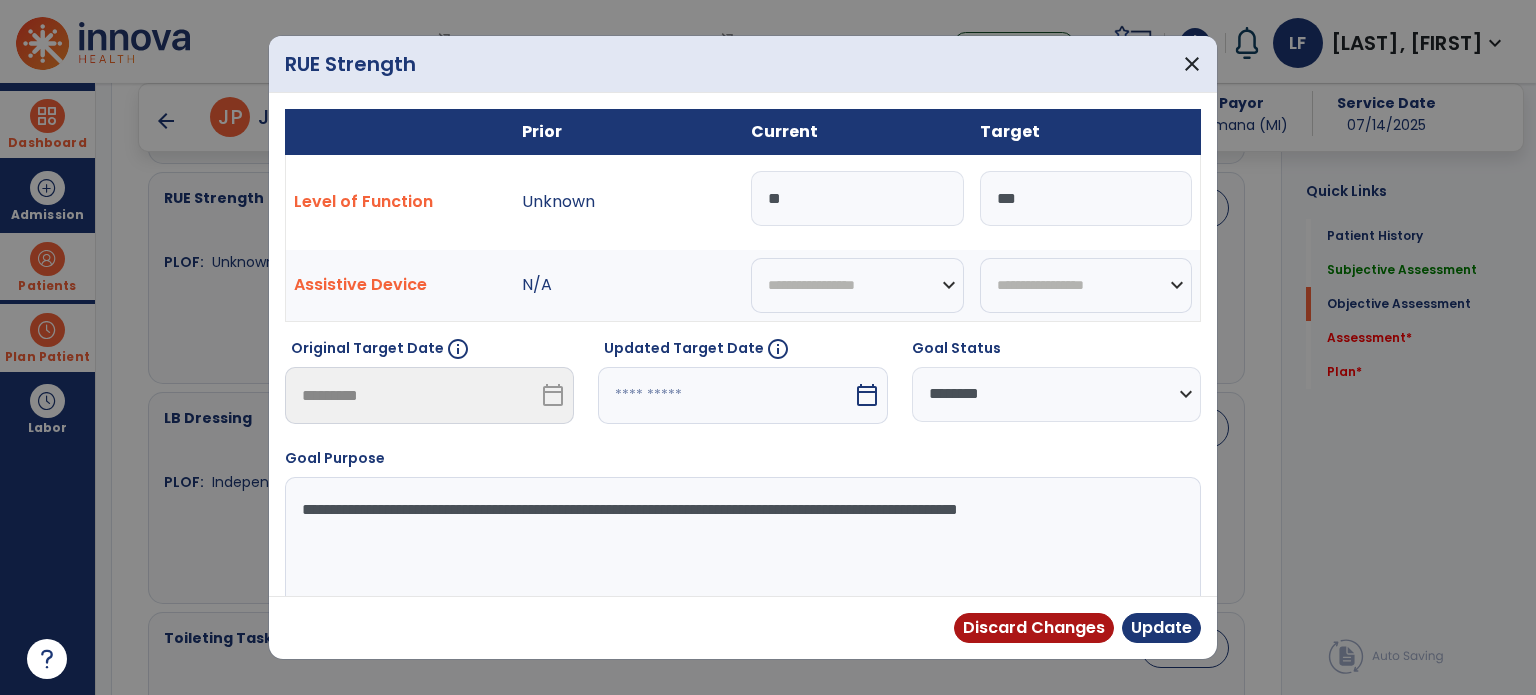 type on "*" 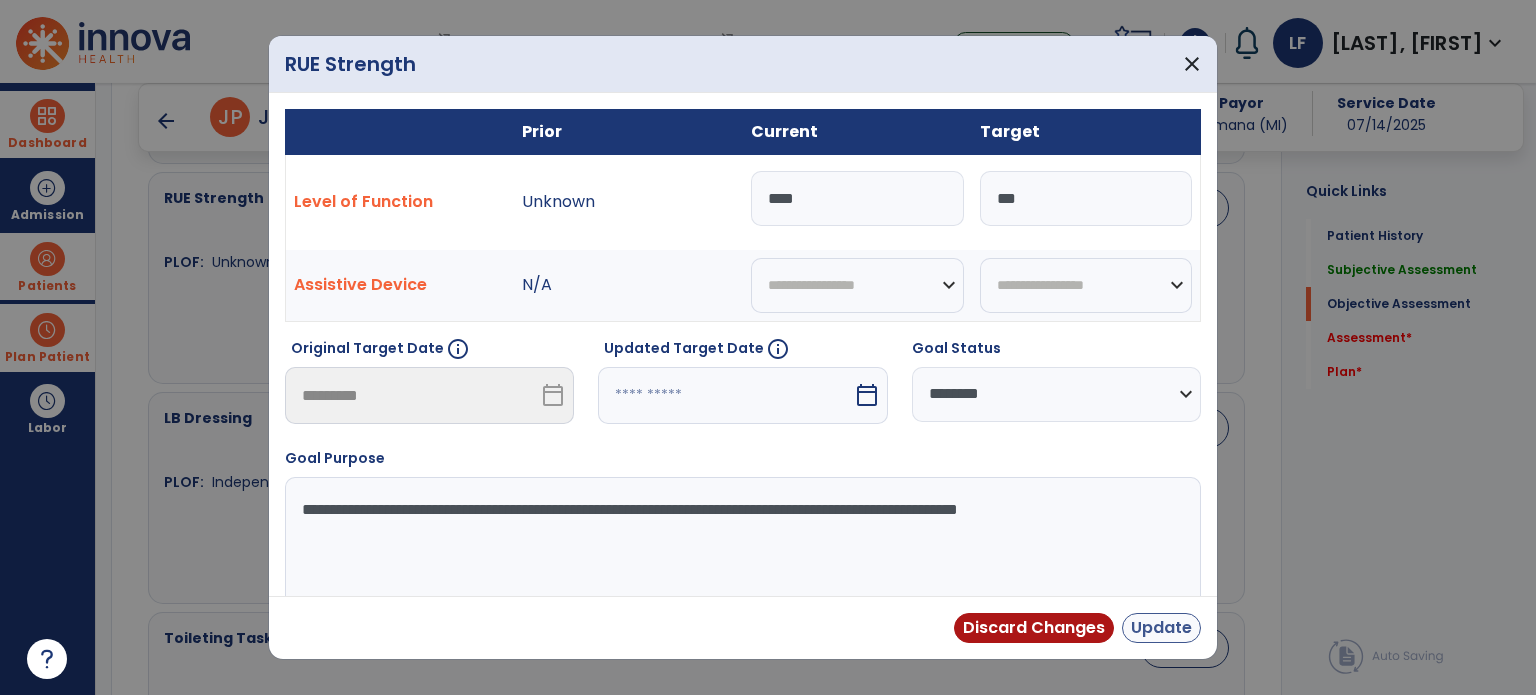 type on "****" 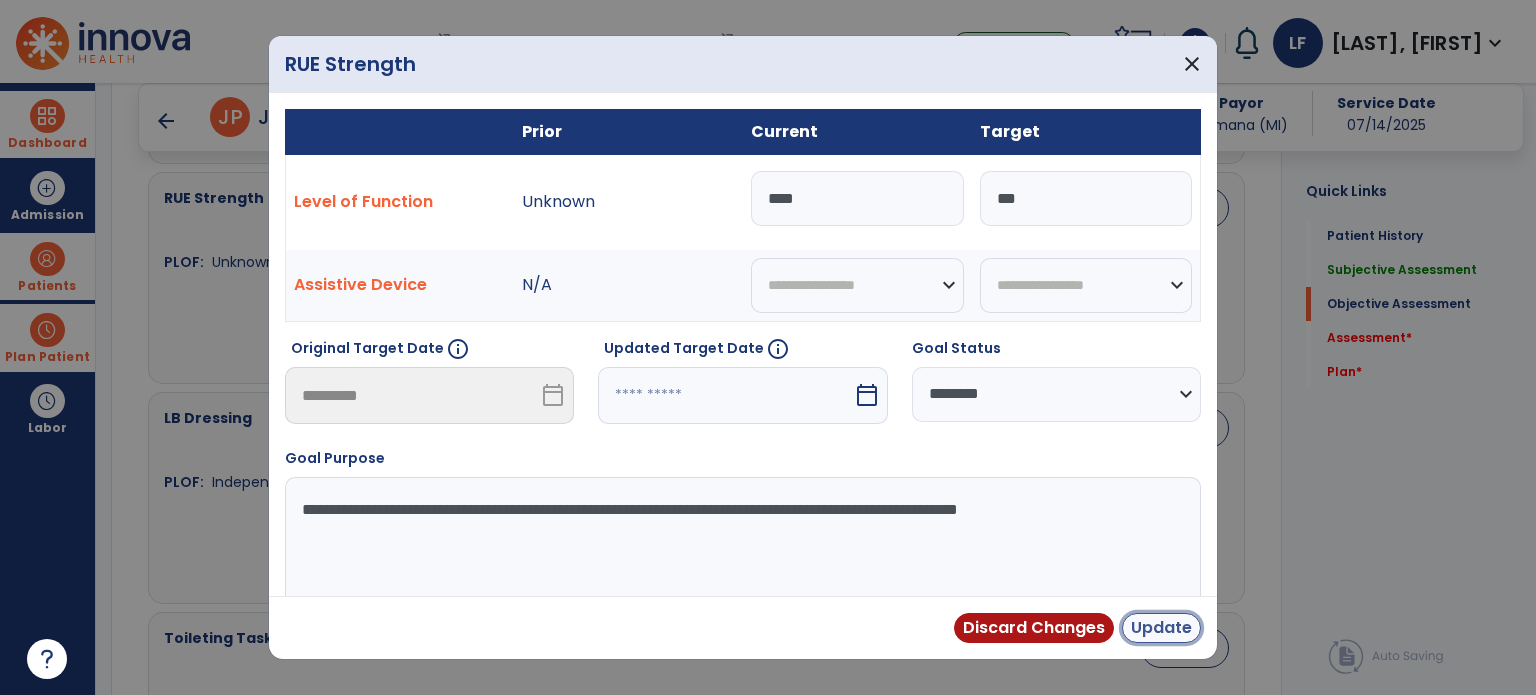 click on "Update" at bounding box center (1161, 628) 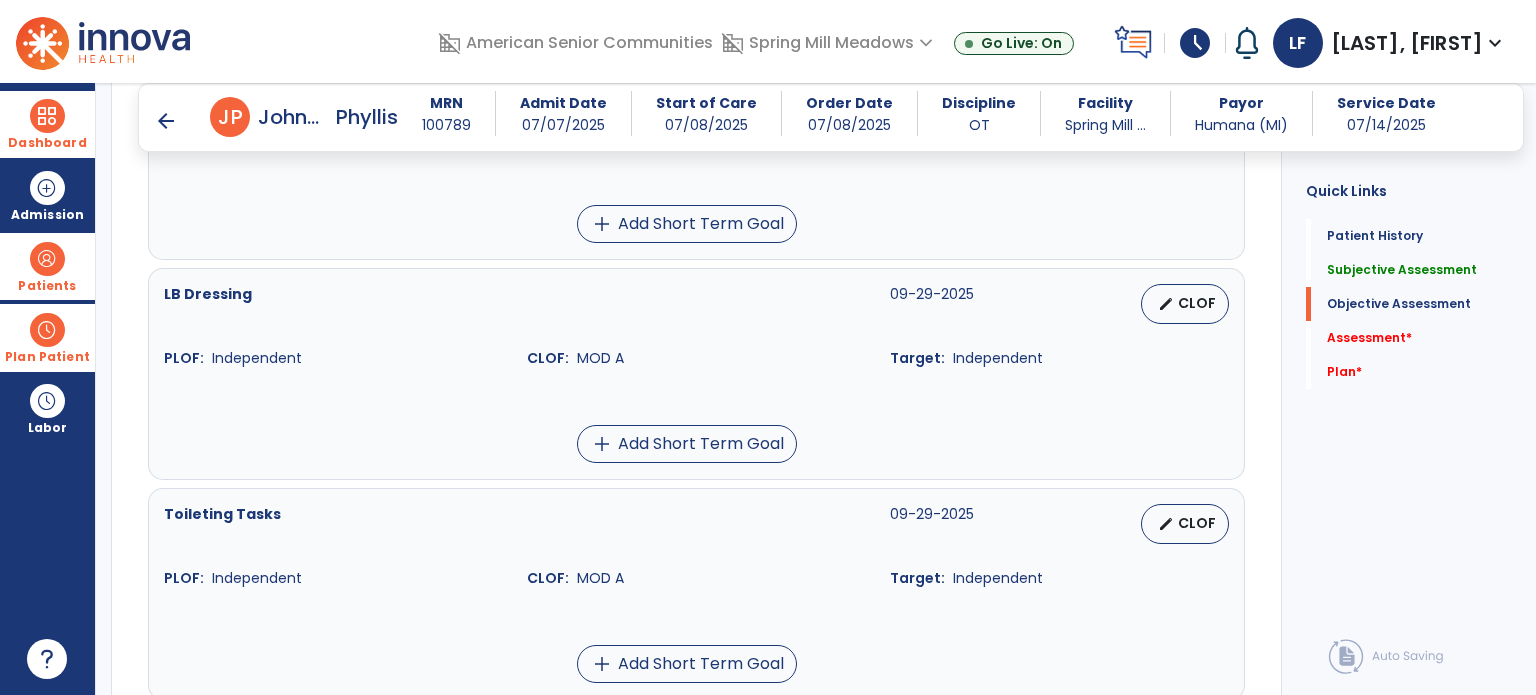 scroll, scrollTop: 1326, scrollLeft: 0, axis: vertical 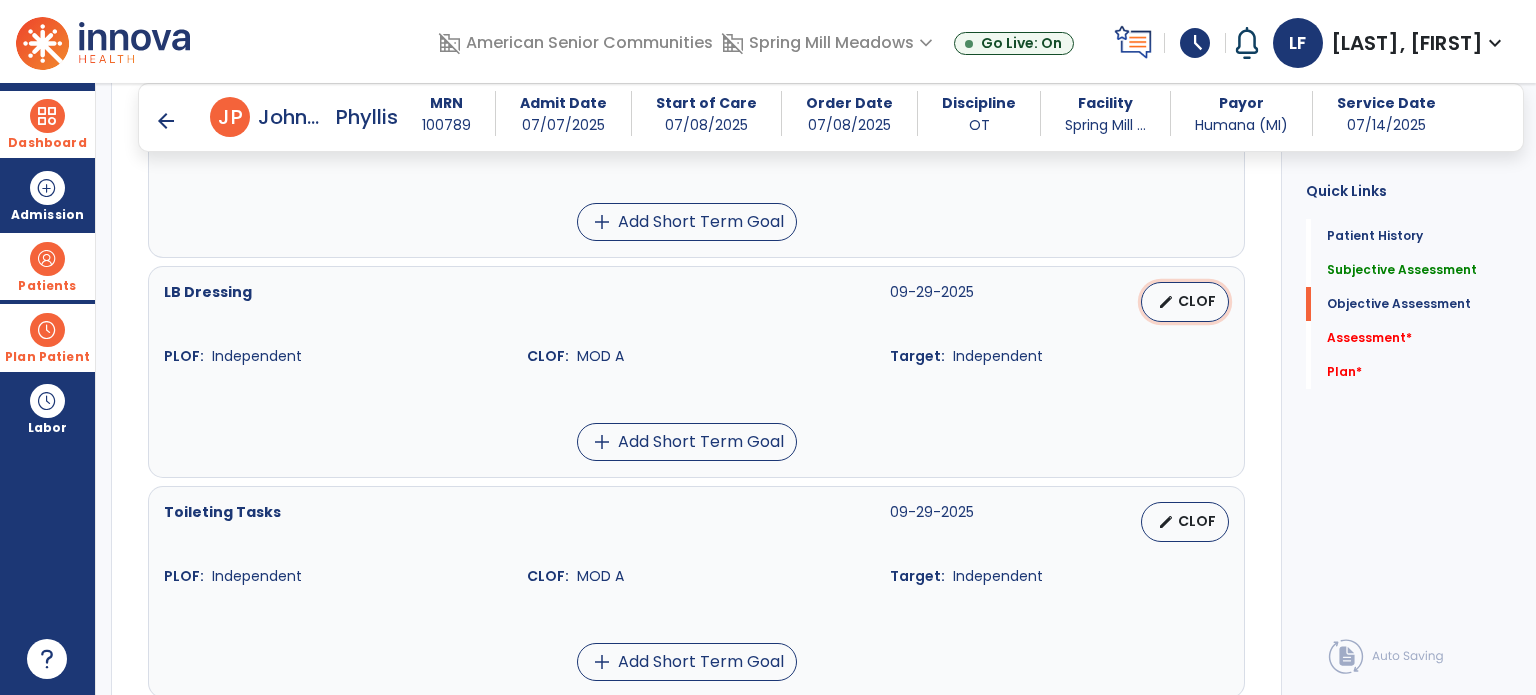 click on "edit" at bounding box center [1166, 302] 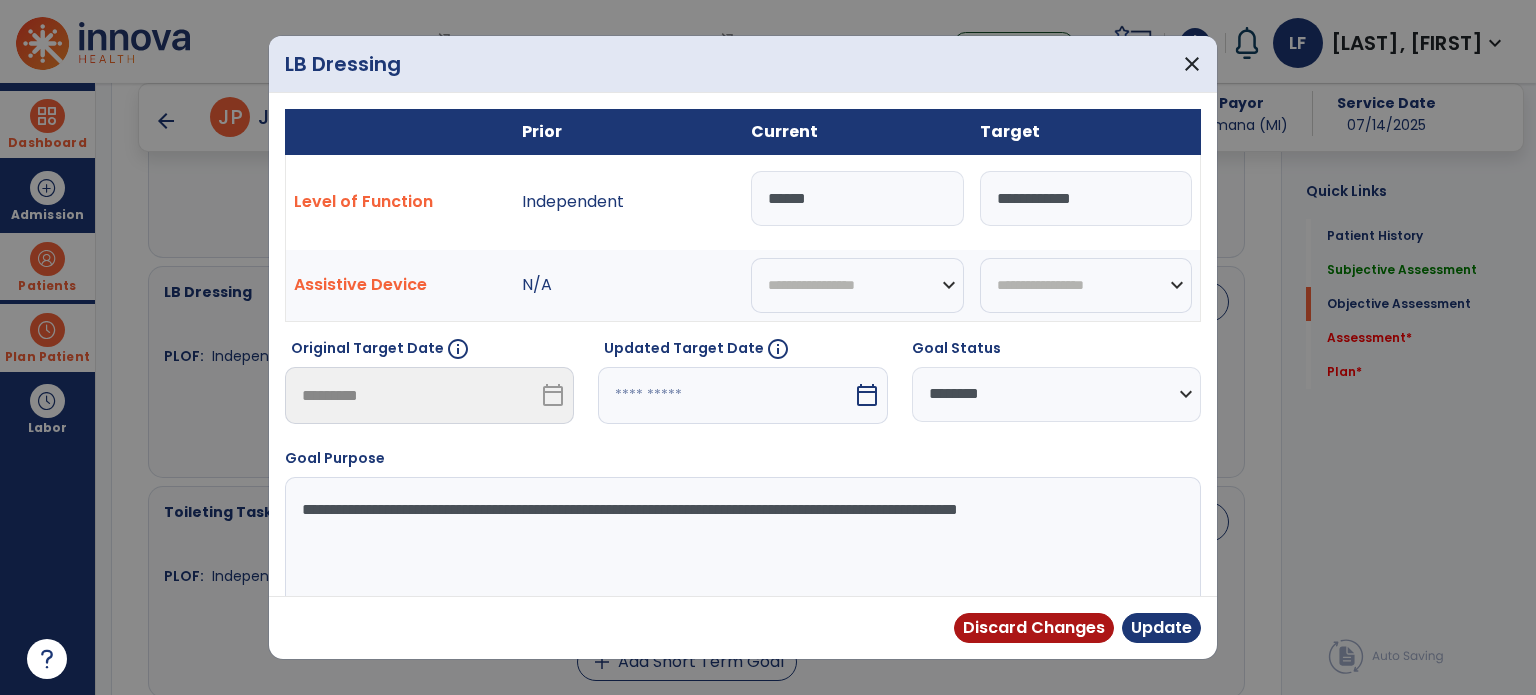 click on "*****" at bounding box center (857, 198) 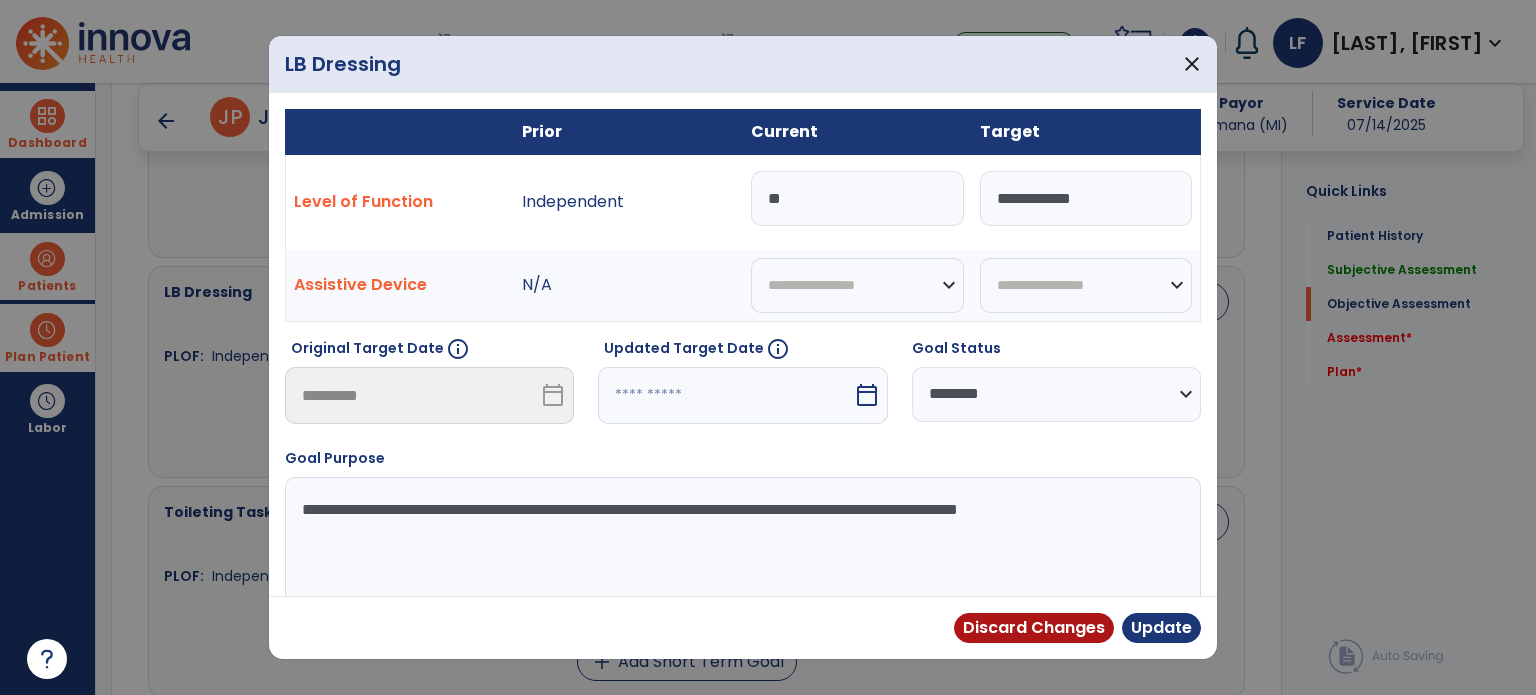 type on "*" 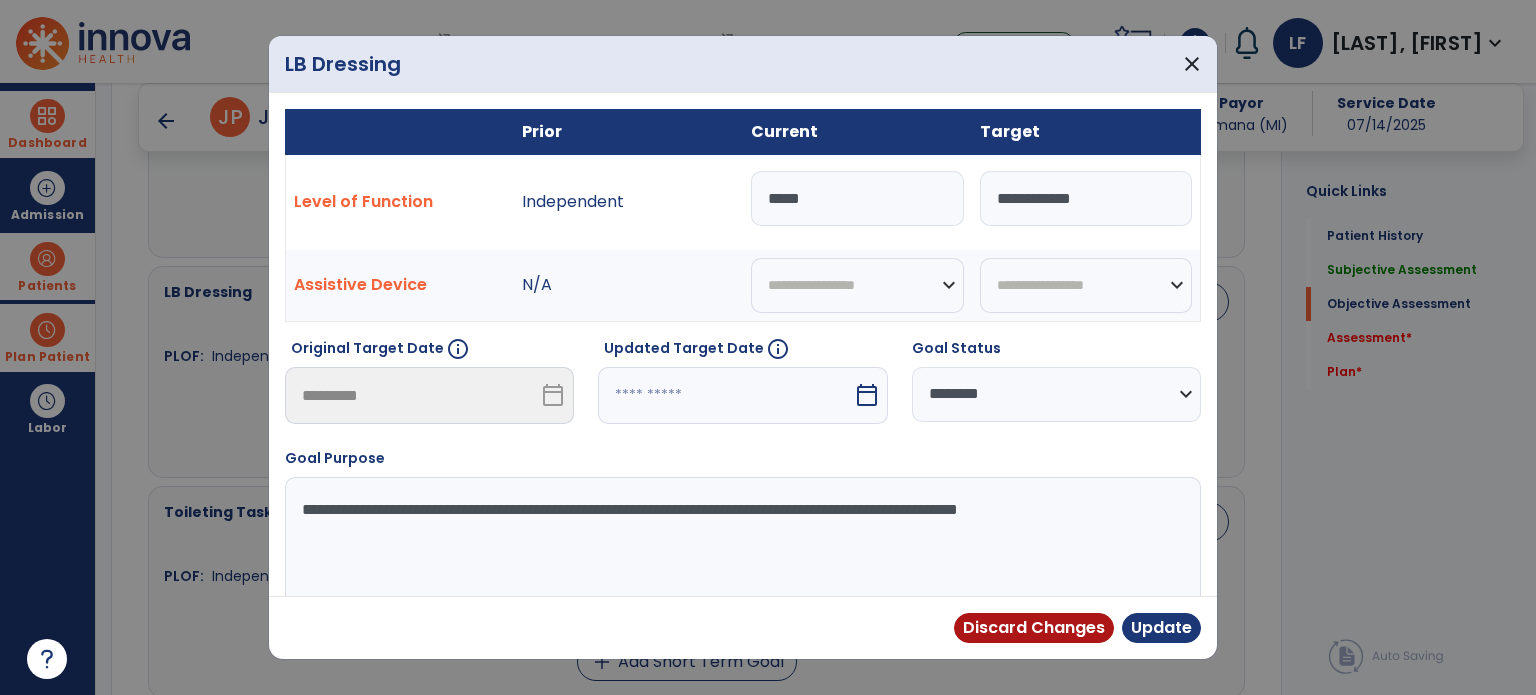 type on "*****" 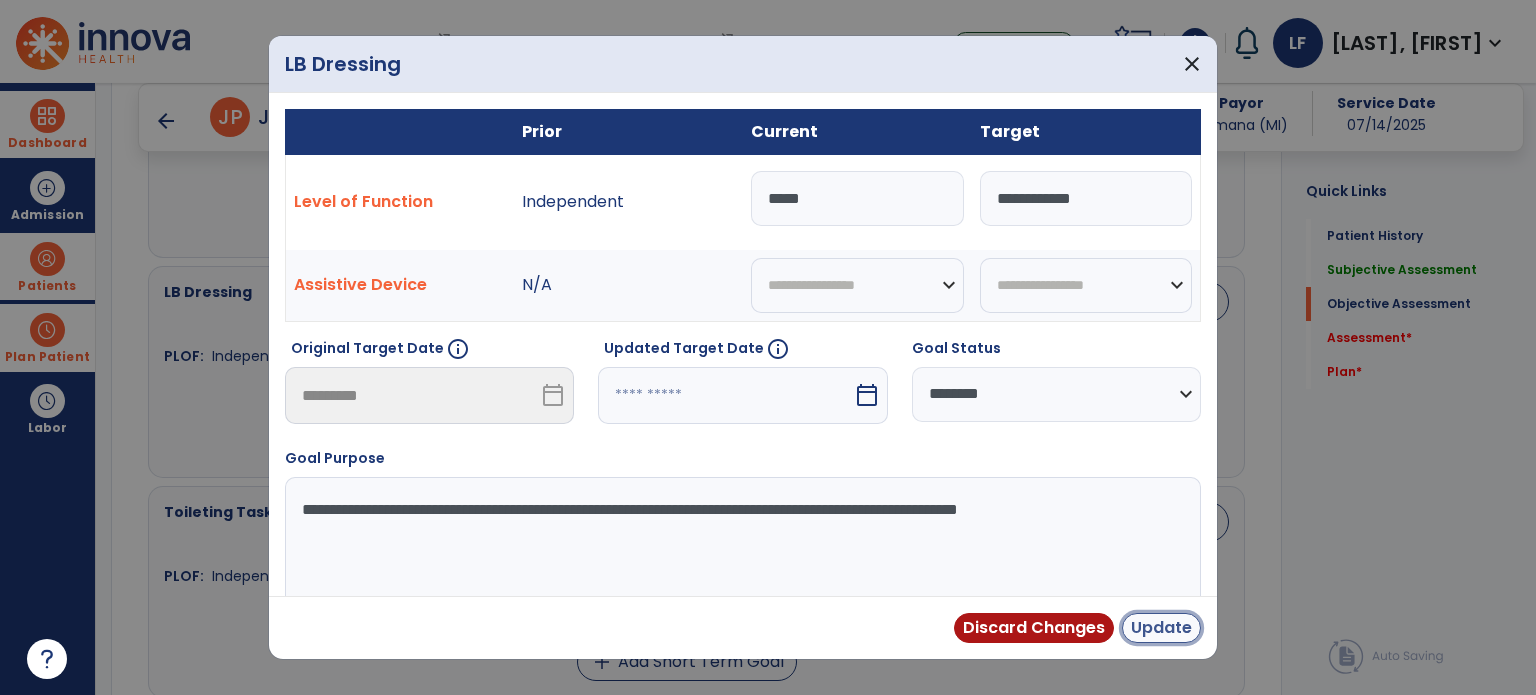 click on "Update" at bounding box center [1161, 628] 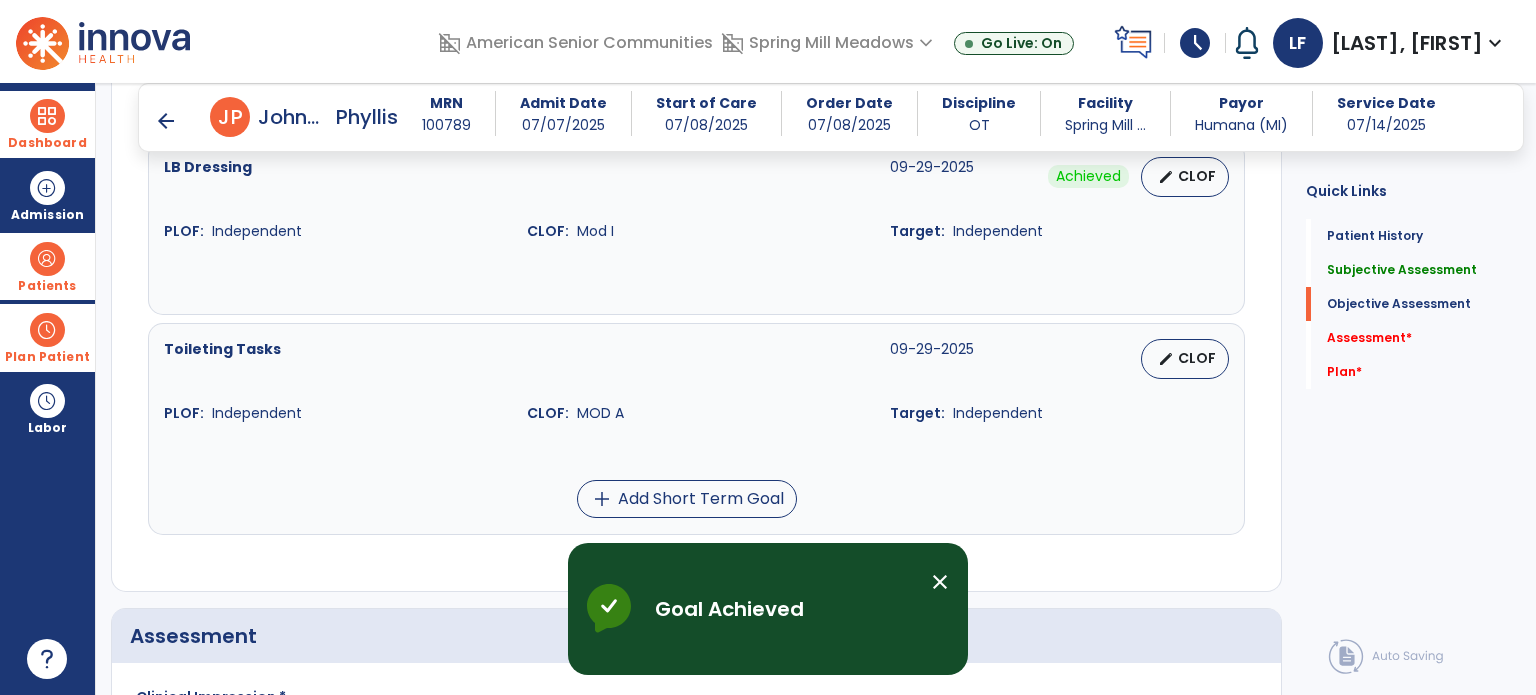 scroll, scrollTop: 1462, scrollLeft: 0, axis: vertical 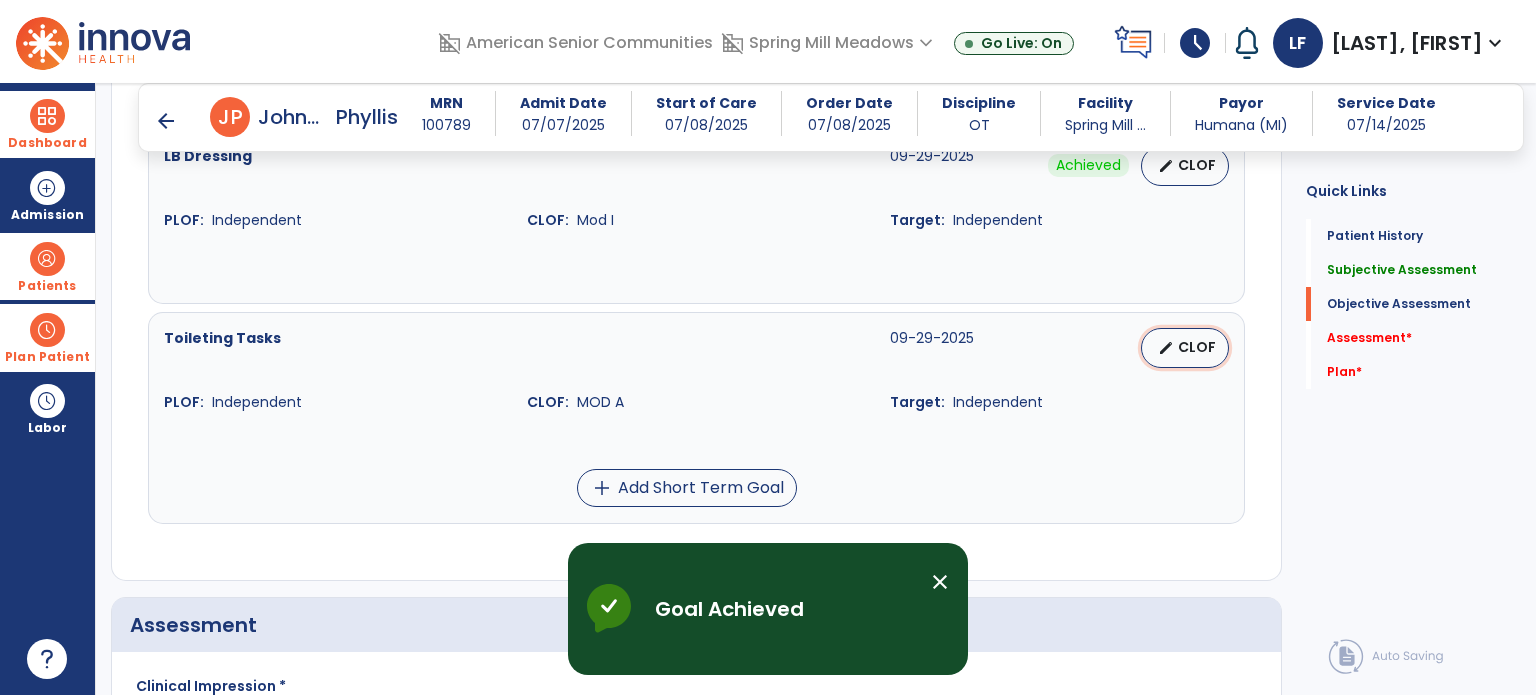 click on "edit" at bounding box center [1166, 348] 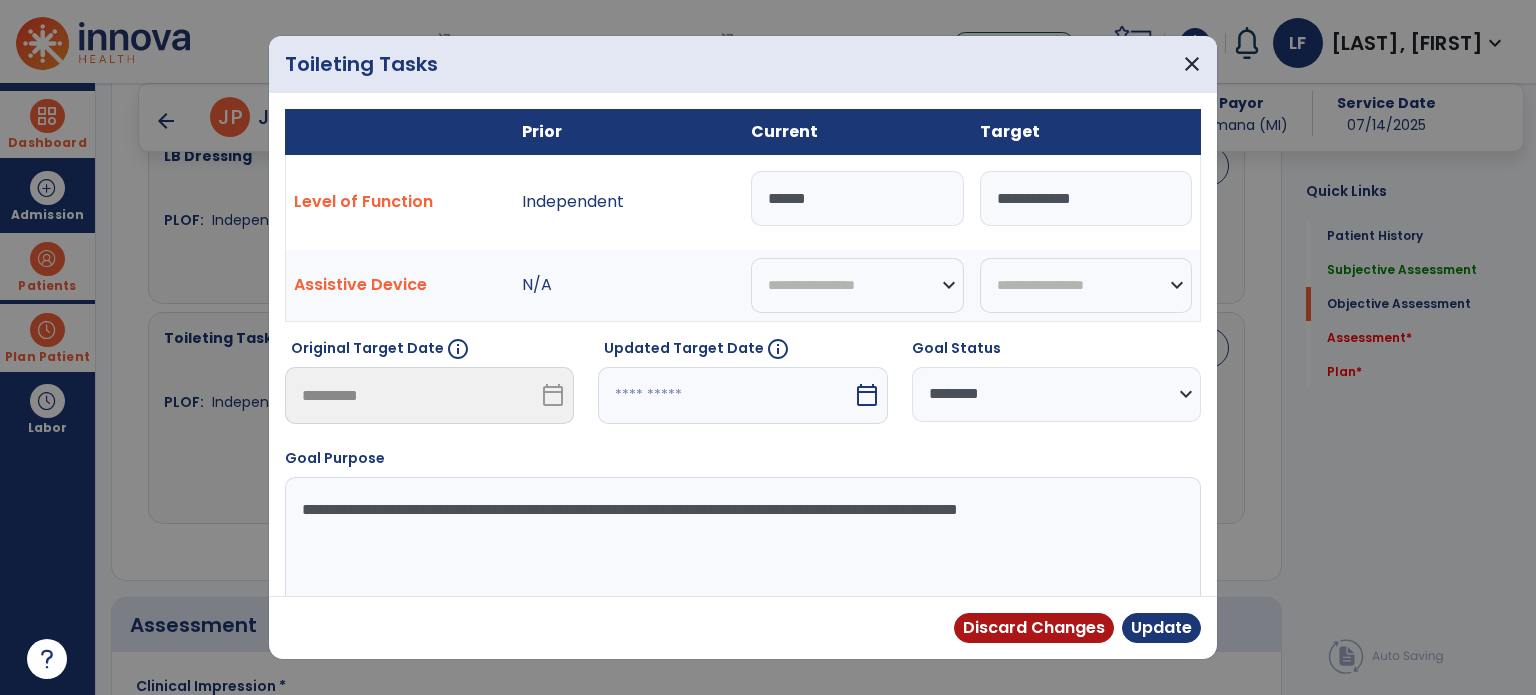 click on "*****" at bounding box center (857, 198) 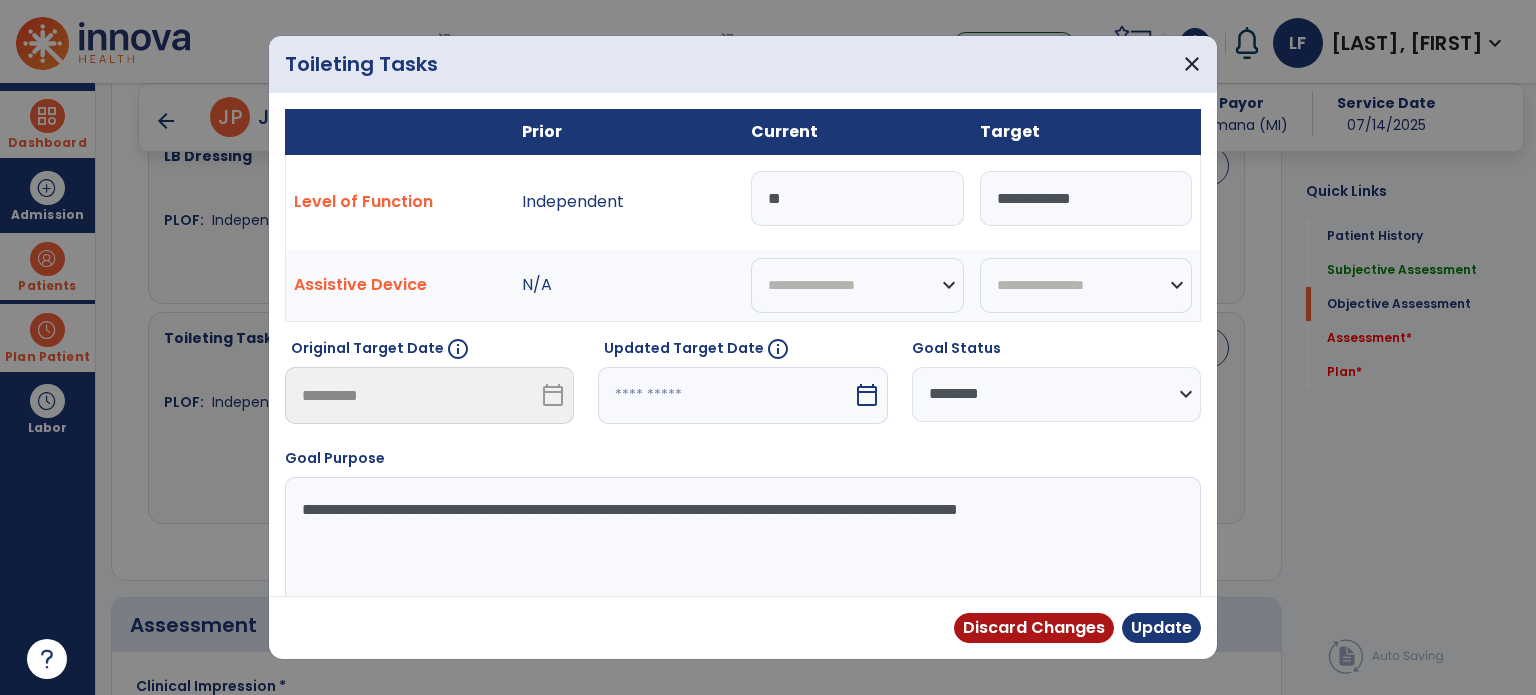 type on "*" 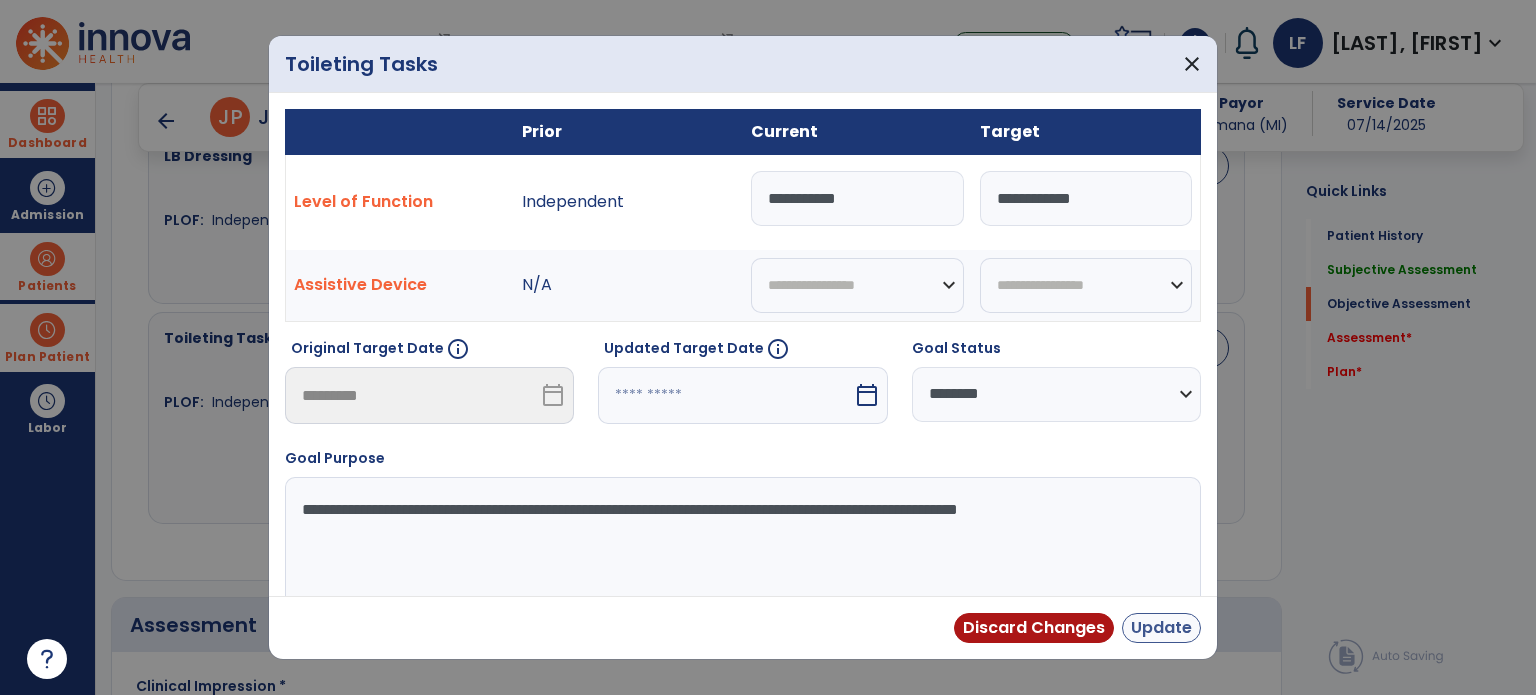 type on "**********" 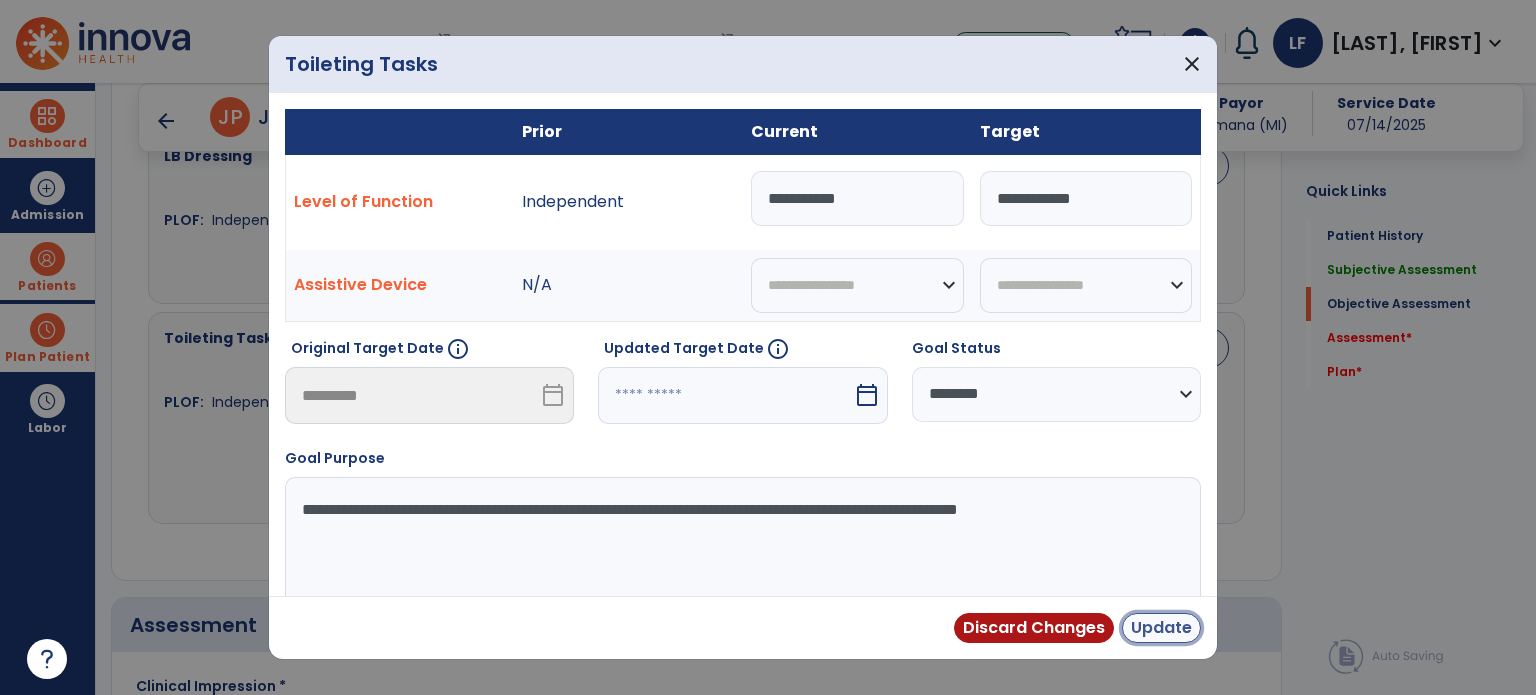 click on "Update" at bounding box center [1161, 628] 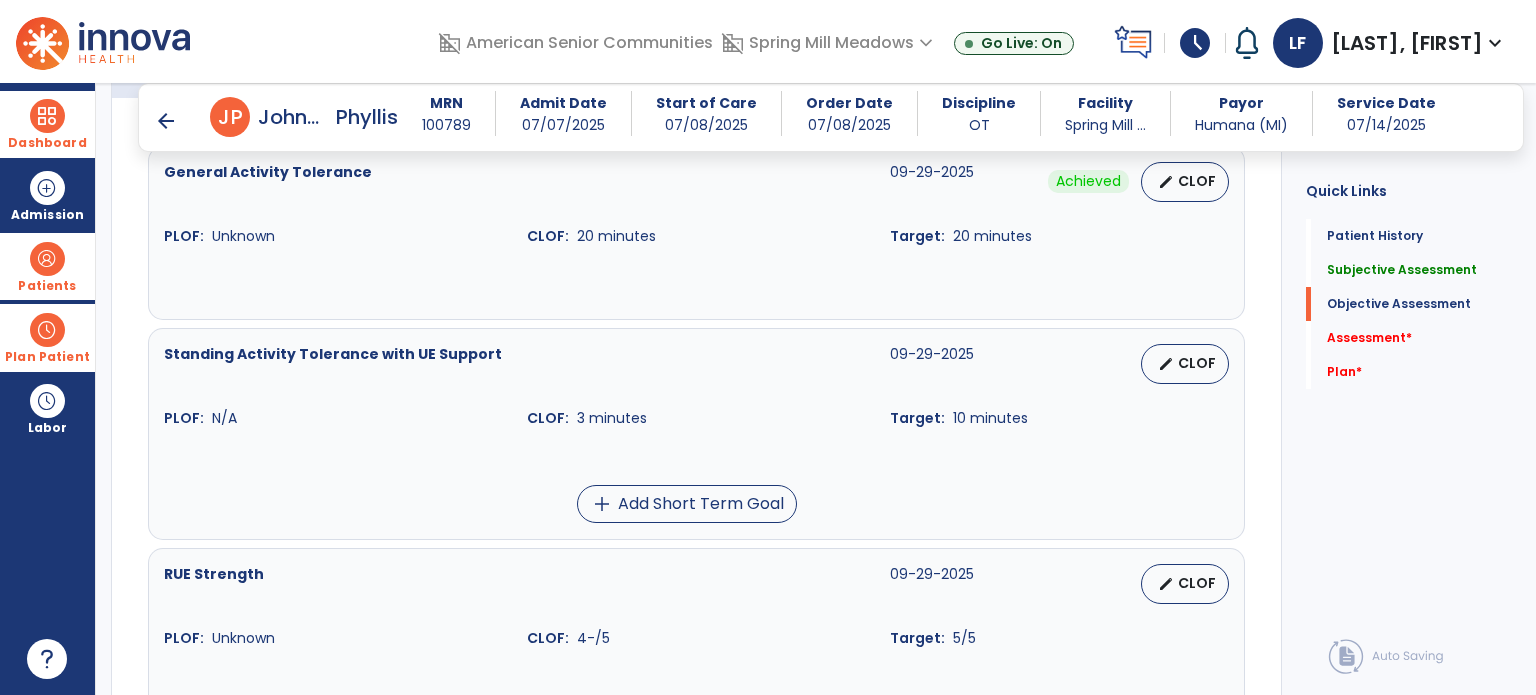 scroll, scrollTop: 824, scrollLeft: 0, axis: vertical 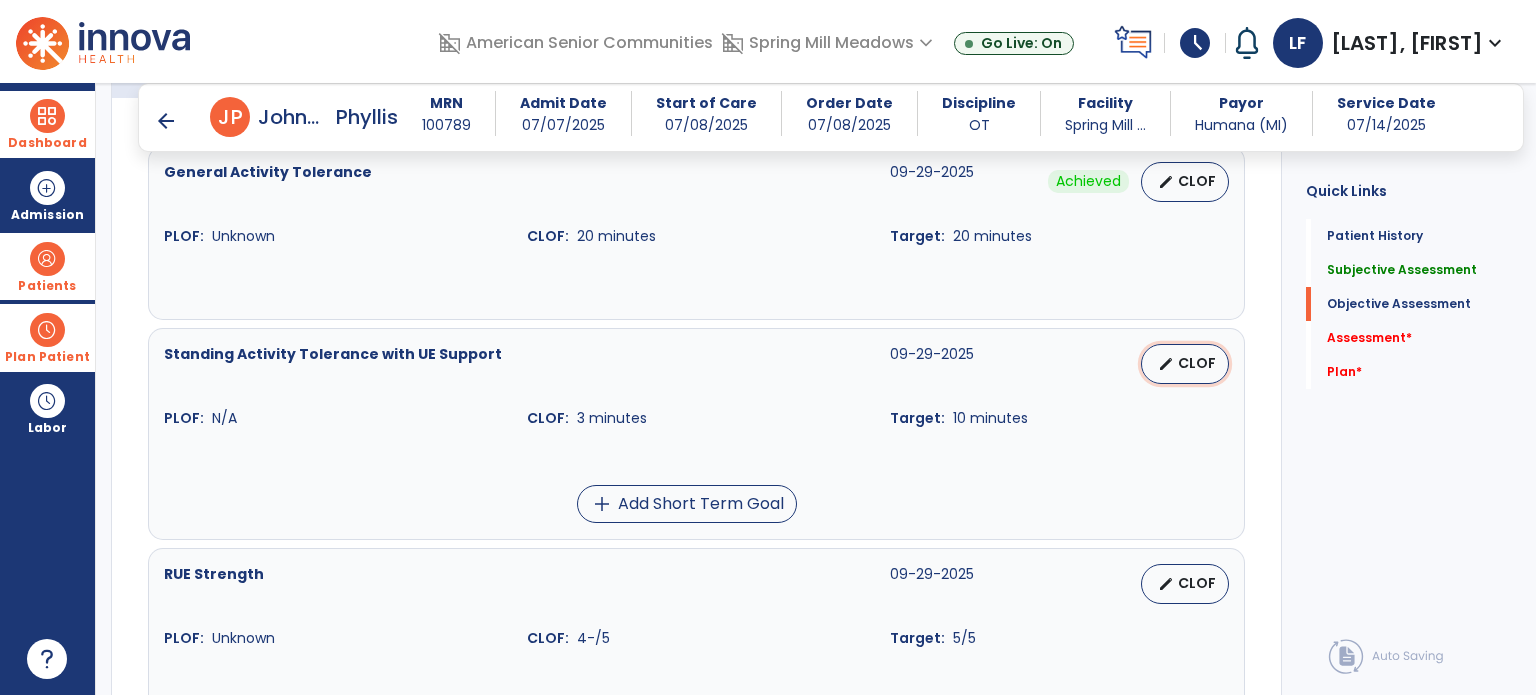 click on "edit" at bounding box center (1166, 364) 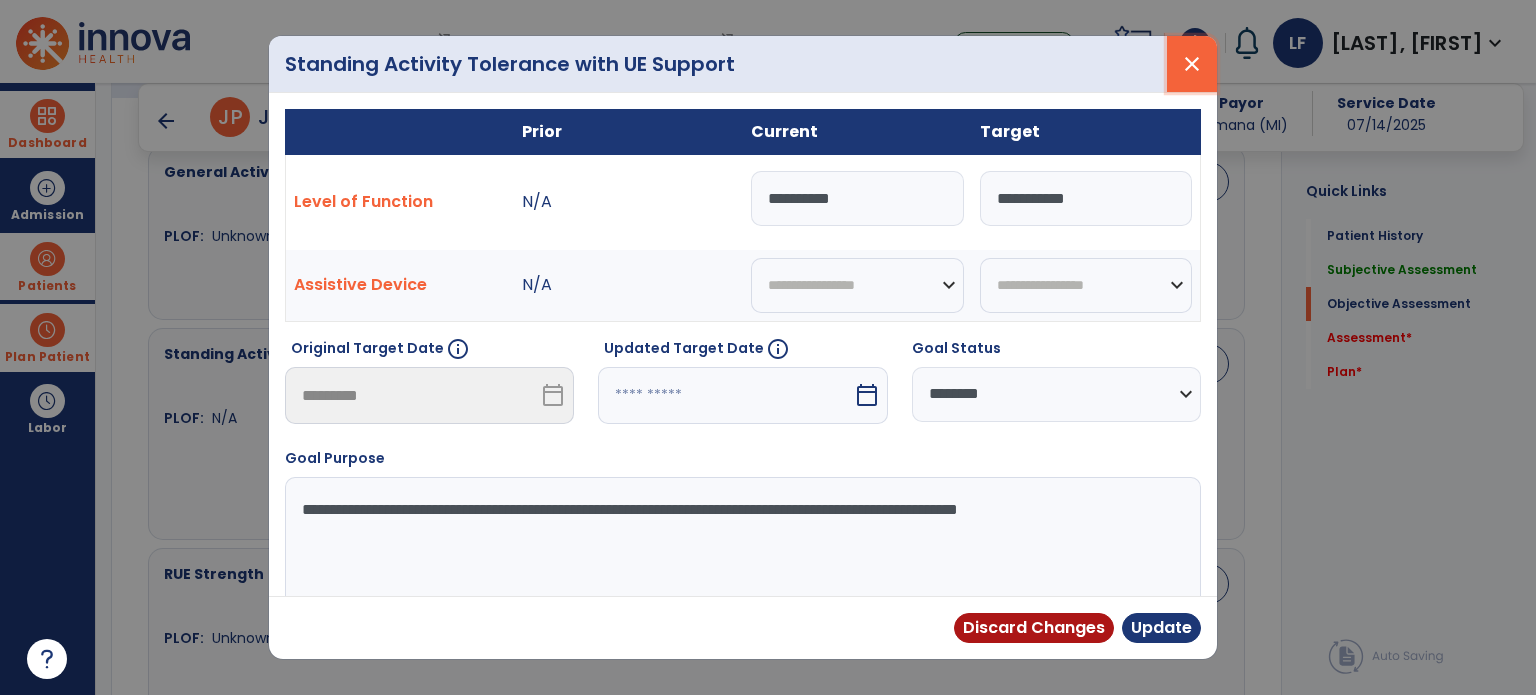 click on "close" at bounding box center (1192, 64) 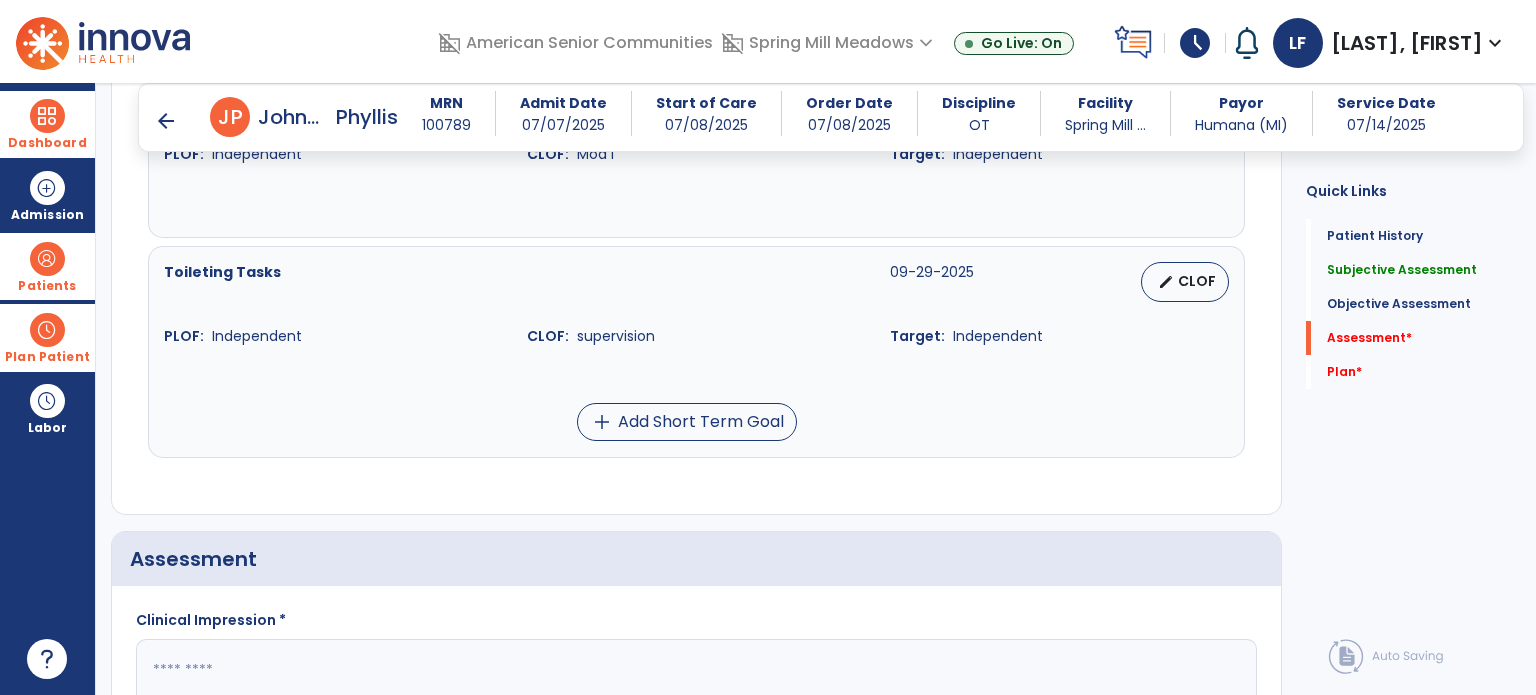 scroll, scrollTop: 1832, scrollLeft: 0, axis: vertical 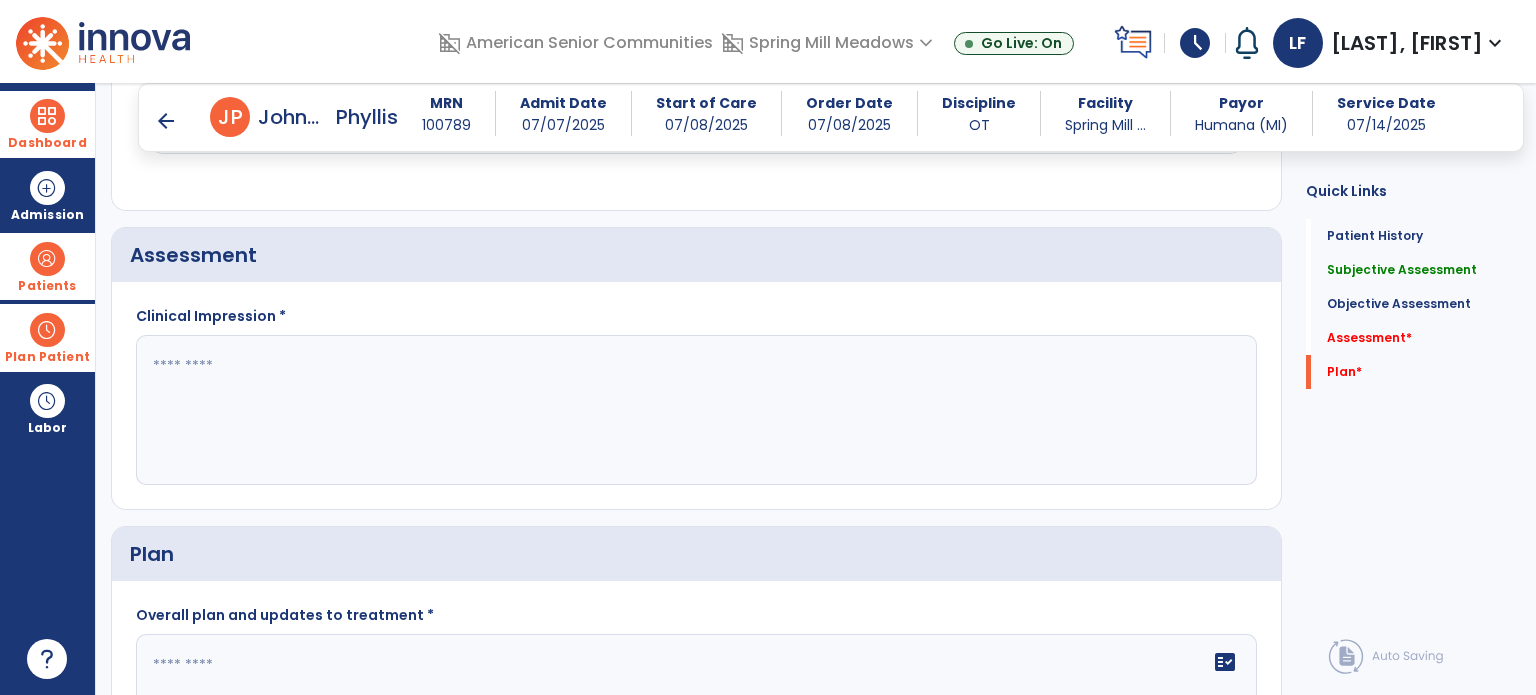 click 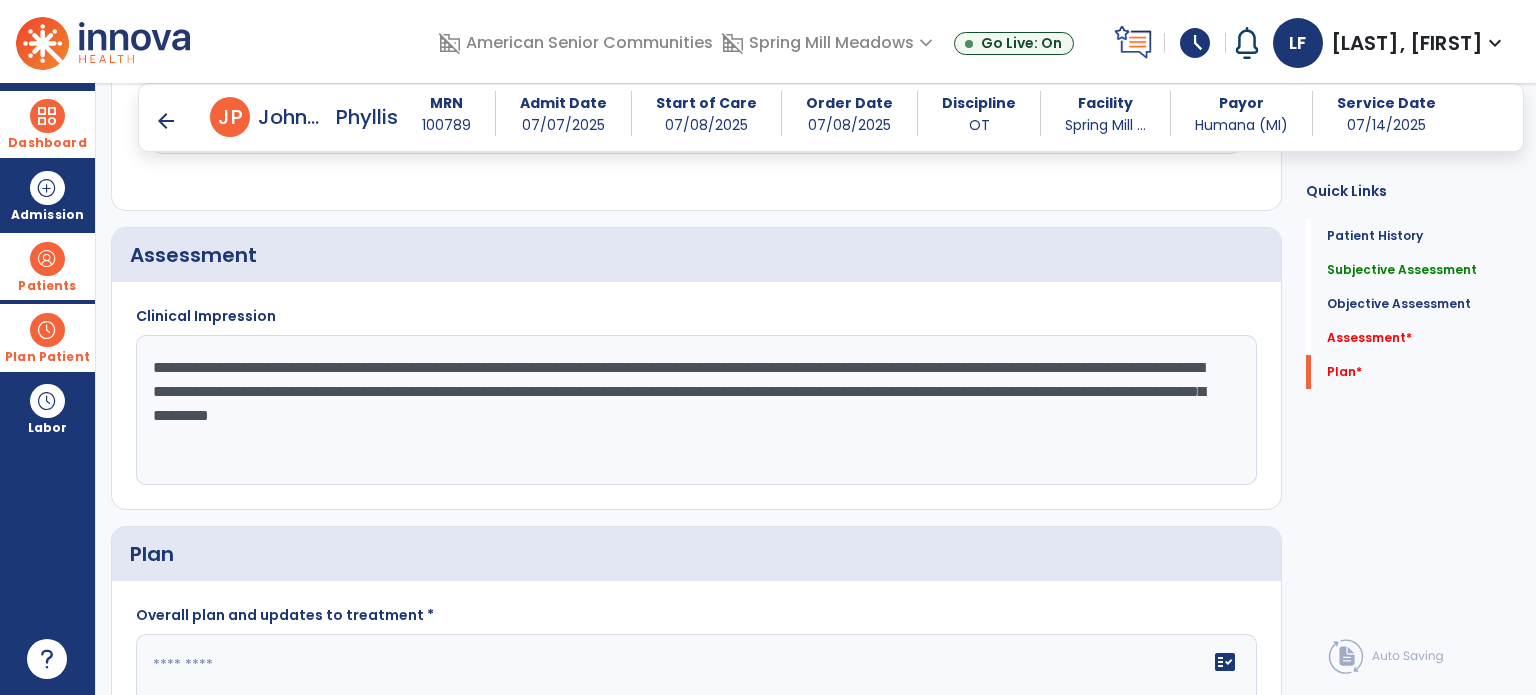 scroll, scrollTop: 2010, scrollLeft: 0, axis: vertical 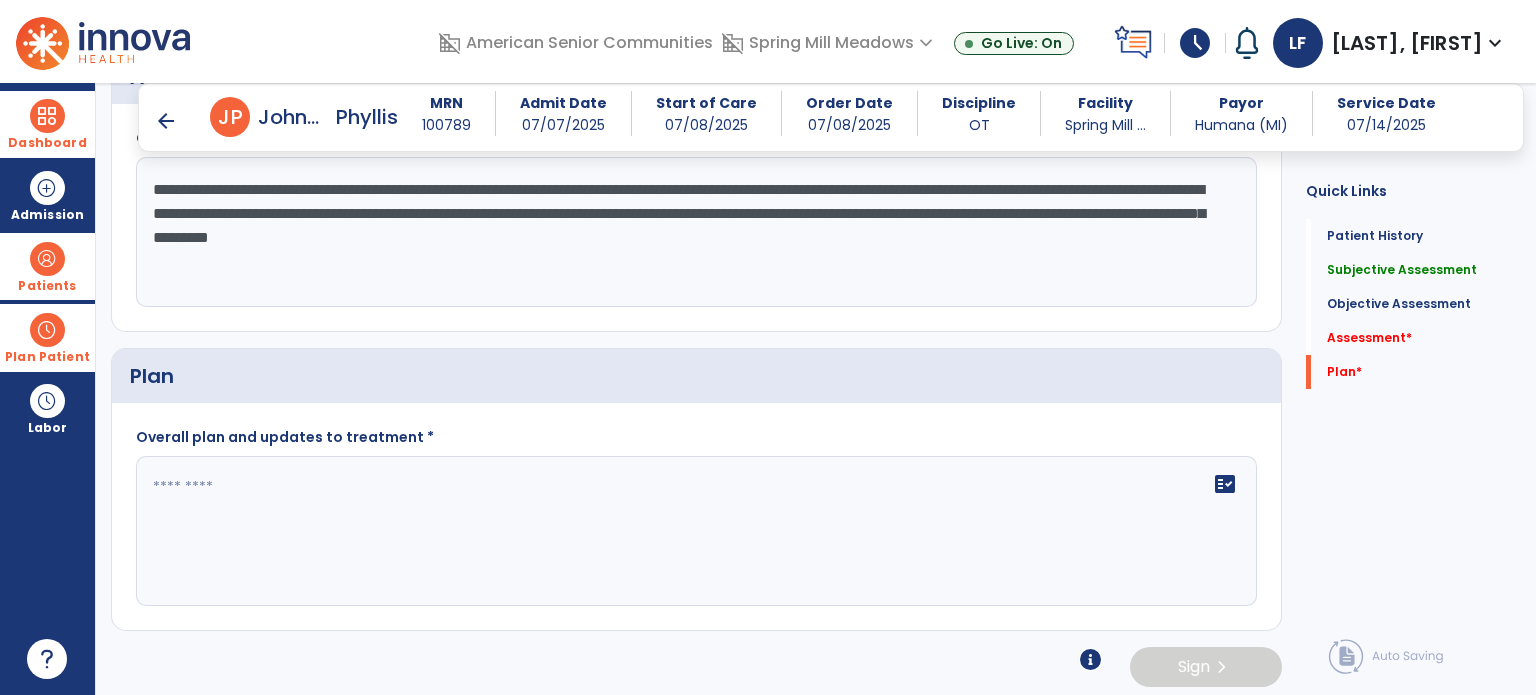 type on "**********" 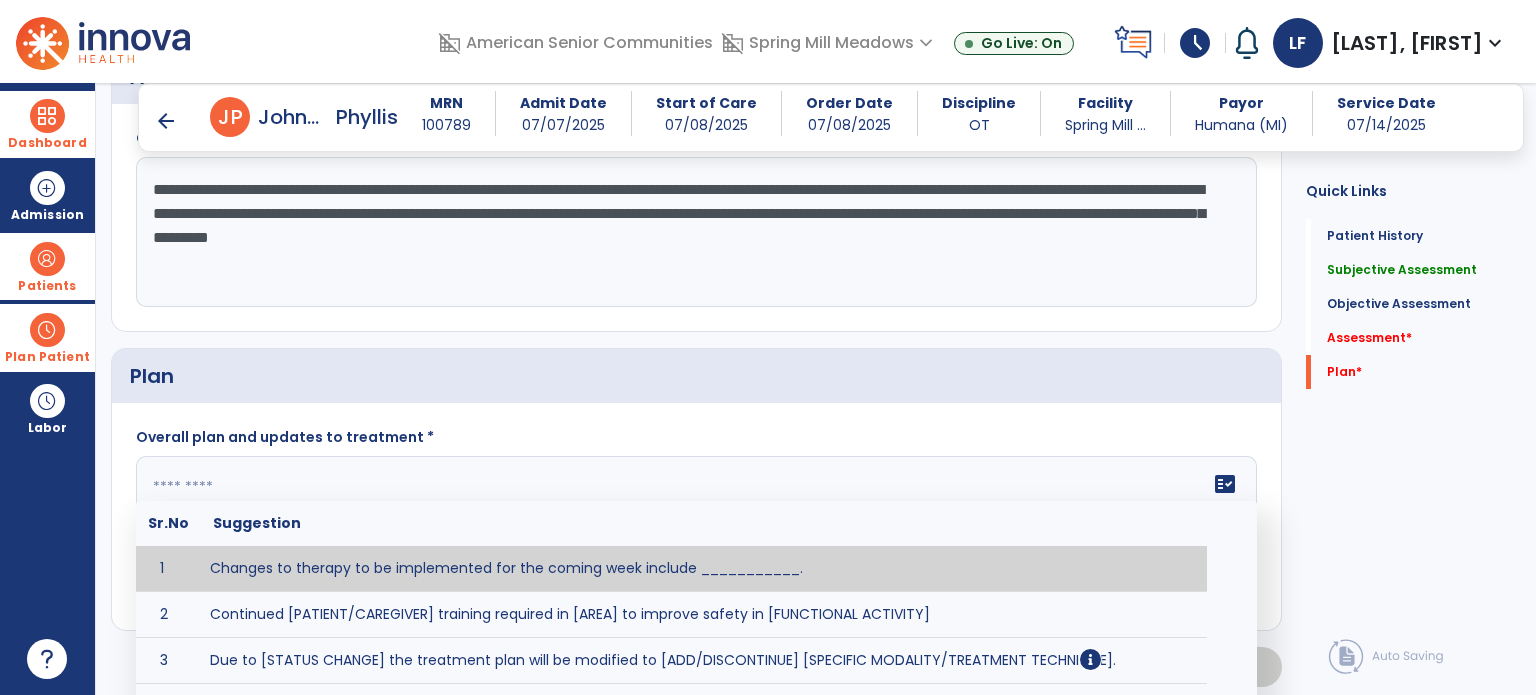 click 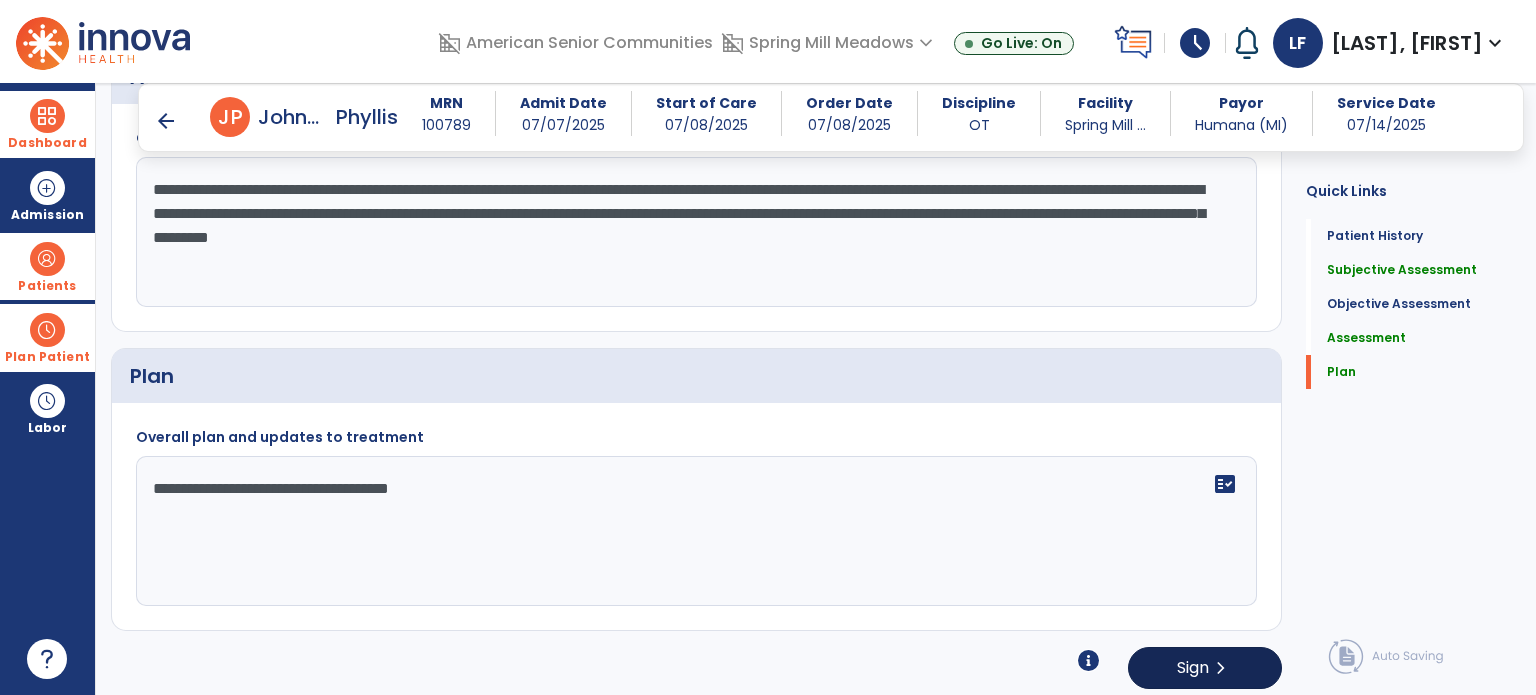 type on "**********" 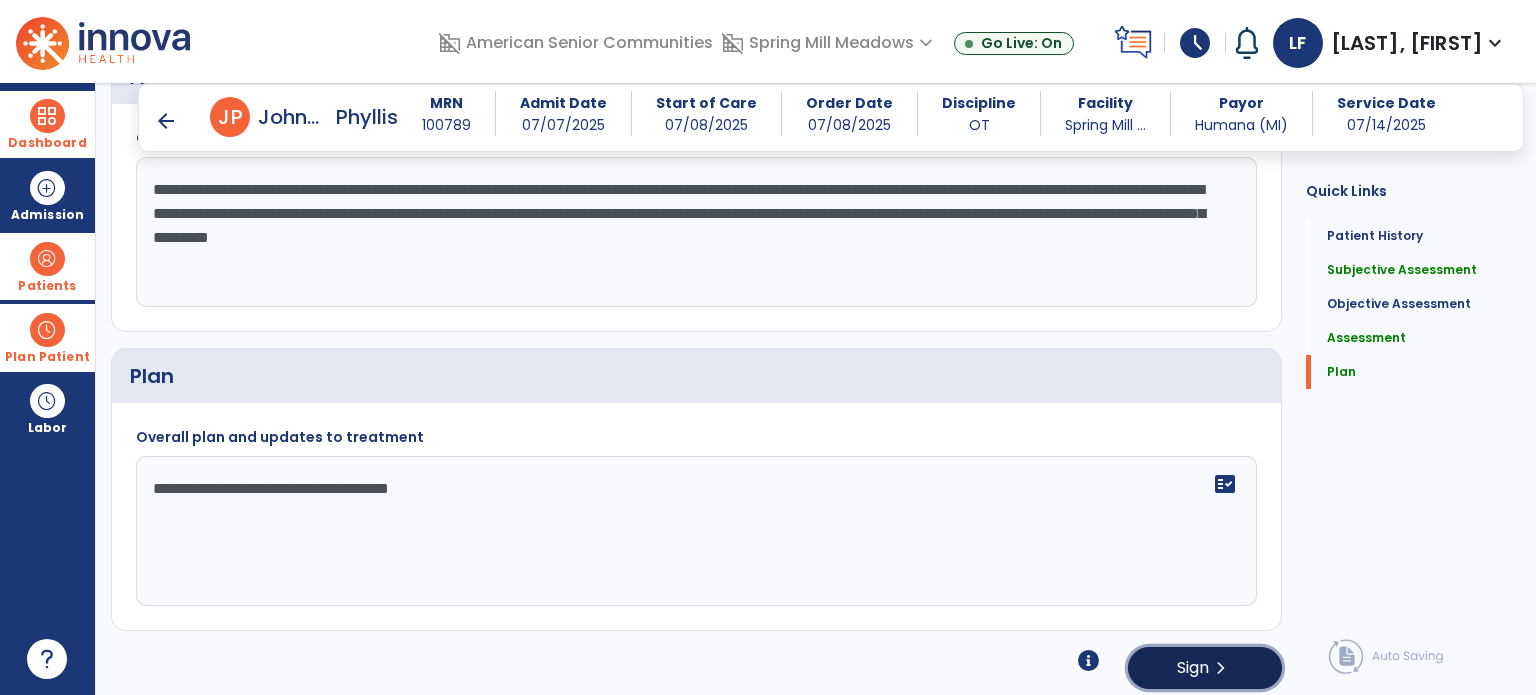 click on "Sign  chevron_right" 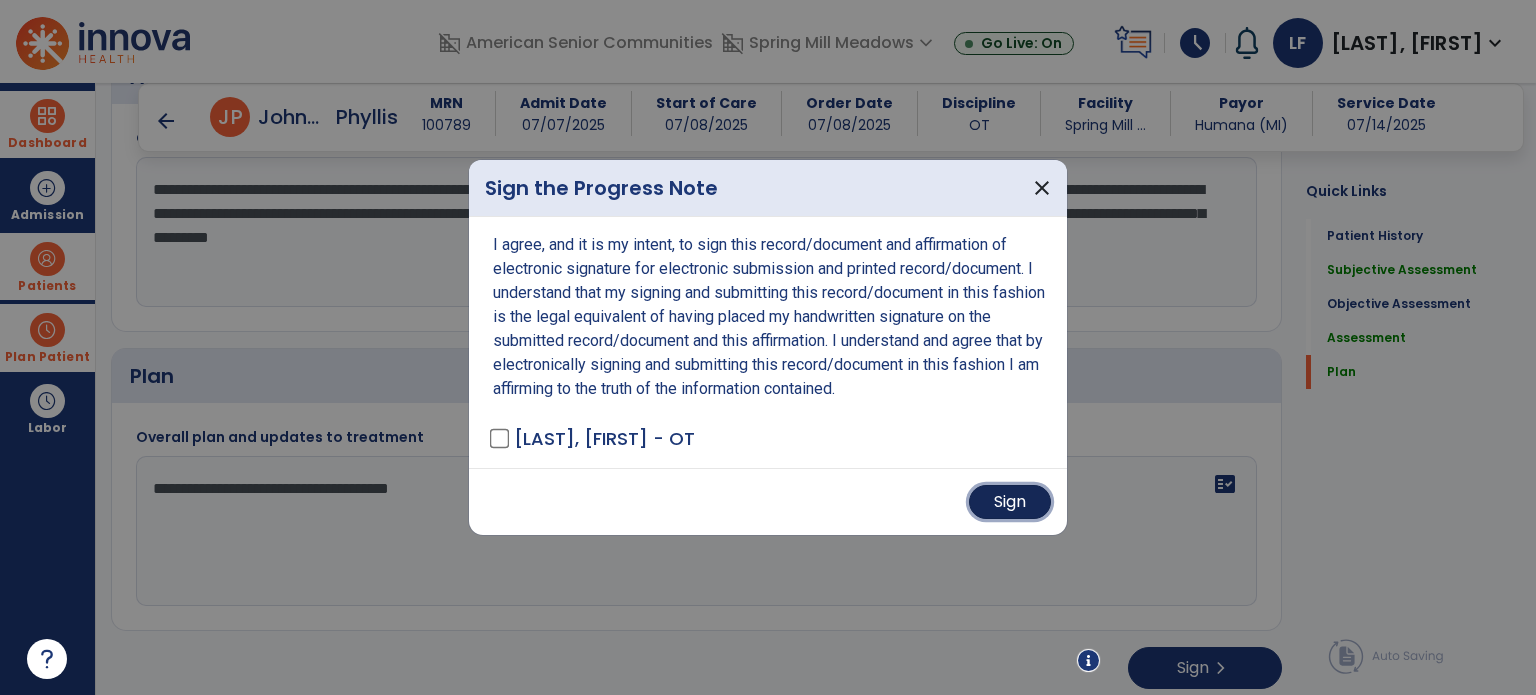 click on "Sign" at bounding box center (1010, 502) 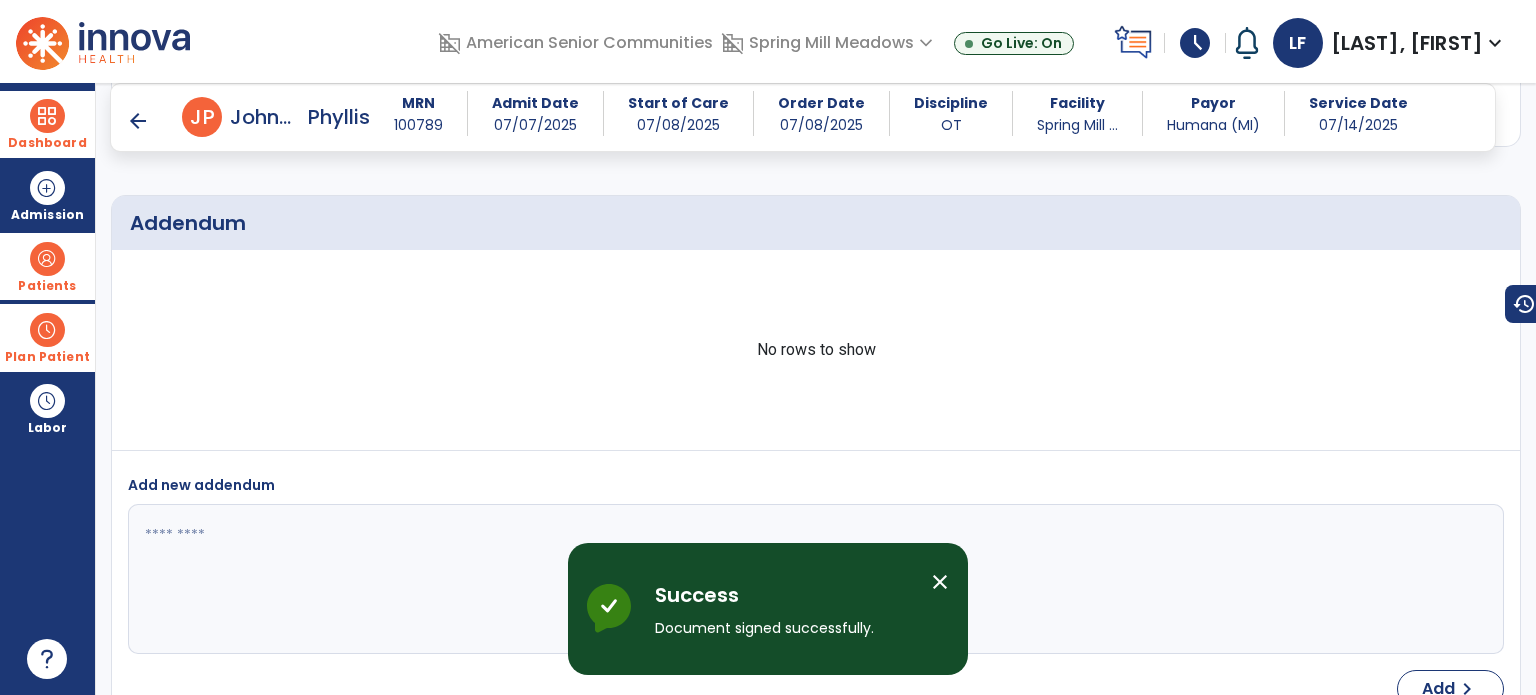 scroll, scrollTop: 2381, scrollLeft: 0, axis: vertical 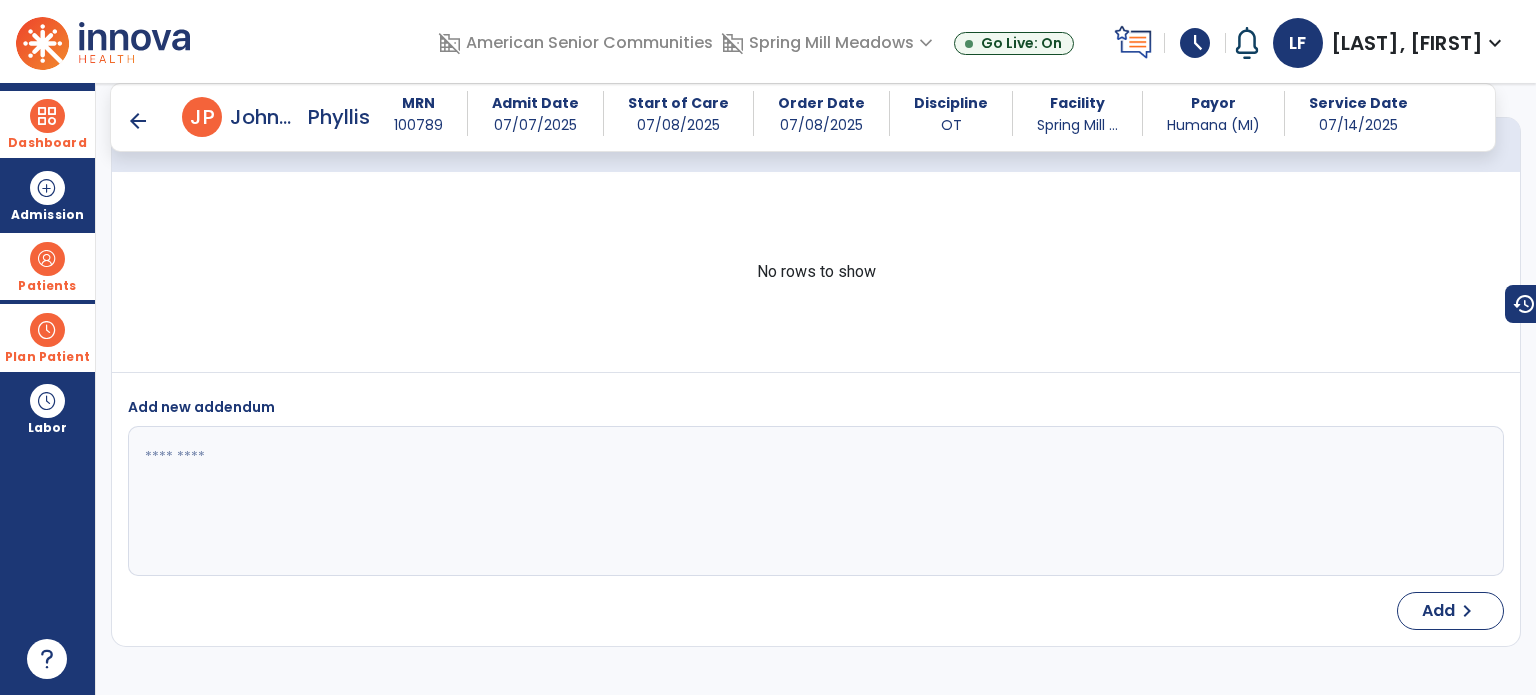 click at bounding box center (47, 116) 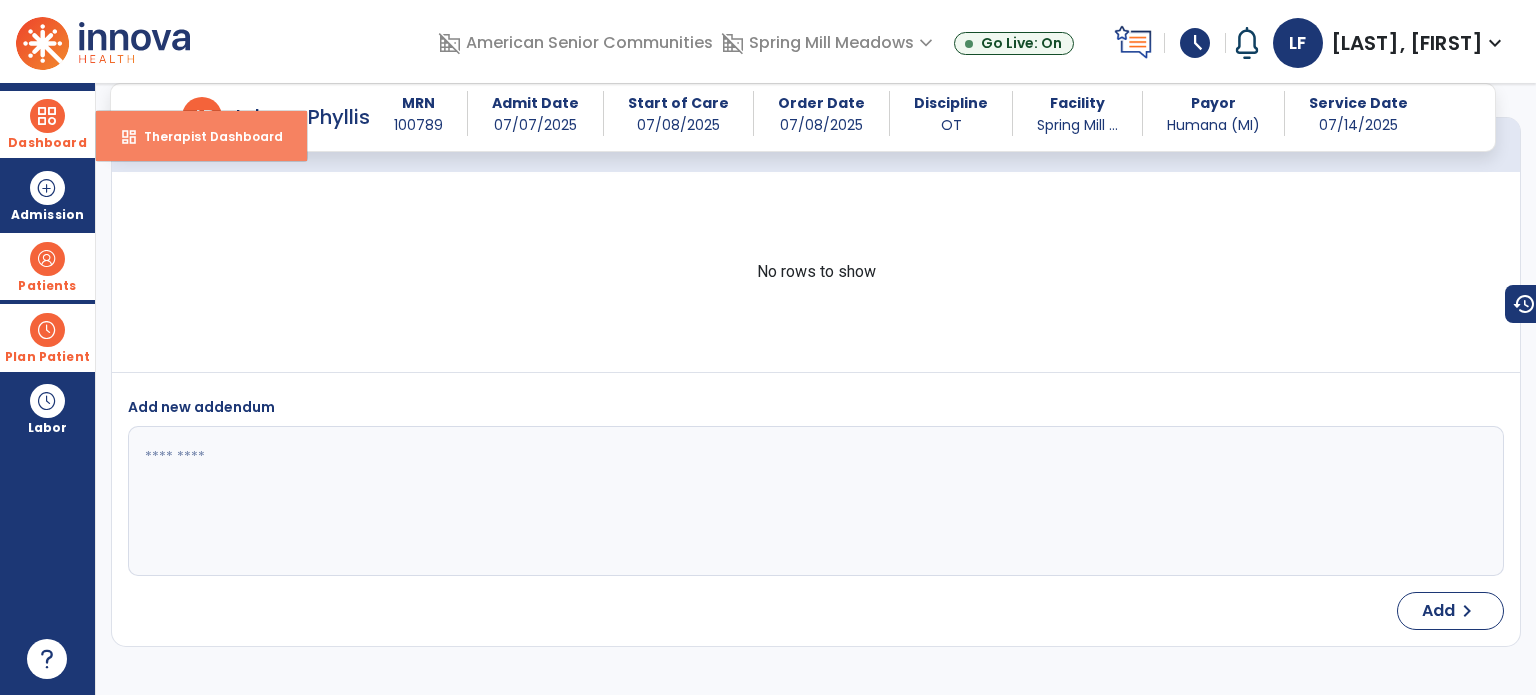click on "dashboard  Therapist Dashboard" at bounding box center [201, 136] 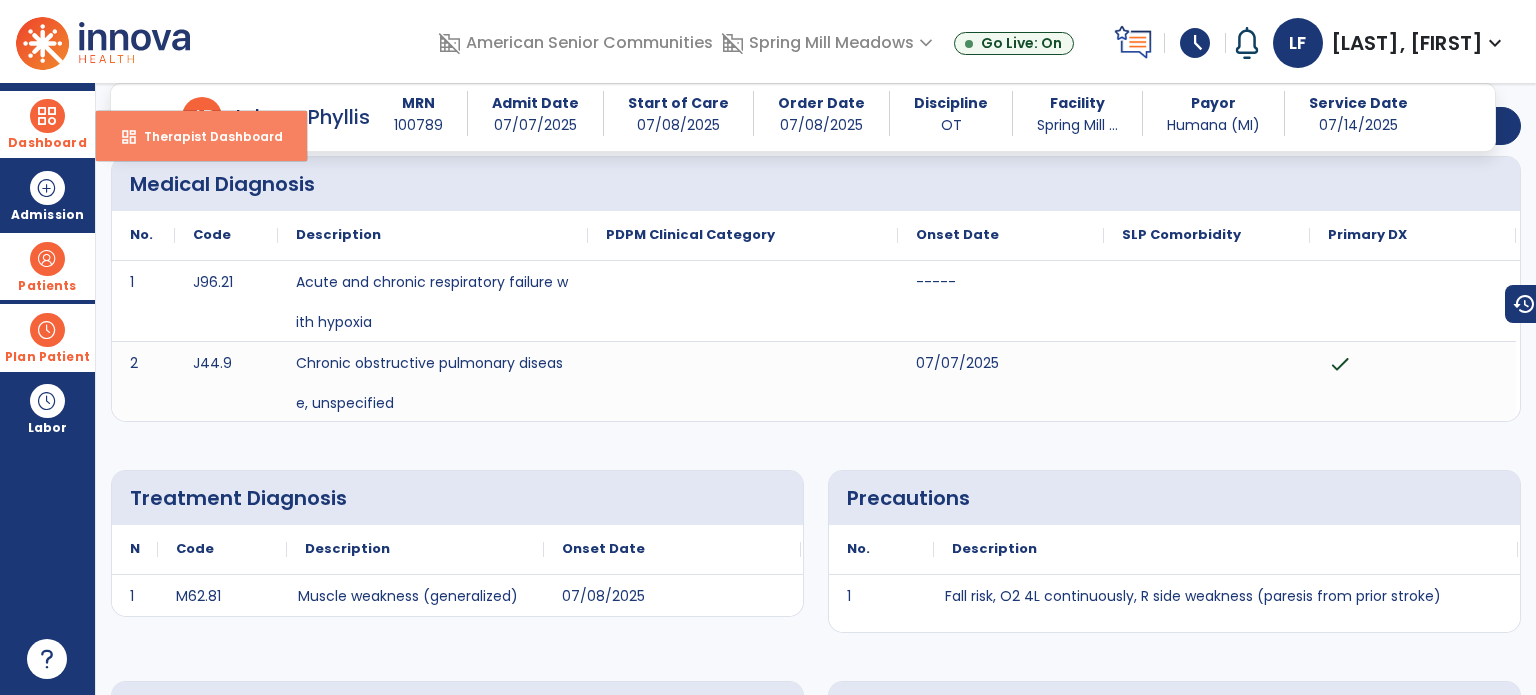 select on "****" 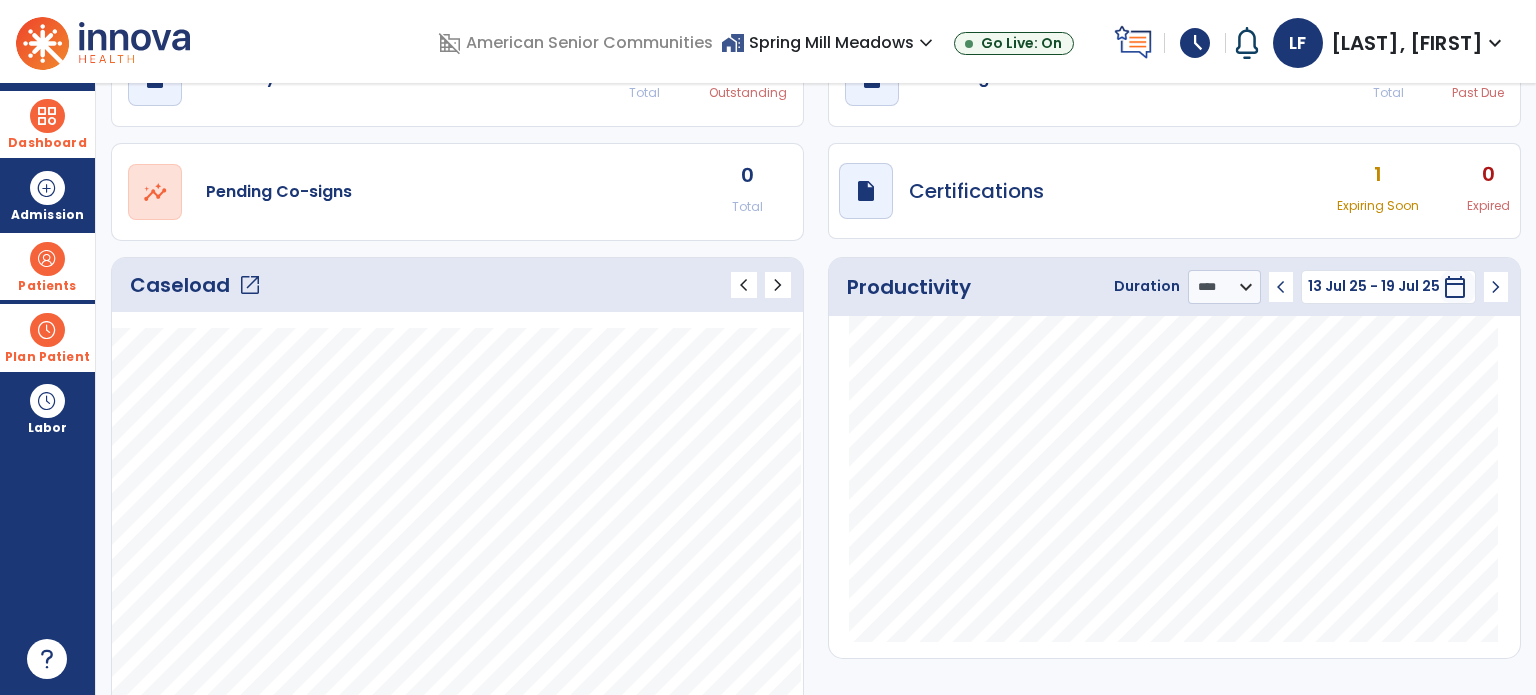 click on "open_in_new" 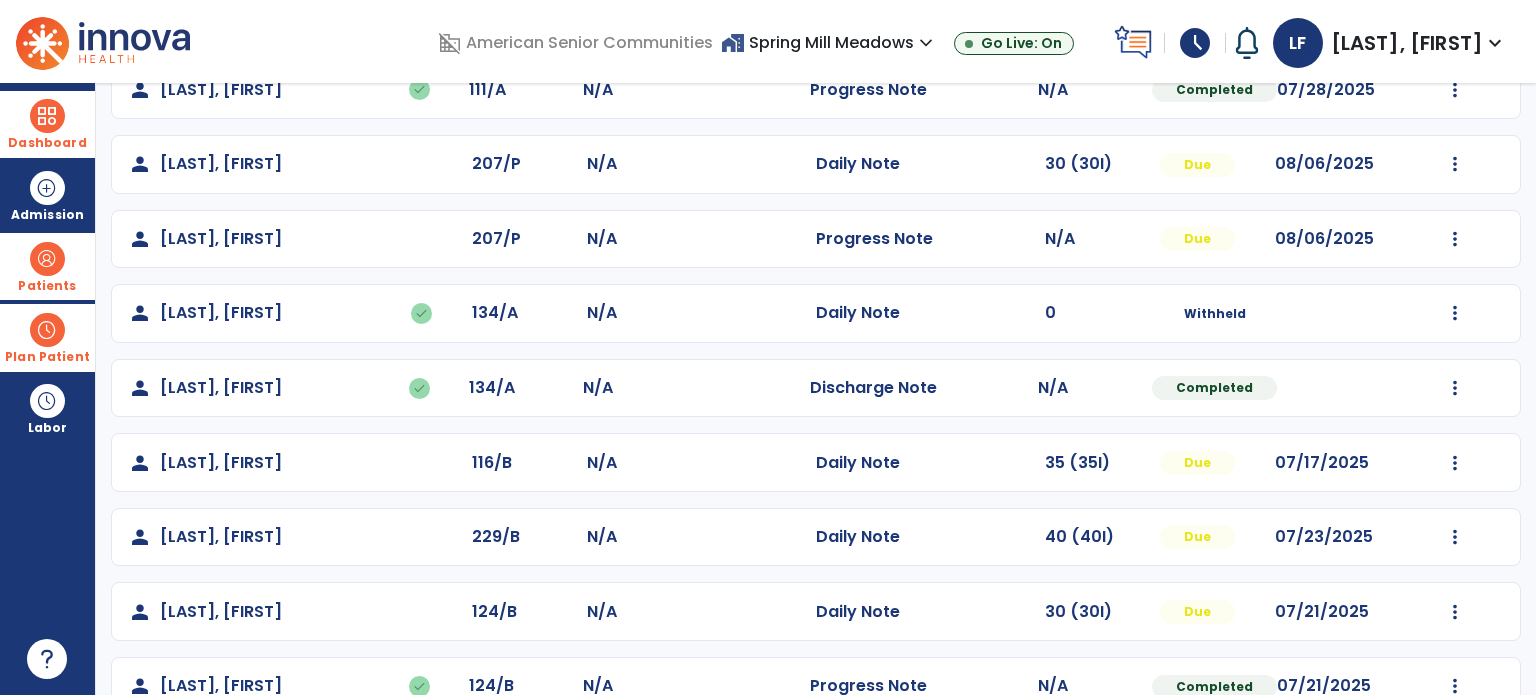 scroll, scrollTop: 532, scrollLeft: 0, axis: vertical 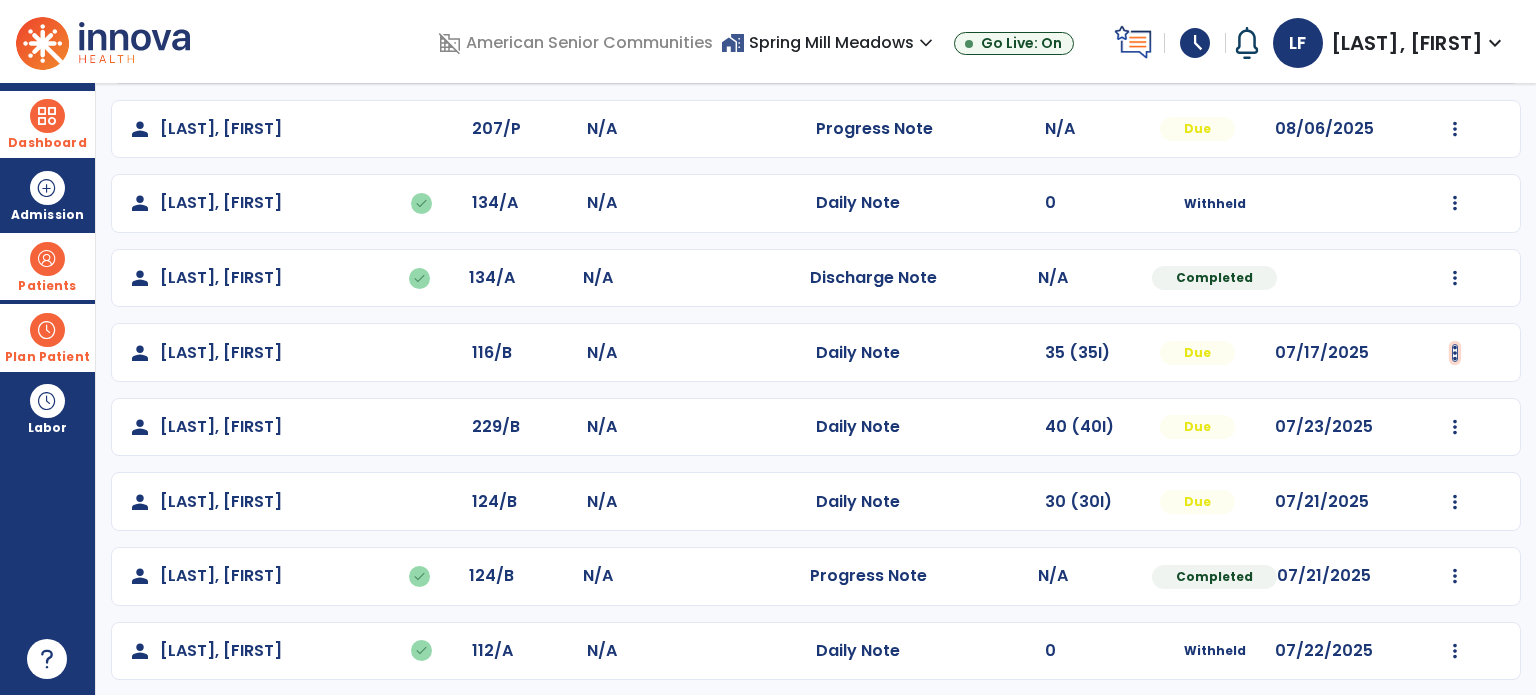 click at bounding box center [1455, -244] 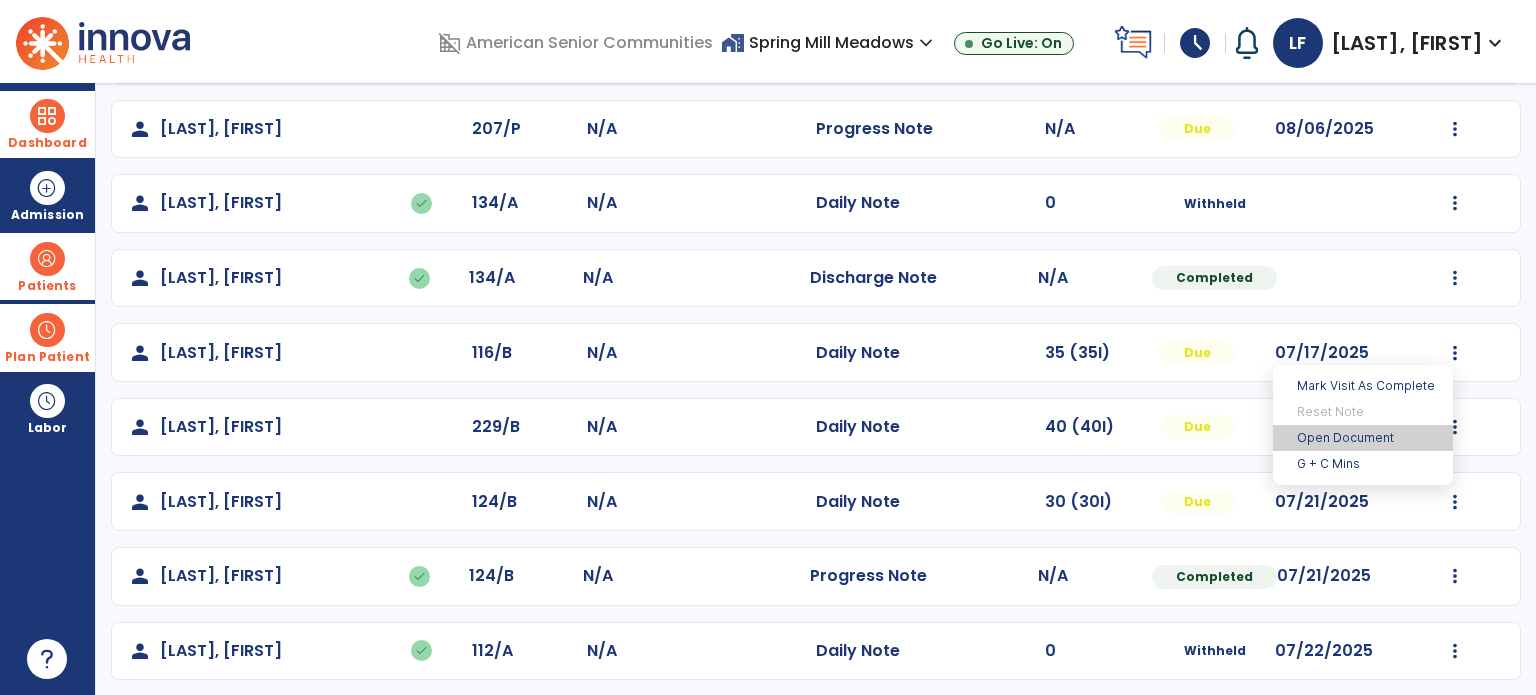 click on "Open Document" at bounding box center (1363, 438) 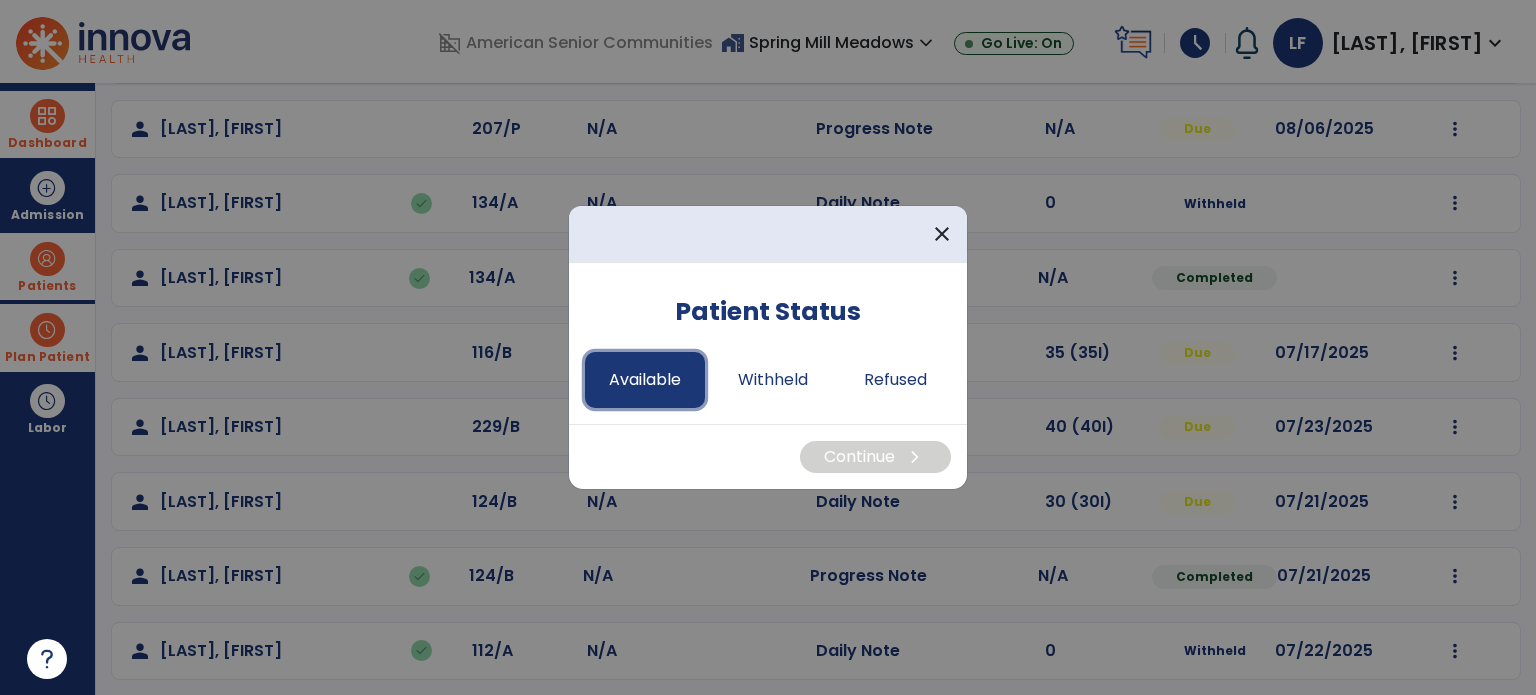 click on "Available" at bounding box center [645, 380] 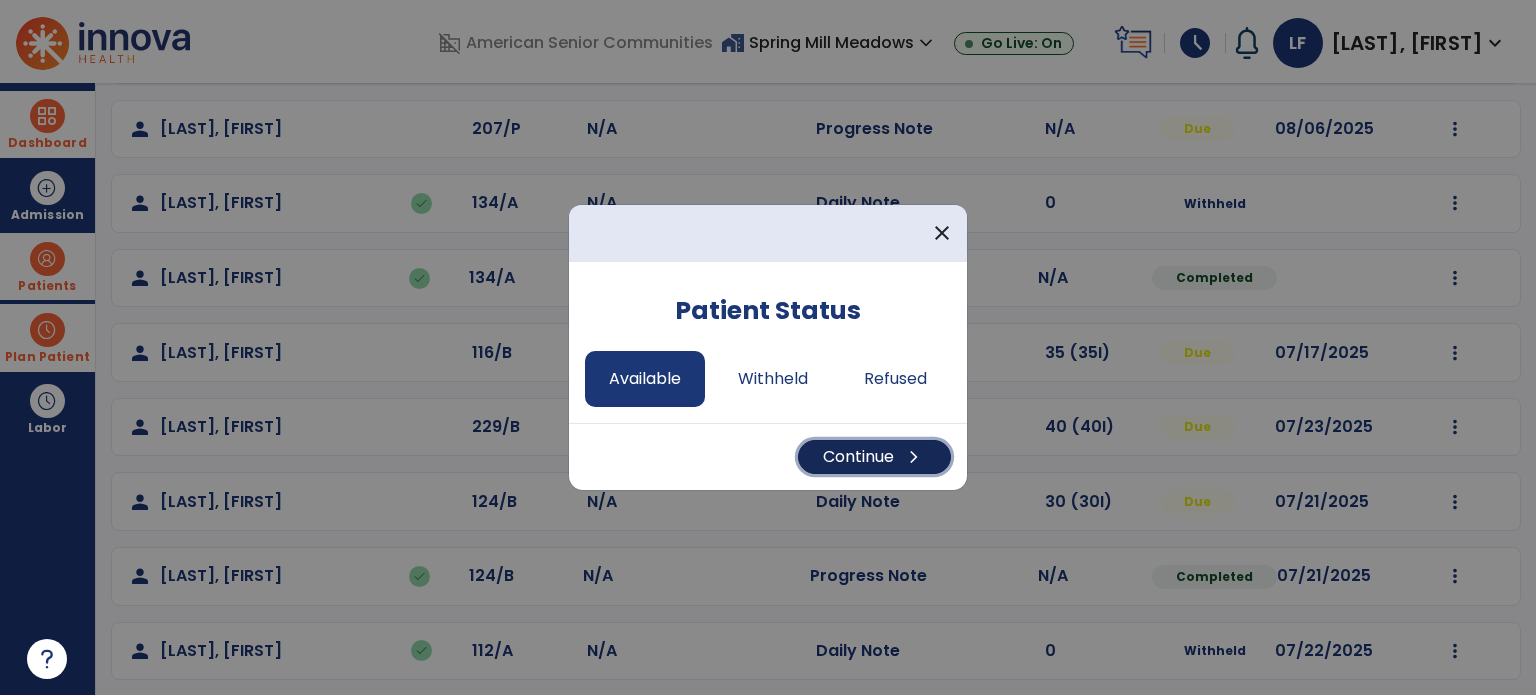 click on "Continue   chevron_right" at bounding box center (874, 457) 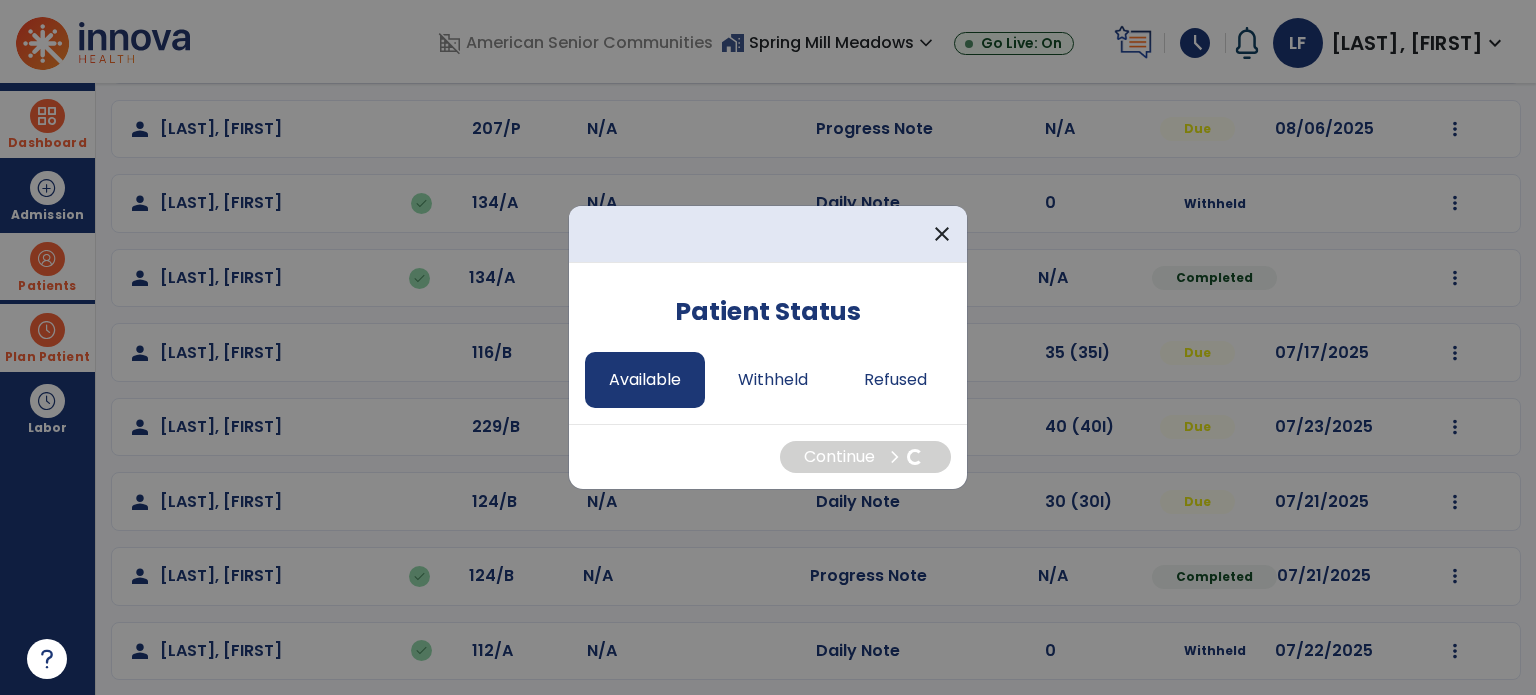 select on "*" 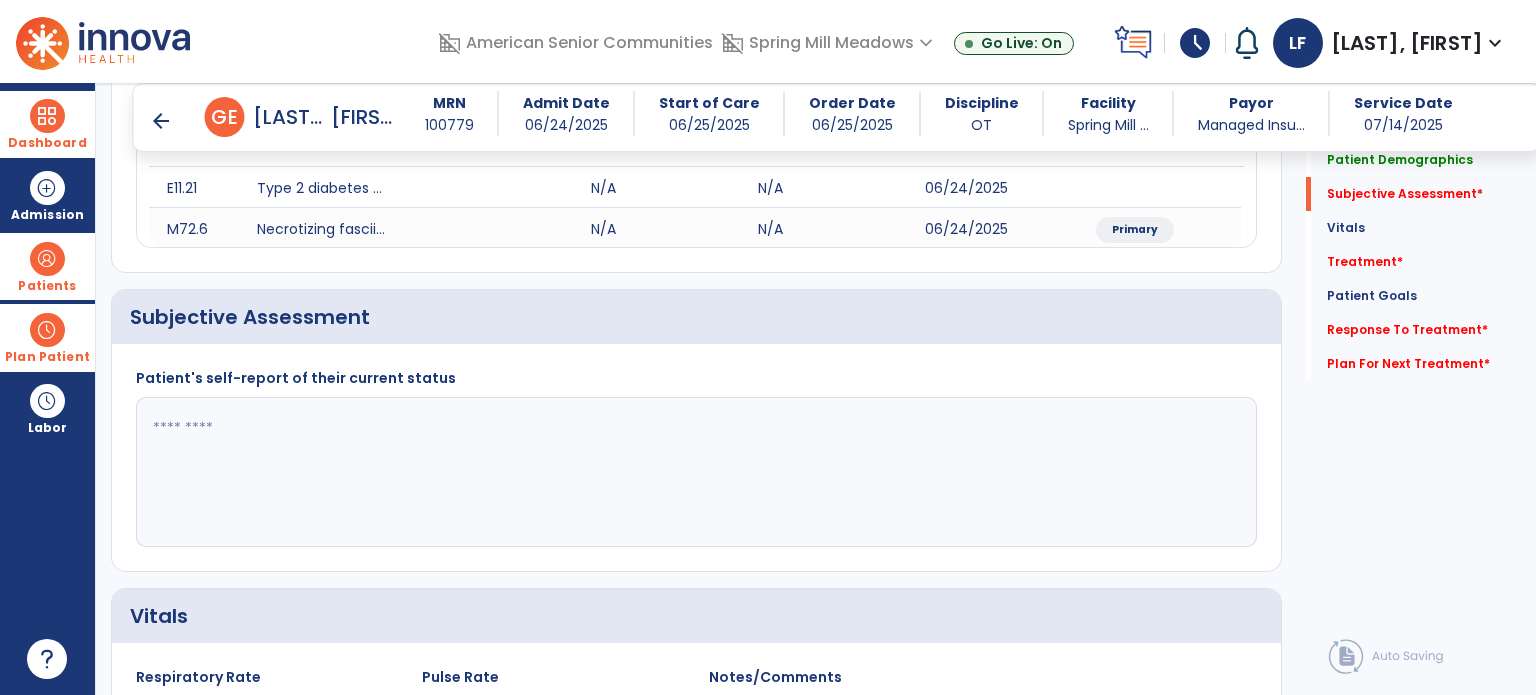 scroll, scrollTop: 280, scrollLeft: 0, axis: vertical 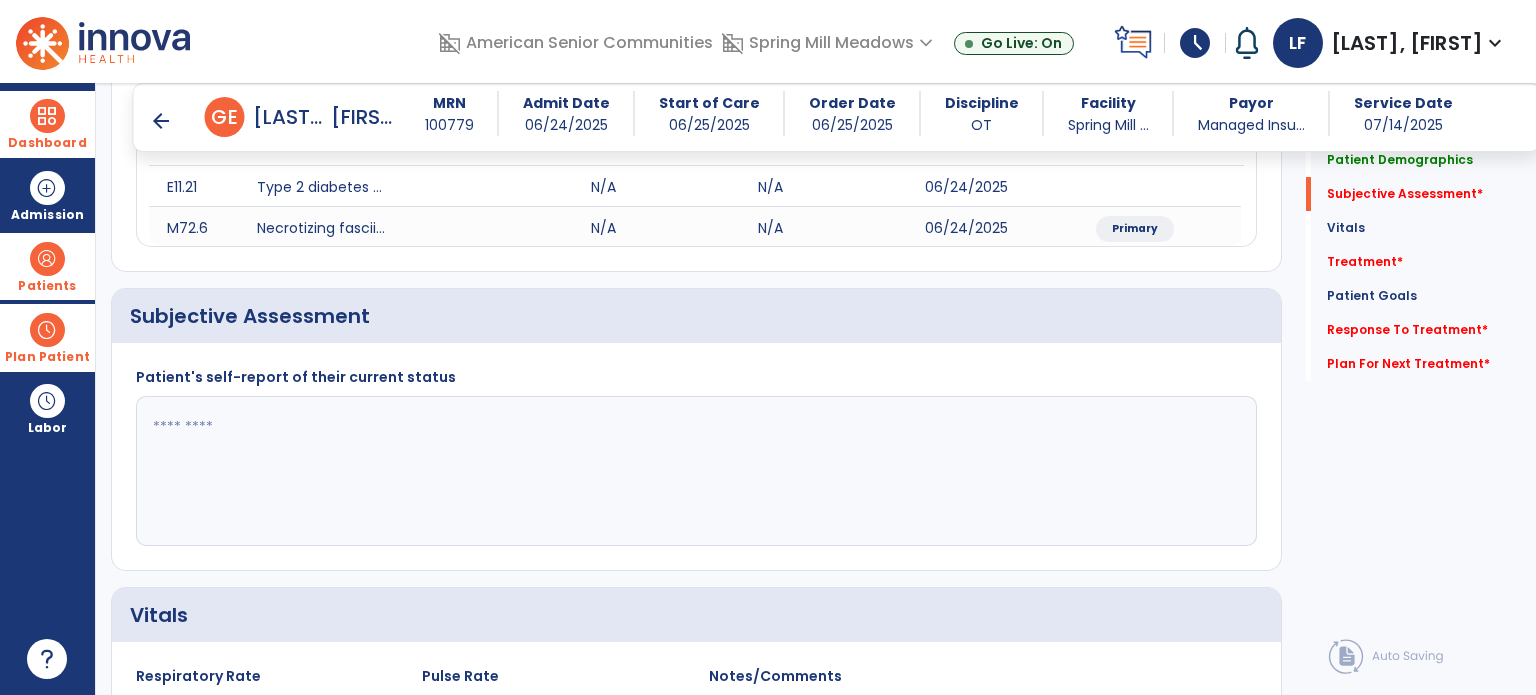click 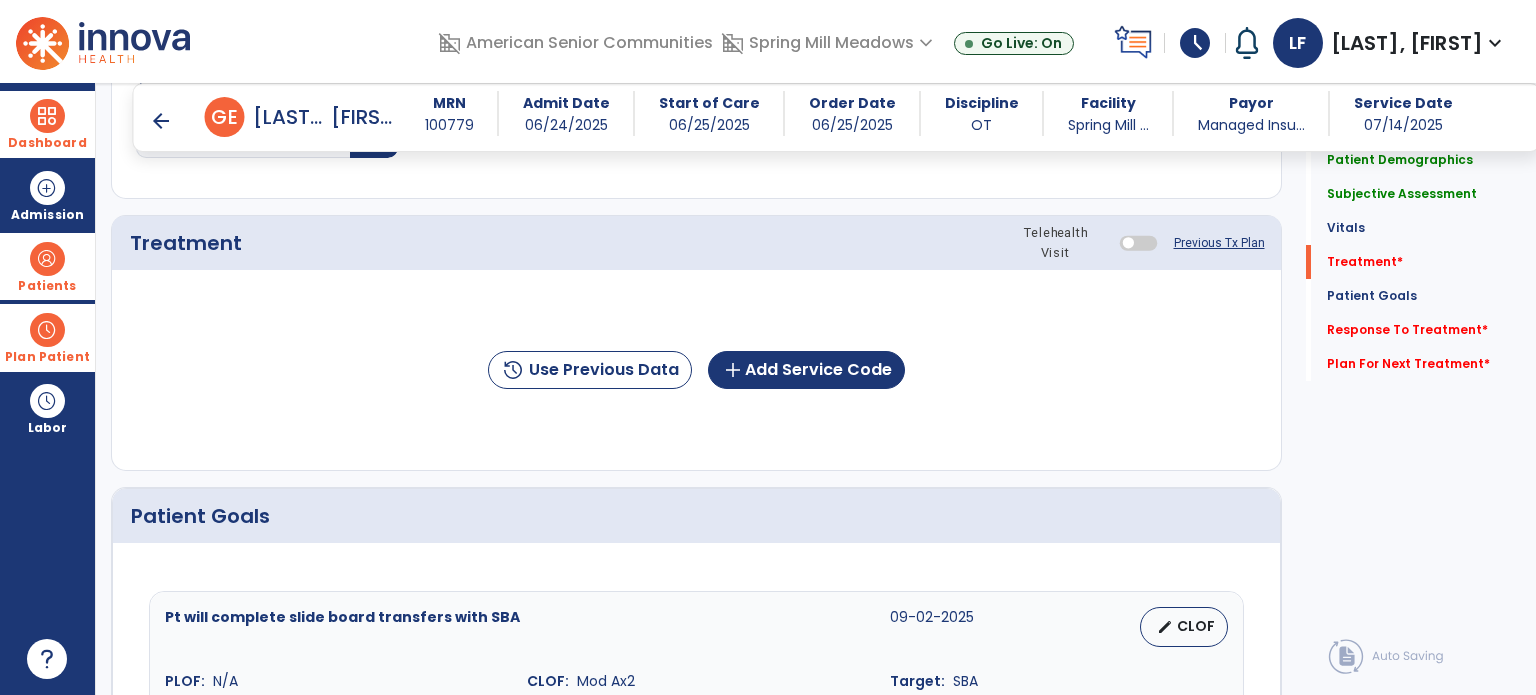 scroll, scrollTop: 1082, scrollLeft: 0, axis: vertical 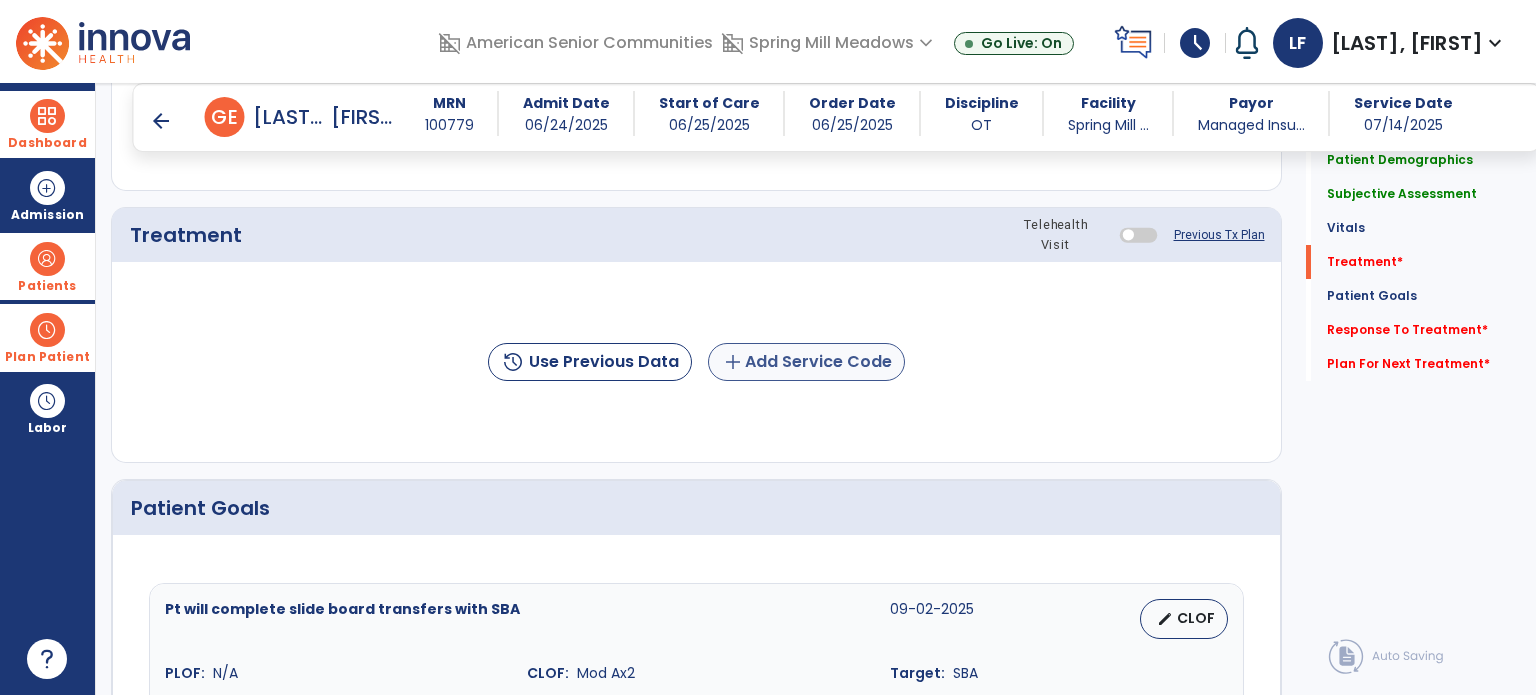 type on "**********" 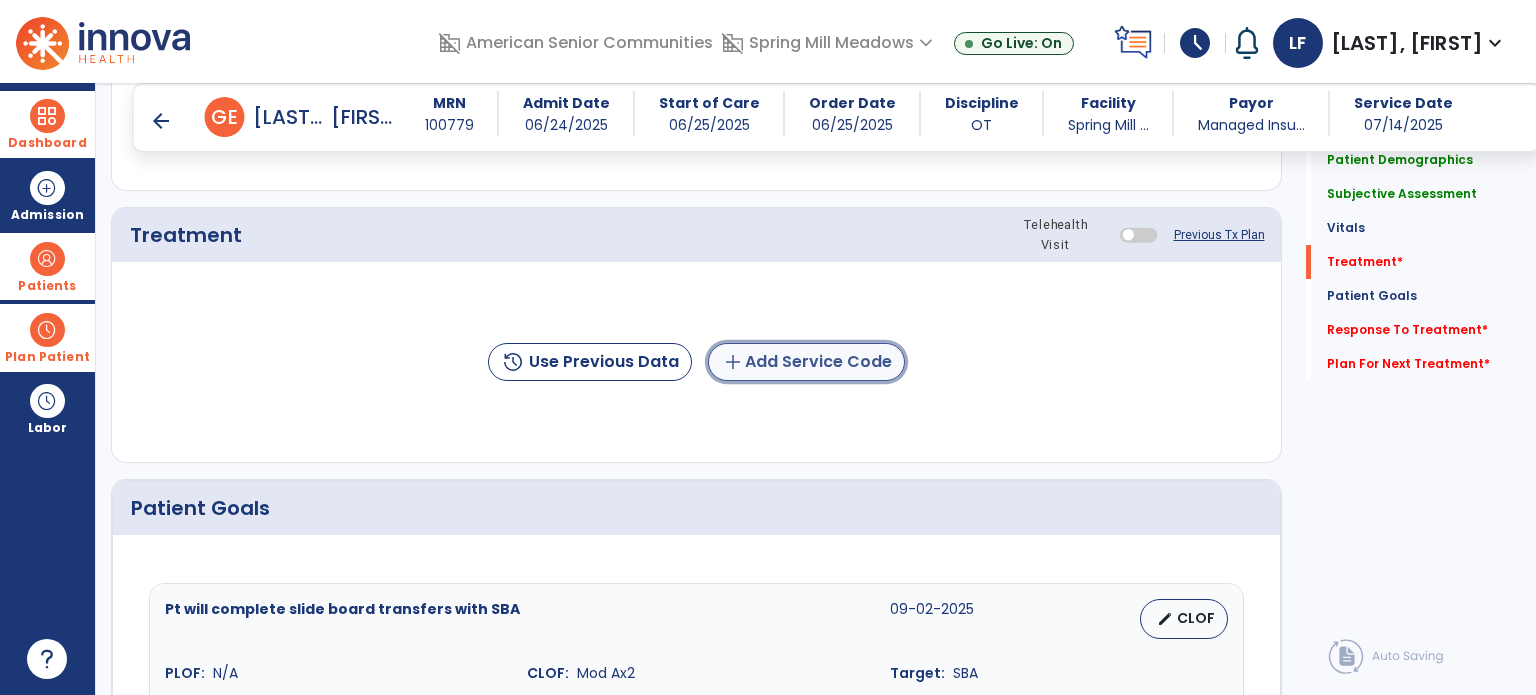click on "add  Add Service Code" 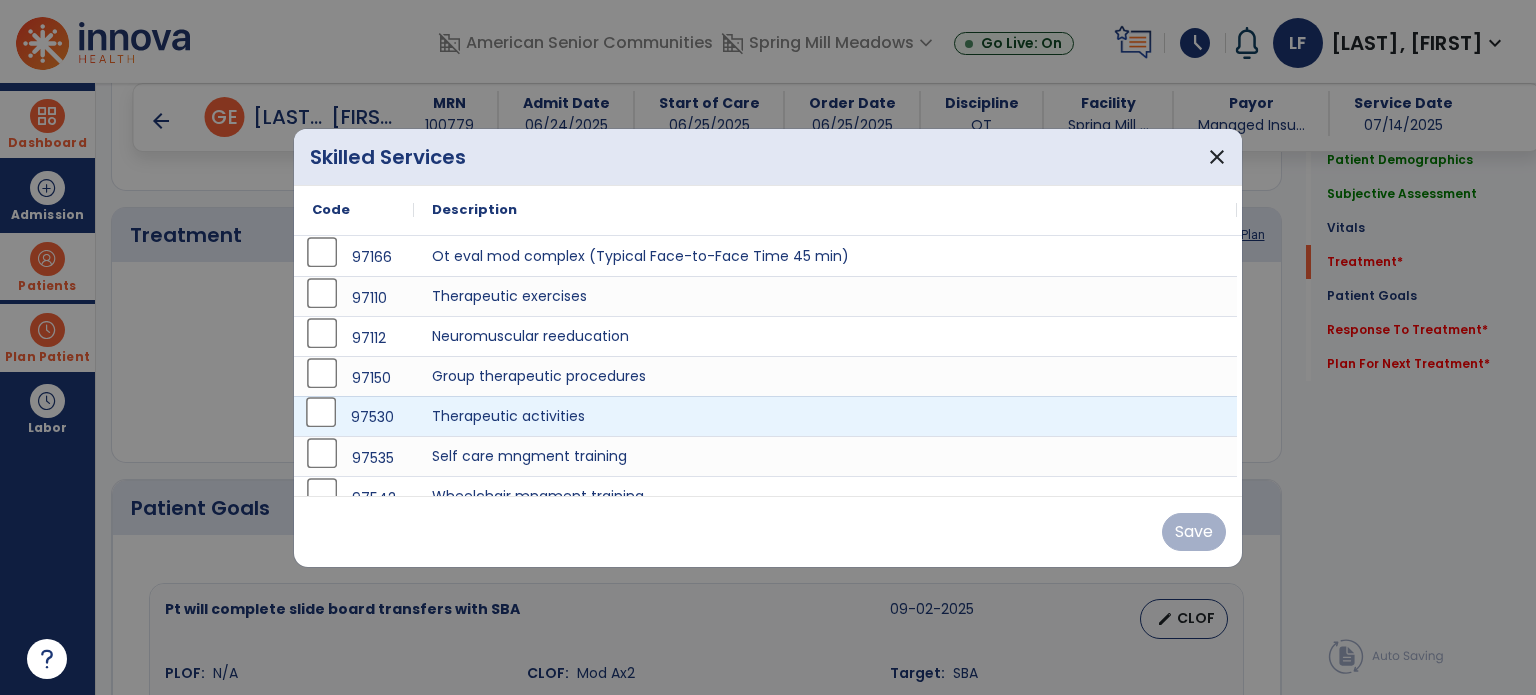 click on "97530" at bounding box center (354, 417) 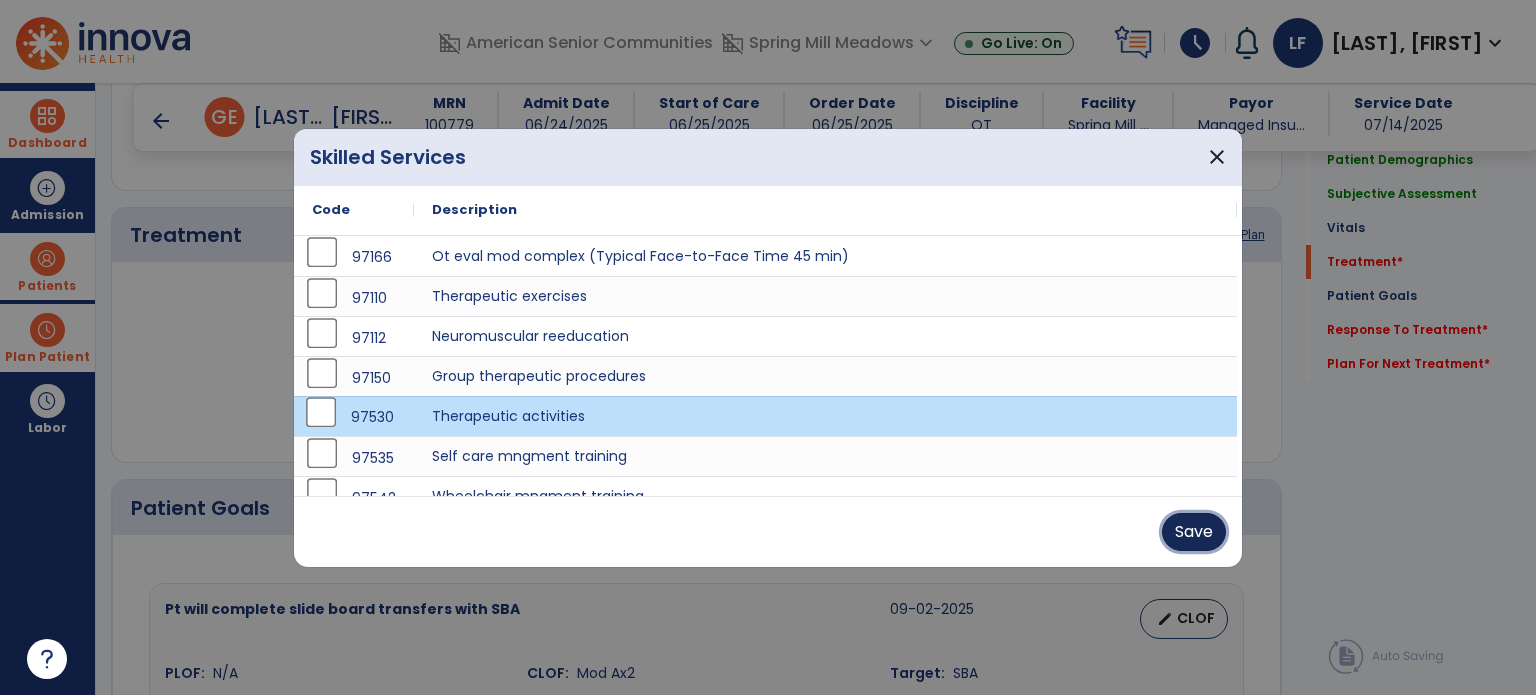 click on "Save" at bounding box center [1194, 532] 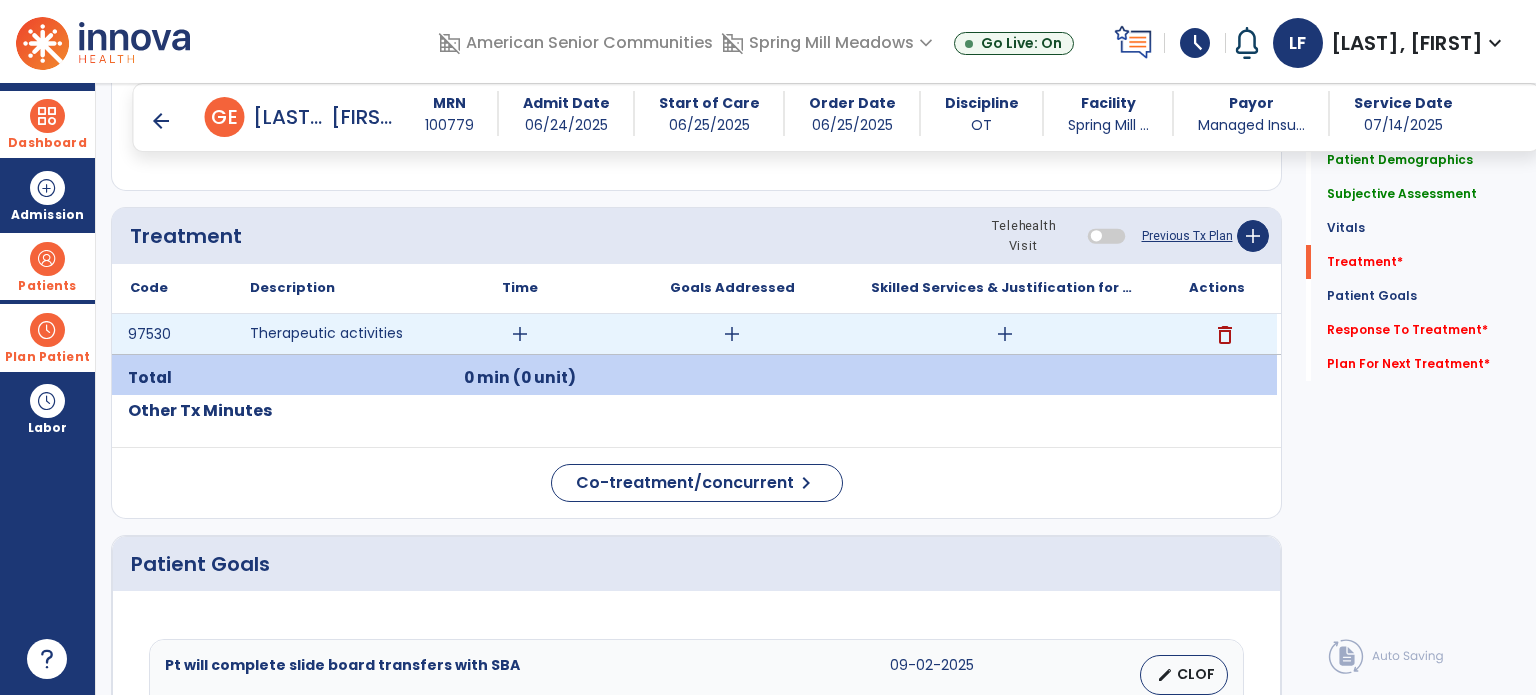 click on "add" at bounding box center [520, 334] 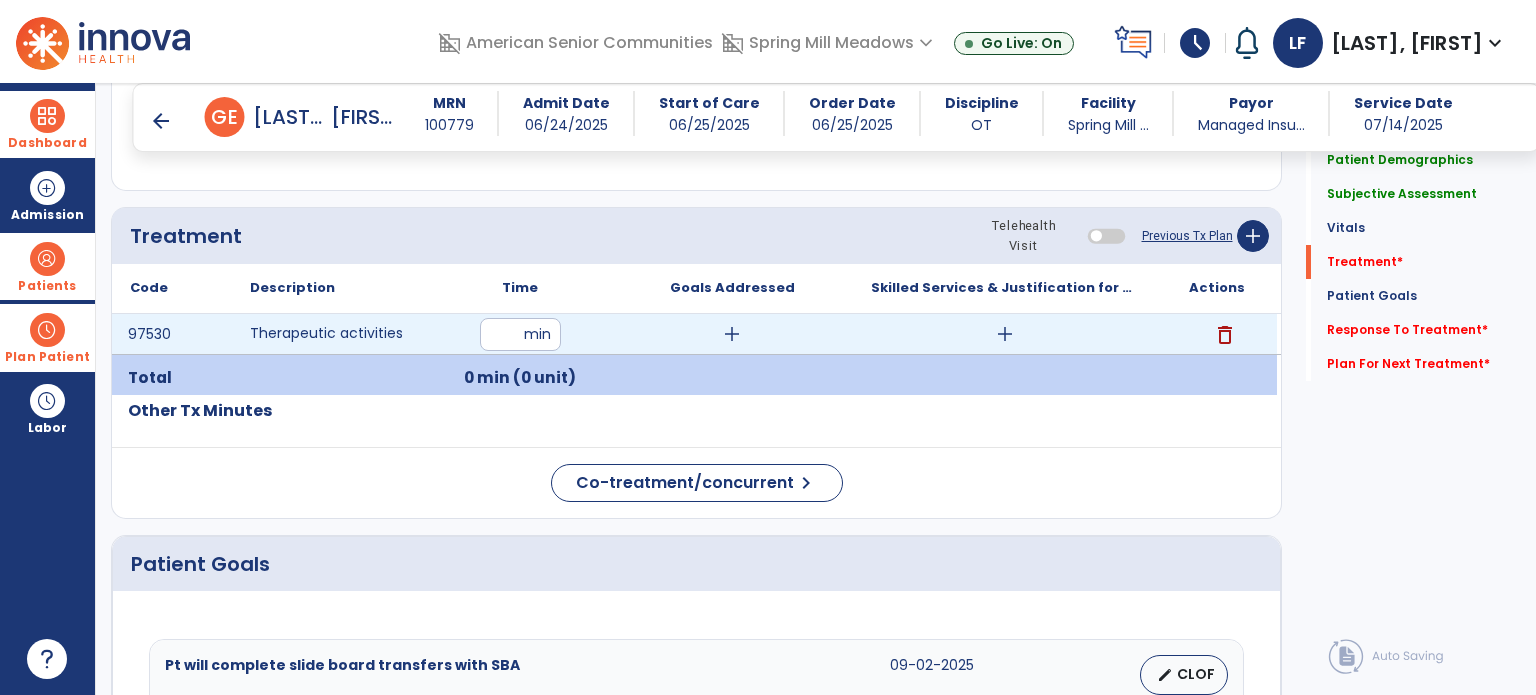 type on "**" 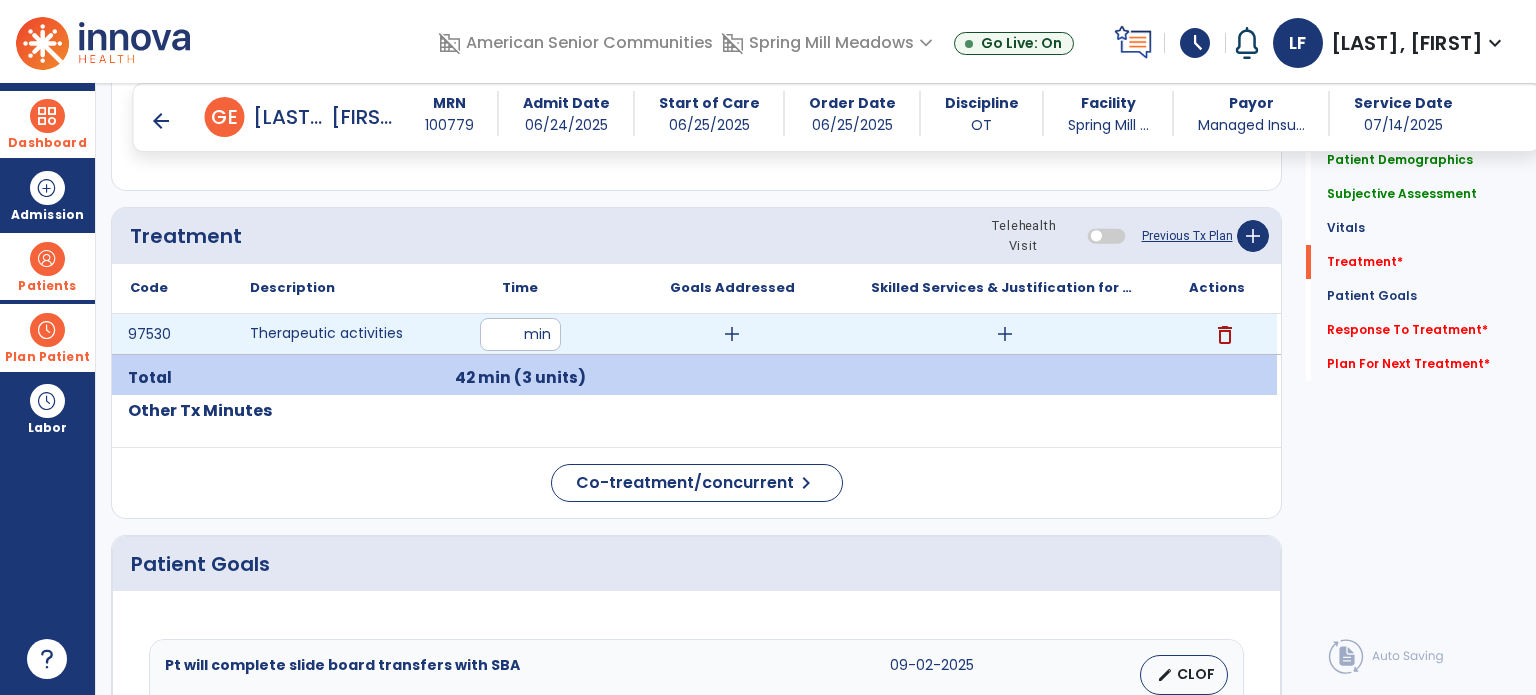 click on "add" at bounding box center [732, 334] 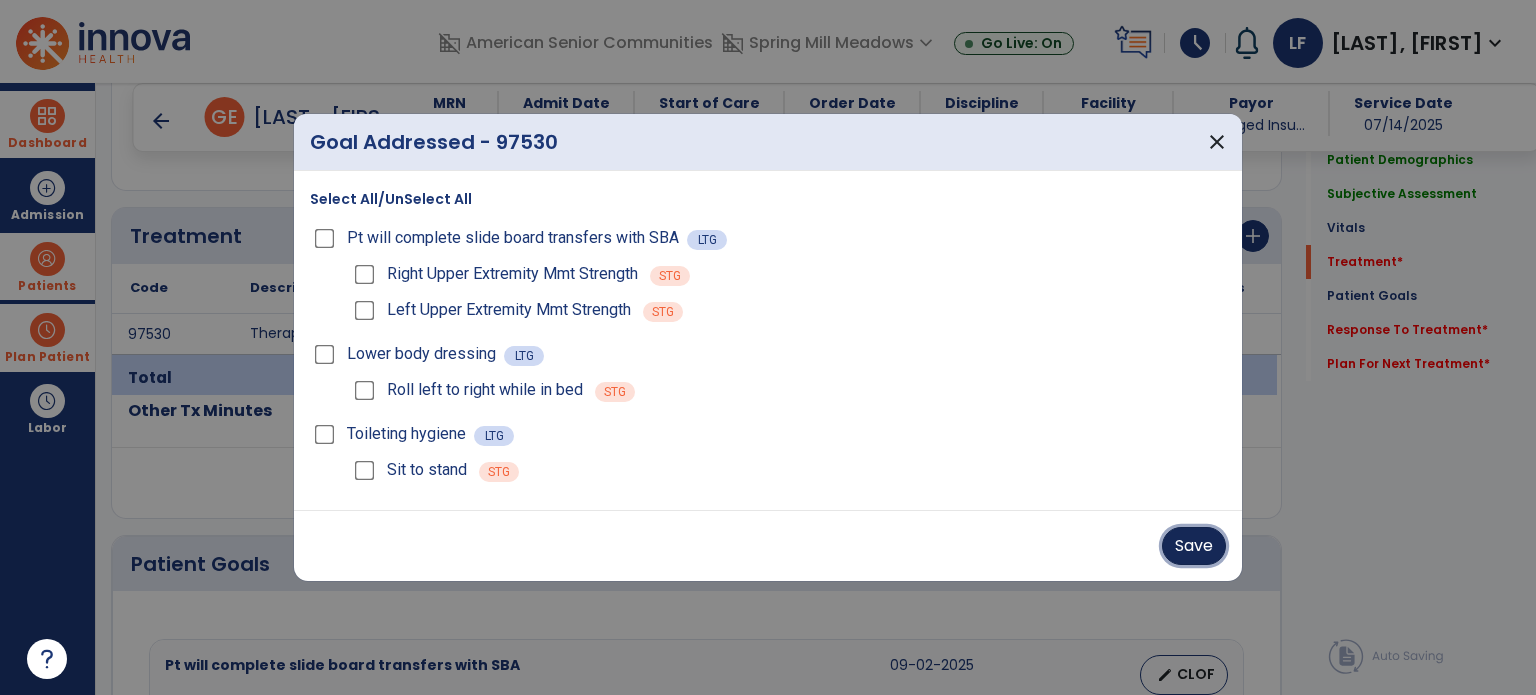 click on "Save" at bounding box center (1194, 546) 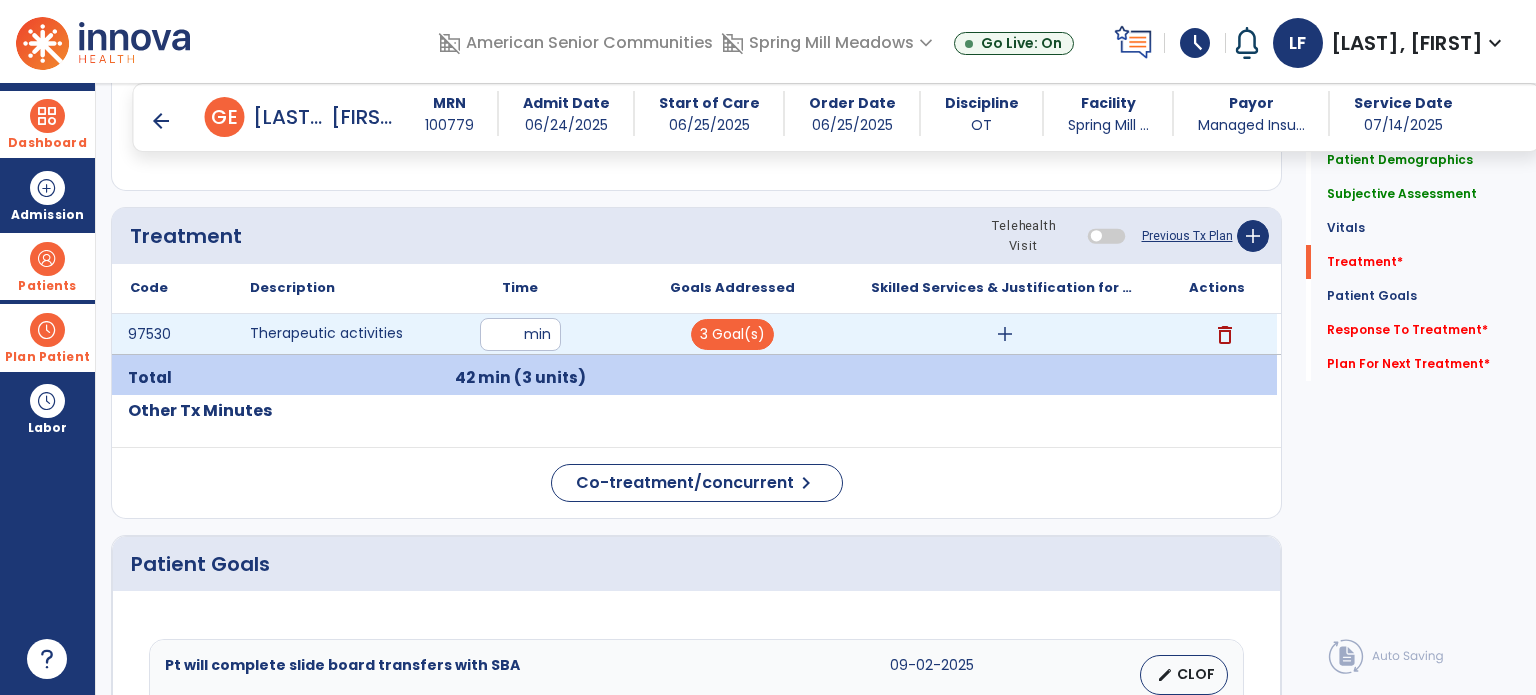 click on "add" at bounding box center (1005, 334) 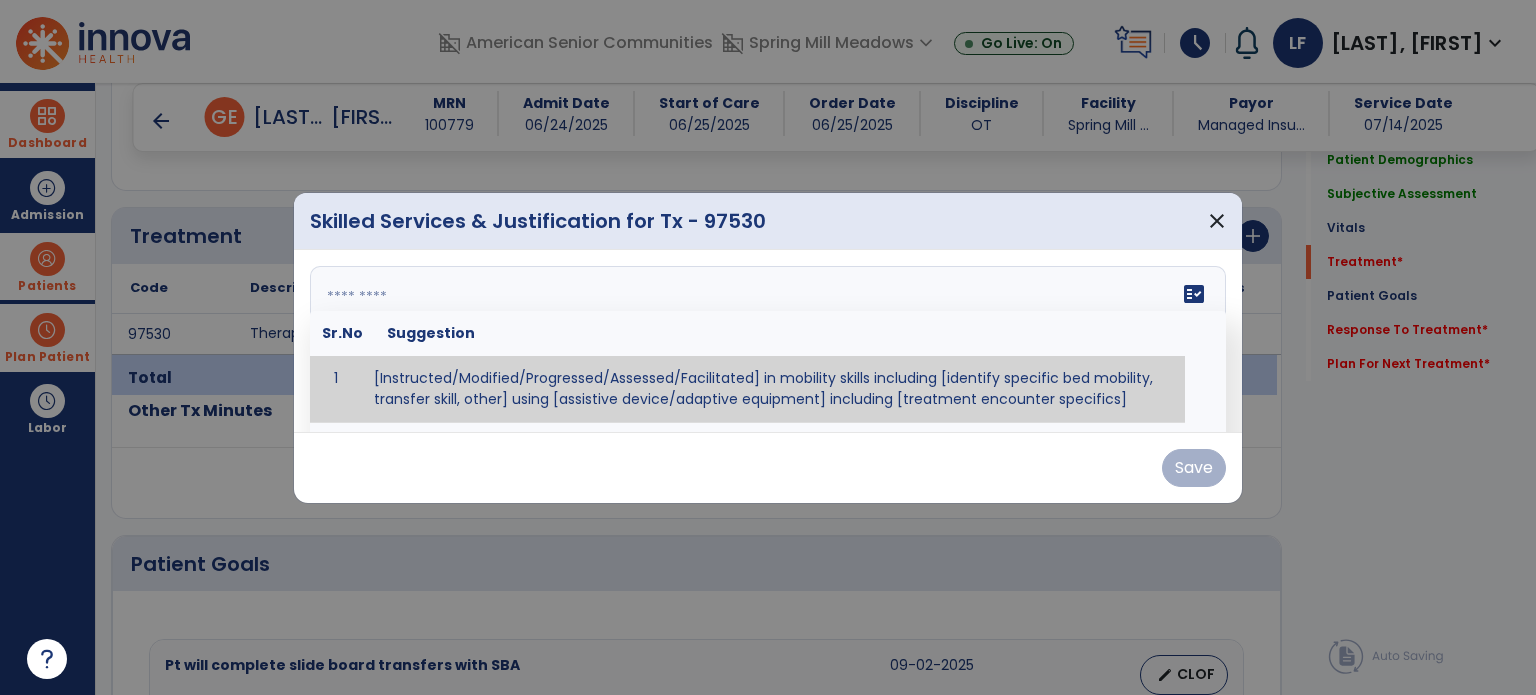 click on "fact_check  Sr.No Suggestion 1 [Instructed/Modified/Progressed/Assessed/Facilitated] in mobility skills including [identify specific bed mobility, transfer skill, other] using [assistive device/adaptive equipment] including [treatment encounter specifics]" at bounding box center (768, 341) 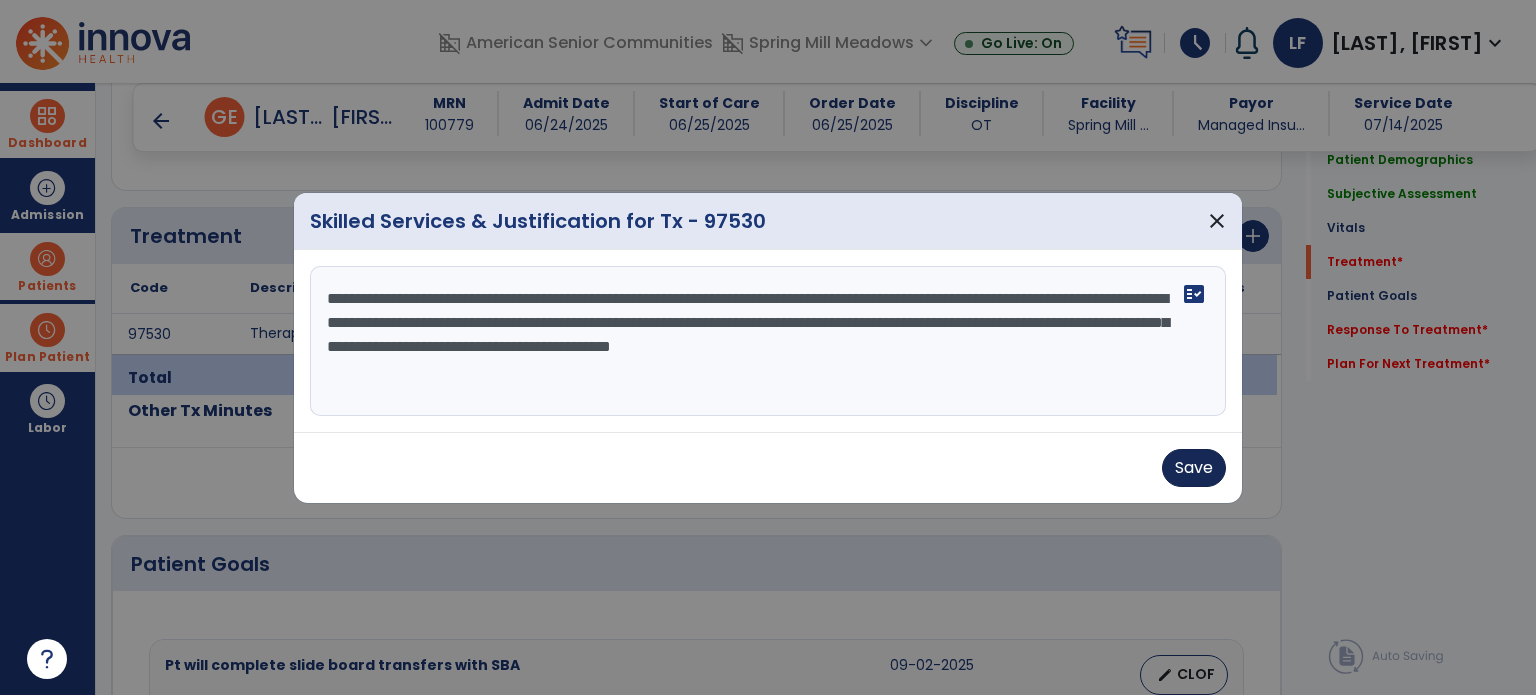 type on "**********" 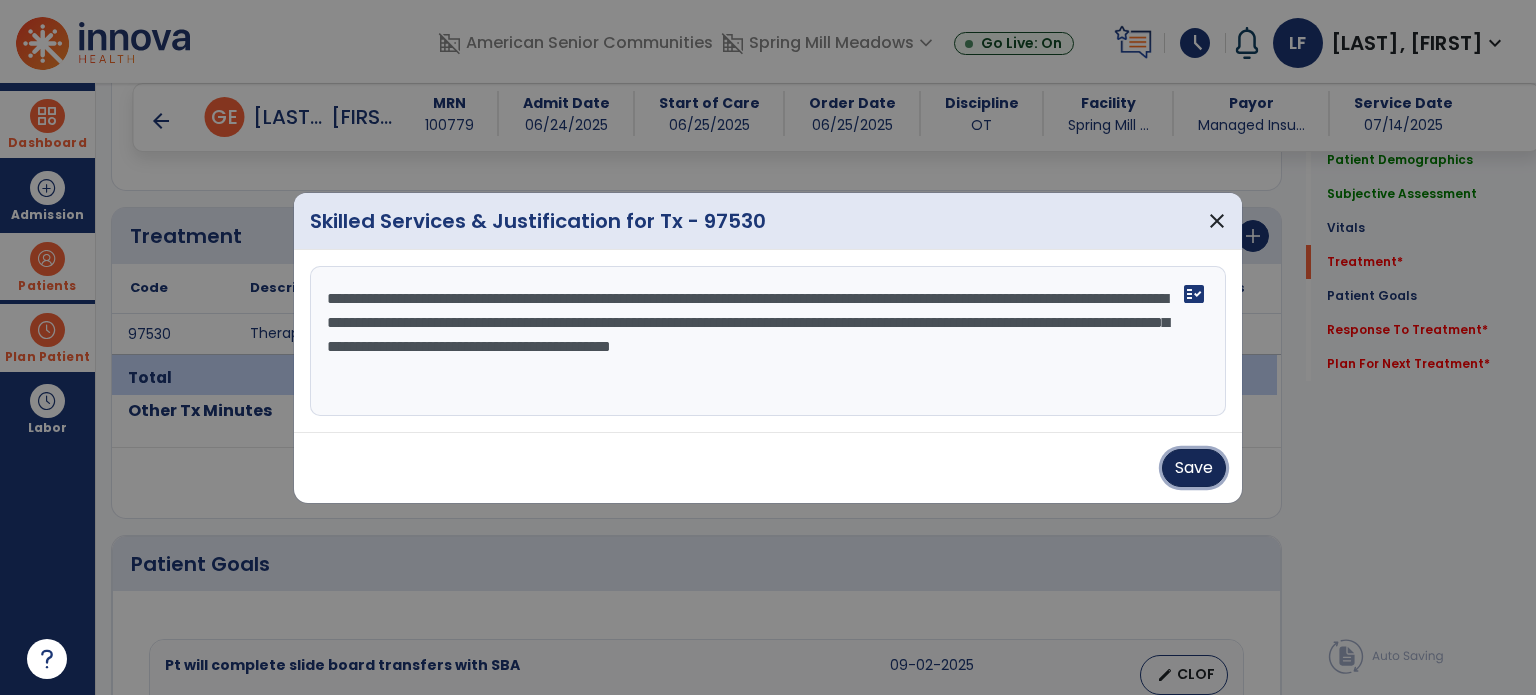 click on "Save" at bounding box center [1194, 468] 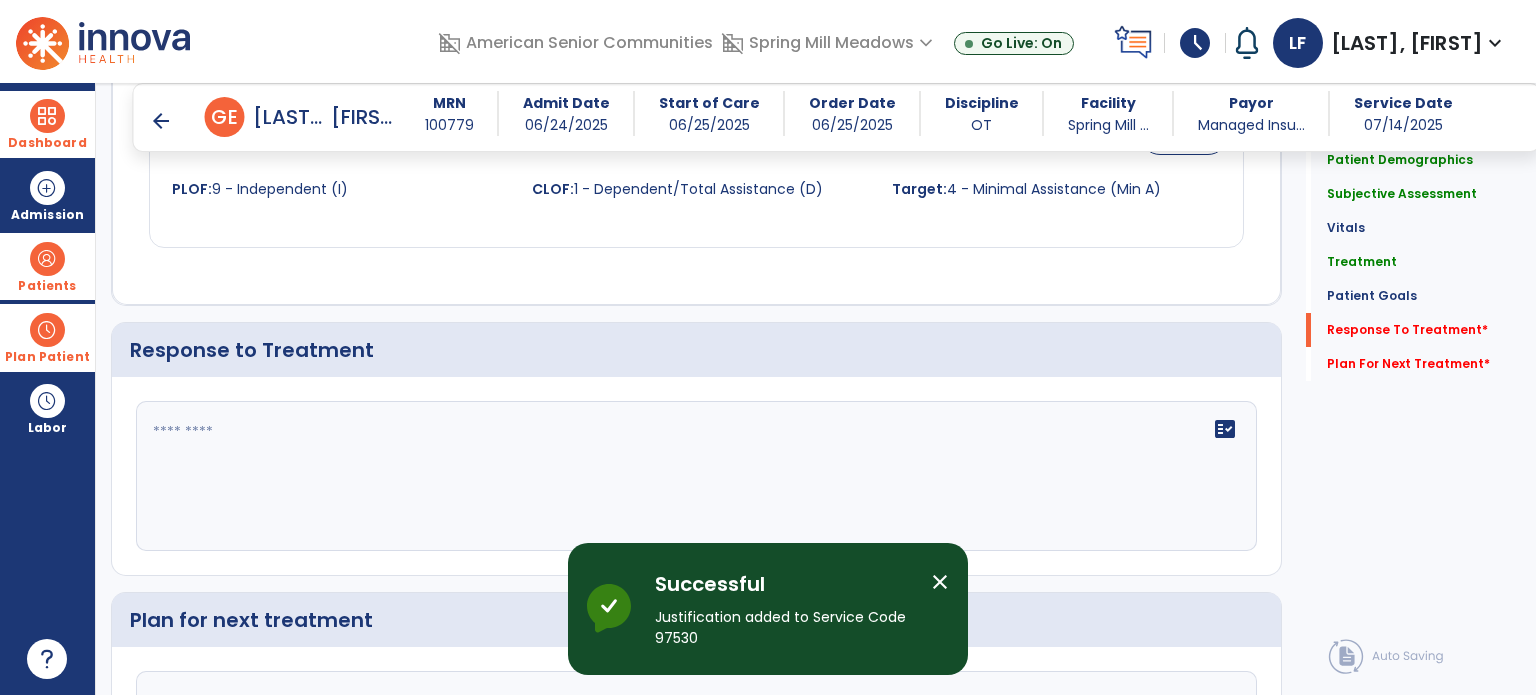 scroll, scrollTop: 2428, scrollLeft: 0, axis: vertical 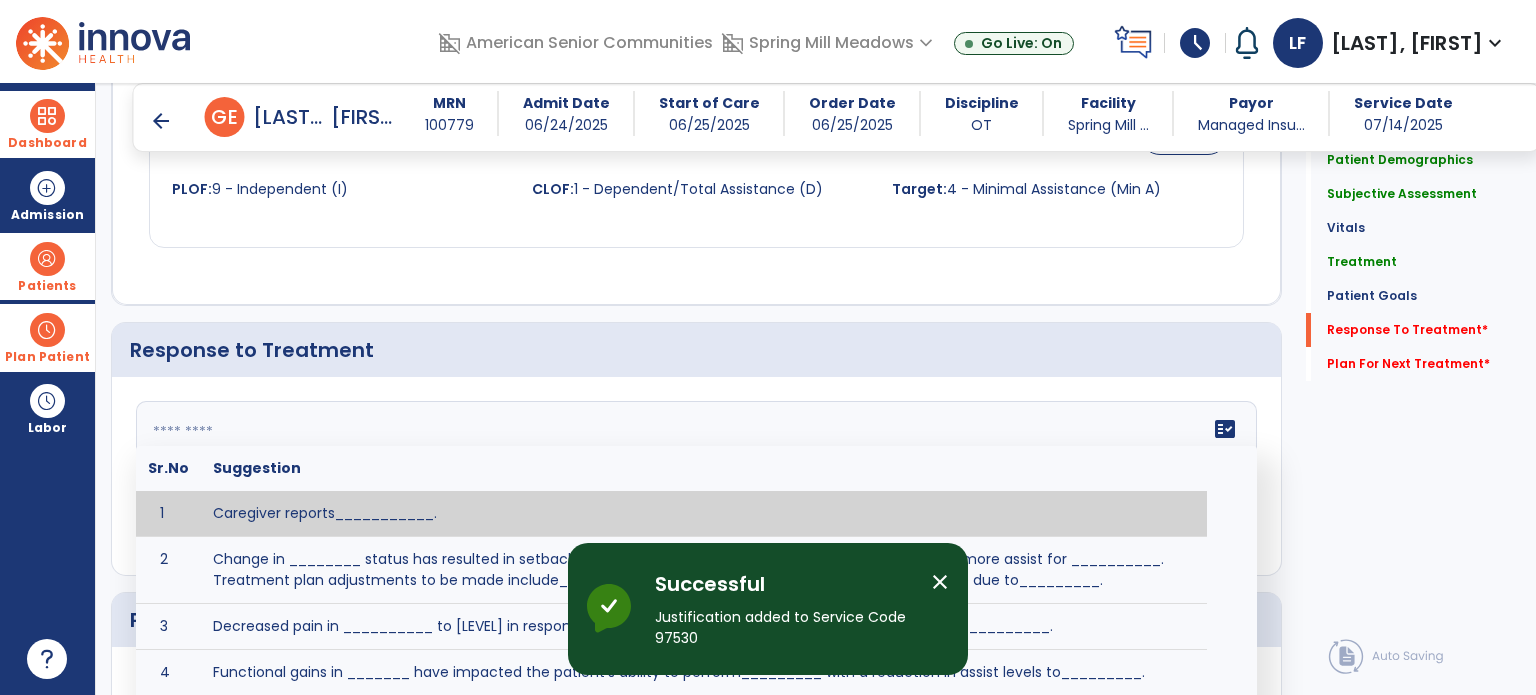 click on "fact_check  Sr.No Suggestion 1 Caregiver reports___________. 2 Change in ________ status has resulted in setback in_______due to ________, requiring patient to need more assist for __________.   Treatment plan adjustments to be made include________.  Progress towards goals is expected to continue due to_________. 3 Decreased pain in __________ to [LEVEL] in response to [MODALITY/TREATMENT] allows for improvement in _________. 4 Functional gains in _______ have impacted the patient's ability to perform_________ with a reduction in assist levels to_________. 5 Functional progress this week has been significant due to__________. 6 Gains in ________ have improved the patient's ability to perform ______with decreased levels of assist to___________. 7 Improvement in ________allows patient to tolerate higher levels of challenges in_________. 8 Pain in [AREA] has decreased to [LEVEL] in response to [TREATMENT/MODALITY], allowing fore ease in completing__________. 9 10 11 12 13 14 15 16 17 18 19 20 21" 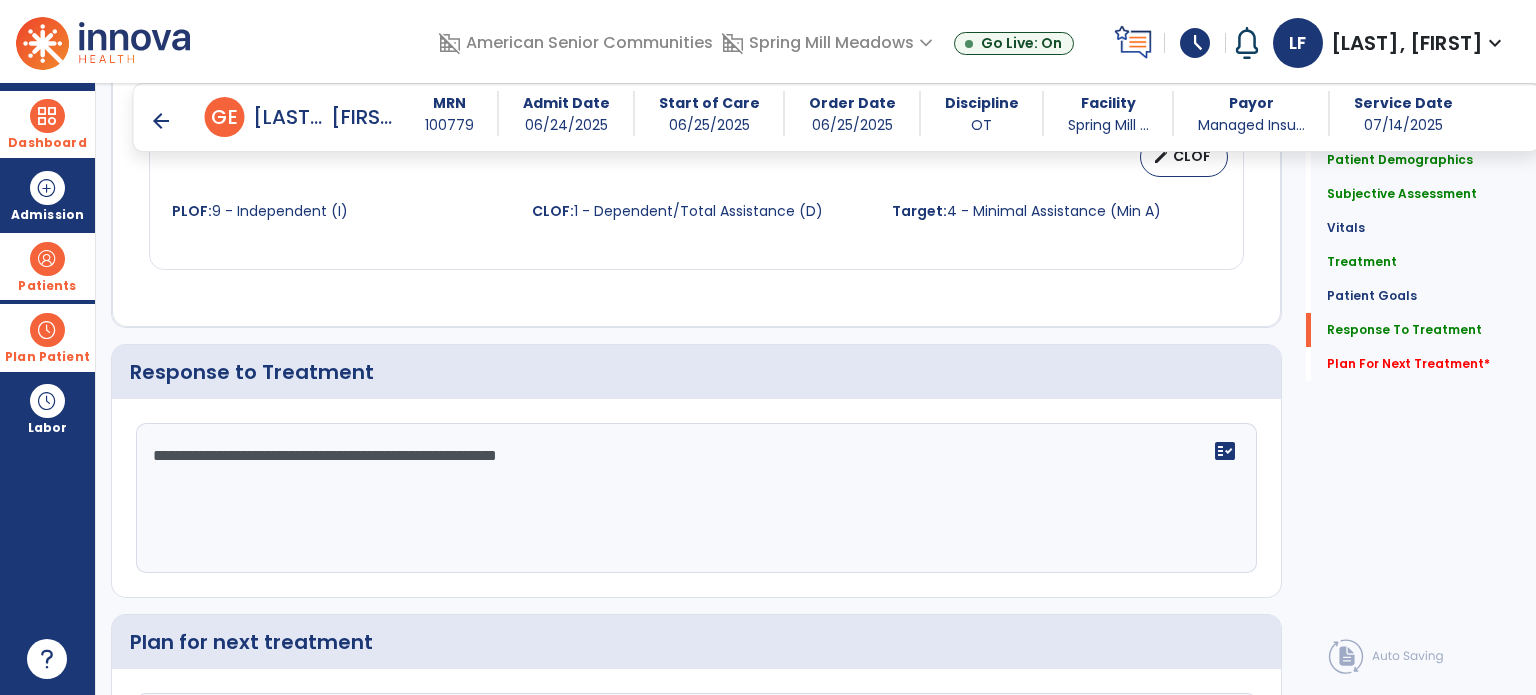 scroll, scrollTop: 2429, scrollLeft: 0, axis: vertical 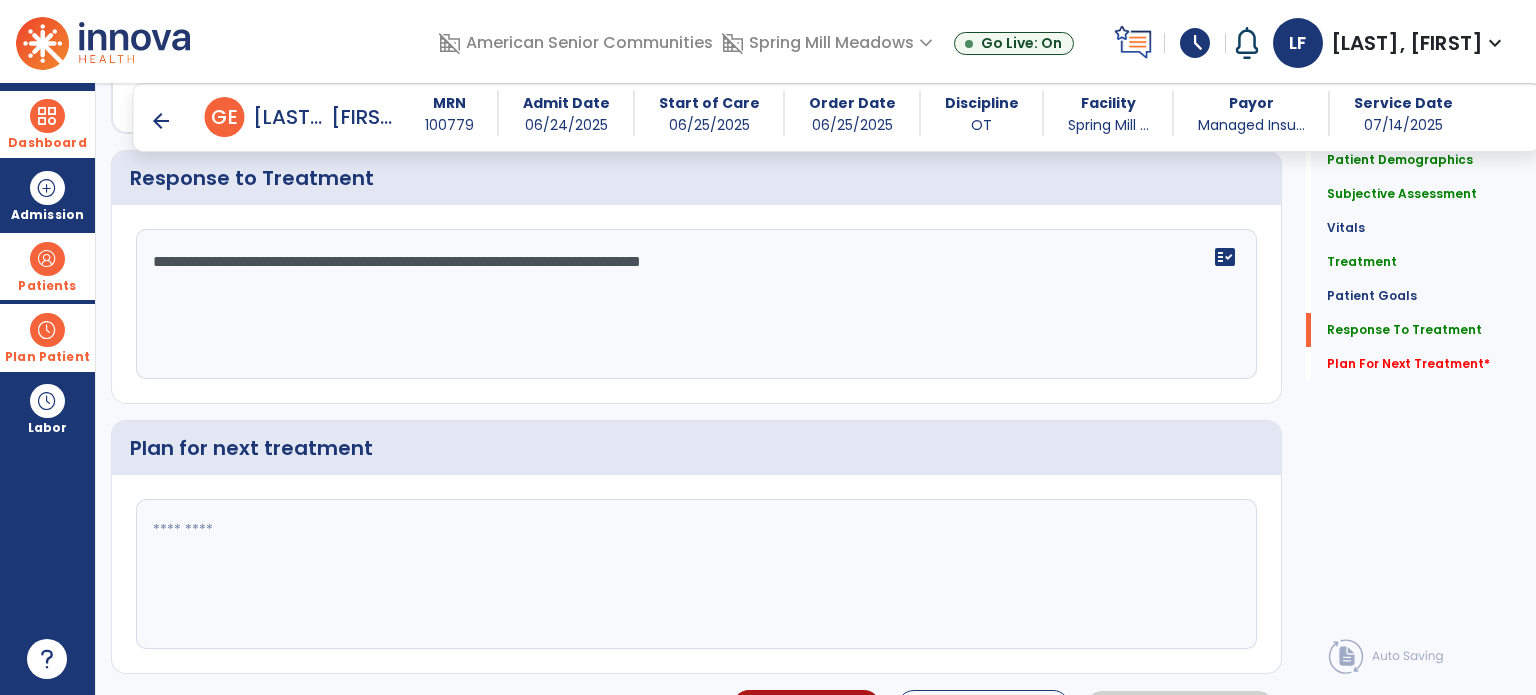 type on "**********" 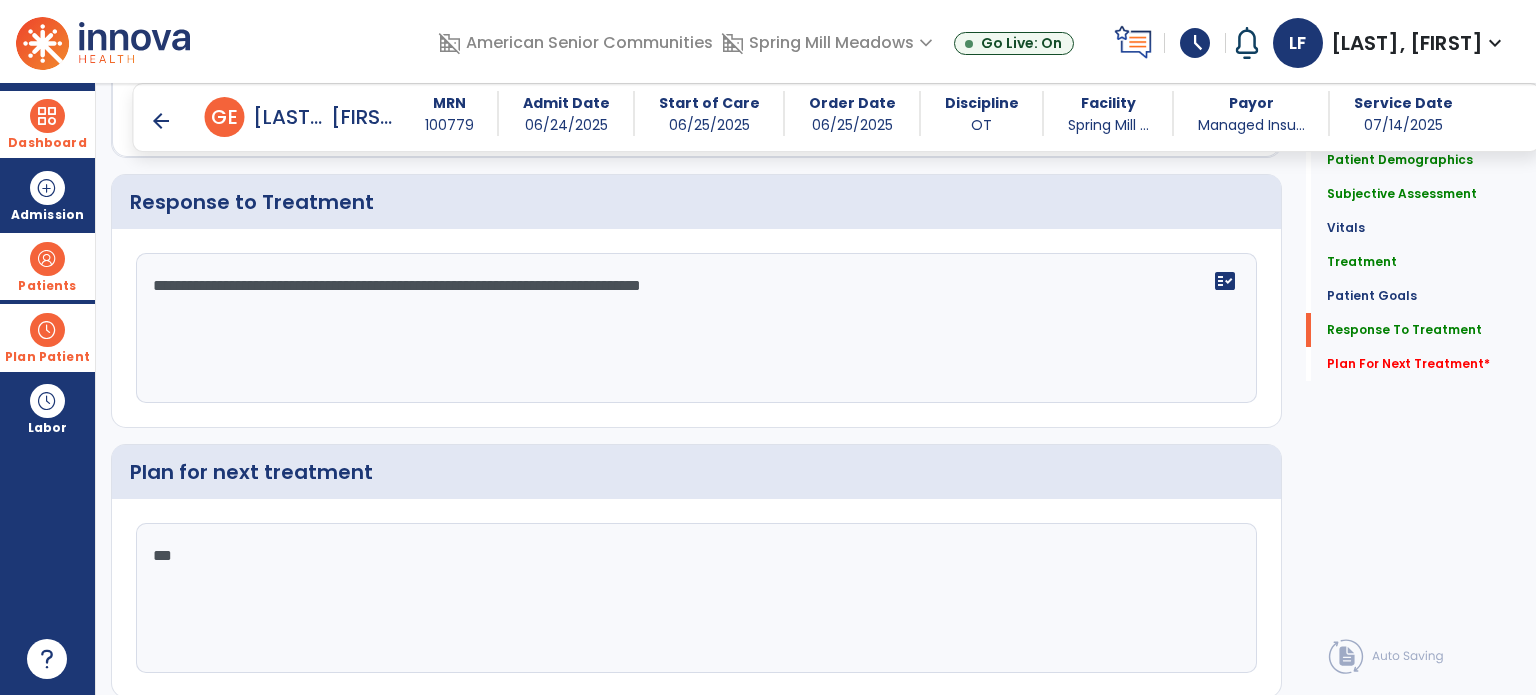 scroll, scrollTop: 2600, scrollLeft: 0, axis: vertical 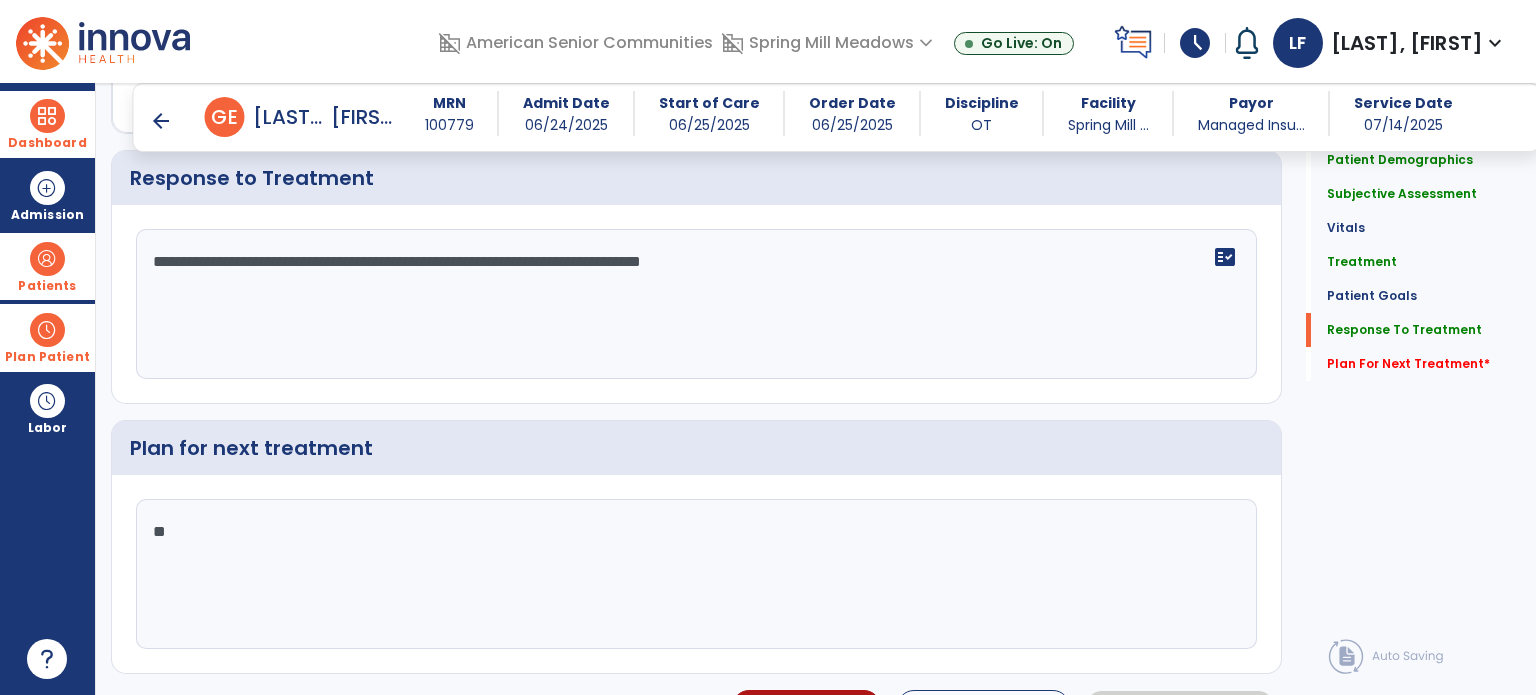 type on "*" 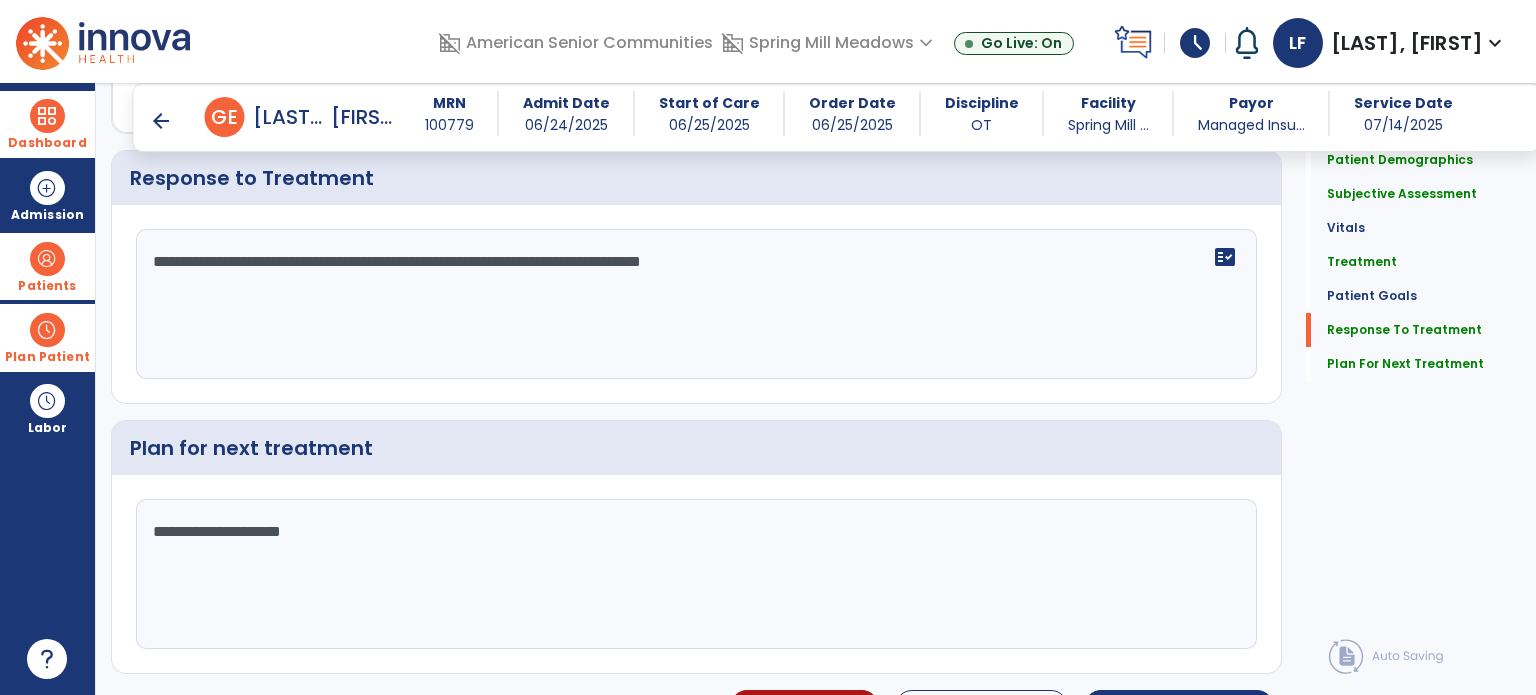 scroll, scrollTop: 2638, scrollLeft: 0, axis: vertical 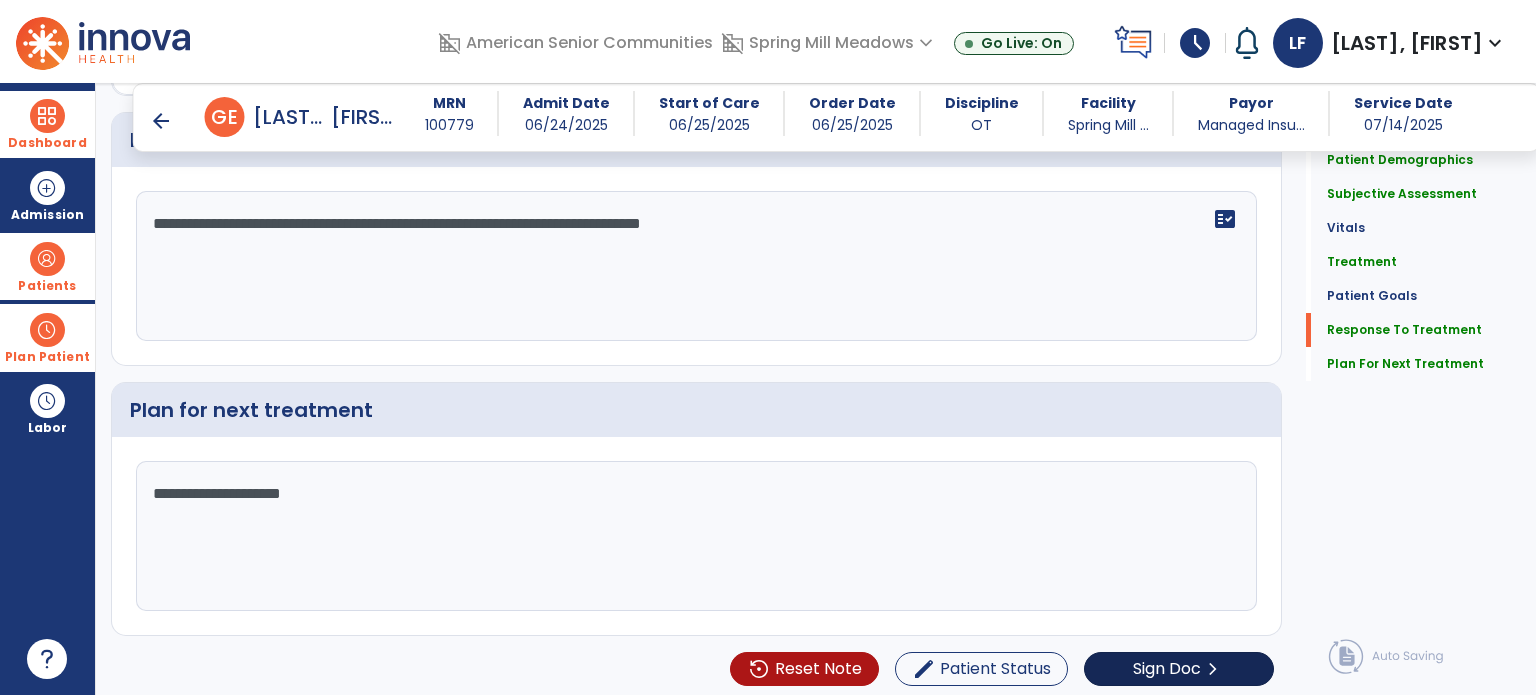 type on "**********" 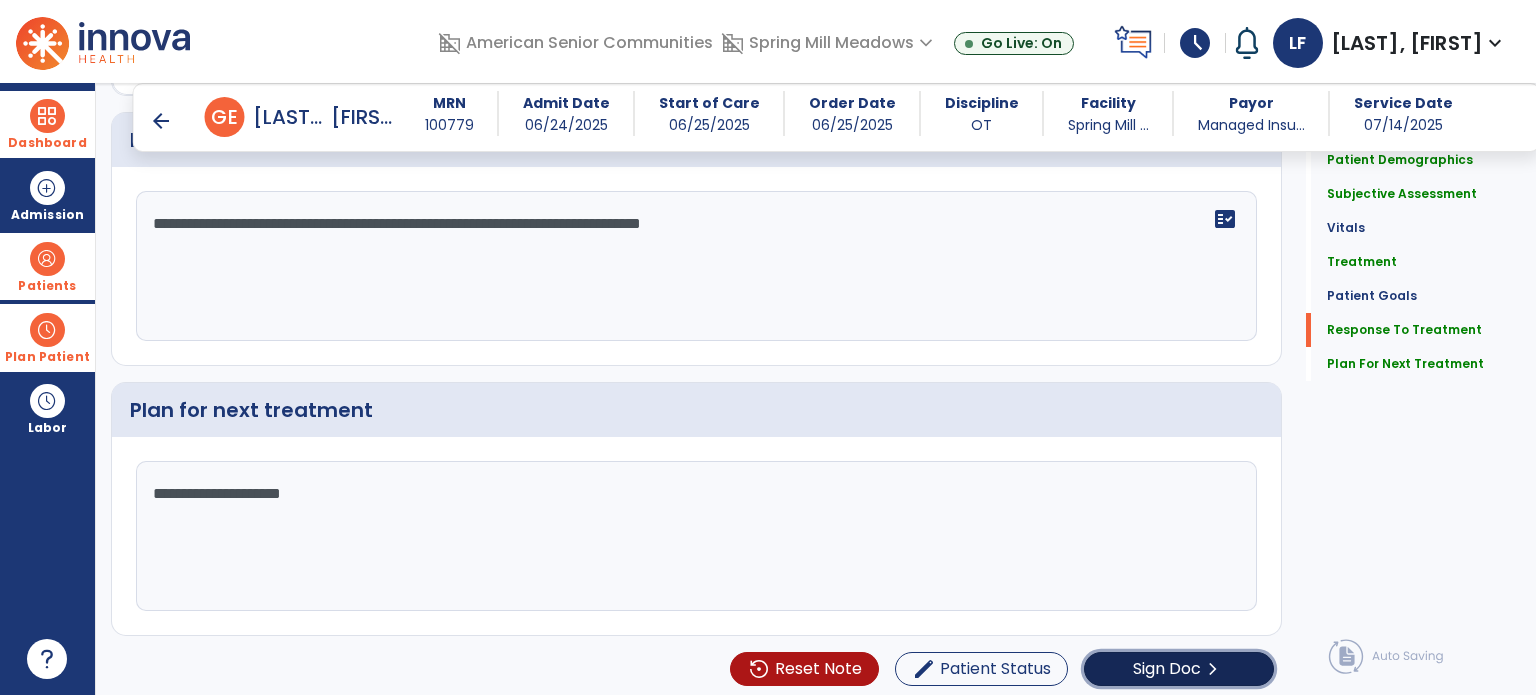 click on "Sign Doc  chevron_right" 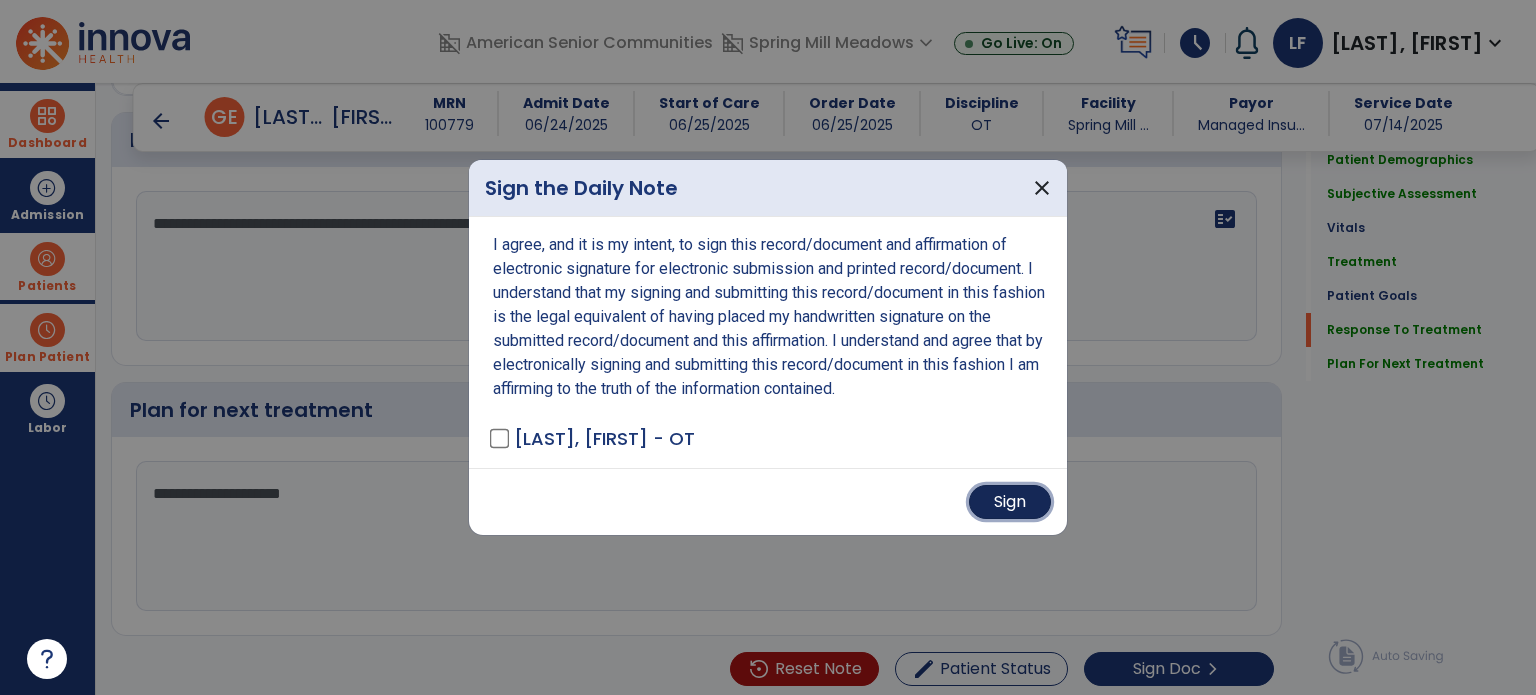 click on "Sign" at bounding box center (1010, 502) 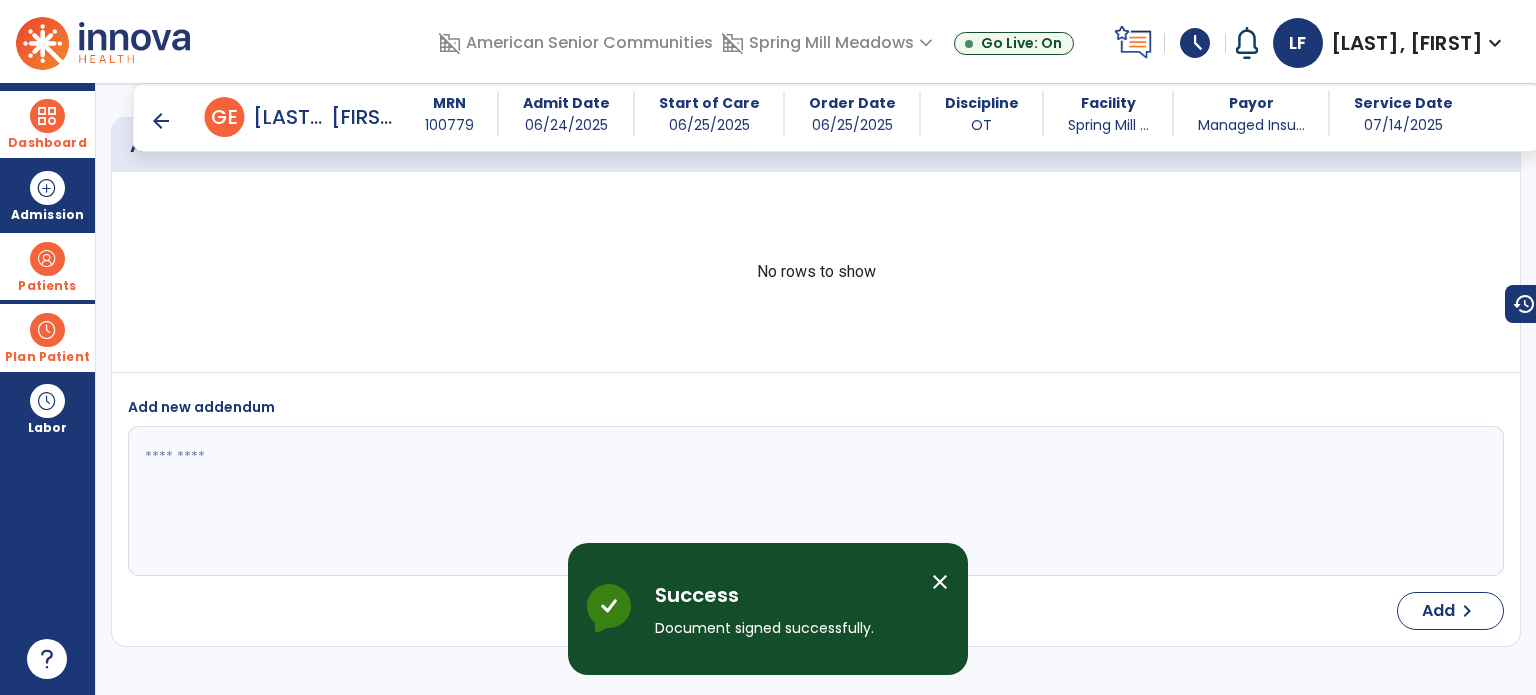 scroll, scrollTop: 3929, scrollLeft: 0, axis: vertical 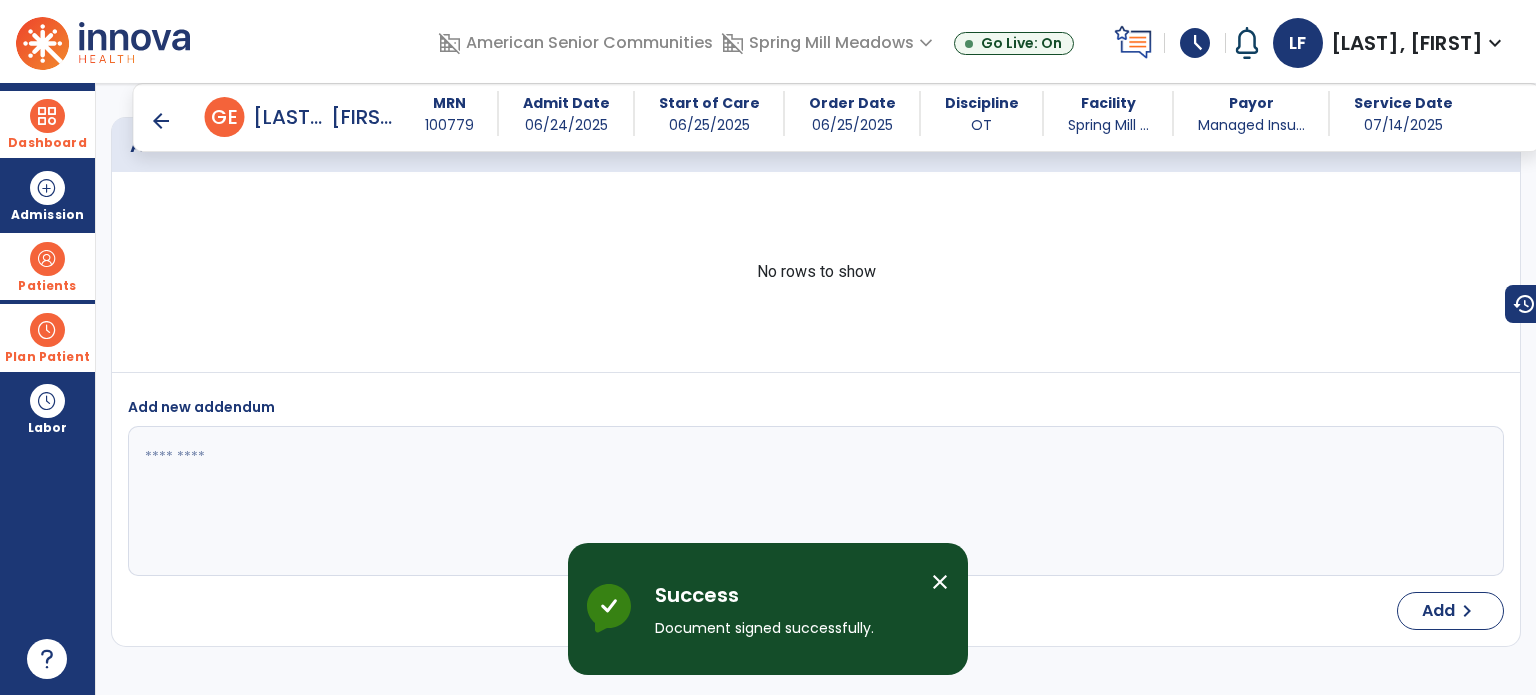 click on "Dashboard" at bounding box center (47, 124) 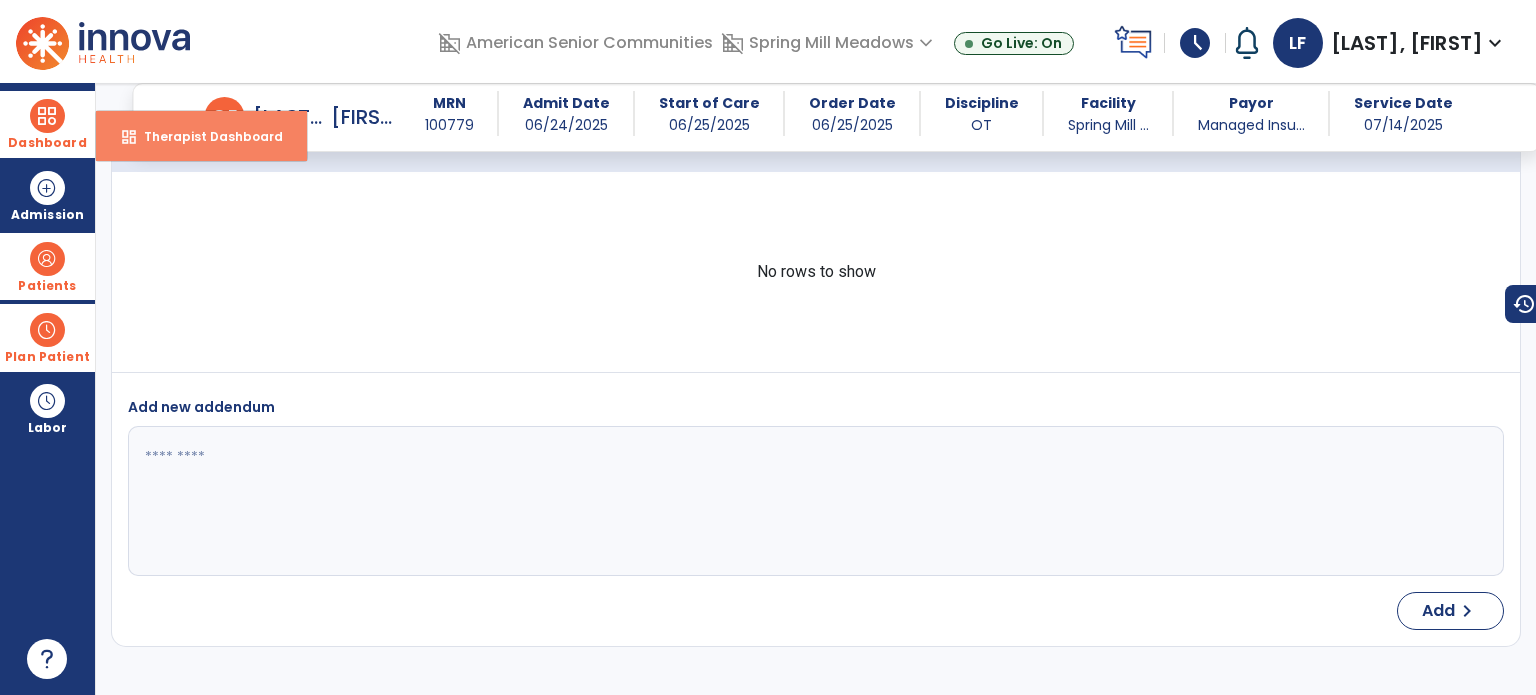 click on "dashboard" at bounding box center [129, 137] 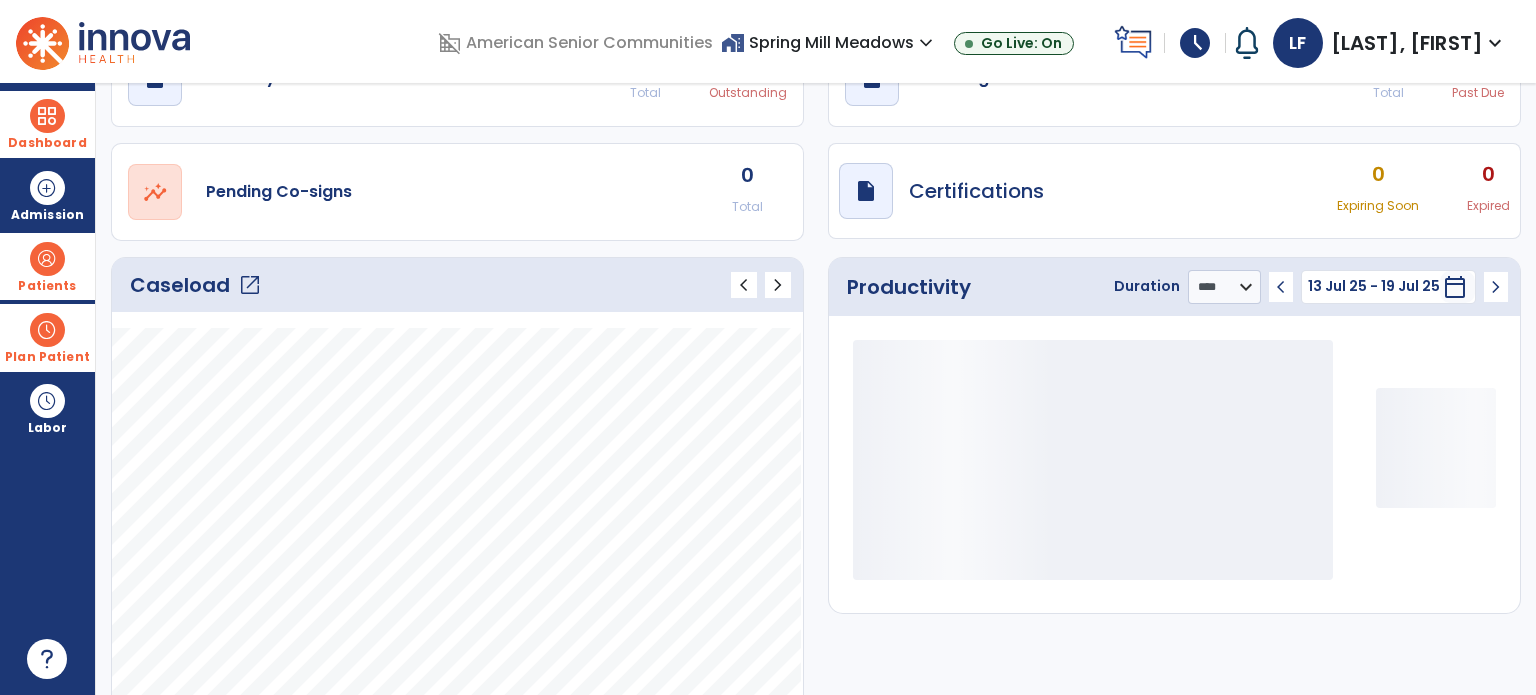 scroll, scrollTop: 52, scrollLeft: 0, axis: vertical 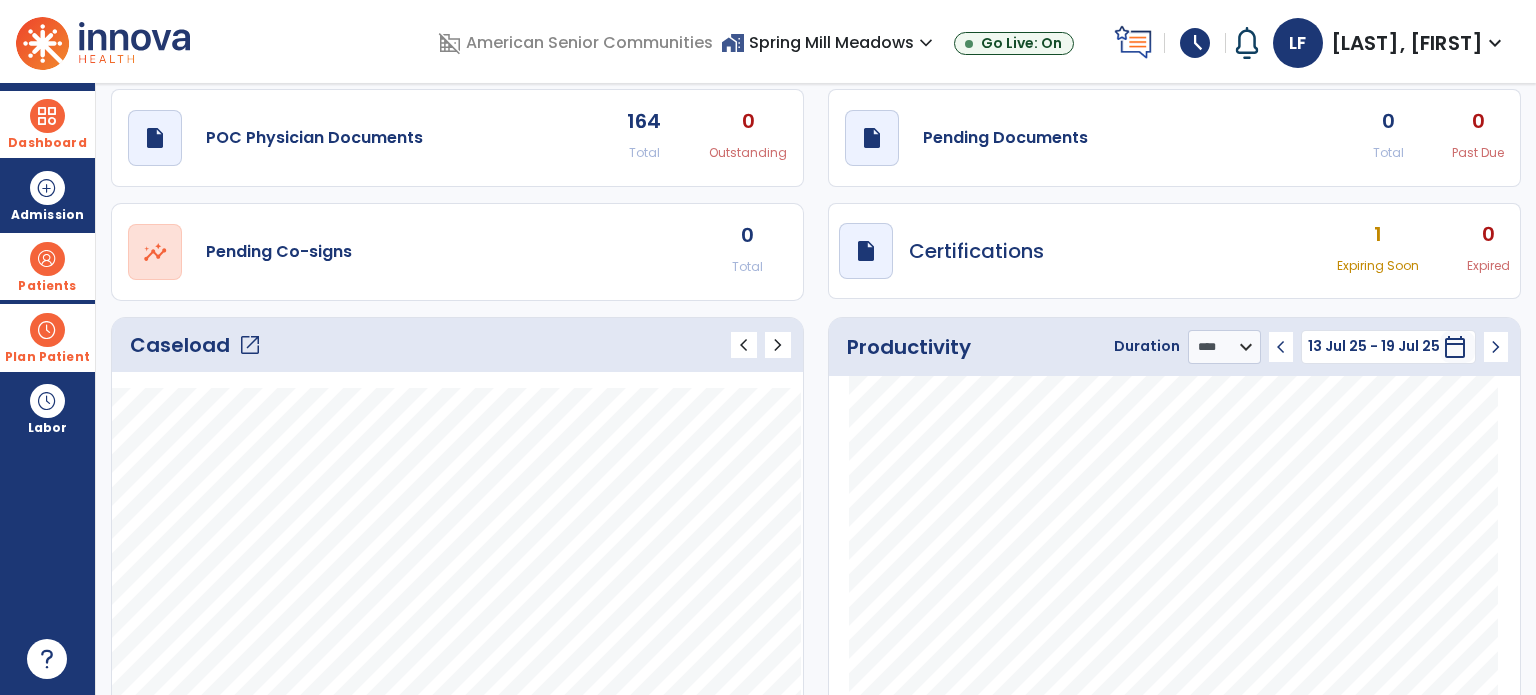 click on "open_in_new" 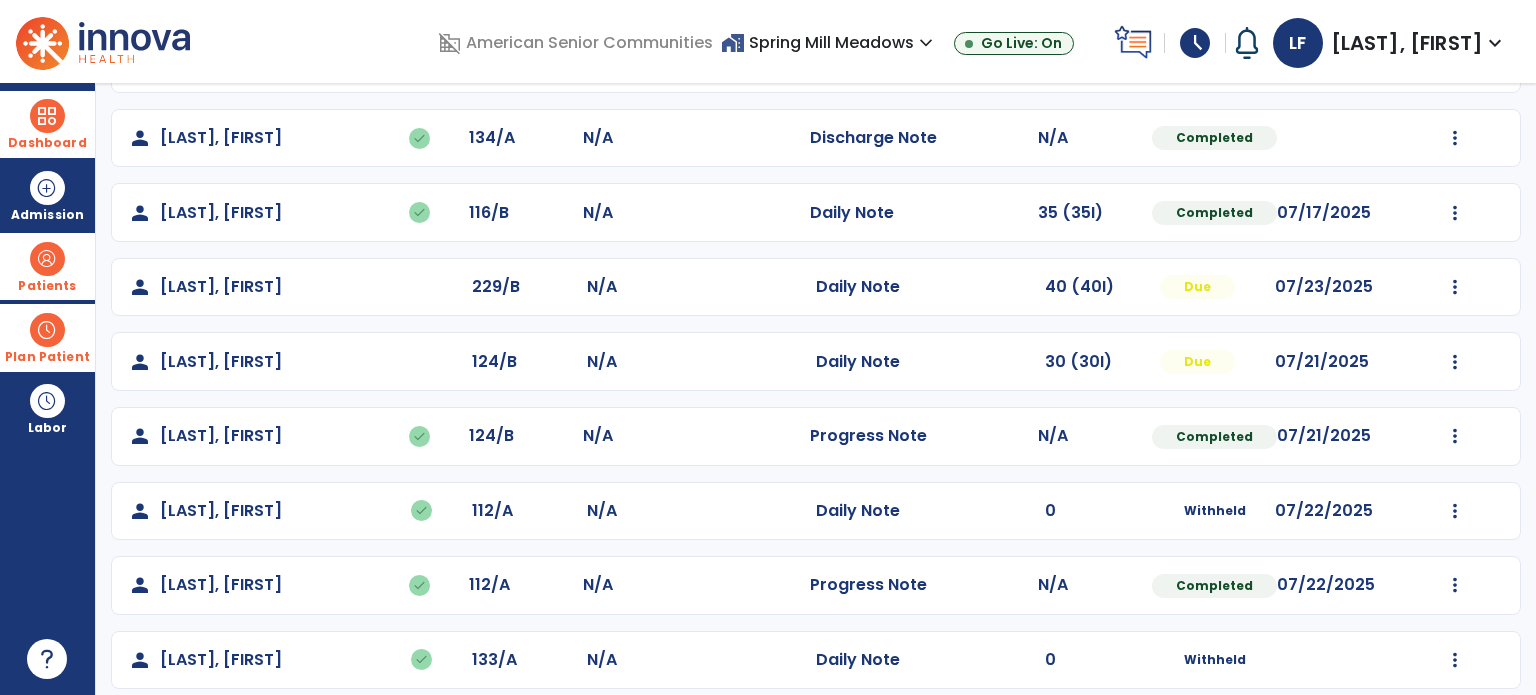 scroll, scrollTop: 672, scrollLeft: 0, axis: vertical 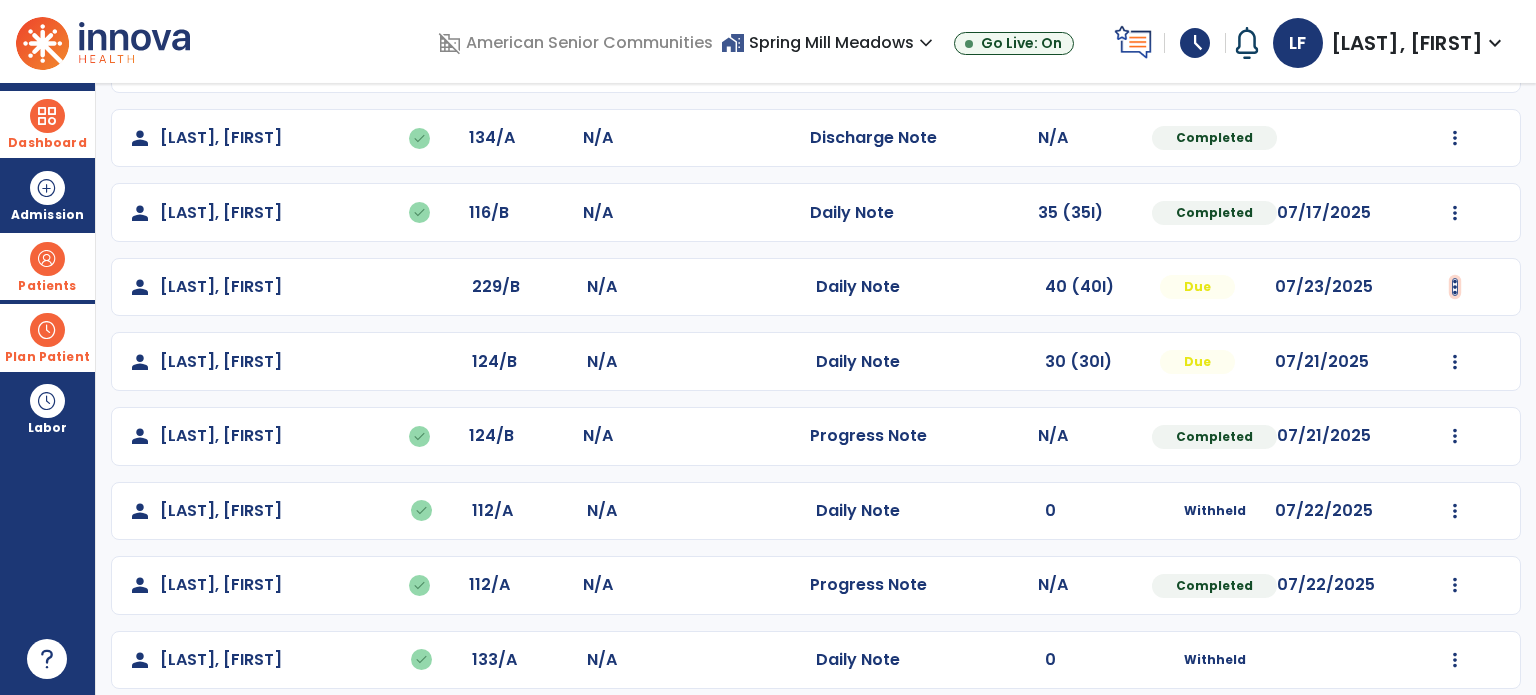 click at bounding box center [1455, -384] 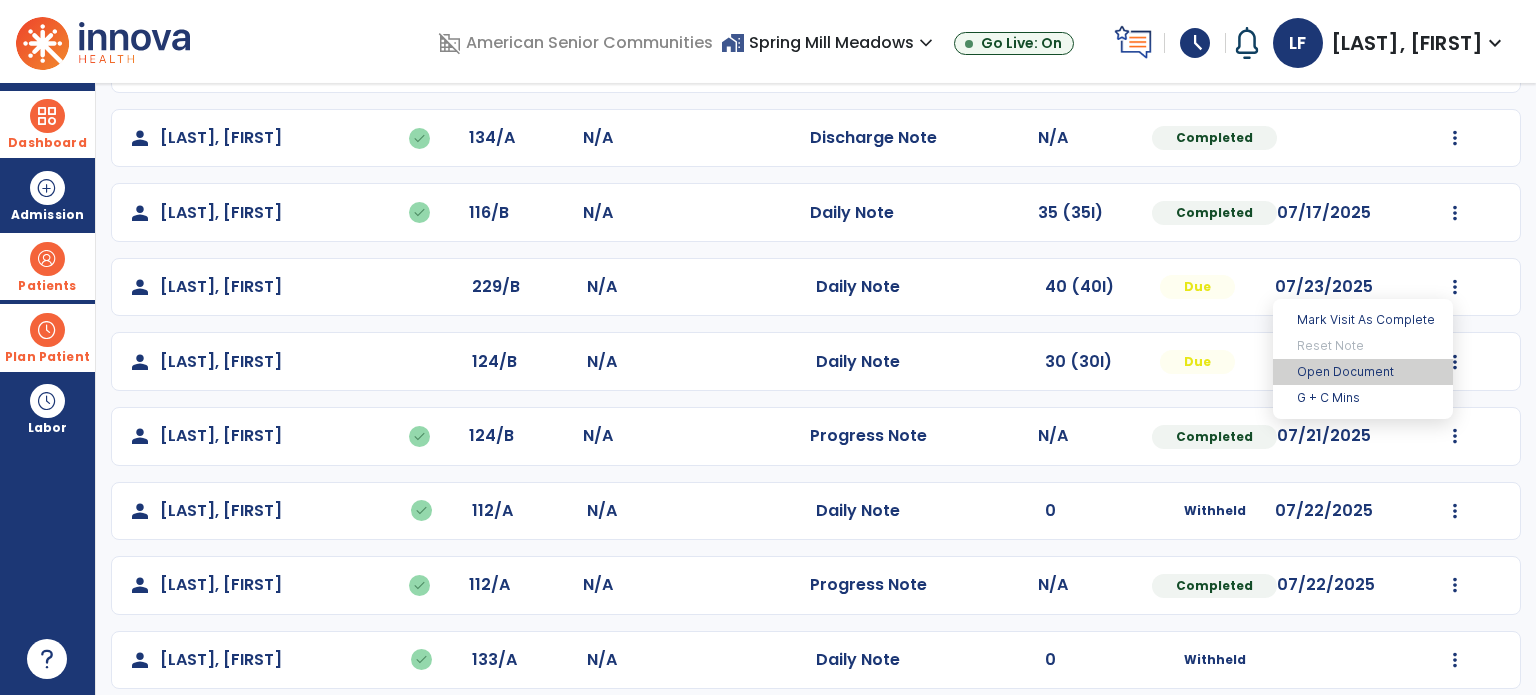 click on "Open Document" at bounding box center [1363, 372] 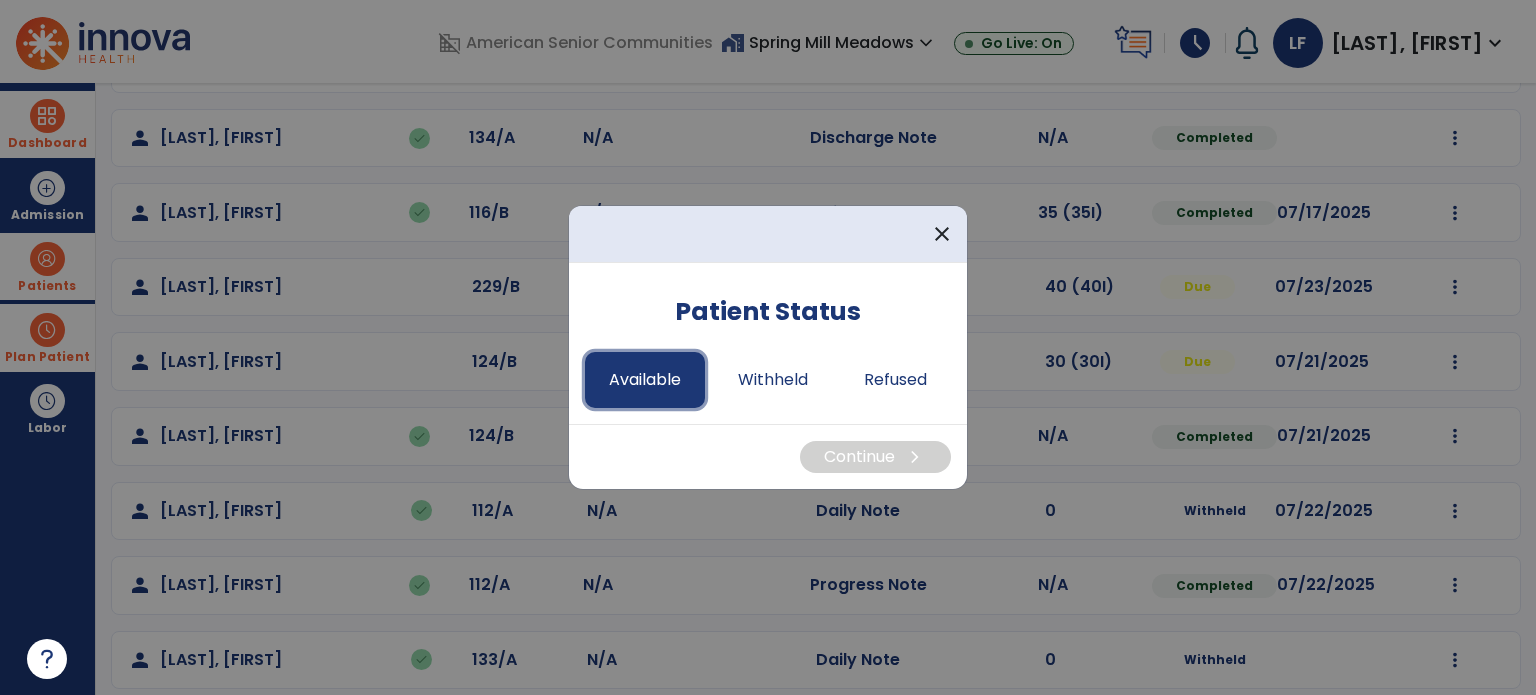 click on "Available" at bounding box center (645, 380) 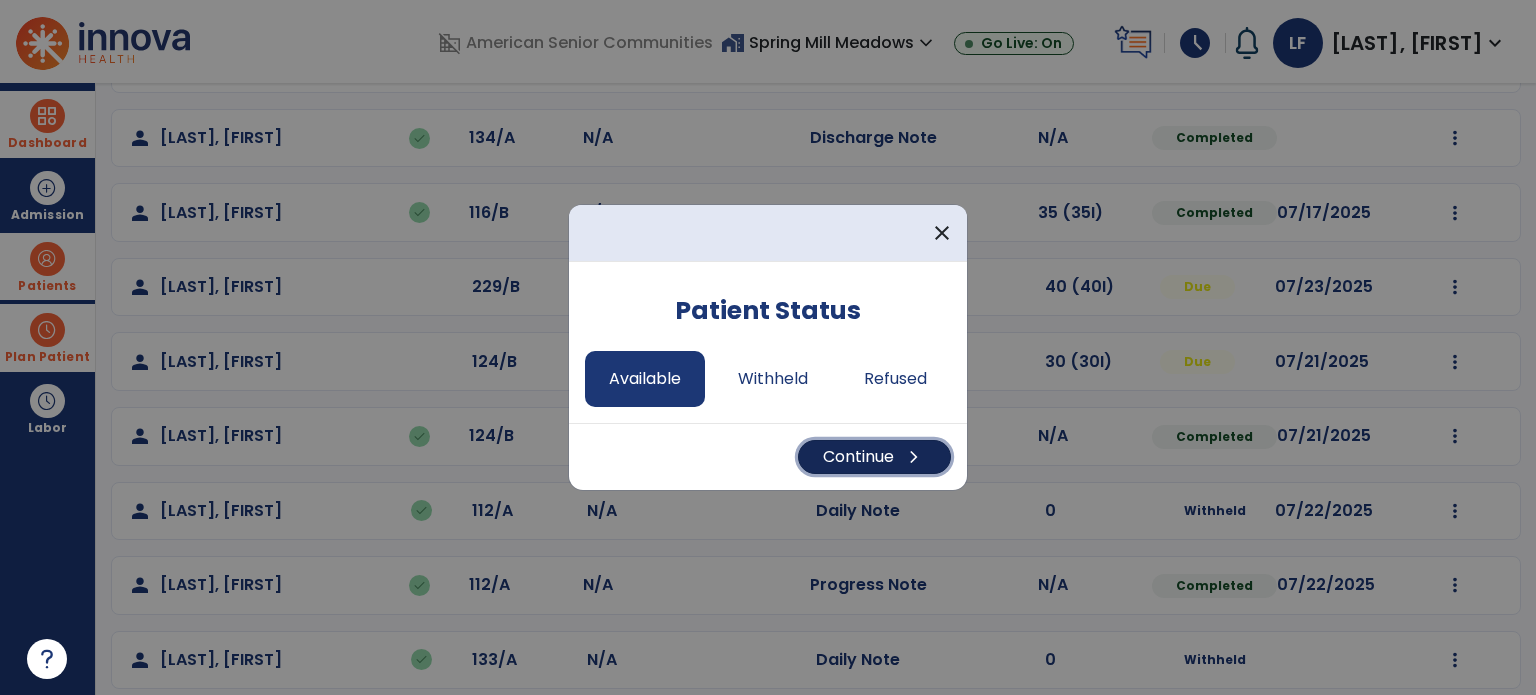 click on "Continue   chevron_right" at bounding box center [874, 457] 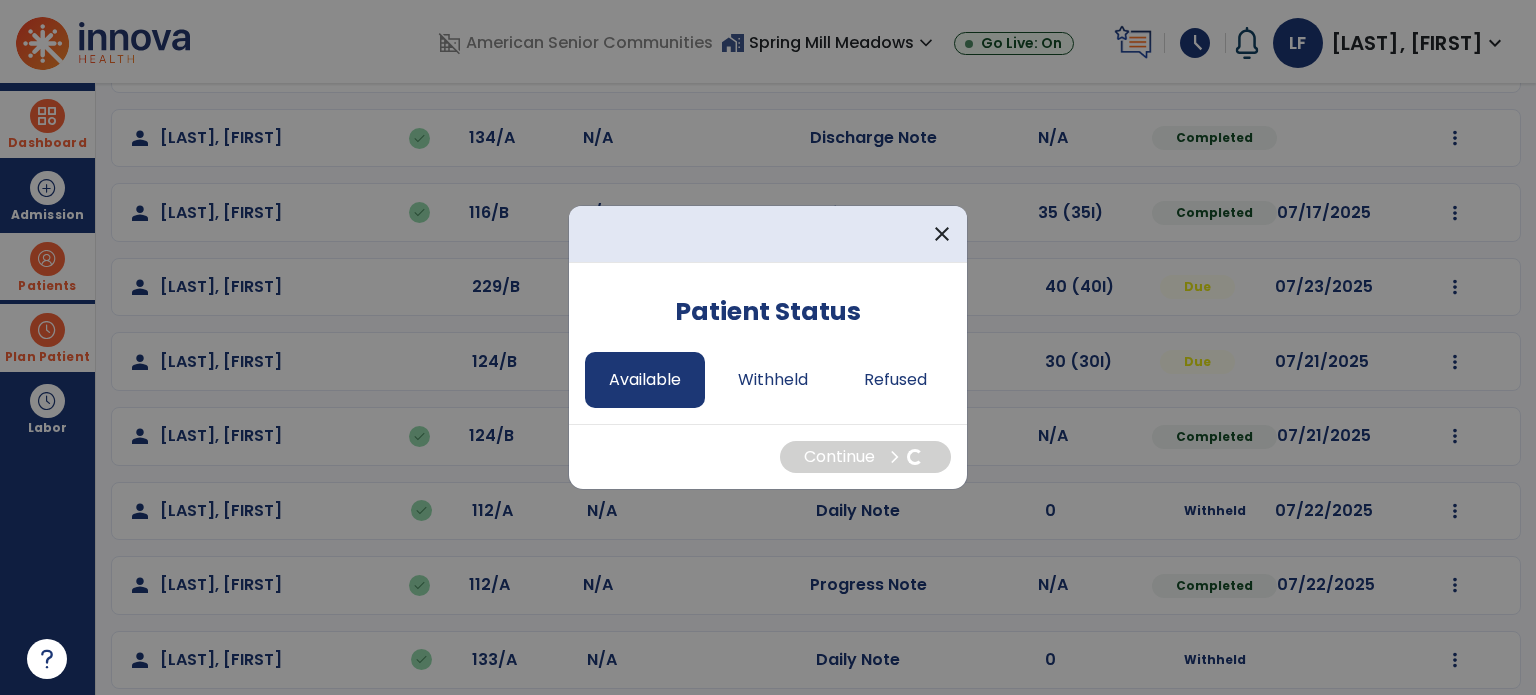 select on "*" 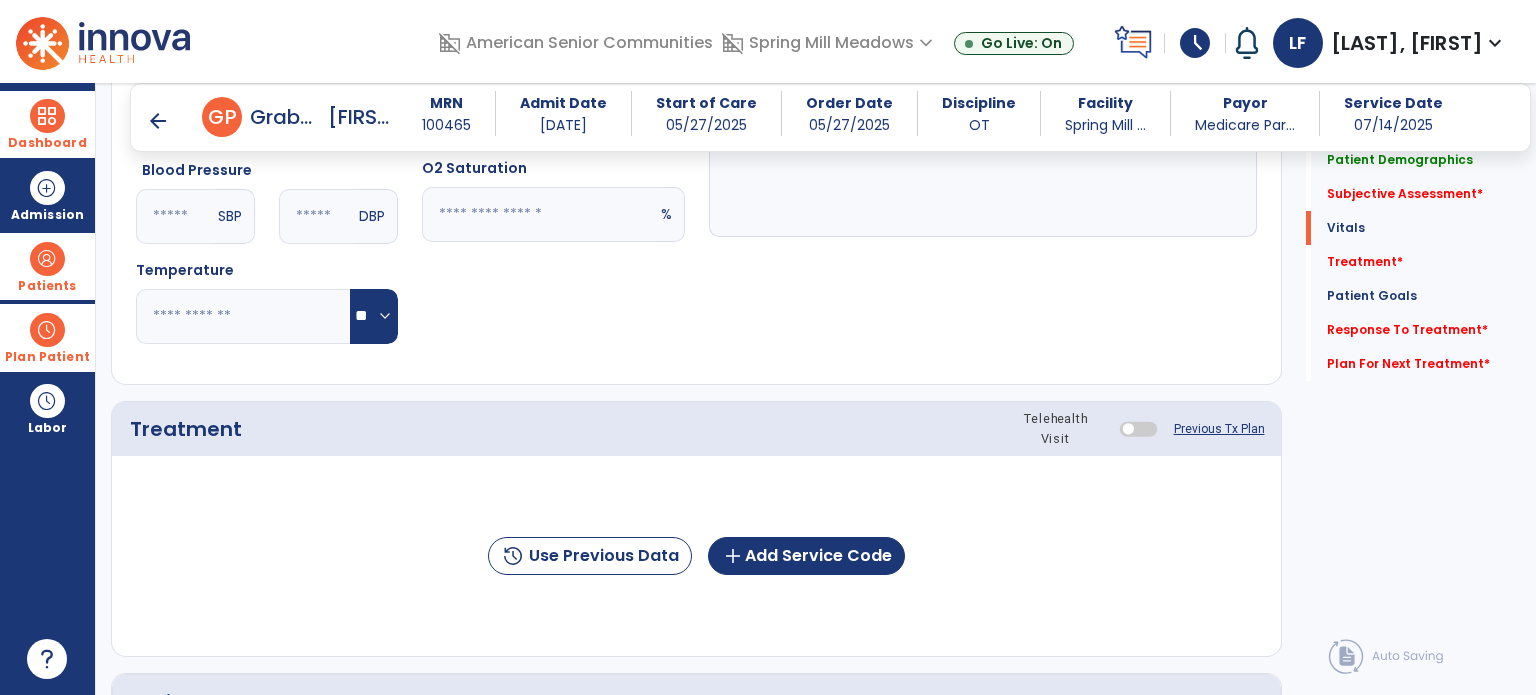scroll, scrollTop: 931, scrollLeft: 0, axis: vertical 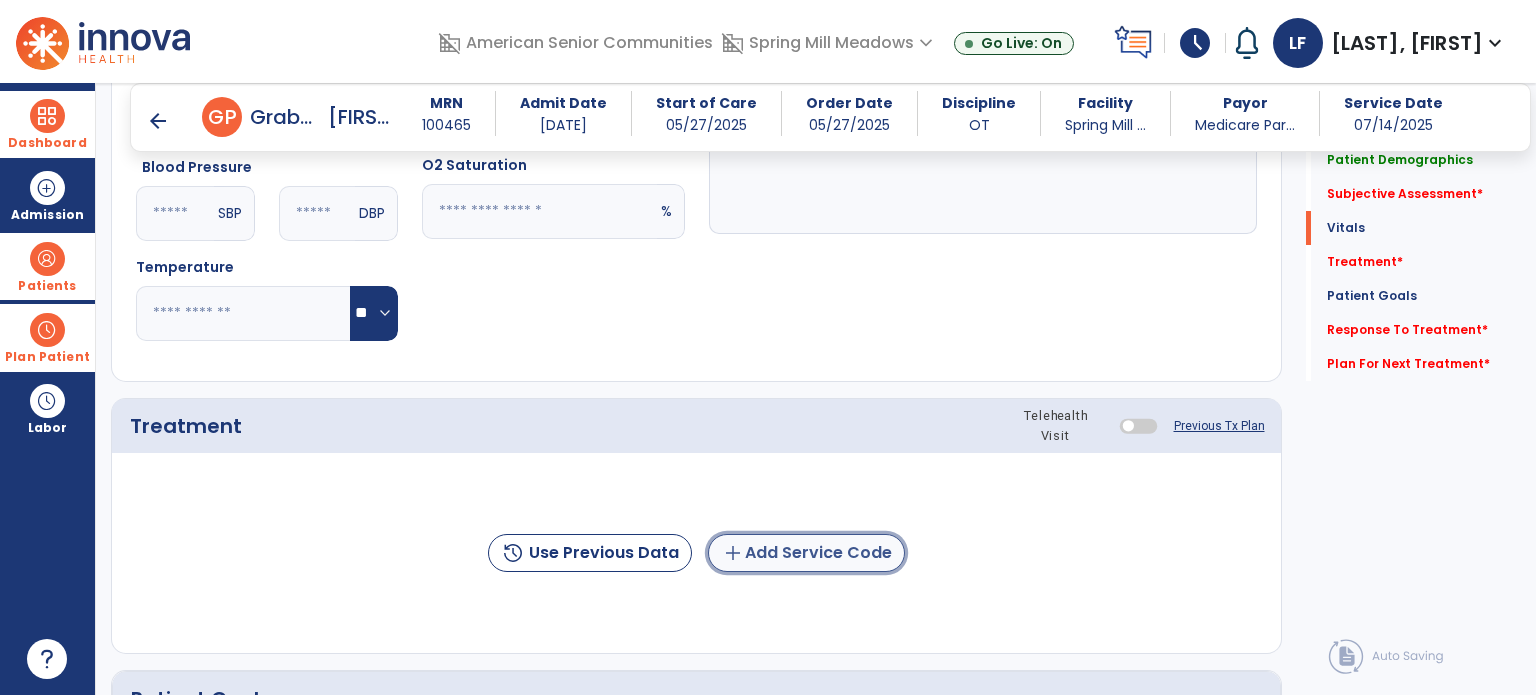 click on "add  Add Service Code" 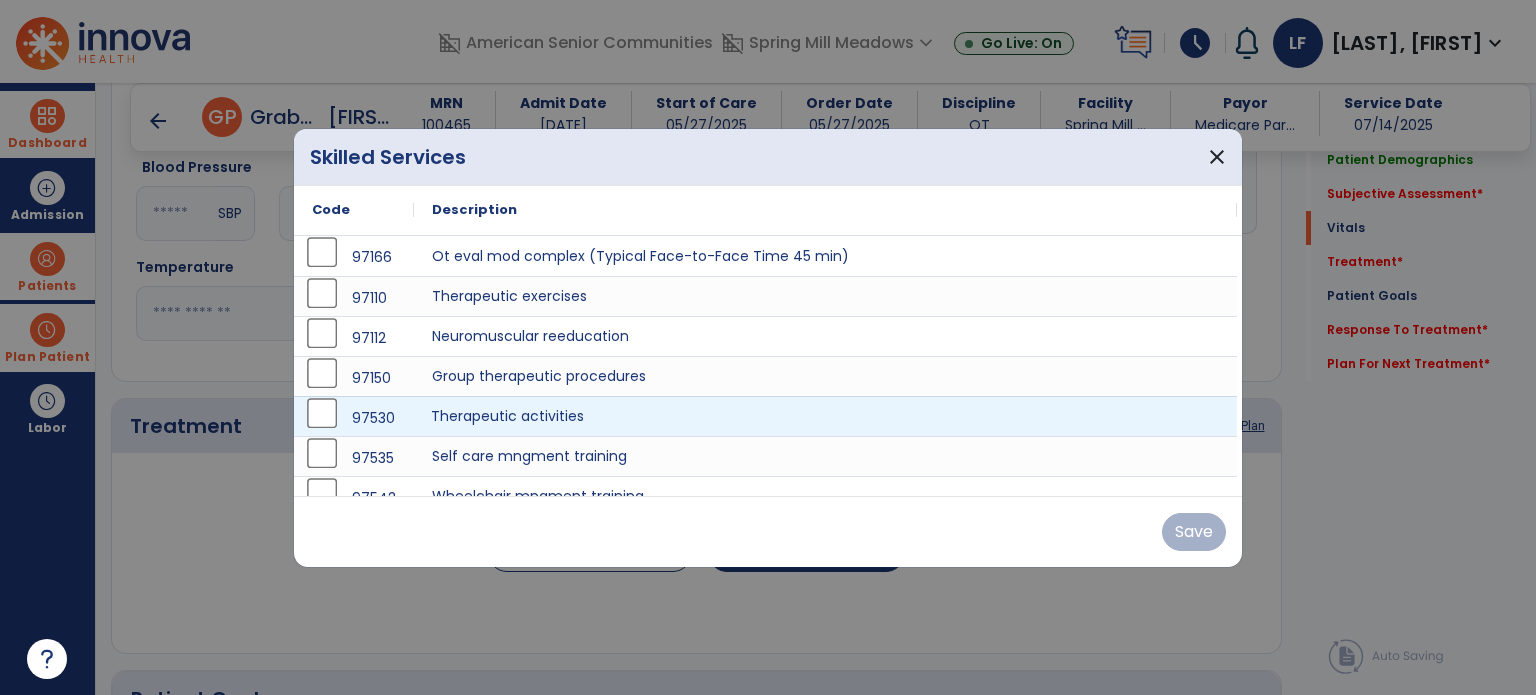 click on "Therapeutic activities" at bounding box center (825, 416) 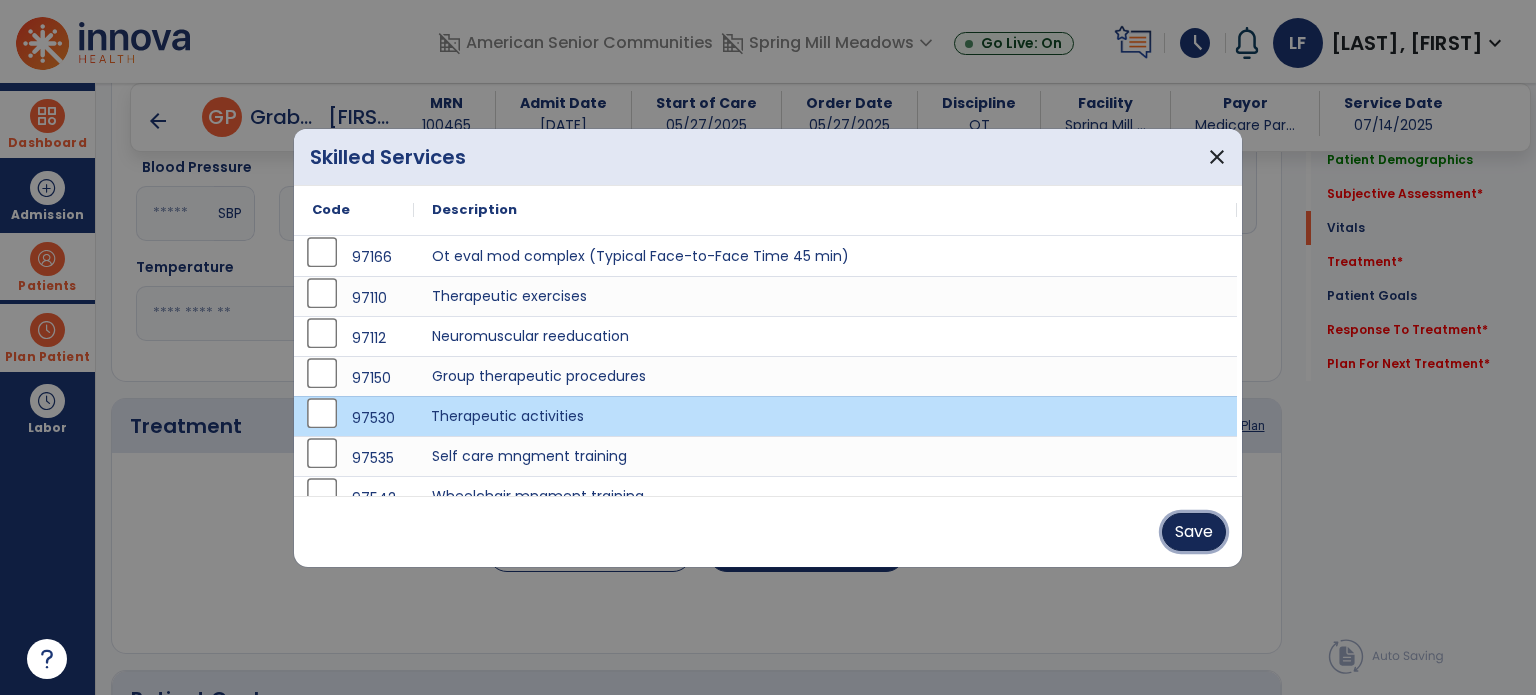 click on "Save" at bounding box center [1194, 532] 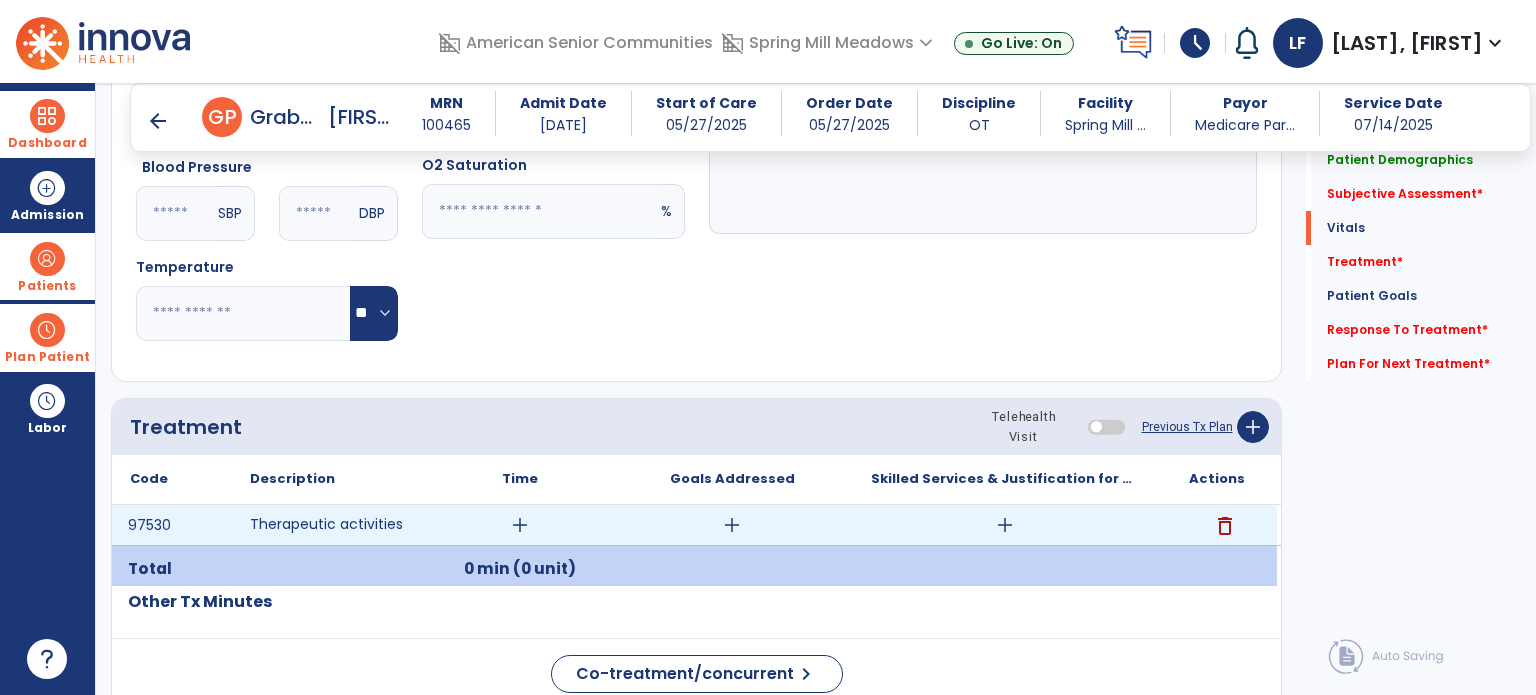 click on "add" at bounding box center (520, 525) 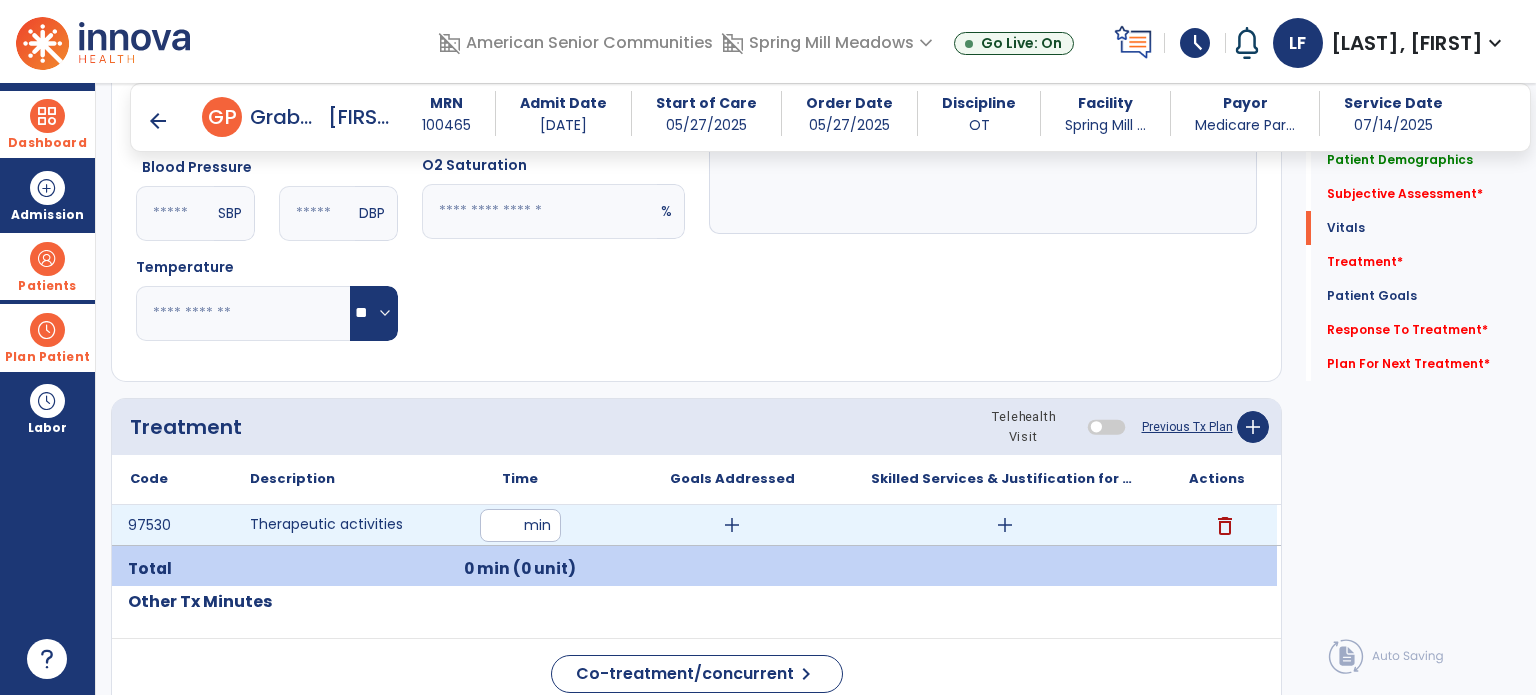 type on "**" 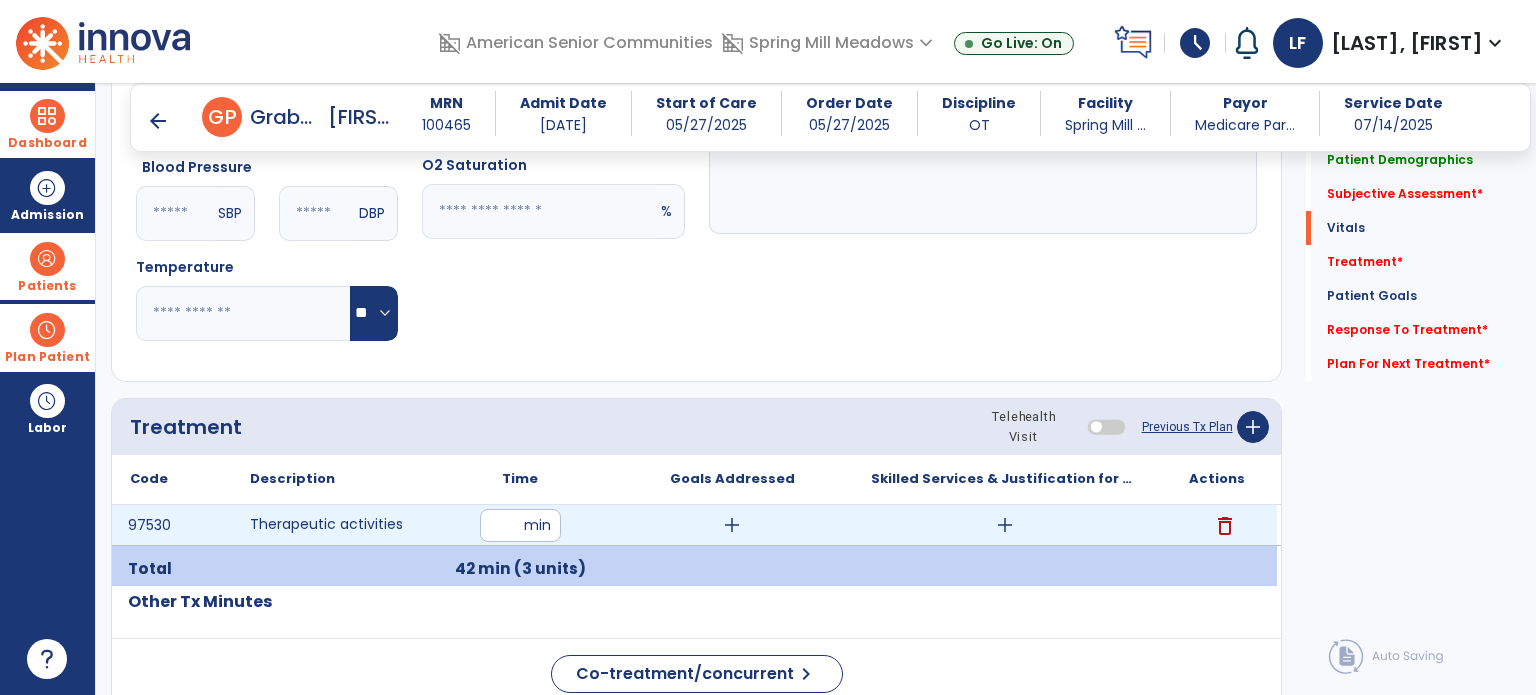 click on "add" at bounding box center (732, 525) 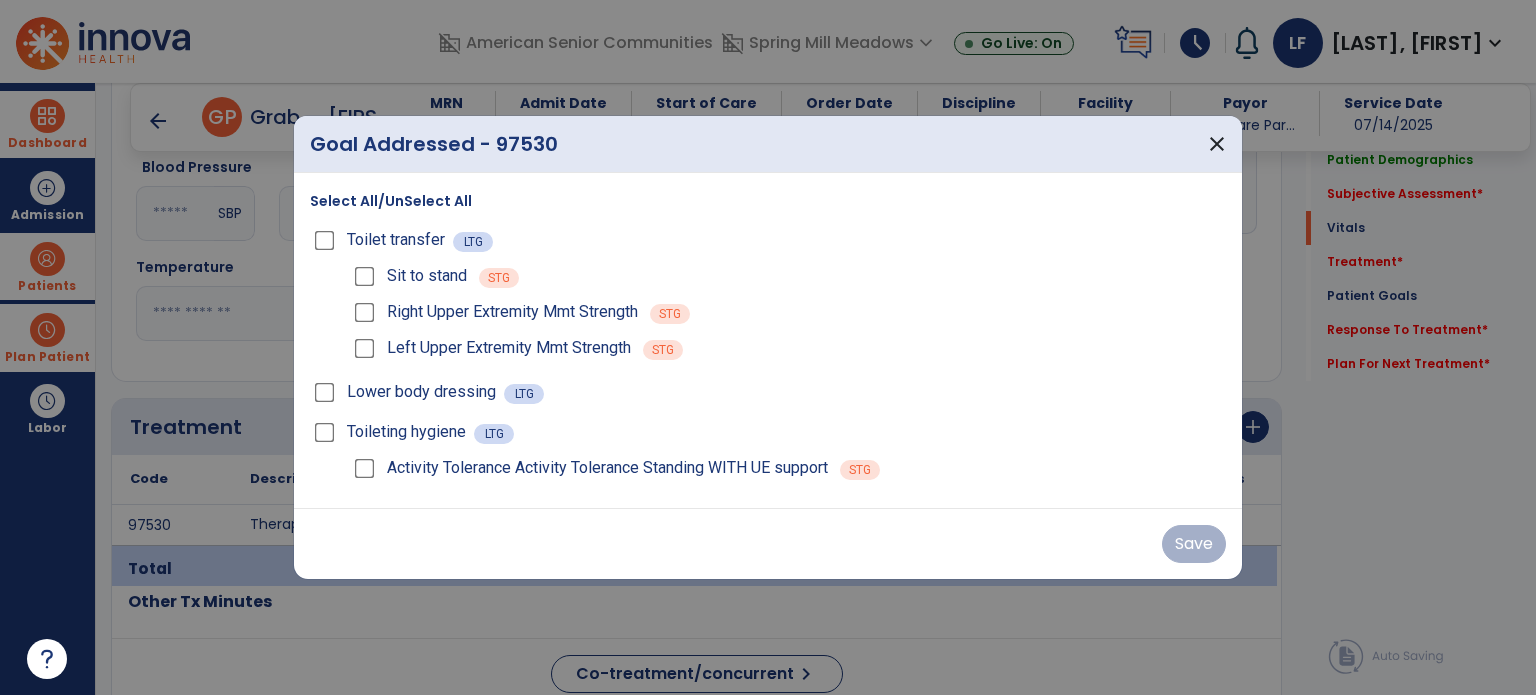 click on "Toilet transfer  LTG  Sit to stand  STG  Right Upper Extremity Mmt Strength  STG  Left Upper Extremity Mmt Strength  STG" at bounding box center [768, 292] 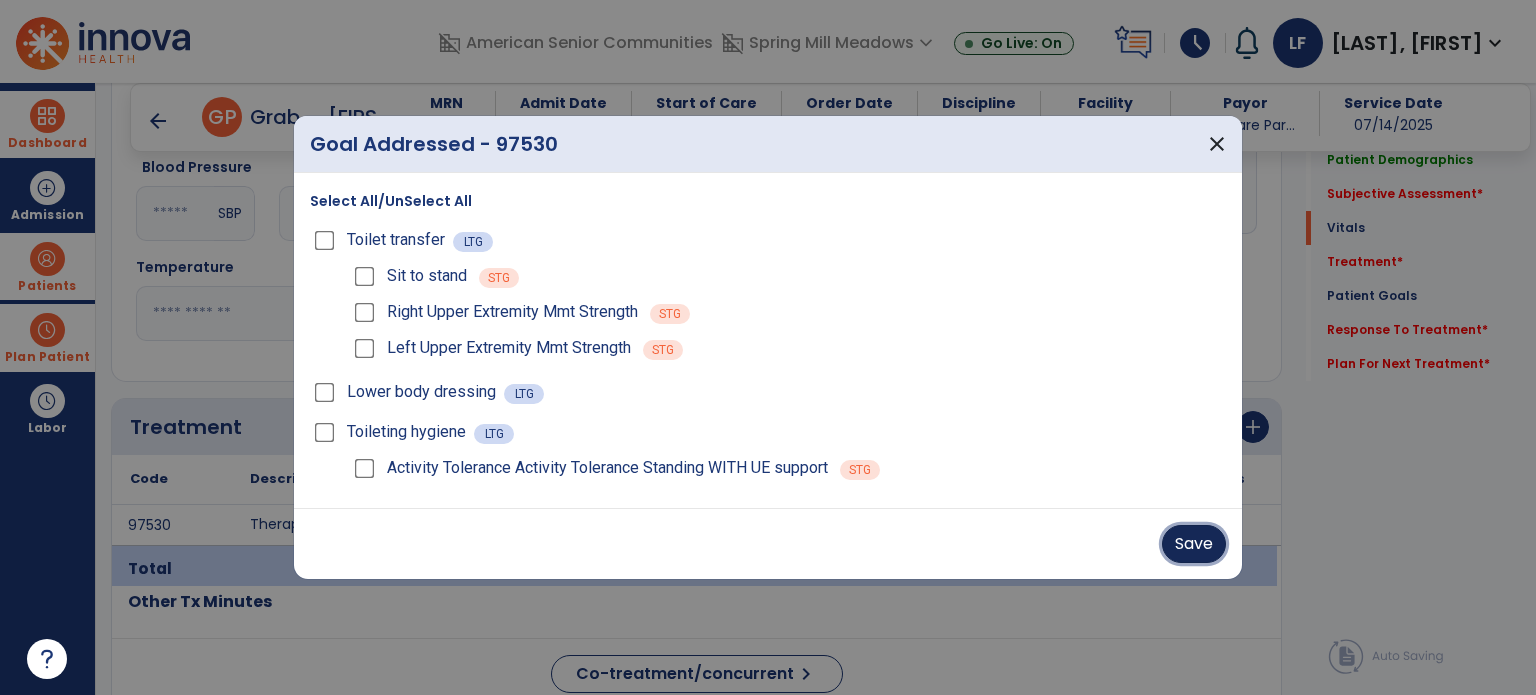 click on "Save" at bounding box center (1194, 544) 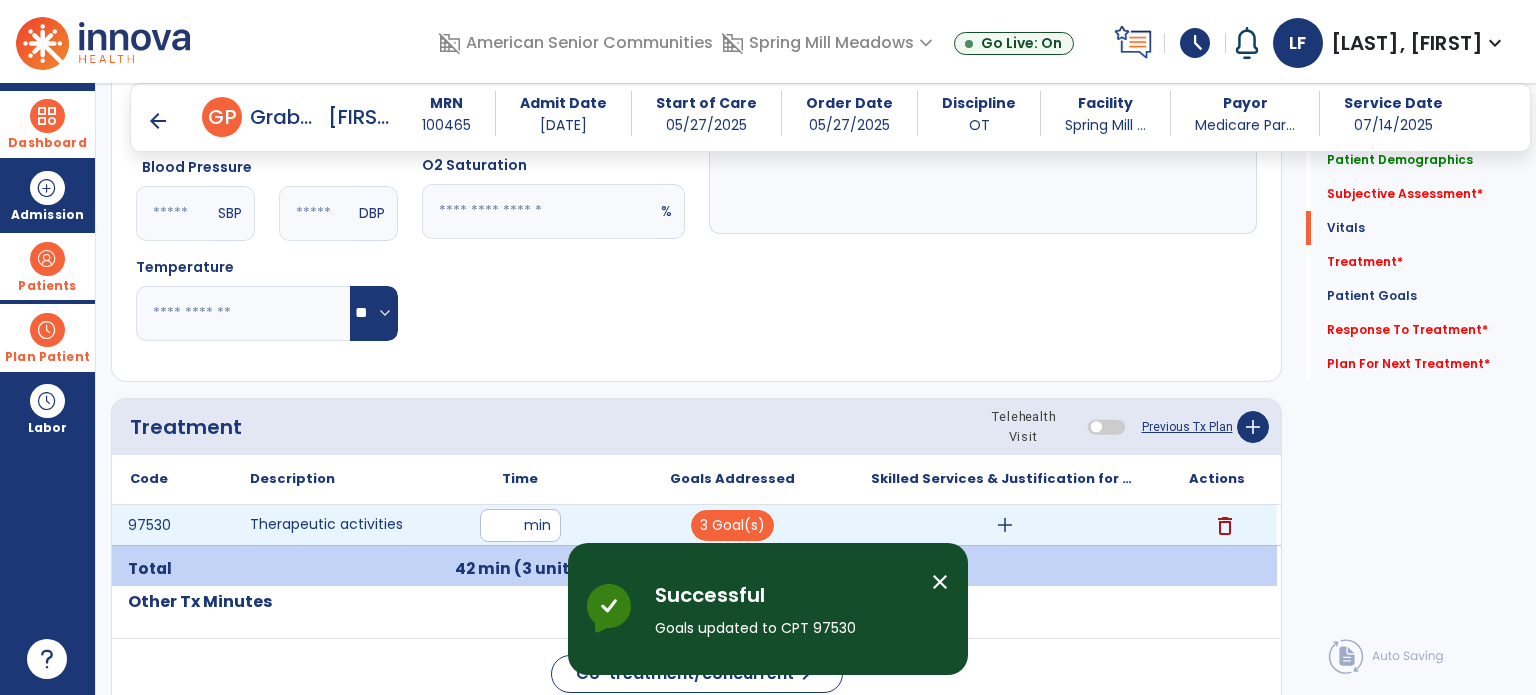 click on "add" at bounding box center (1005, 525) 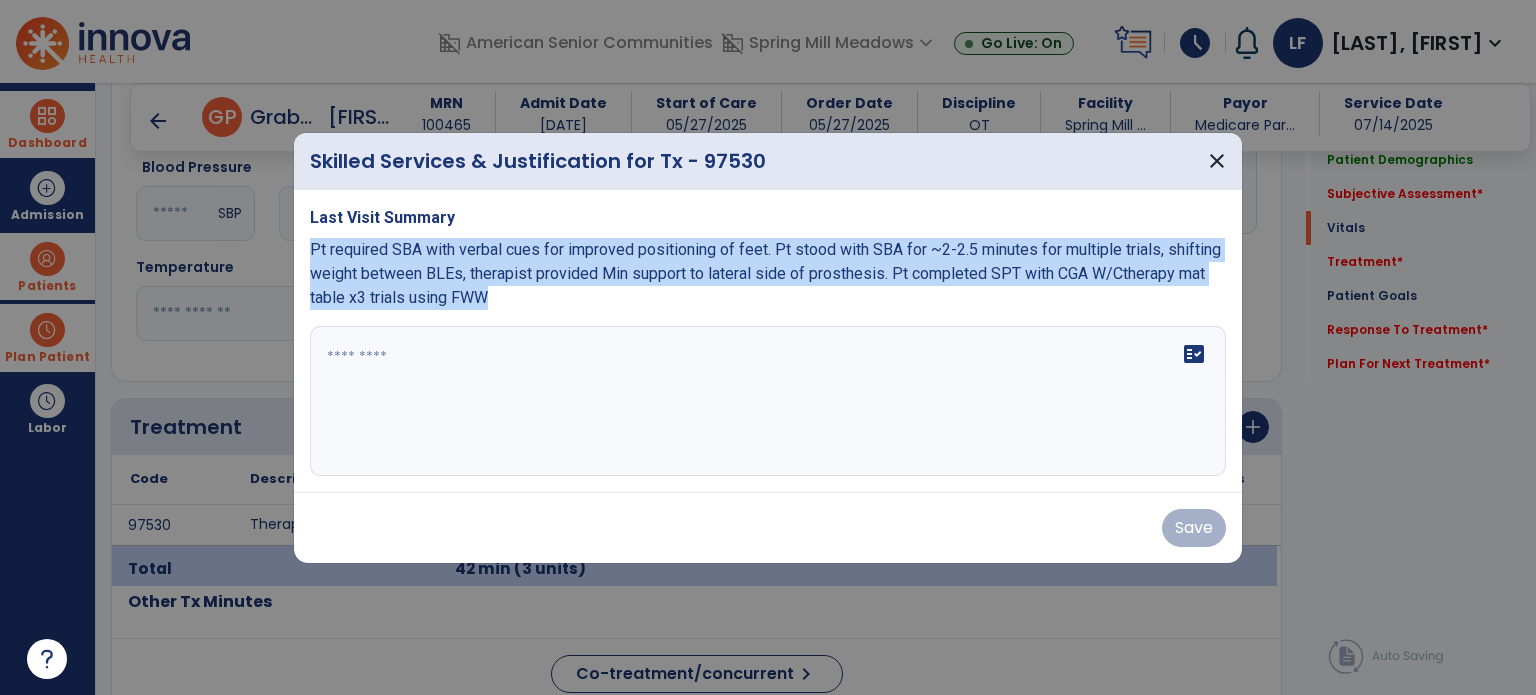 drag, startPoint x: 308, startPoint y: 248, endPoint x: 515, endPoint y: 311, distance: 216.37468 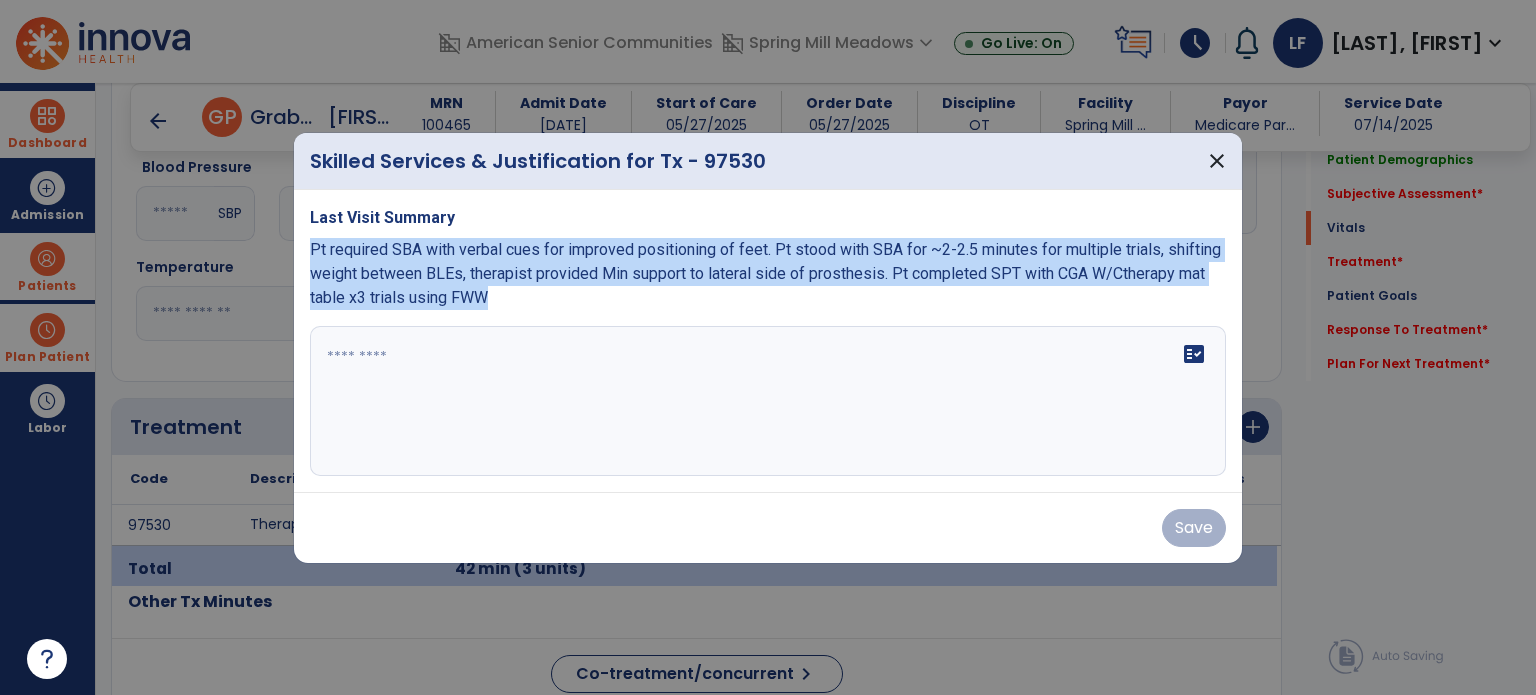 click on "Last Visit Summary Pt required SBA with verbal cues for improved positioning of feet. Pt stood with SBA for ~2-2.5 minutes for multiple trials, shifting weight between BLEs, therapist provided Min support to lateral side of prosthesis. Pt completed SPT with CGA W/C<>therapy mat table x3 trials using FWW   fact_check" at bounding box center [768, 341] 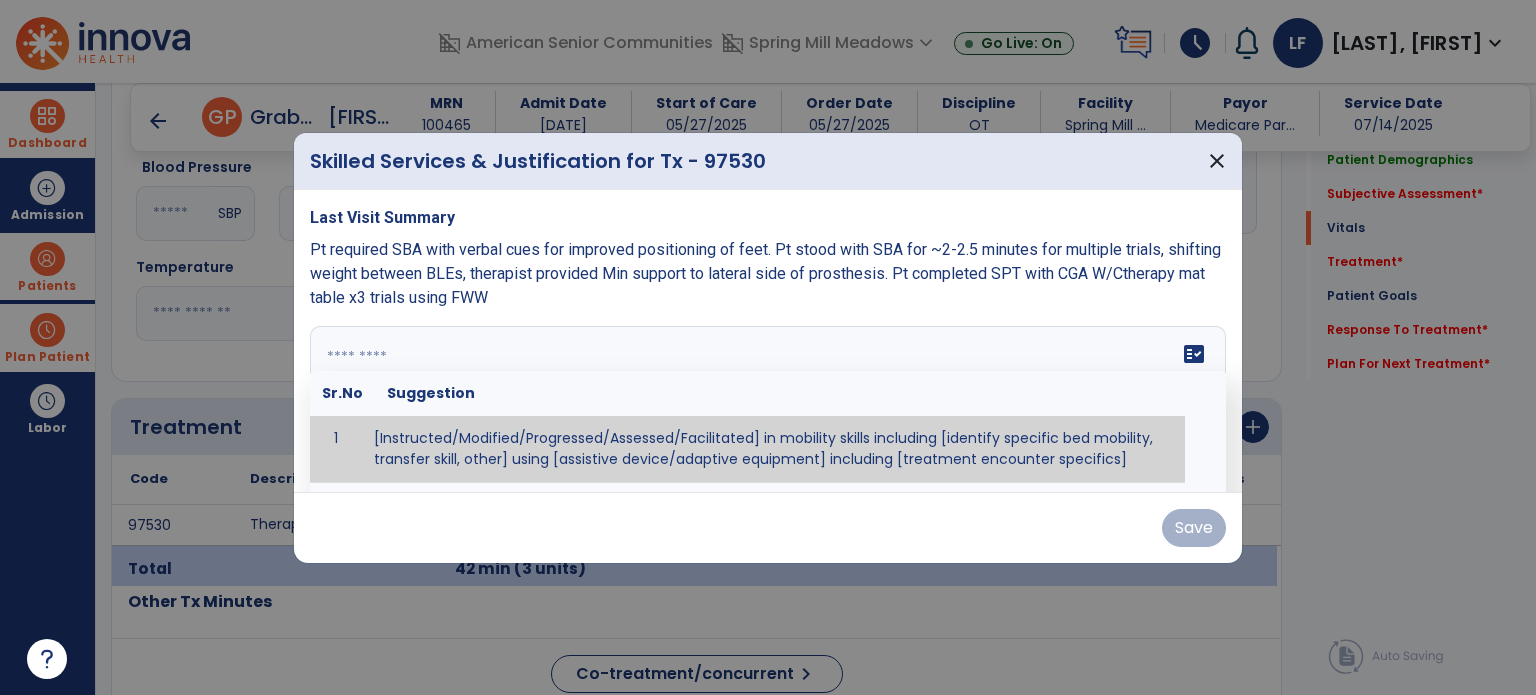 click at bounding box center [766, 401] 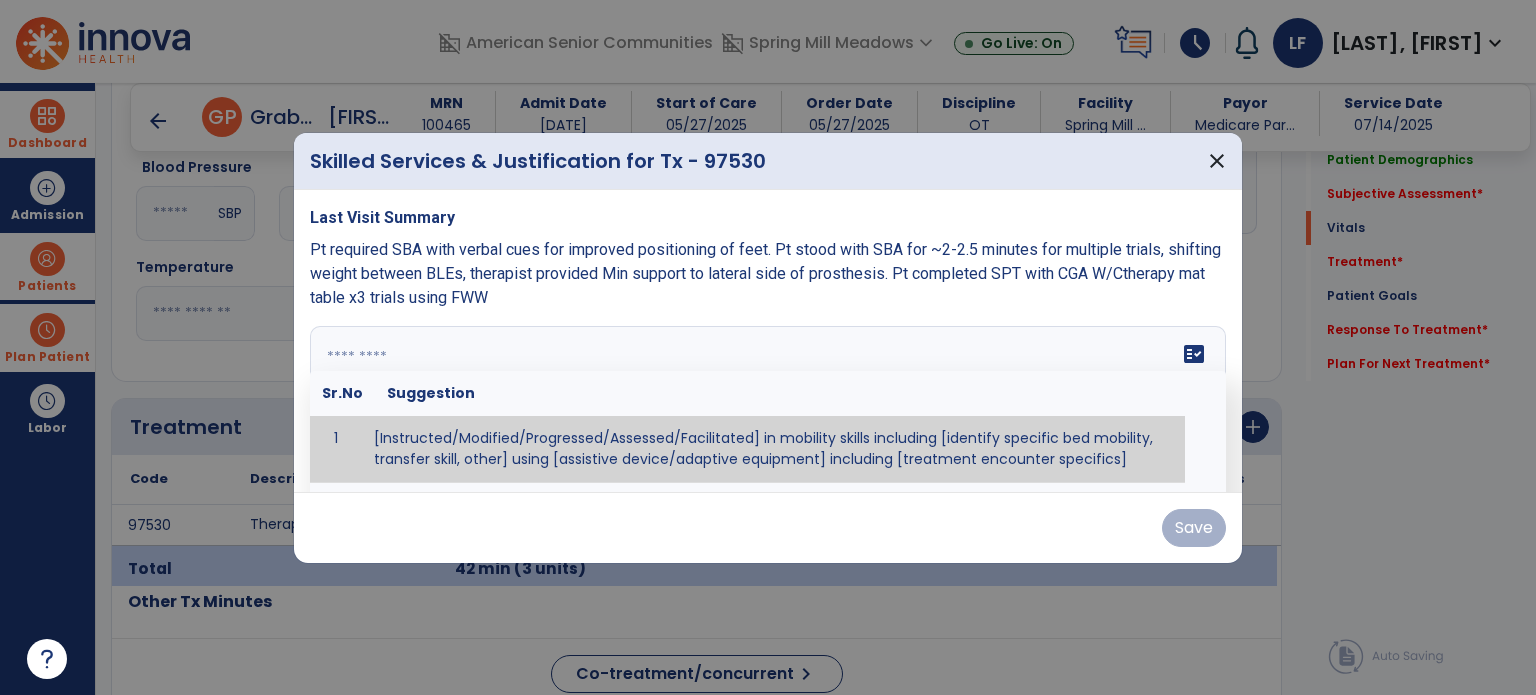 paste on "**********" 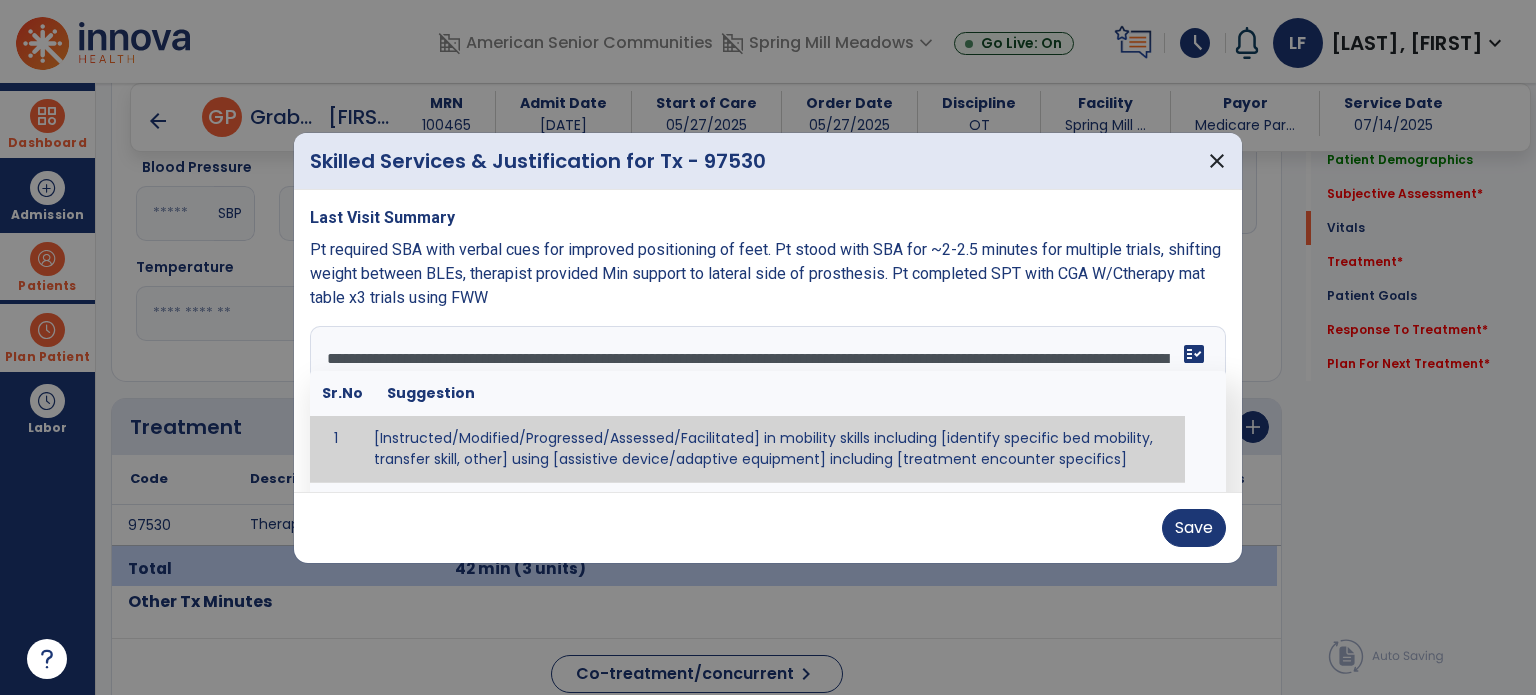 click on "**********" at bounding box center [766, 401] 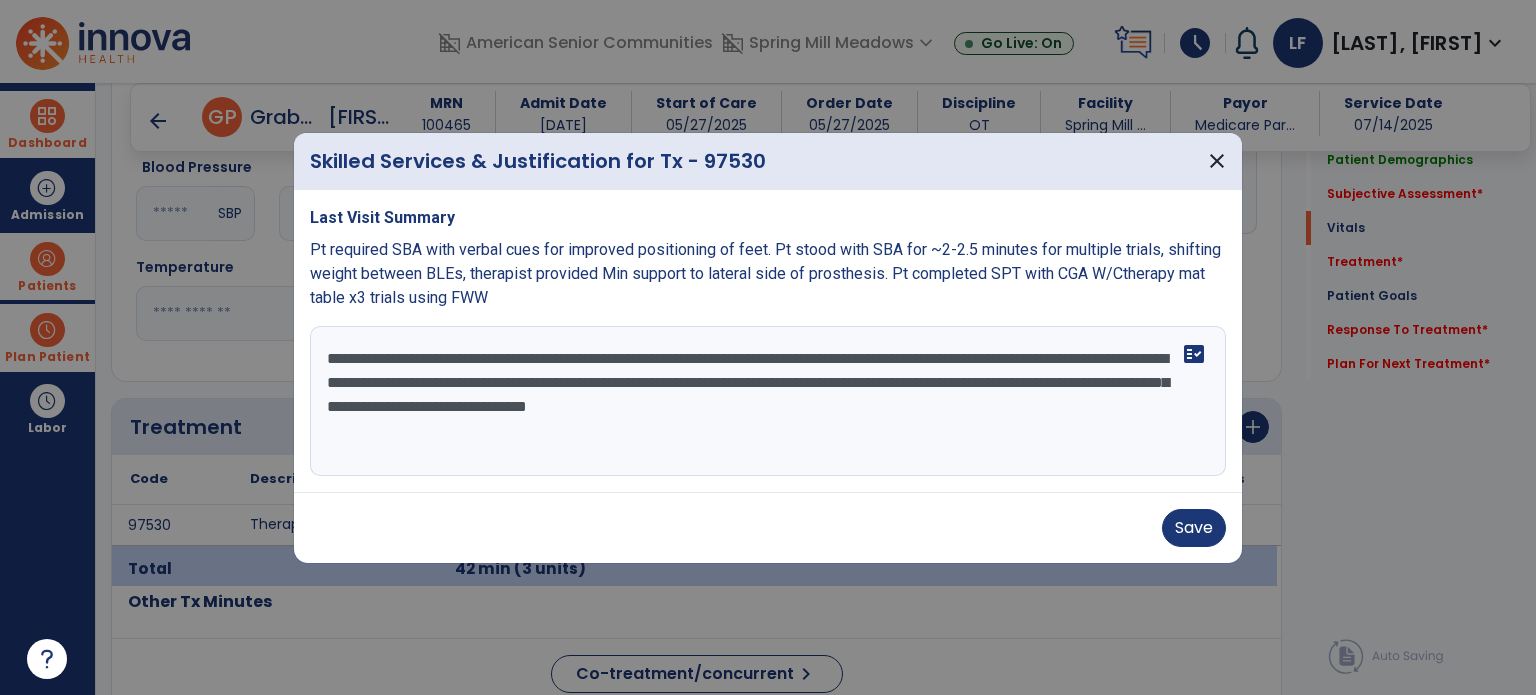 click on "**********" at bounding box center (768, 401) 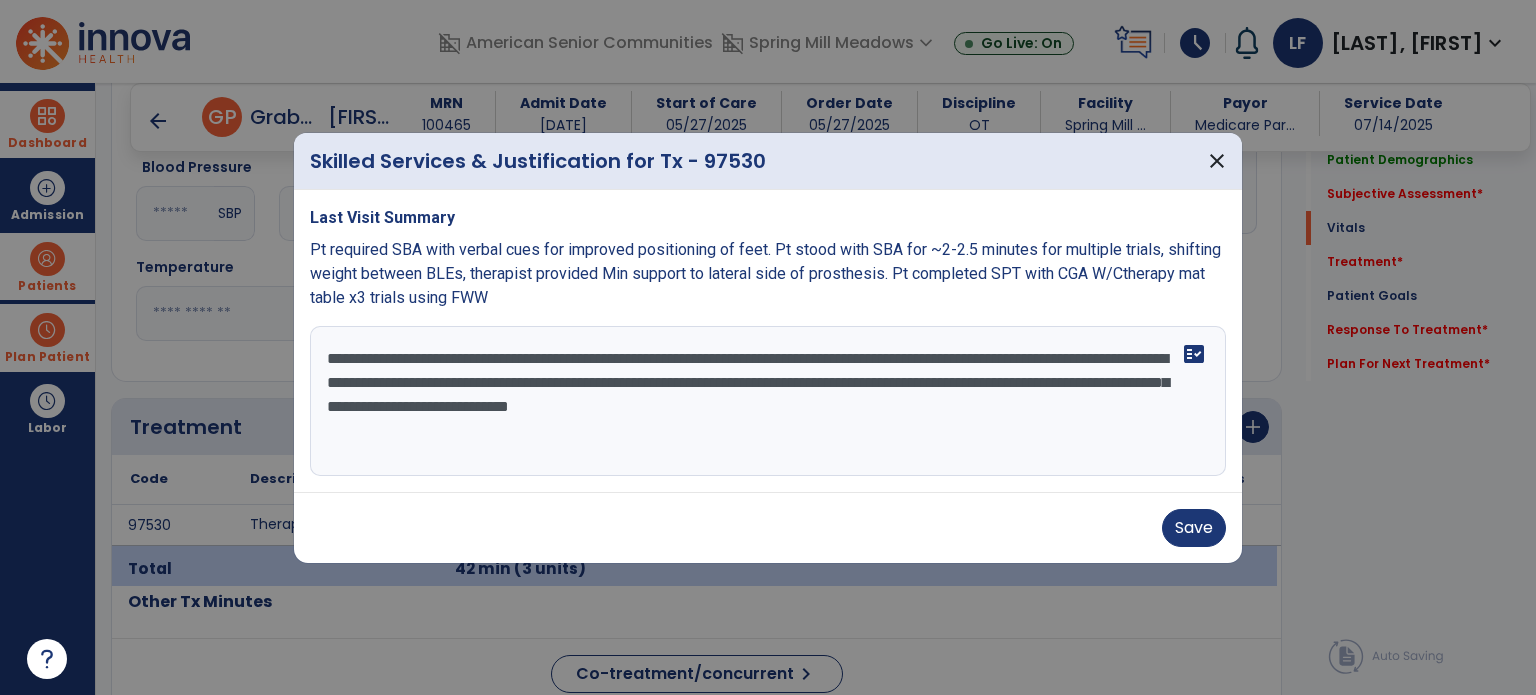 click on "**********" at bounding box center (768, 401) 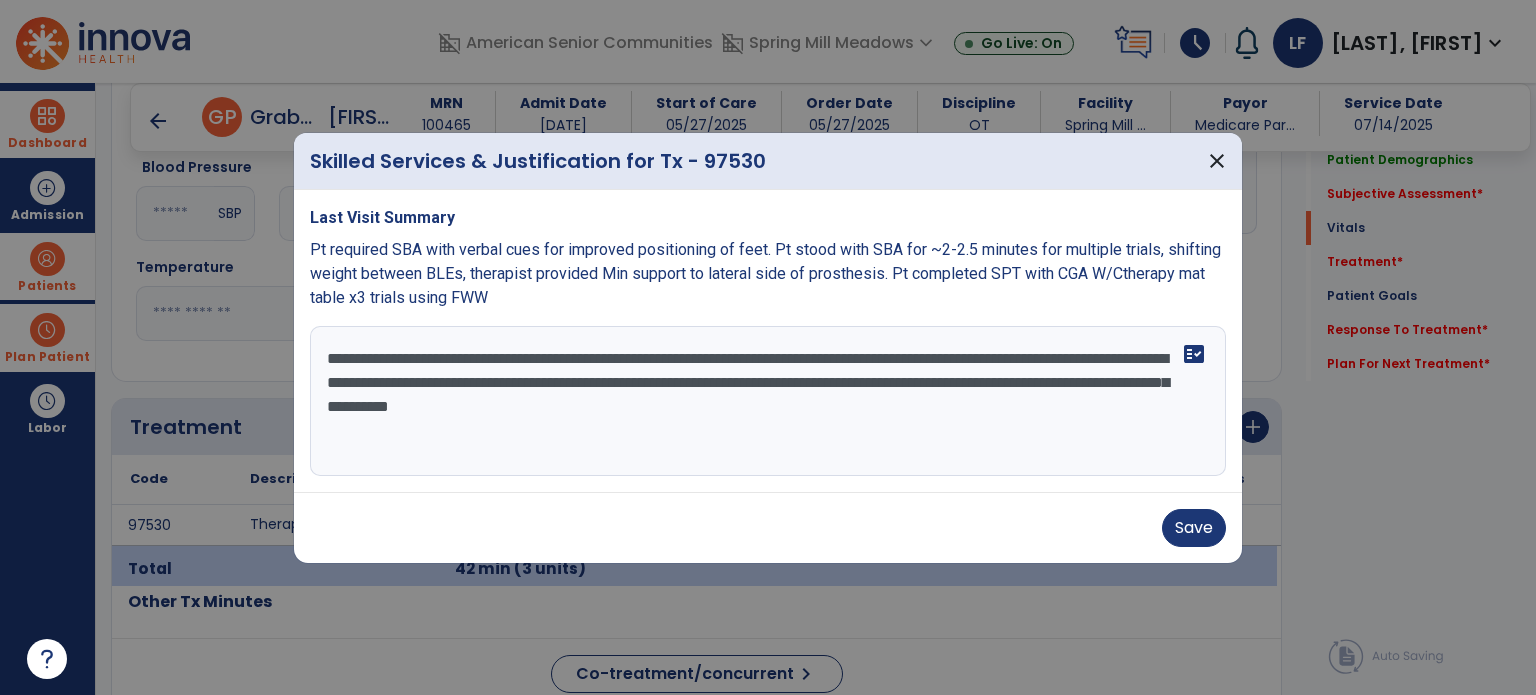 drag, startPoint x: 720, startPoint y: 375, endPoint x: 407, endPoint y: 407, distance: 314.63153 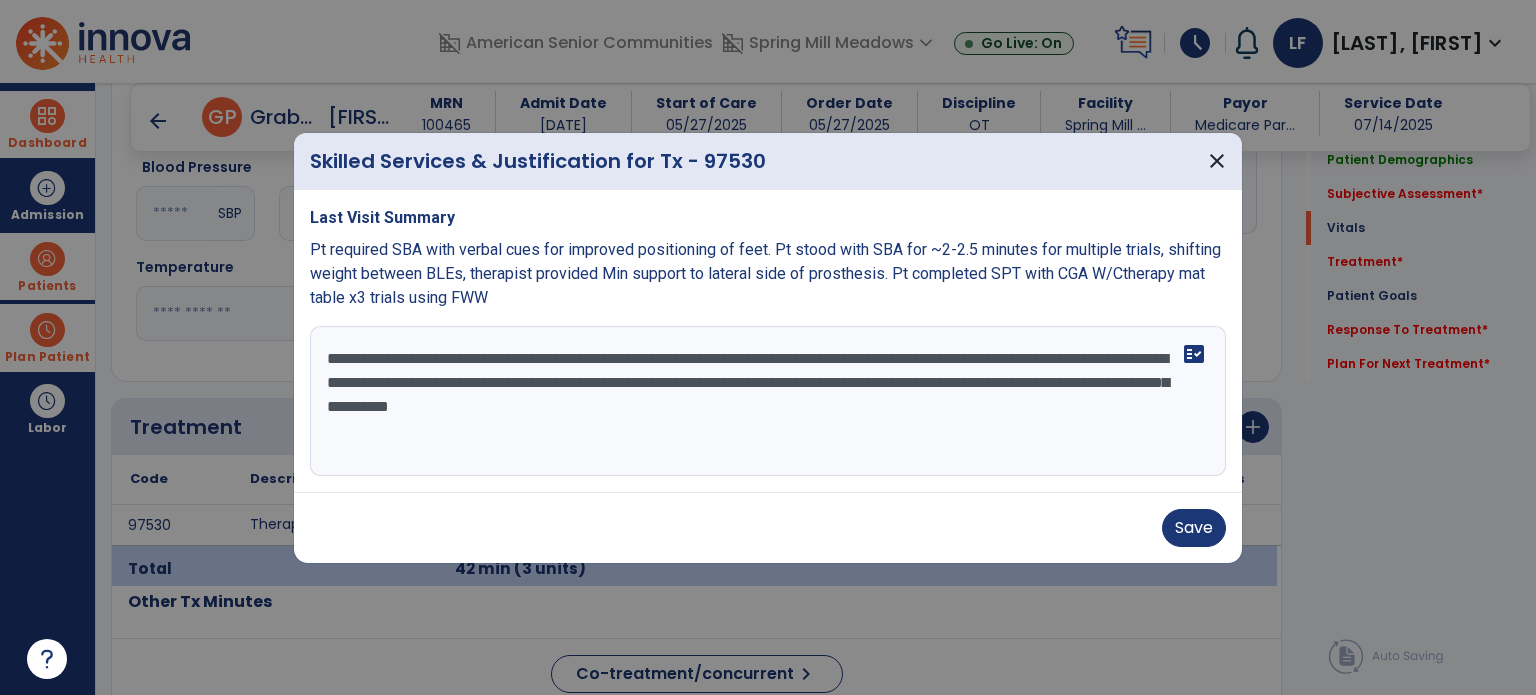 click on "**********" at bounding box center (768, 401) 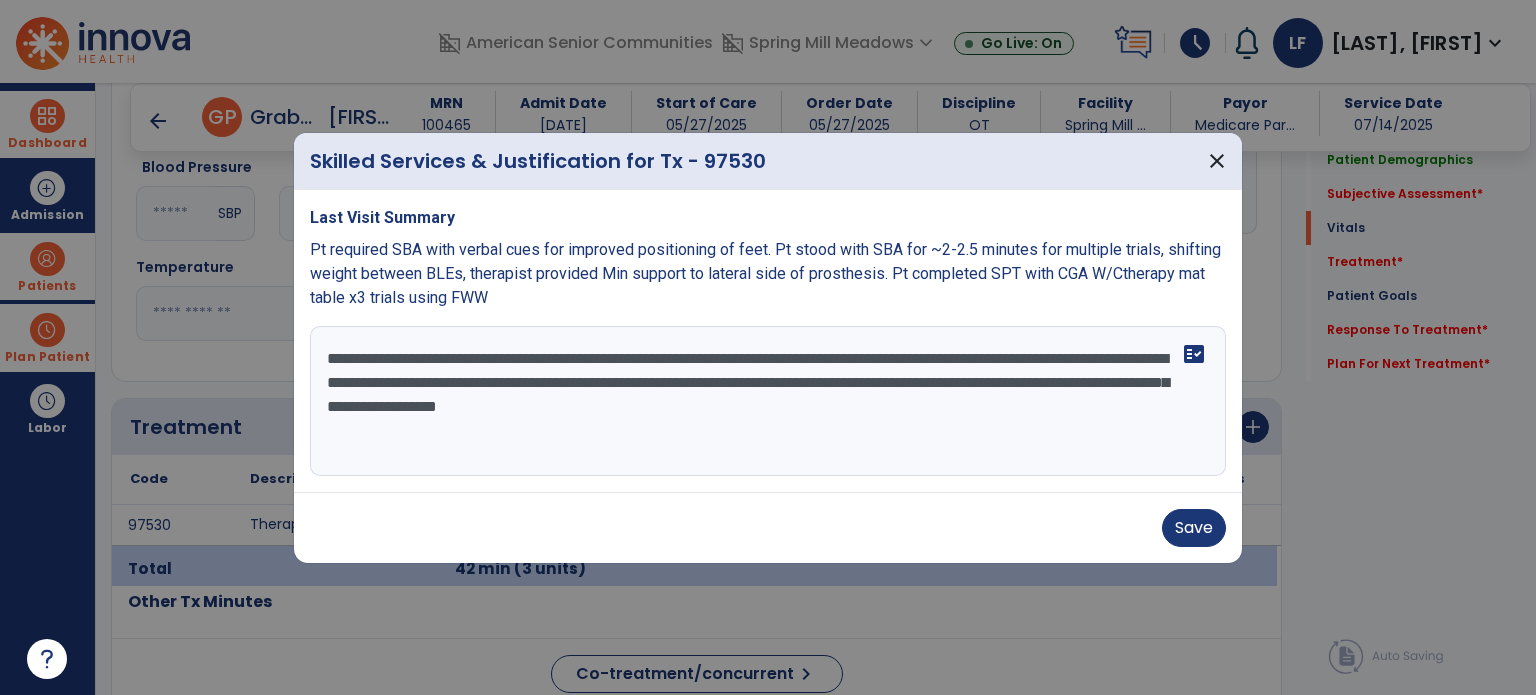 click on "**********" at bounding box center [768, 401] 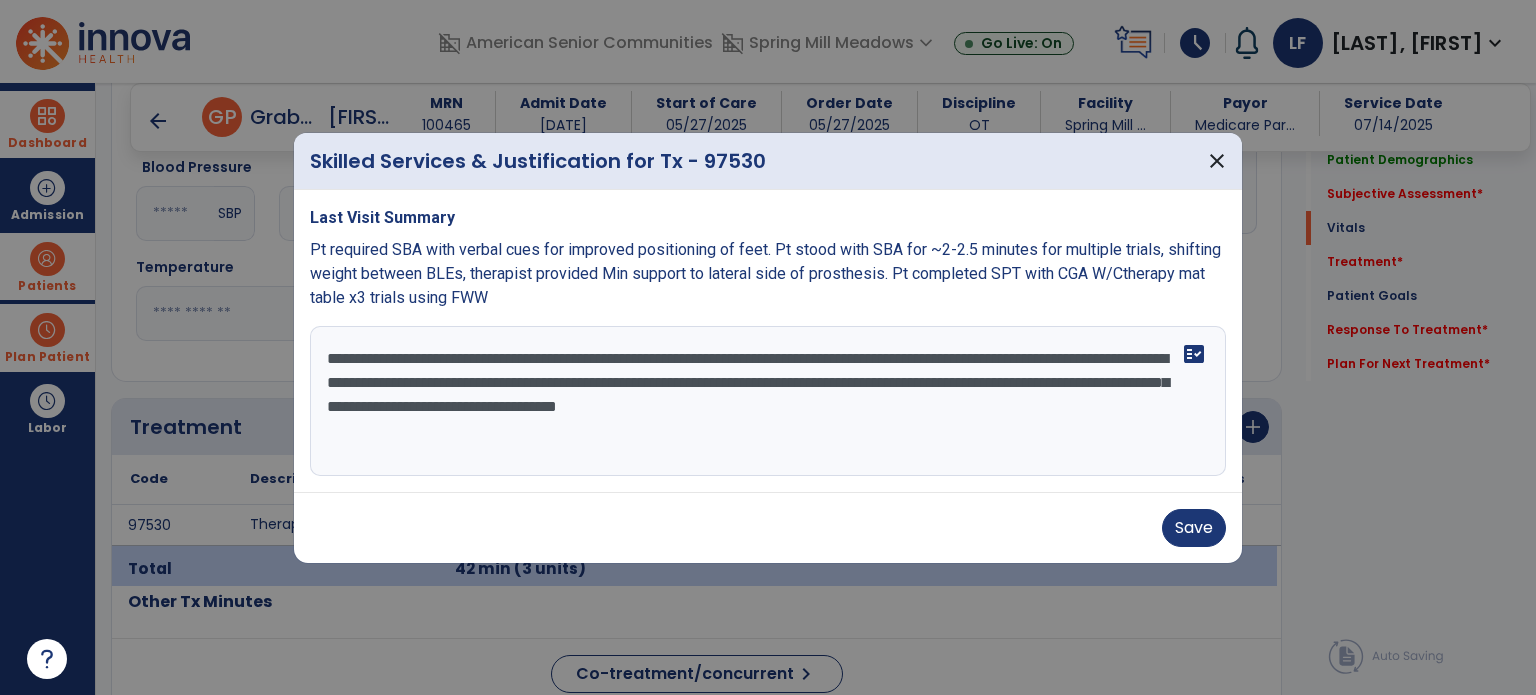 drag, startPoint x: 852, startPoint y: 407, endPoint x: 919, endPoint y: 425, distance: 69.375786 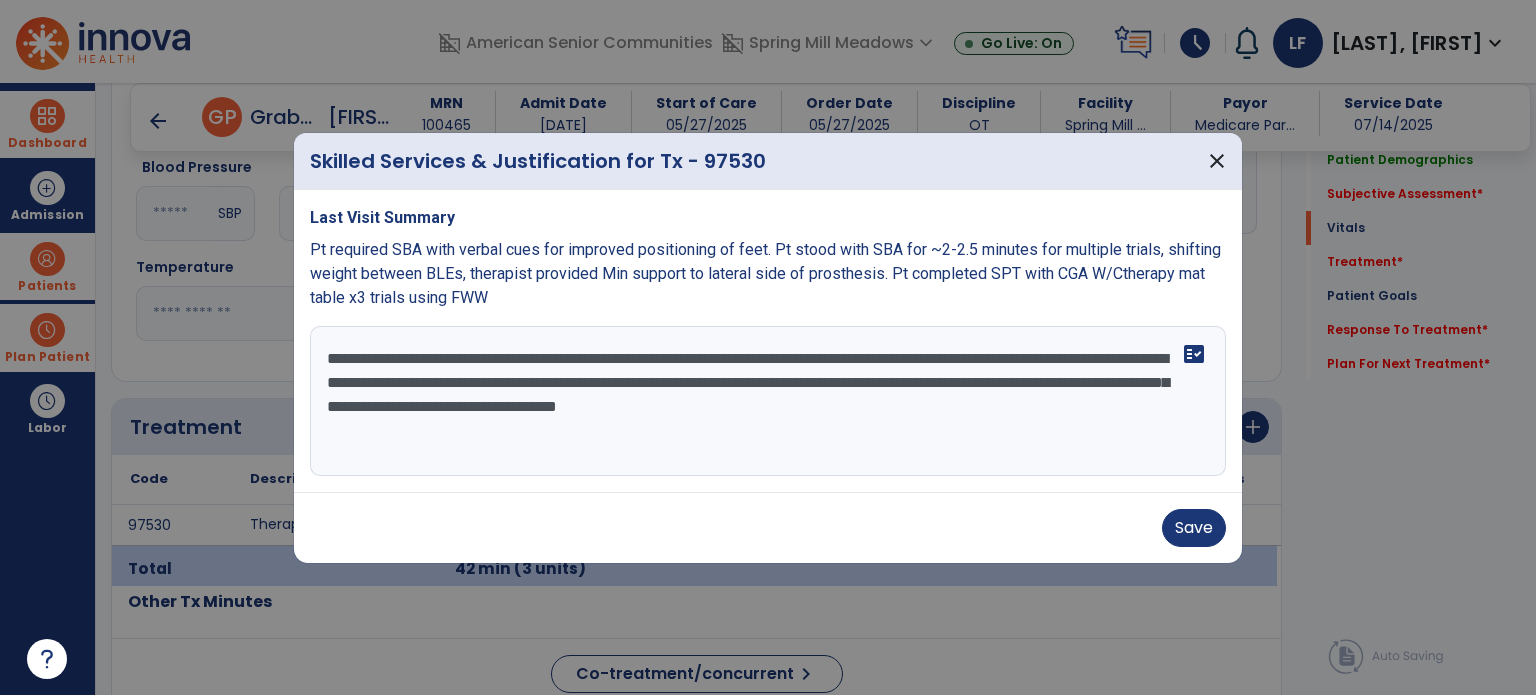 click on "**********" at bounding box center [768, 401] 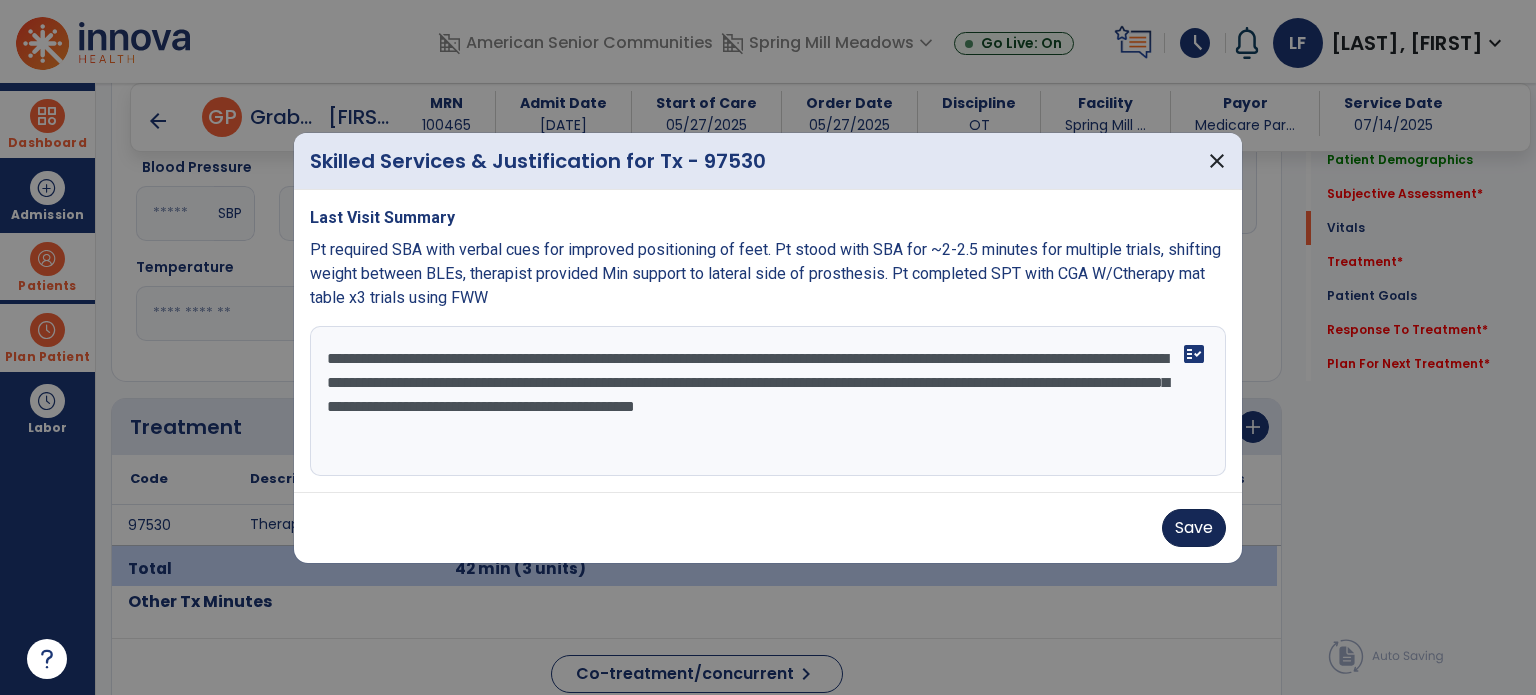 type on "**********" 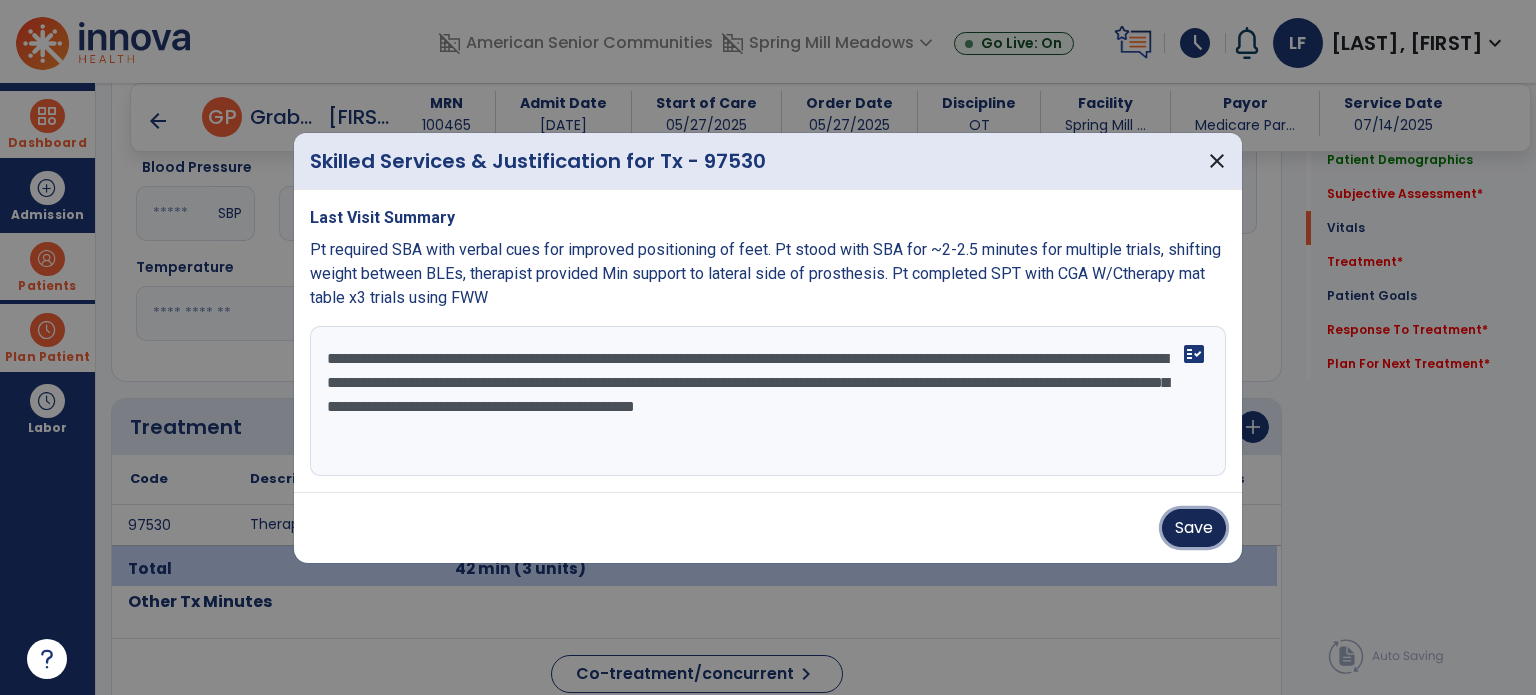 click on "Save" at bounding box center [1194, 528] 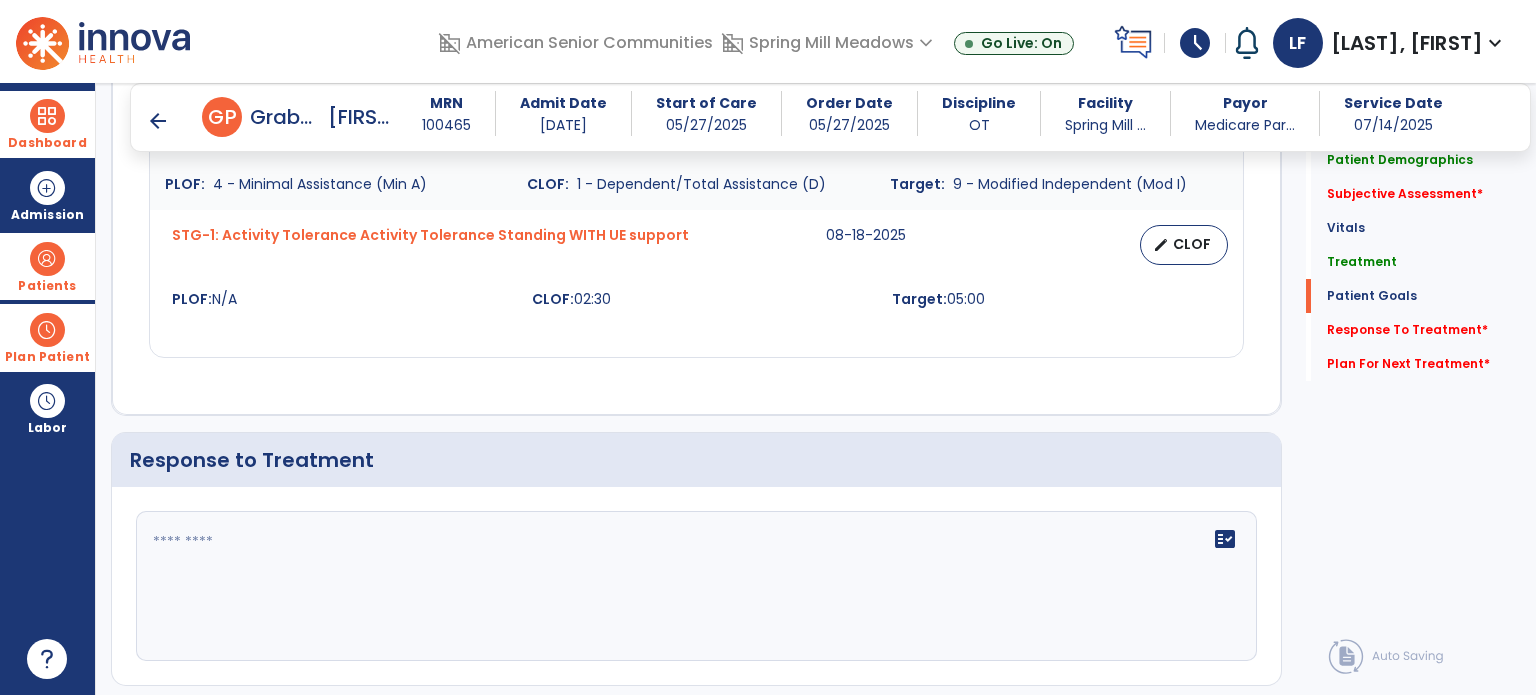 scroll, scrollTop: 2497, scrollLeft: 0, axis: vertical 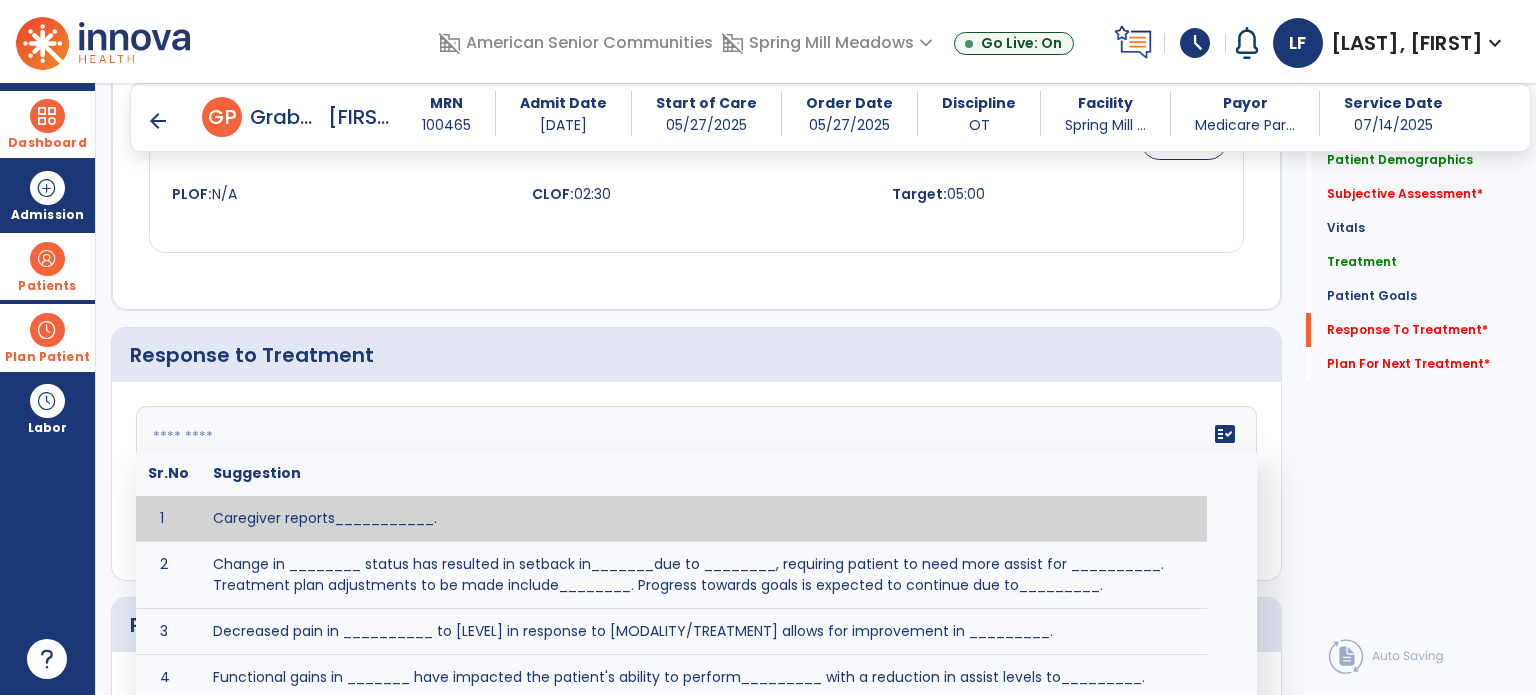 click on "fact_check  Sr.No Suggestion 1 Caregiver reports___________. 2 Change in ________ status has resulted in setback in_______due to ________, requiring patient to need more assist for __________.   Treatment plan adjustments to be made include________.  Progress towards goals is expected to continue due to_________. 3 Decreased pain in __________ to [LEVEL] in response to [MODALITY/TREATMENT] allows for improvement in _________. 4 Functional gains in _______ have impacted the patient's ability to perform_________ with a reduction in assist levels to_________. 5 Functional progress this week has been significant due to__________. 6 Gains in ________ have improved the patient's ability to perform ______with decreased levels of assist to___________. 7 Improvement in ________allows patient to tolerate higher levels of challenges in_________. 8 Pain in [AREA] has decreased to [LEVEL] in response to [TREATMENT/MODALITY], allowing fore ease in completing__________. 9 10 11 12 13 14 15 16 17 18 19 20 21" 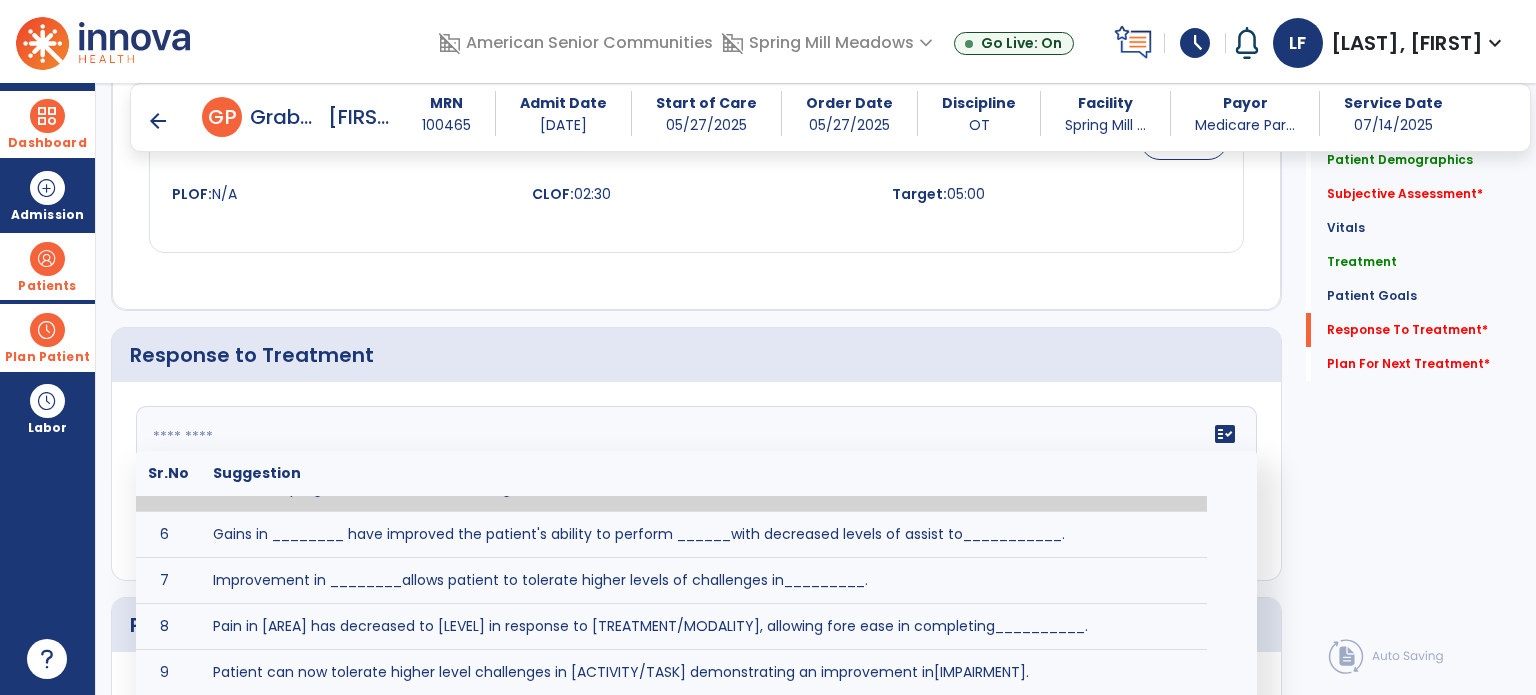 scroll, scrollTop: 240, scrollLeft: 0, axis: vertical 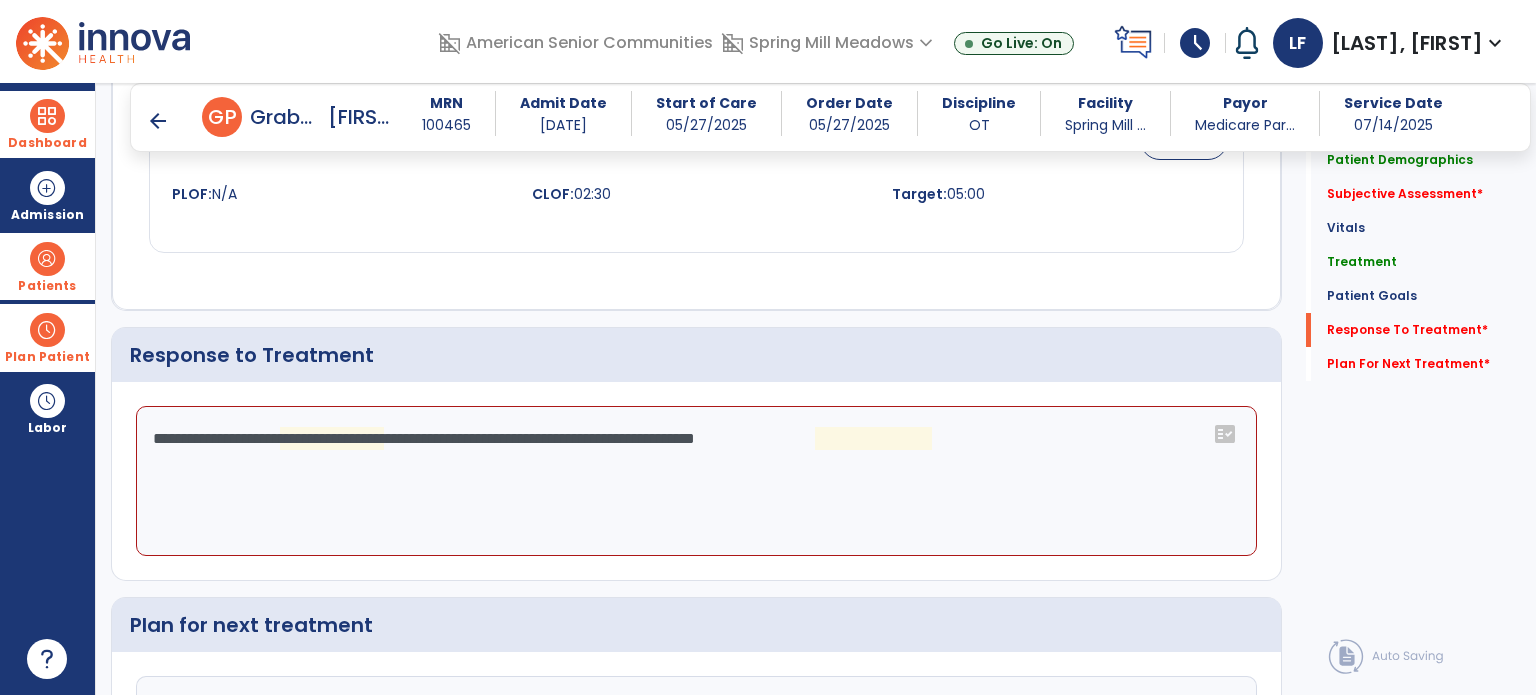 click on "**********" 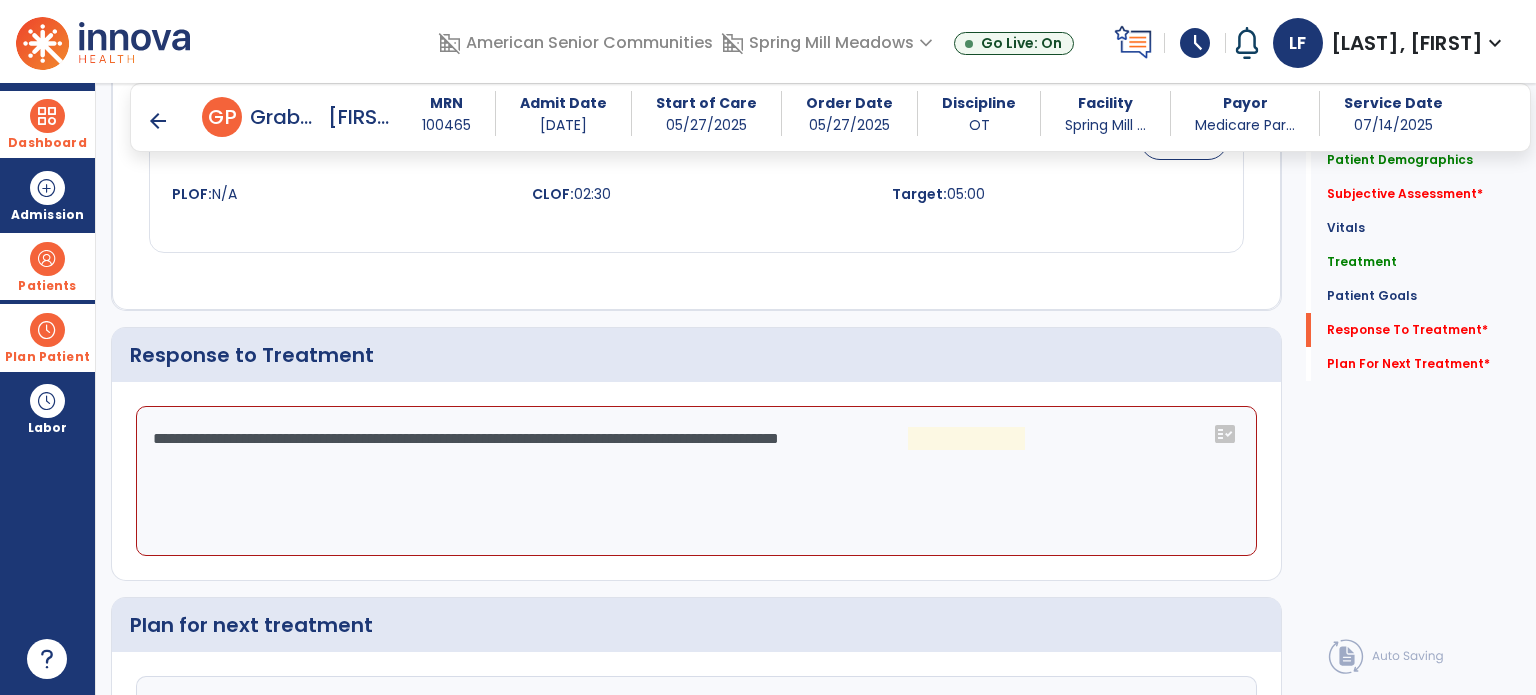 click on "**********" 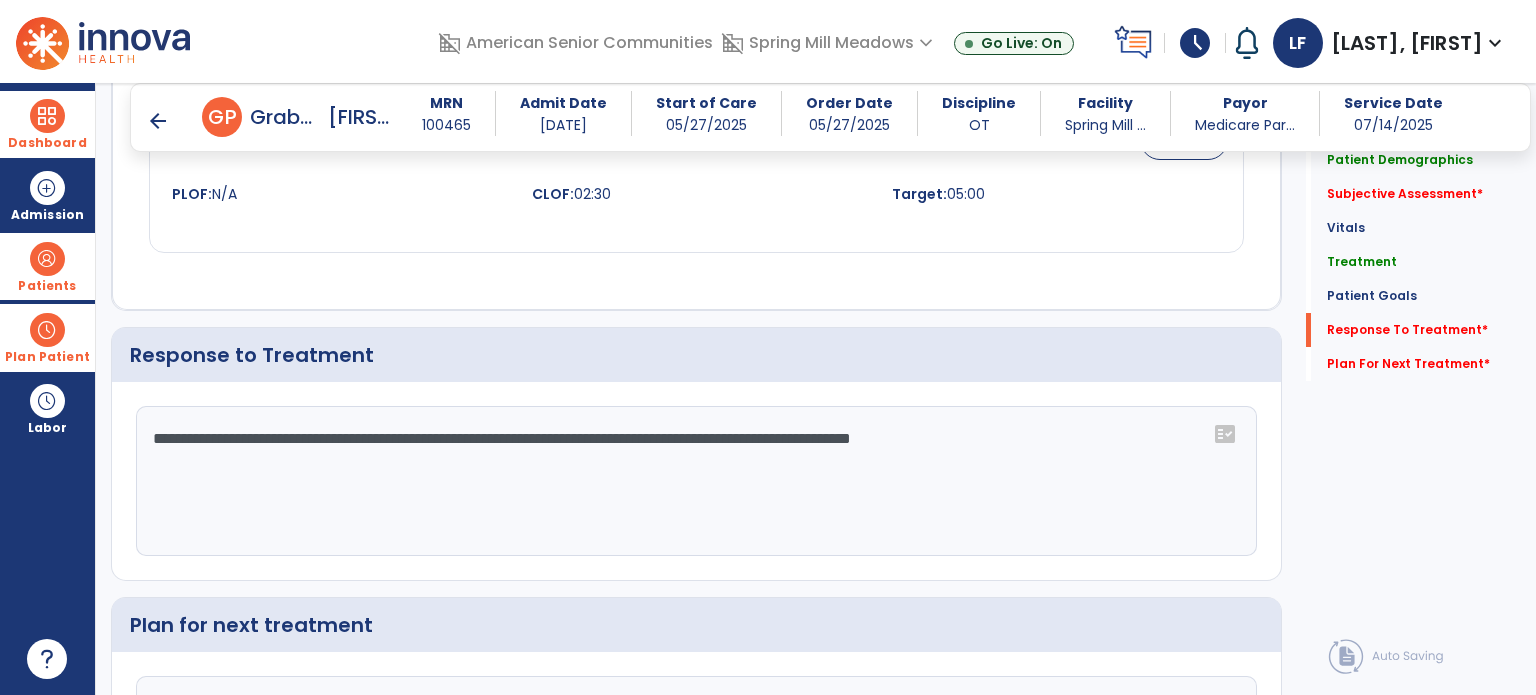 scroll, scrollTop: 2712, scrollLeft: 0, axis: vertical 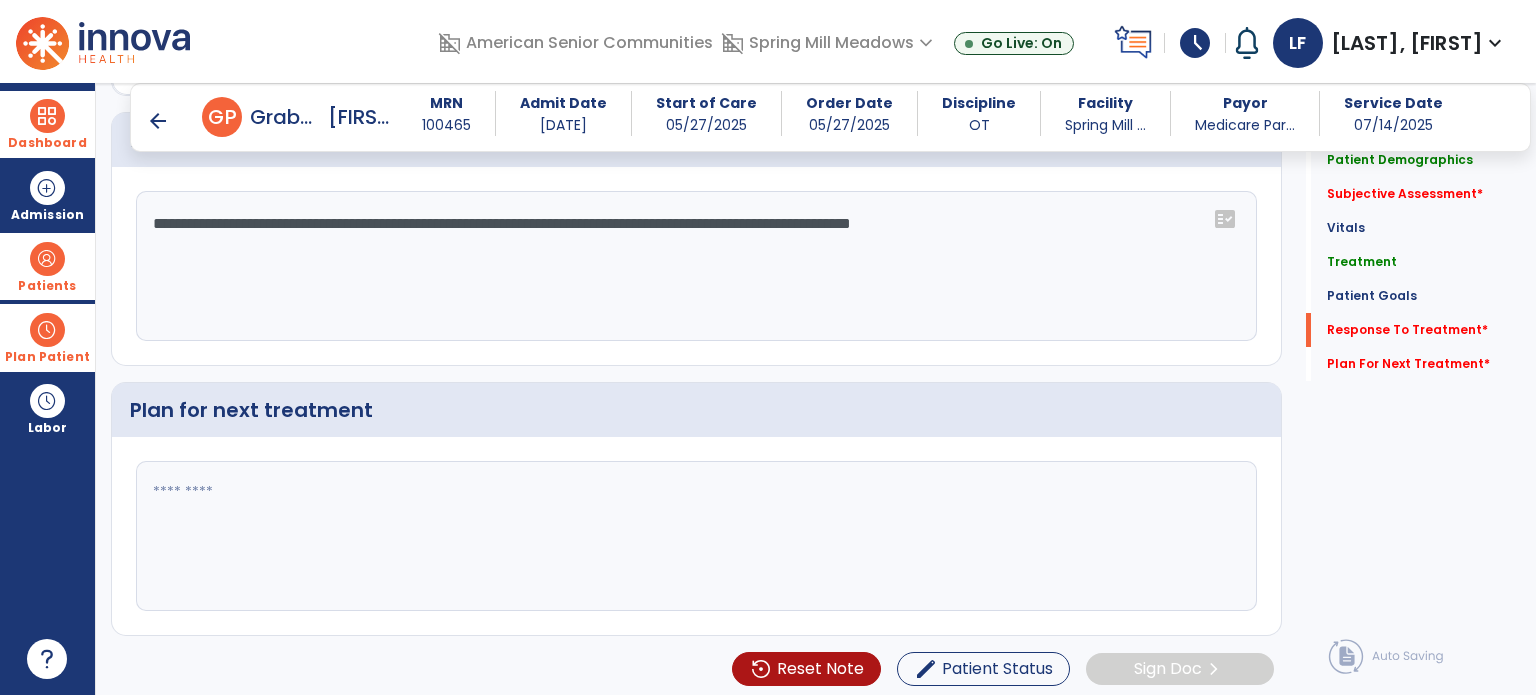 type on "**********" 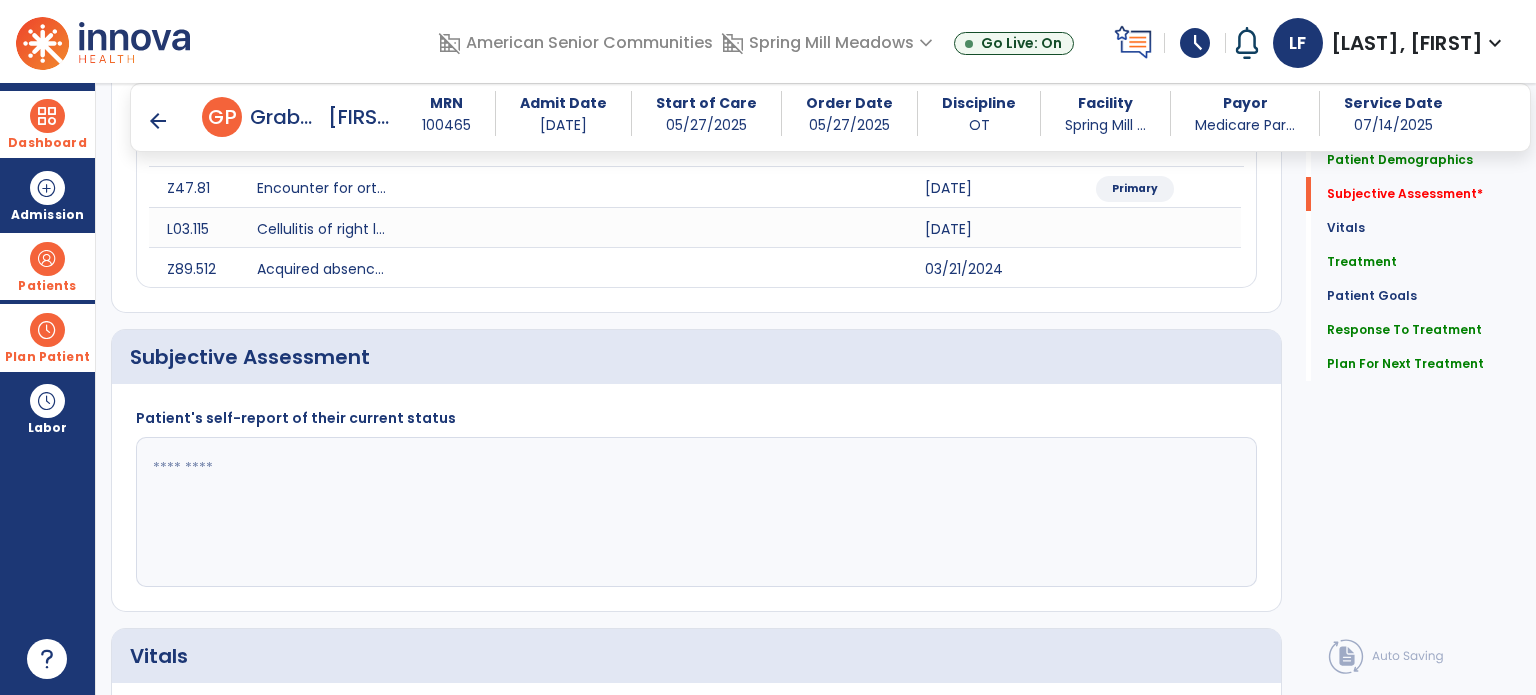 scroll, scrollTop: 277, scrollLeft: 0, axis: vertical 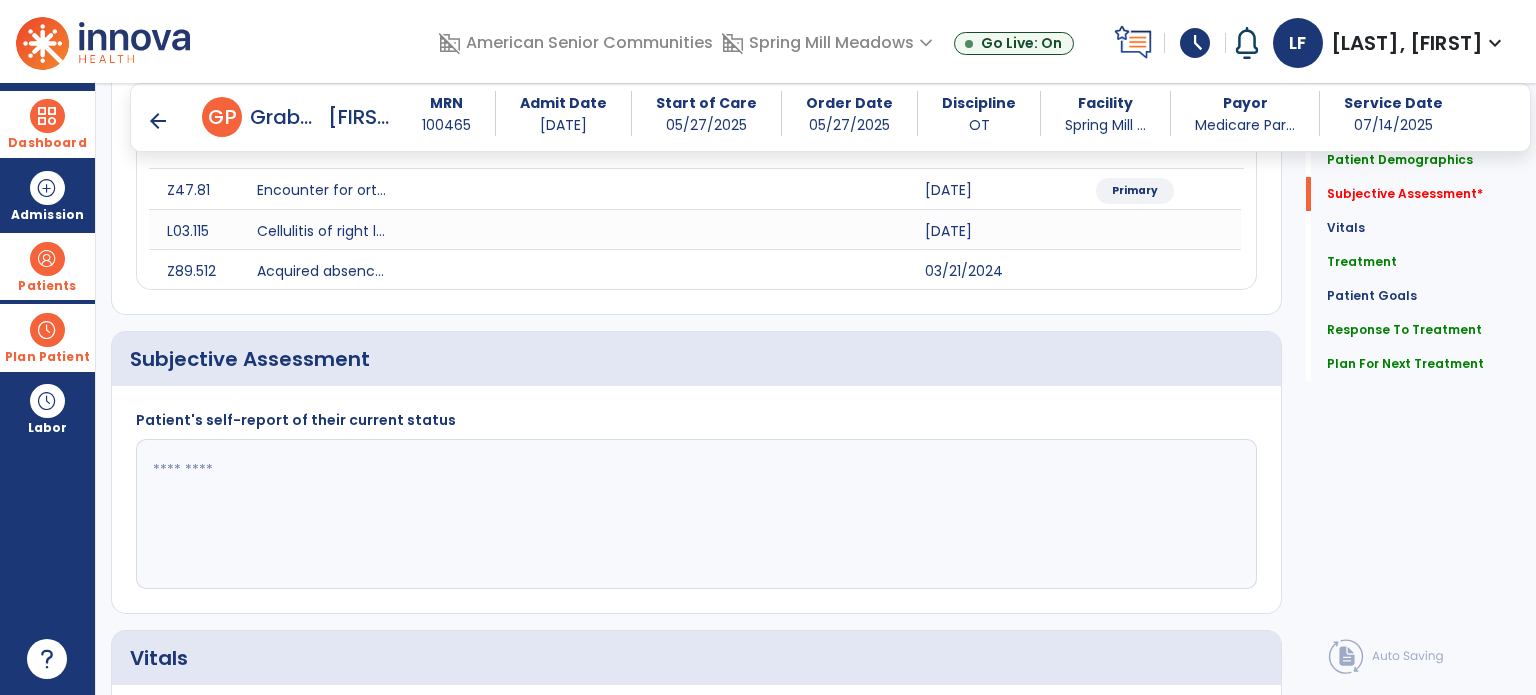 type on "**********" 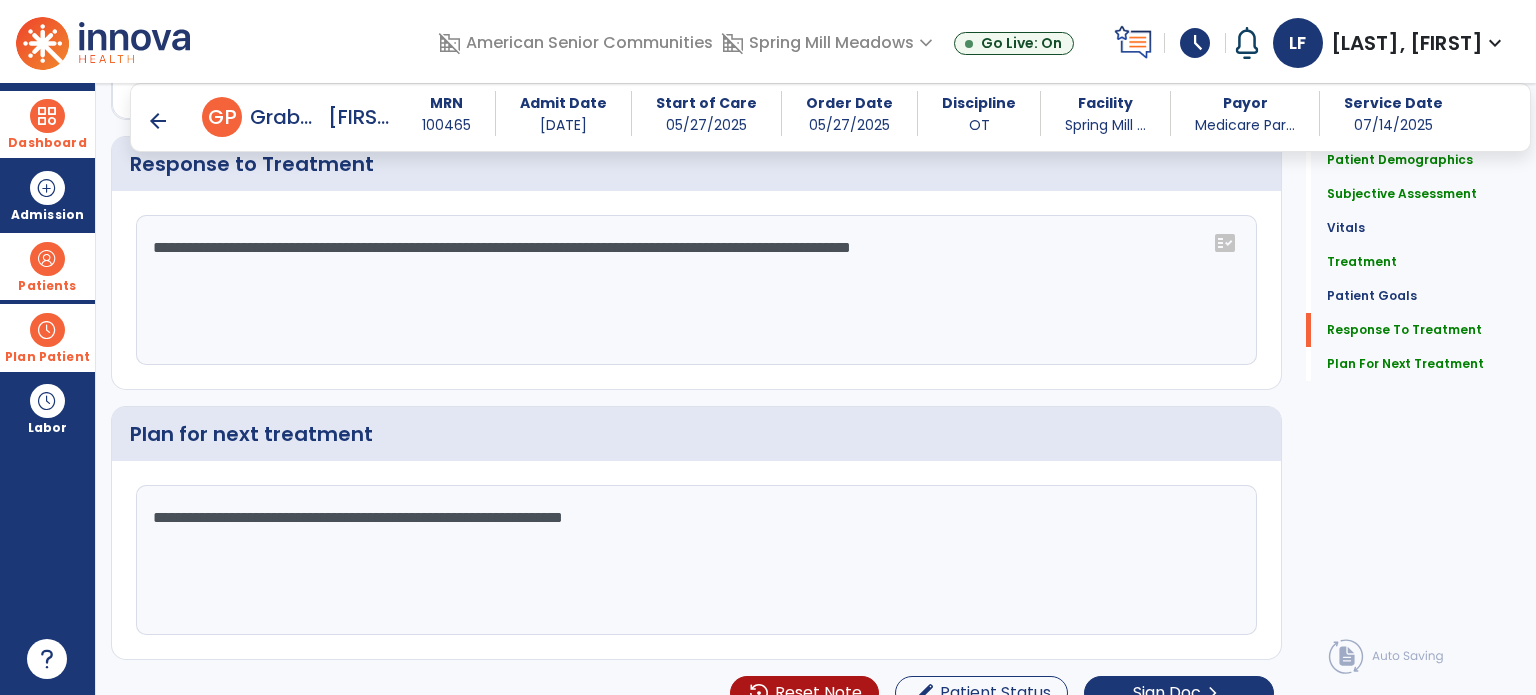scroll, scrollTop: 2712, scrollLeft: 0, axis: vertical 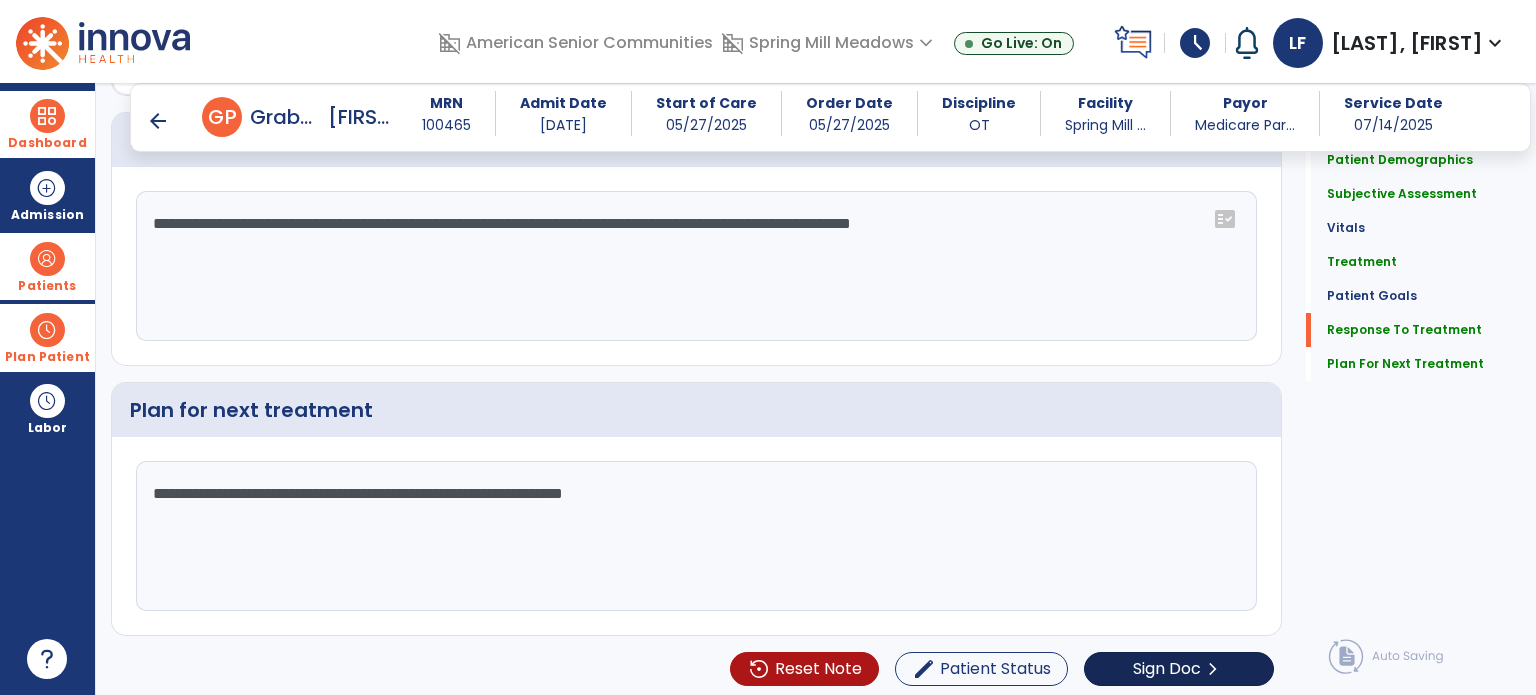 type on "**********" 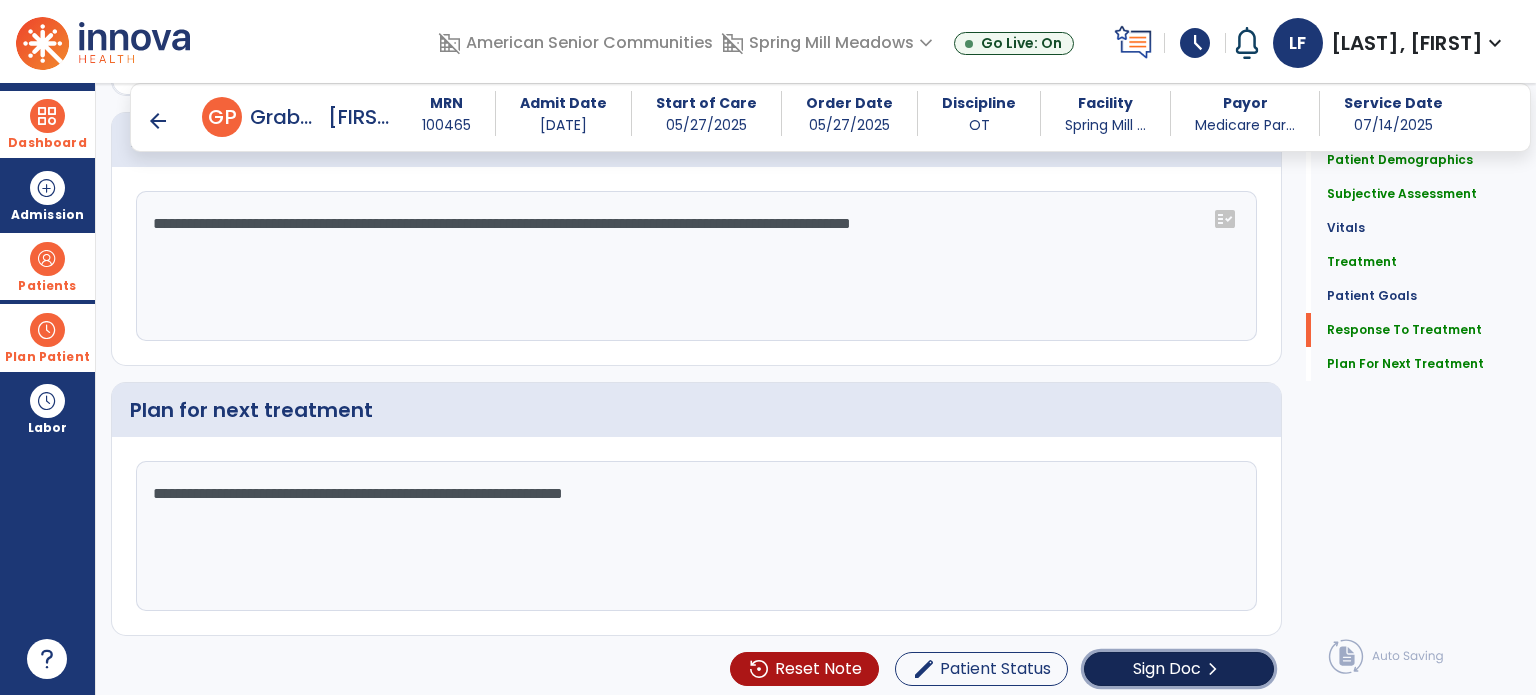 click on "Sign Doc" 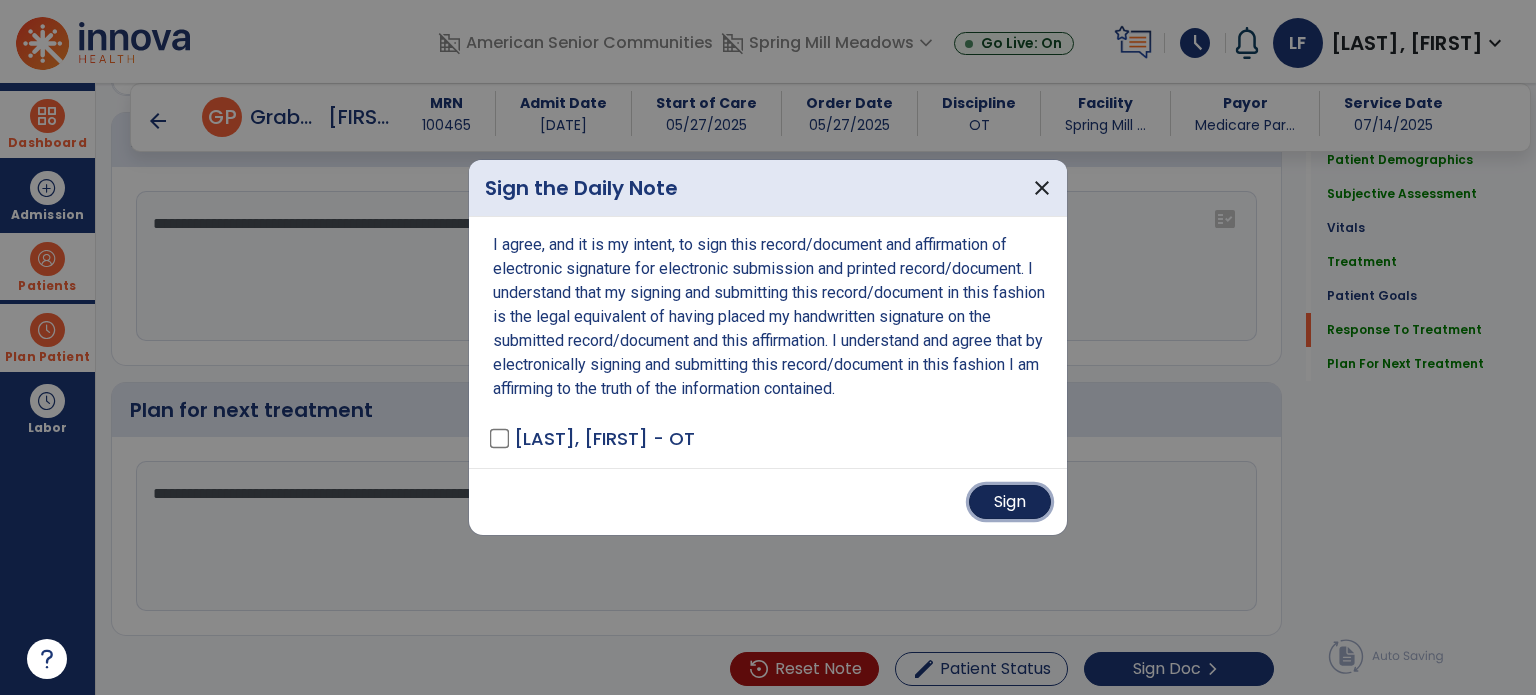 click on "Sign" at bounding box center (1010, 502) 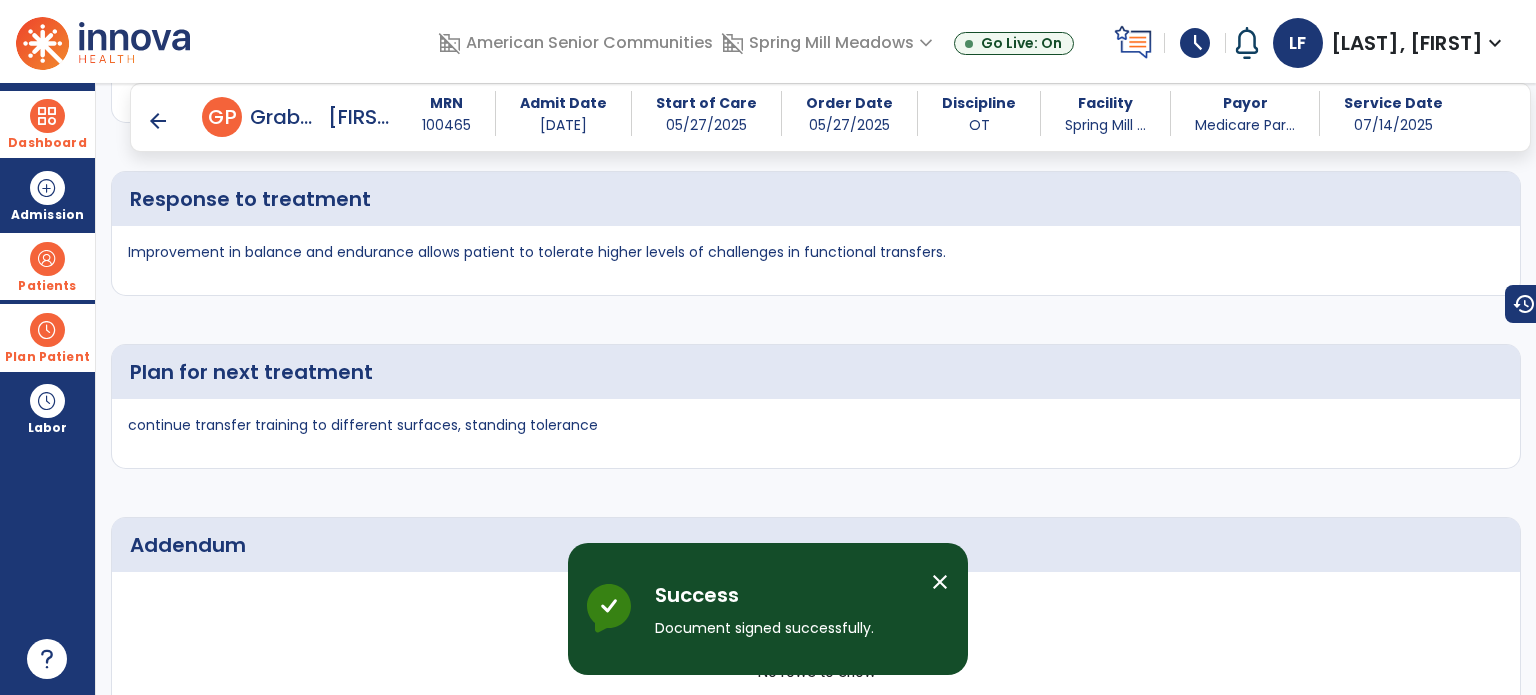 scroll, scrollTop: 3880, scrollLeft: 0, axis: vertical 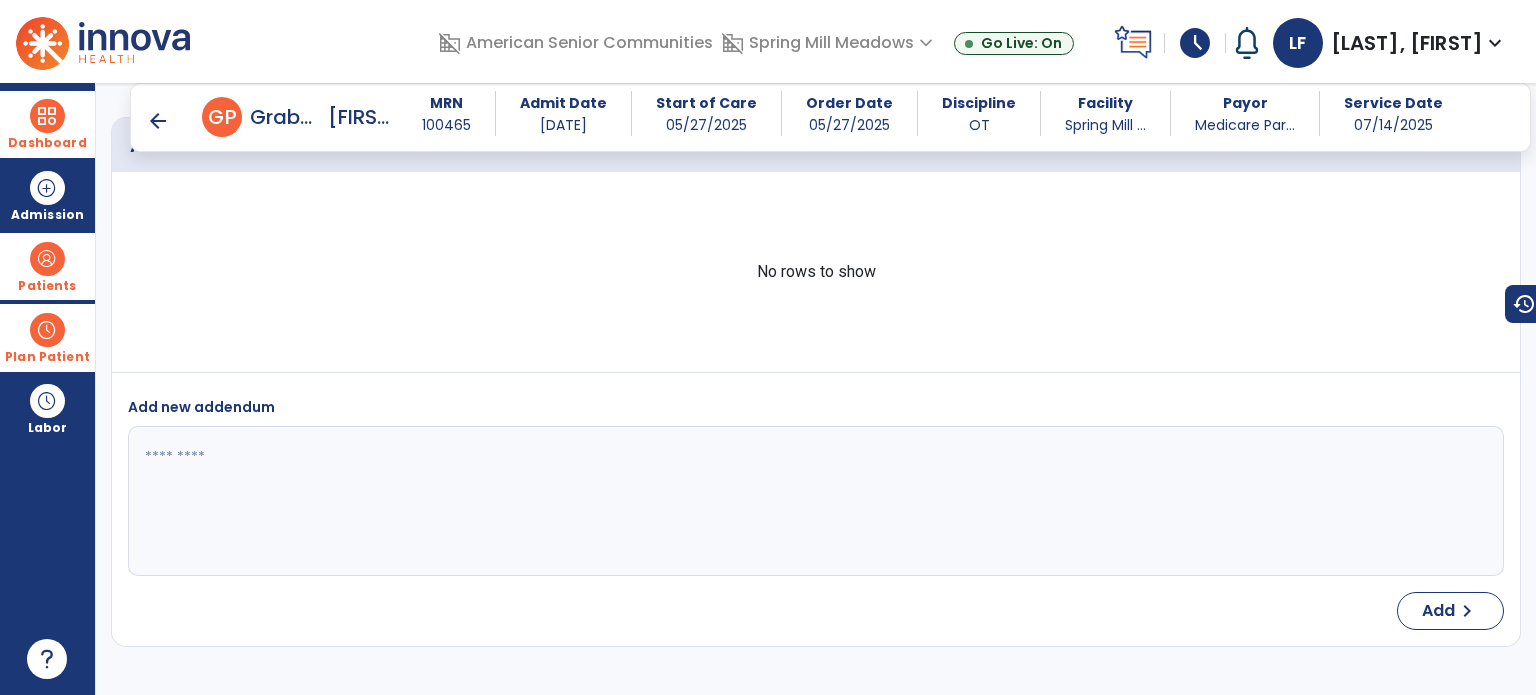 click at bounding box center (47, 116) 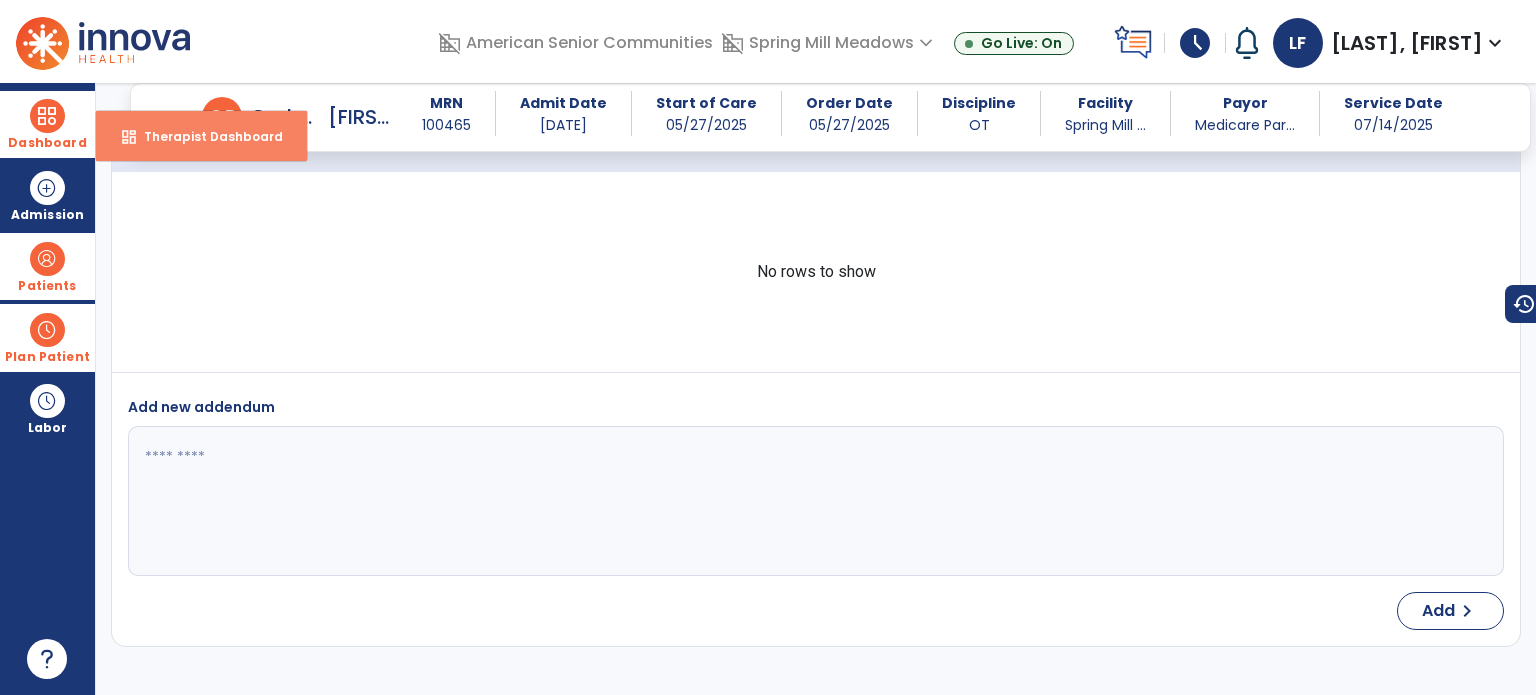 click on "dashboard  Therapist Dashboard" at bounding box center (201, 136) 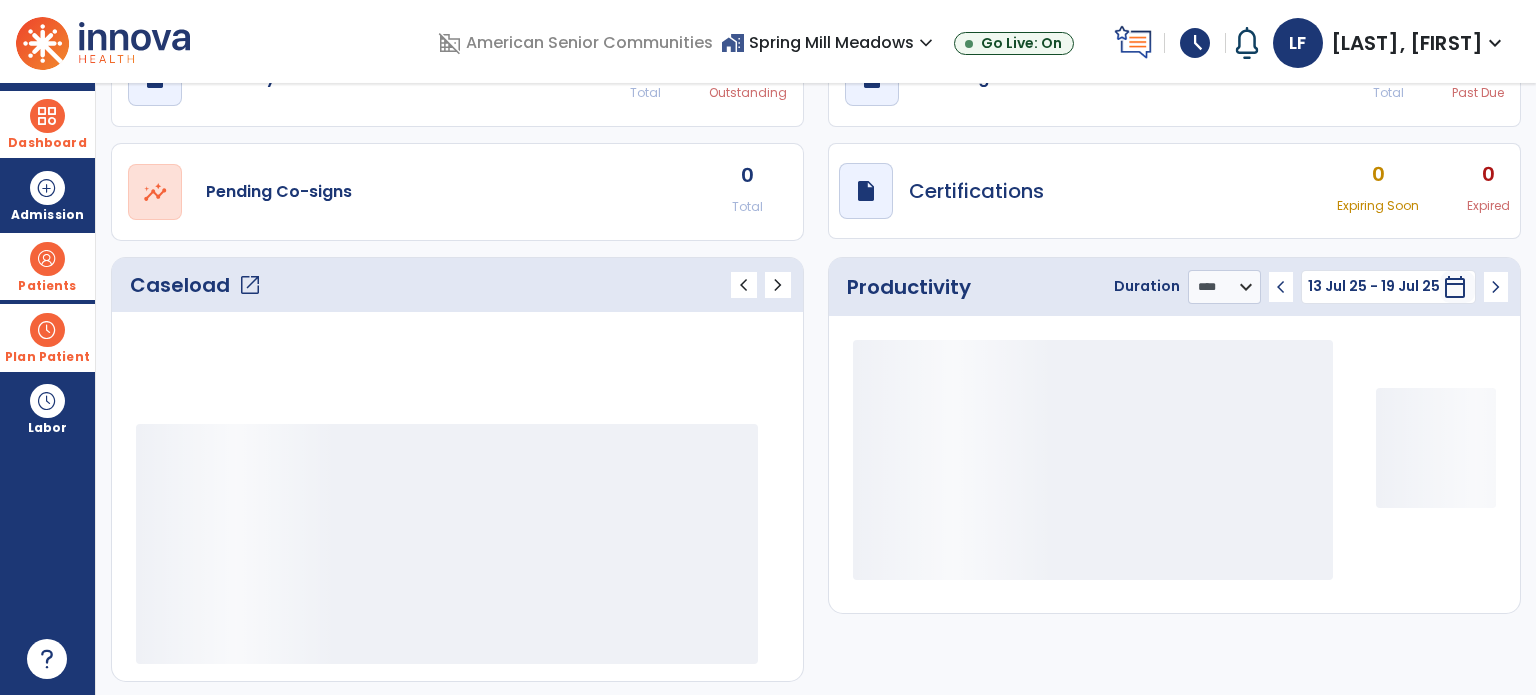 scroll, scrollTop: 112, scrollLeft: 0, axis: vertical 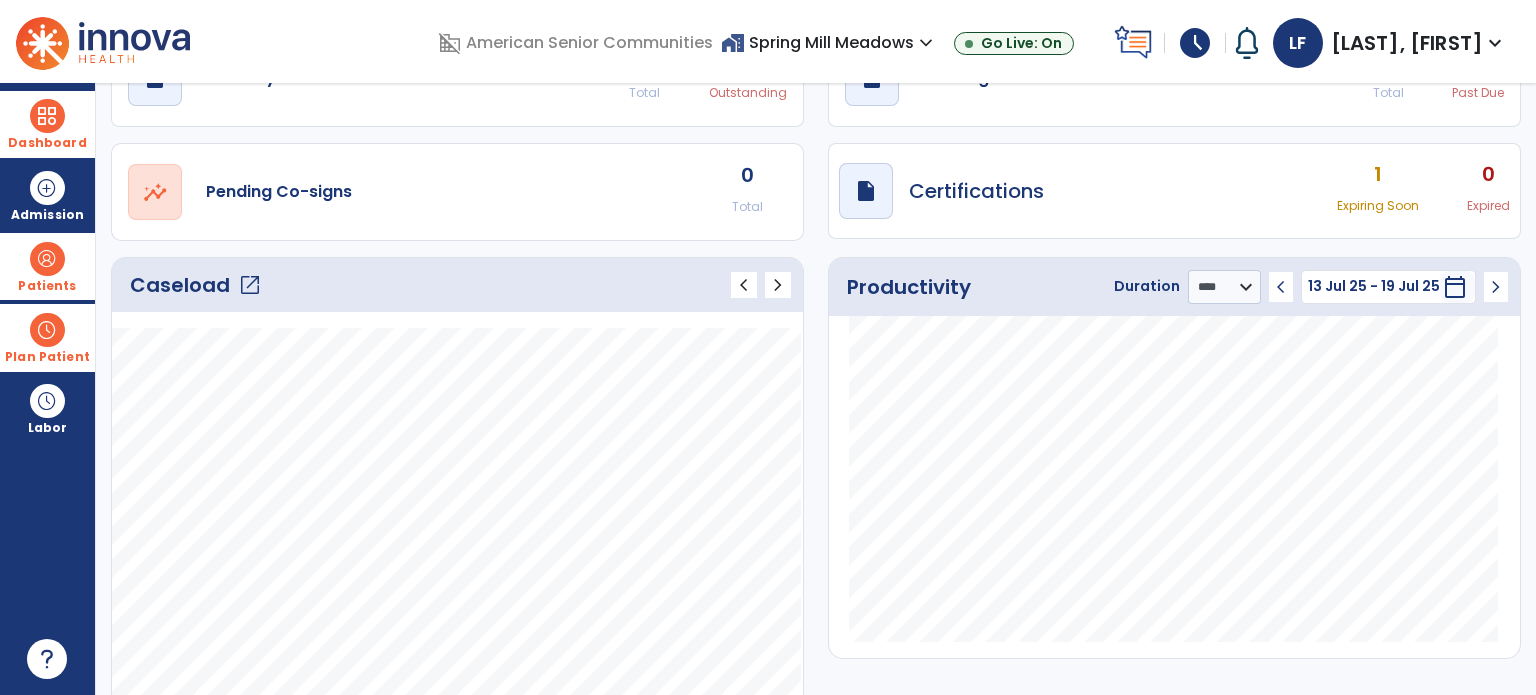 click on "open_in_new" 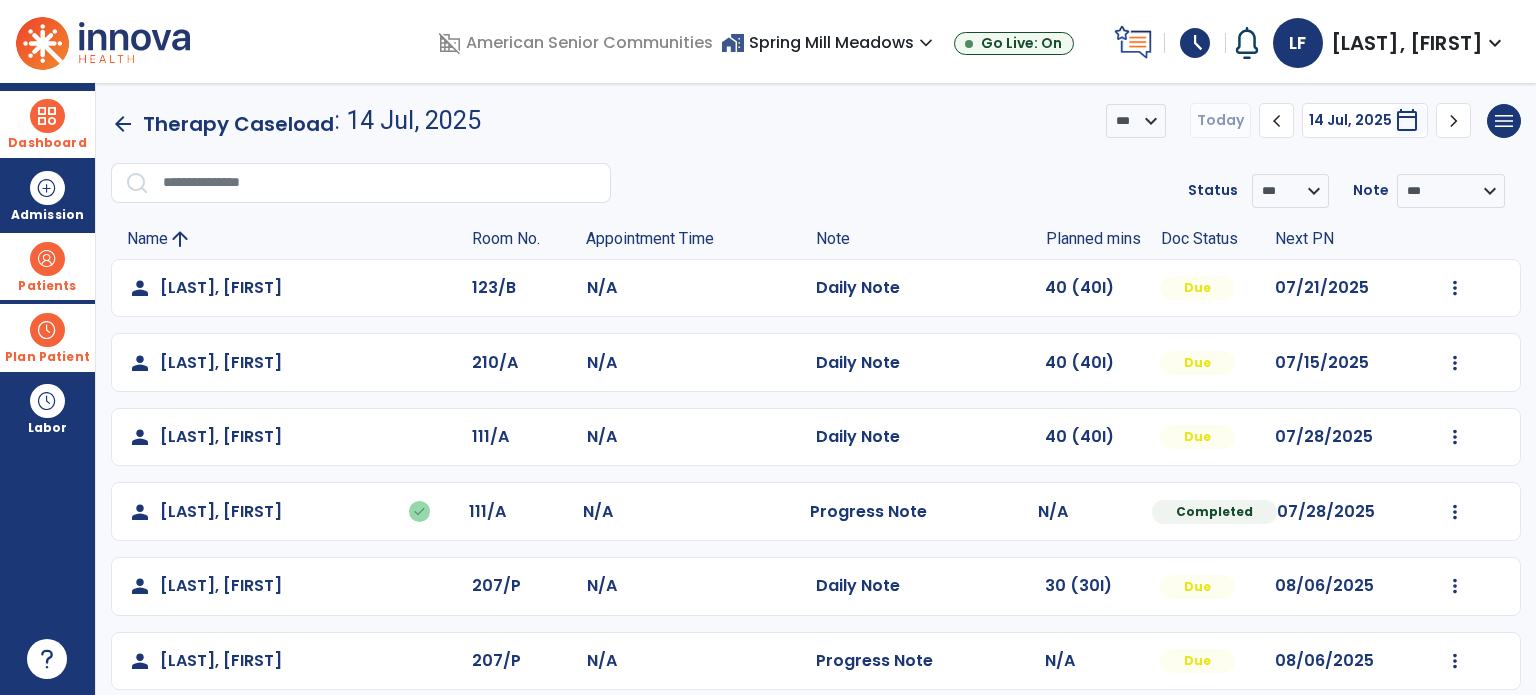 click on "N/A" 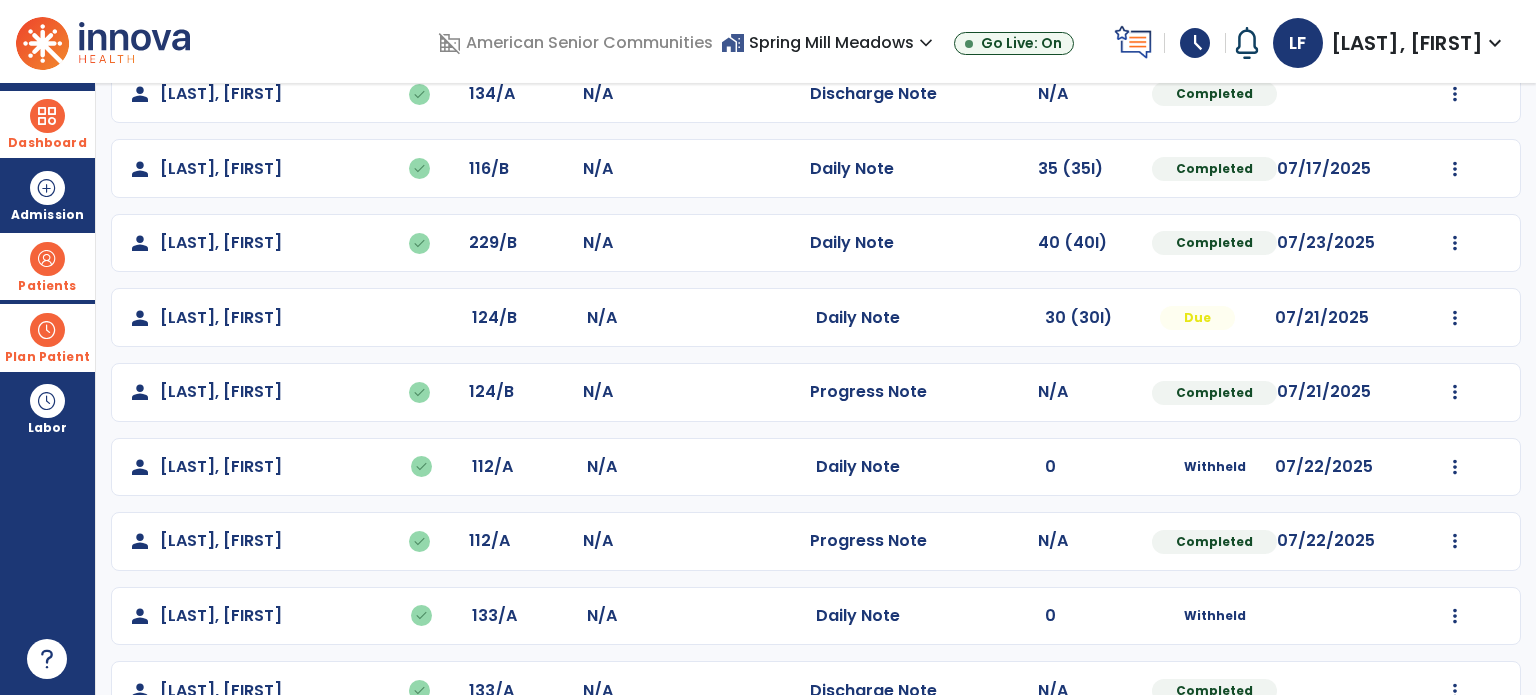scroll, scrollTop: 722, scrollLeft: 0, axis: vertical 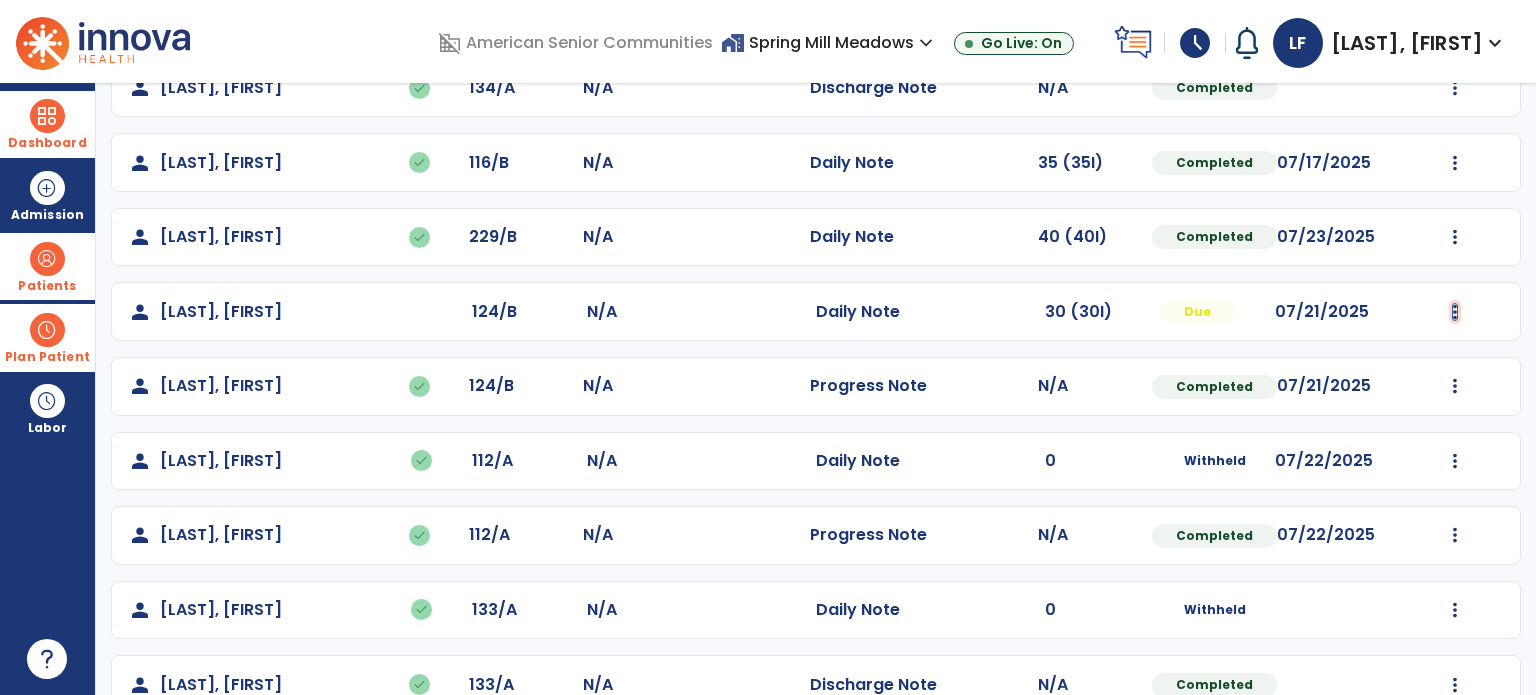 click at bounding box center [1455, -434] 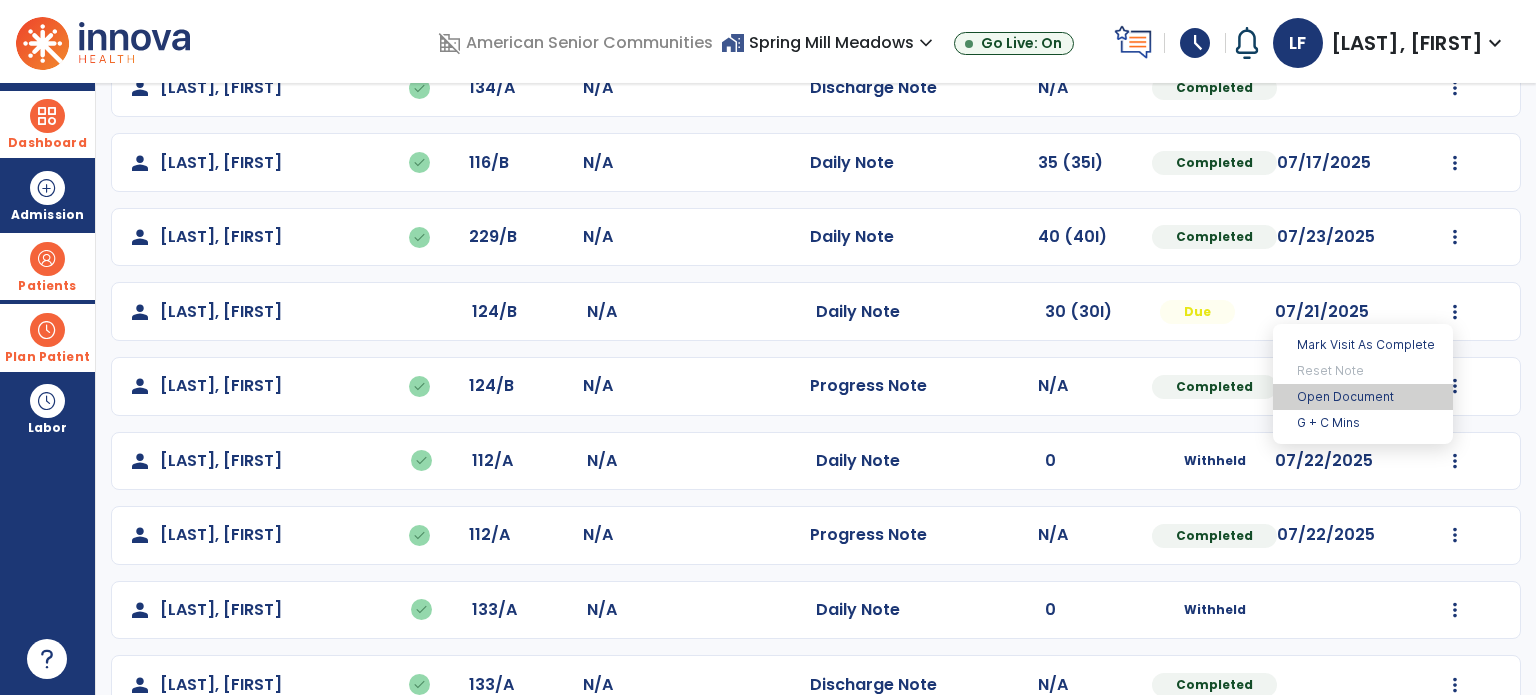 click on "Open Document" at bounding box center [1363, 397] 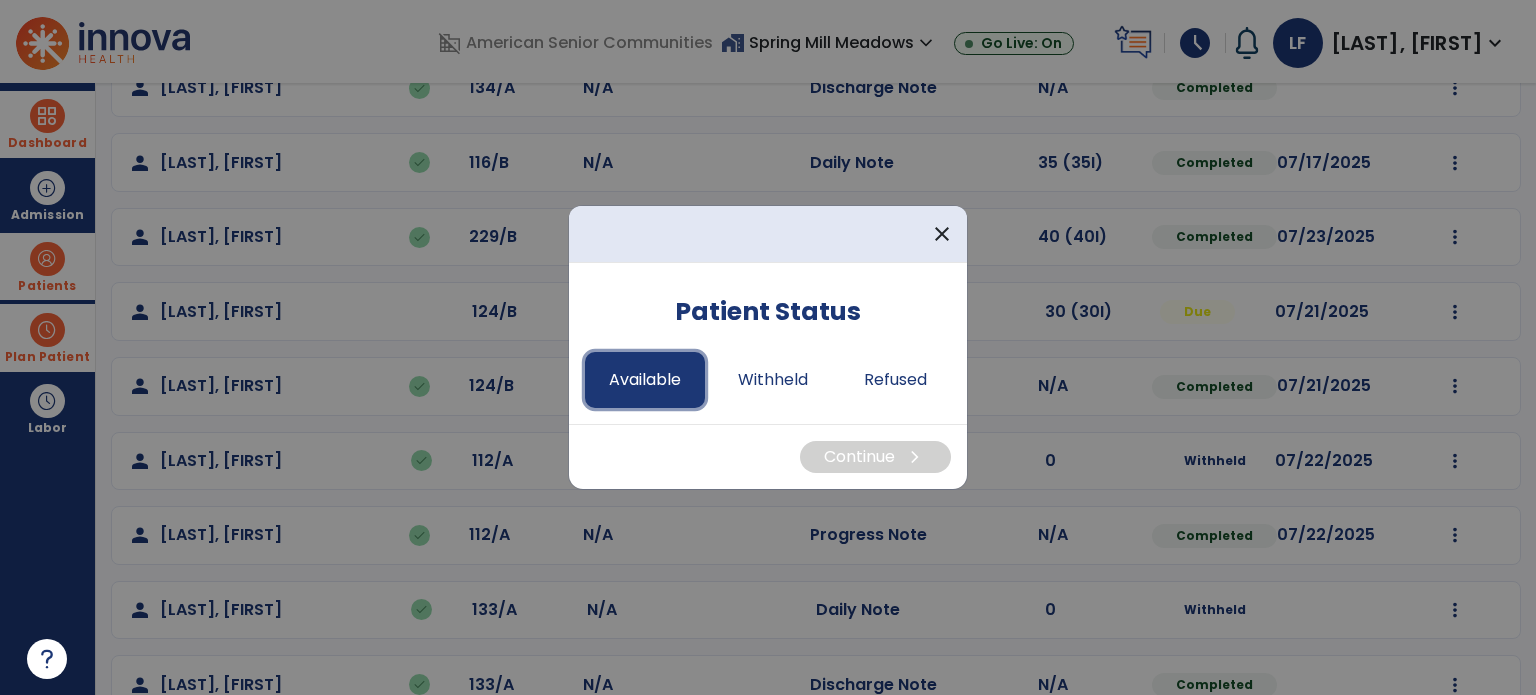 click on "Available" at bounding box center (645, 380) 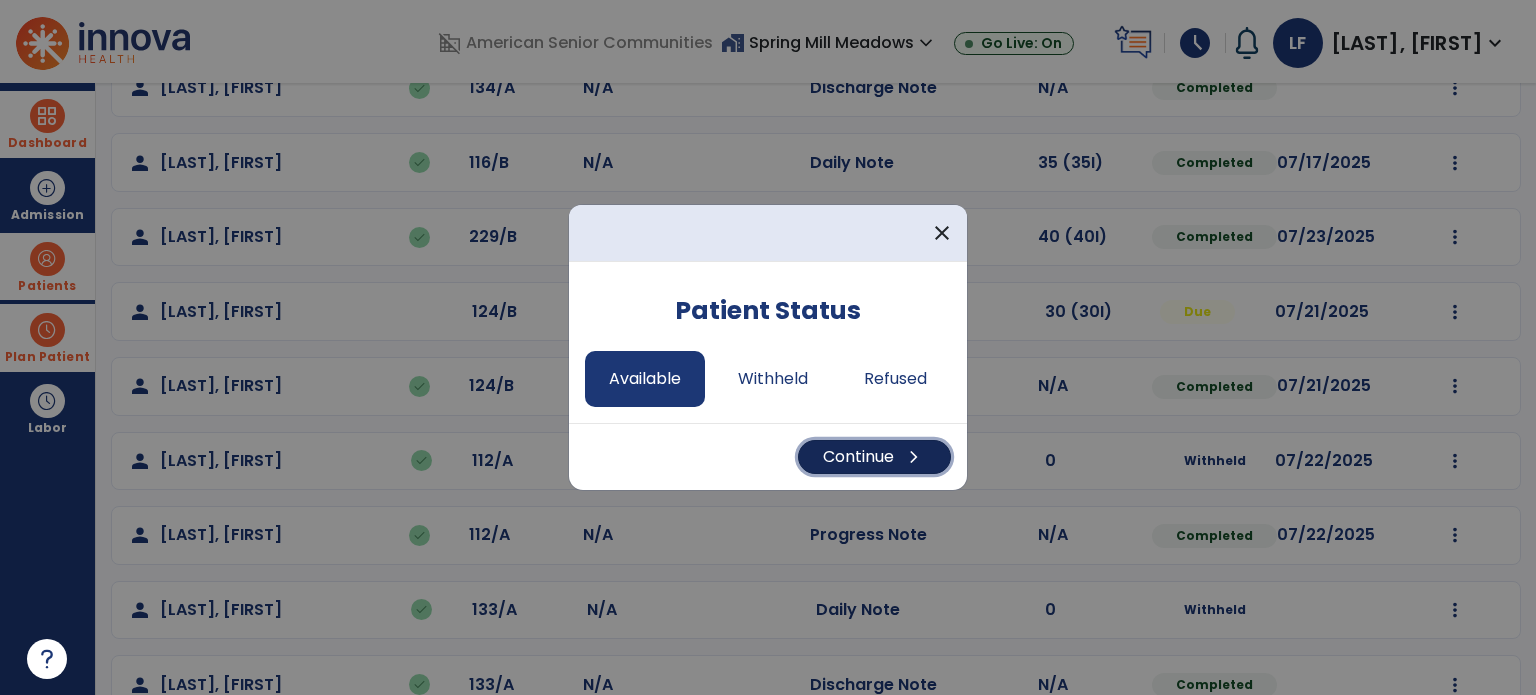 click on "Continue   chevron_right" at bounding box center (874, 457) 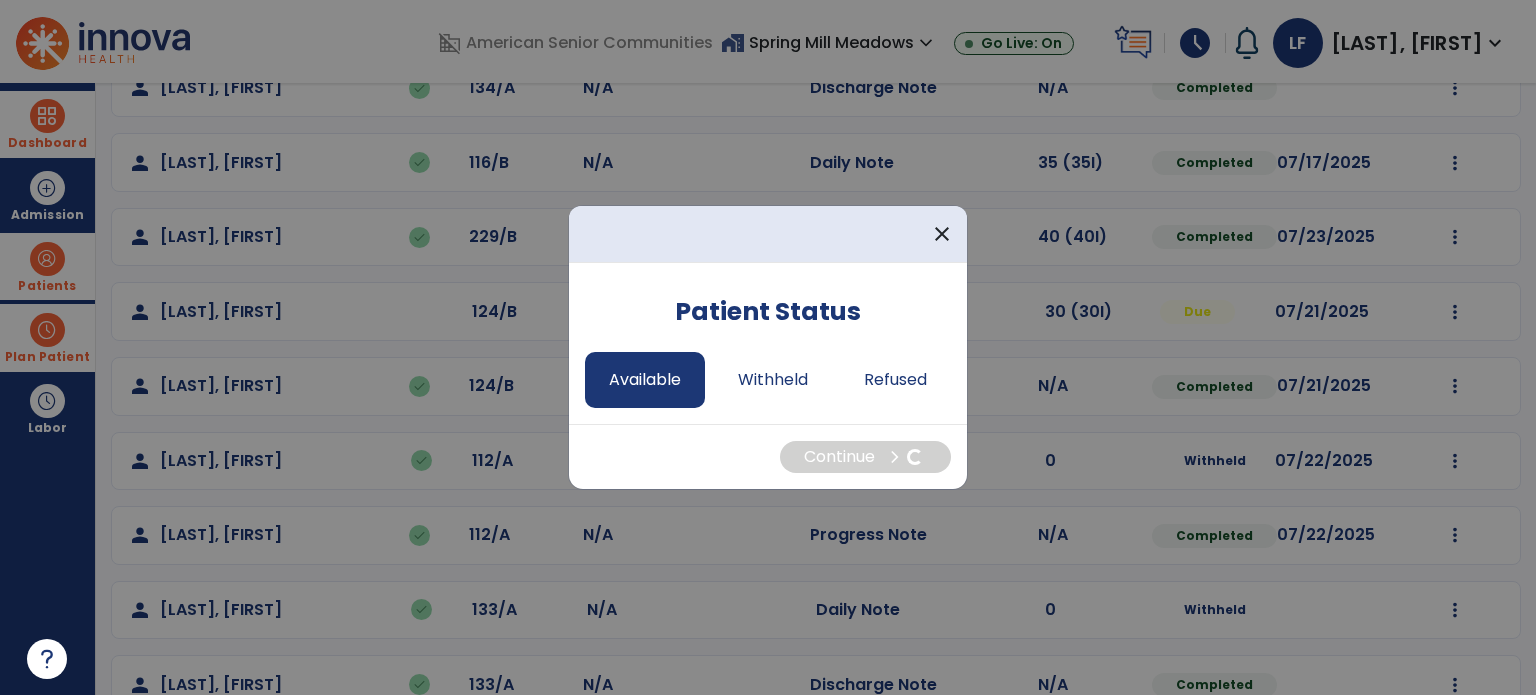 select on "*" 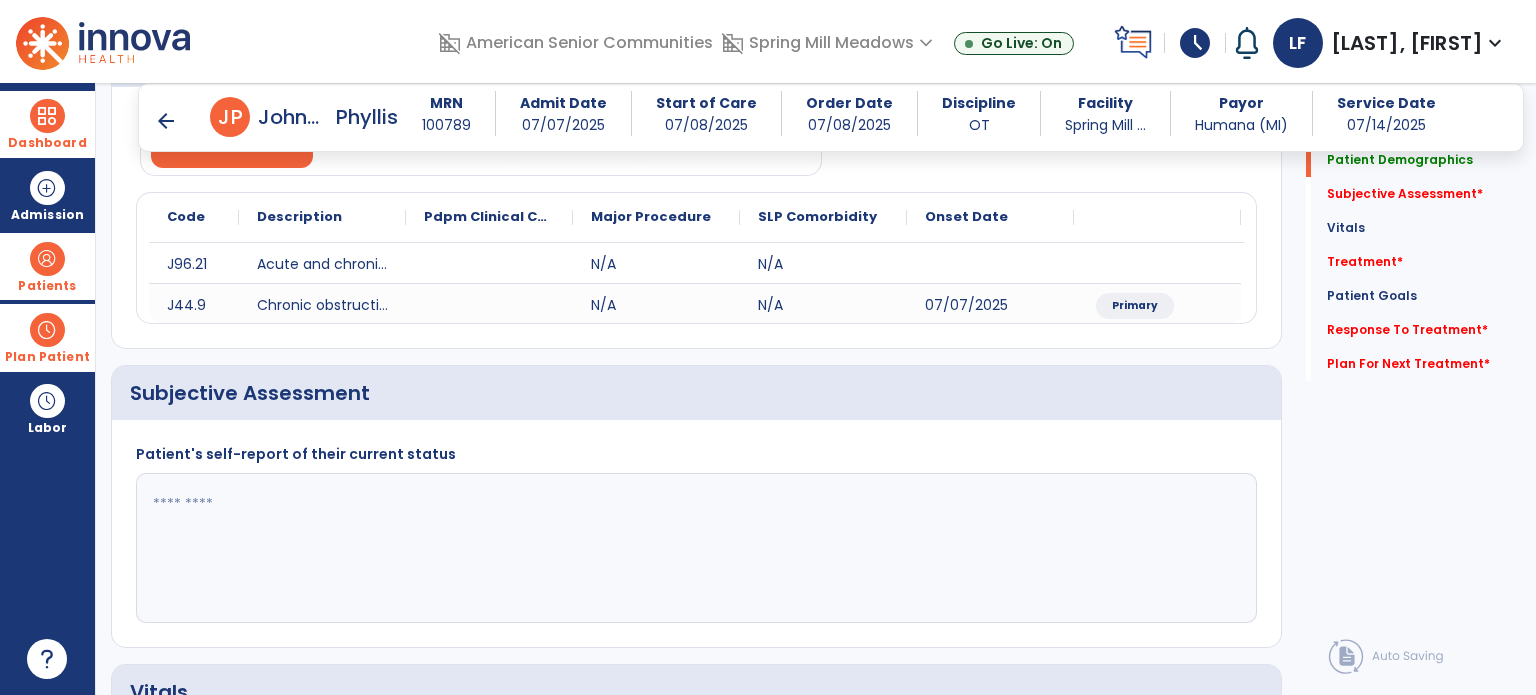 scroll, scrollTop: 204, scrollLeft: 0, axis: vertical 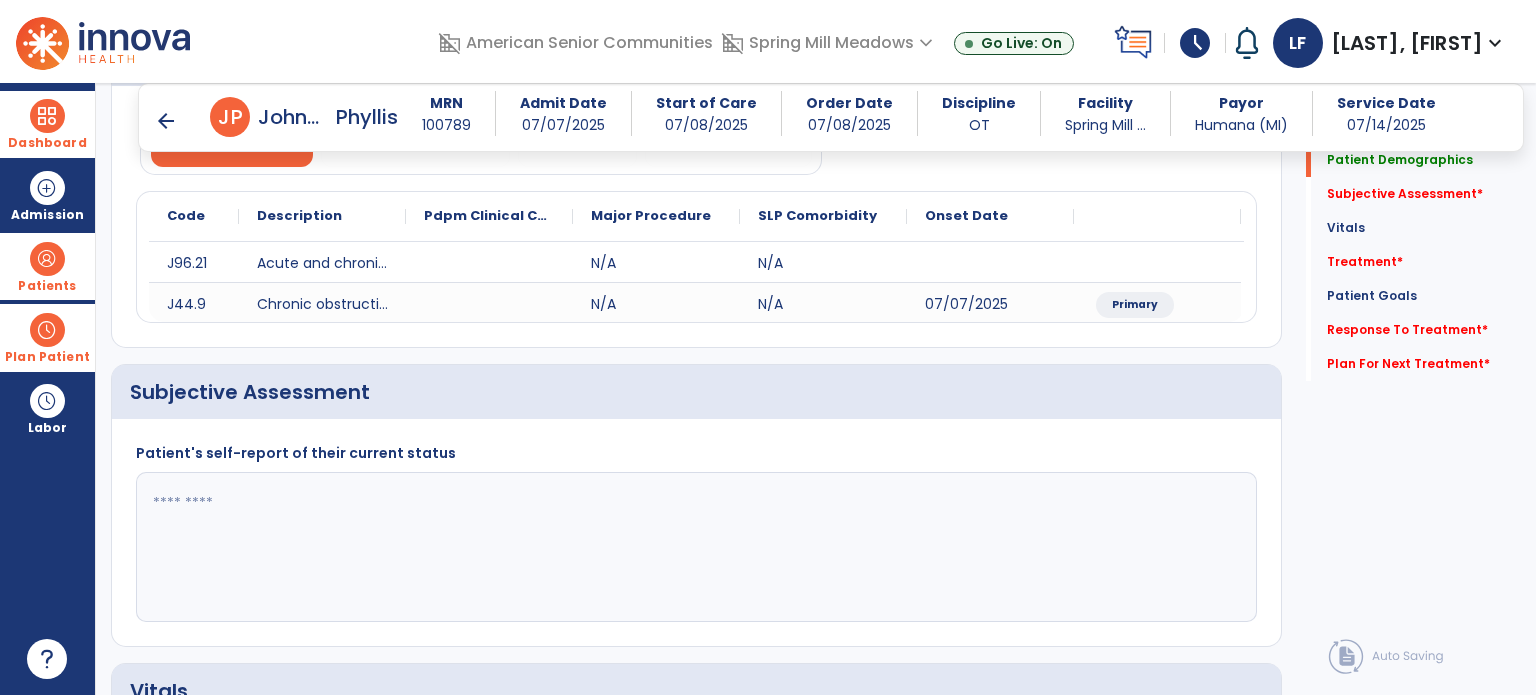 click 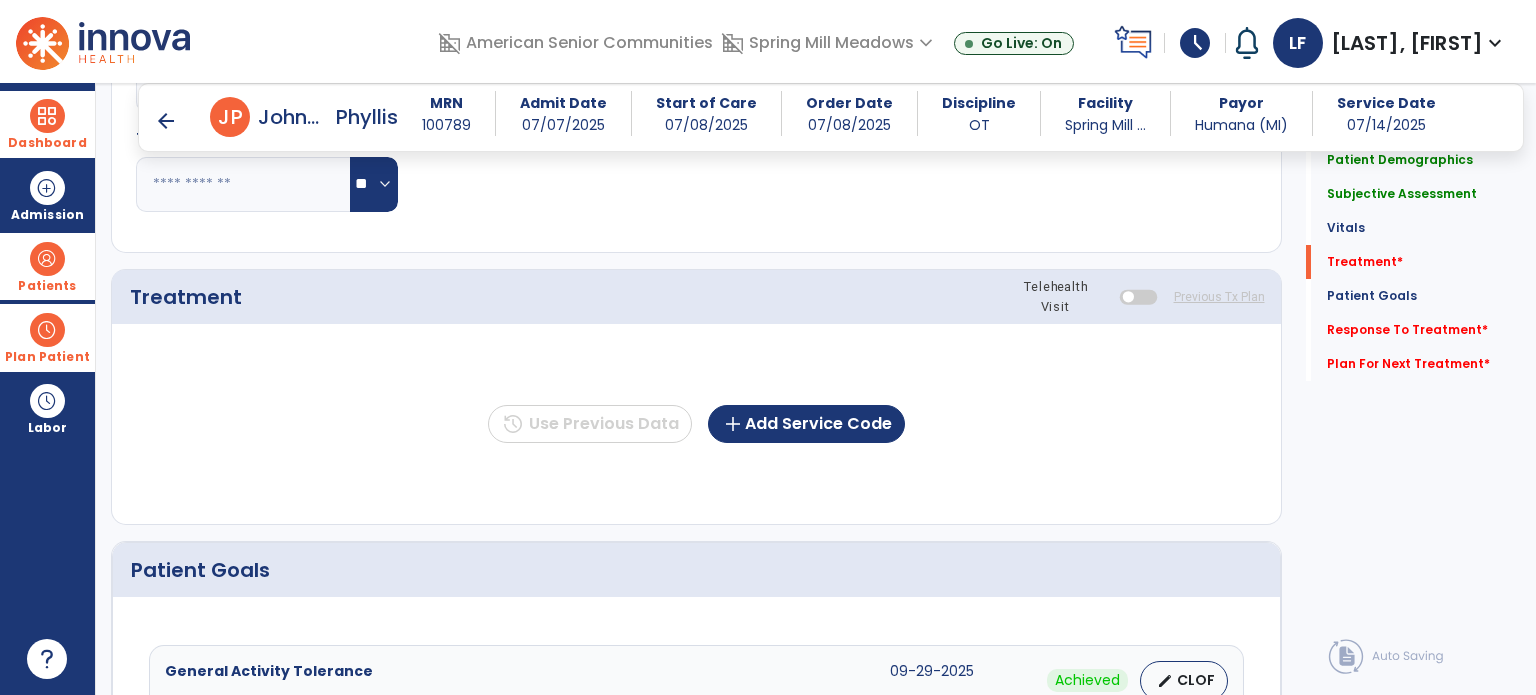 scroll, scrollTop: 1020, scrollLeft: 0, axis: vertical 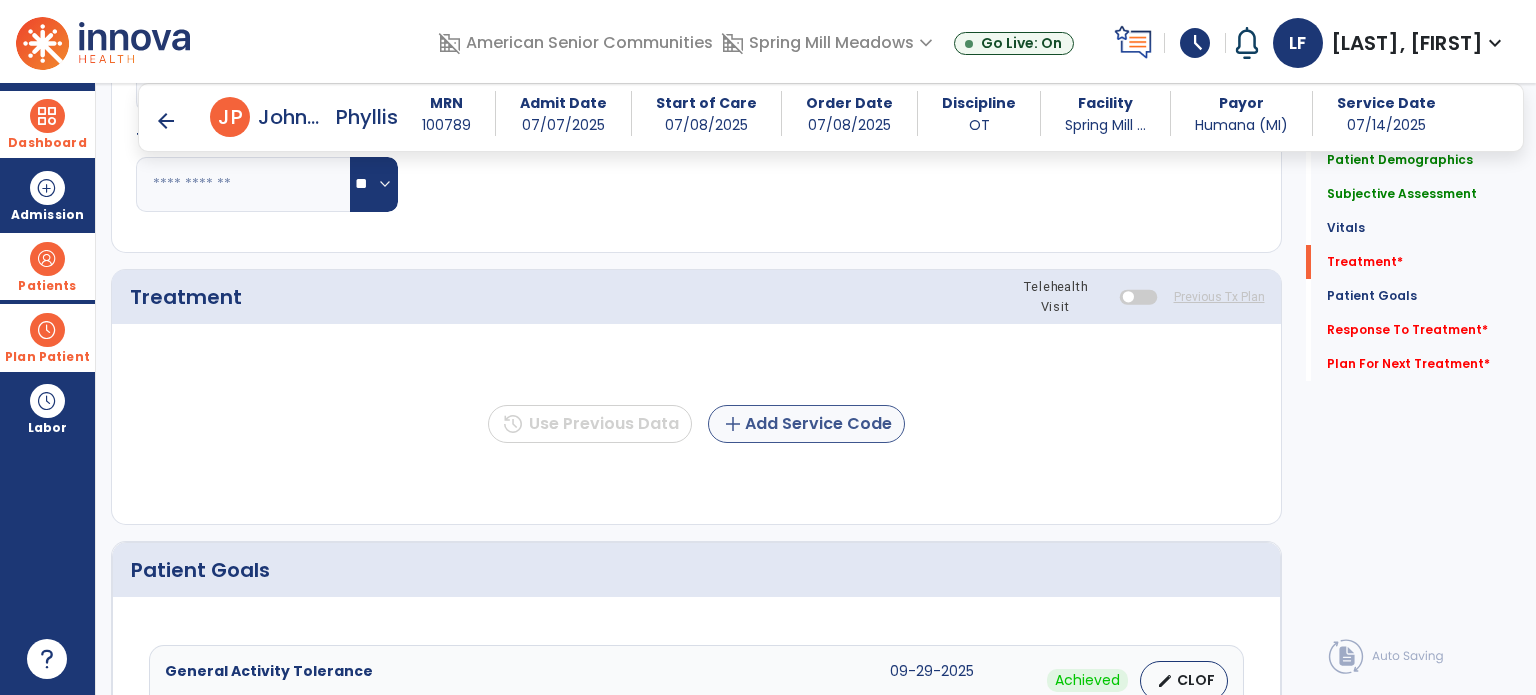 type on "**********" 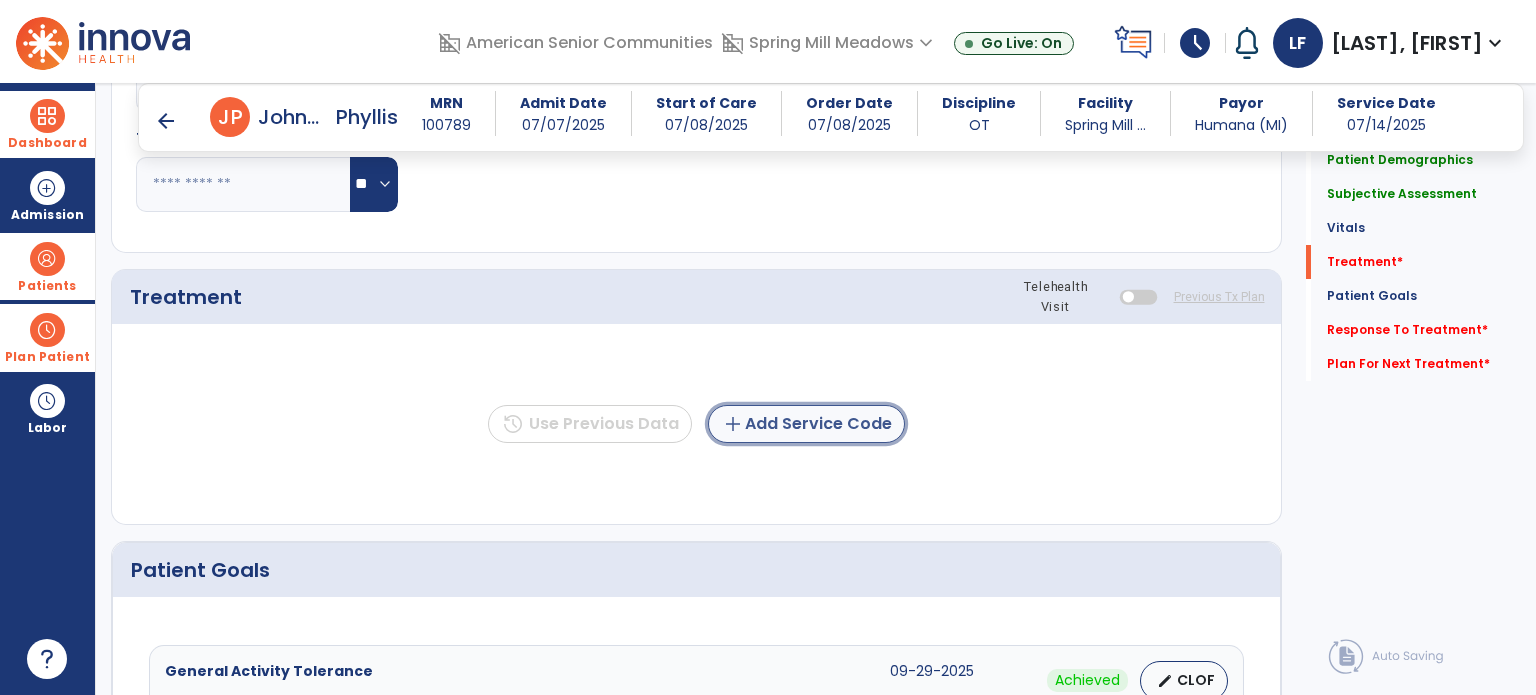 click on "add  Add Service Code" 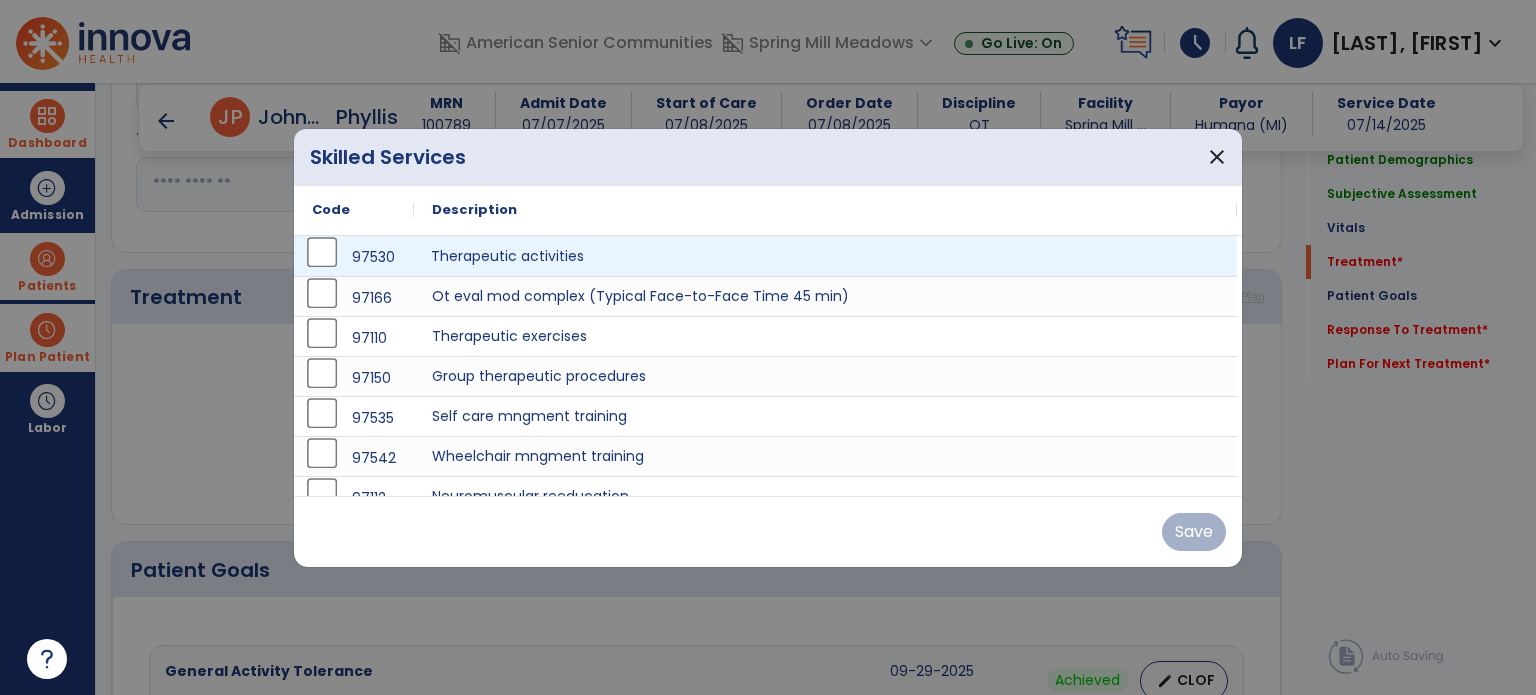 click on "Therapeutic activities" at bounding box center (825, 256) 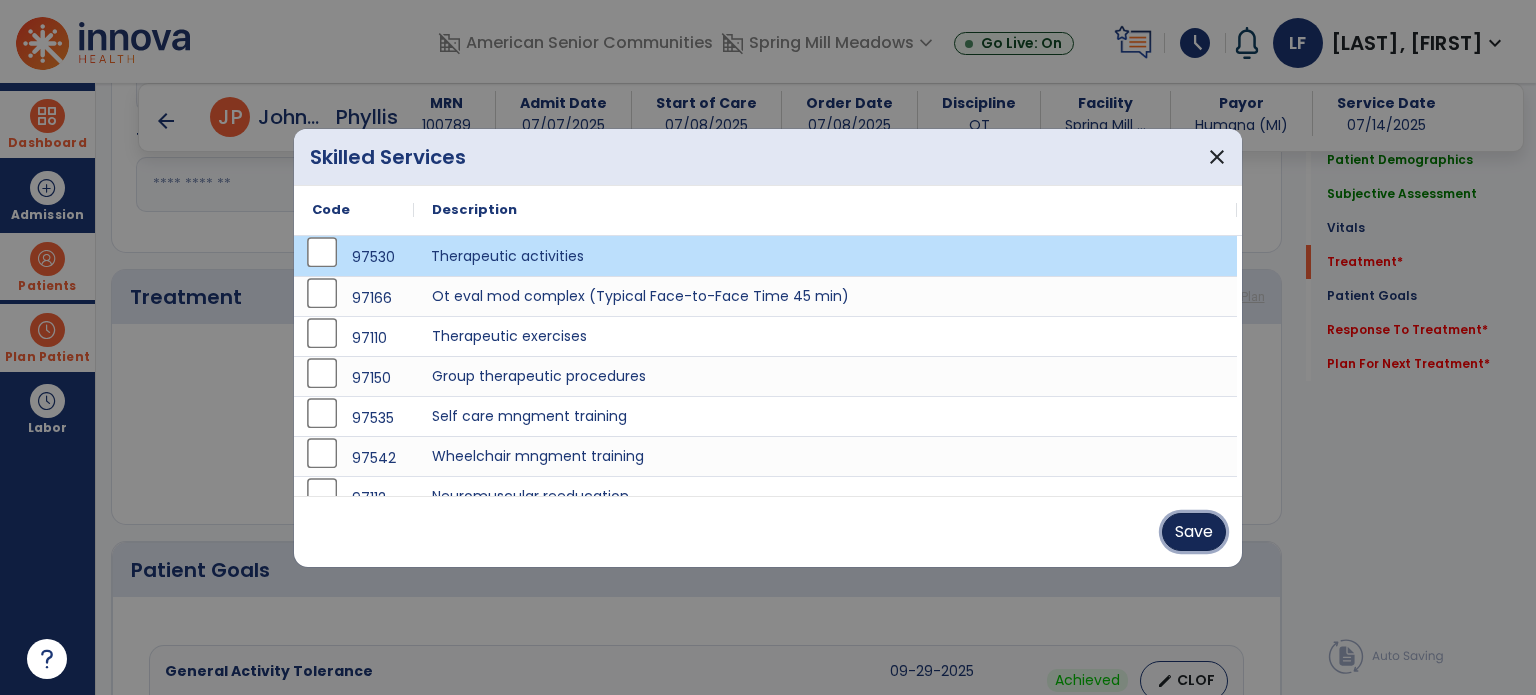 click on "Save" at bounding box center (1194, 532) 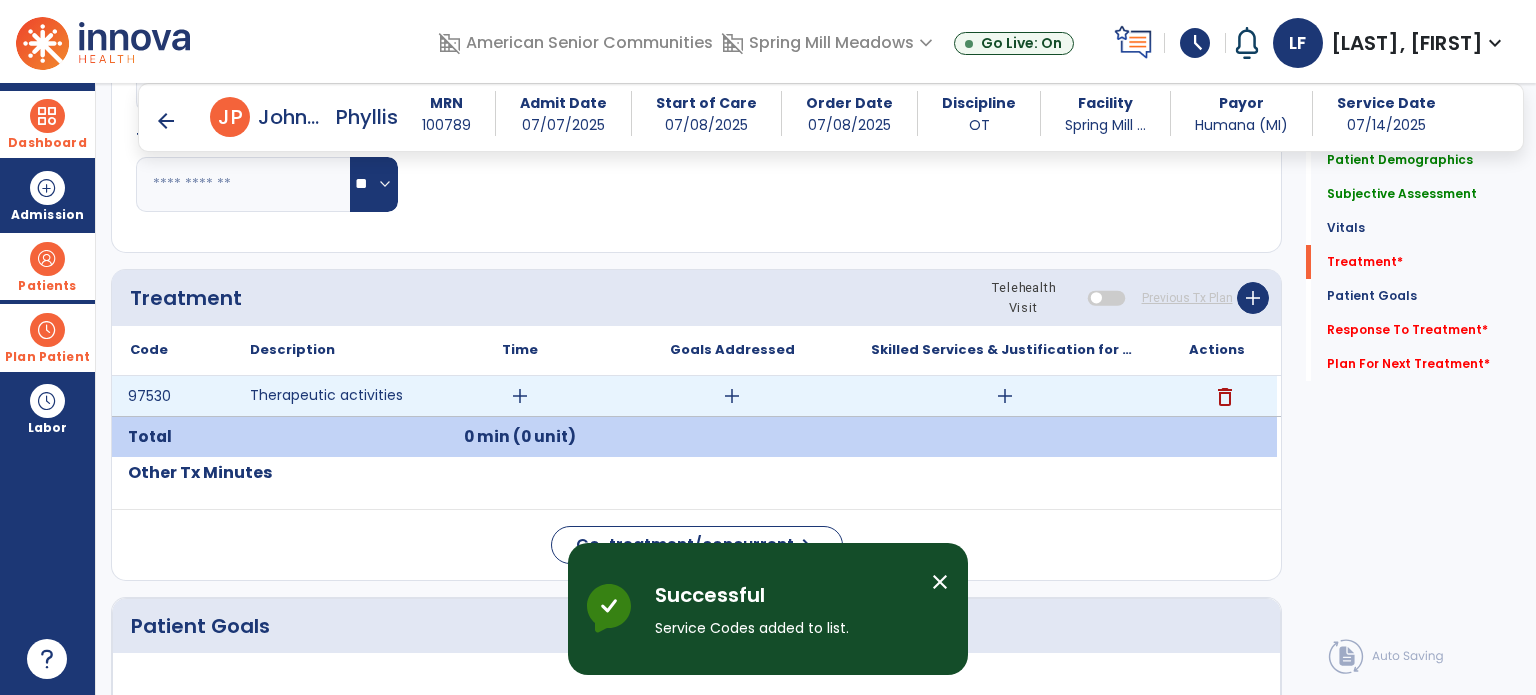 click on "add" at bounding box center (520, 396) 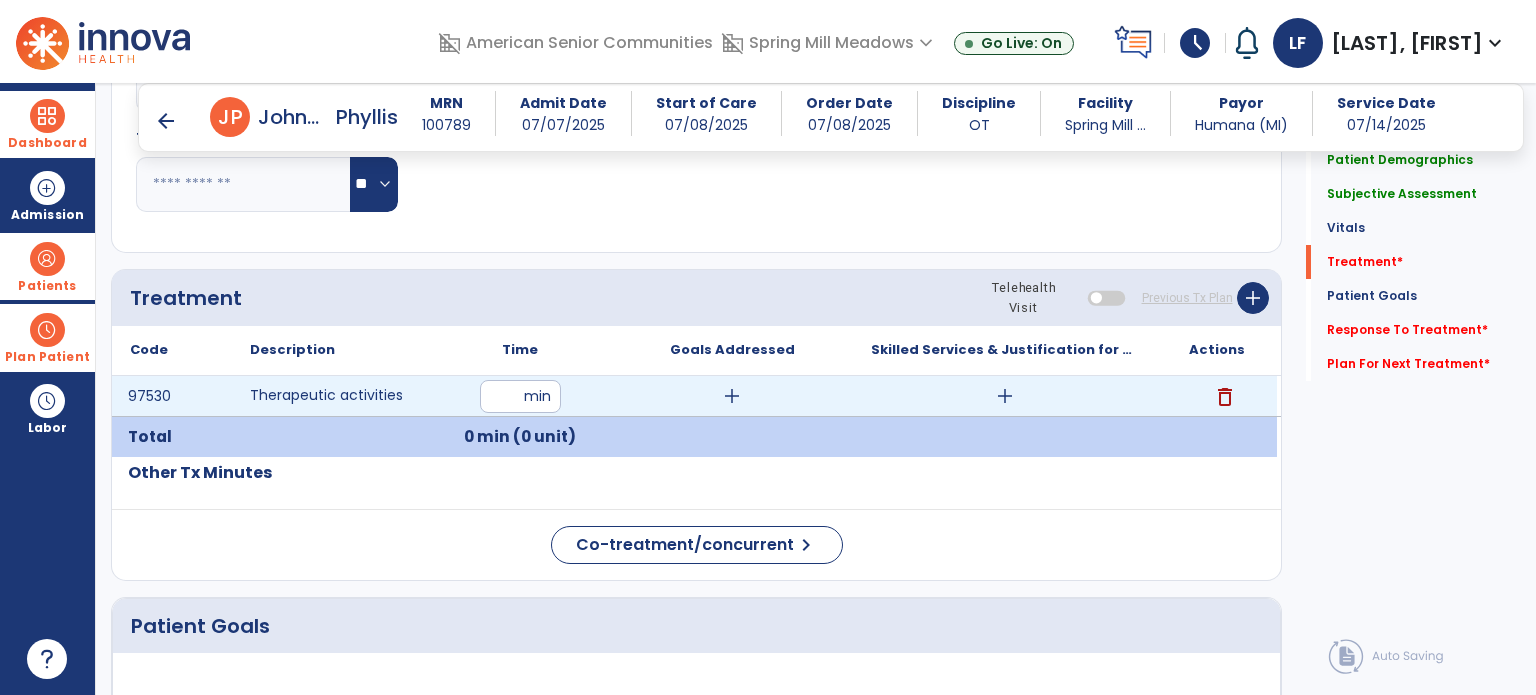 type on "**" 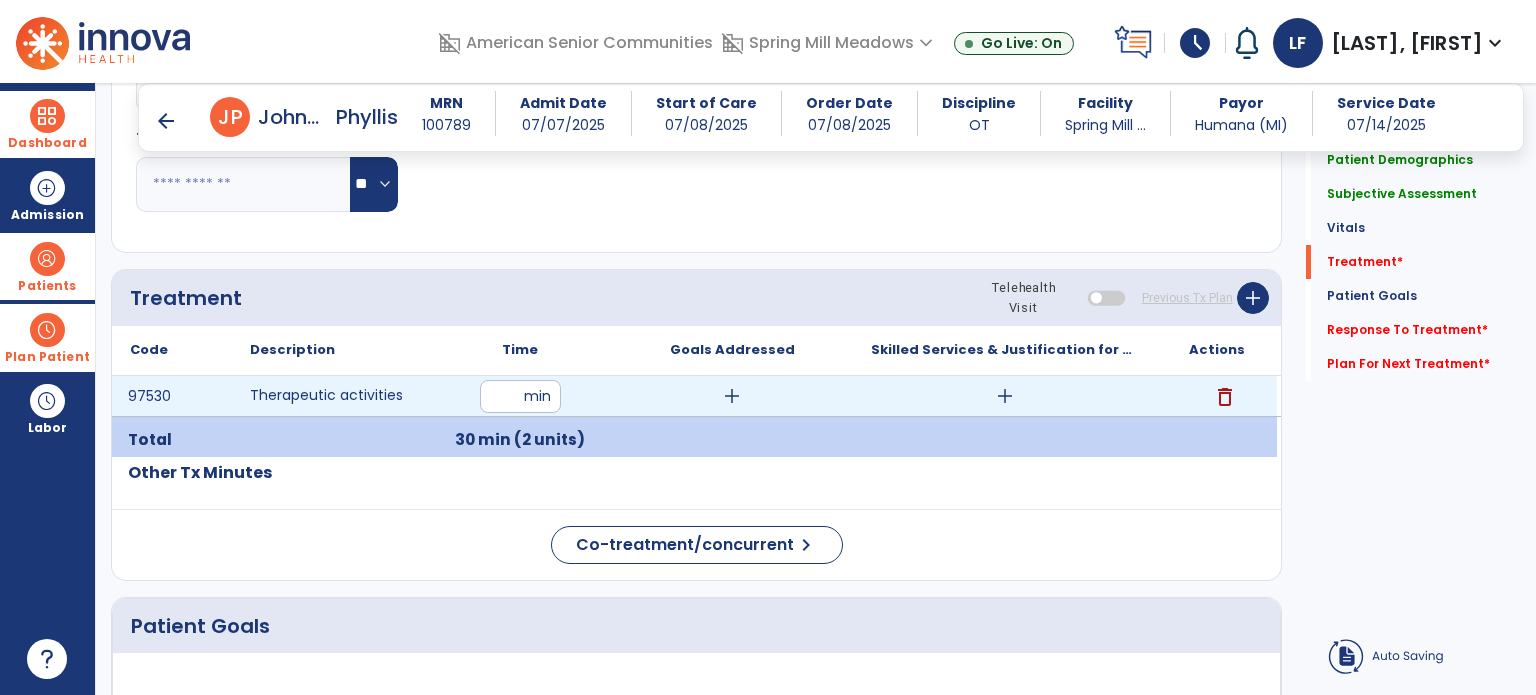 click on "add" at bounding box center [1005, 396] 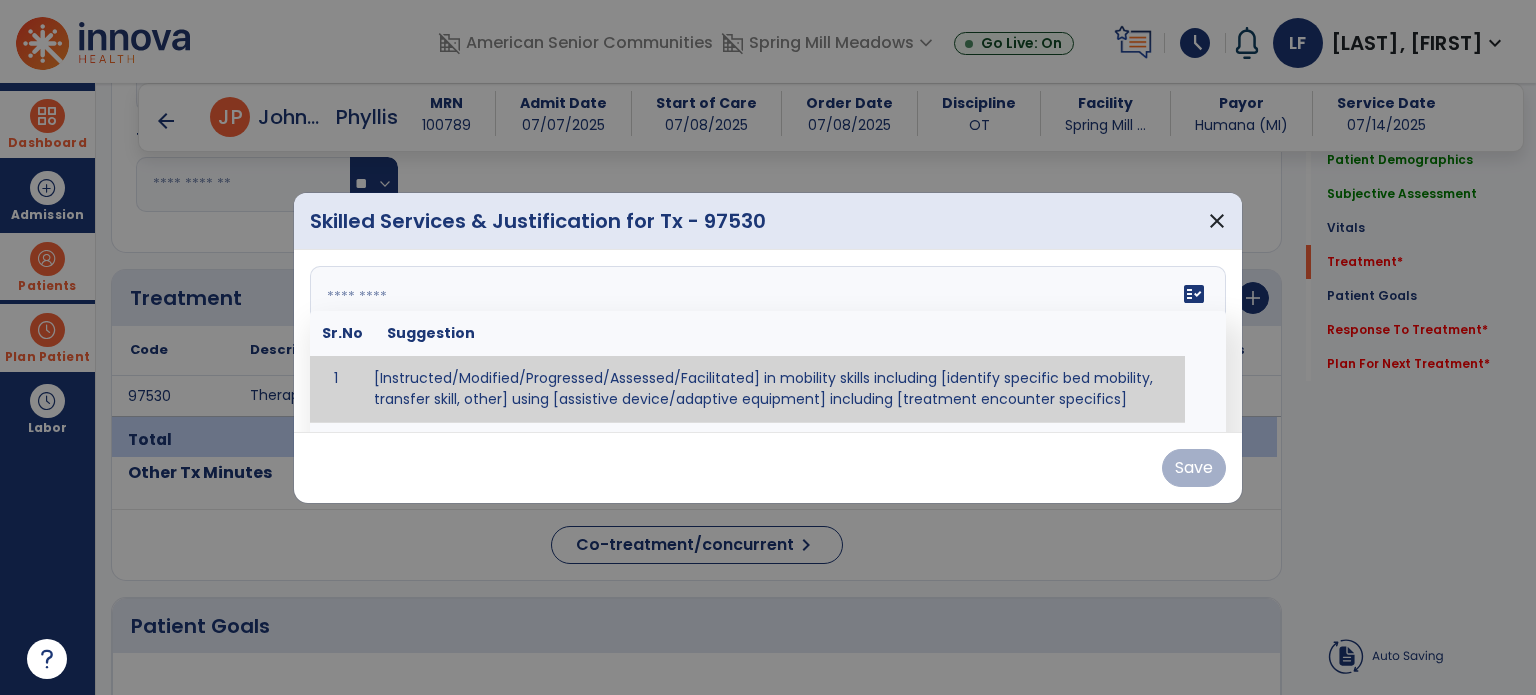 click on "fact_check  Sr.No Suggestion 1 [Instructed/Modified/Progressed/Assessed/Facilitated] in mobility skills including [identify specific bed mobility, transfer skill, other] using [assistive device/adaptive equipment] including [treatment encounter specifics]" at bounding box center (768, 341) 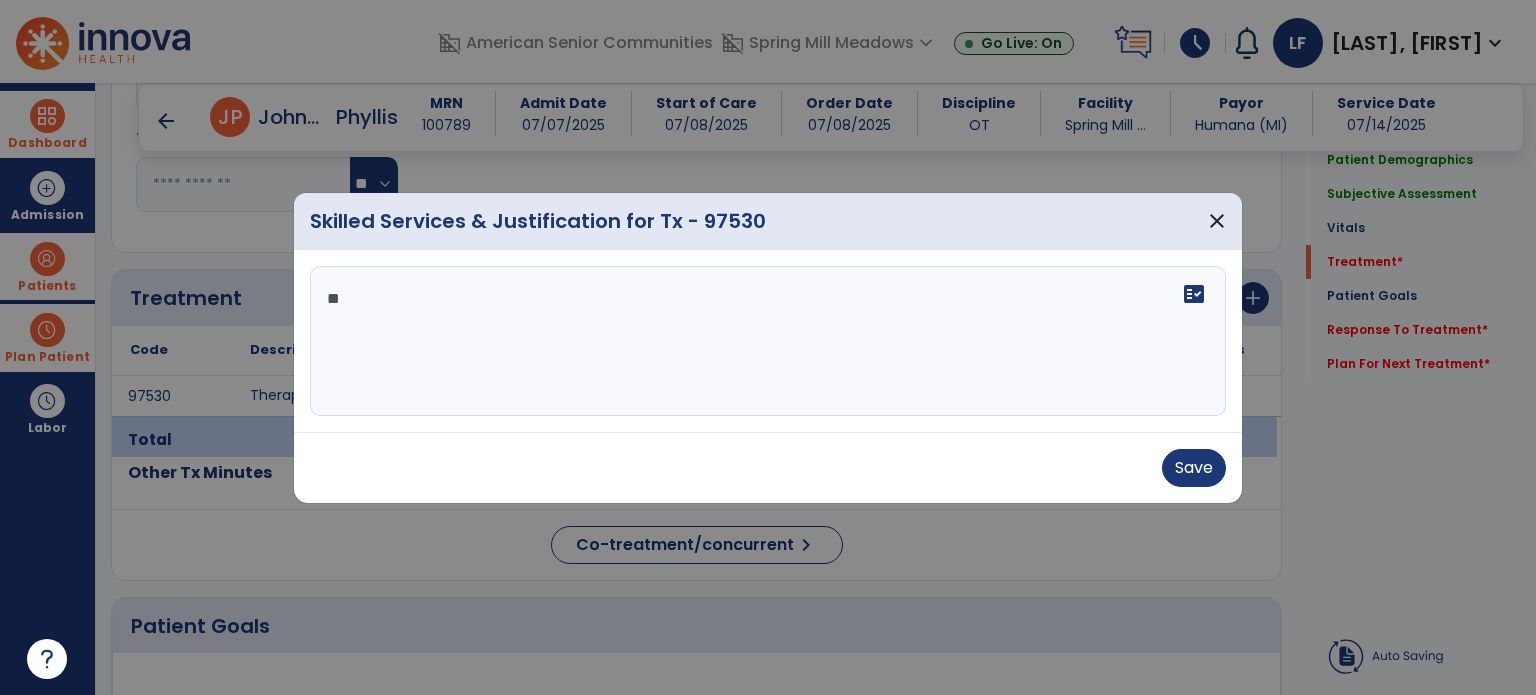 type on "*" 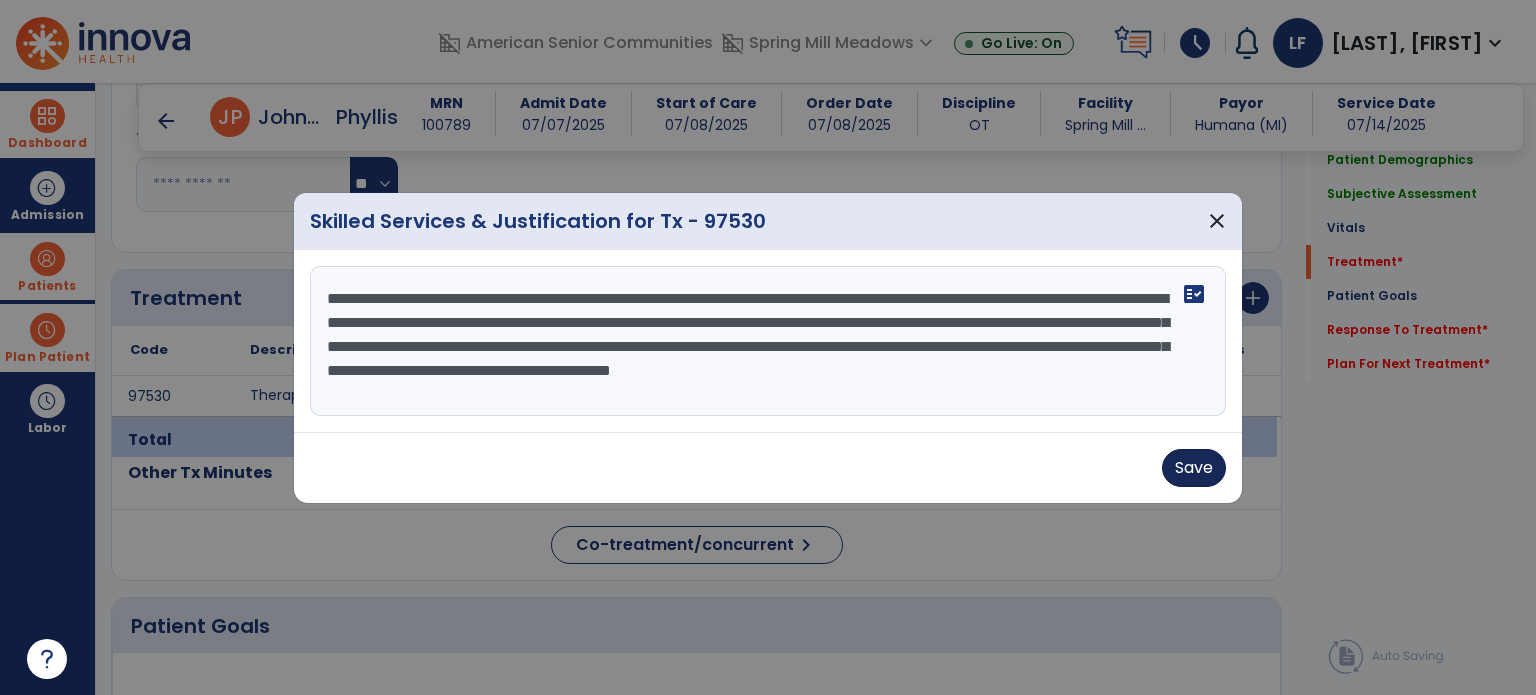 type on "**********" 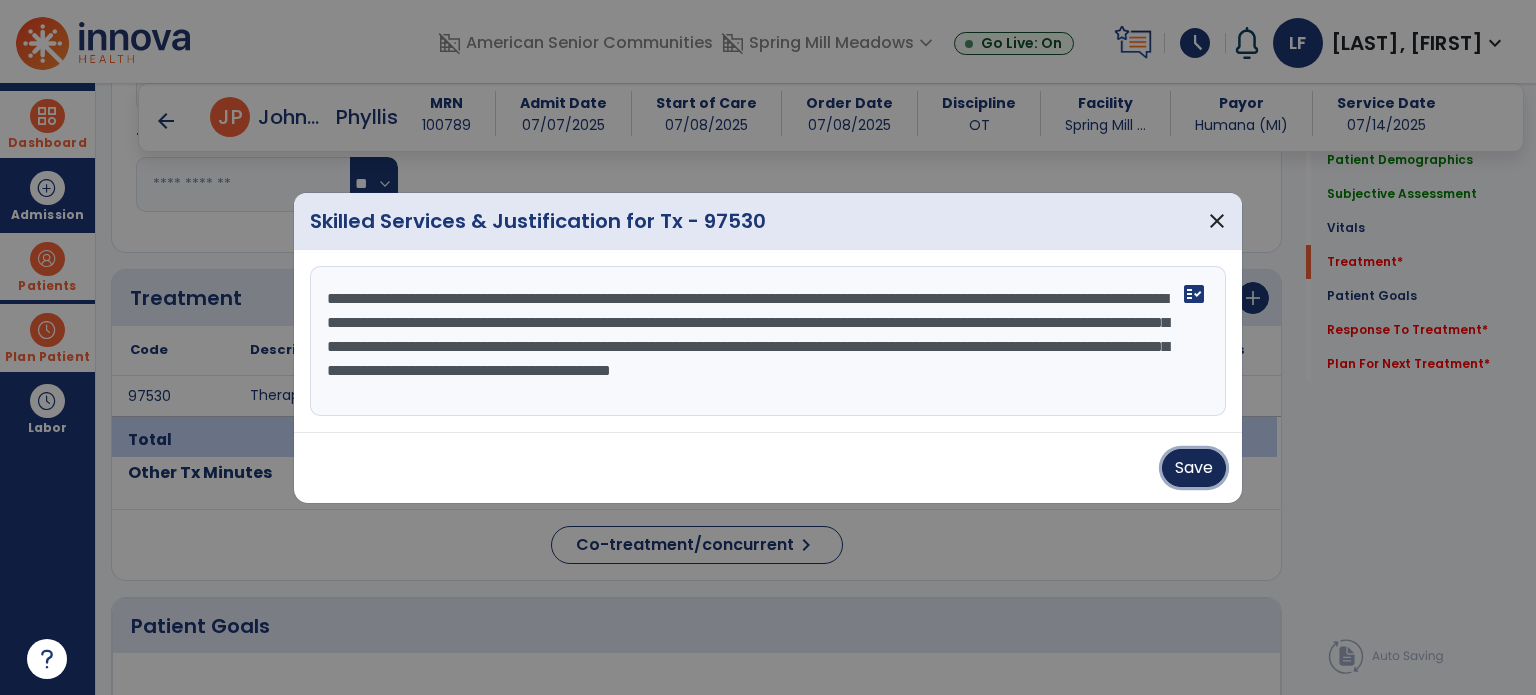 click on "Save" at bounding box center (1194, 468) 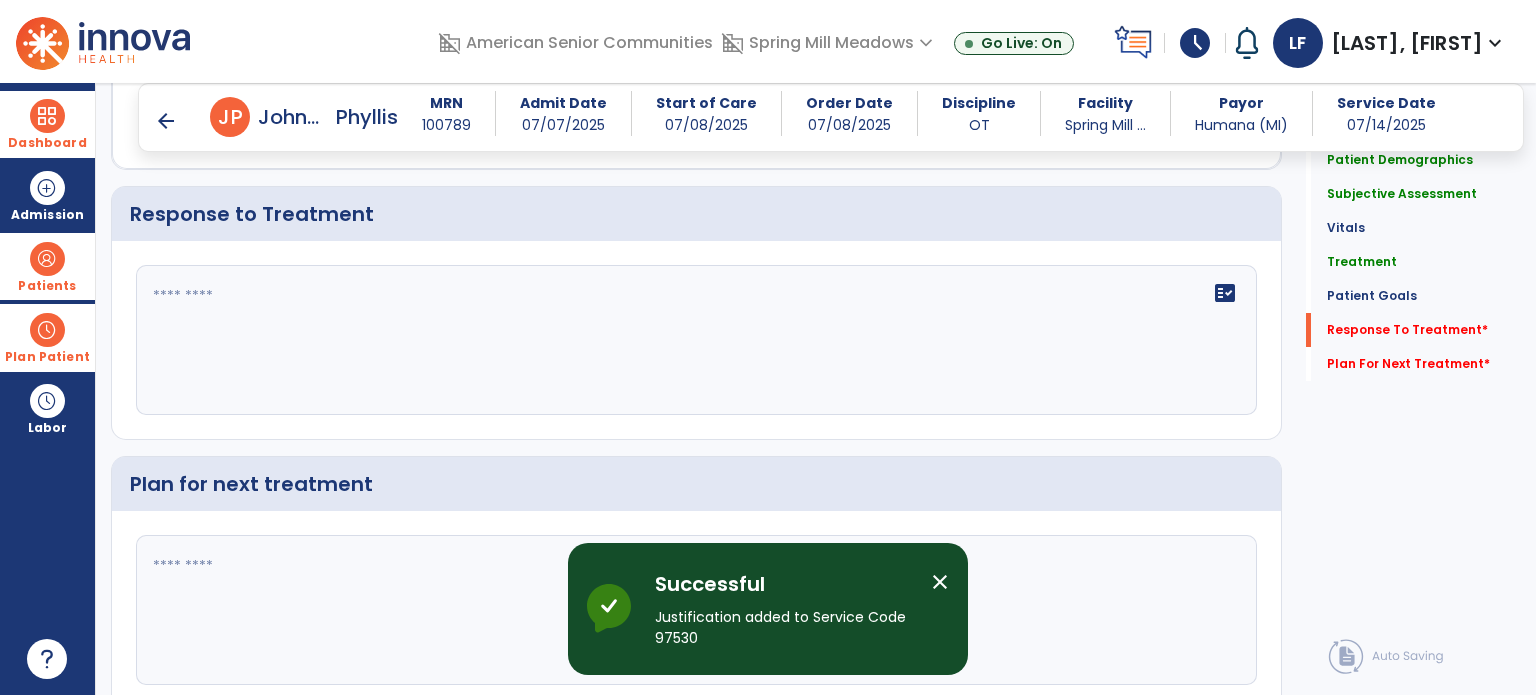 scroll, scrollTop: 2540, scrollLeft: 0, axis: vertical 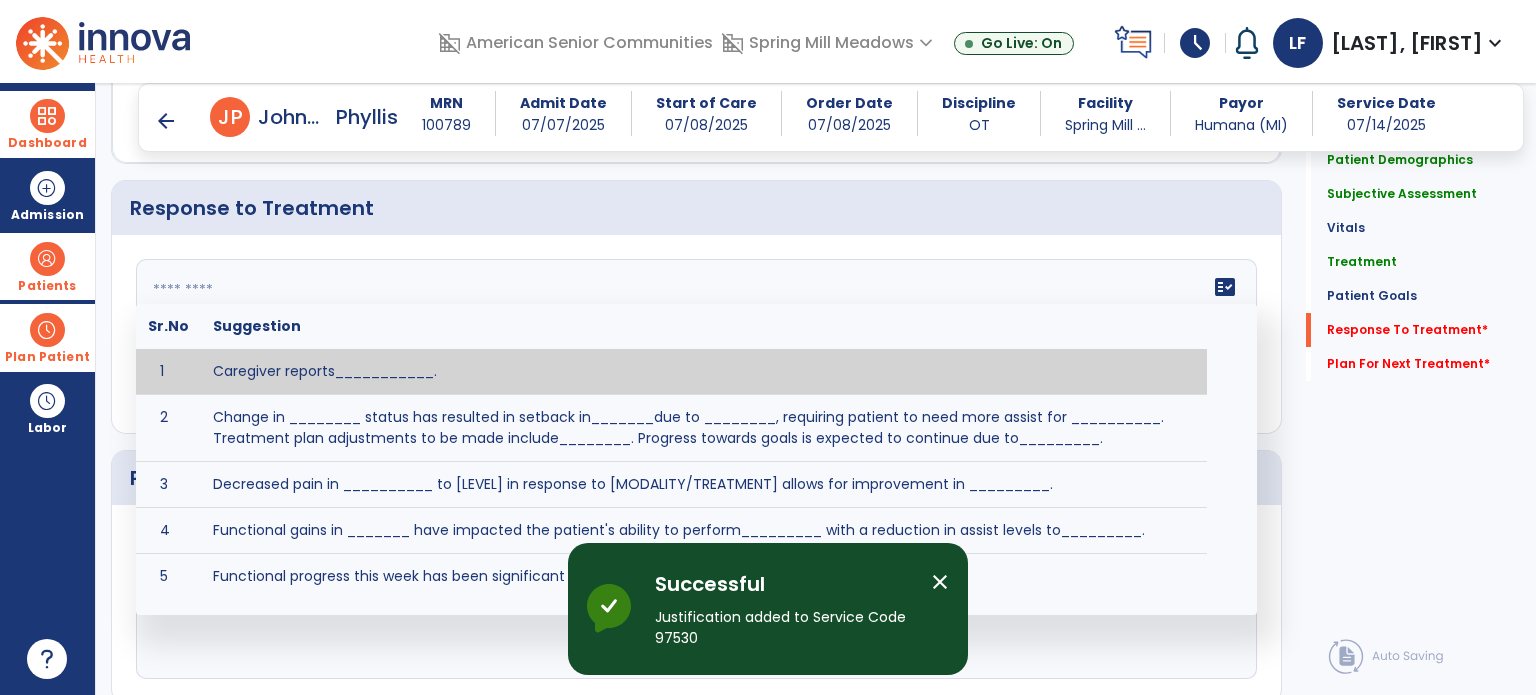 click on "fact_check  Sr.No Suggestion 1 Caregiver reports___________. 2 Change in ________ status has resulted in setback in_______due to ________, requiring patient to need more assist for __________.   Treatment plan adjustments to be made include________.  Progress towards goals is expected to continue due to_________. 3 Decreased pain in __________ to [LEVEL] in response to [MODALITY/TREATMENT] allows for improvement in _________. 4 Functional gains in _______ have impacted the patient's ability to perform_________ with a reduction in assist levels to_________. 5 Functional progress this week has been significant due to__________. 6 Gains in ________ have improved the patient's ability to perform ______with decreased levels of assist to___________. 7 Improvement in ________allows patient to tolerate higher levels of challenges in_________. 8 Pain in [AREA] has decreased to [LEVEL] in response to [TREATMENT/MODALITY], allowing fore ease in completing__________. 9 10 11 12 13 14 15 16 17 18 19 20 21" 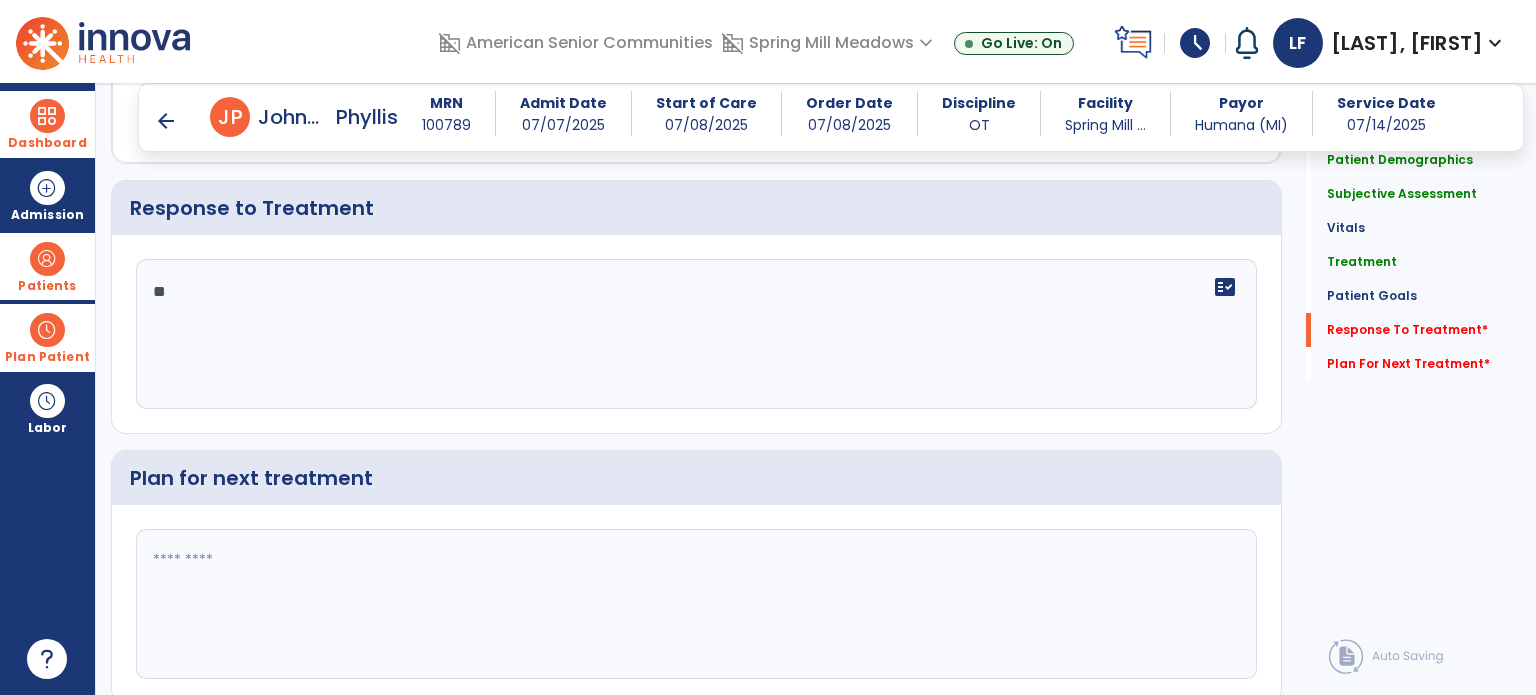 type on "*" 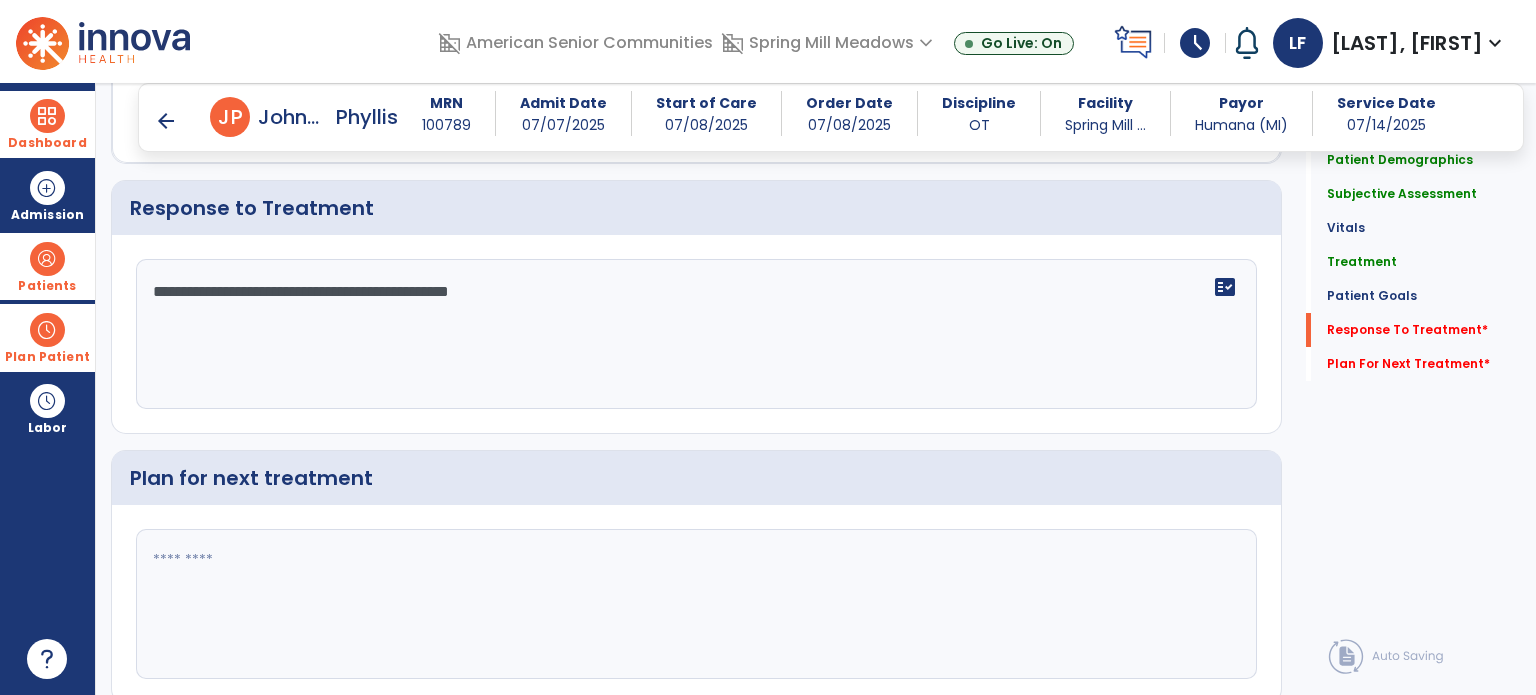scroll, scrollTop: 2608, scrollLeft: 0, axis: vertical 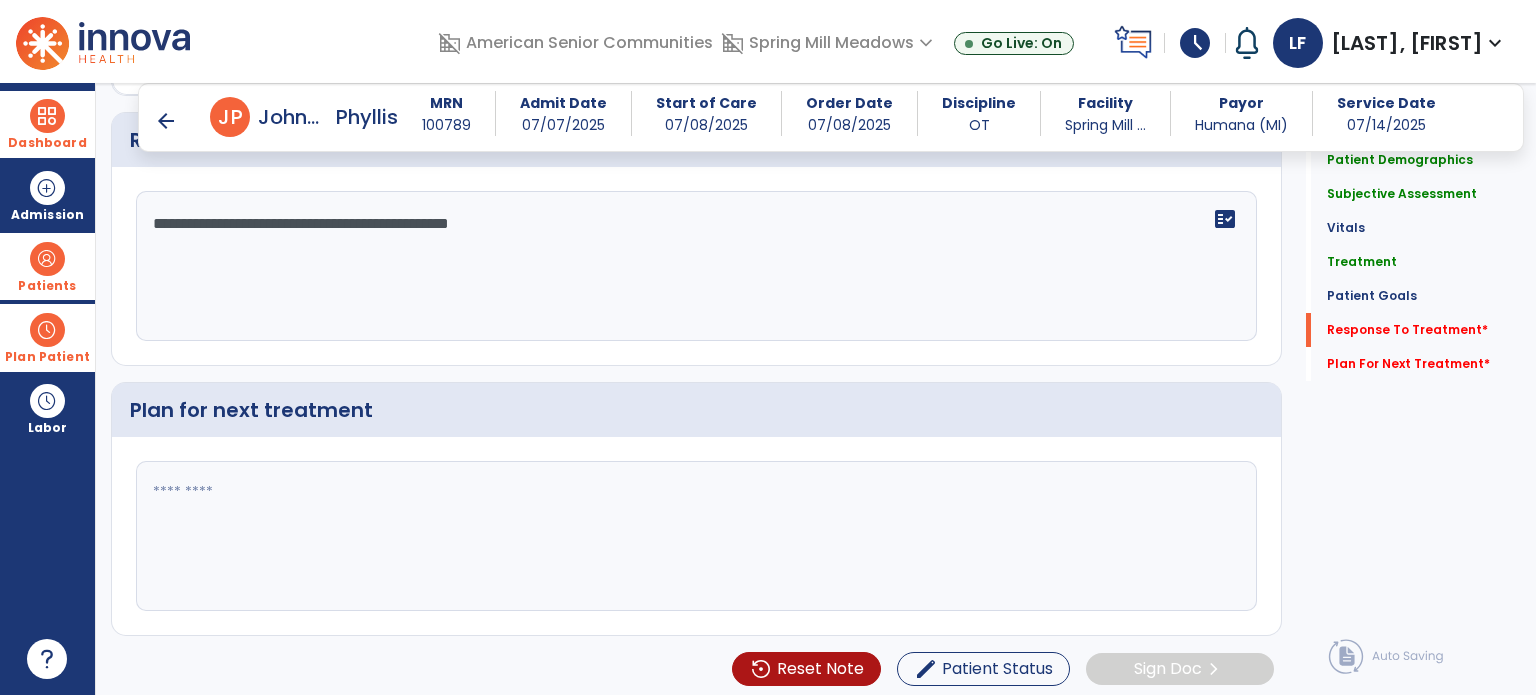 type on "**********" 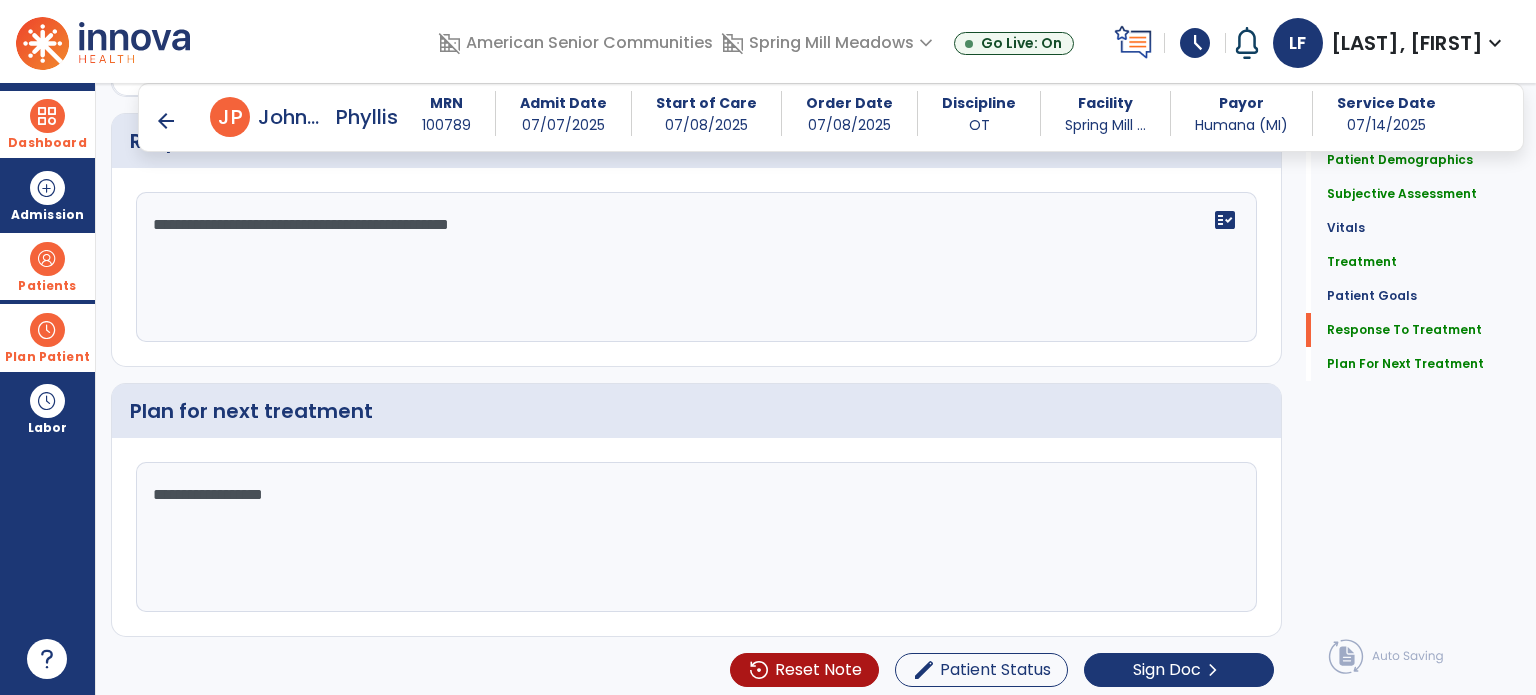 scroll, scrollTop: 2608, scrollLeft: 0, axis: vertical 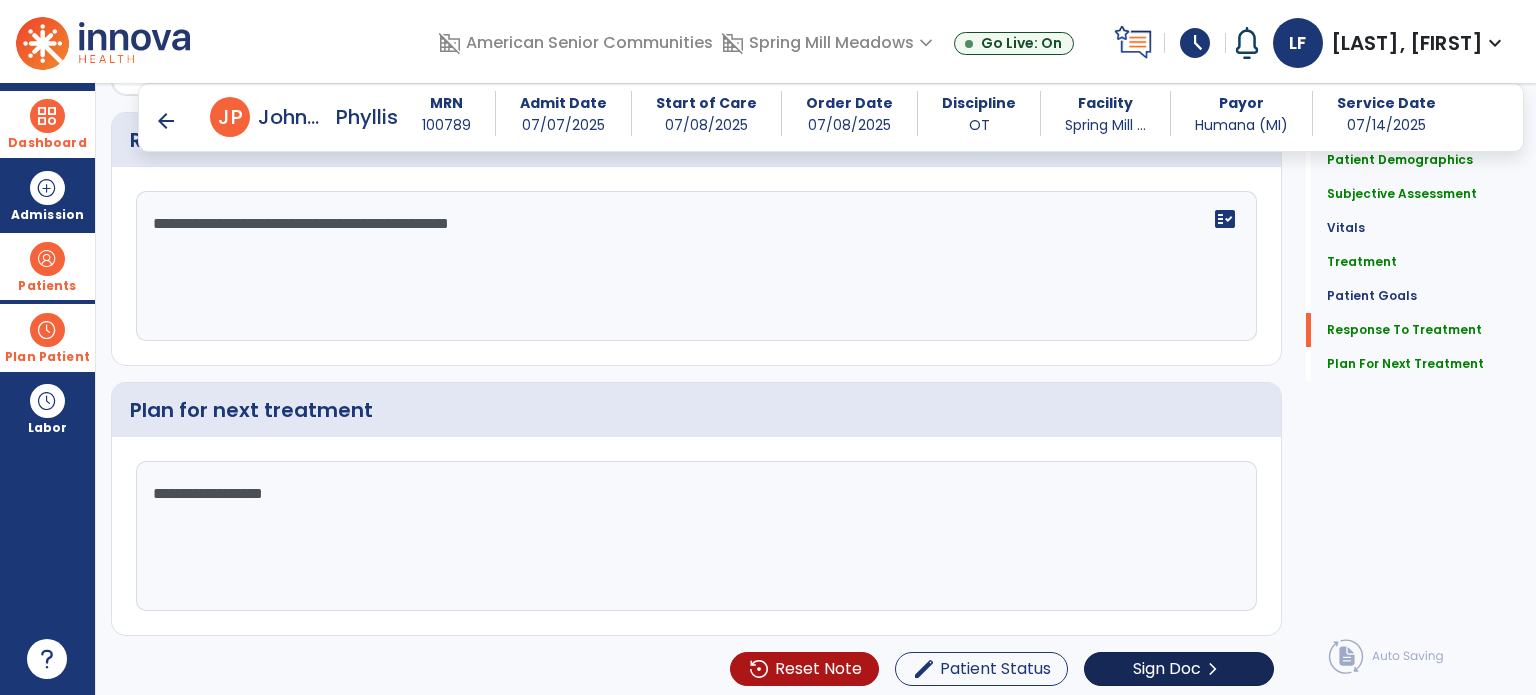 type on "**********" 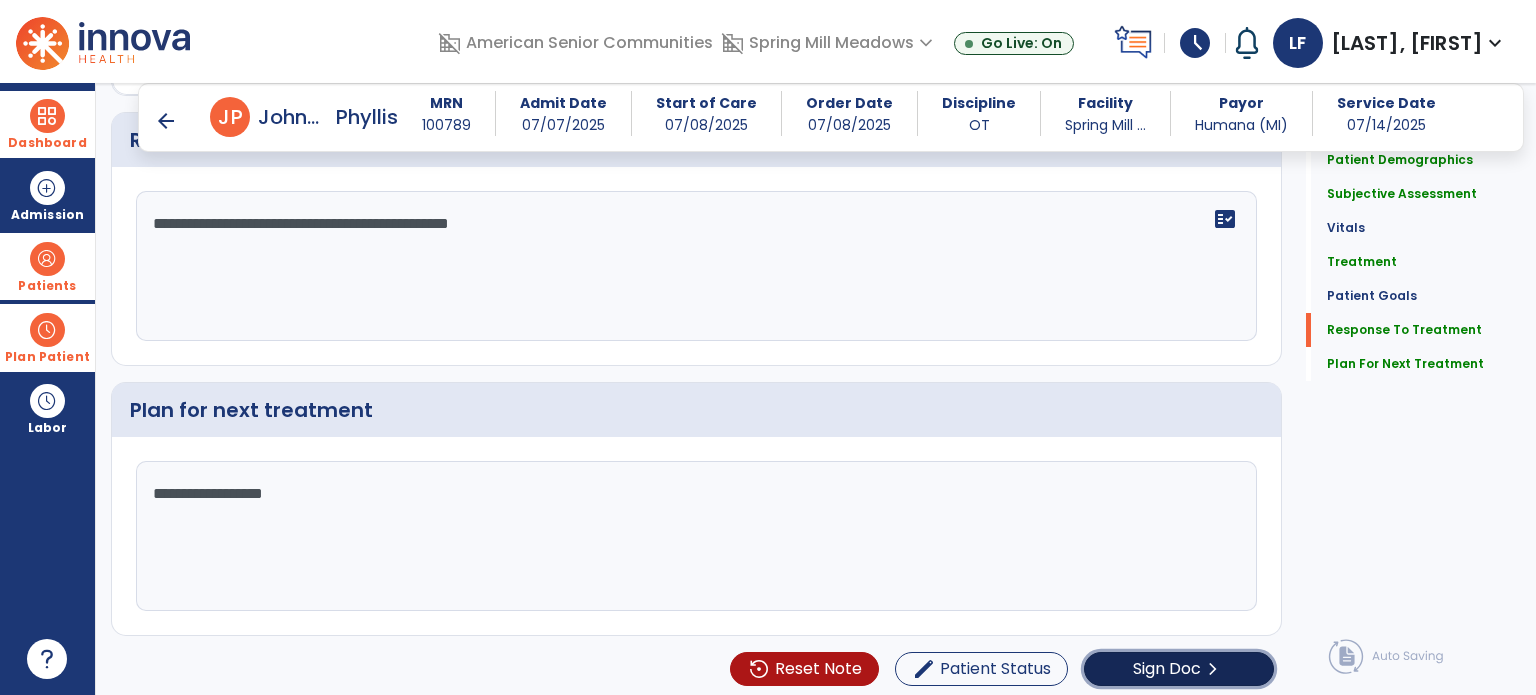 click on "Sign Doc" 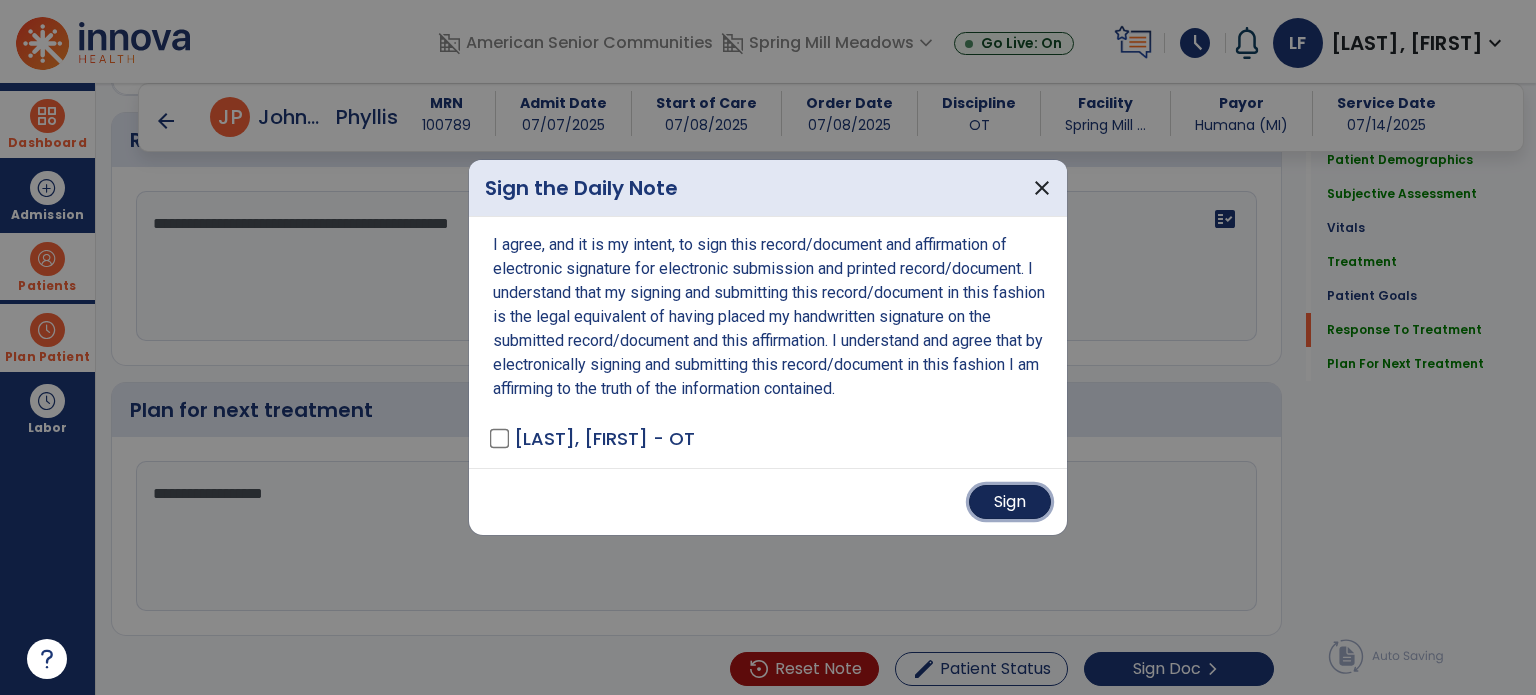 click on "Sign" at bounding box center [1010, 502] 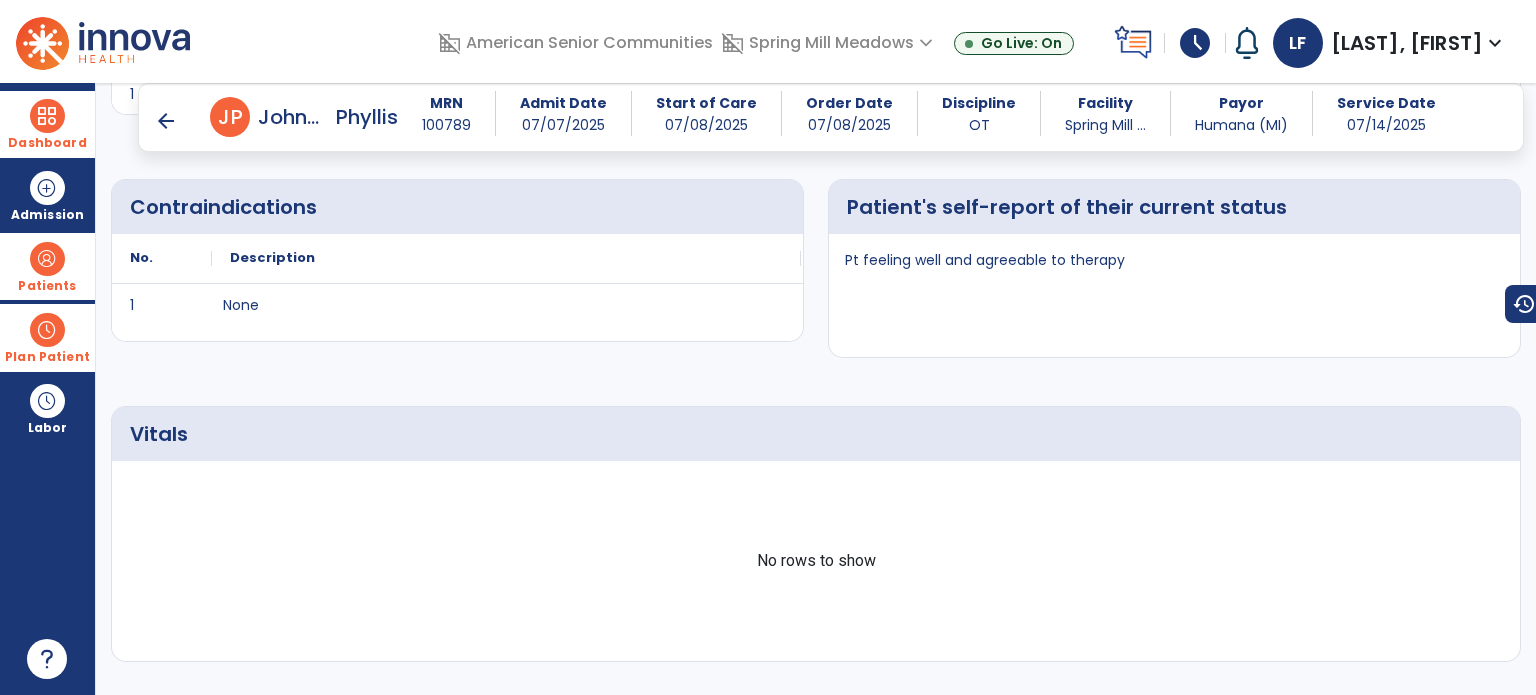scroll, scrollTop: 549, scrollLeft: 0, axis: vertical 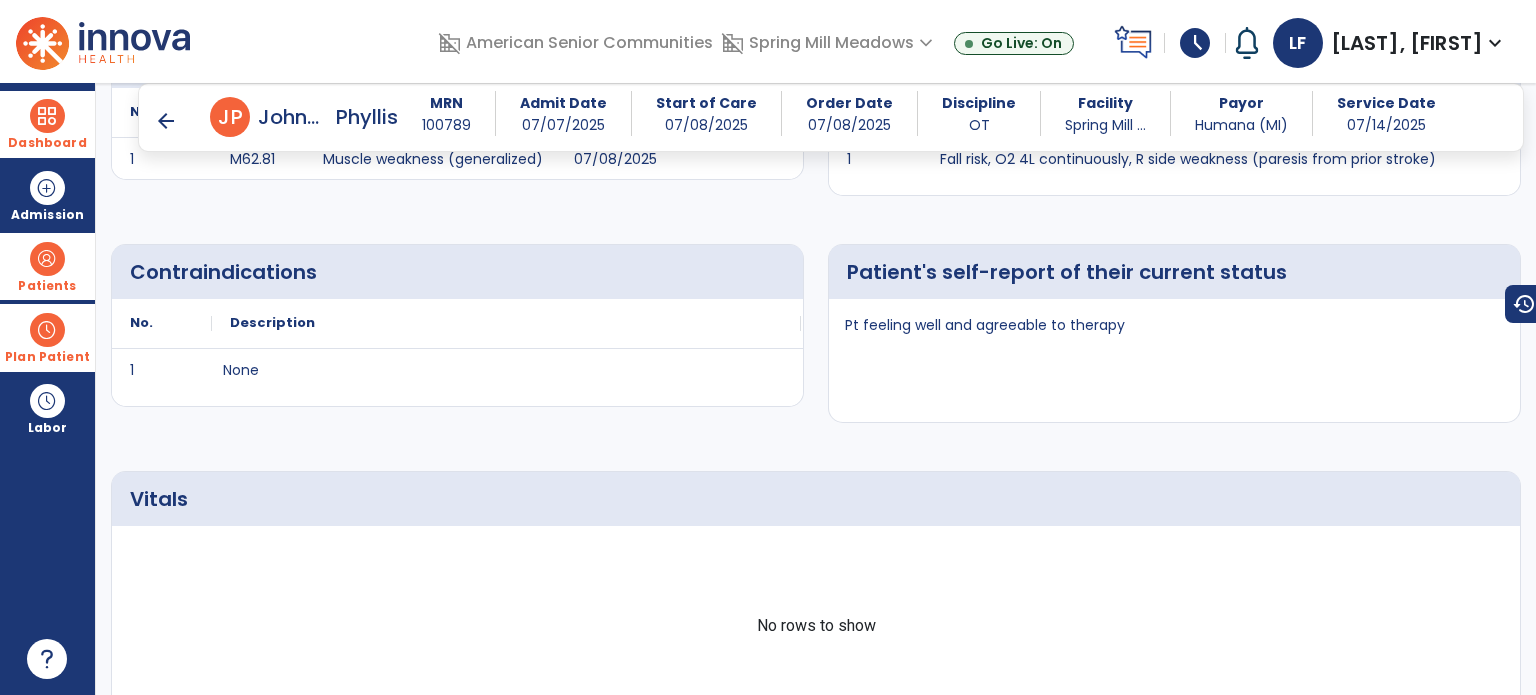 click at bounding box center (47, 259) 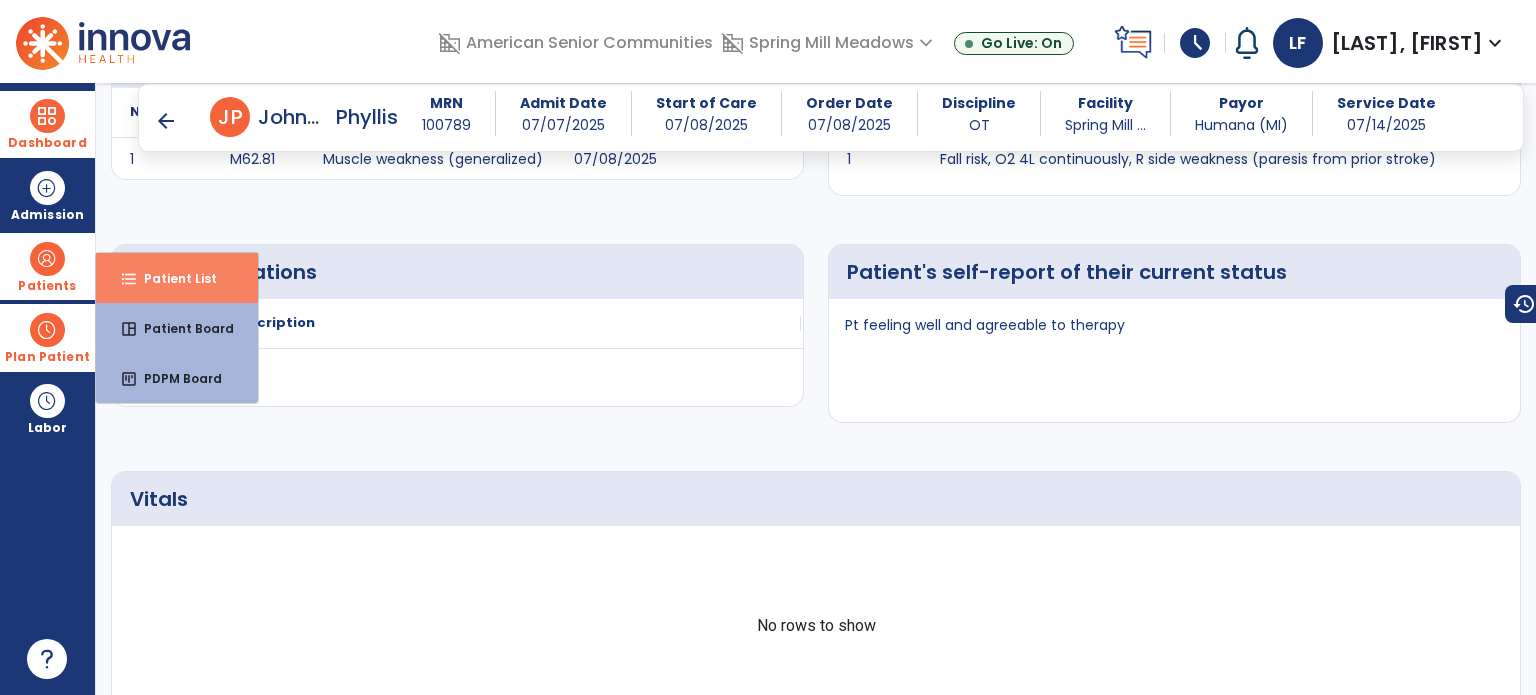 click on "Patient List" at bounding box center [172, 278] 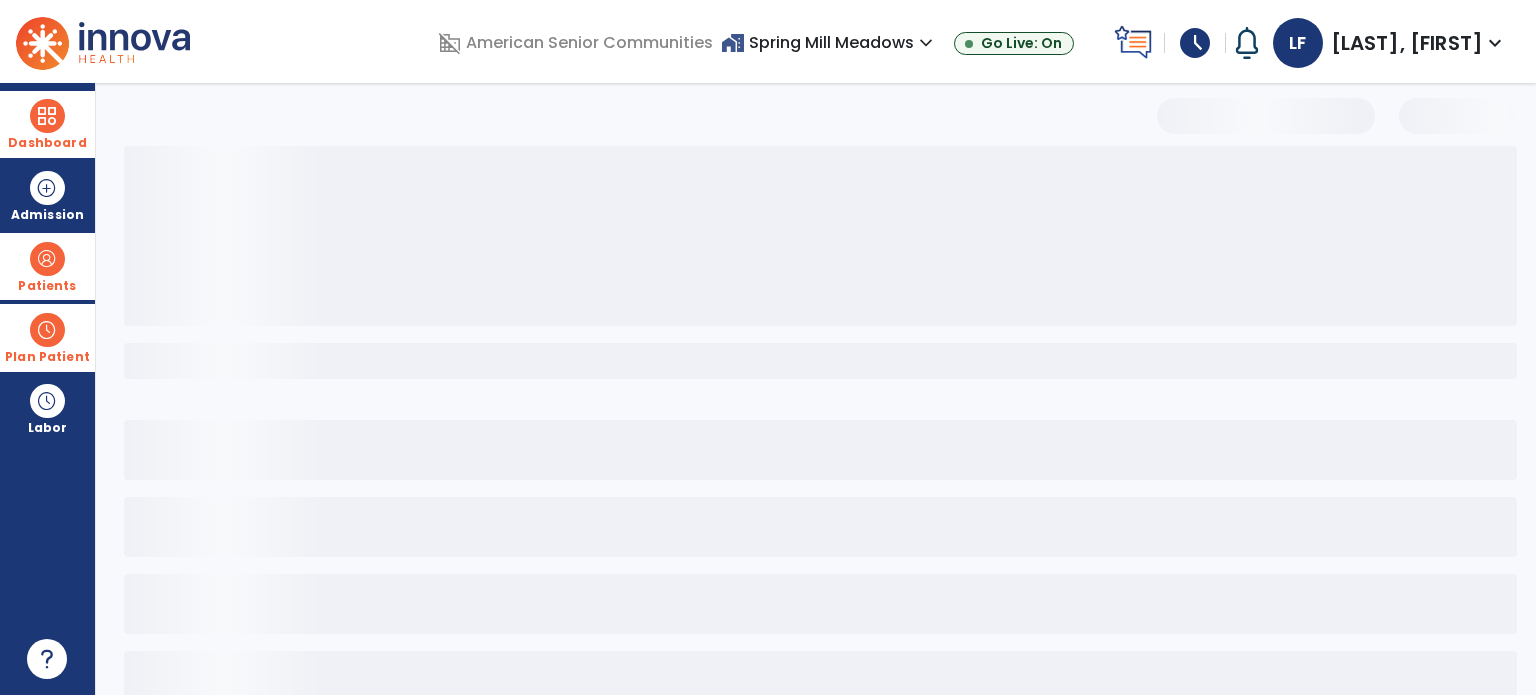 scroll, scrollTop: 46, scrollLeft: 0, axis: vertical 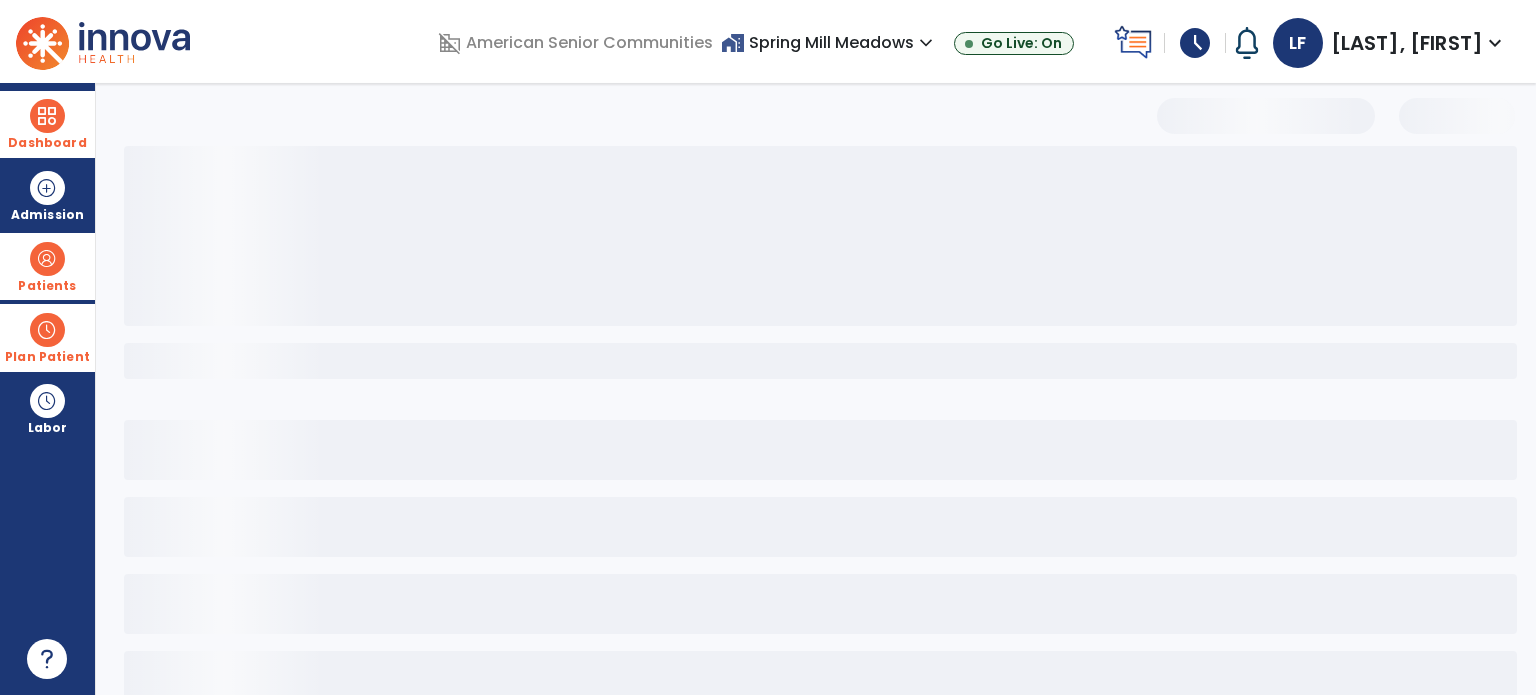 select on "***" 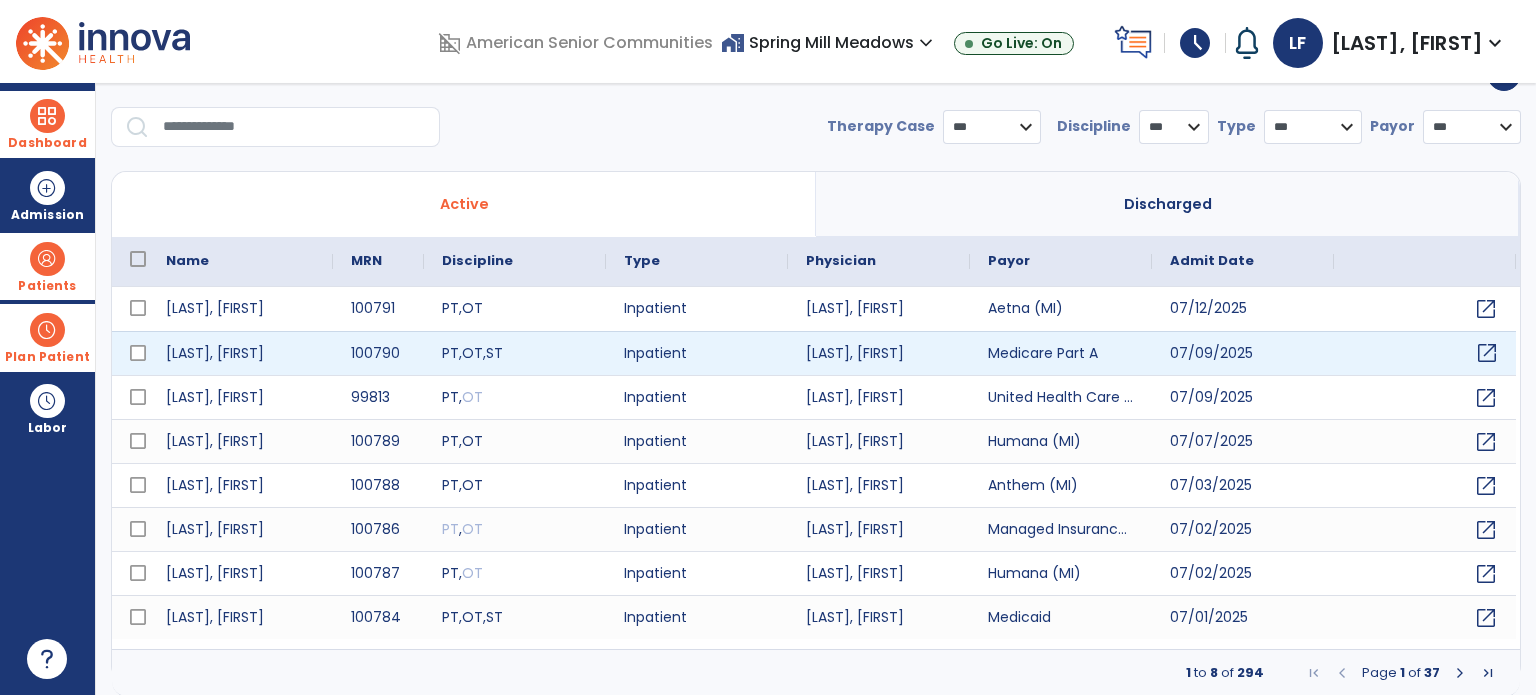 click on "open_in_new" at bounding box center [1487, 353] 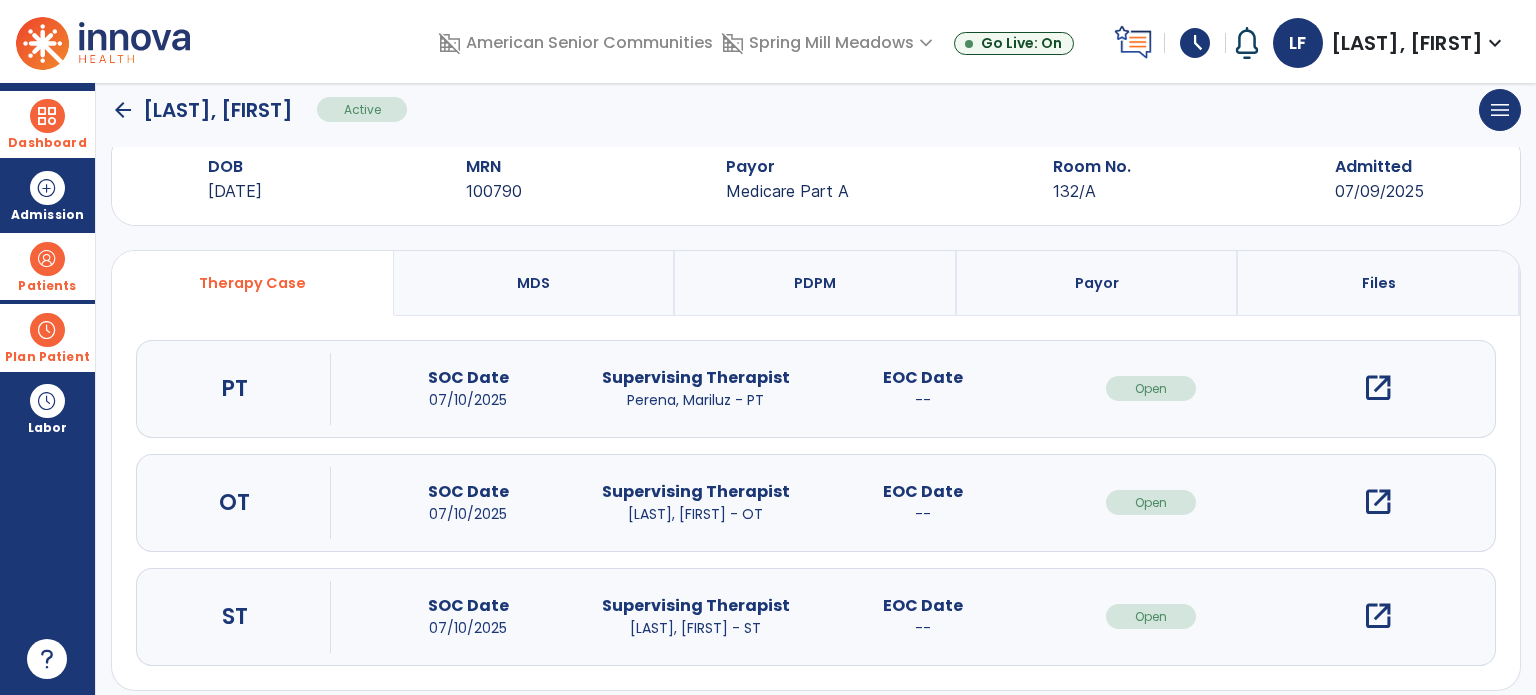 click on "open_in_new" at bounding box center [1378, 502] 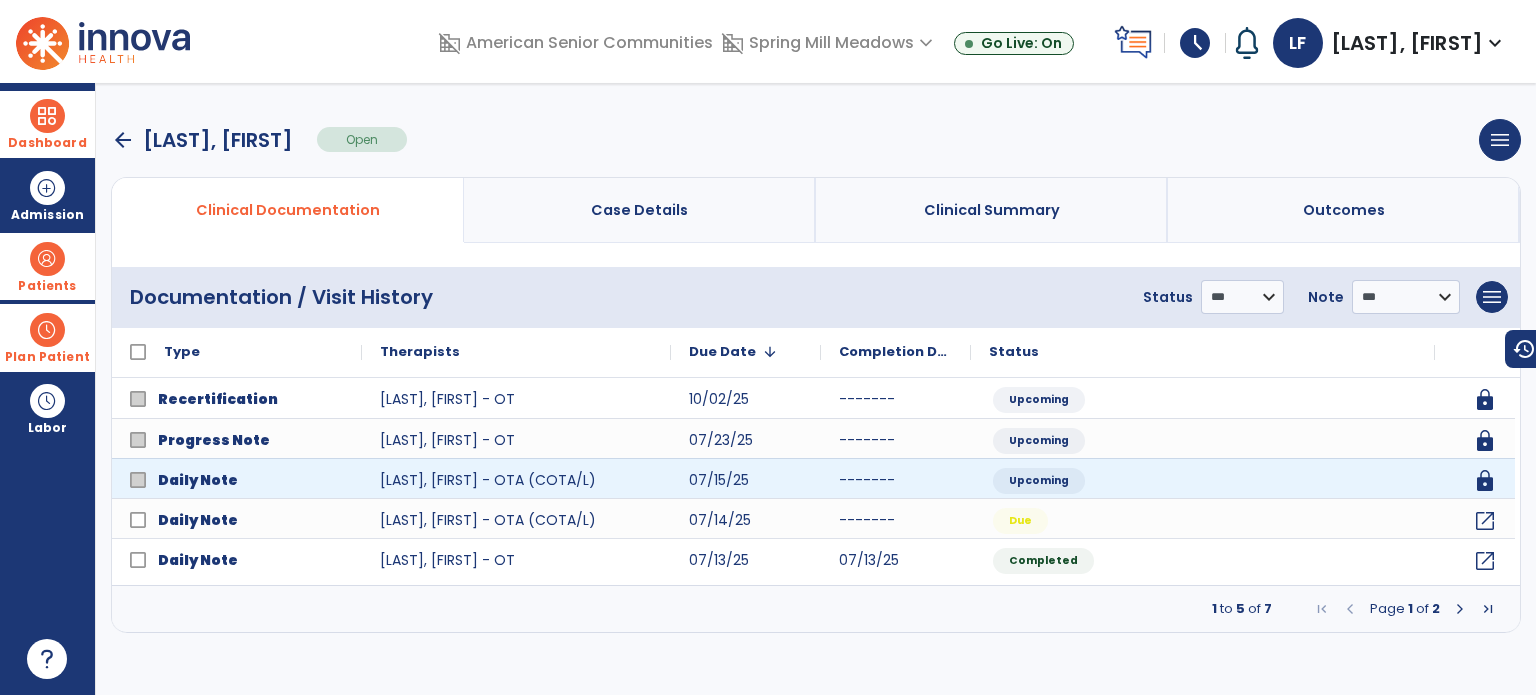 scroll, scrollTop: 0, scrollLeft: 0, axis: both 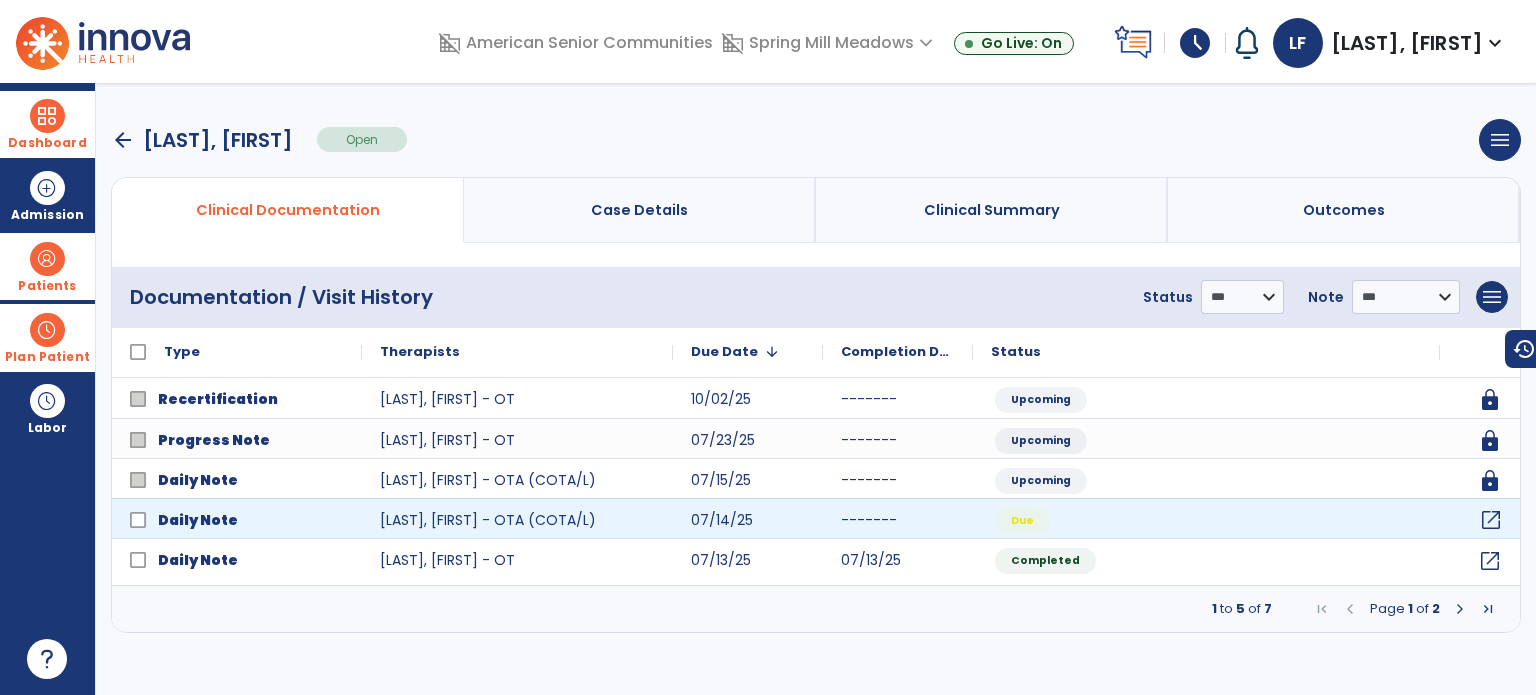 click on "open_in_new" 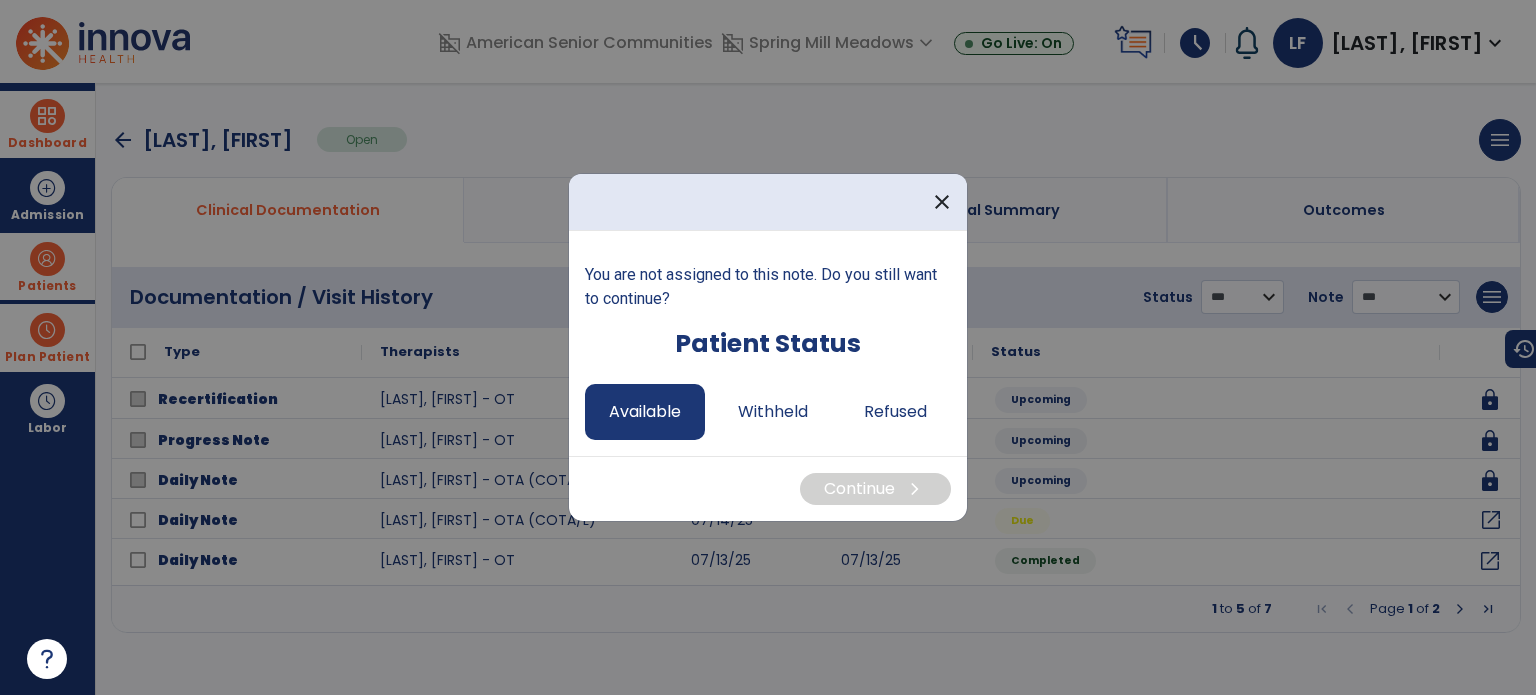drag, startPoint x: 633, startPoint y: 380, endPoint x: 632, endPoint y: 406, distance: 26.019224 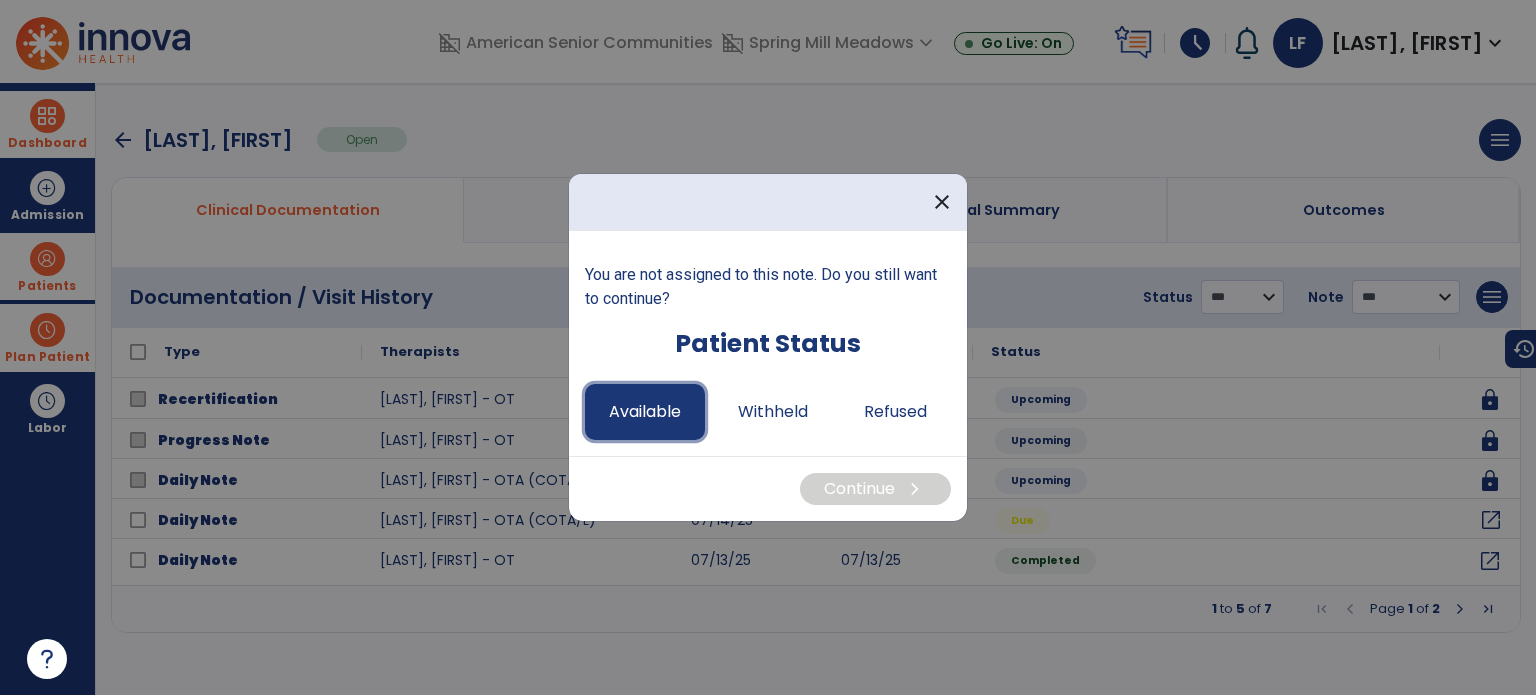 click on "Available" at bounding box center [645, 412] 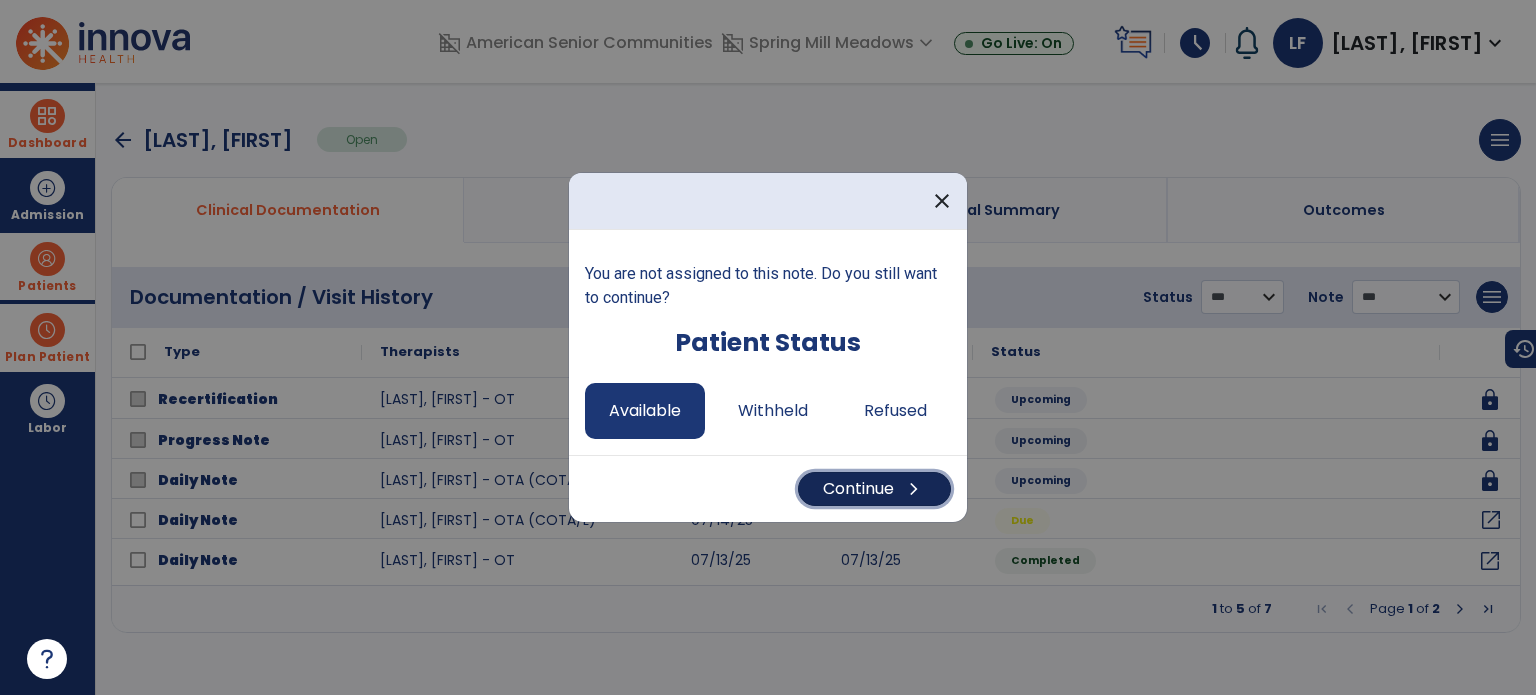 click on "Continue   chevron_right" at bounding box center (874, 489) 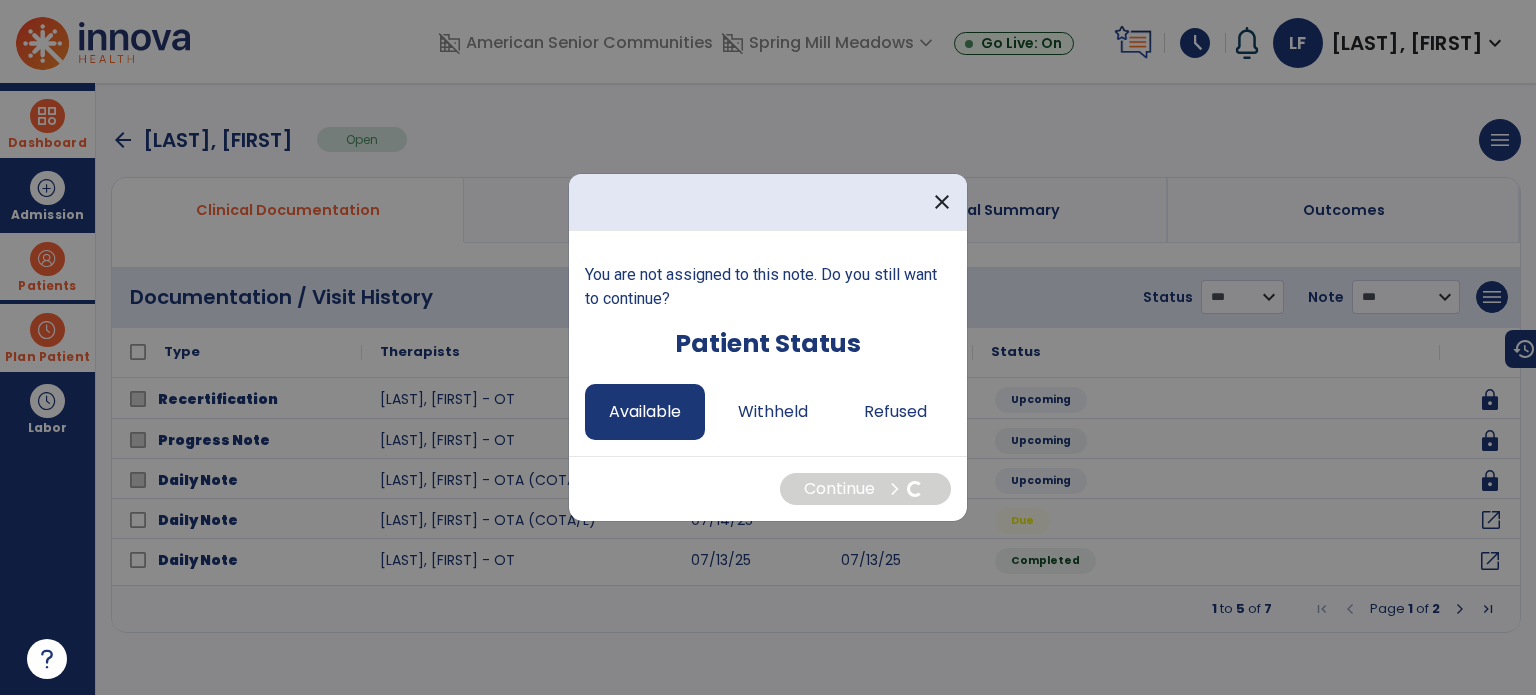 select on "*" 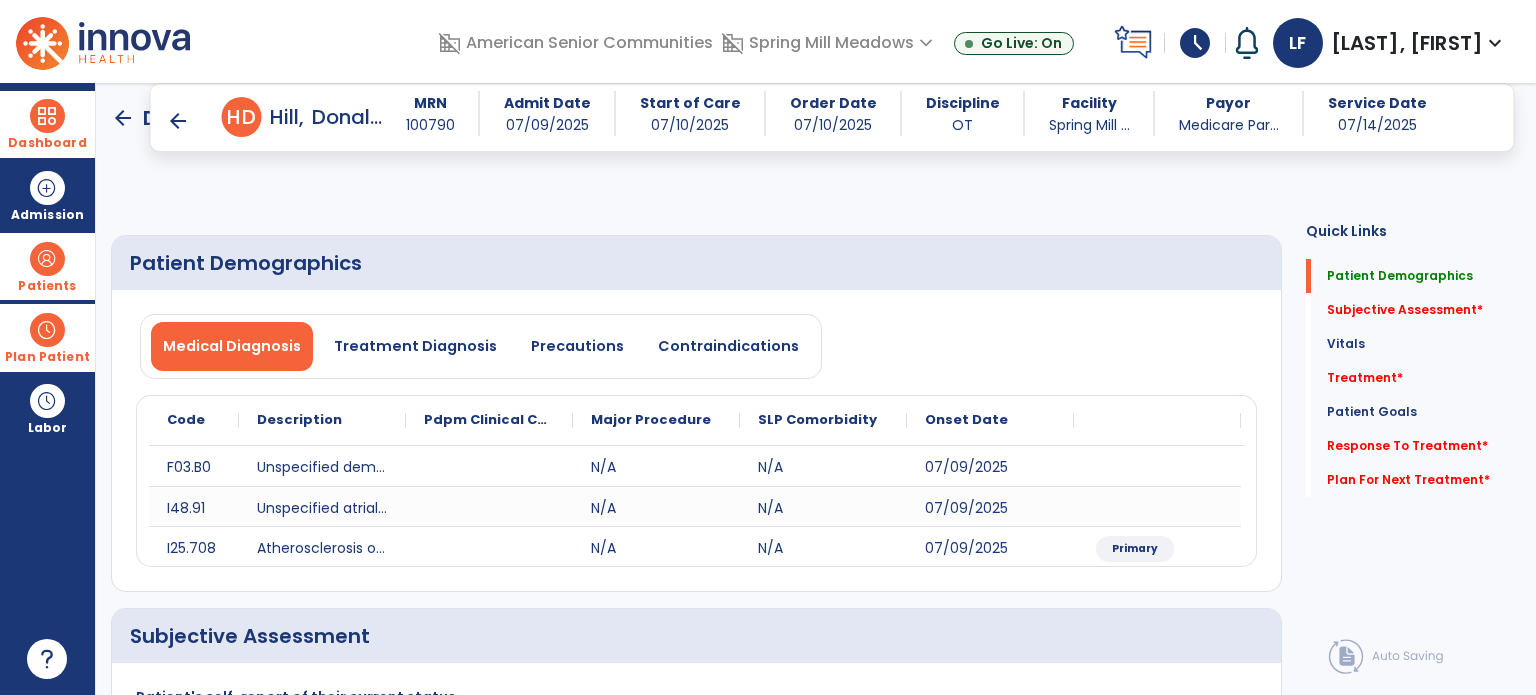 scroll, scrollTop: 247, scrollLeft: 0, axis: vertical 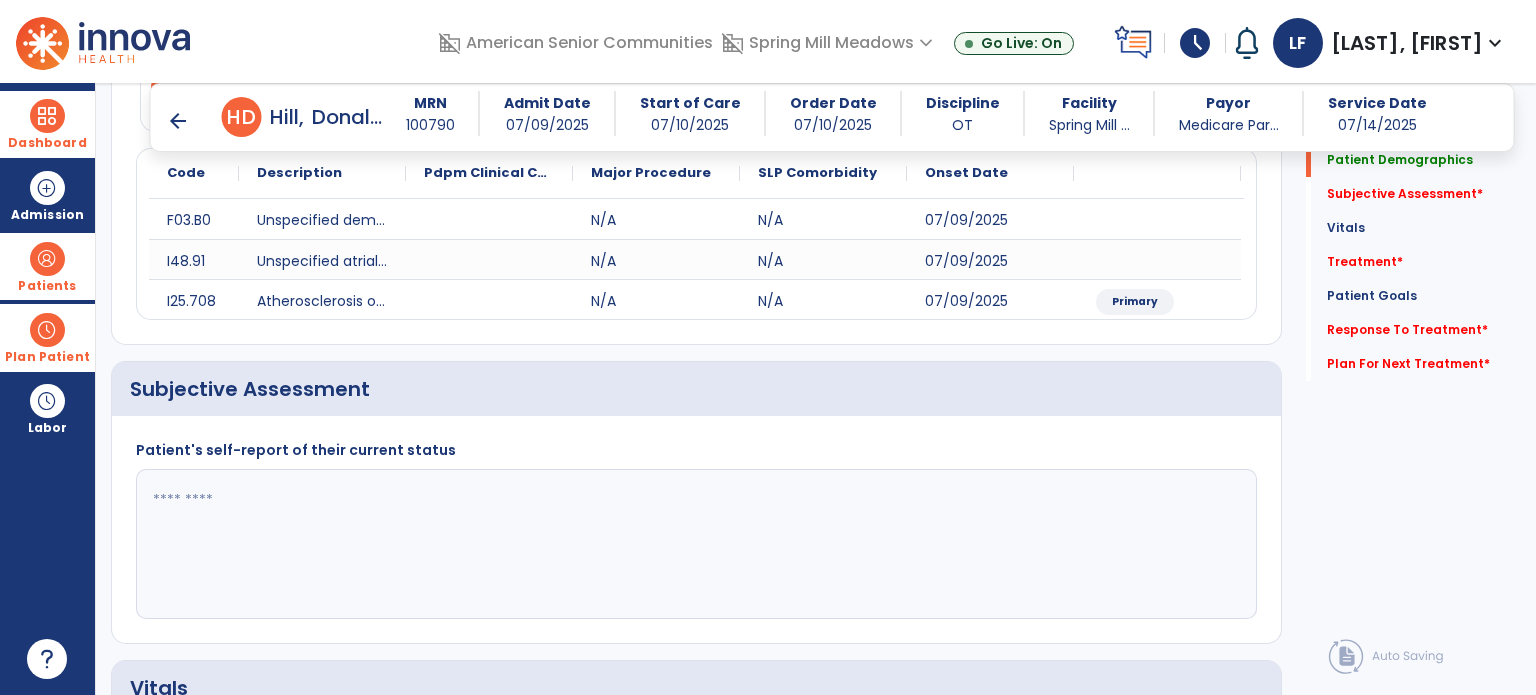 click 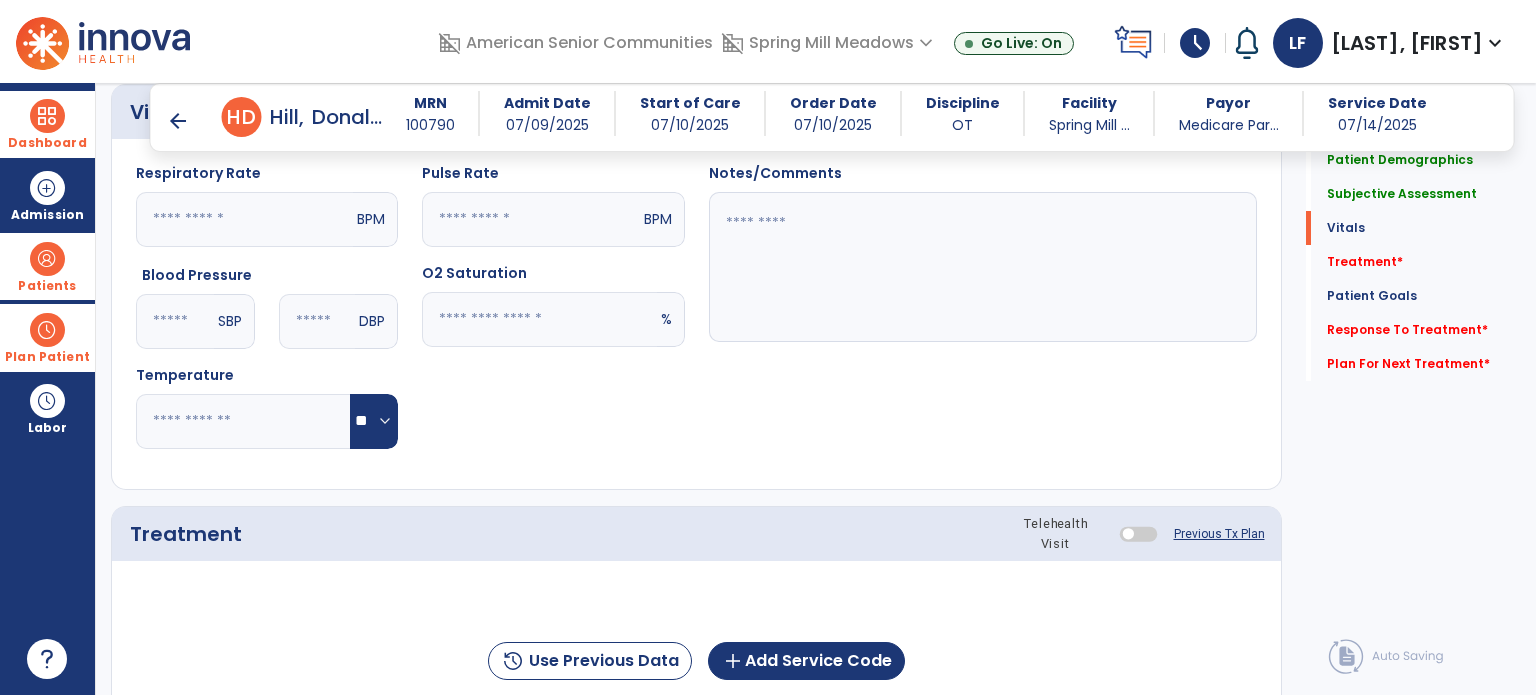 scroll, scrollTop: 896, scrollLeft: 0, axis: vertical 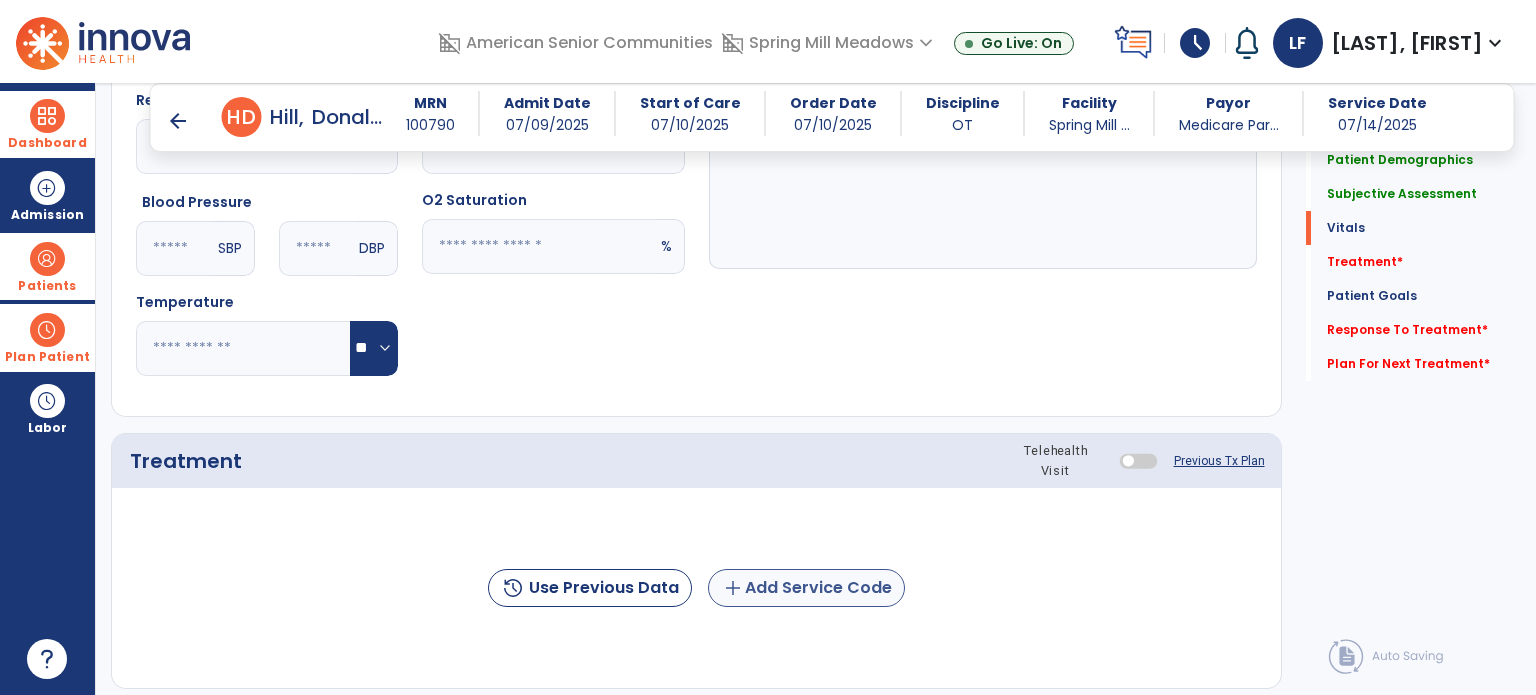type on "**********" 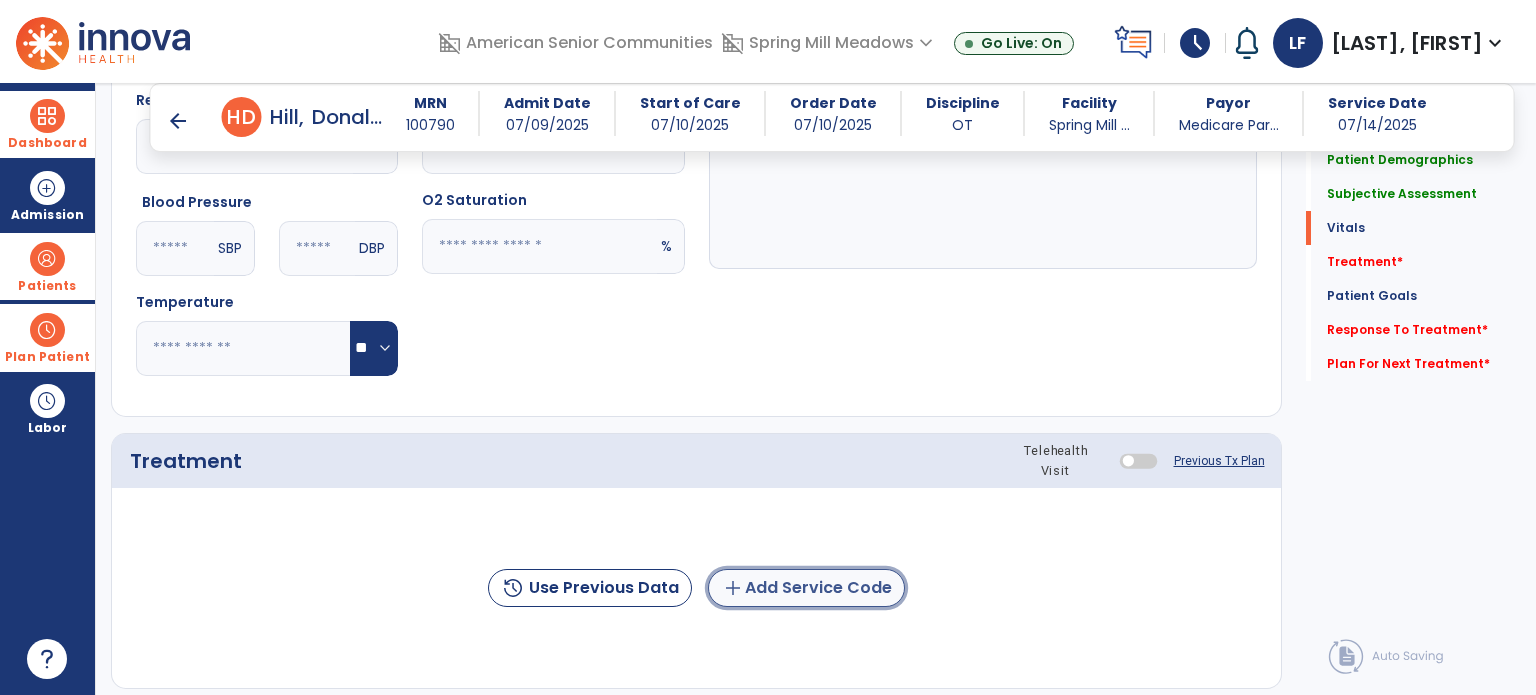 click on "add  Add Service Code" 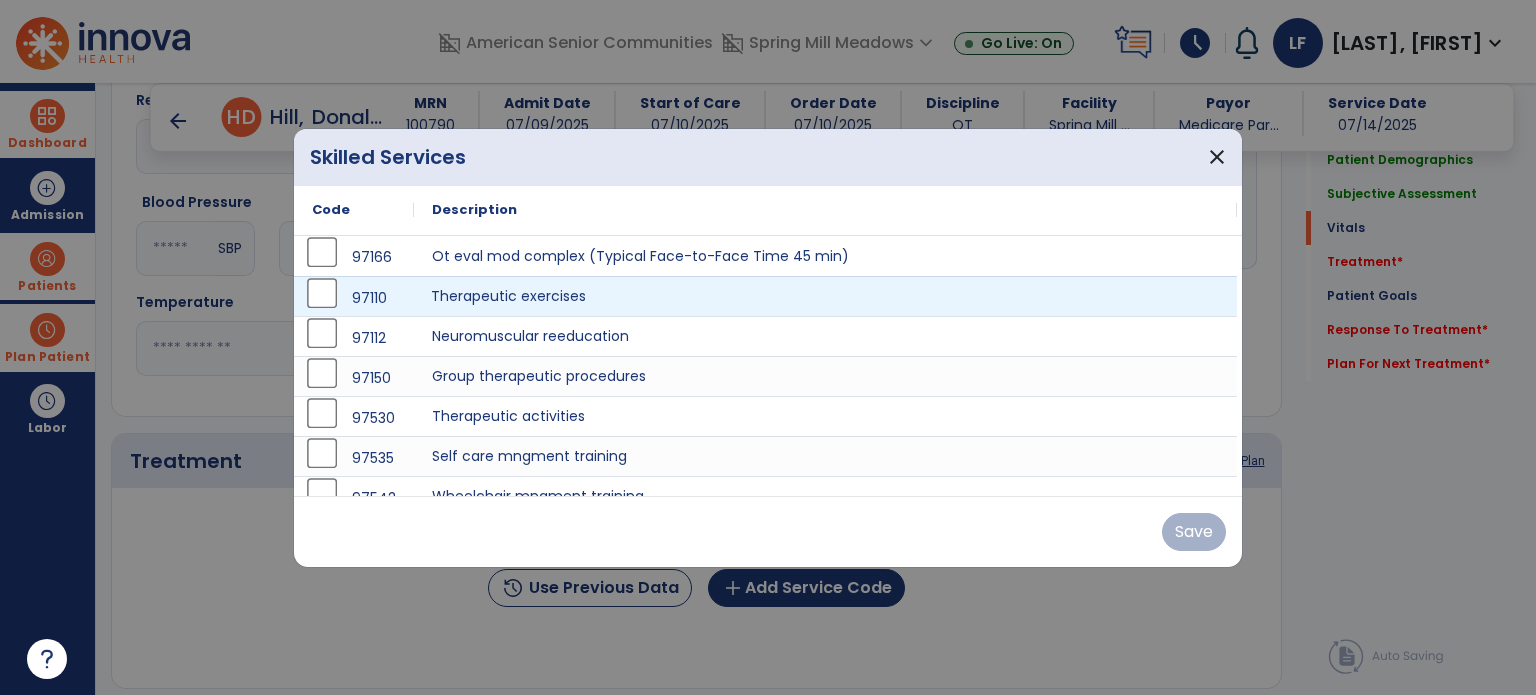 click on "Therapeutic exercises" at bounding box center [825, 296] 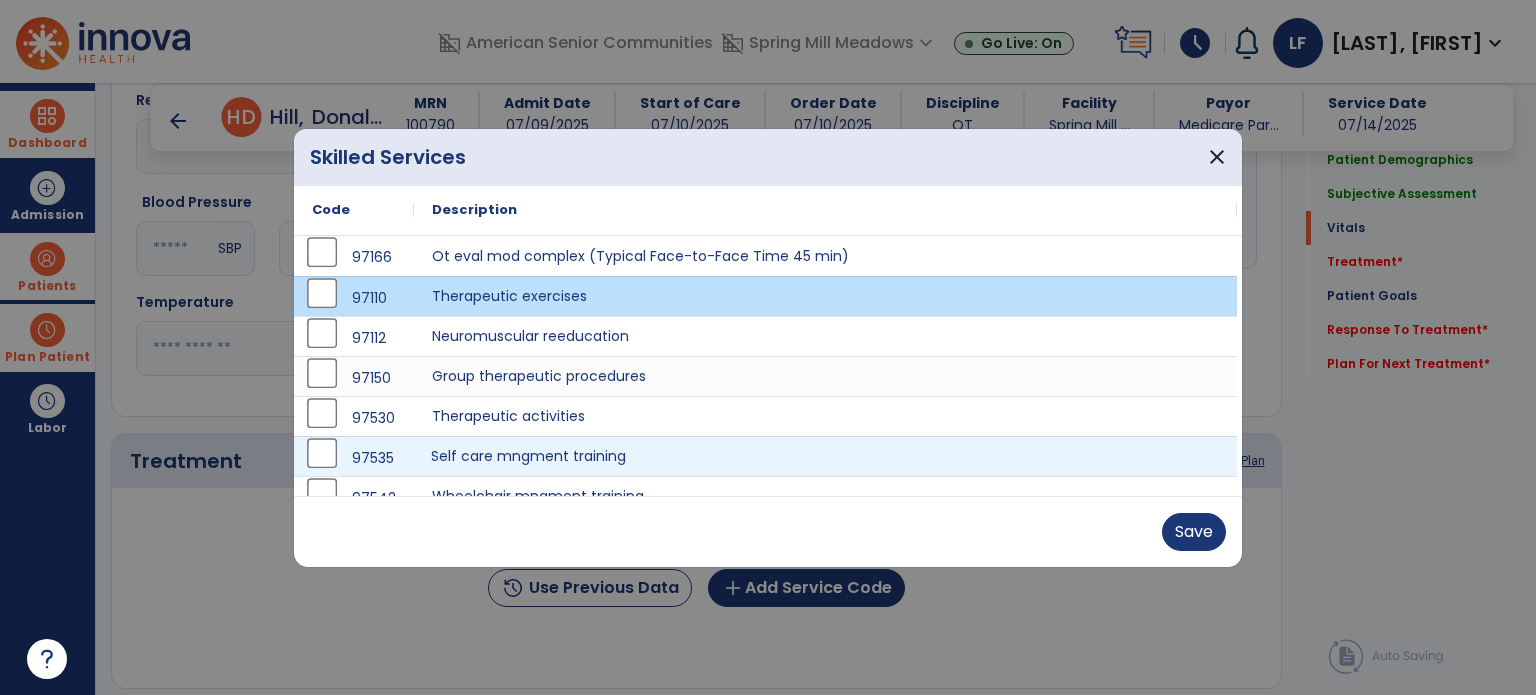 click on "Self care mngment training" at bounding box center (825, 456) 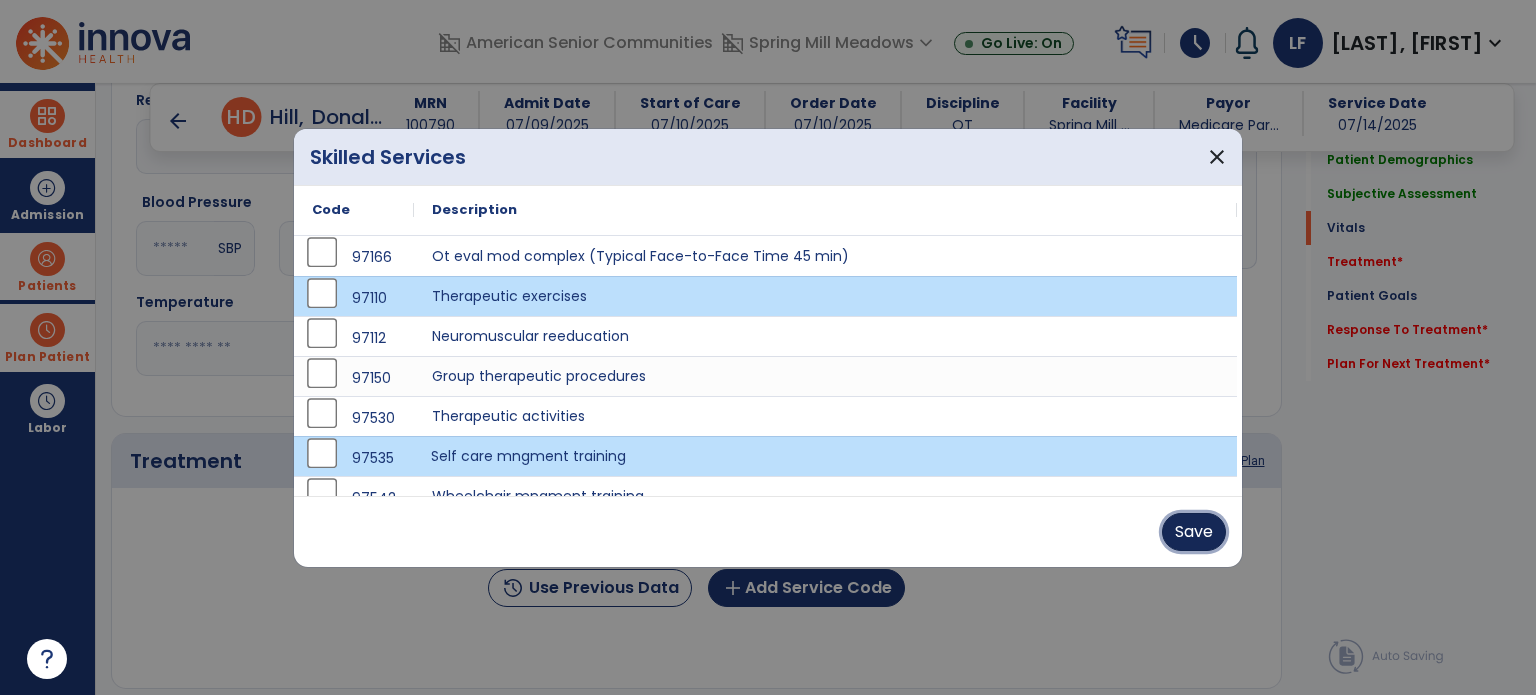 click on "Save" at bounding box center [1194, 532] 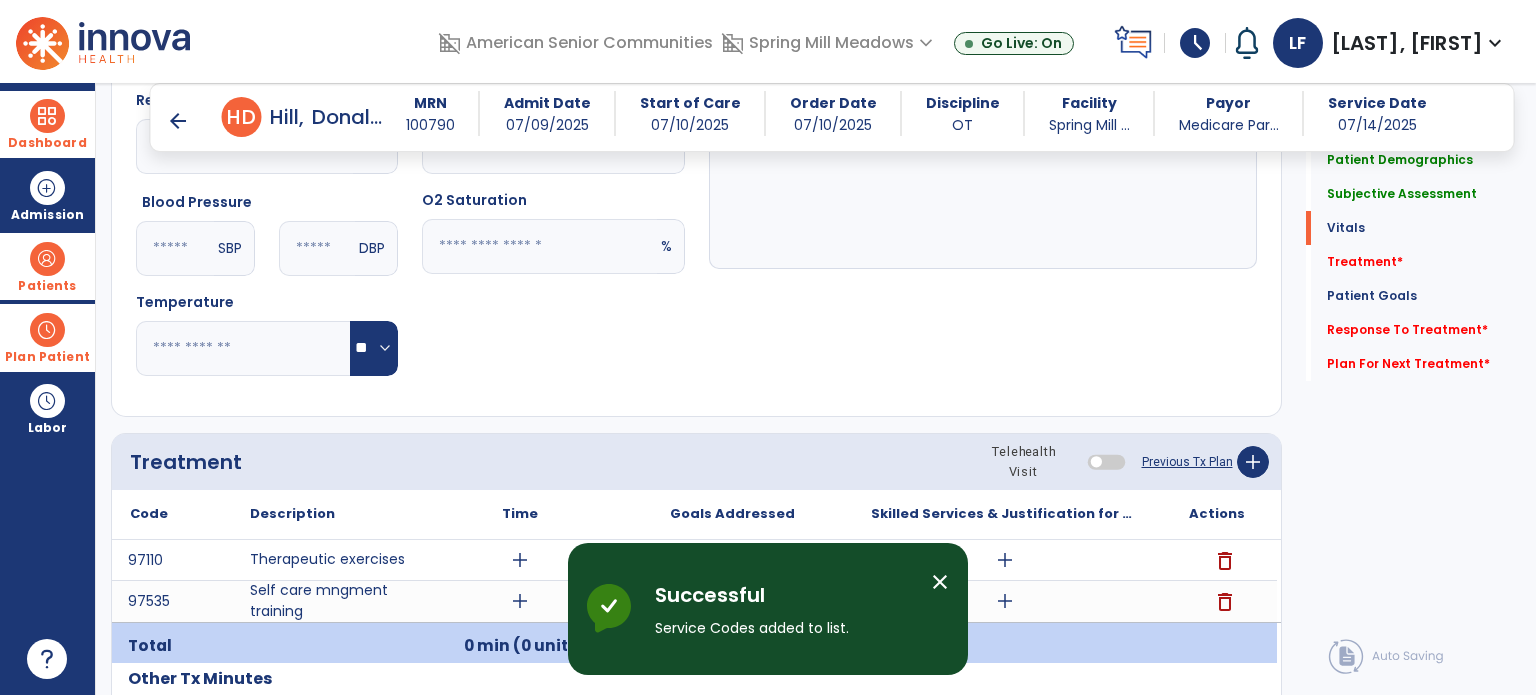 scroll, scrollTop: 1008, scrollLeft: 0, axis: vertical 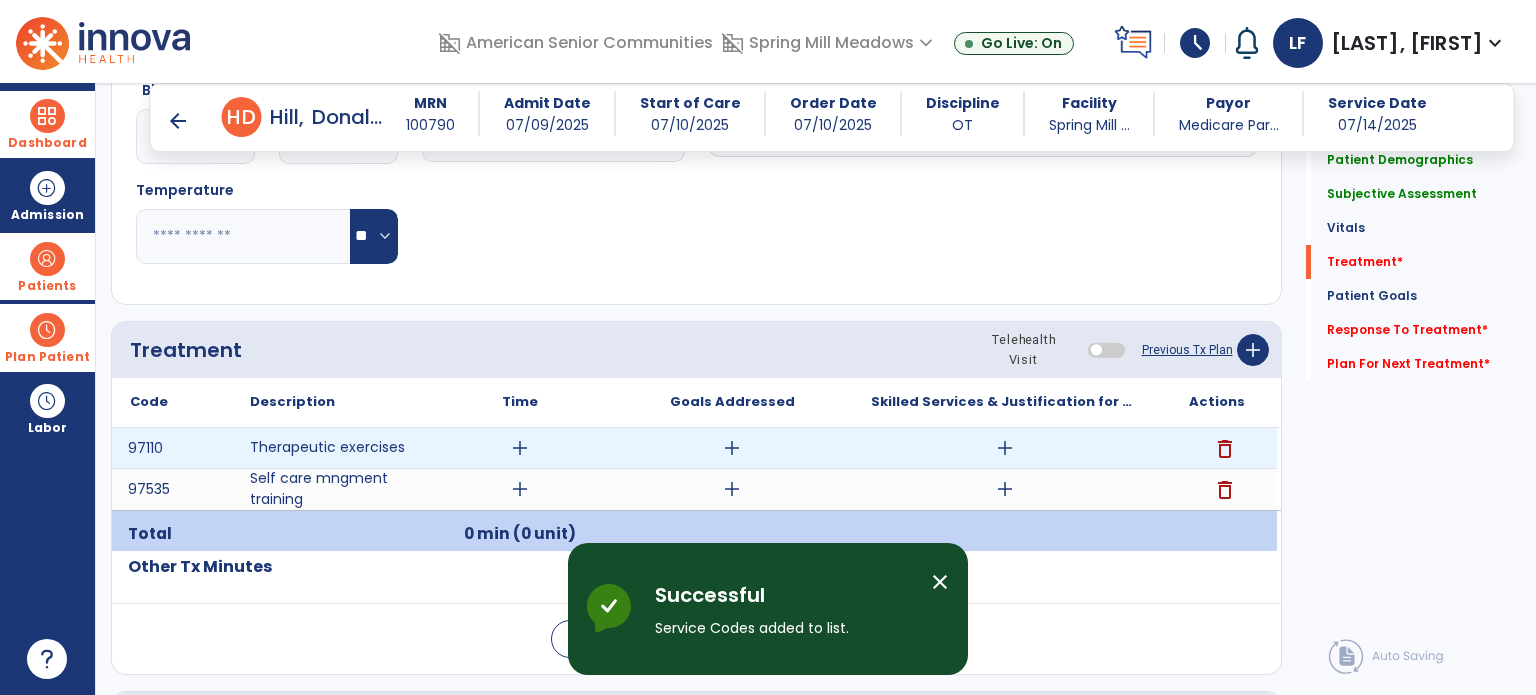 click on "add" at bounding box center [520, 448] 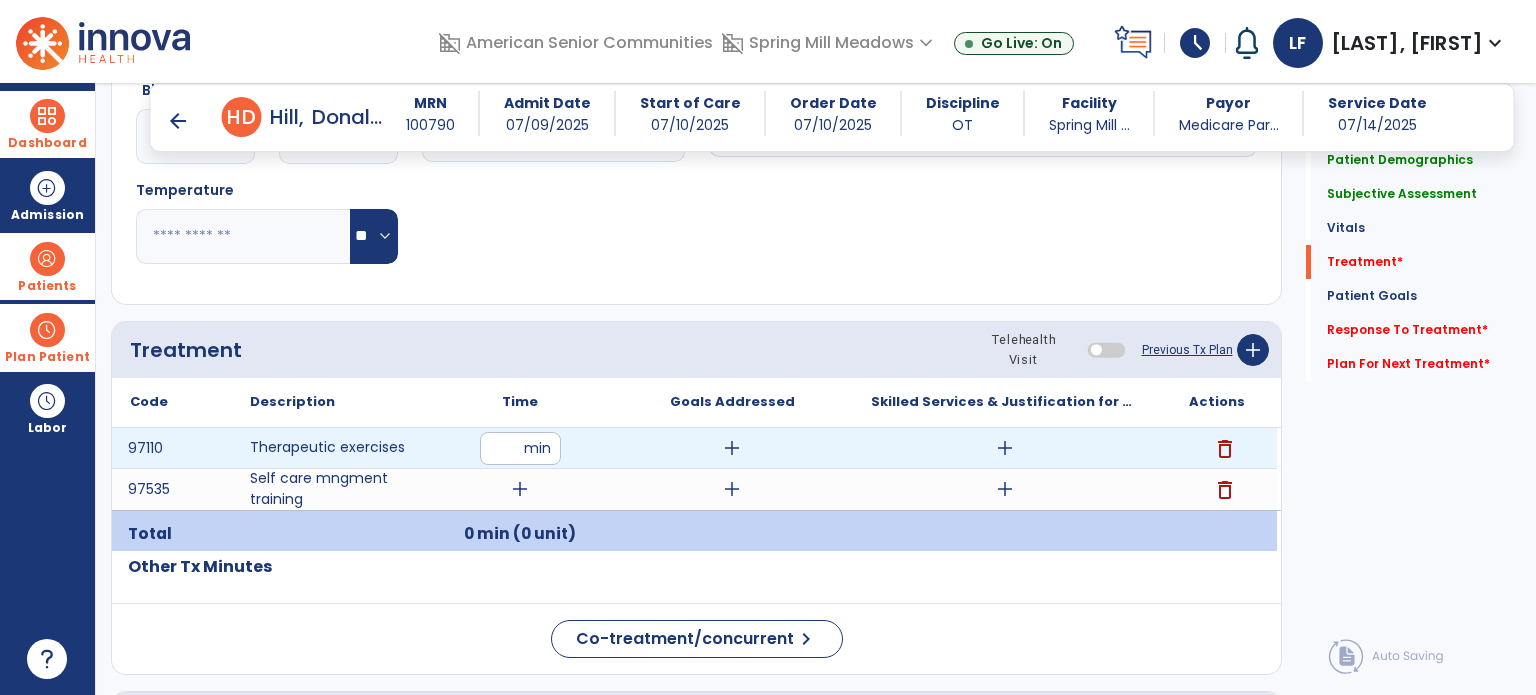 type on "**" 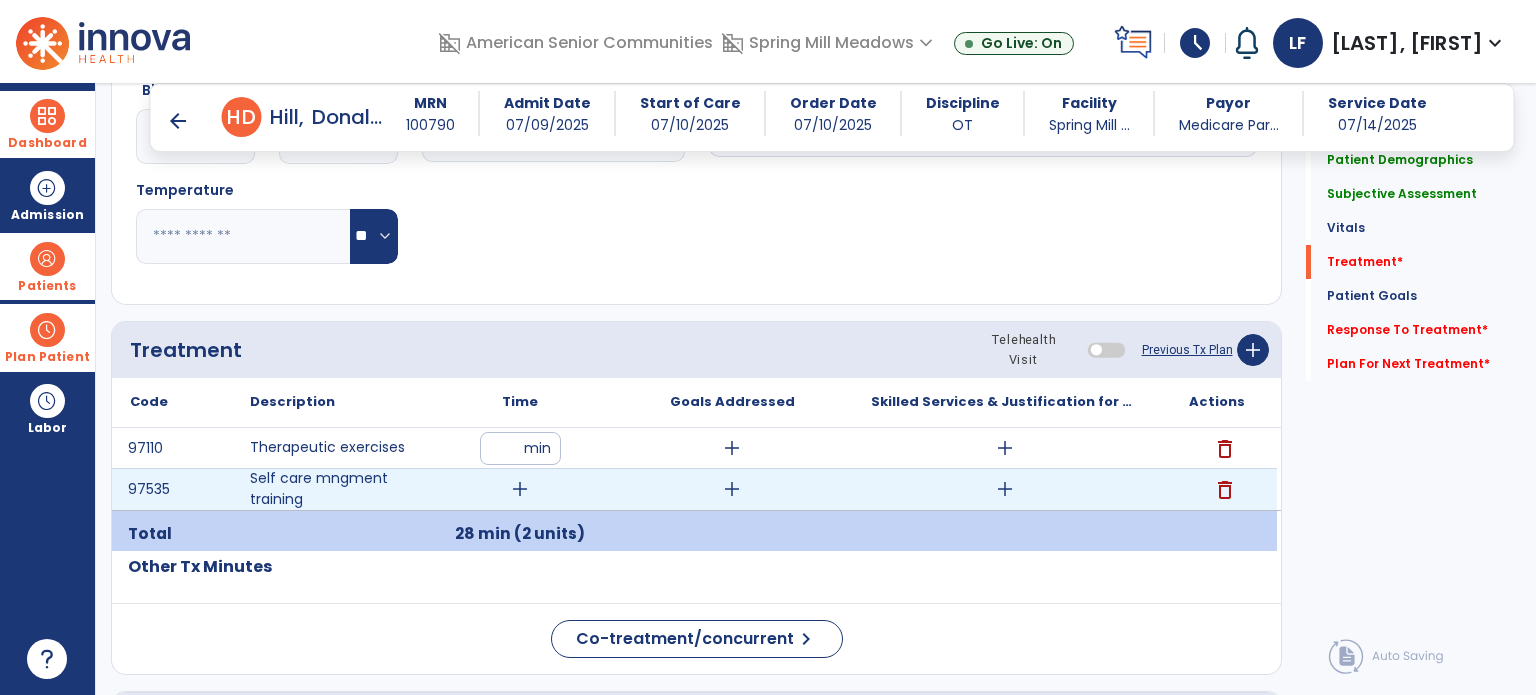 click on "add" at bounding box center [520, 489] 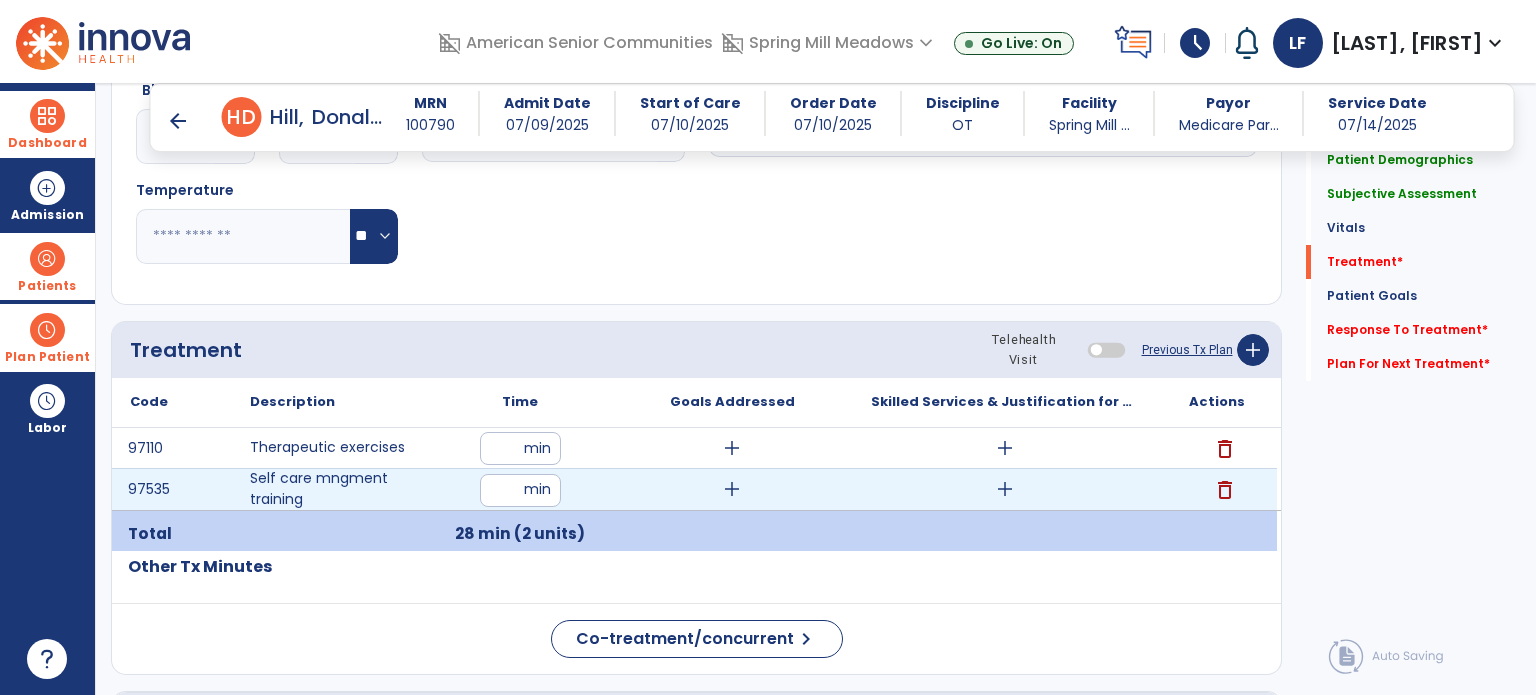 type on "**" 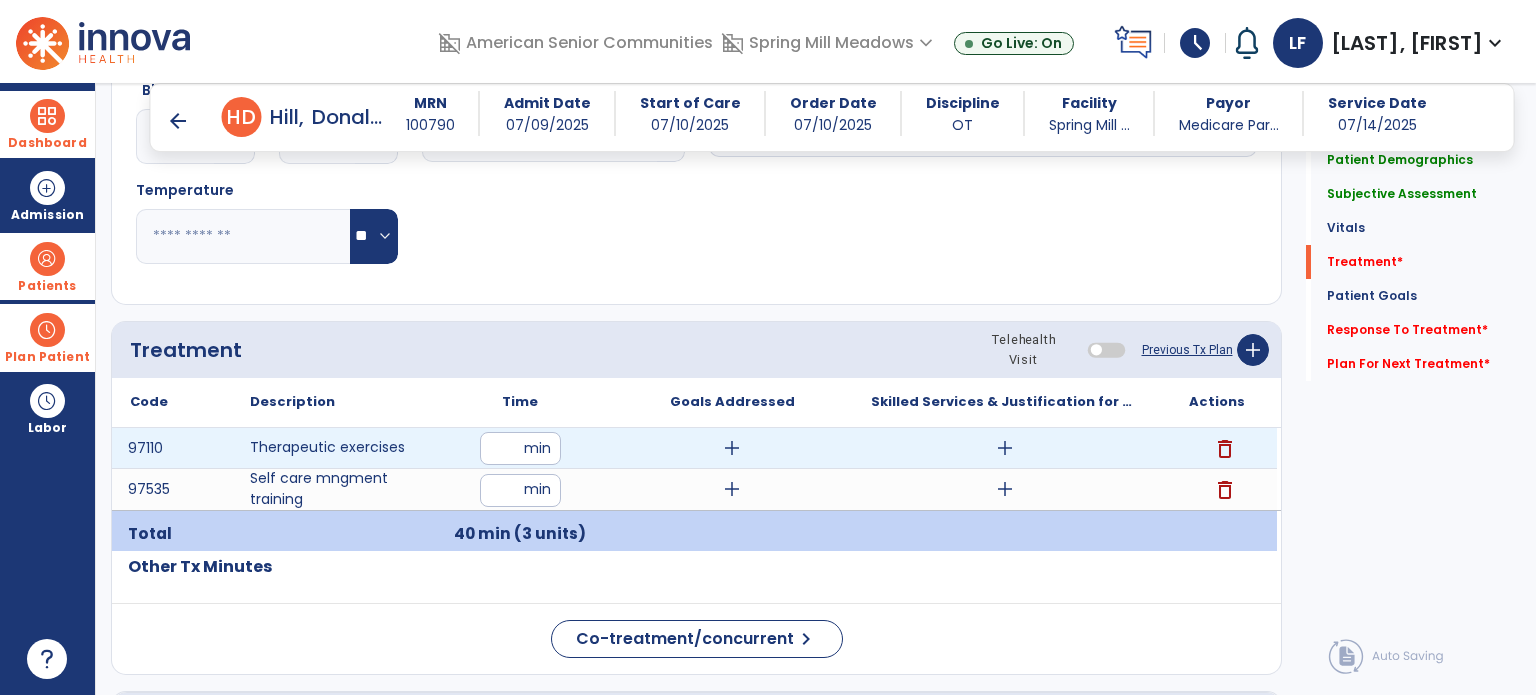 click on "add" at bounding box center [732, 448] 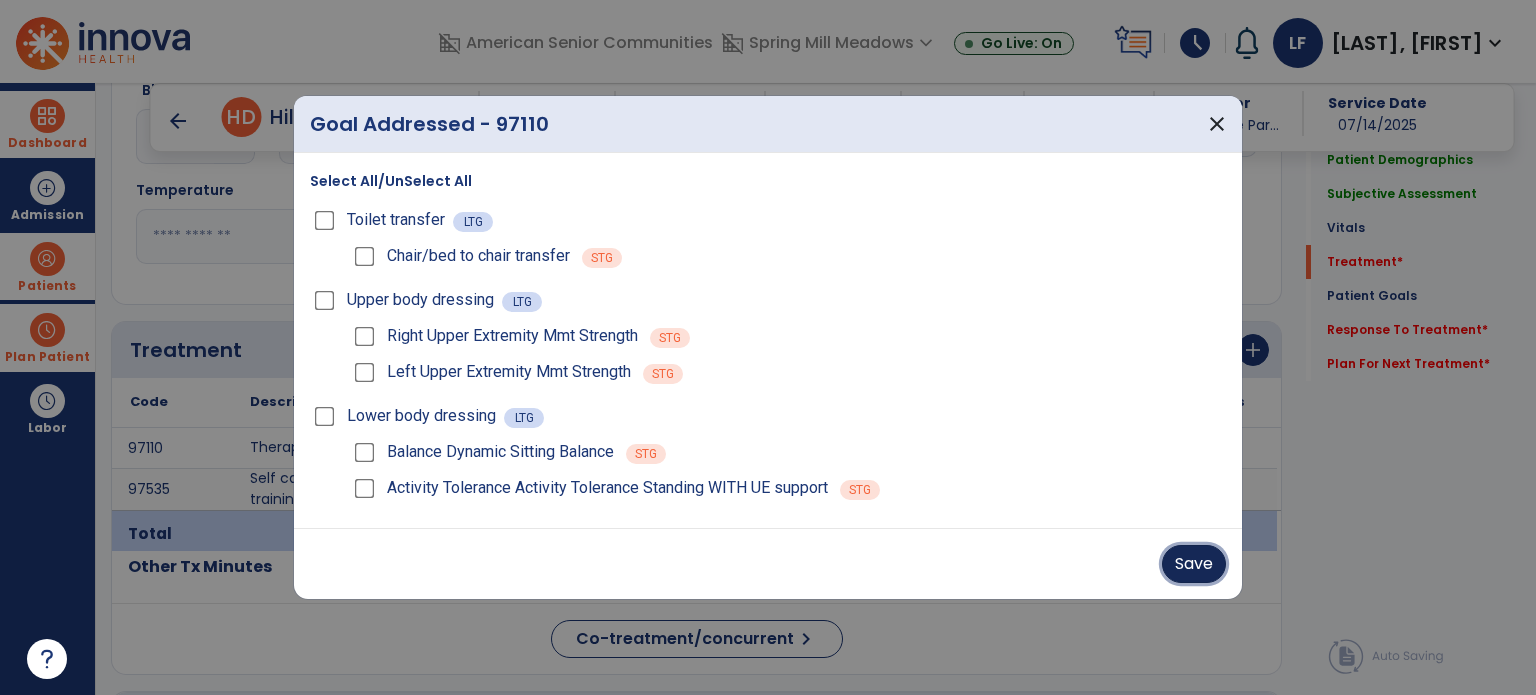 click on "Save" at bounding box center (1194, 564) 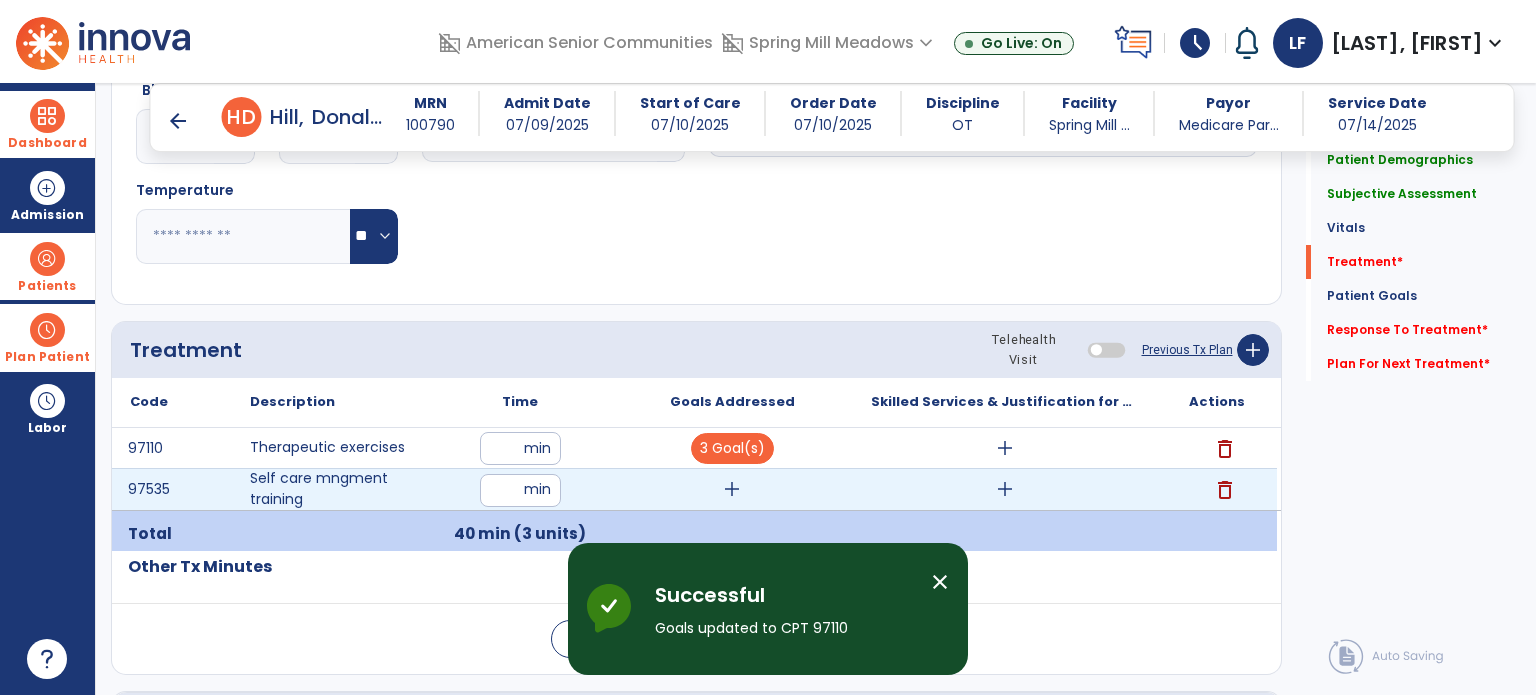 click on "add" at bounding box center [732, 489] 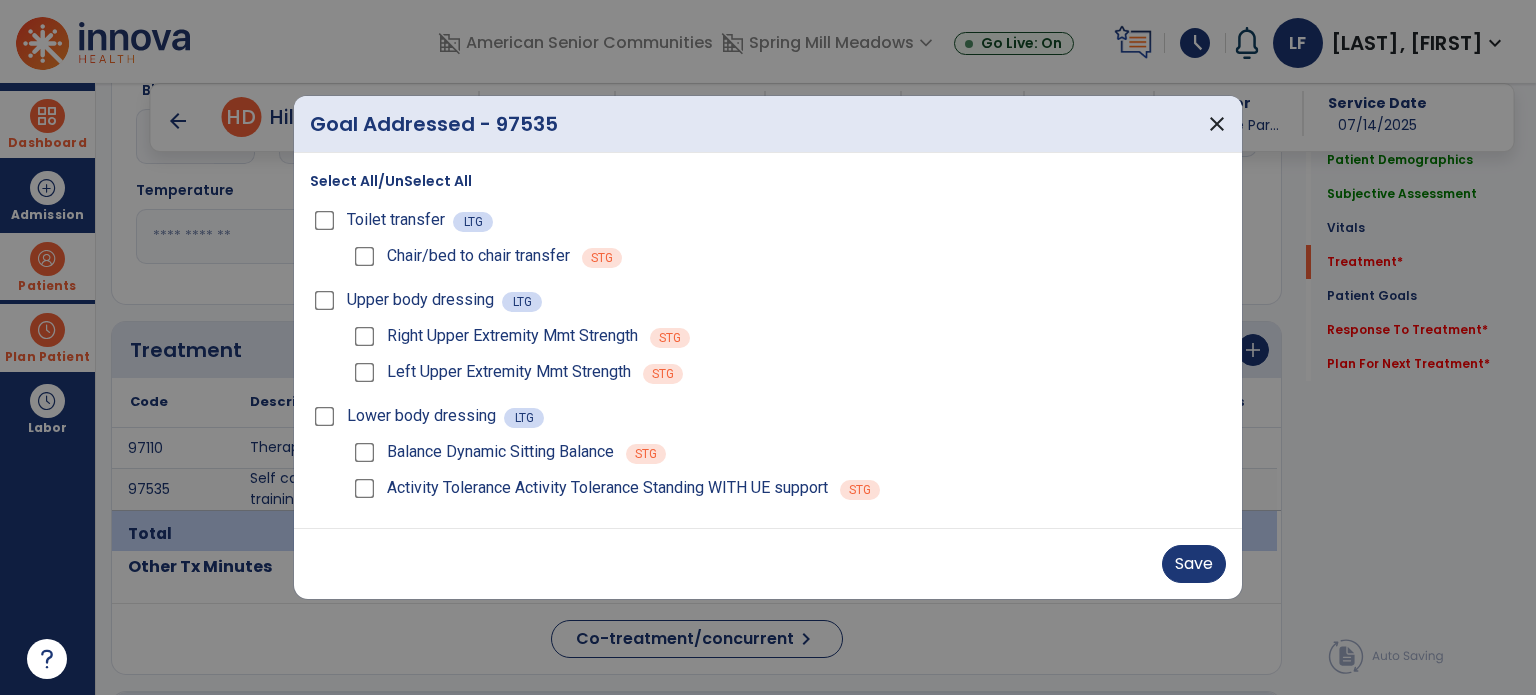 click on "Lower body dressing  LTG  Balance  Dynamic Sitting Balance  STG  Activity Tolerance  Activity Tolerance Standing WITH UE support  STG" at bounding box center [768, 450] 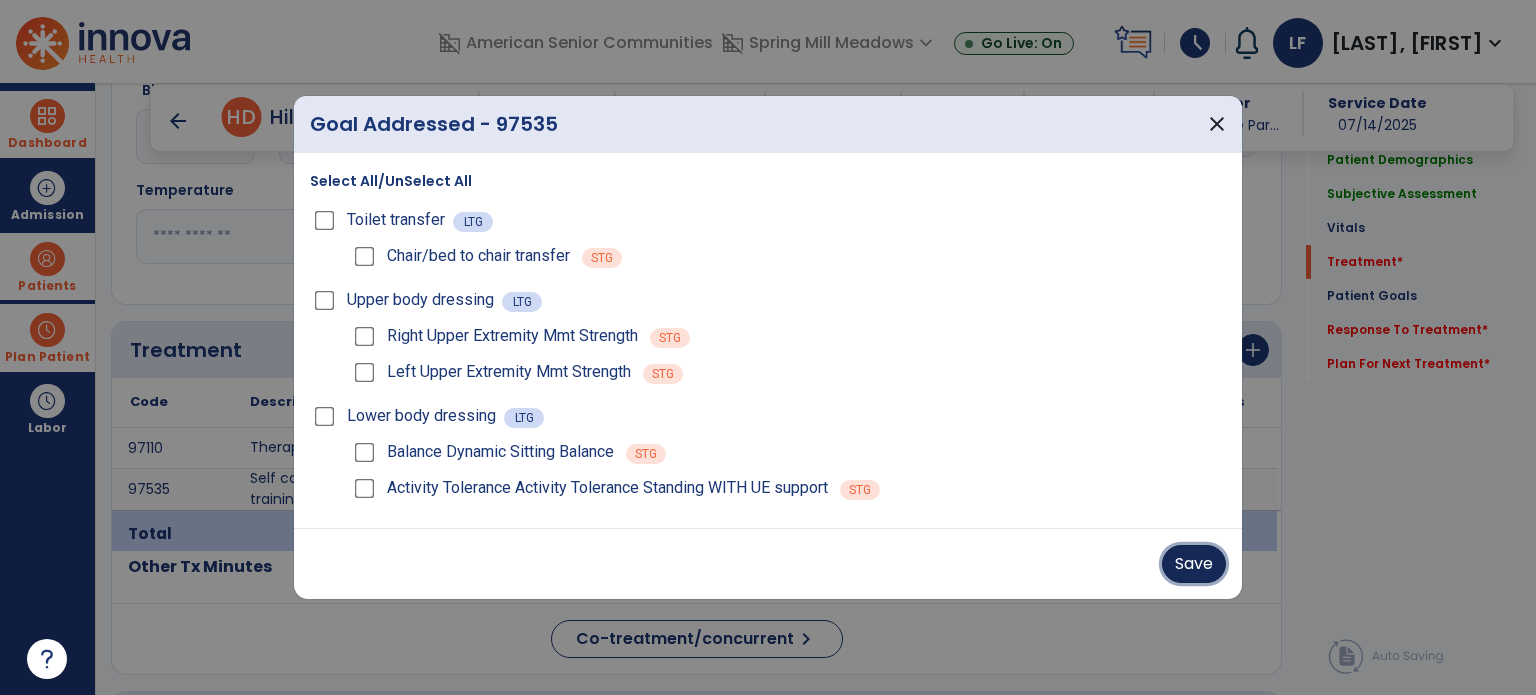 click on "Save" at bounding box center [1194, 564] 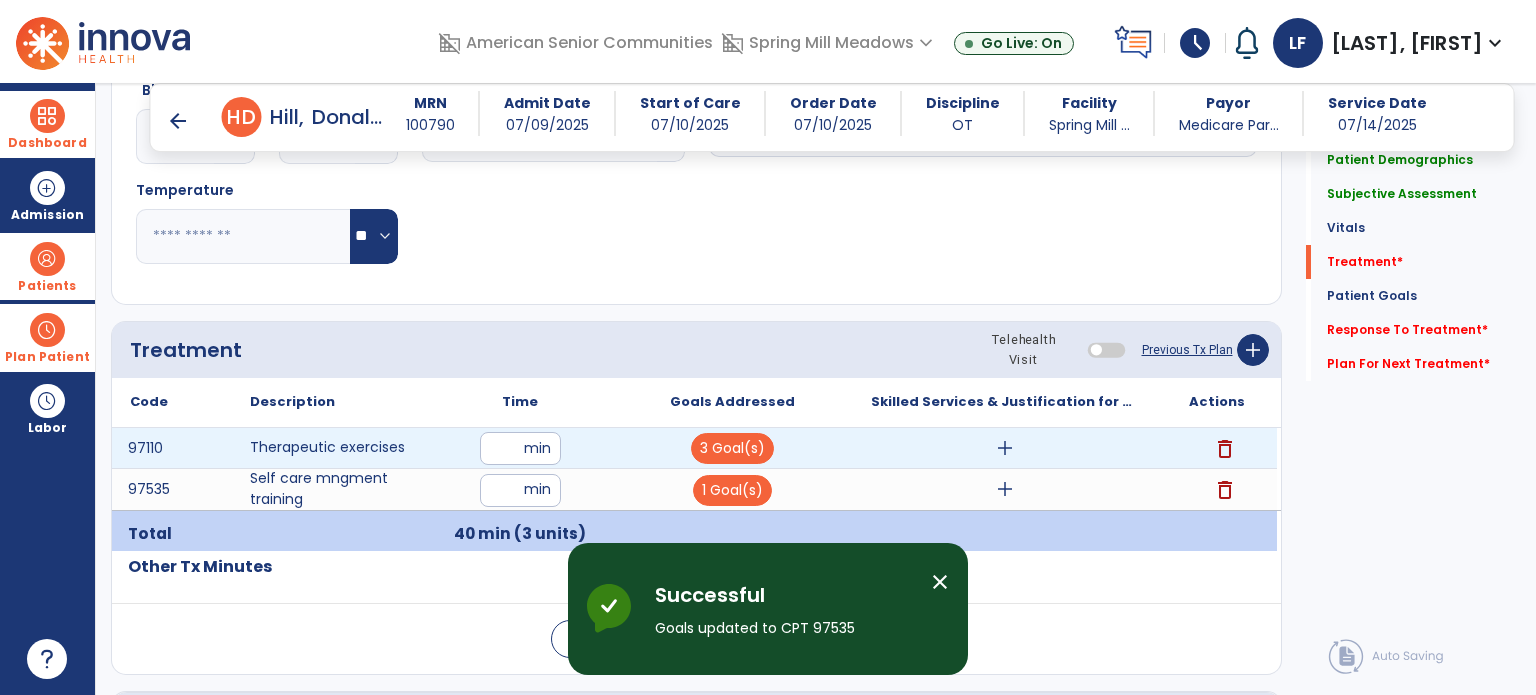 click on "add" at bounding box center (1005, 448) 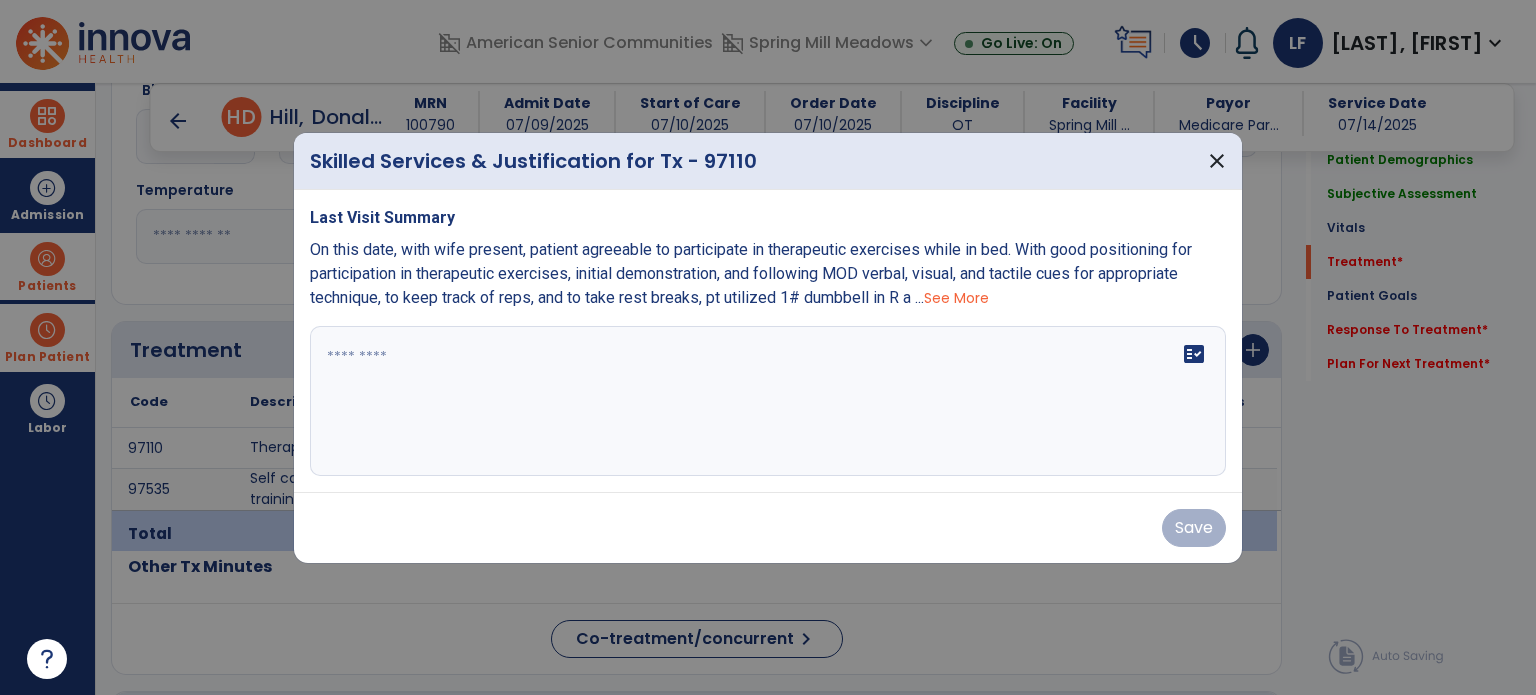 click on "See More" at bounding box center (956, 298) 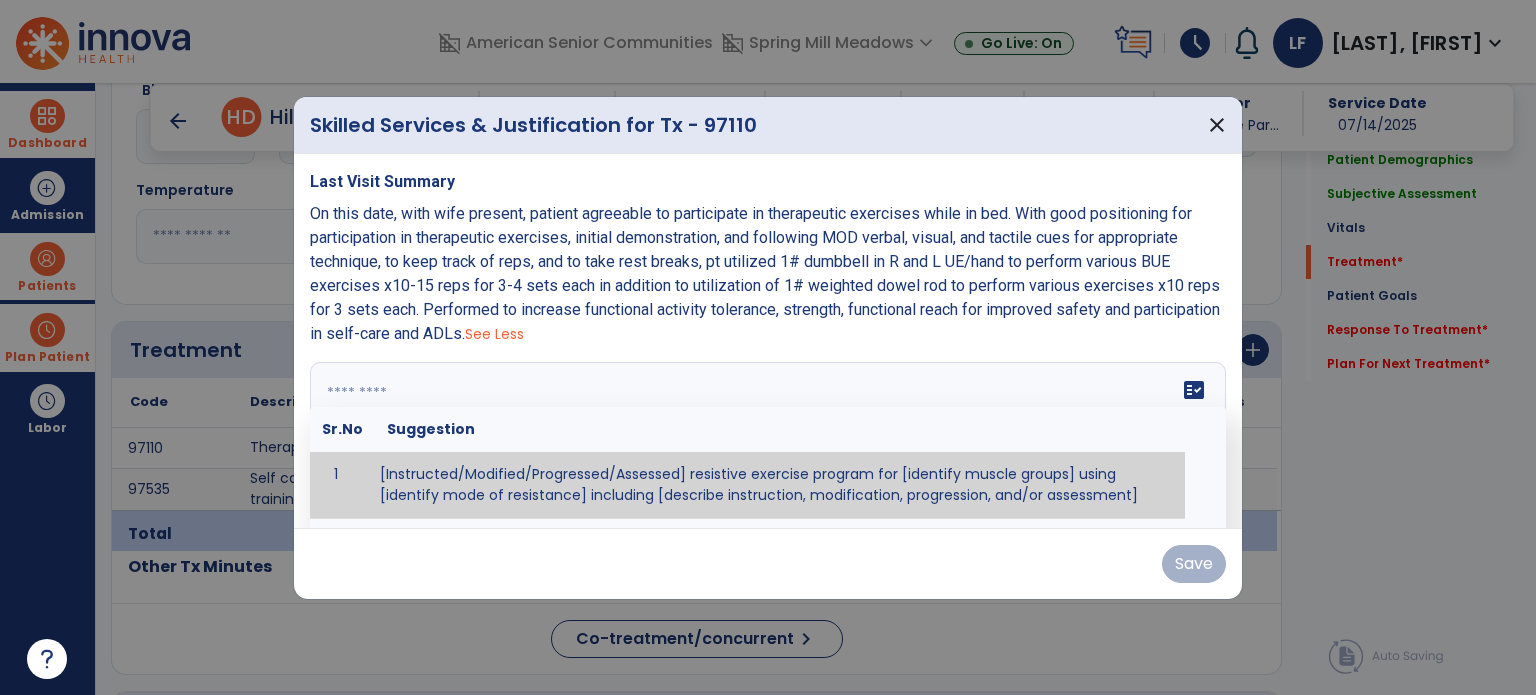 click at bounding box center (766, 437) 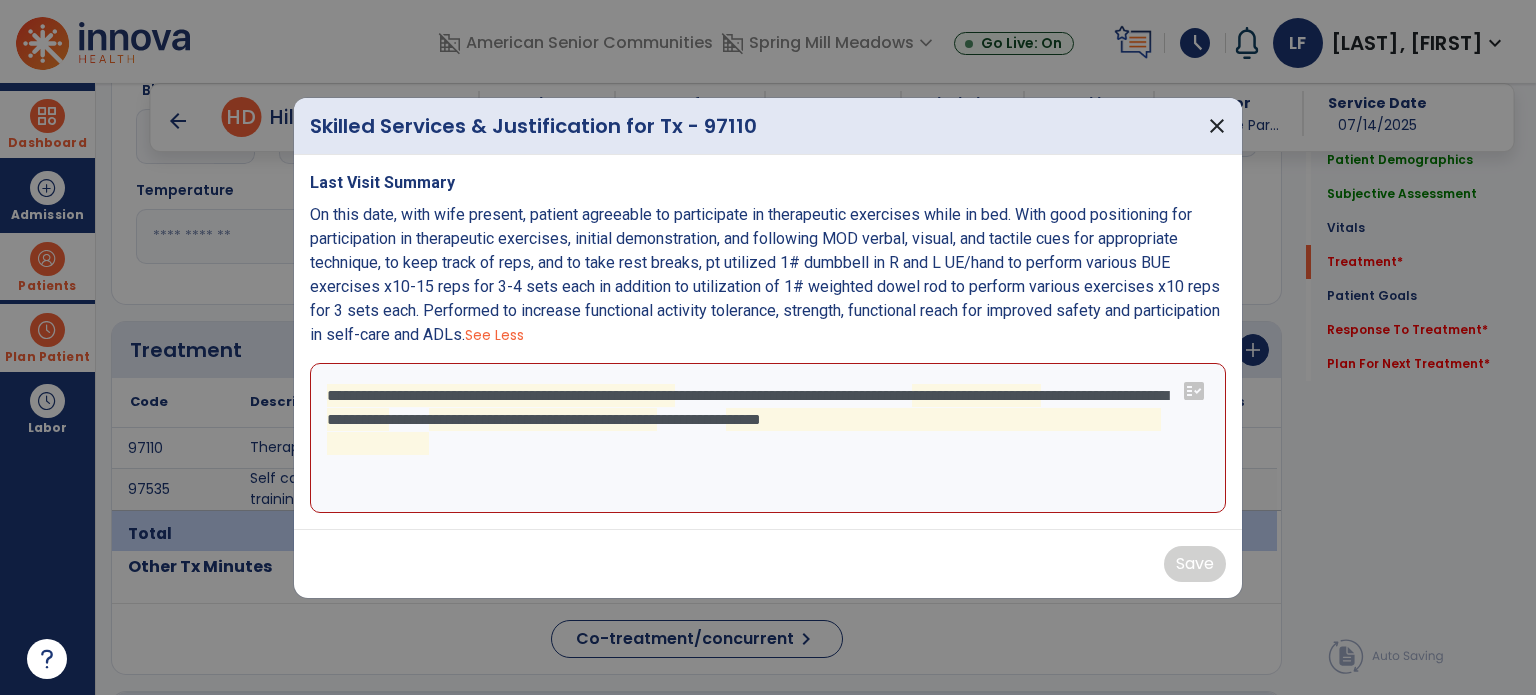 drag, startPoint x: 504, startPoint y: 480, endPoint x: 488, endPoint y: 394, distance: 87.47571 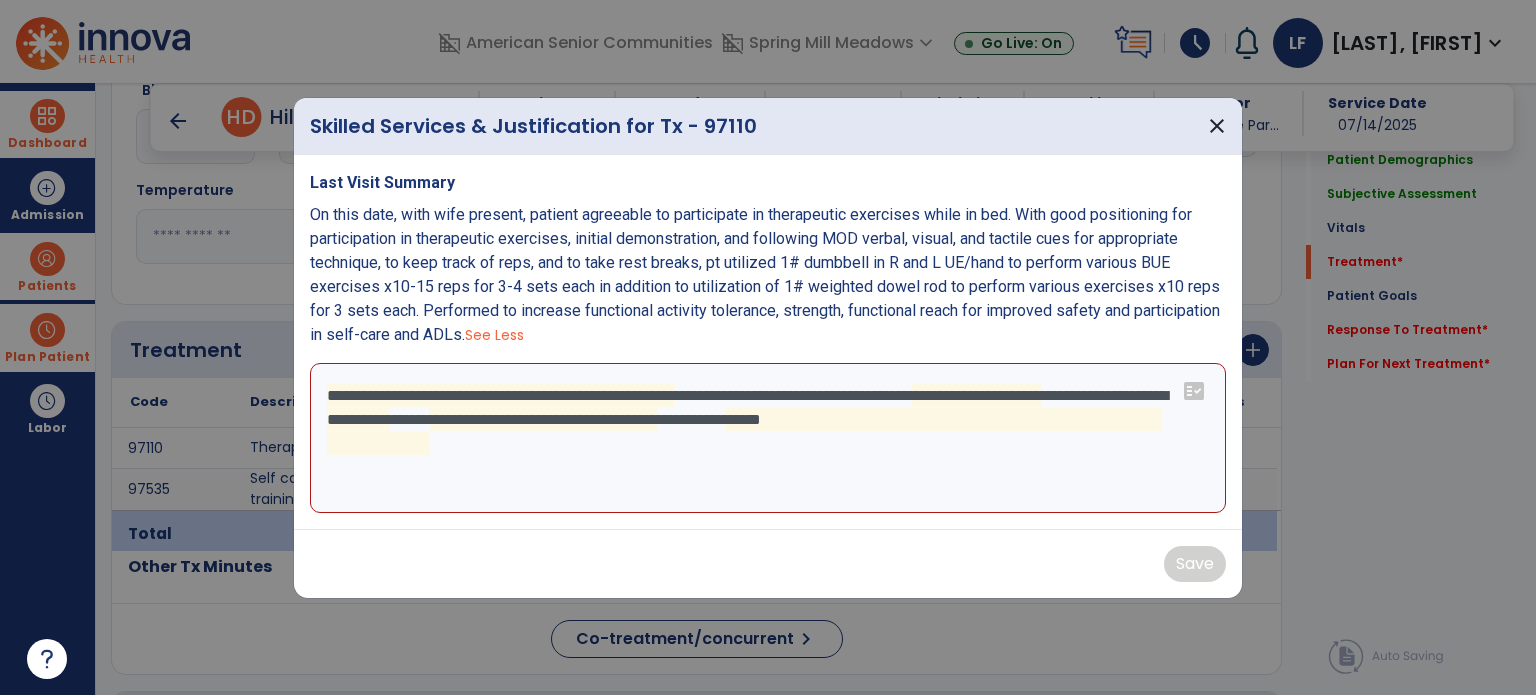 click on "**********" at bounding box center [768, 438] 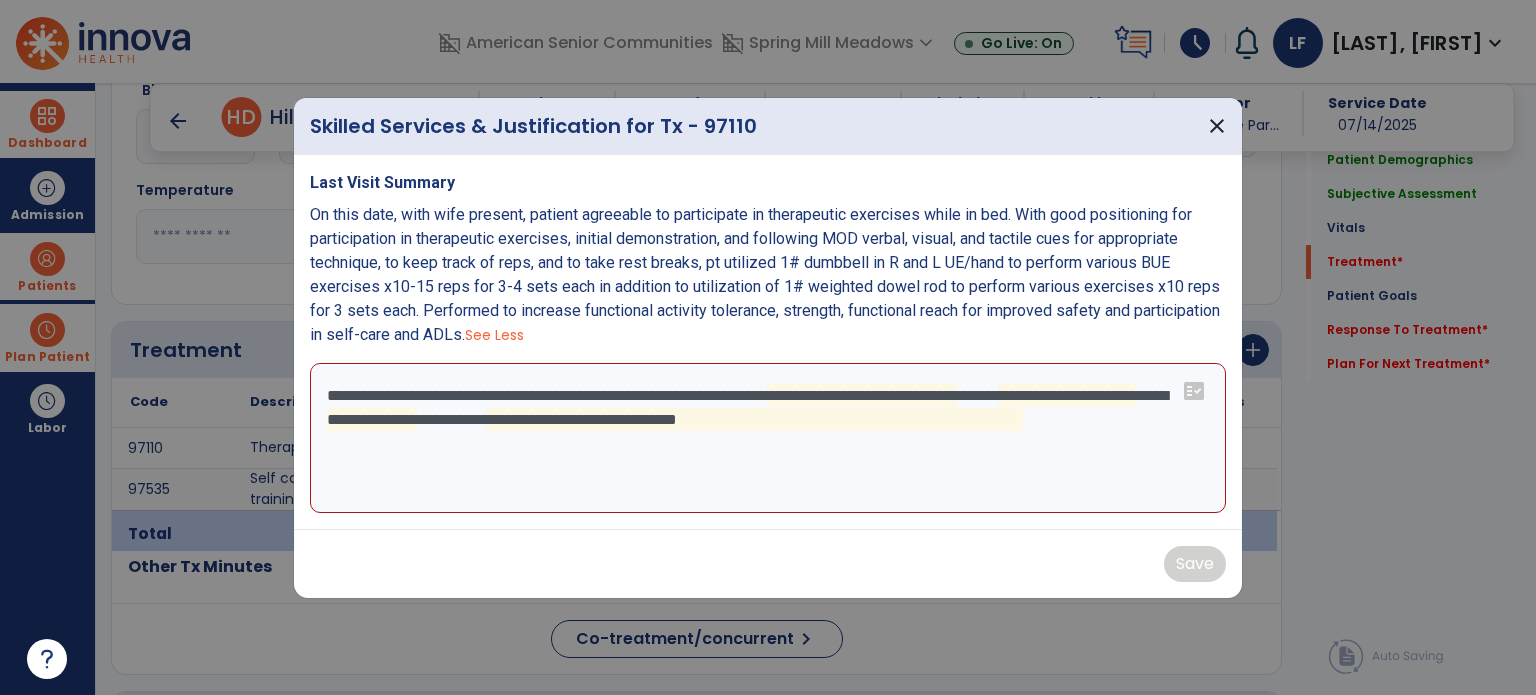 click on "**********" at bounding box center (768, 438) 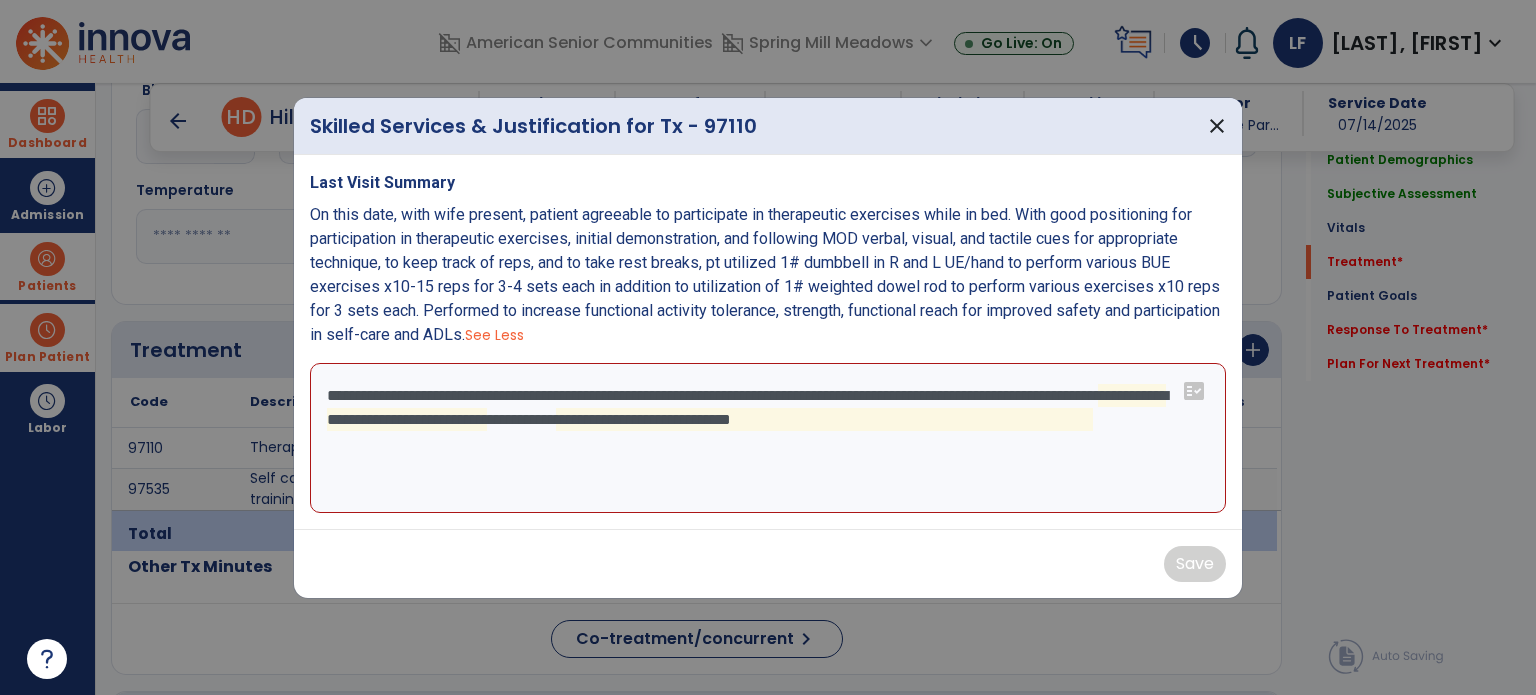 click on "**********" at bounding box center [768, 438] 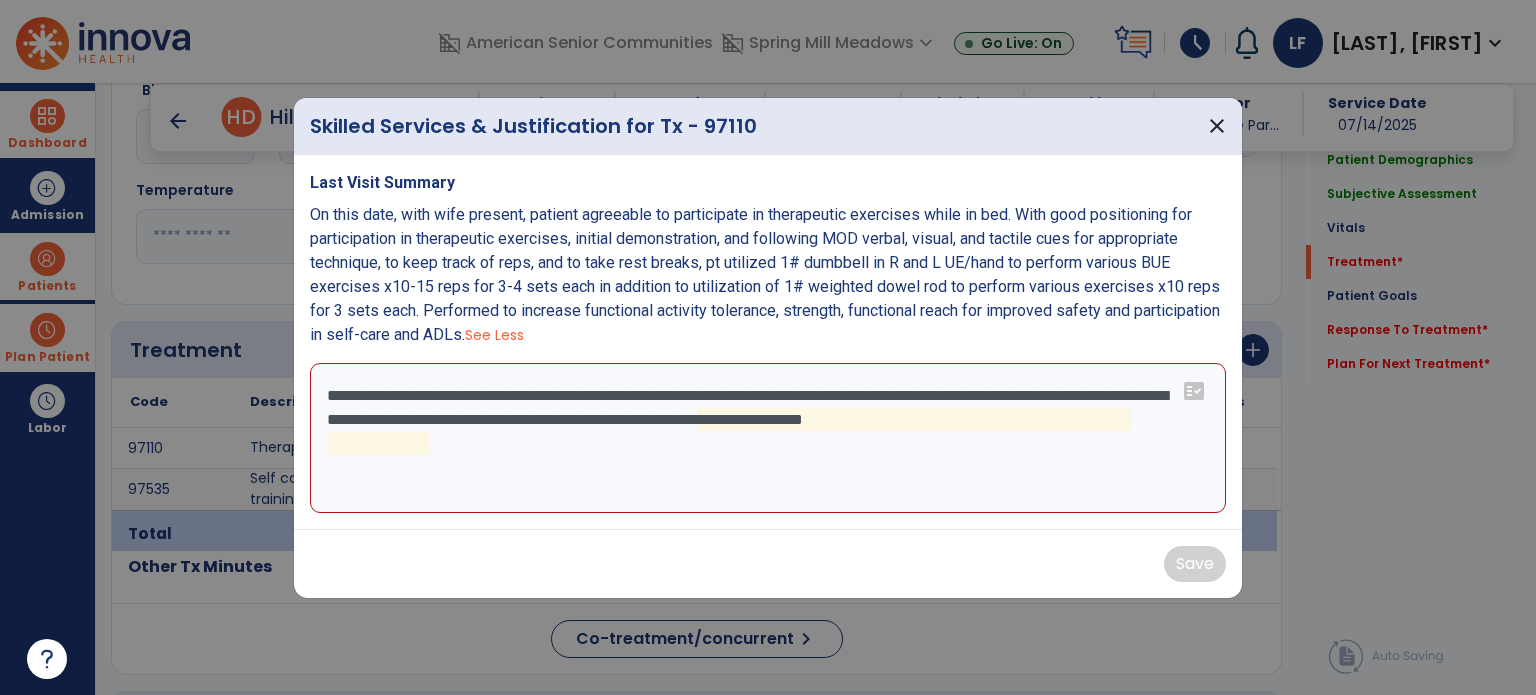 click on "**********" at bounding box center (768, 438) 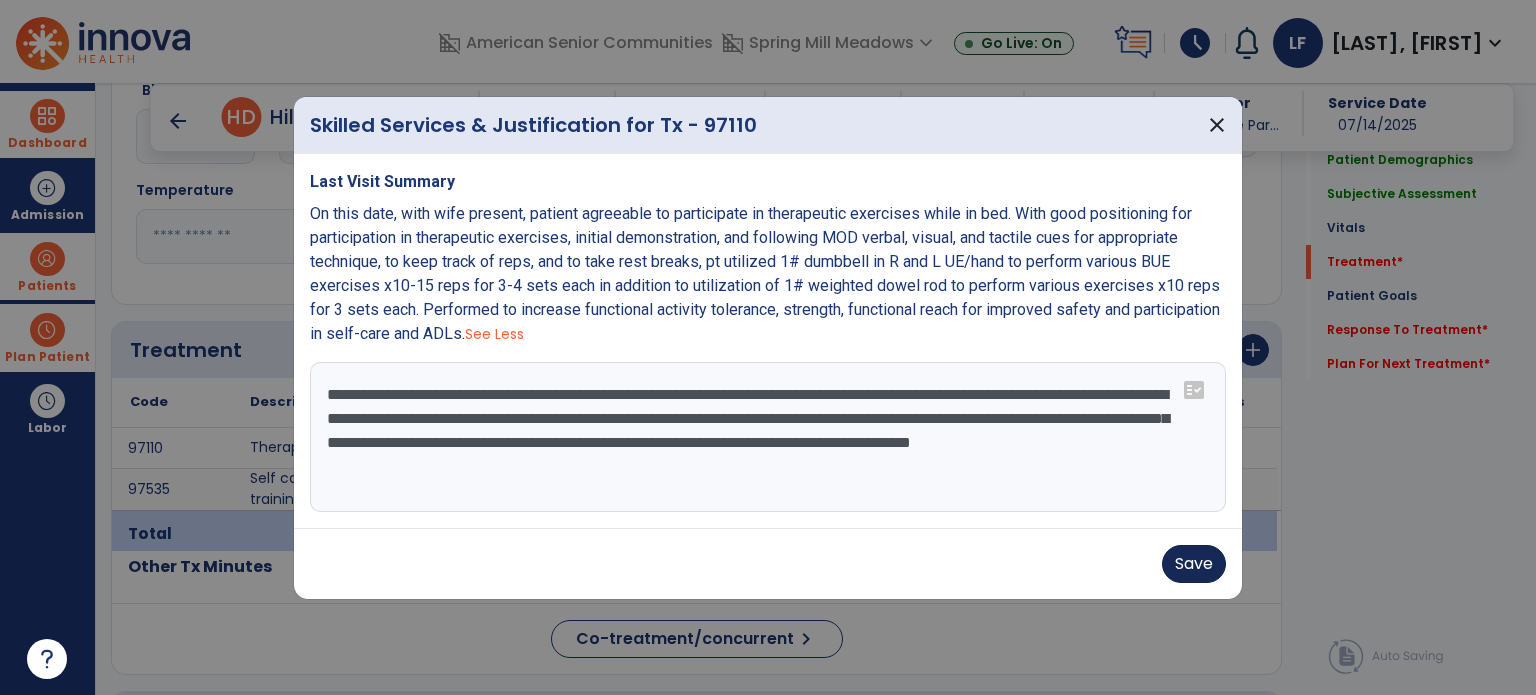 type on "**********" 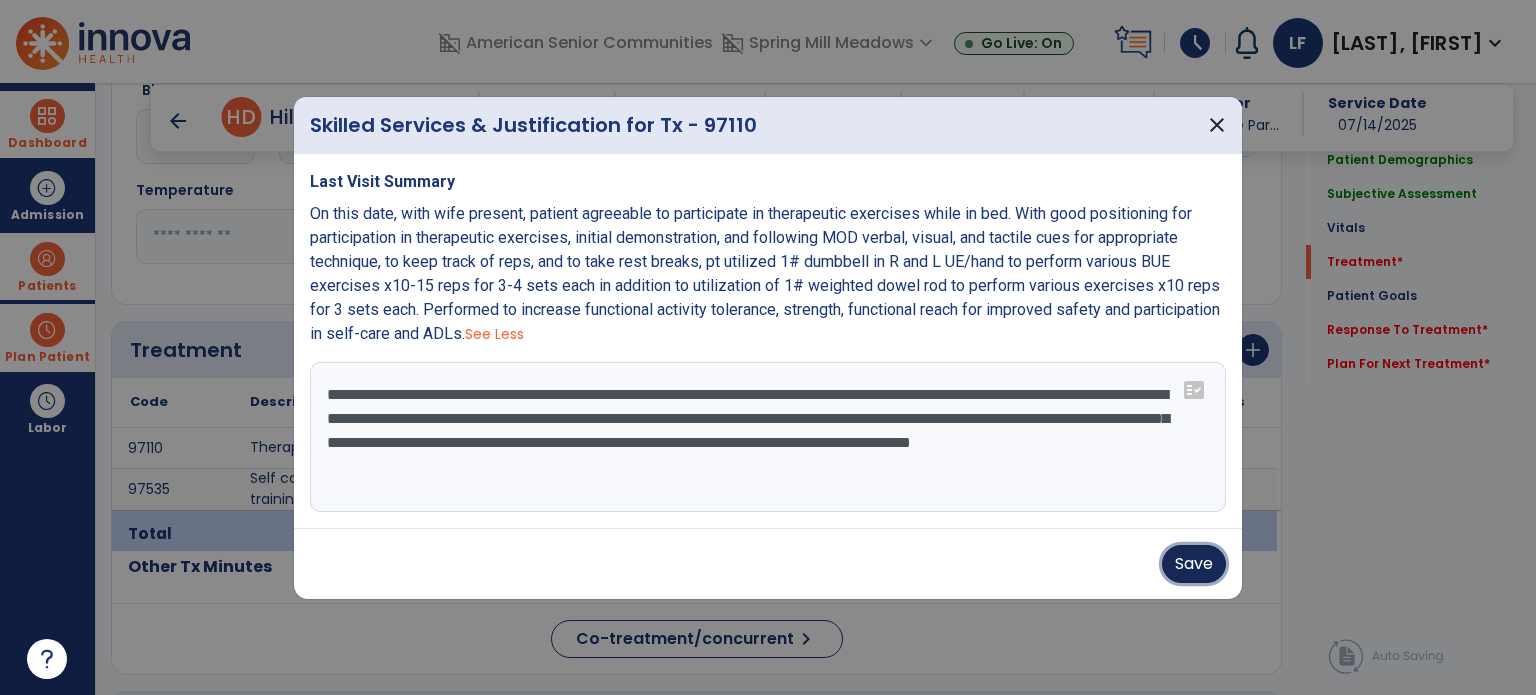 click on "Save" at bounding box center [1194, 564] 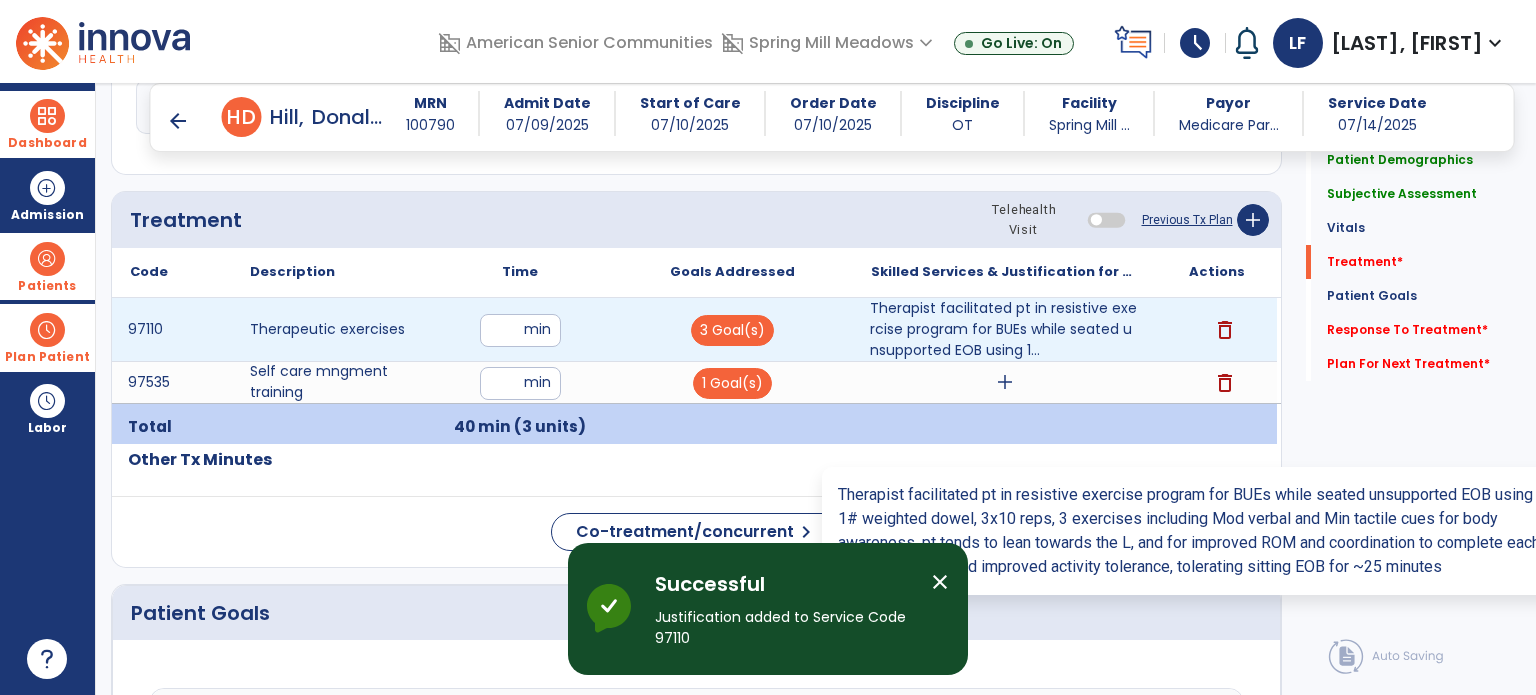 scroll, scrollTop: 1140, scrollLeft: 0, axis: vertical 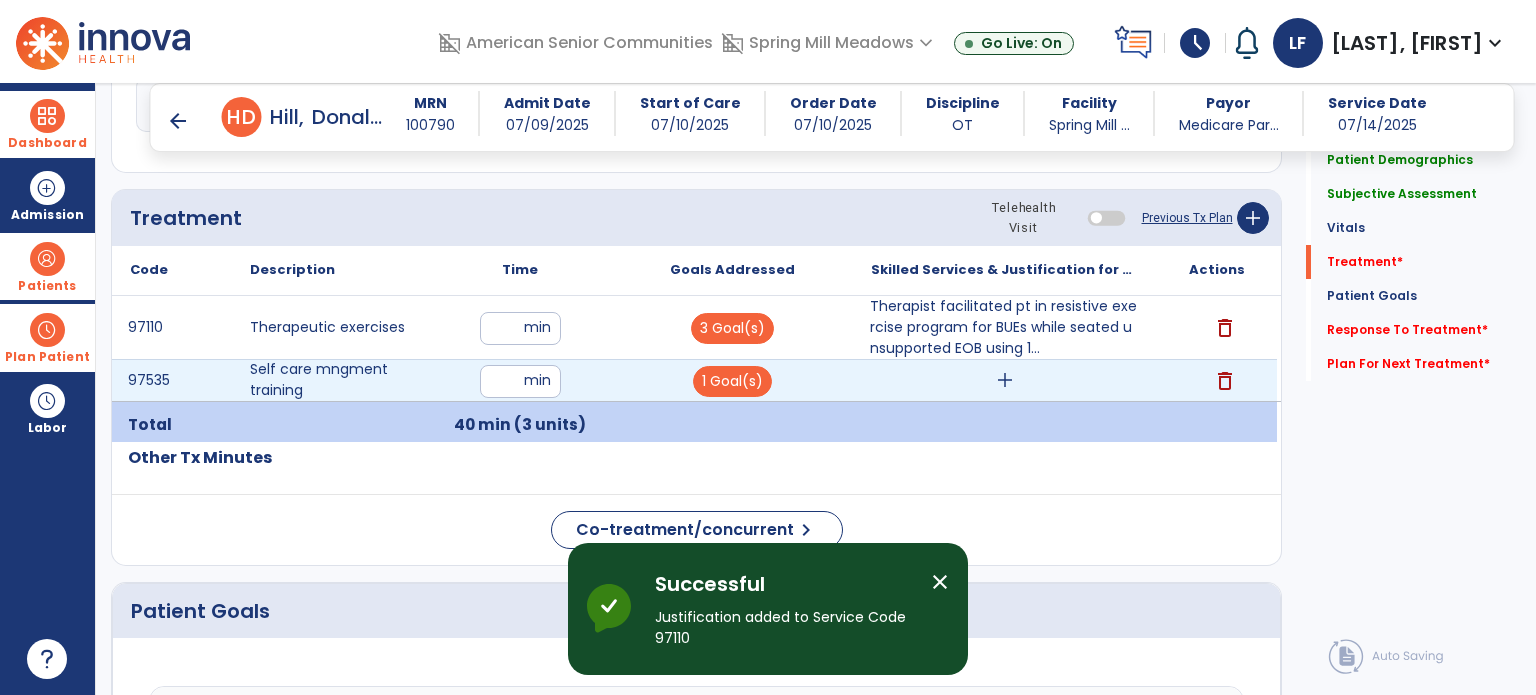 click on "add" at bounding box center [1005, 380] 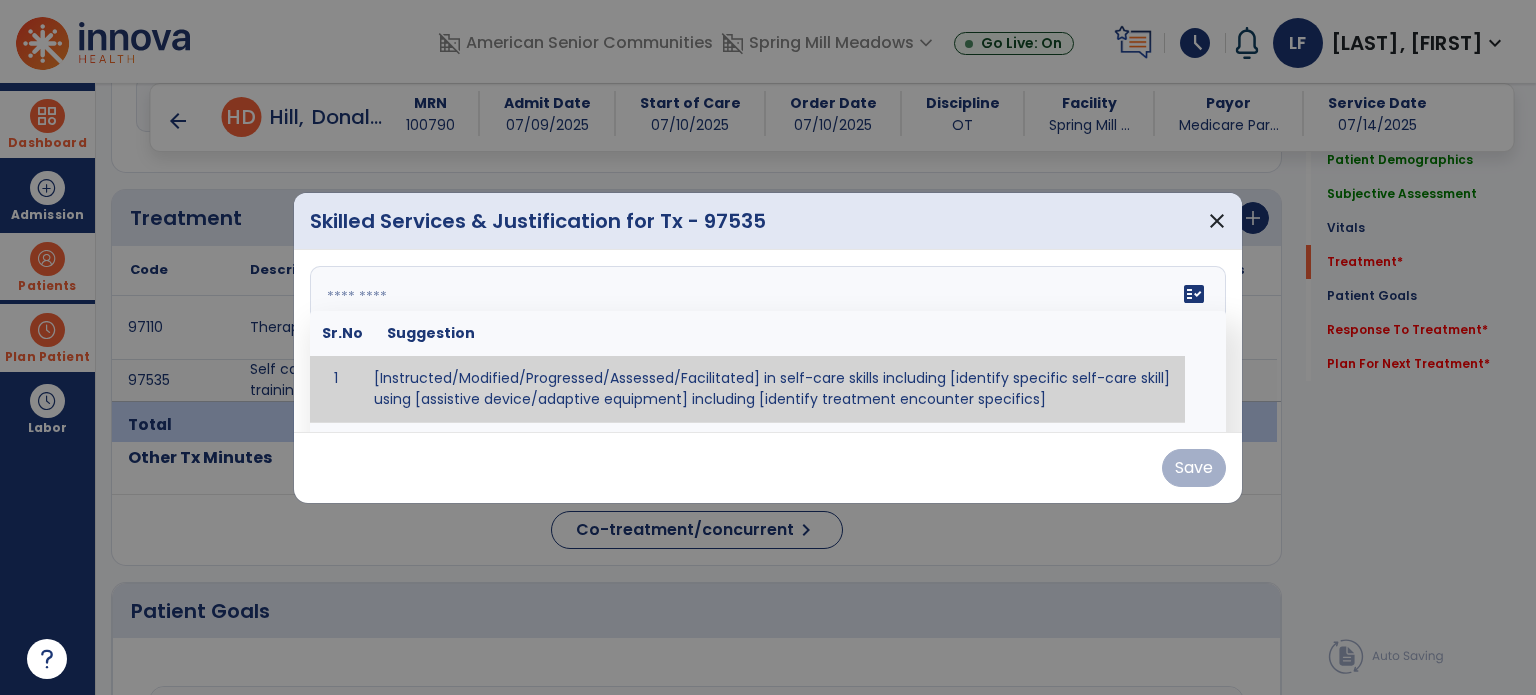 click at bounding box center [766, 341] 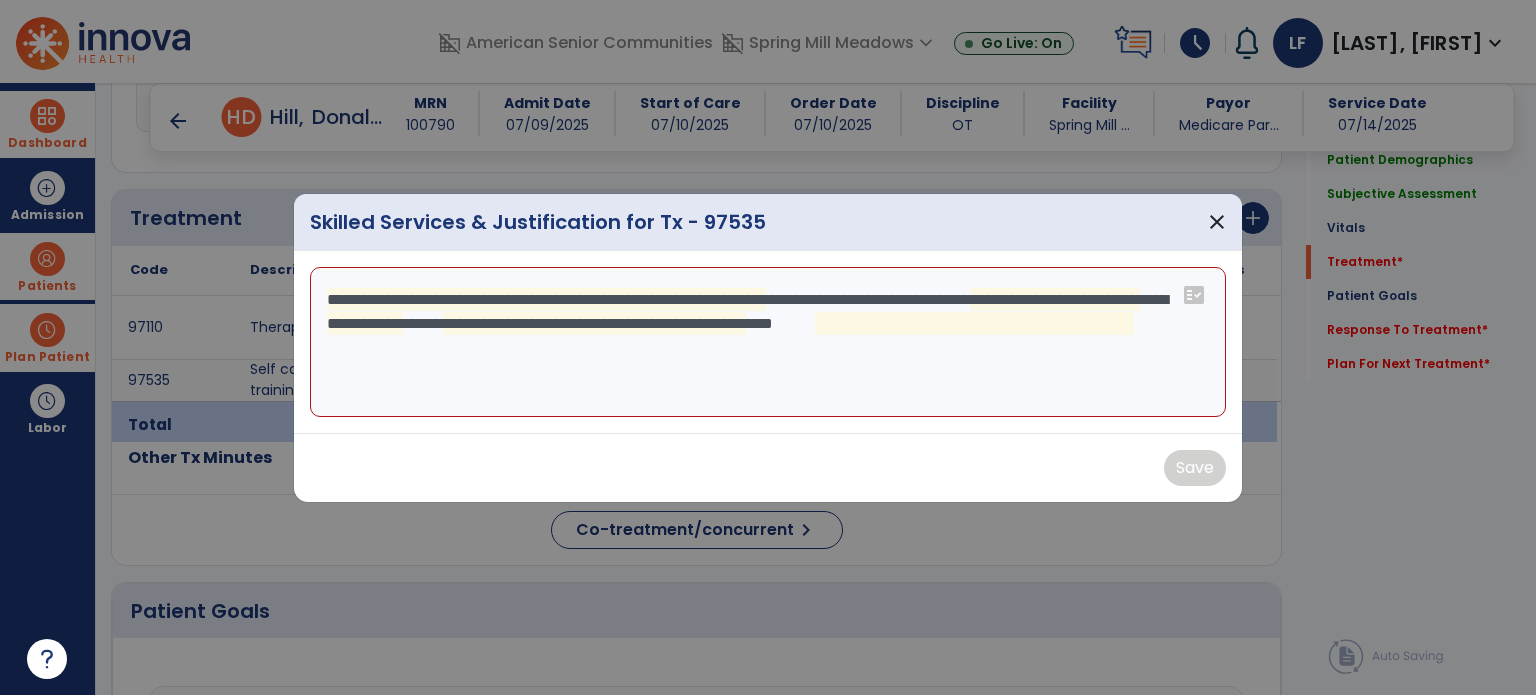 drag, startPoint x: 502, startPoint y: 384, endPoint x: 470, endPoint y: 295, distance: 94.57801 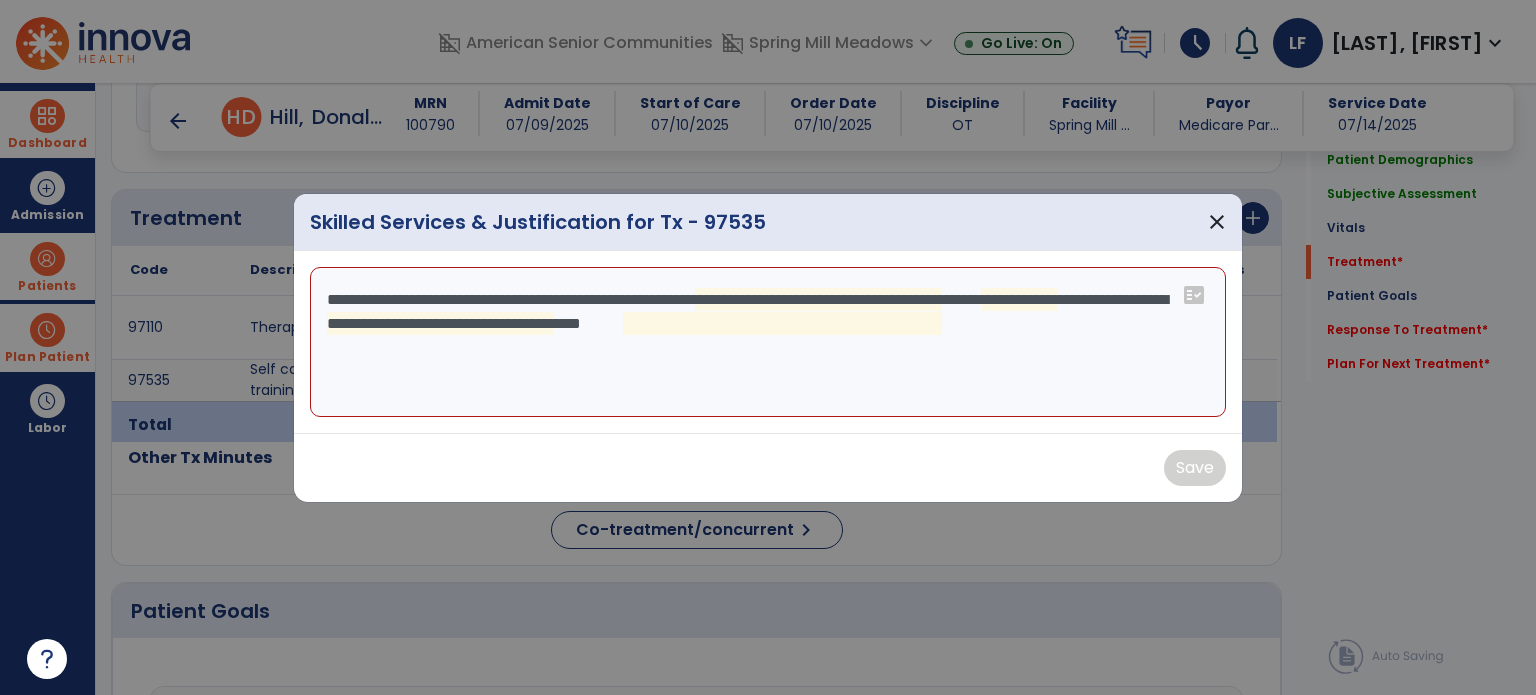 click on "**********" at bounding box center [768, 342] 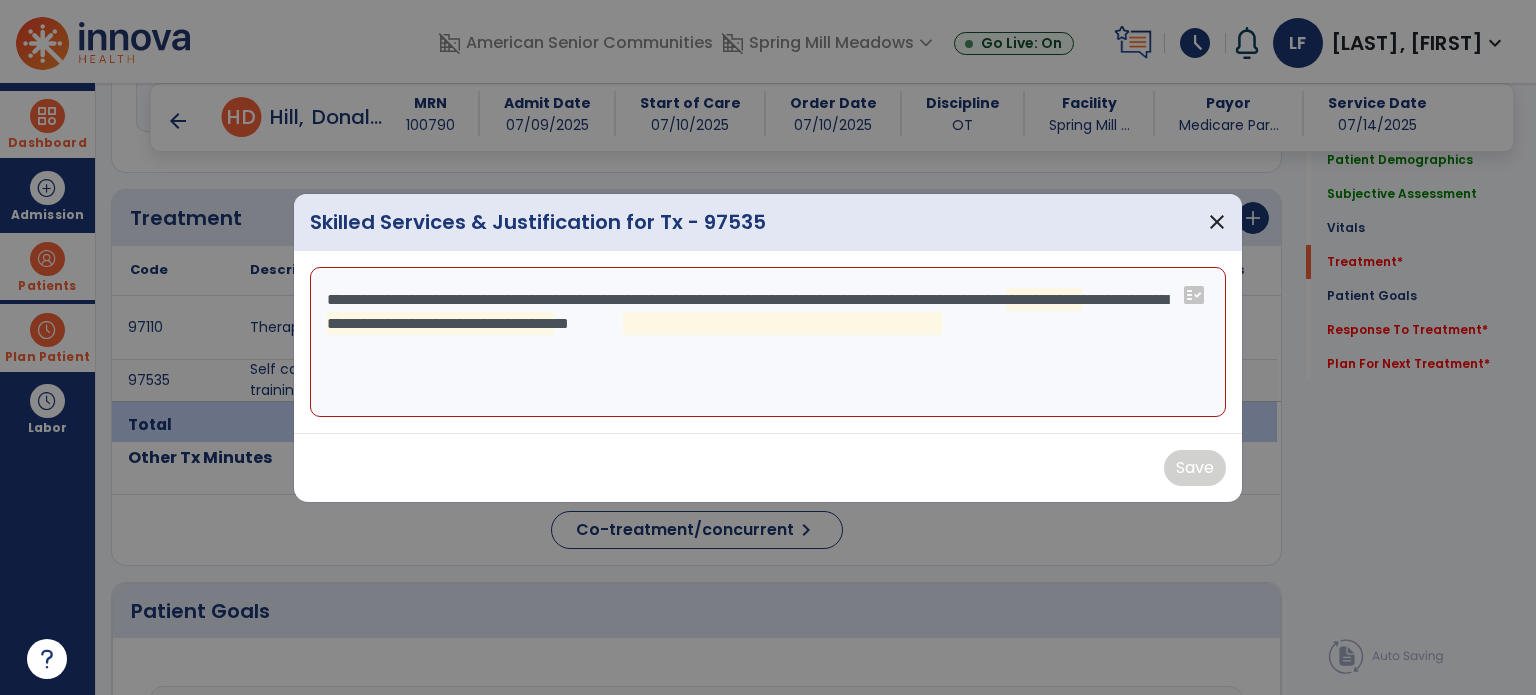 click on "**********" at bounding box center (768, 342) 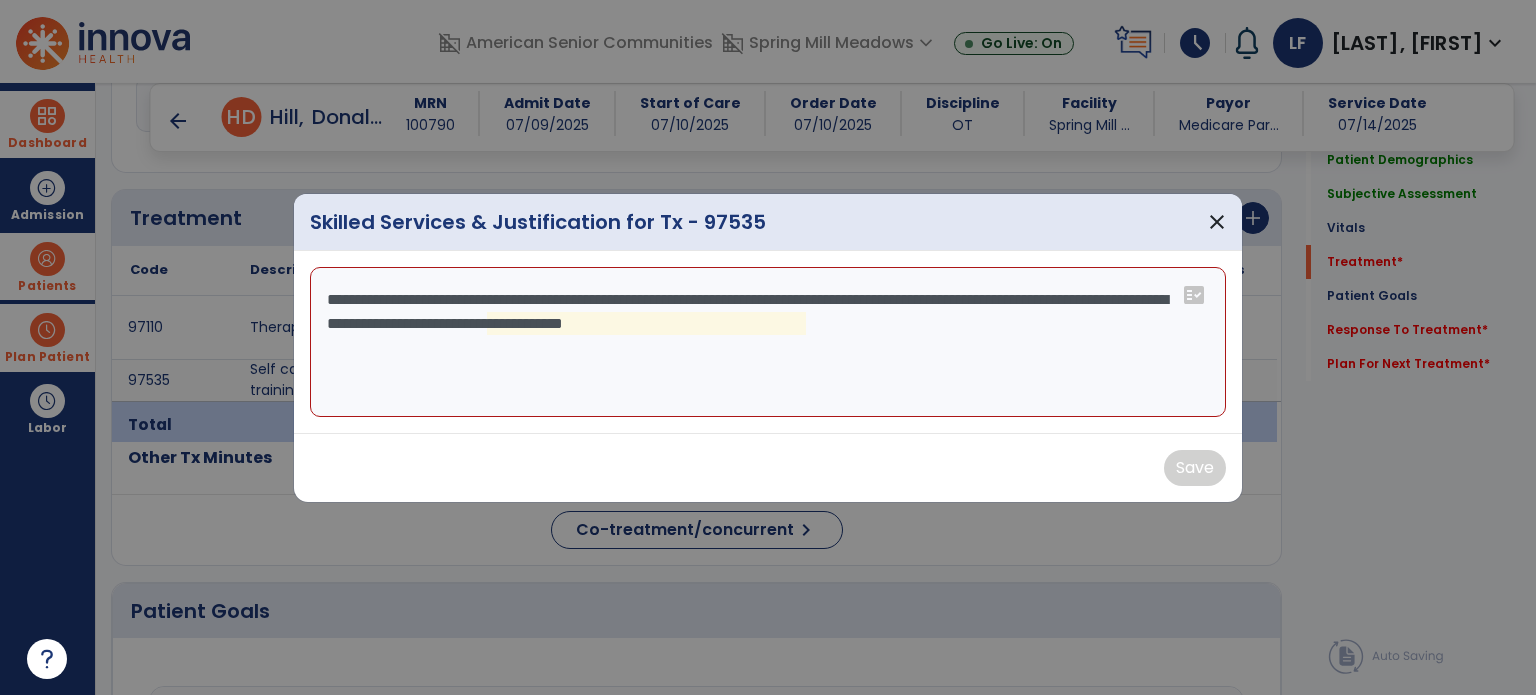 click on "**********" at bounding box center [768, 342] 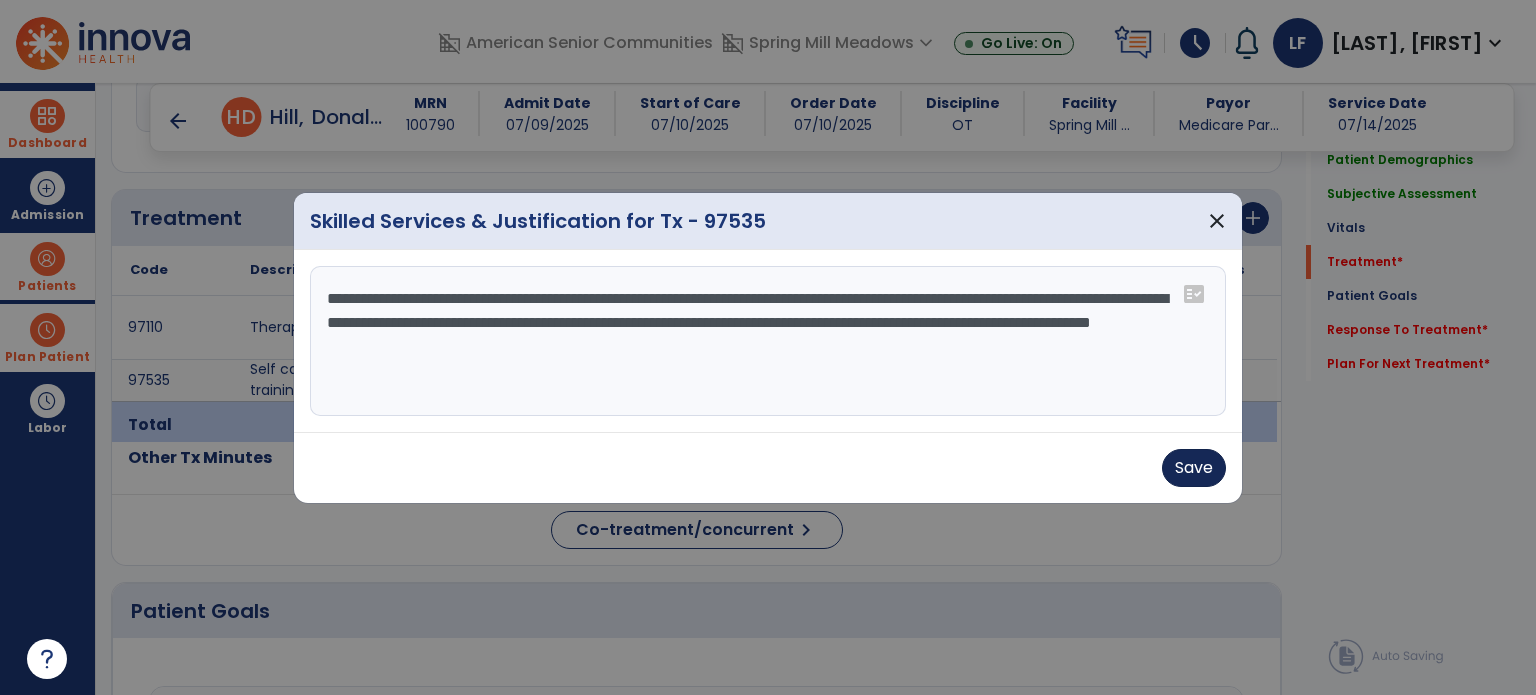 type on "**********" 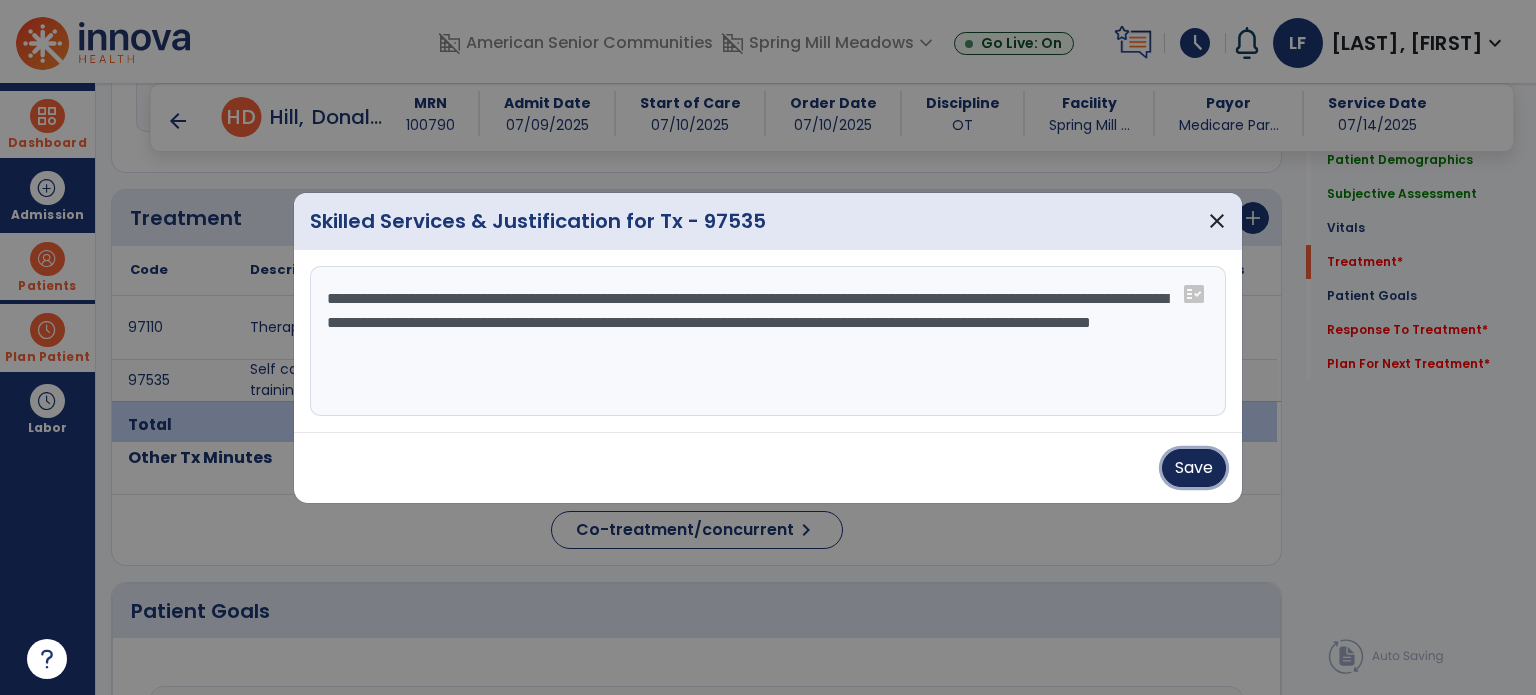 click on "Save" at bounding box center (1194, 468) 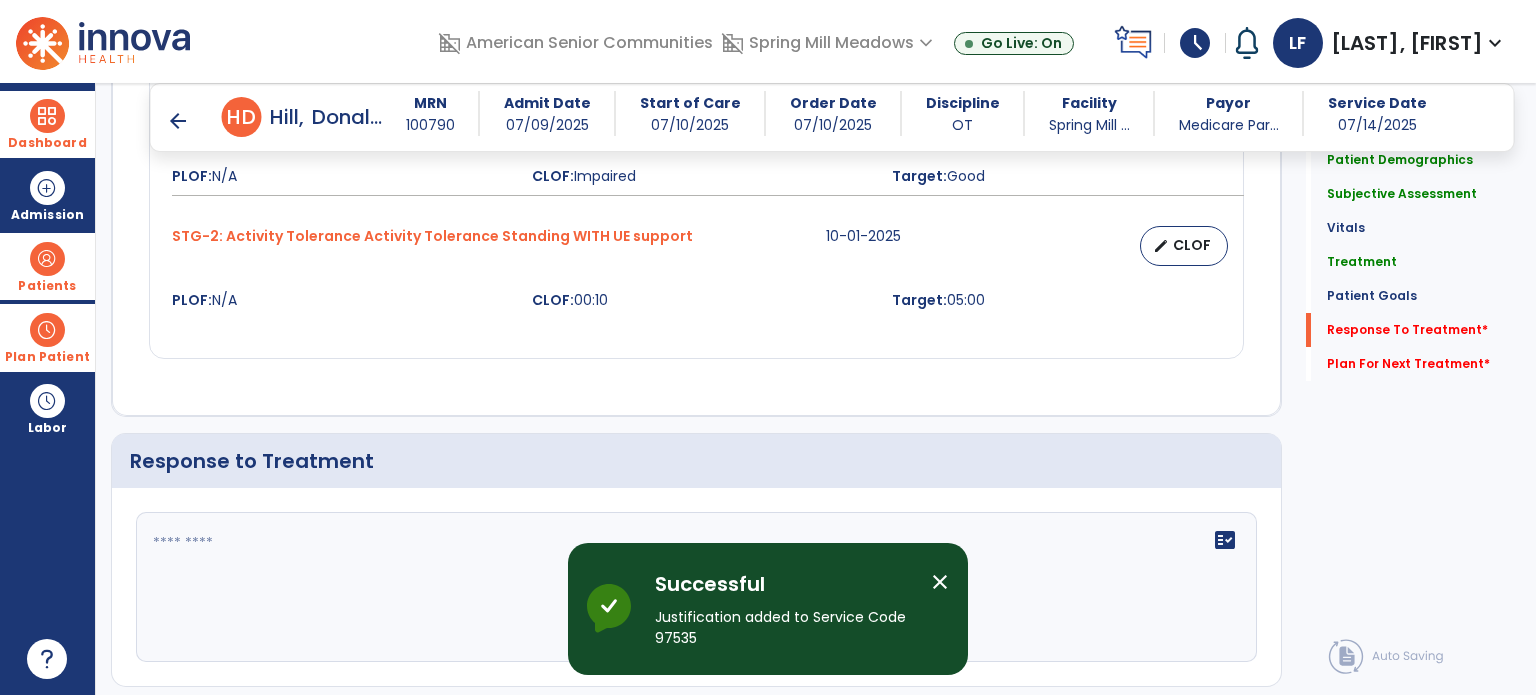 scroll, scrollTop: 2668, scrollLeft: 0, axis: vertical 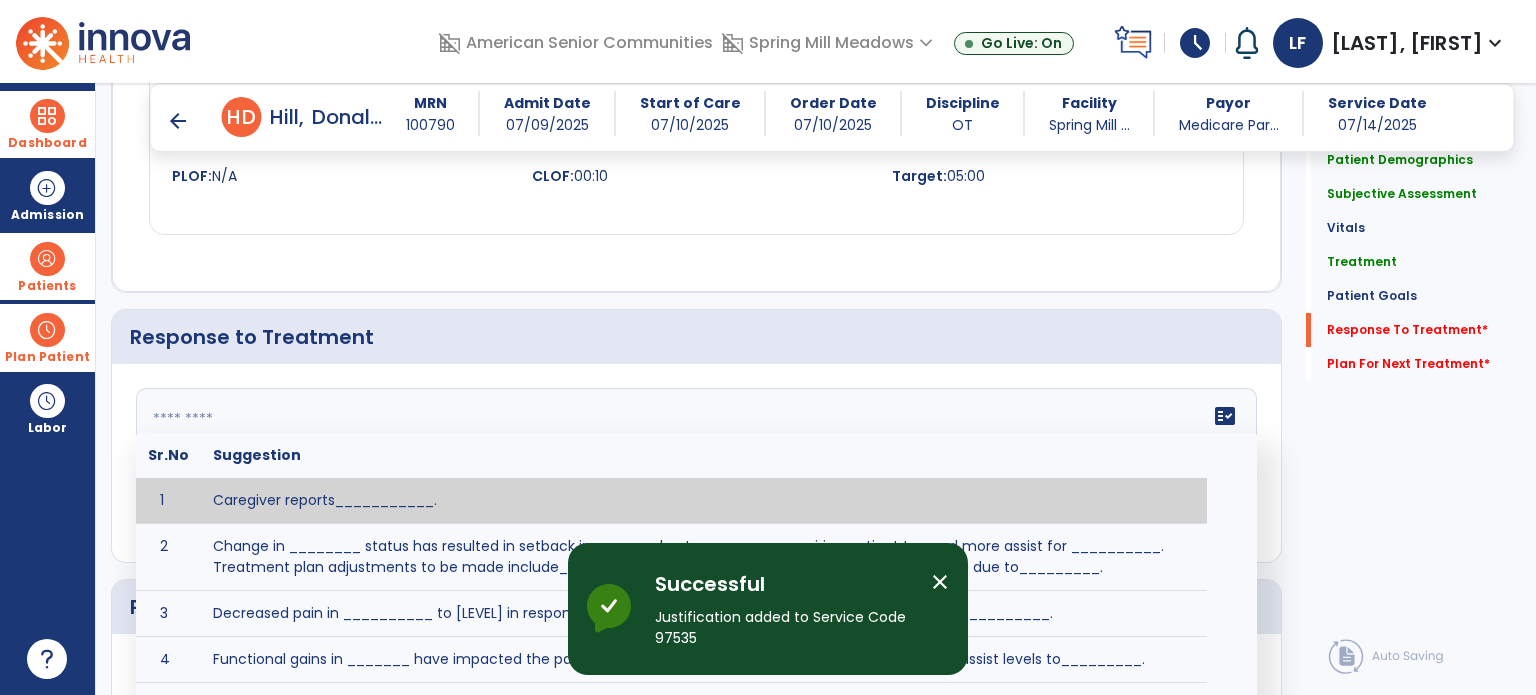 click 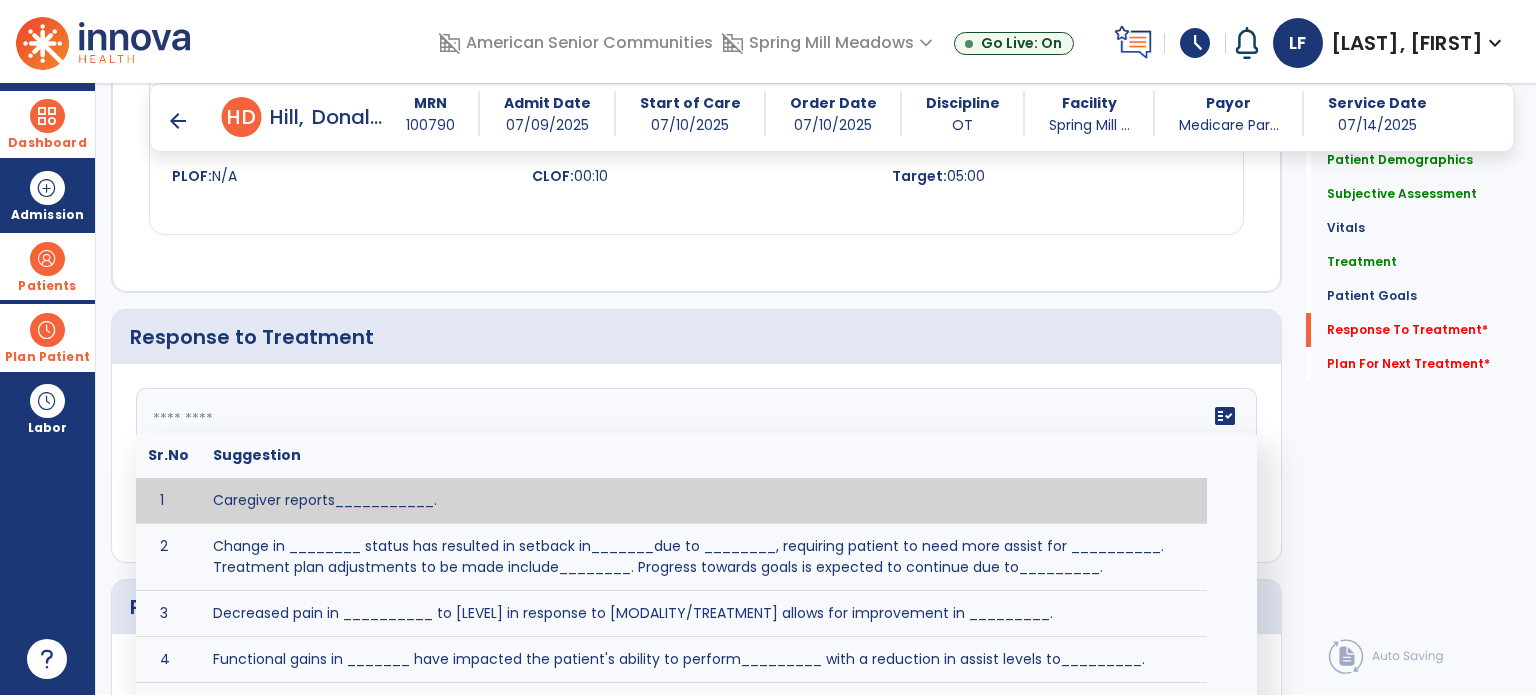 scroll, scrollTop: 43, scrollLeft: 0, axis: vertical 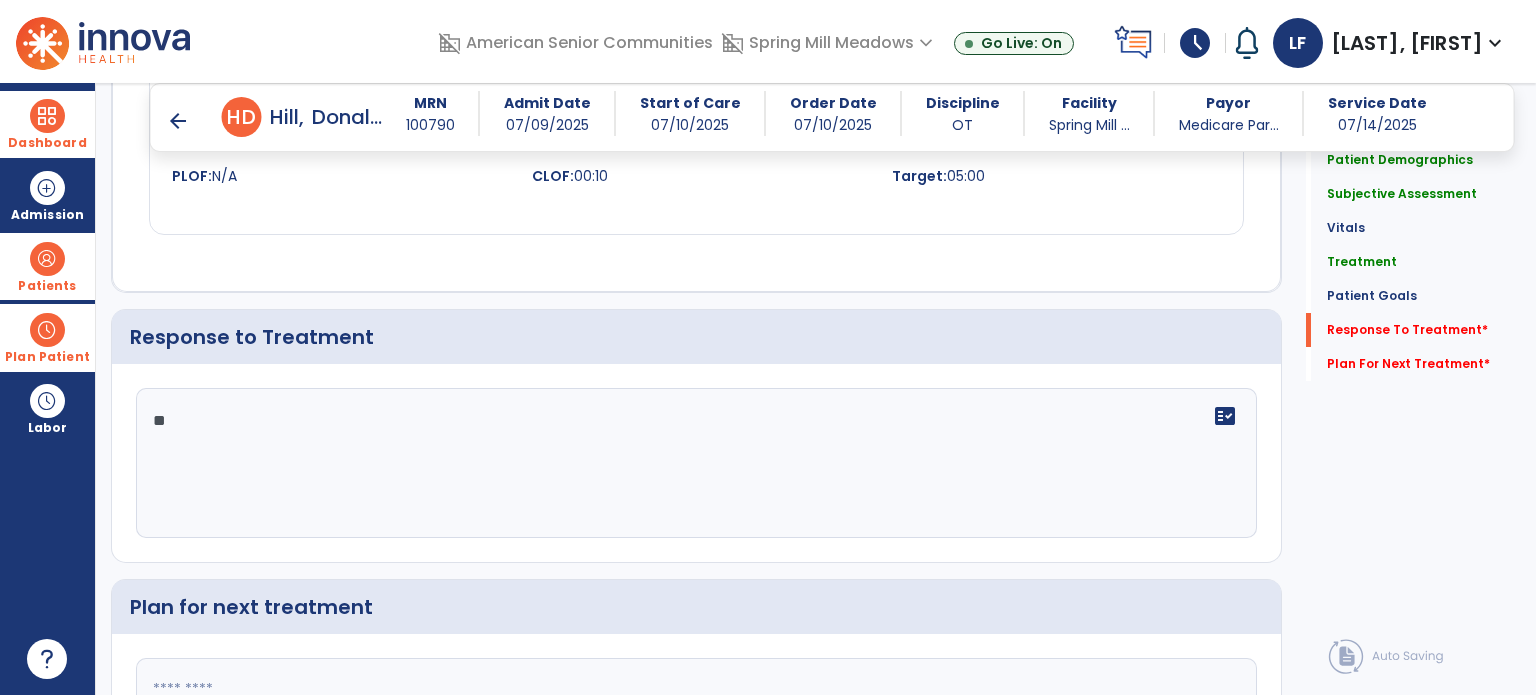 type on "*" 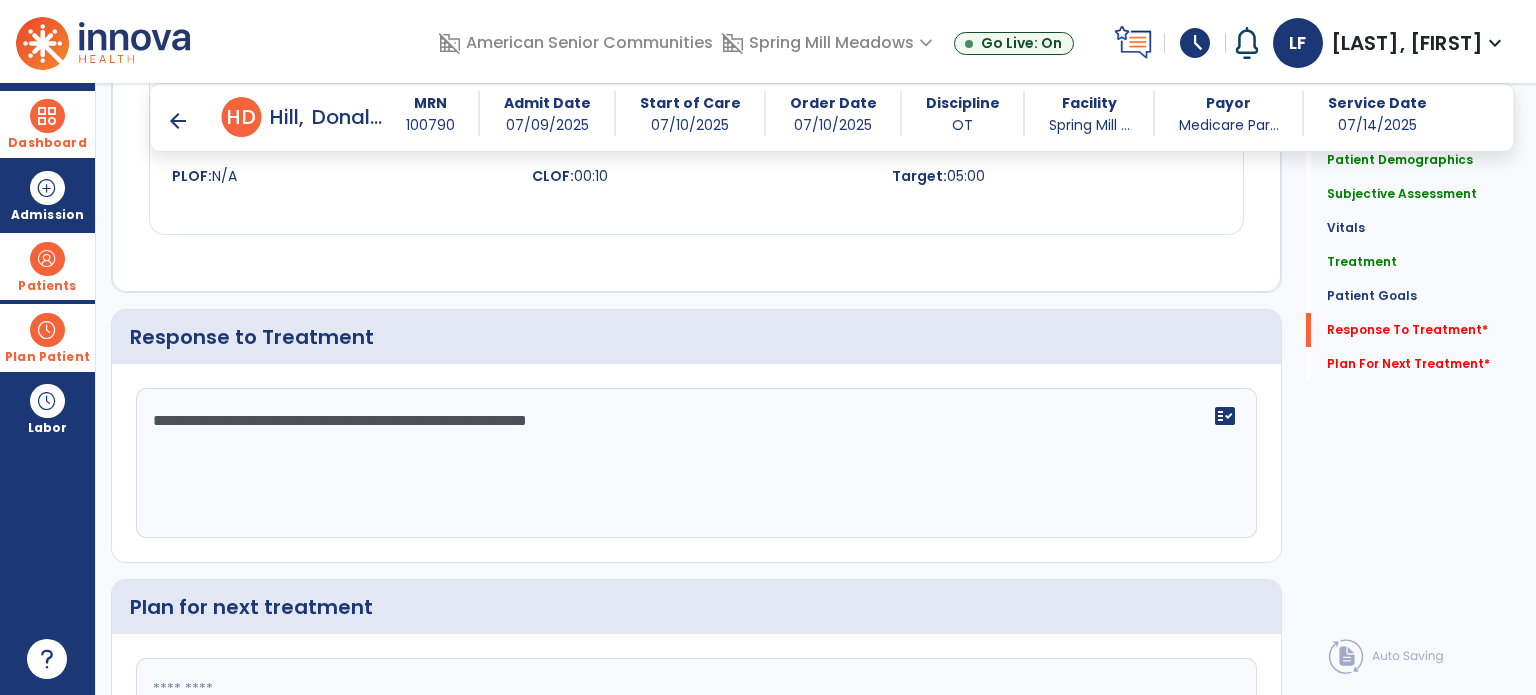 scroll, scrollTop: 2732, scrollLeft: 0, axis: vertical 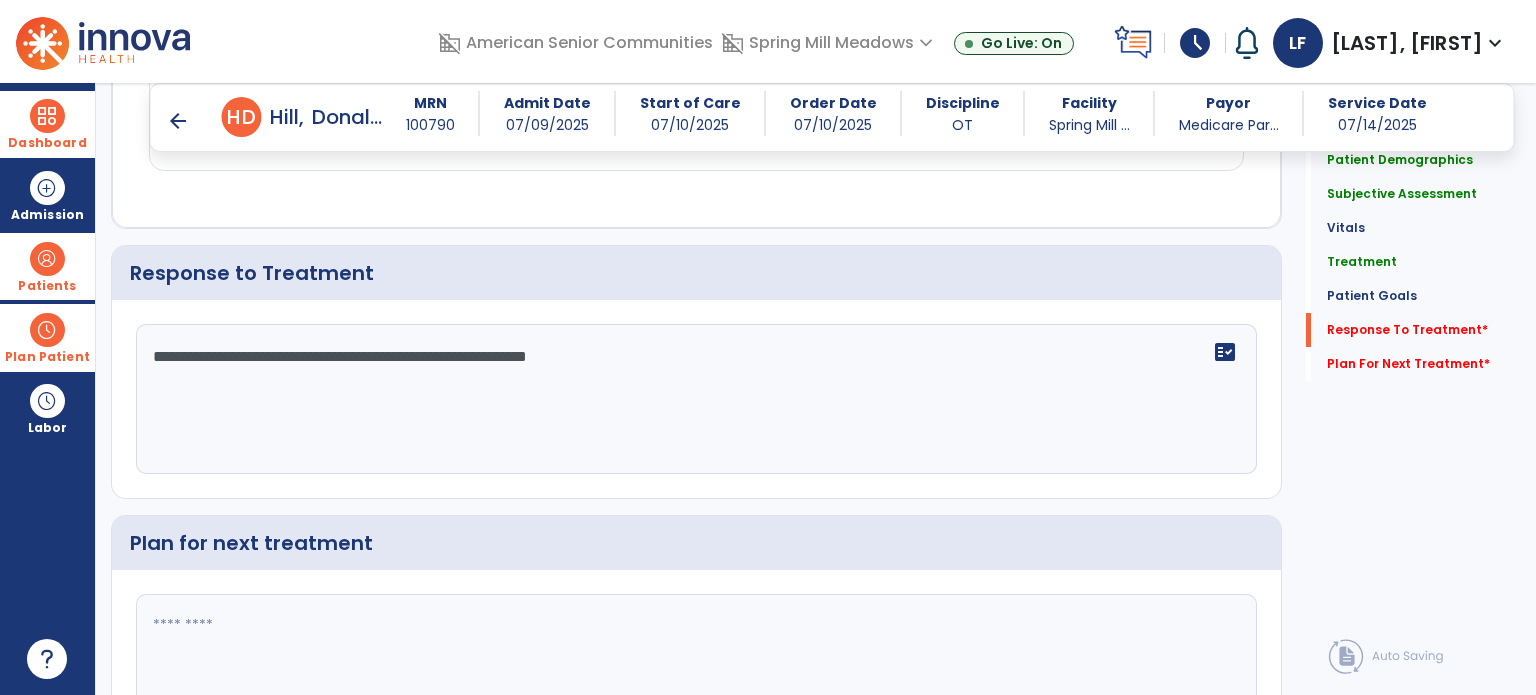 type on "**********" 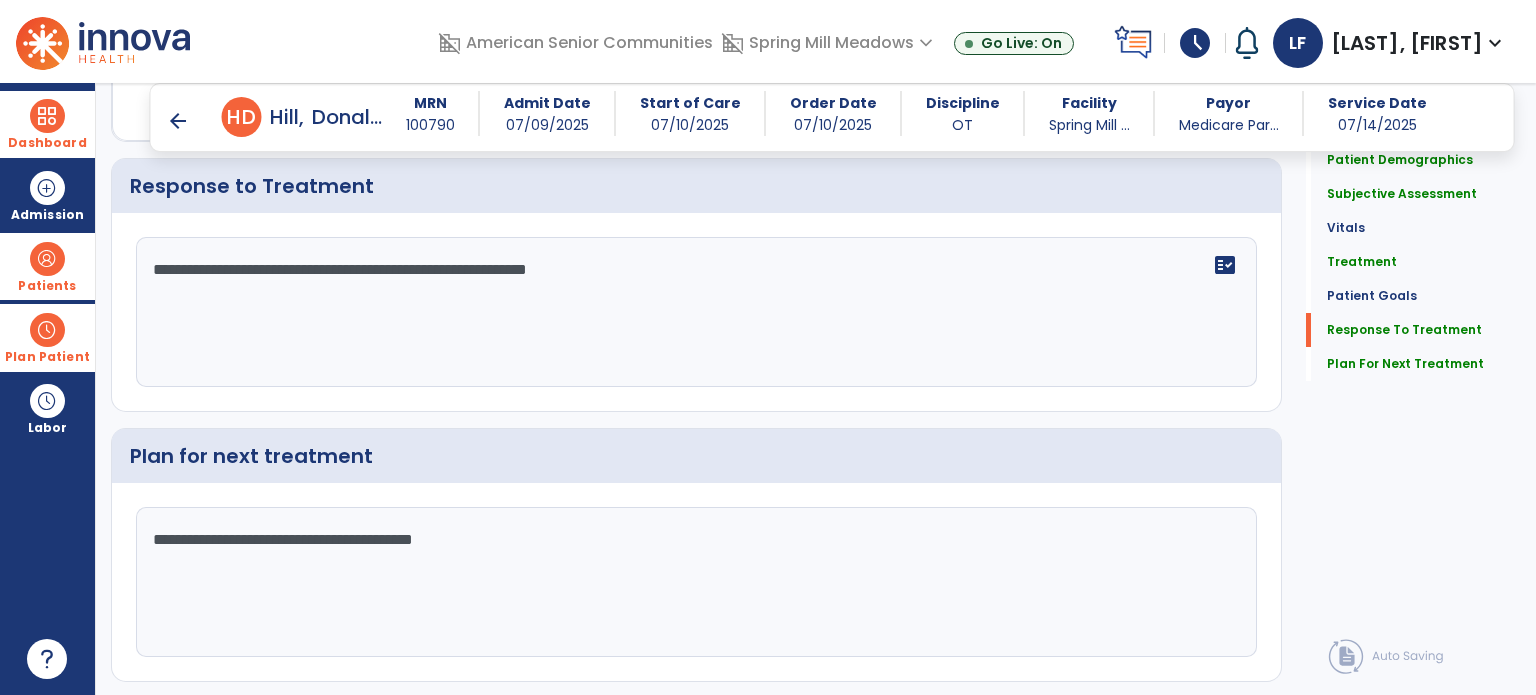 scroll, scrollTop: 2864, scrollLeft: 0, axis: vertical 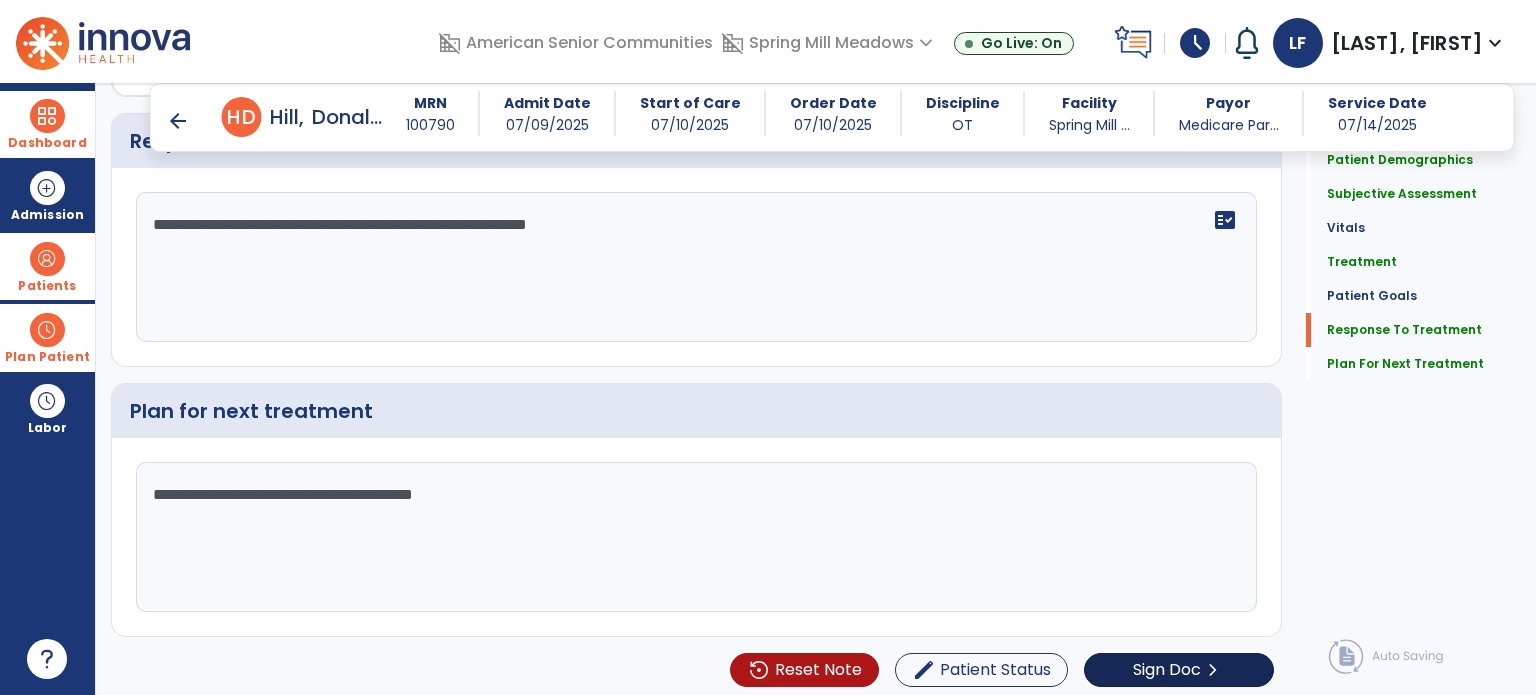 type on "**********" 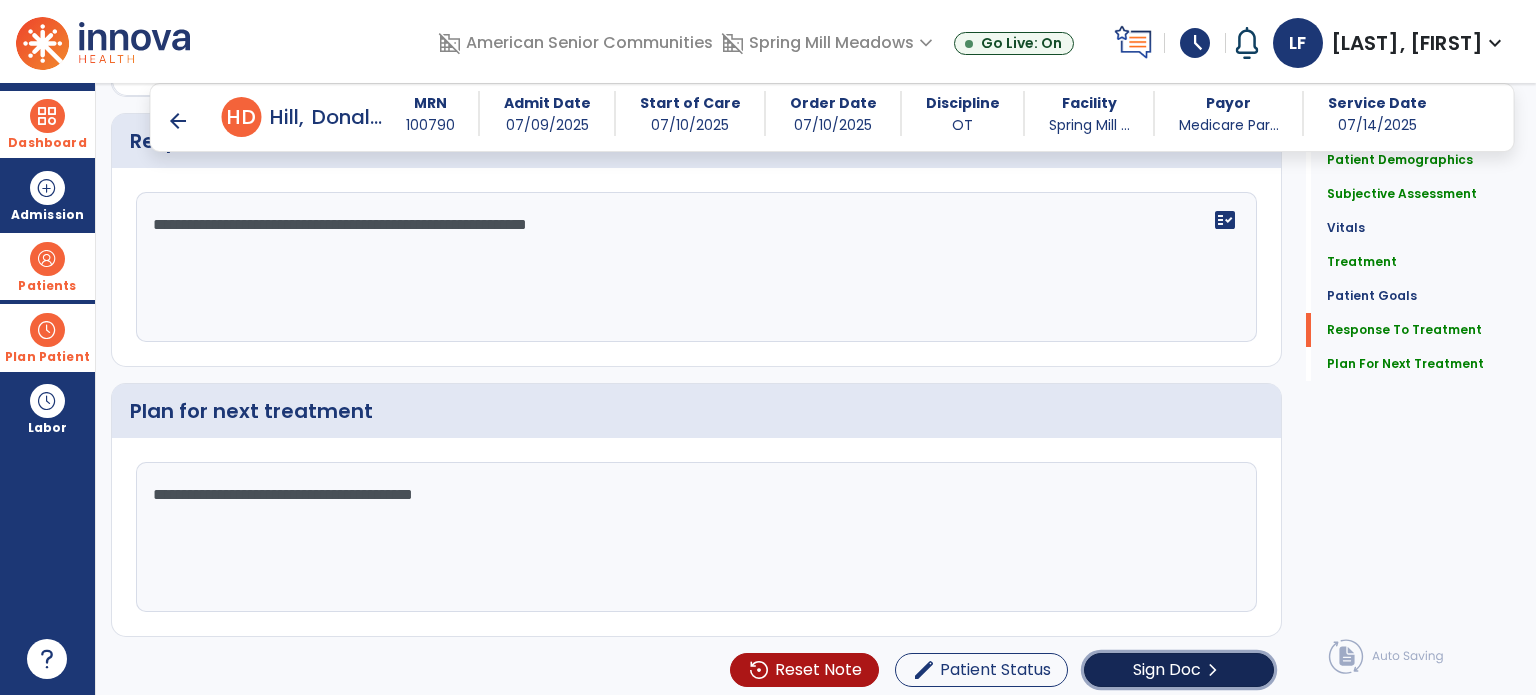 click on "Sign Doc" 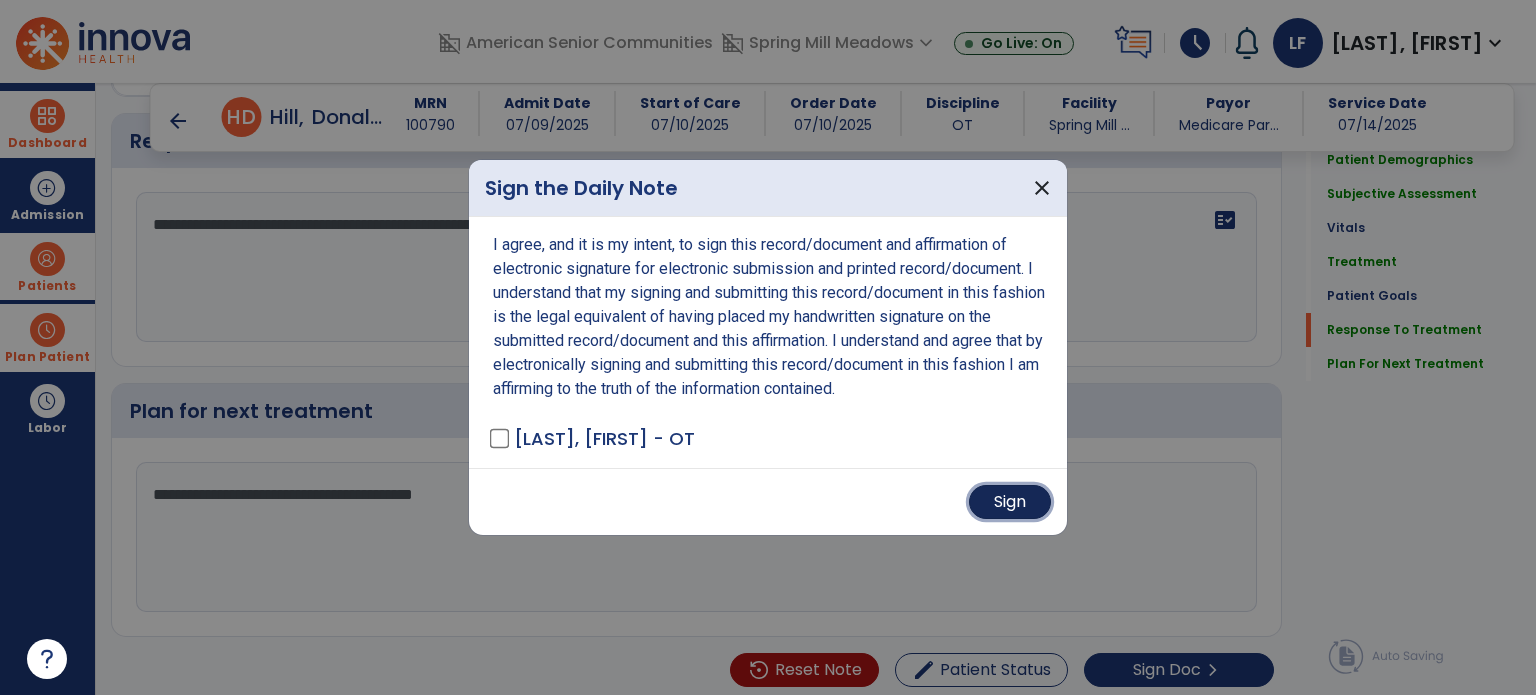 click on "Sign" at bounding box center (1010, 502) 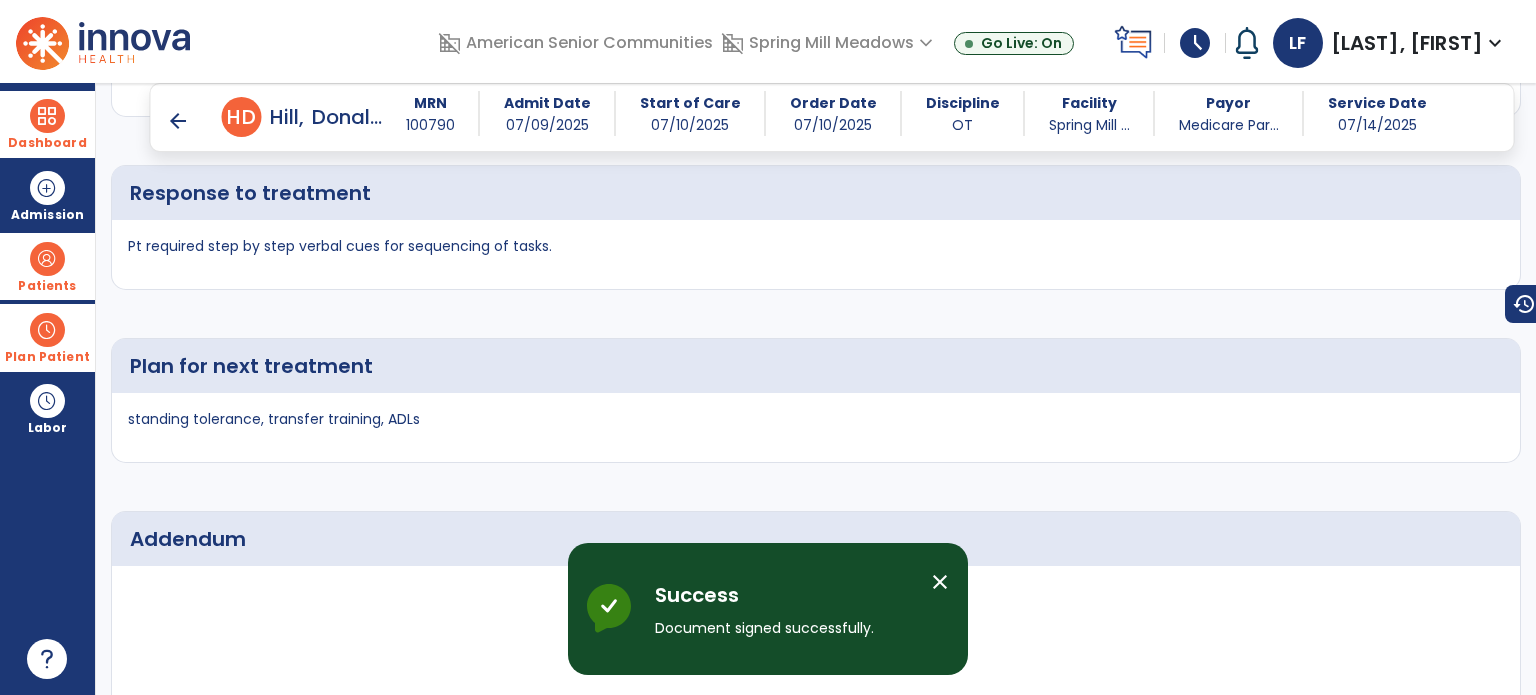 scroll, scrollTop: 4431, scrollLeft: 0, axis: vertical 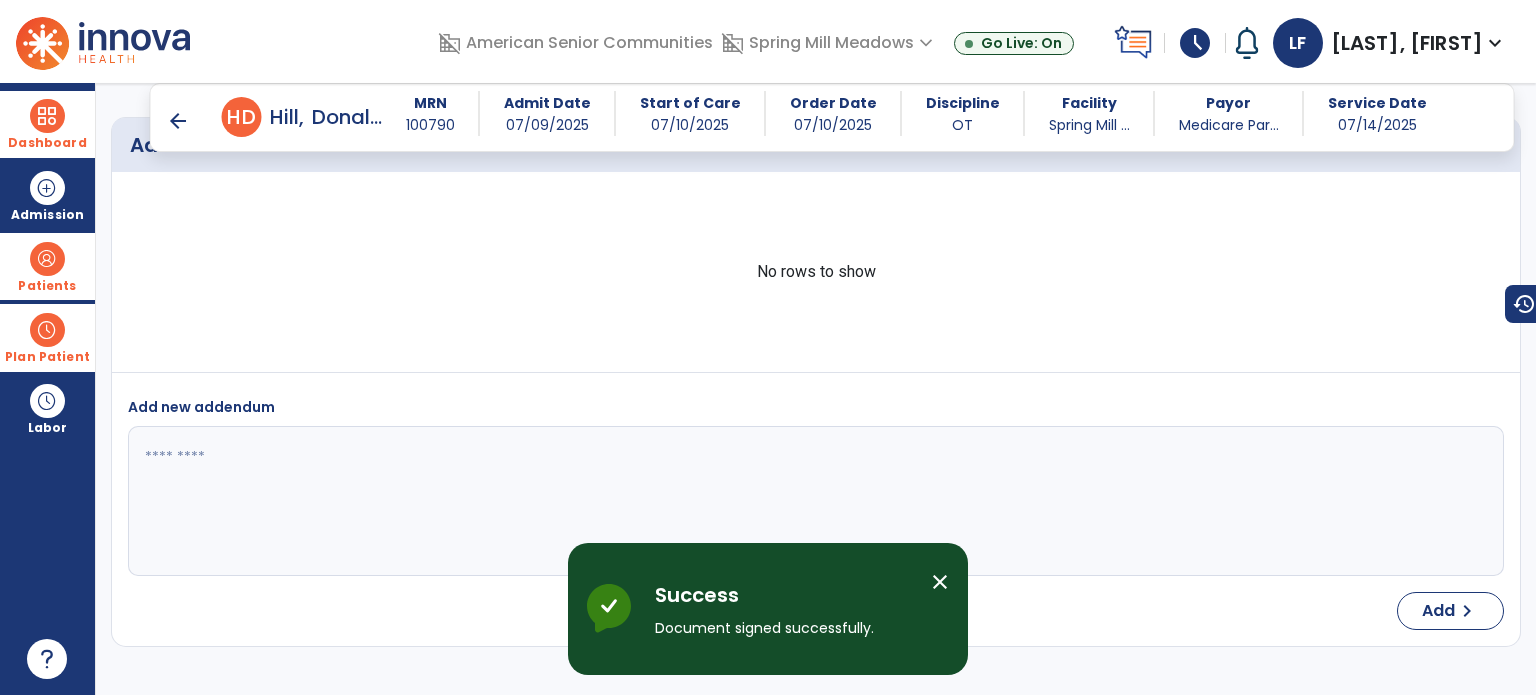 click on "Dashboard" at bounding box center [47, 124] 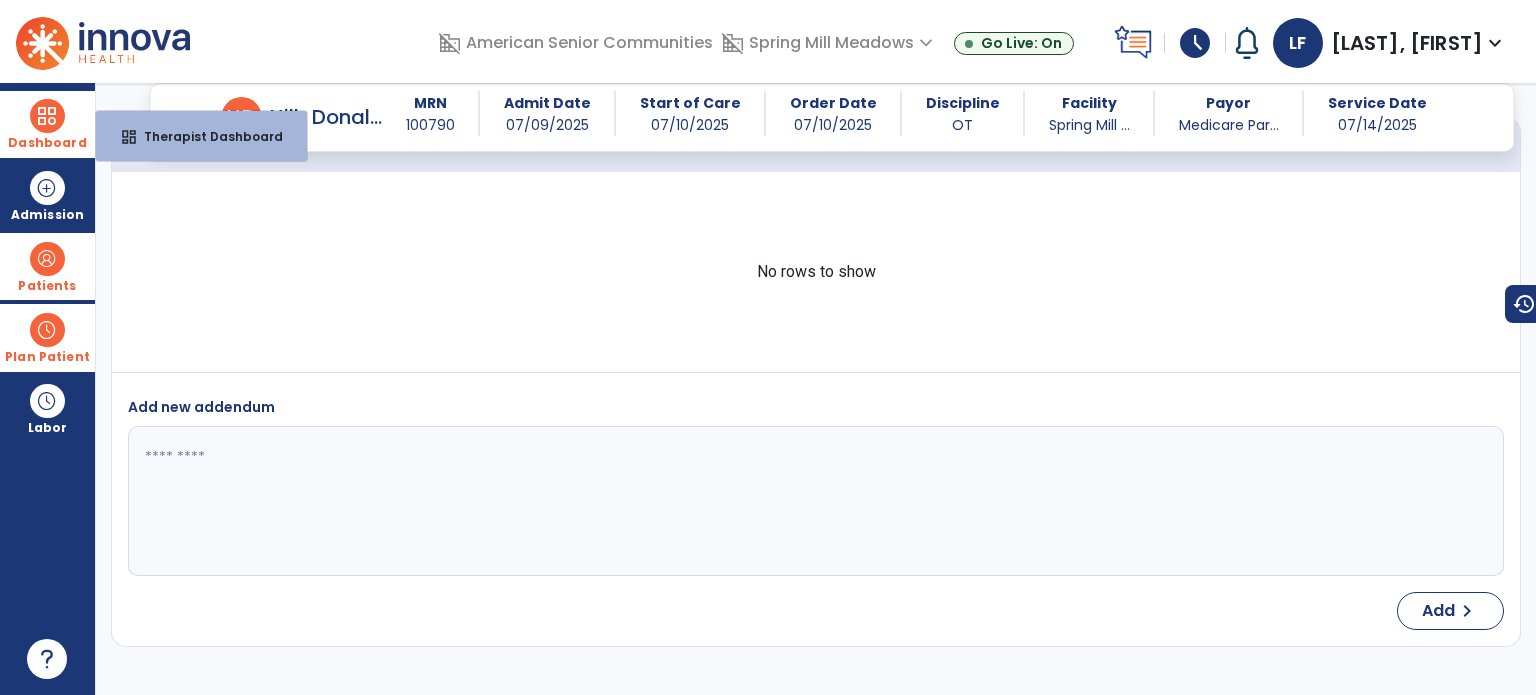 click at bounding box center [47, 116] 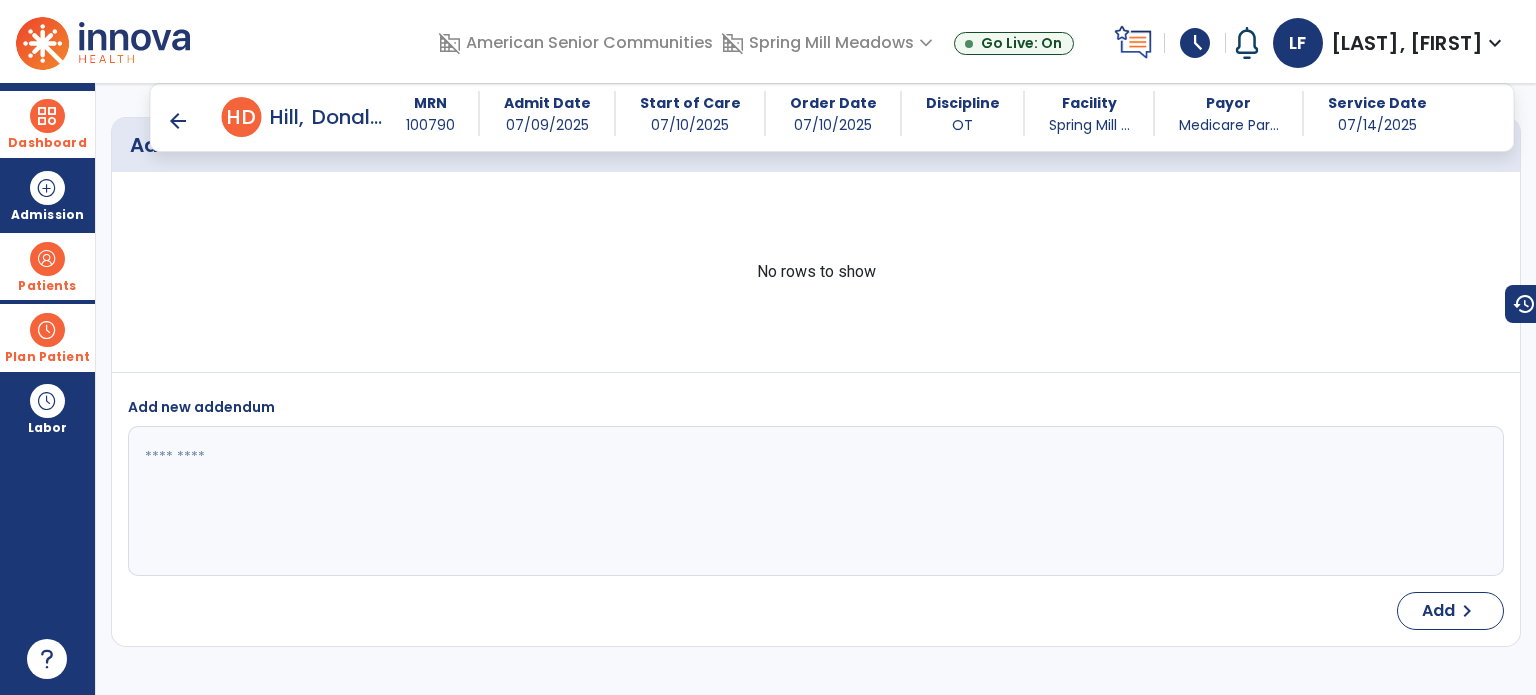 click at bounding box center [47, 116] 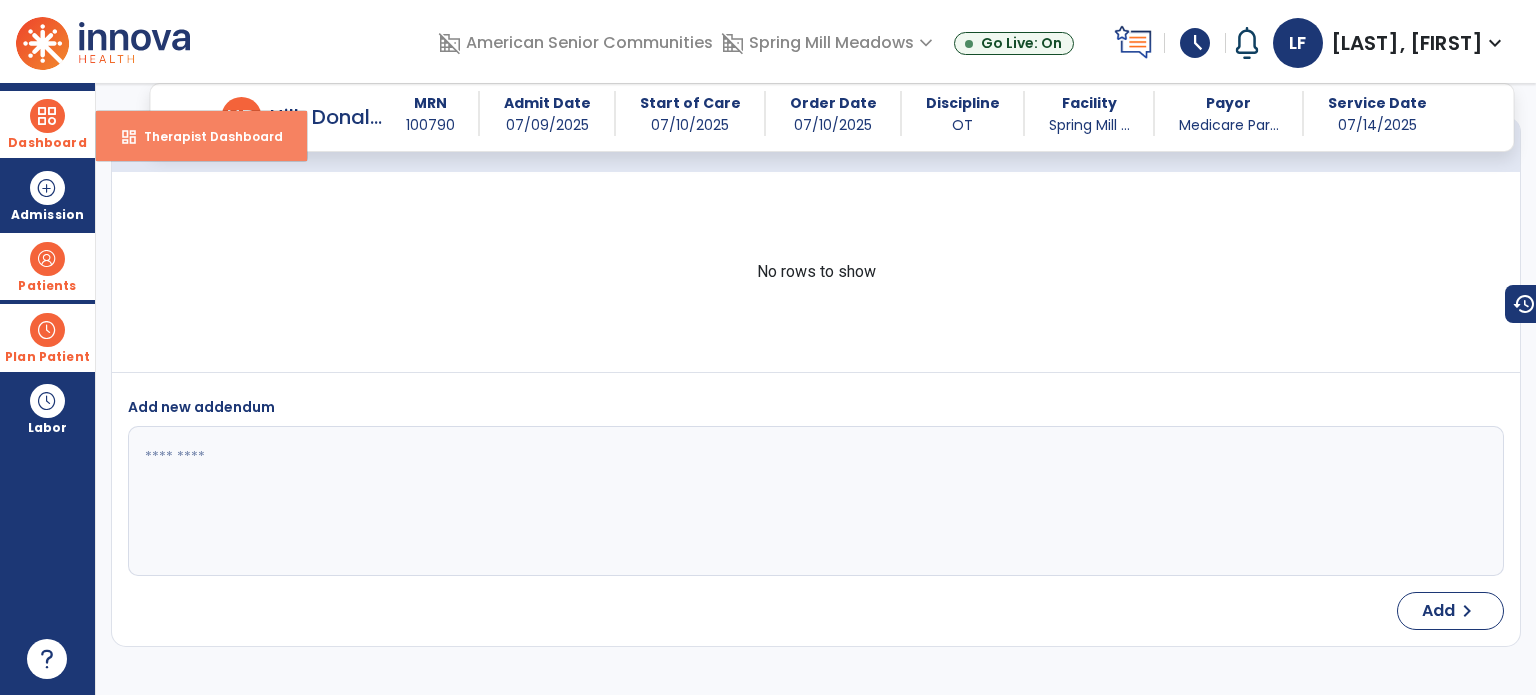 click on "dashboard  Therapist Dashboard" at bounding box center (201, 136) 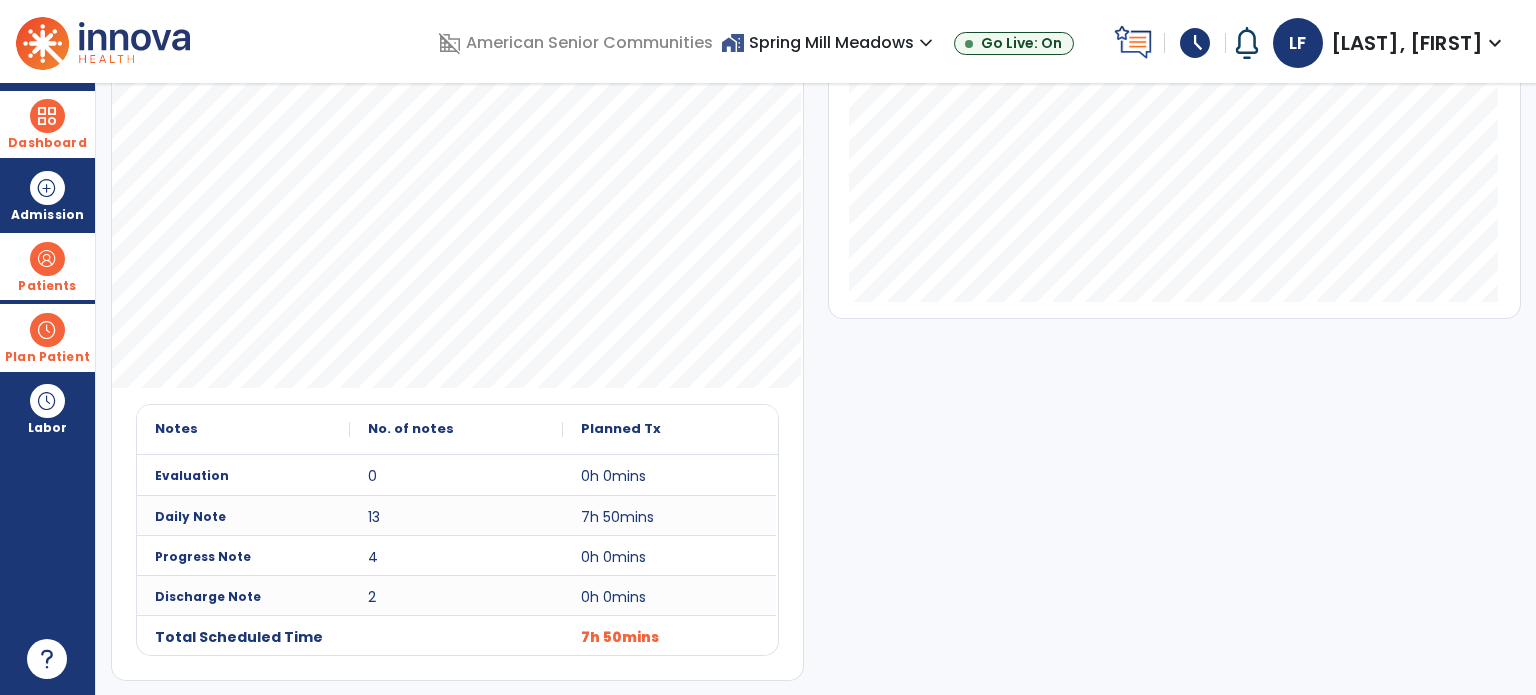 scroll, scrollTop: 0, scrollLeft: 0, axis: both 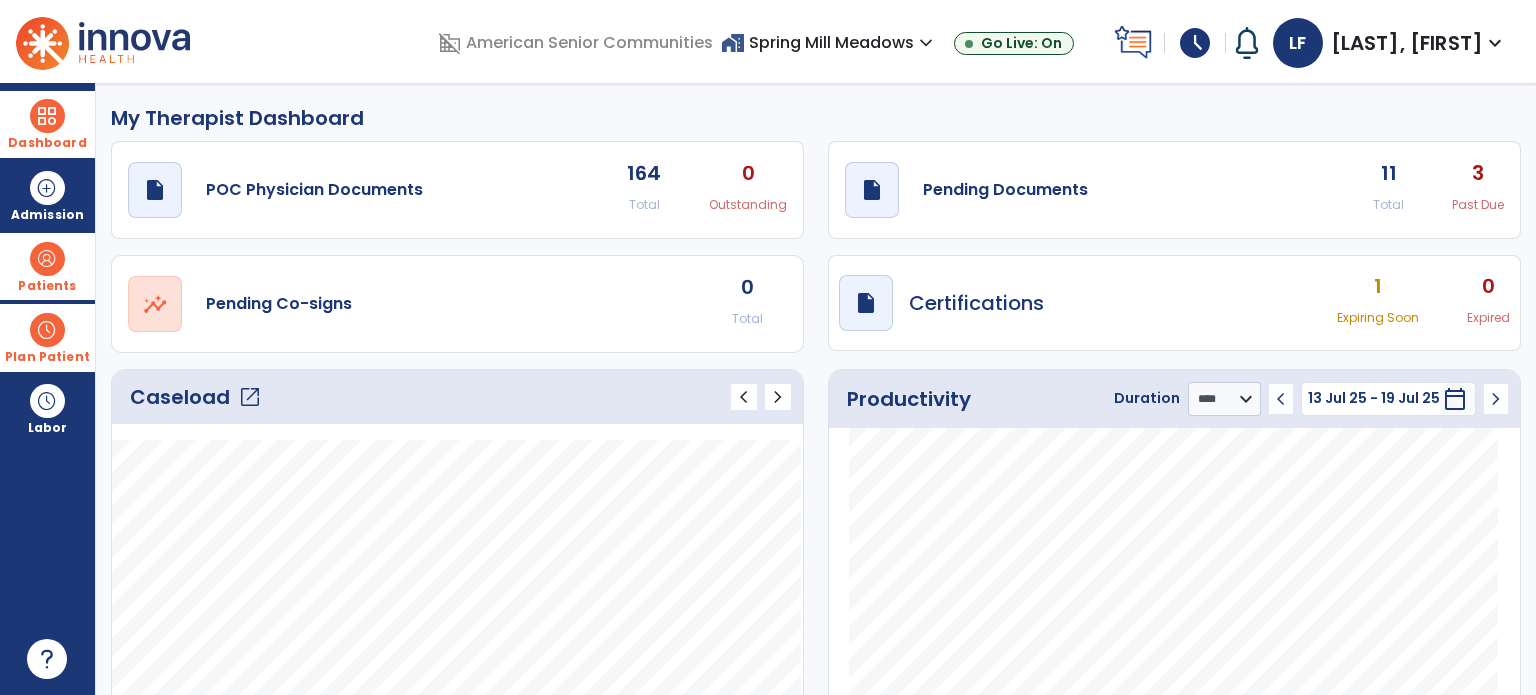 click on "11" 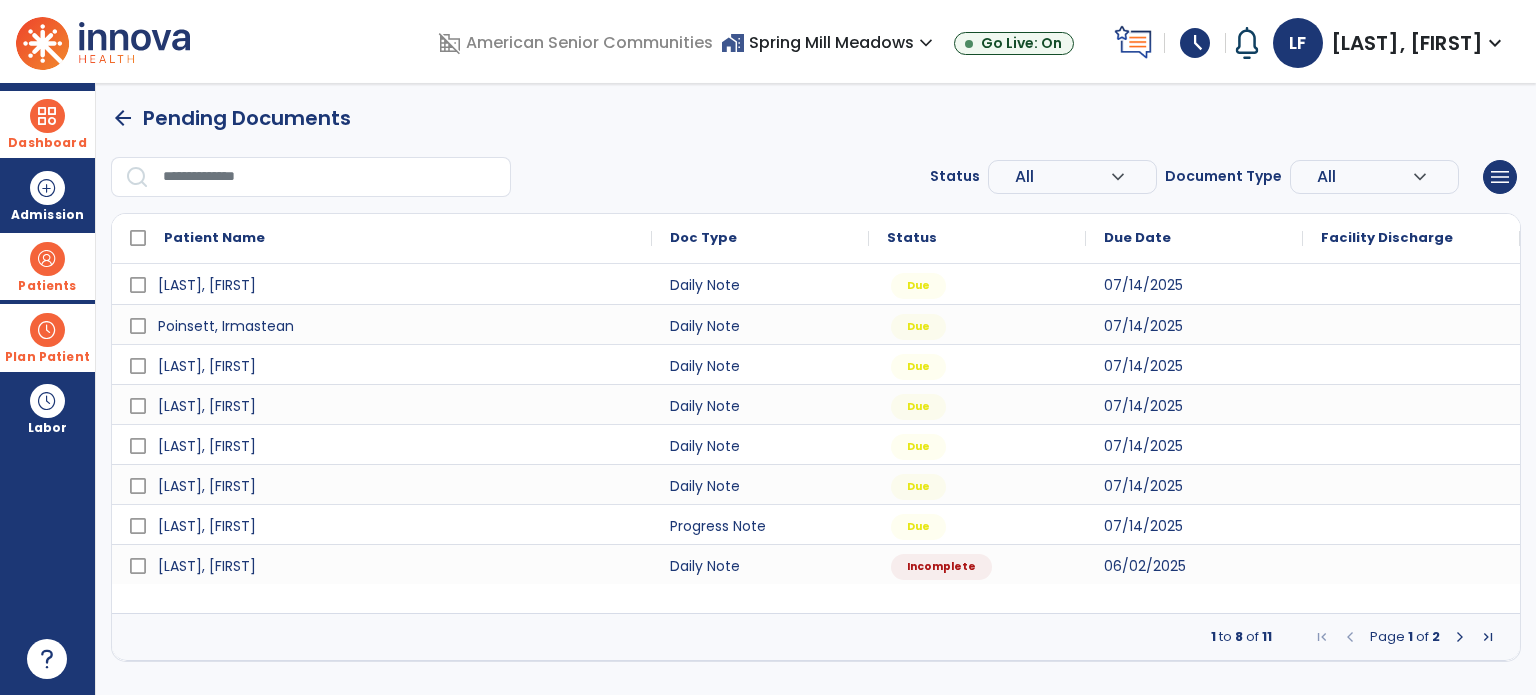 click at bounding box center (1460, 637) 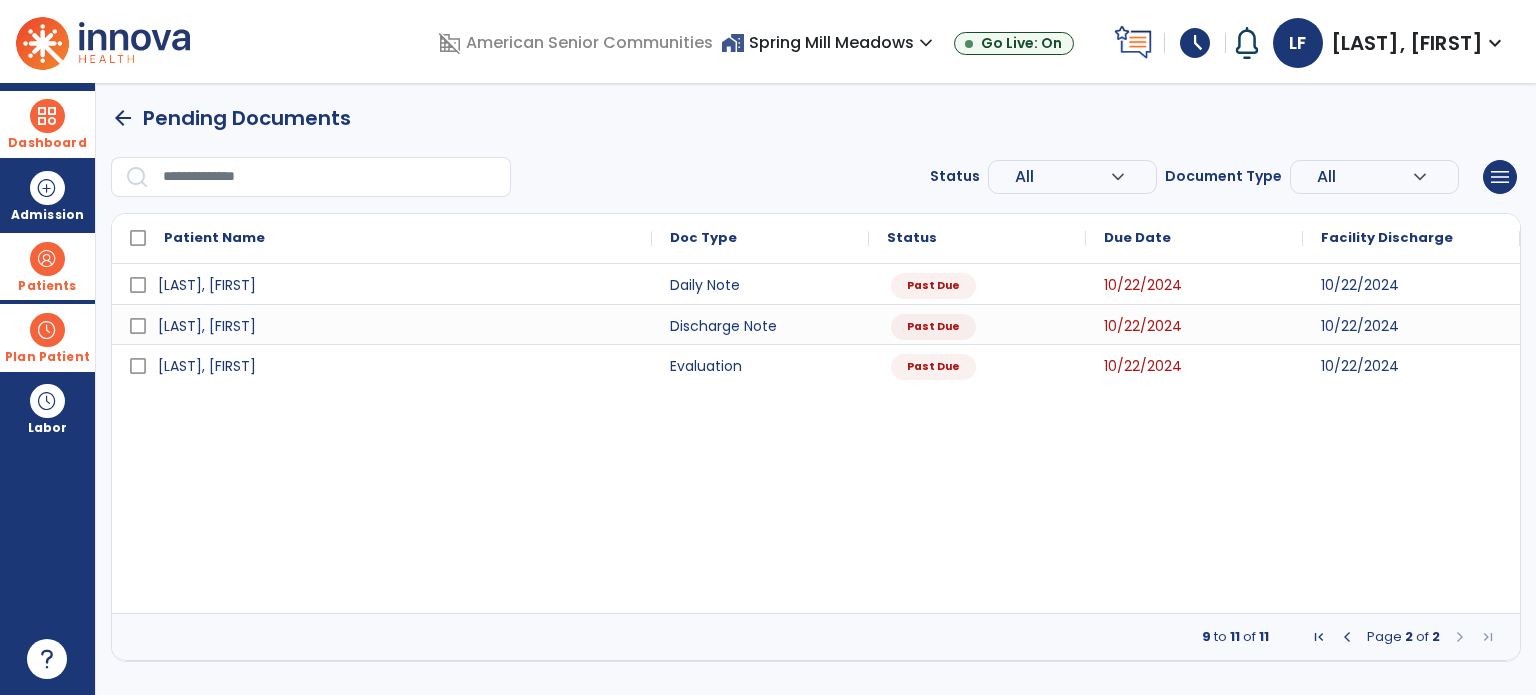 click at bounding box center (1347, 637) 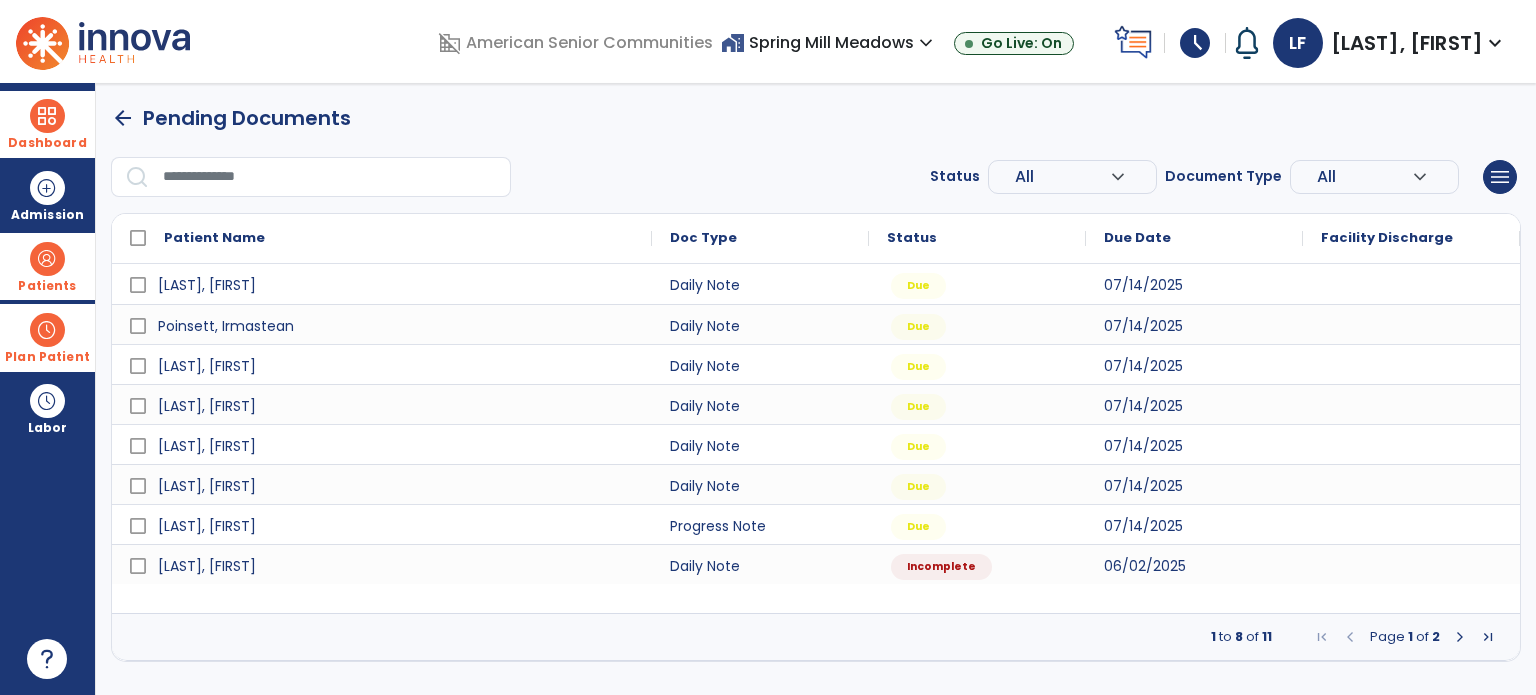 click on "Patients" at bounding box center (47, 266) 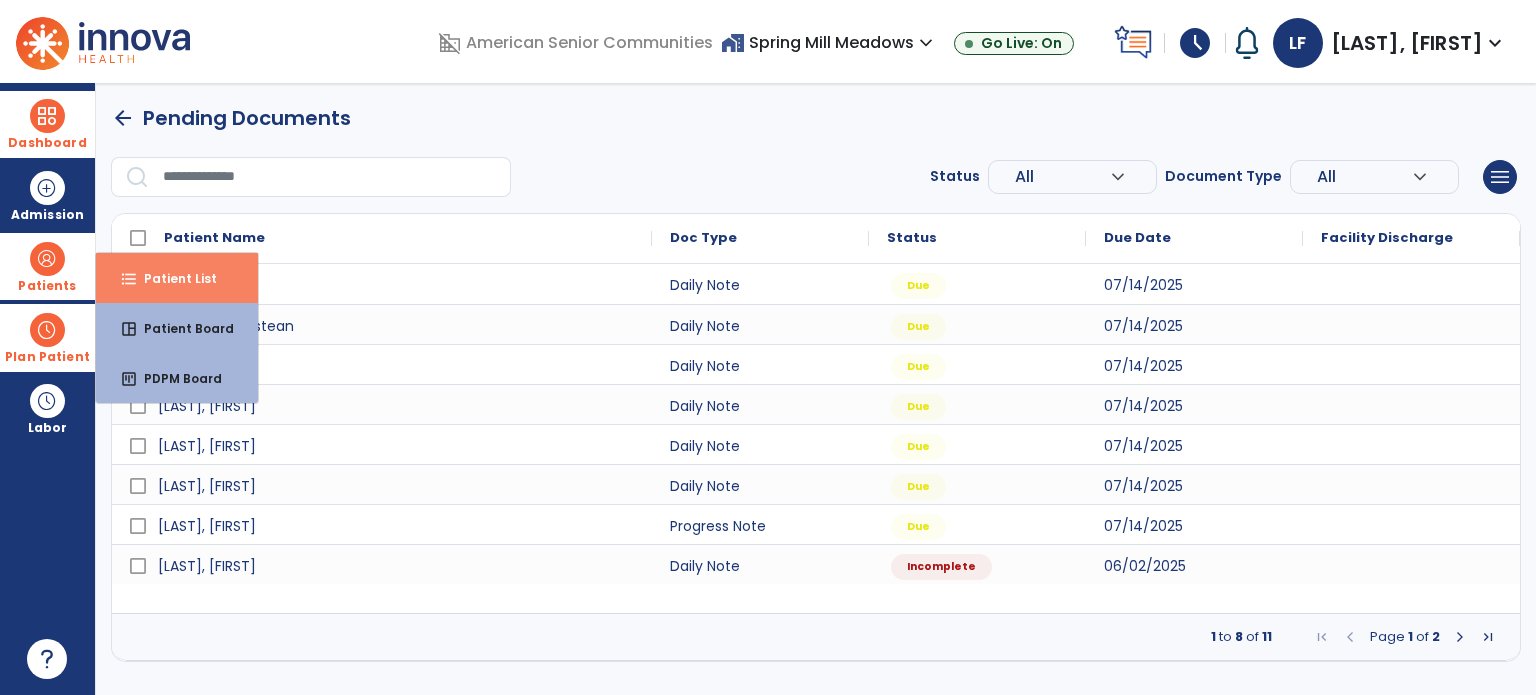 click on "format_list_bulleted  Patient List" at bounding box center (177, 278) 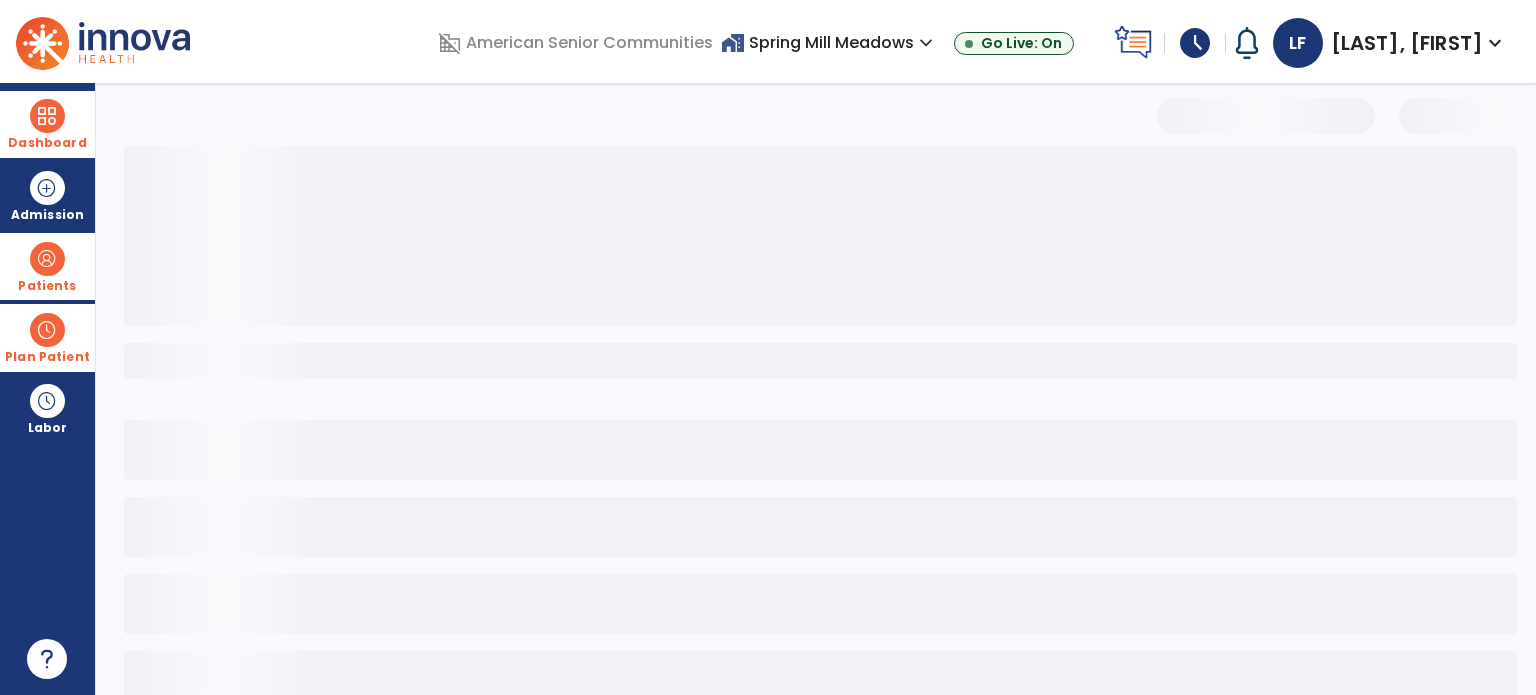 select on "***" 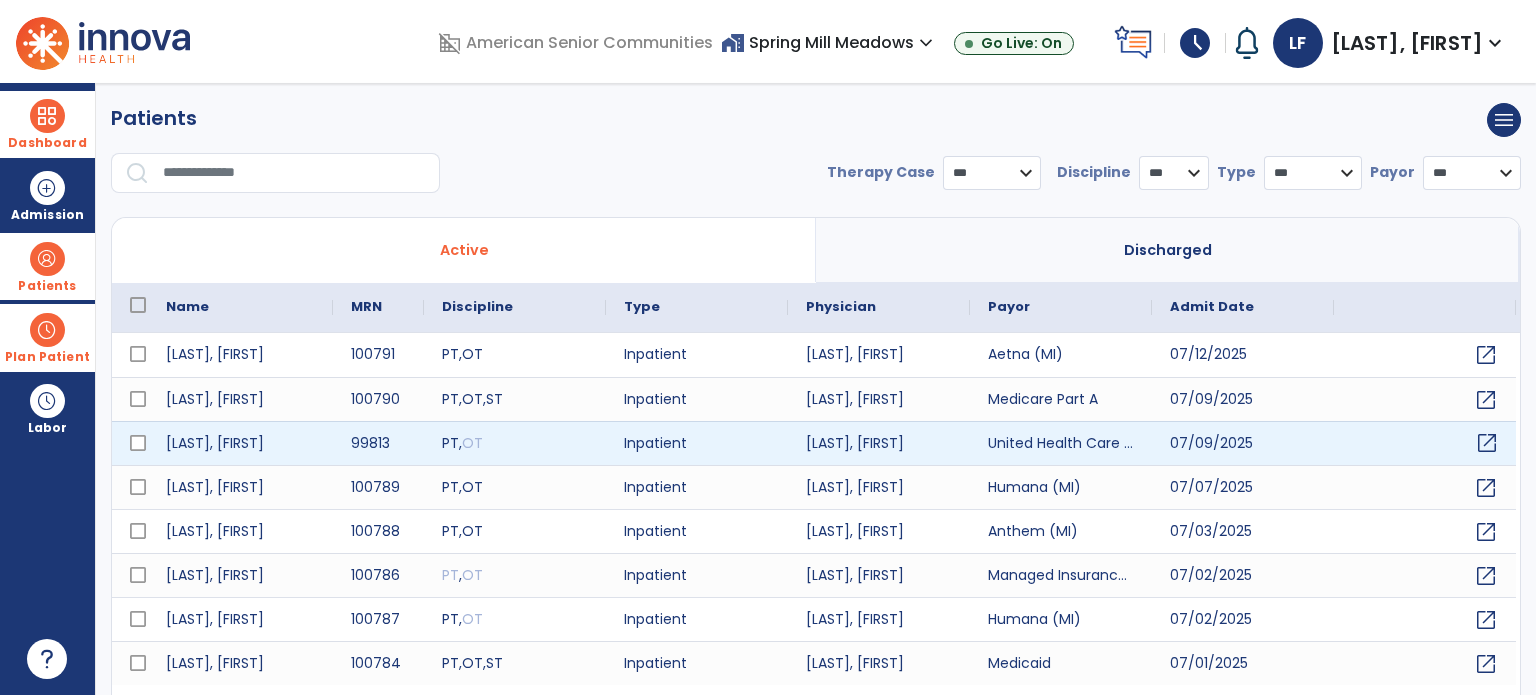 click on "open_in_new" at bounding box center (1487, 443) 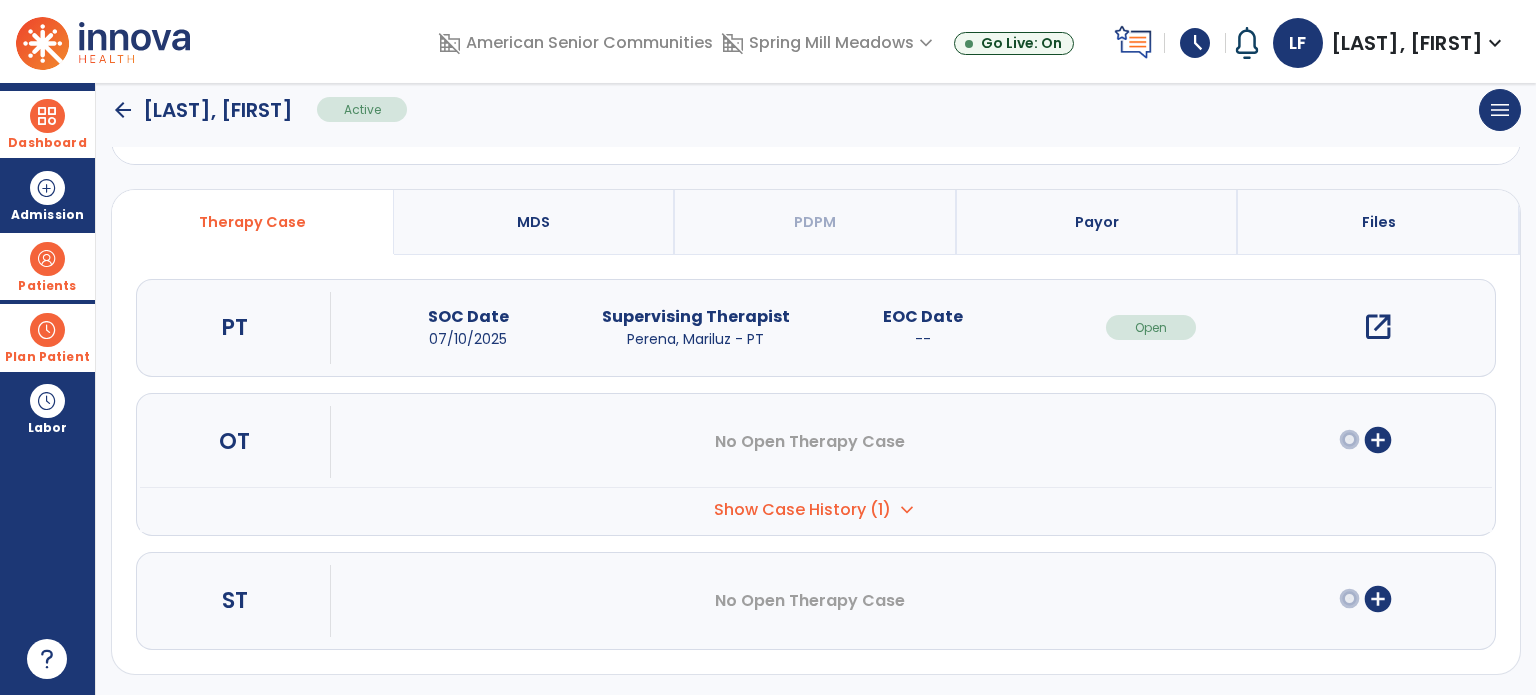 scroll, scrollTop: 0, scrollLeft: 0, axis: both 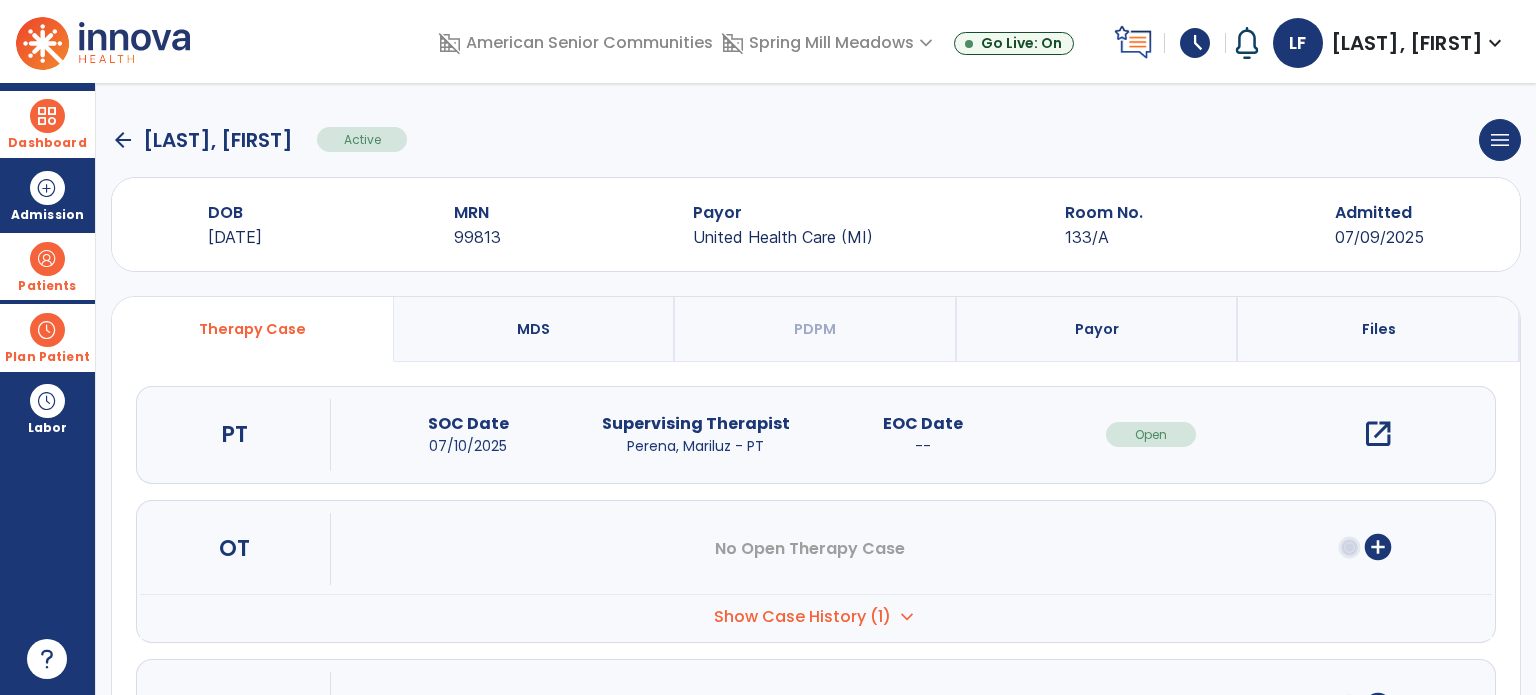 click on "MDS" at bounding box center [535, 329] 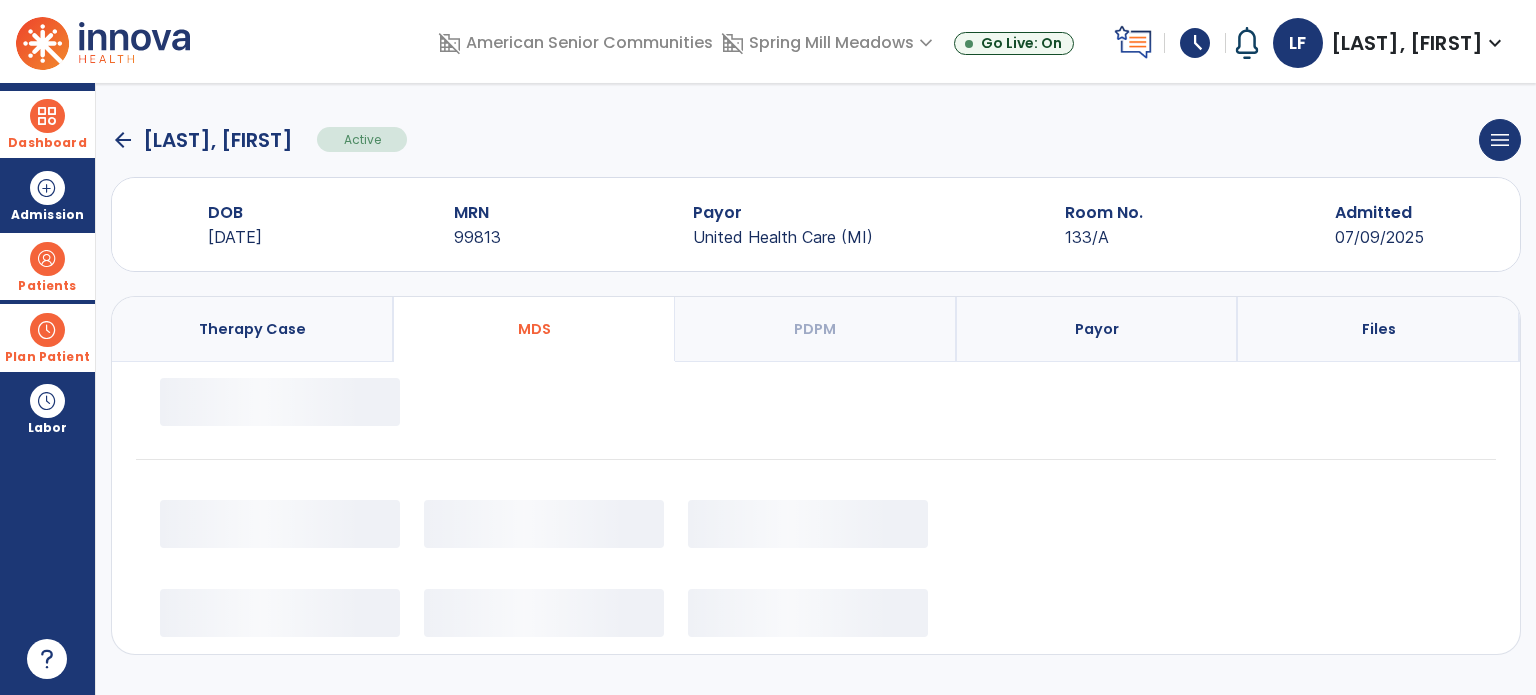 select on "*********" 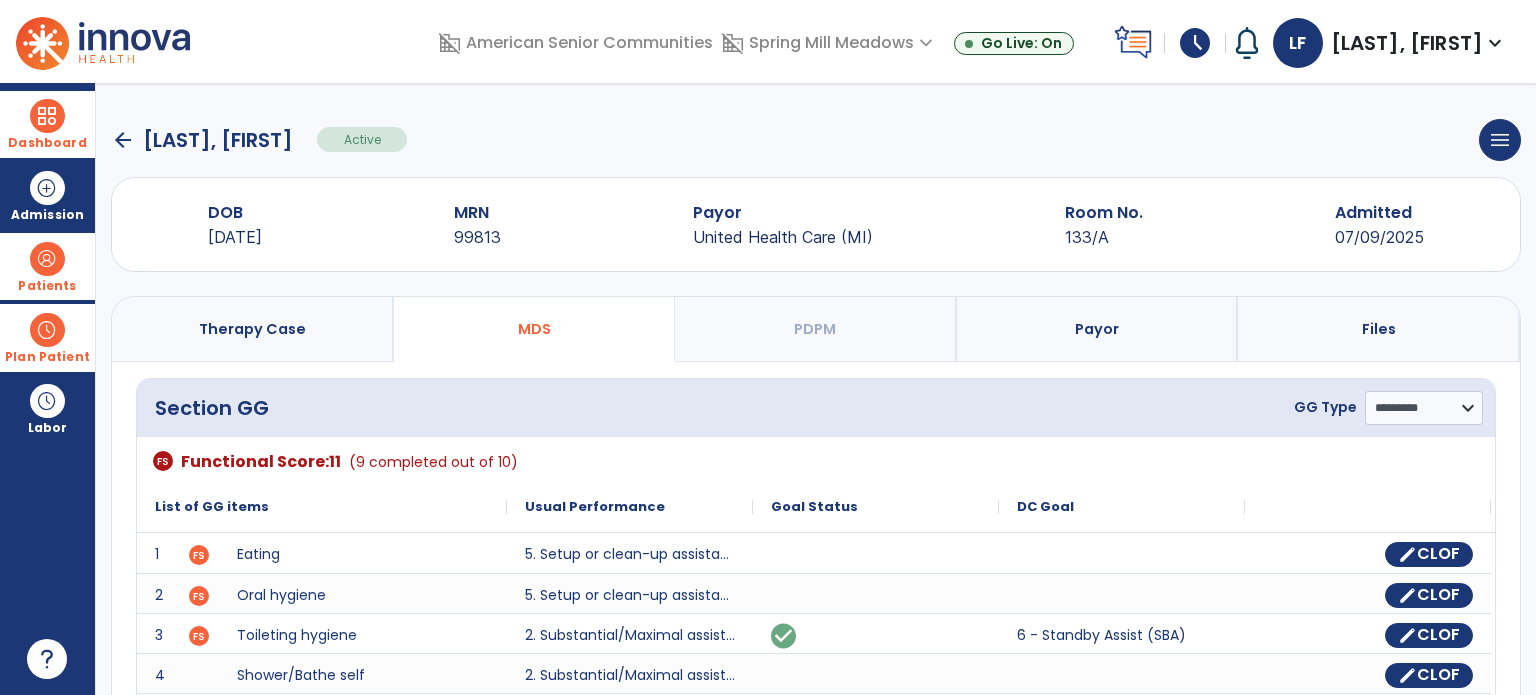 click on "Therapy Case" at bounding box center (252, 329) 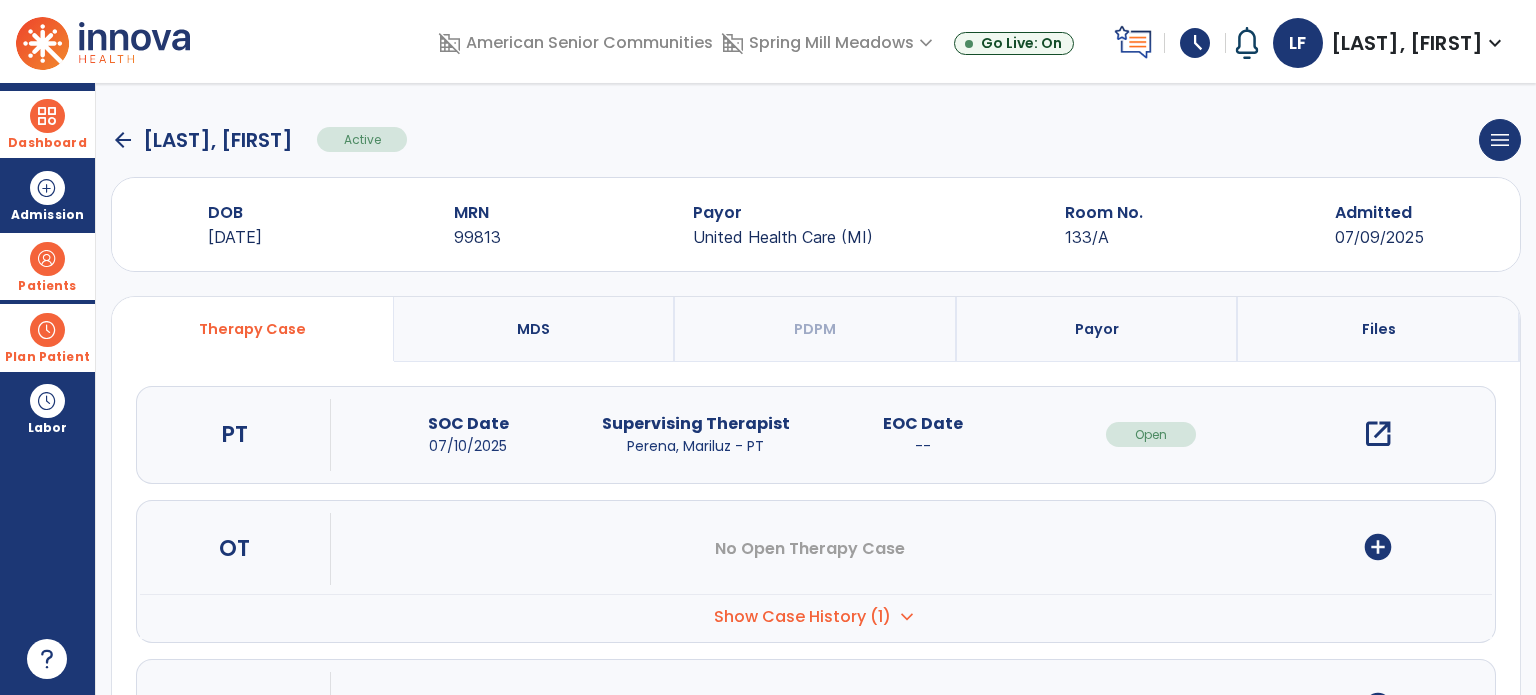 click on "Dashboard" at bounding box center (47, 124) 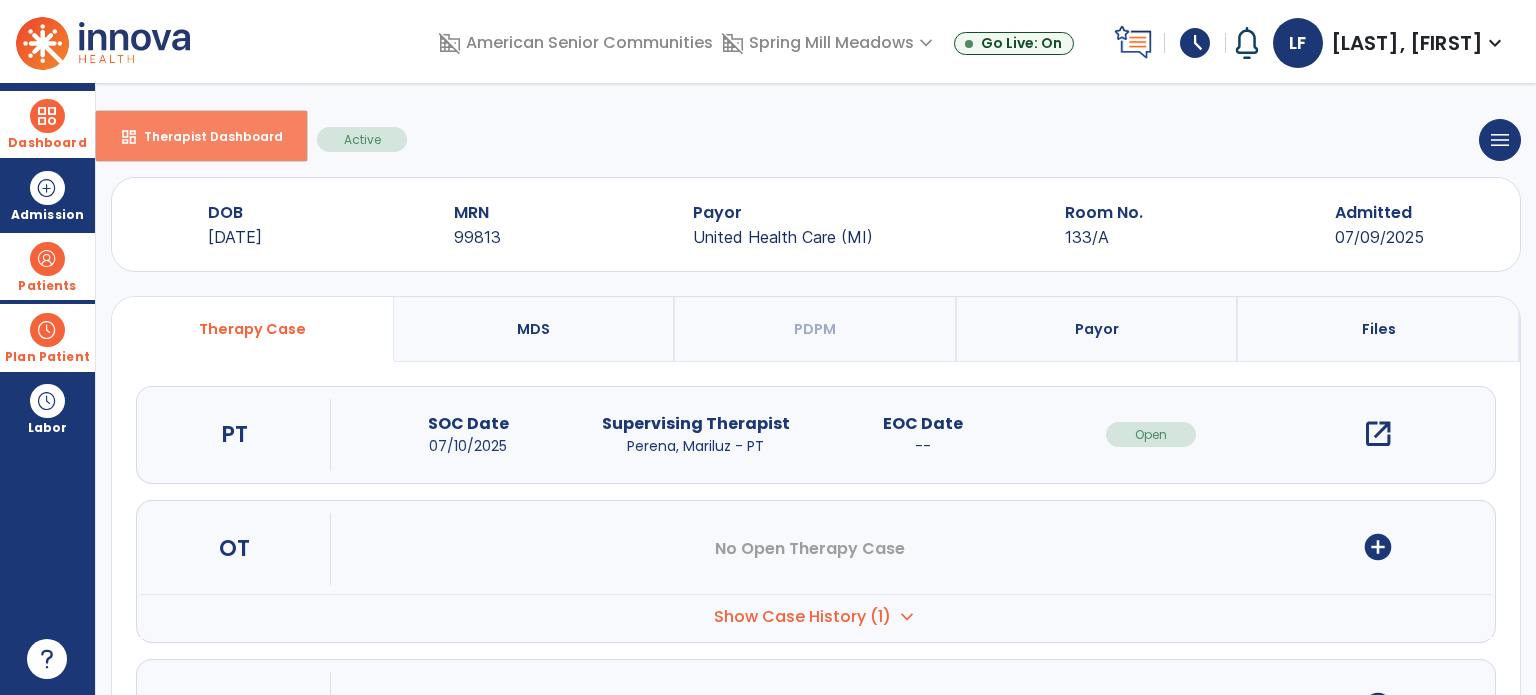 click on "dashboard  Therapist Dashboard" at bounding box center [201, 136] 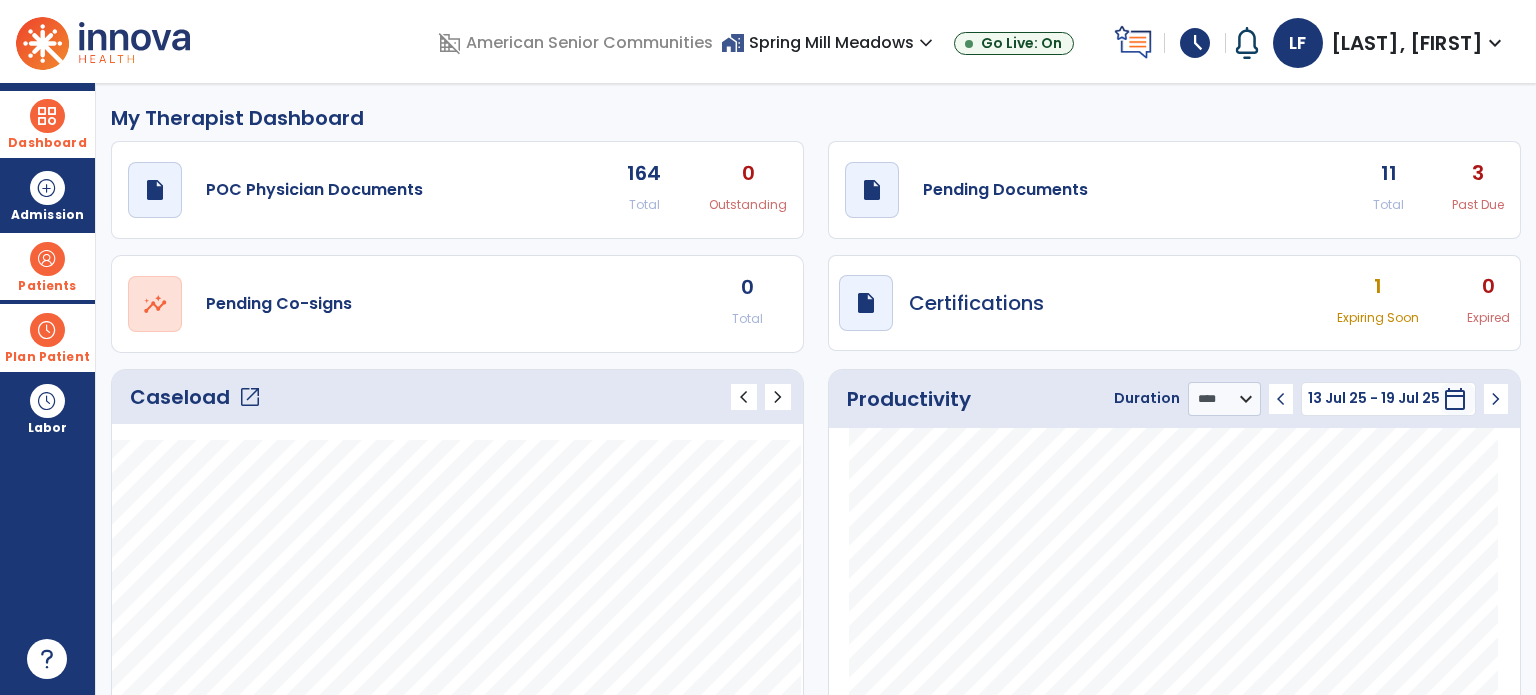 click at bounding box center (47, 330) 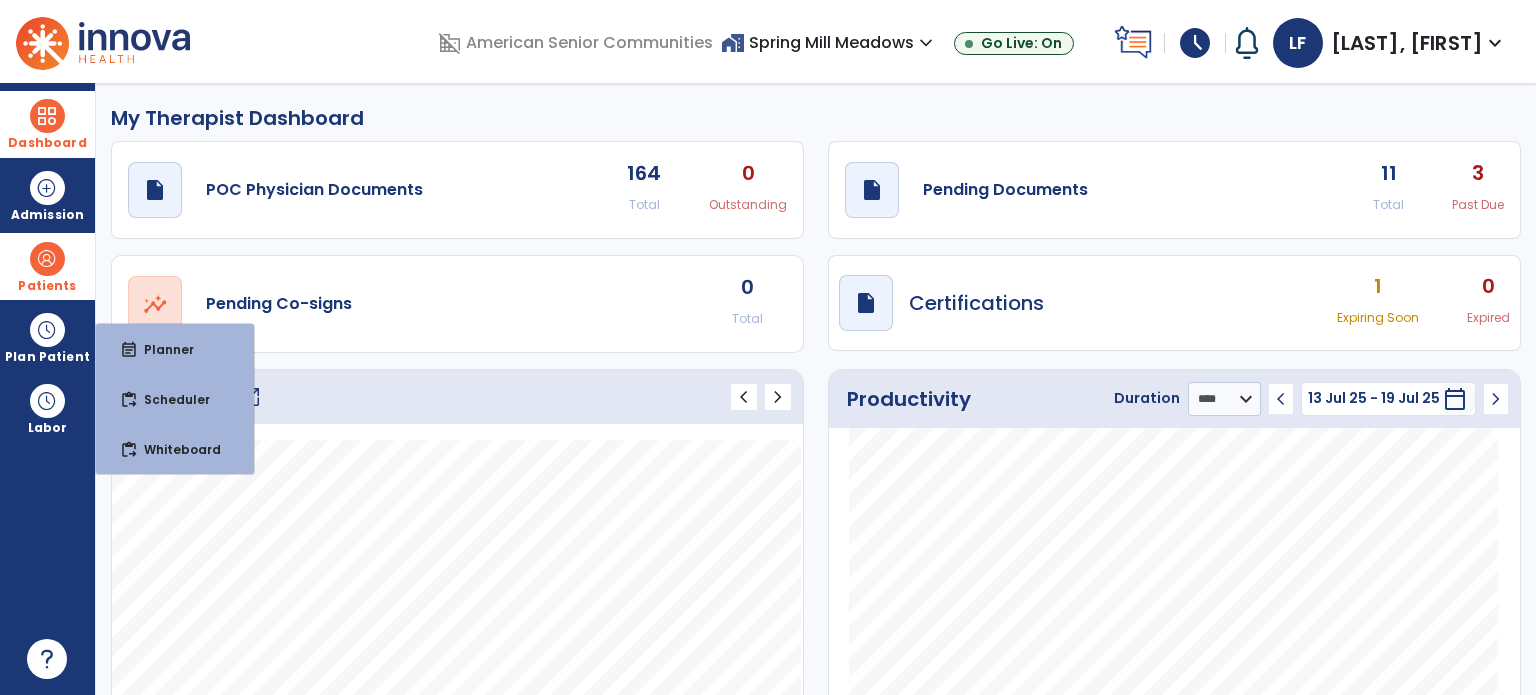 click at bounding box center (47, 259) 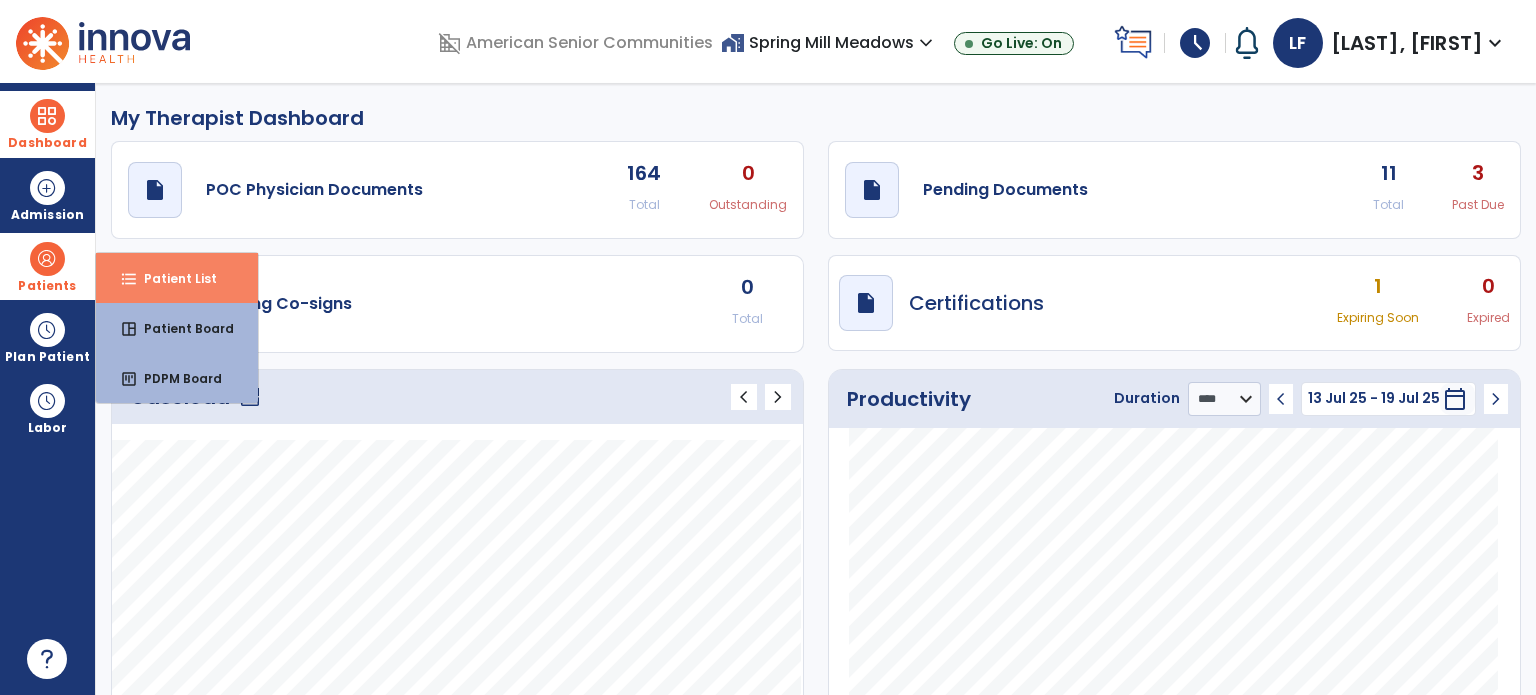 click on "format_list_bulleted  Patient List" at bounding box center [177, 278] 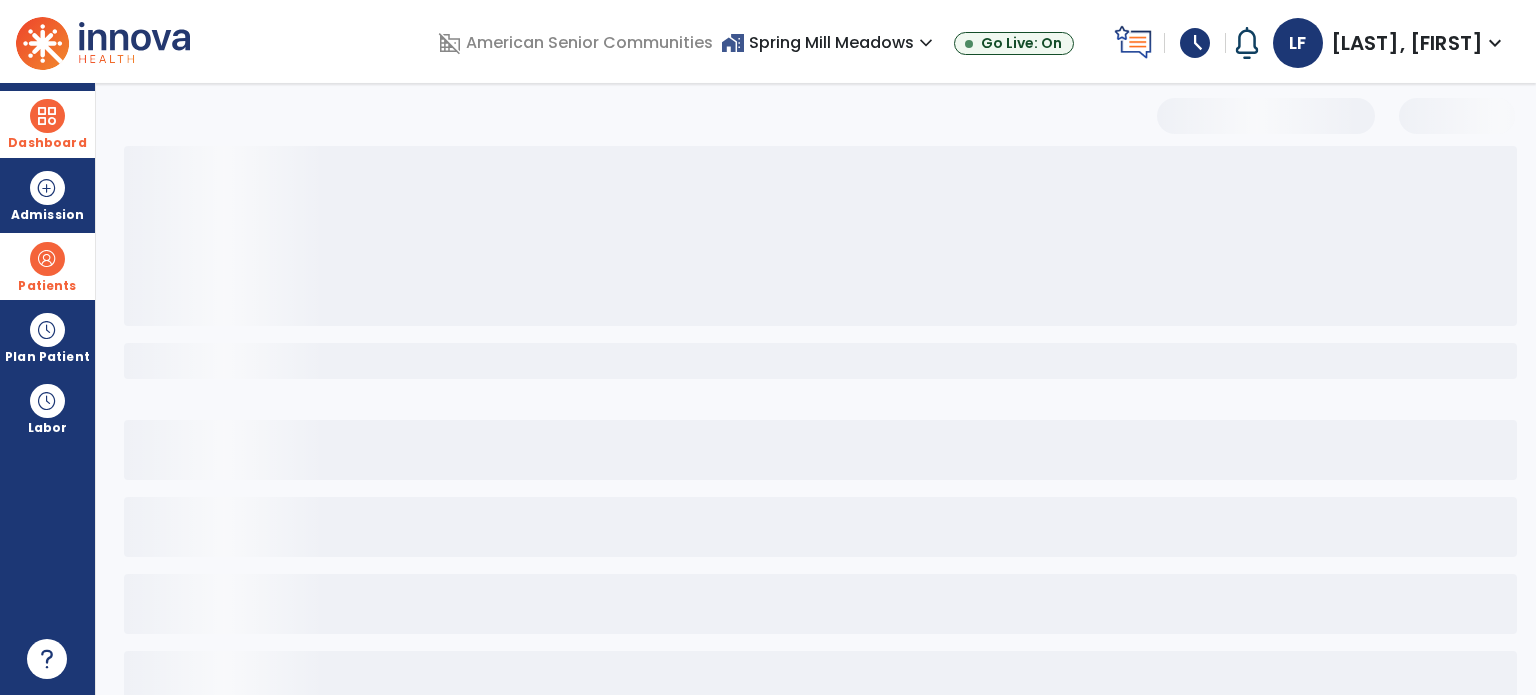 select on "***" 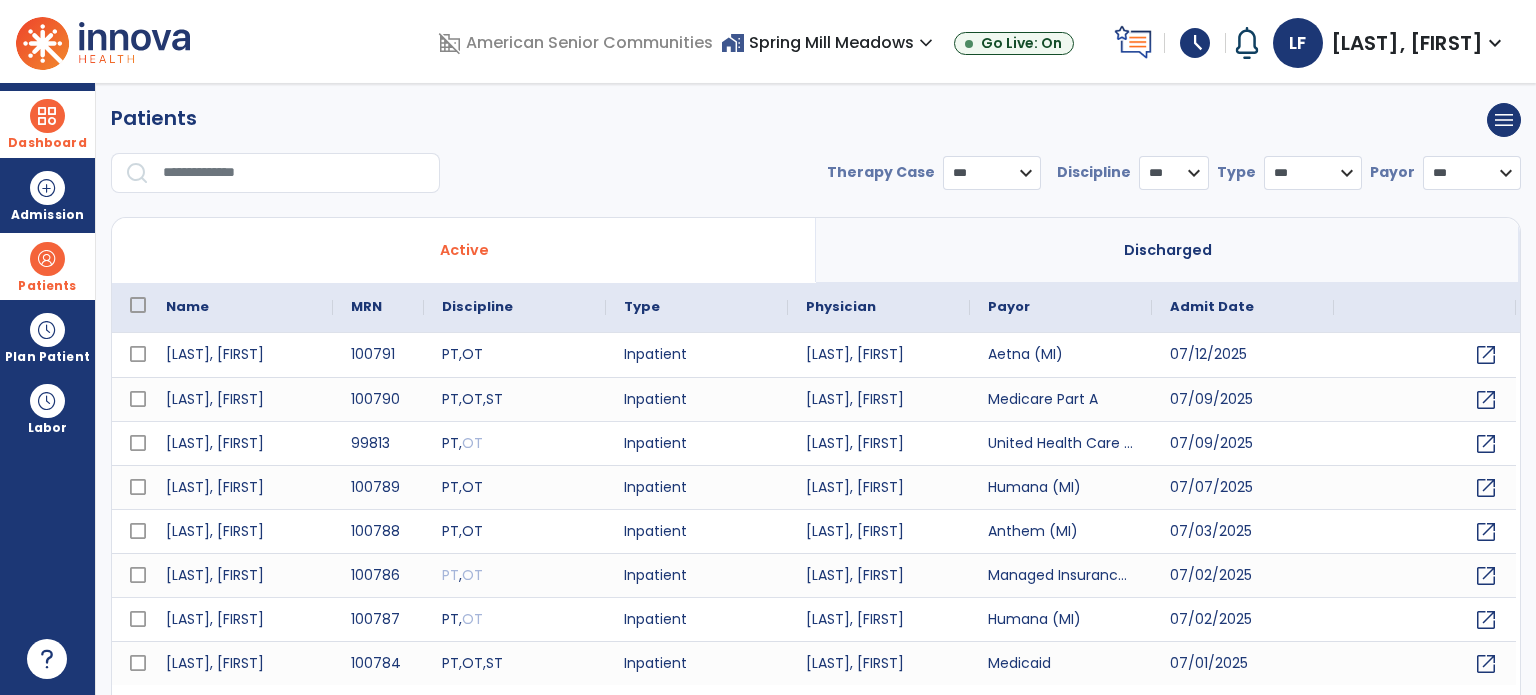 click at bounding box center (47, 116) 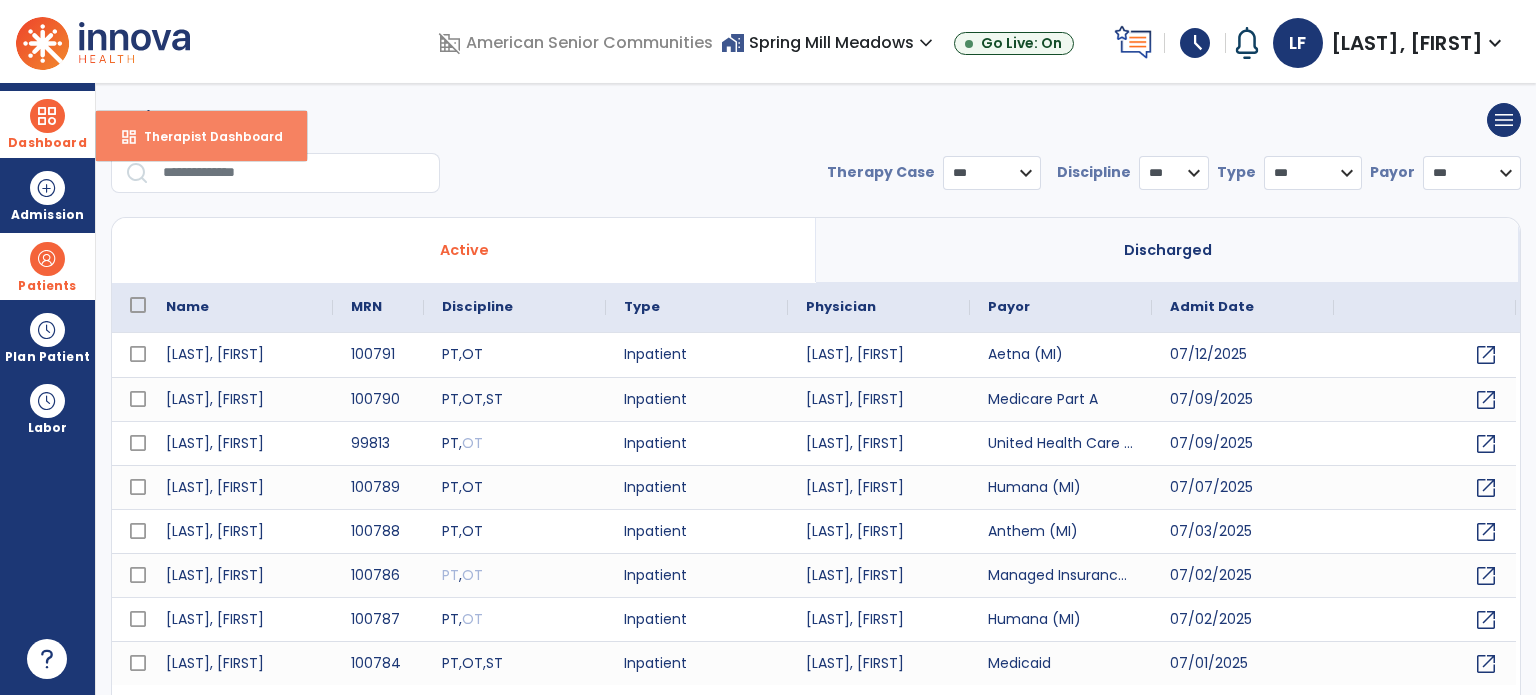 click on "dashboard  Therapist Dashboard" at bounding box center [201, 136] 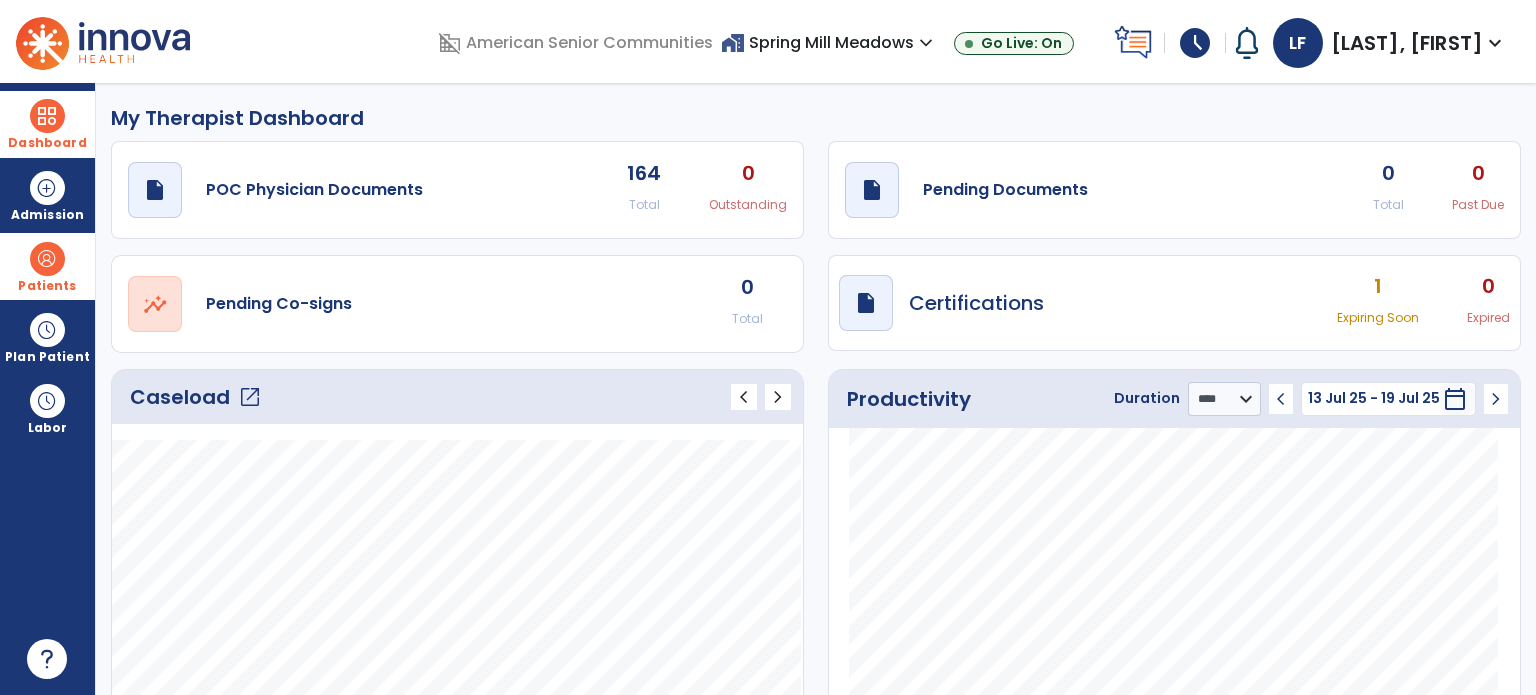 click on "open_in_new" 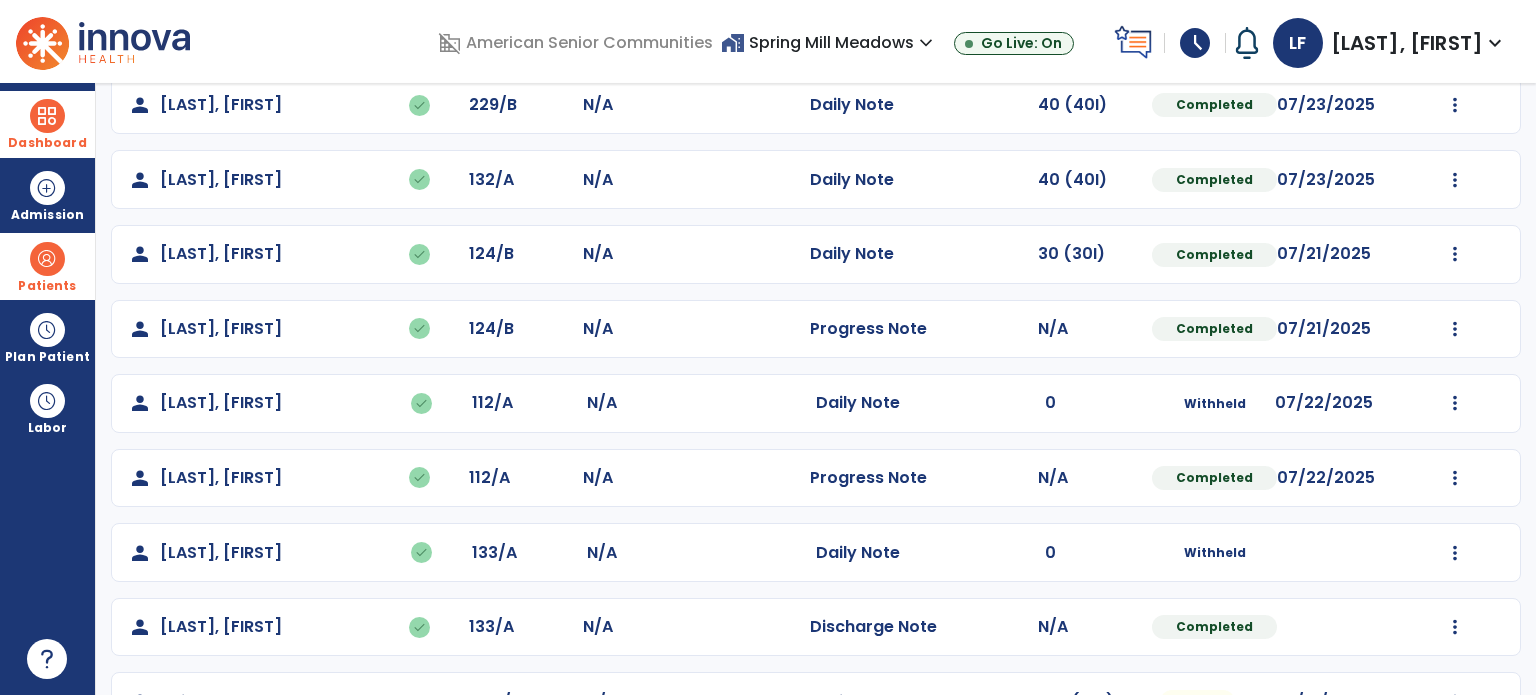 scroll, scrollTop: 855, scrollLeft: 0, axis: vertical 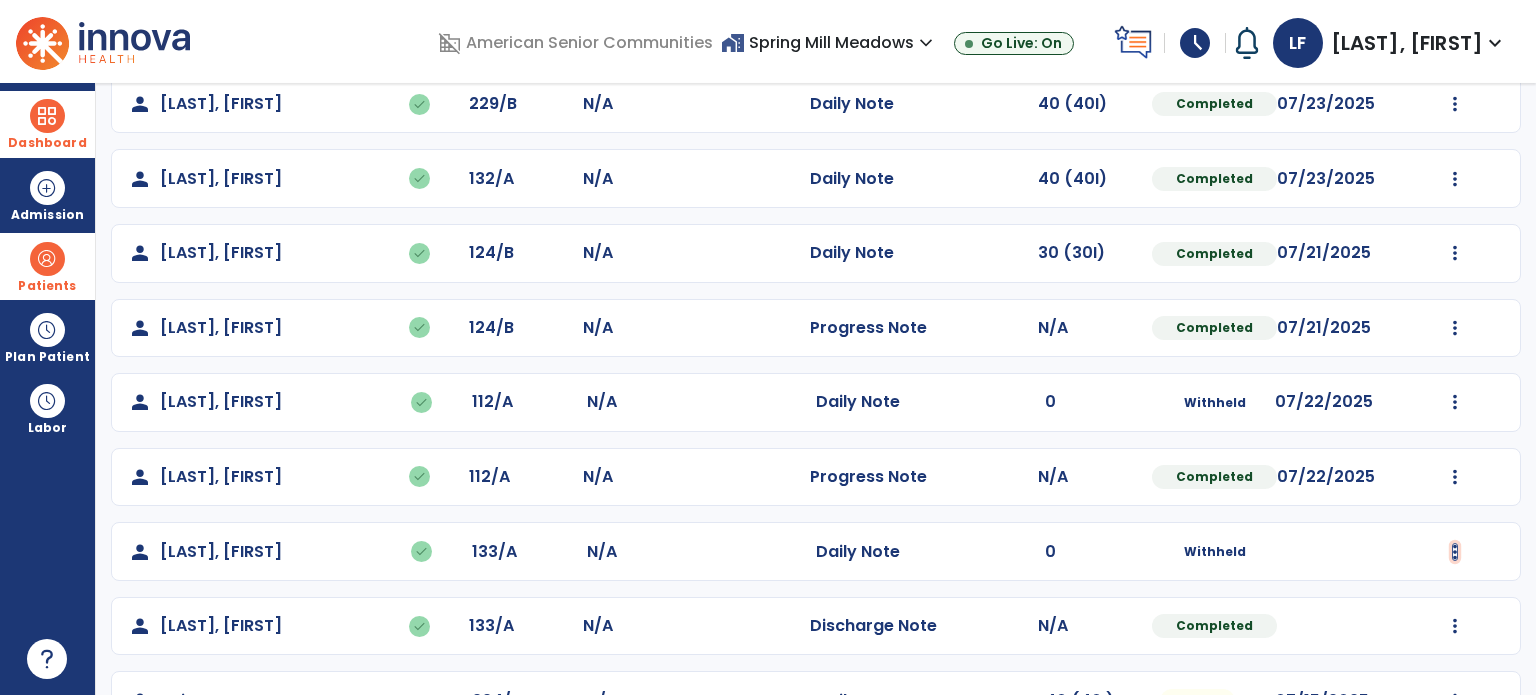 click at bounding box center [1455, -567] 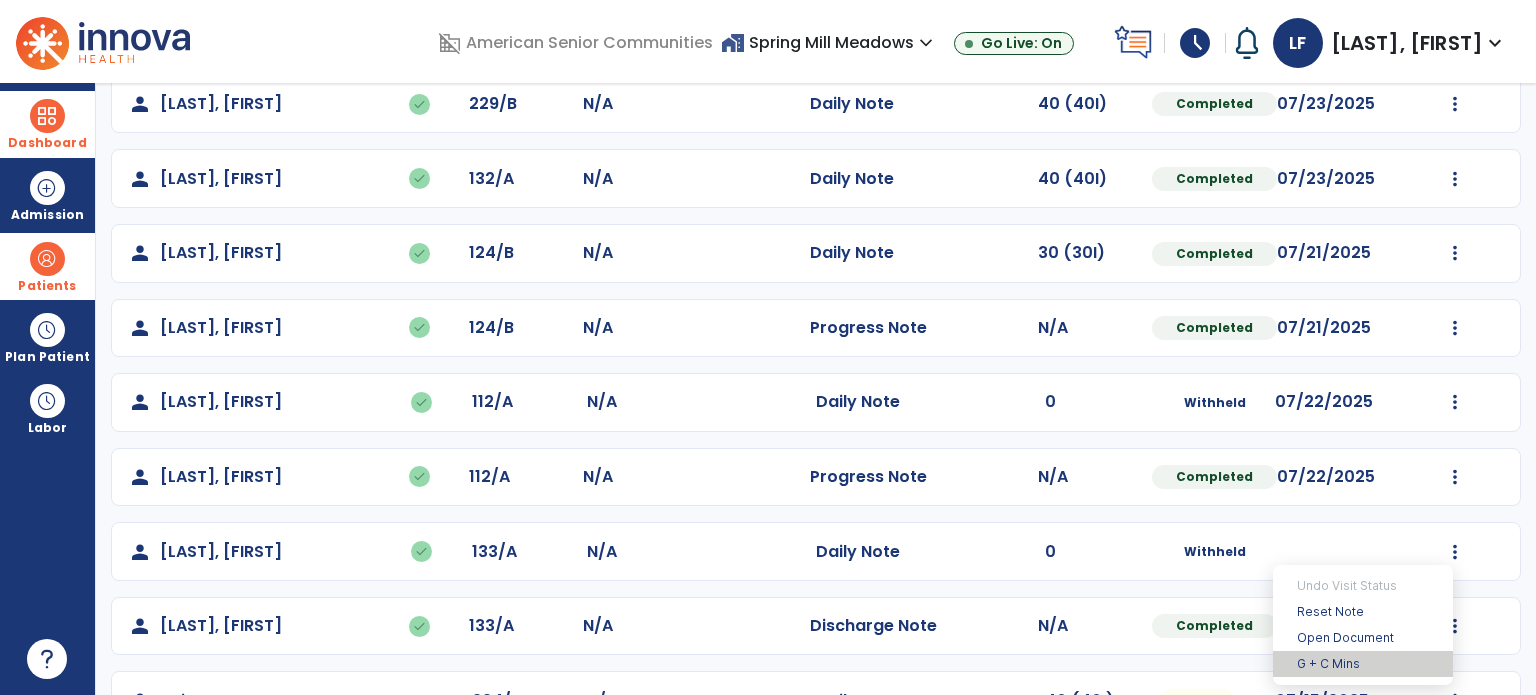 click on "G + C Mins" at bounding box center (1363, 664) 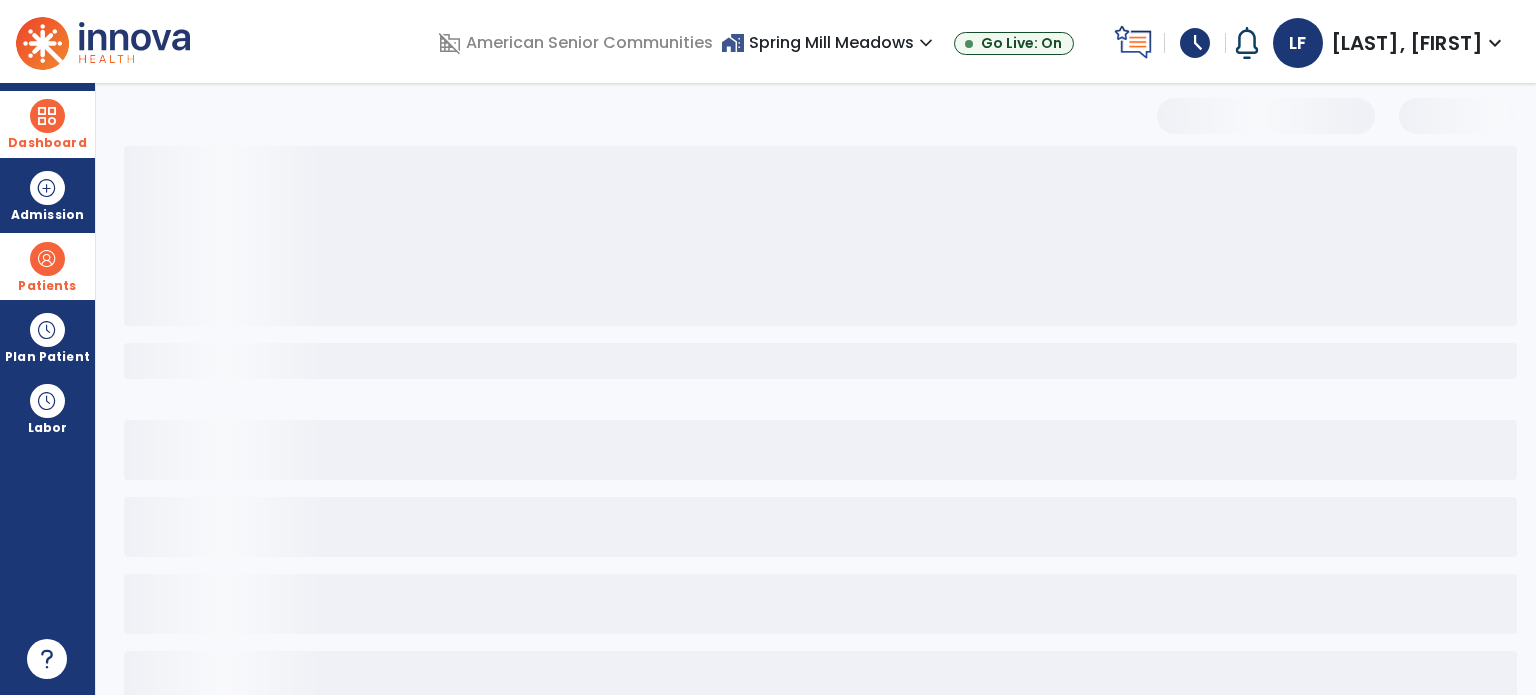 select on "***" 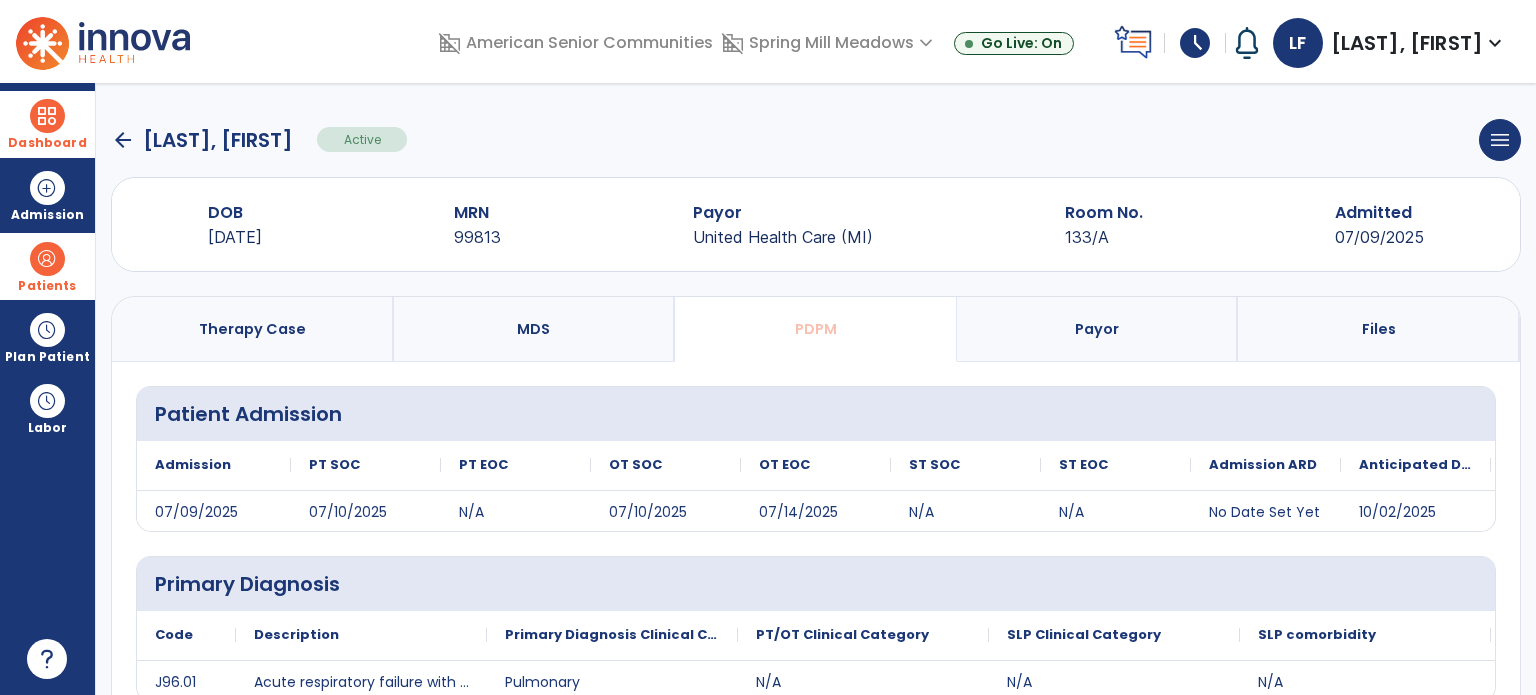 scroll, scrollTop: 344, scrollLeft: 0, axis: vertical 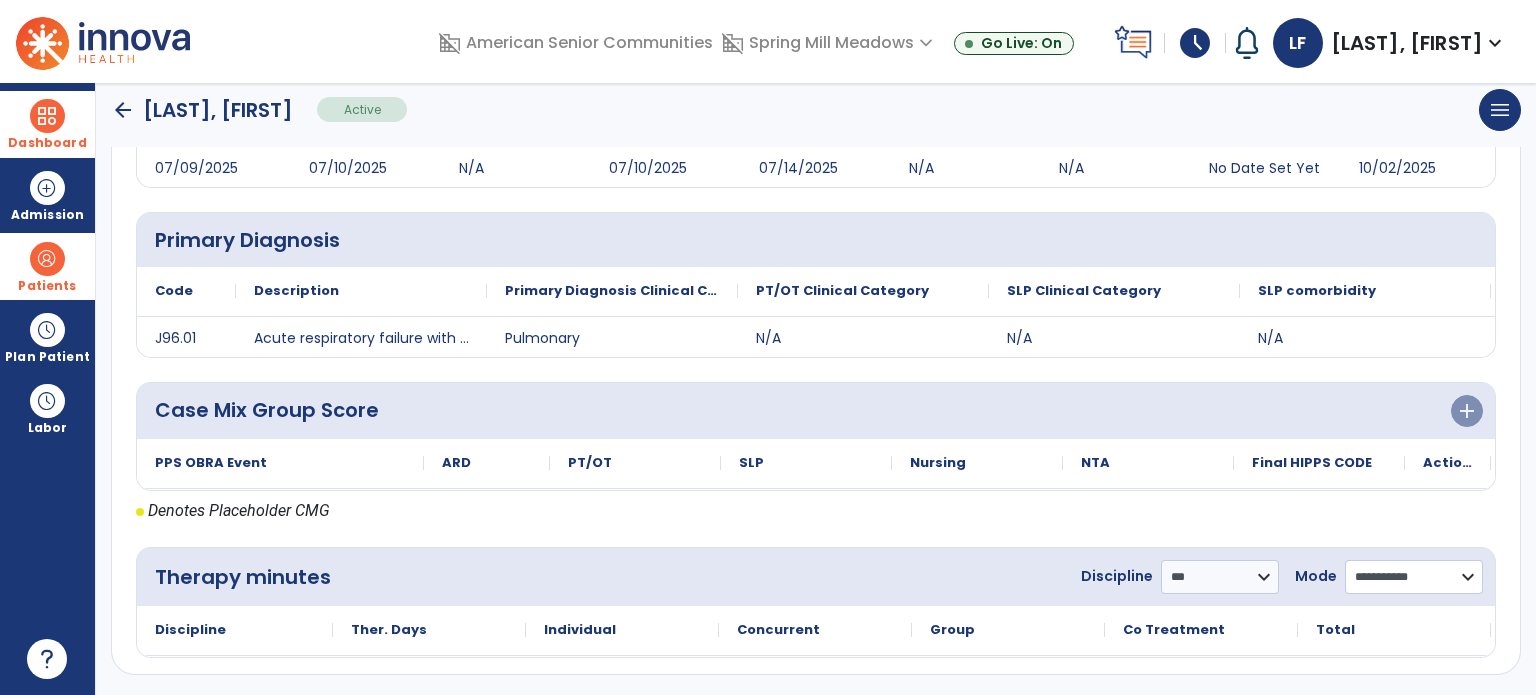 click on "**********" 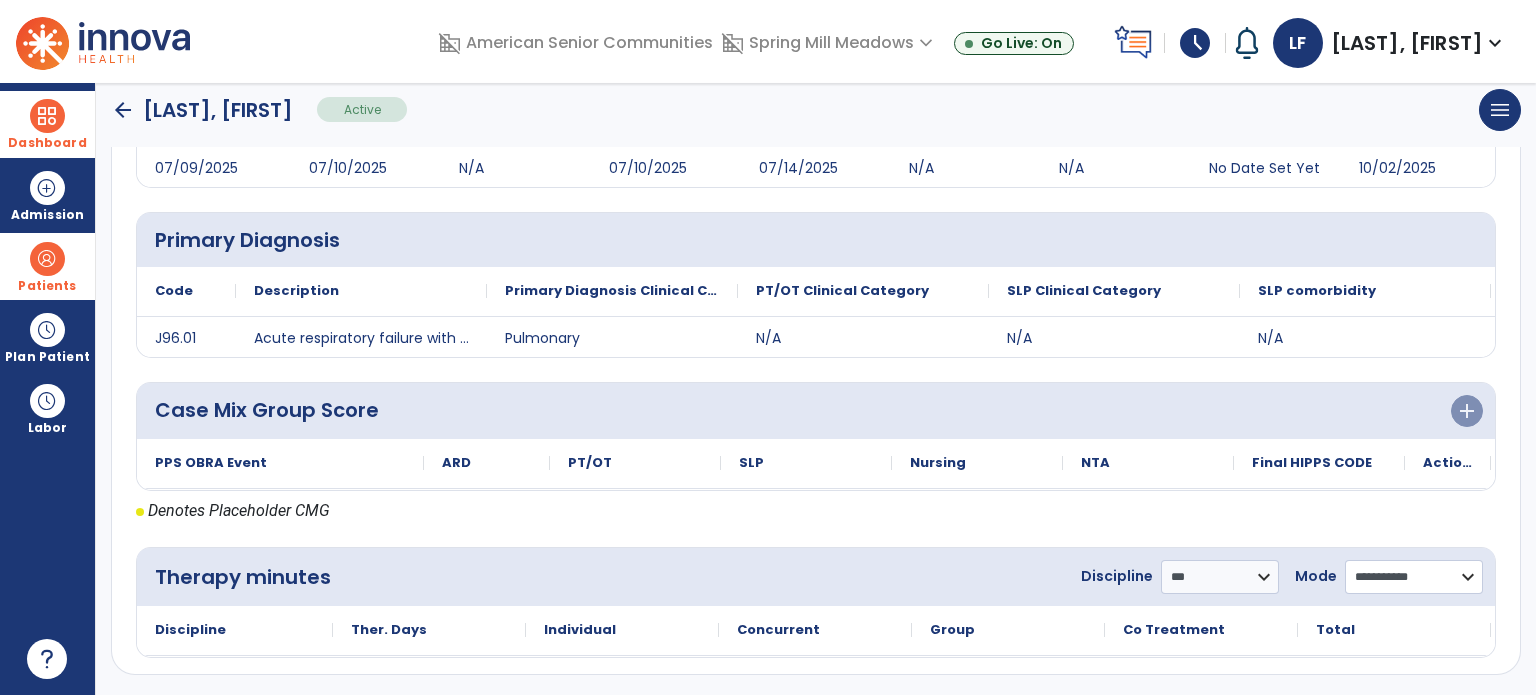 select on "**********" 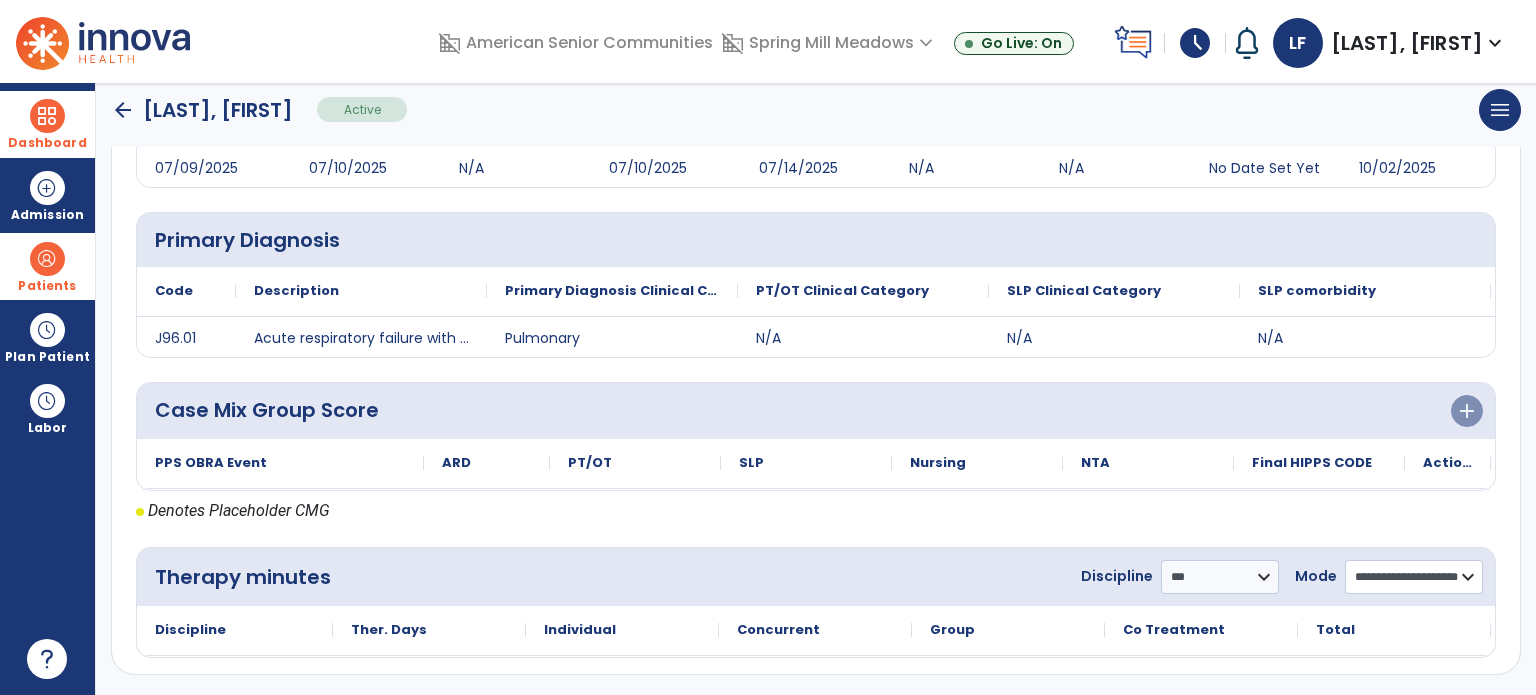 click on "**********" 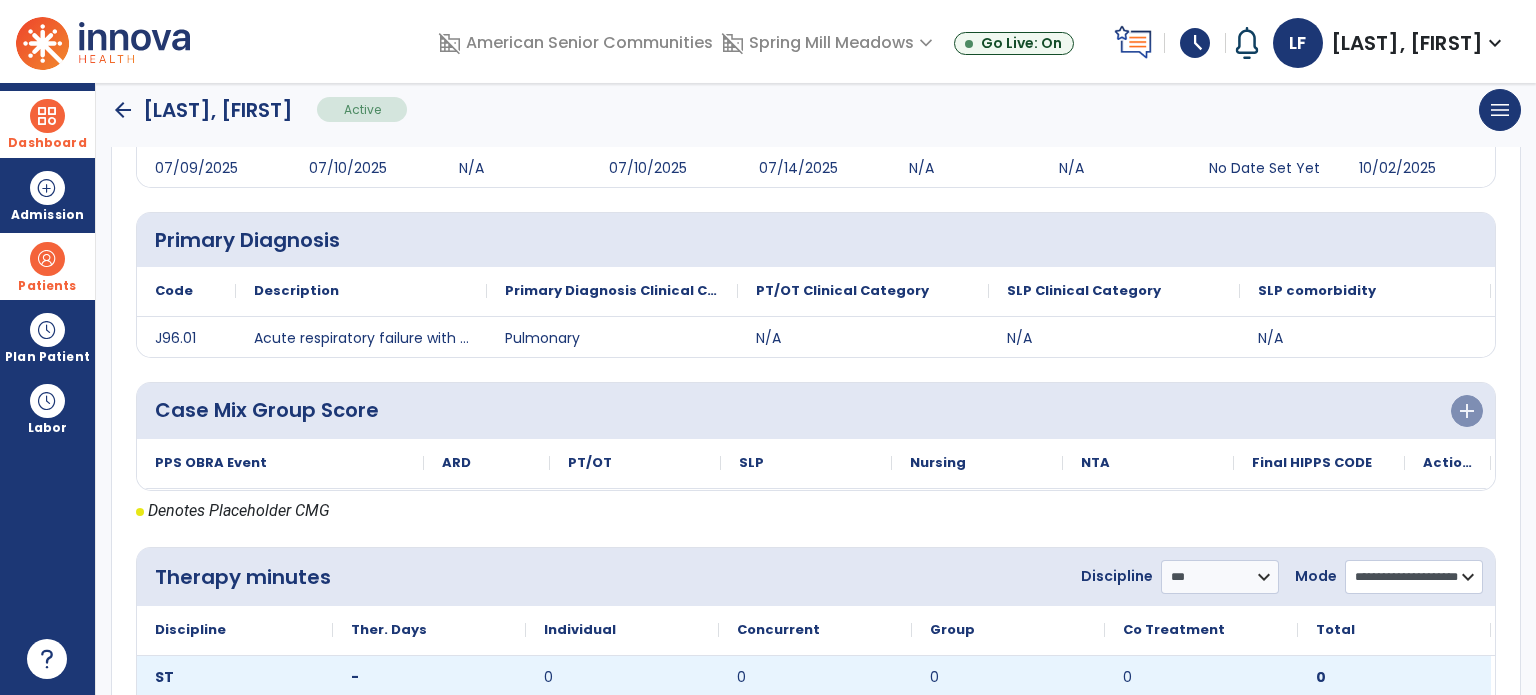 scroll, scrollTop: 504, scrollLeft: 0, axis: vertical 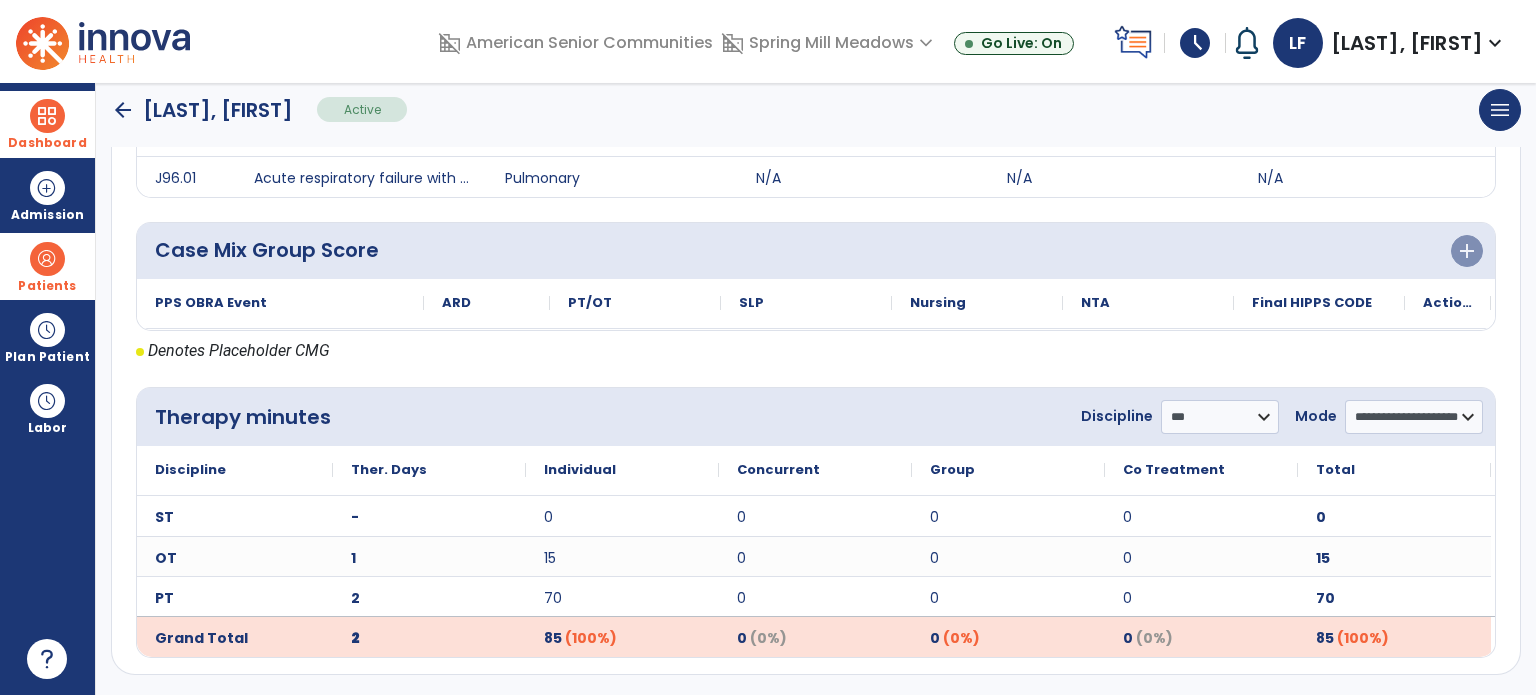 click on "arrow_back" 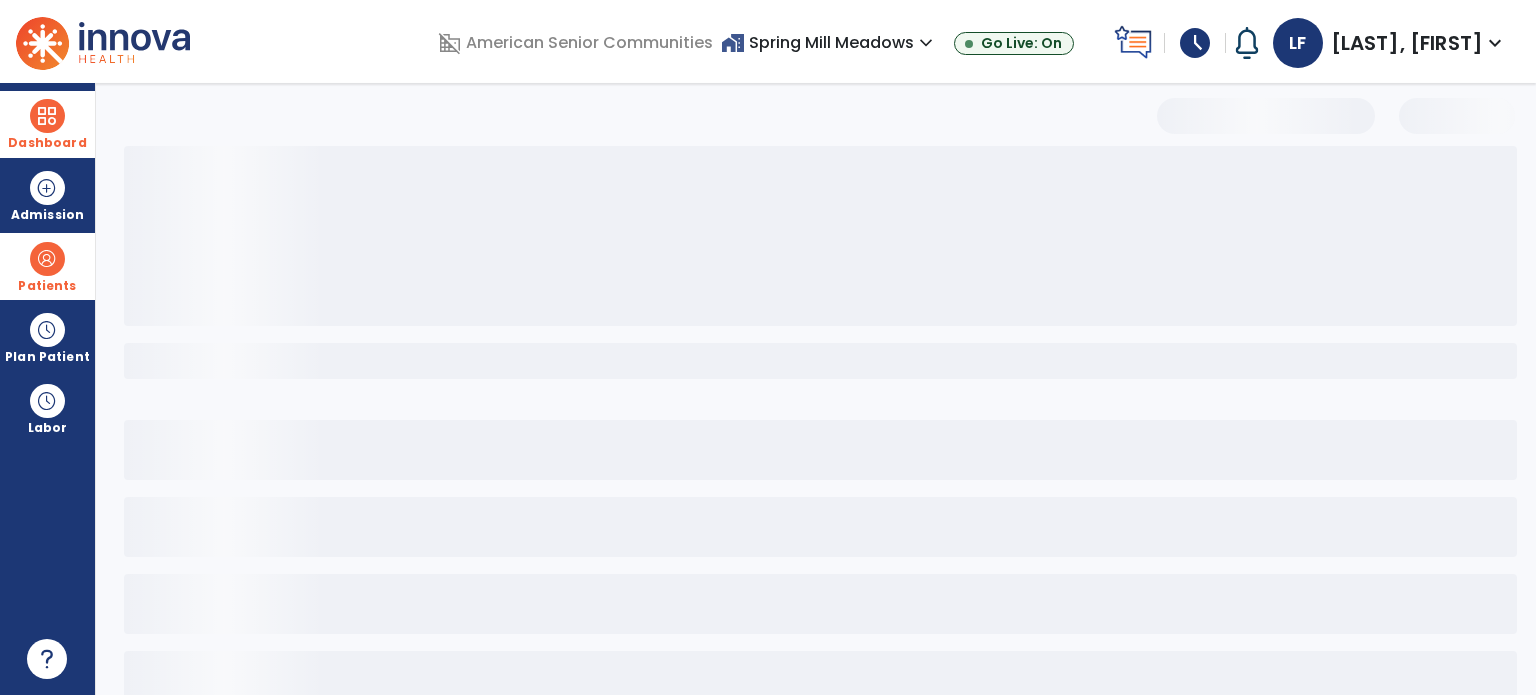 scroll, scrollTop: 0, scrollLeft: 0, axis: both 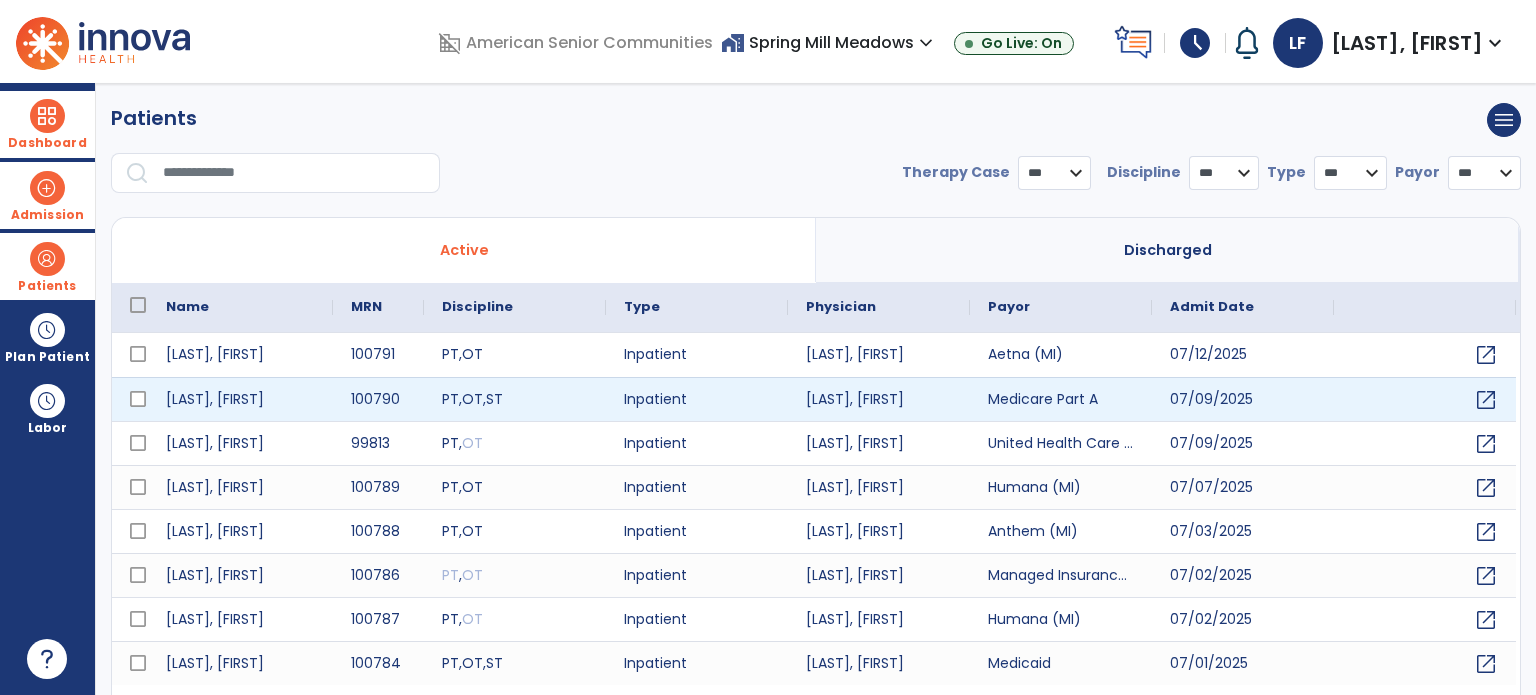 select on "***" 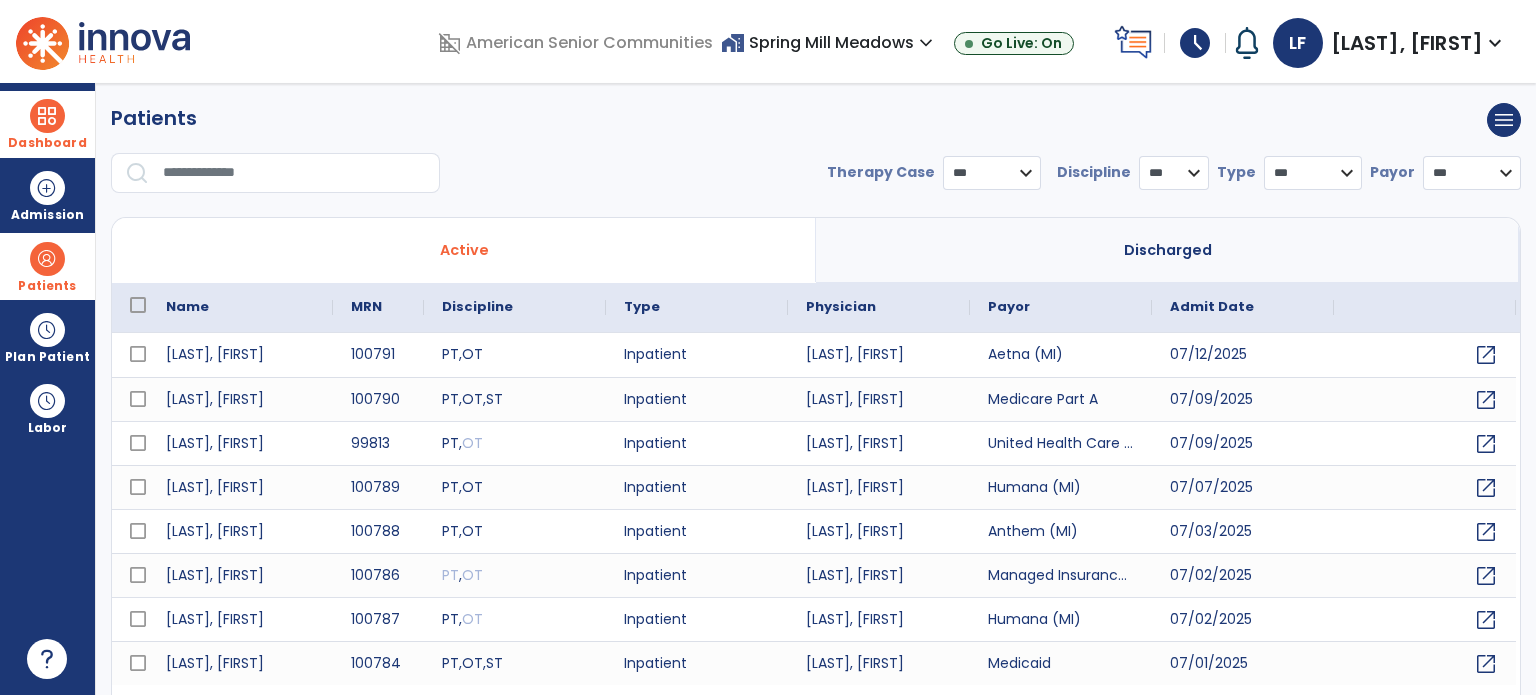 click at bounding box center [47, 116] 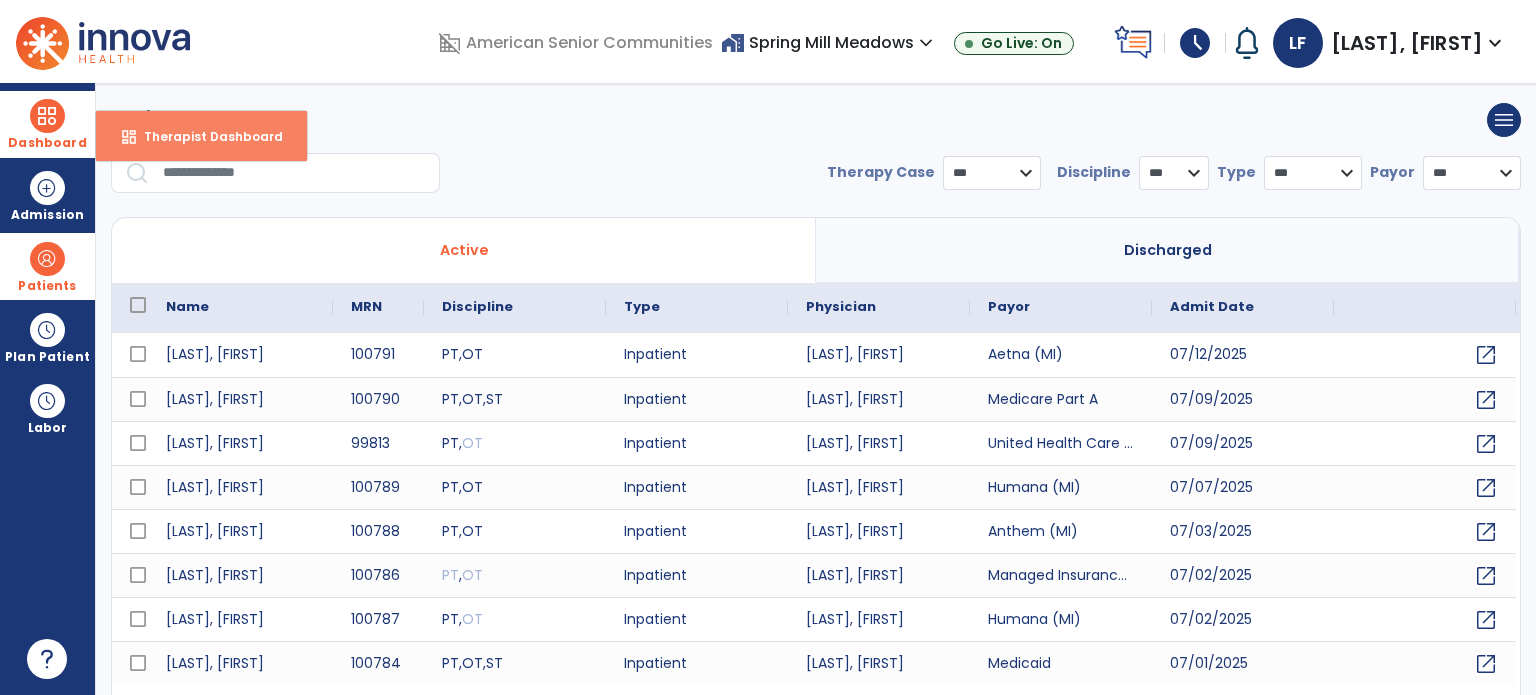 click on "dashboard  Therapist Dashboard" at bounding box center (201, 136) 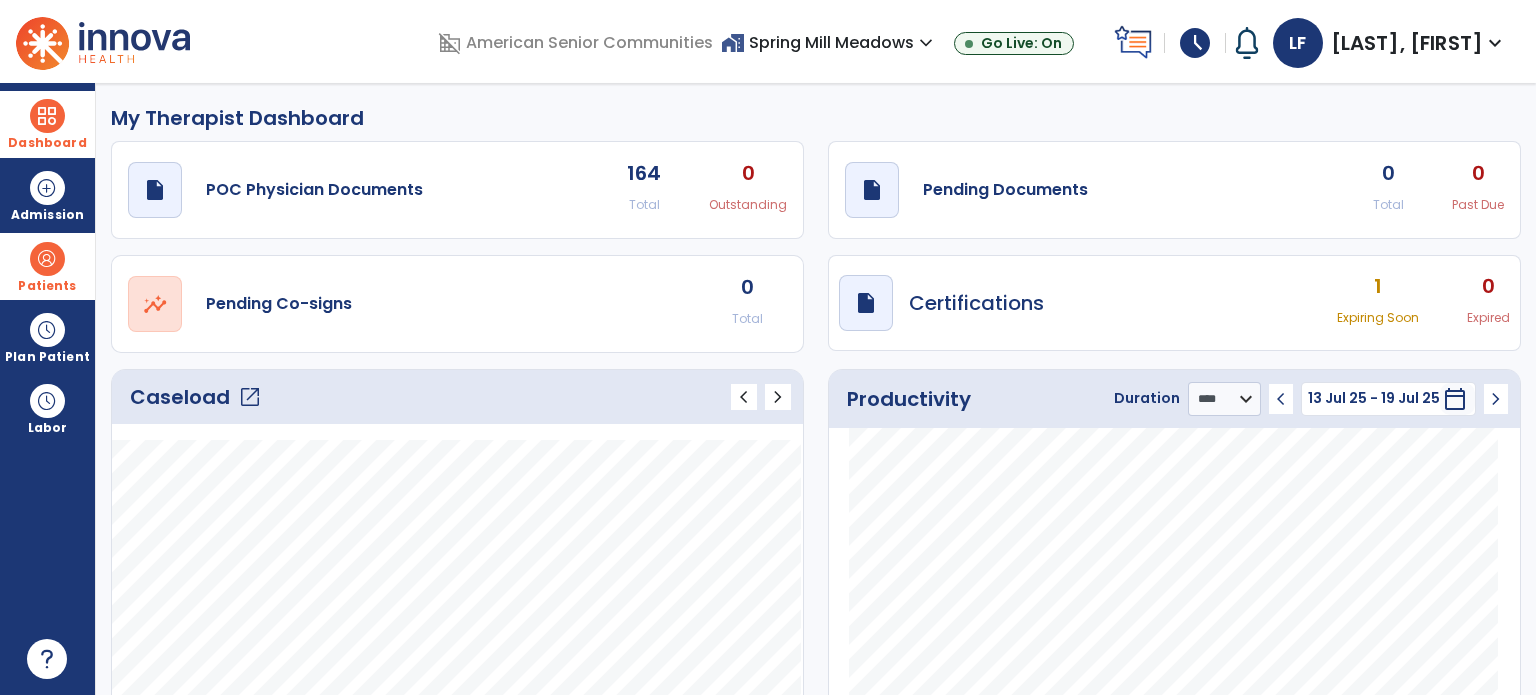 click on "open_in_new" 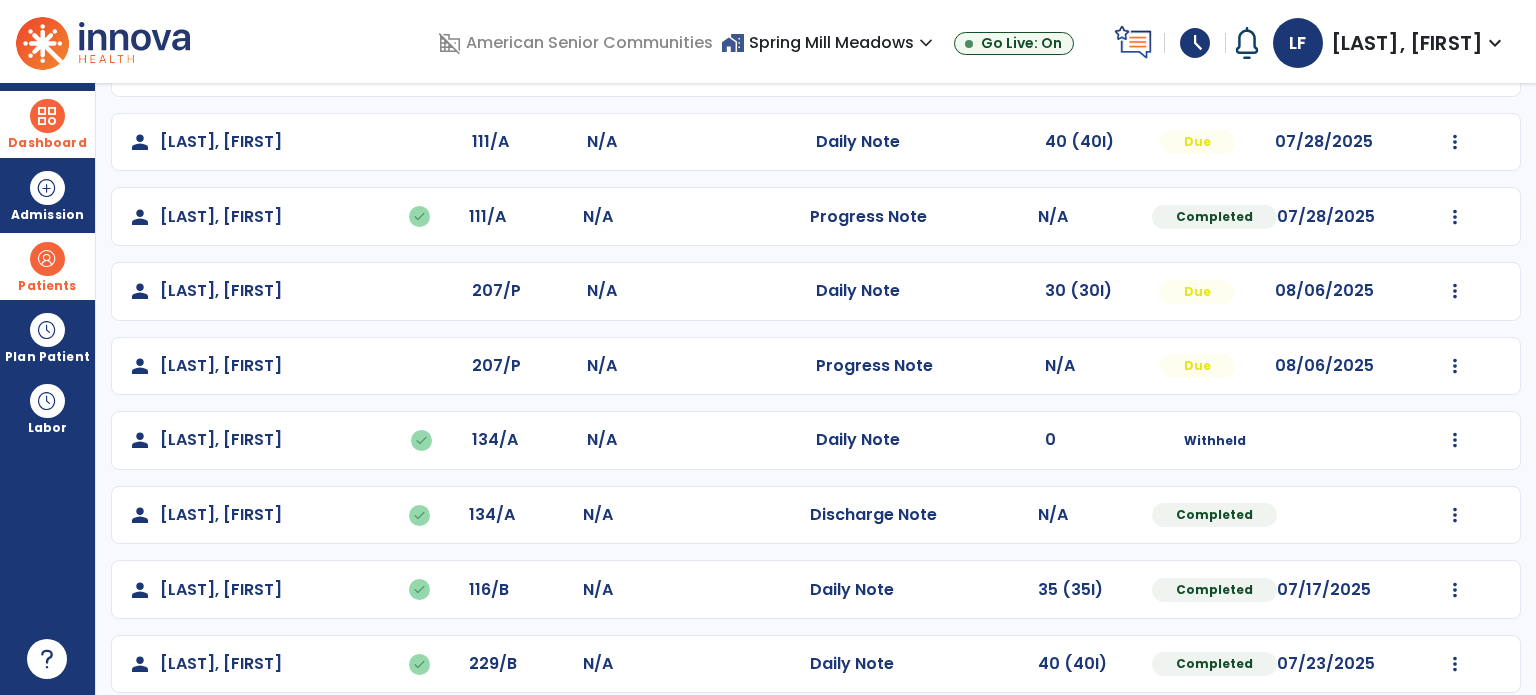 scroll, scrollTop: 296, scrollLeft: 0, axis: vertical 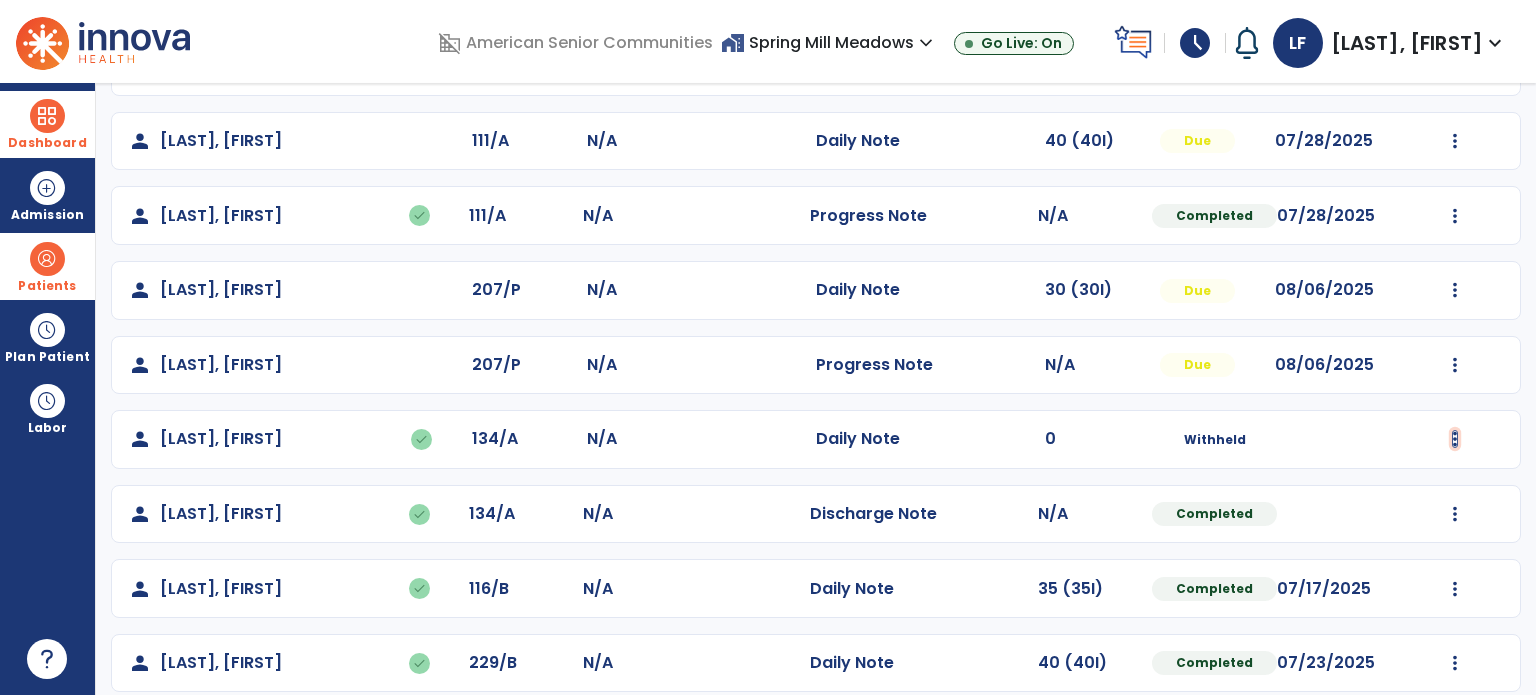 click at bounding box center (1455, -8) 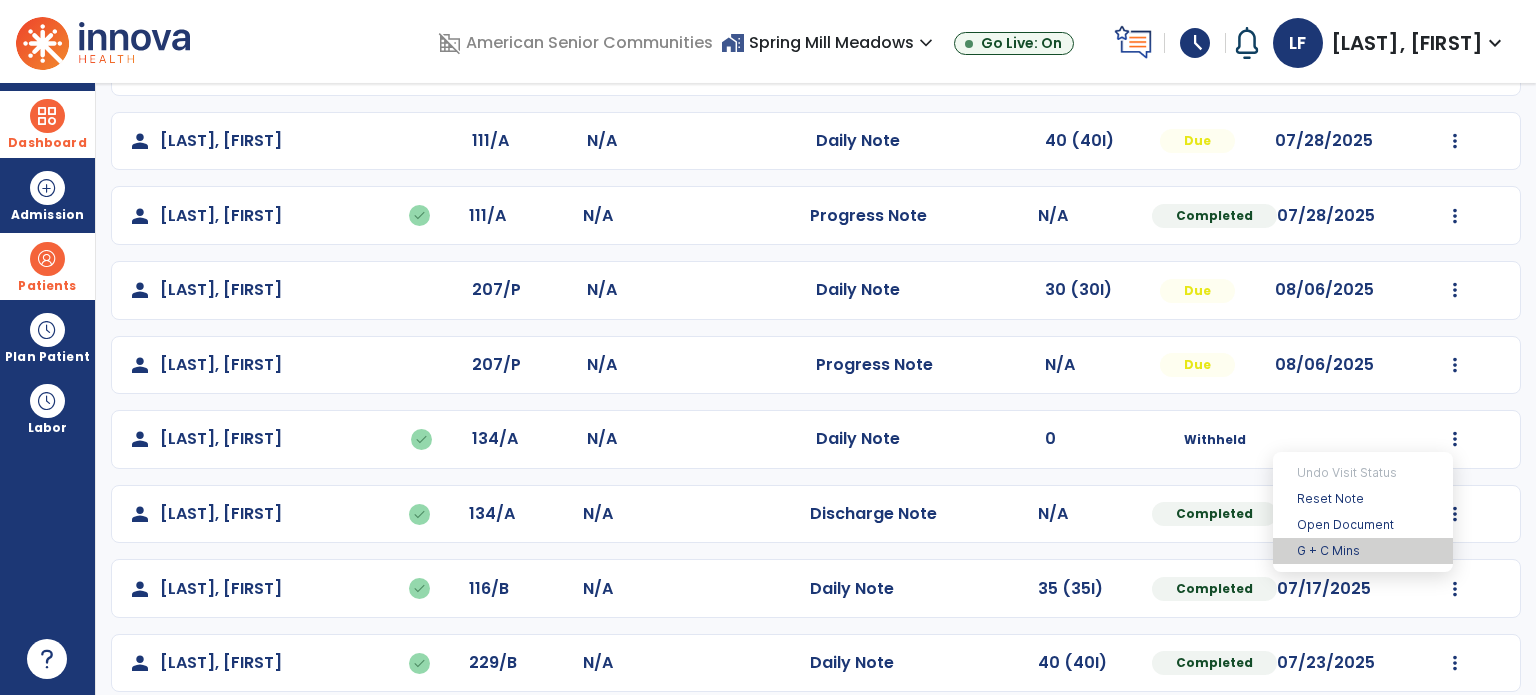 click on "G + C Mins" at bounding box center [1363, 551] 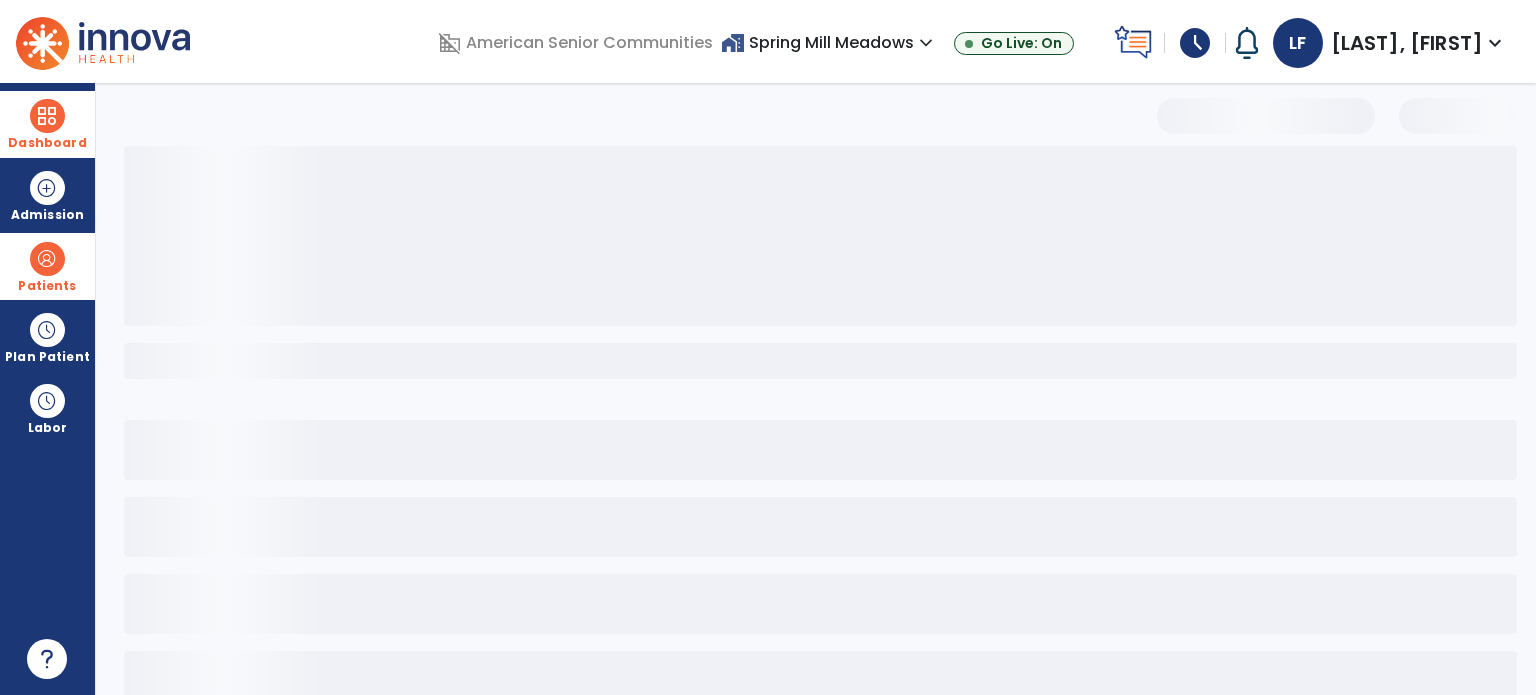 select on "***" 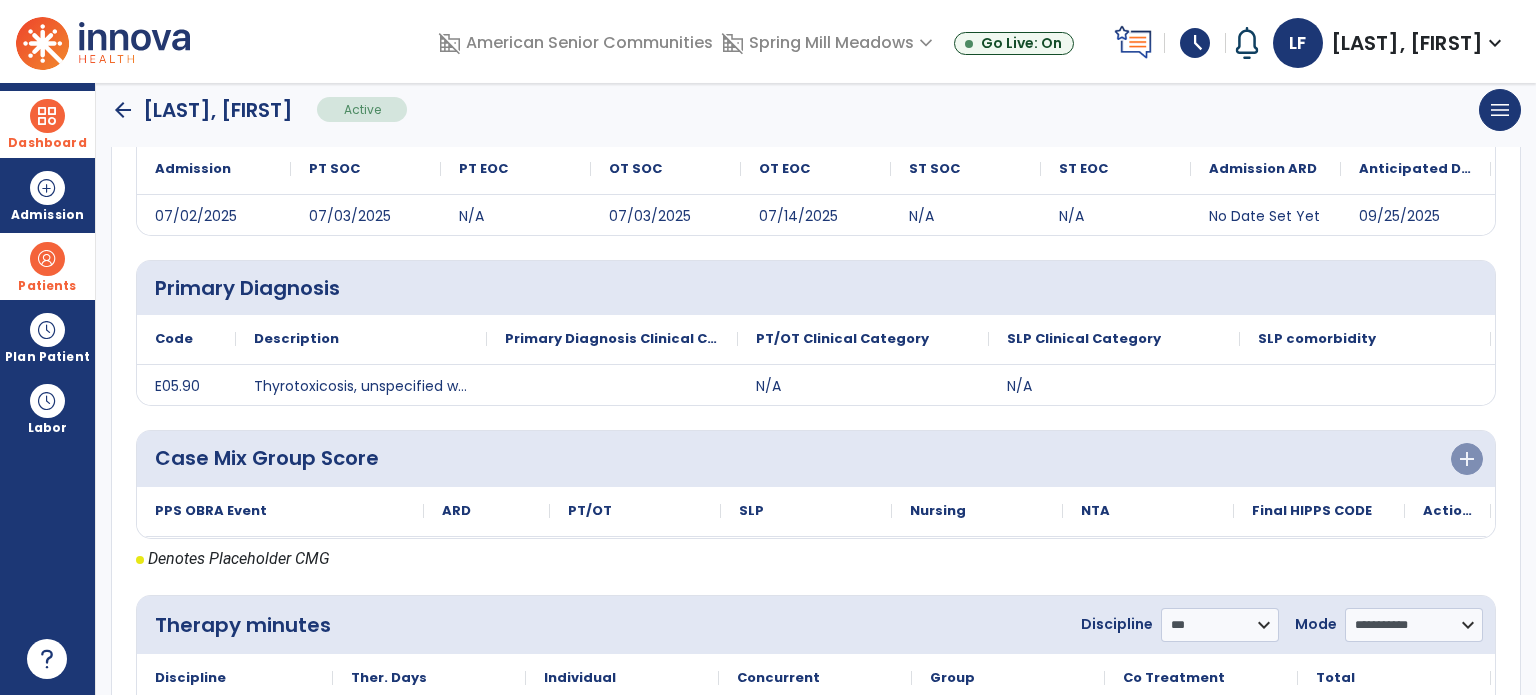 scroll, scrollTop: 344, scrollLeft: 0, axis: vertical 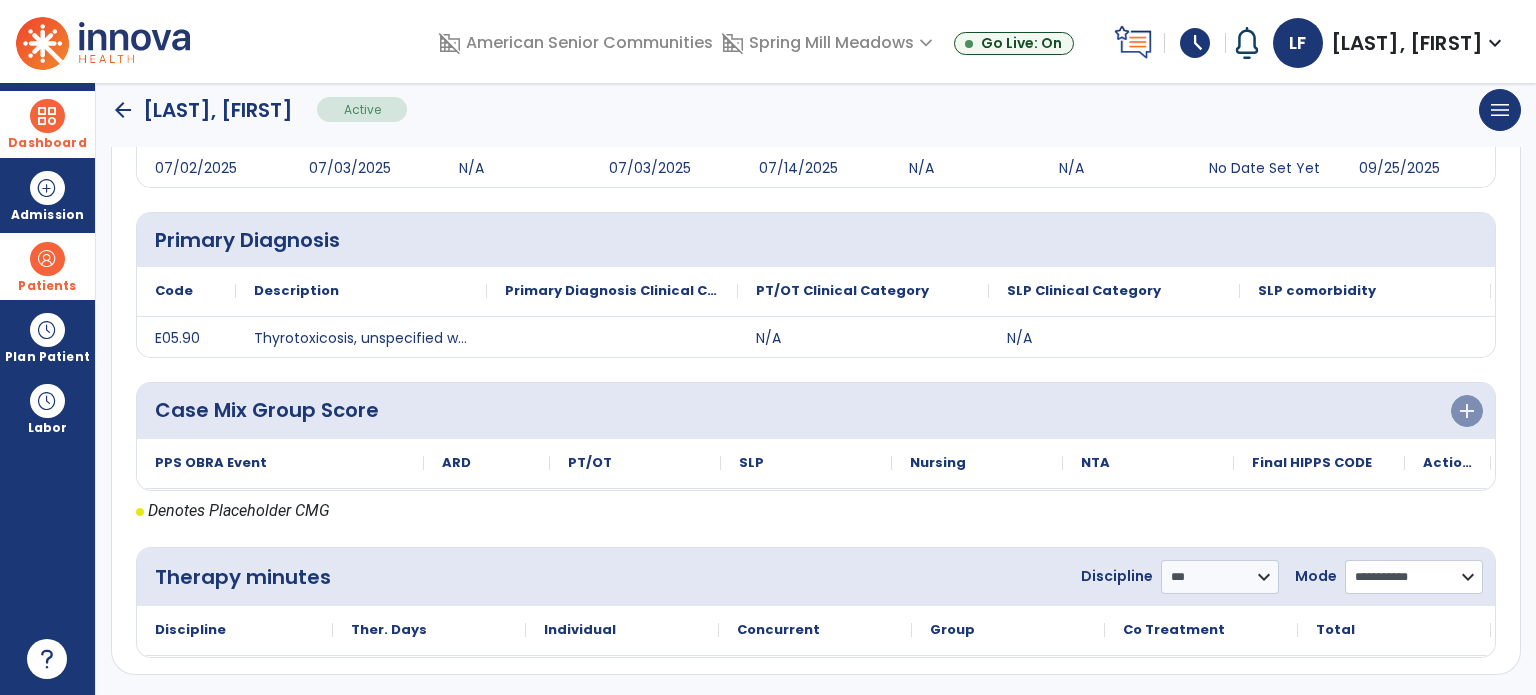 click on "**********" 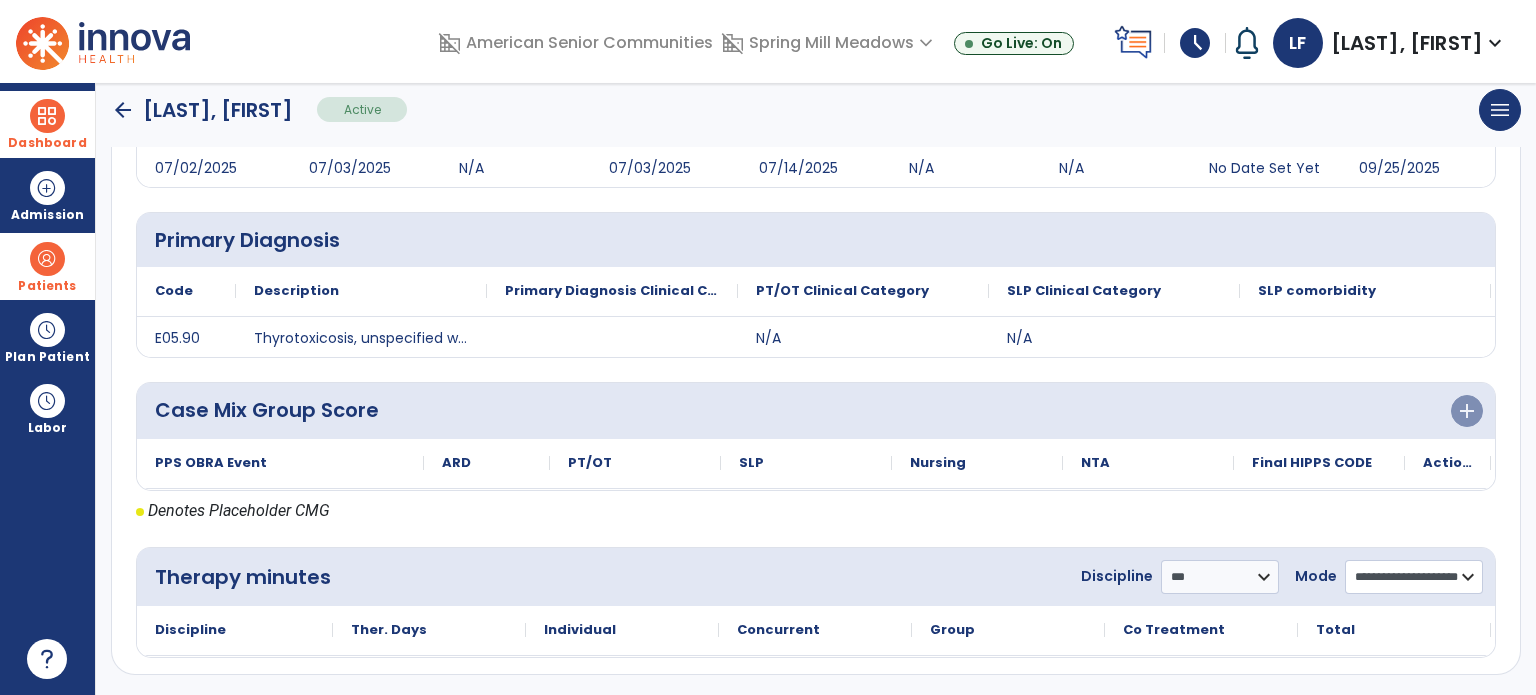 click on "**********" 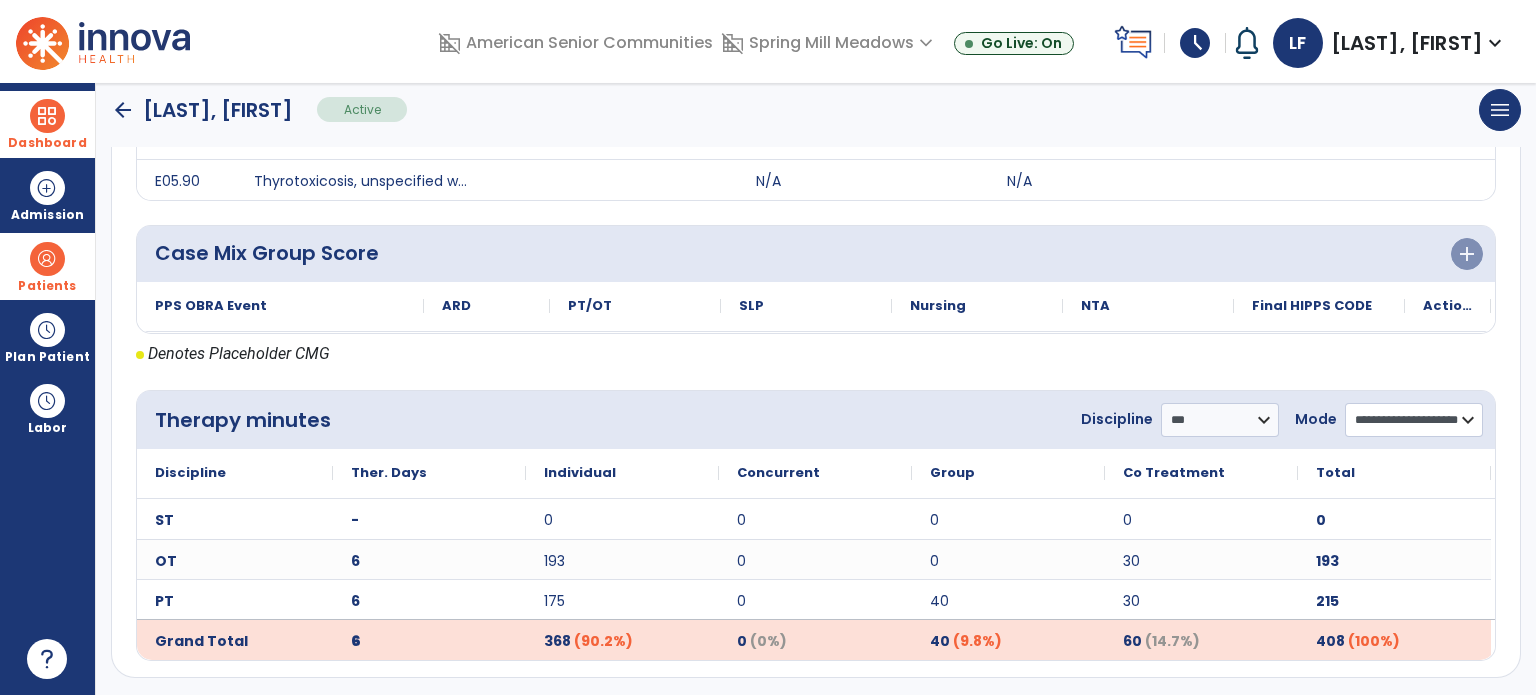 scroll, scrollTop: 504, scrollLeft: 0, axis: vertical 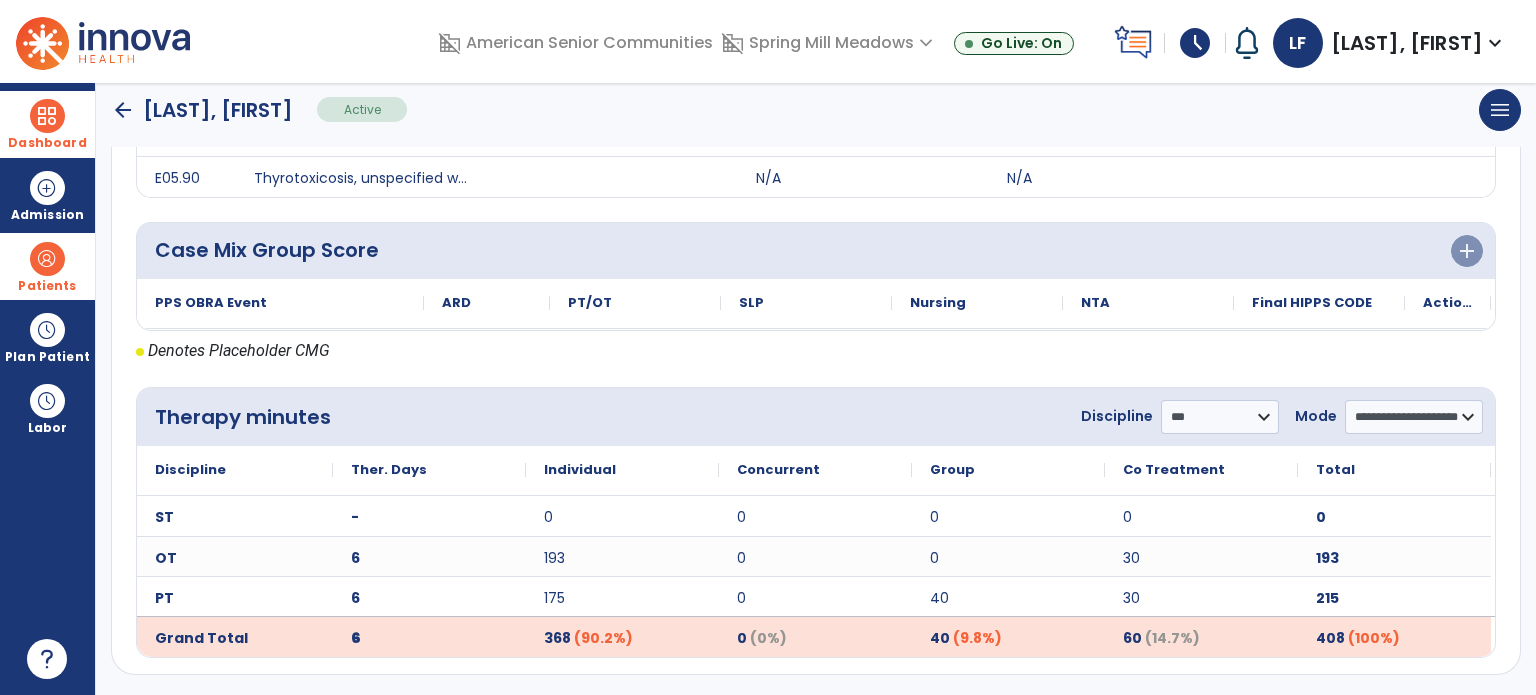 click on "Dashboard" at bounding box center [47, 143] 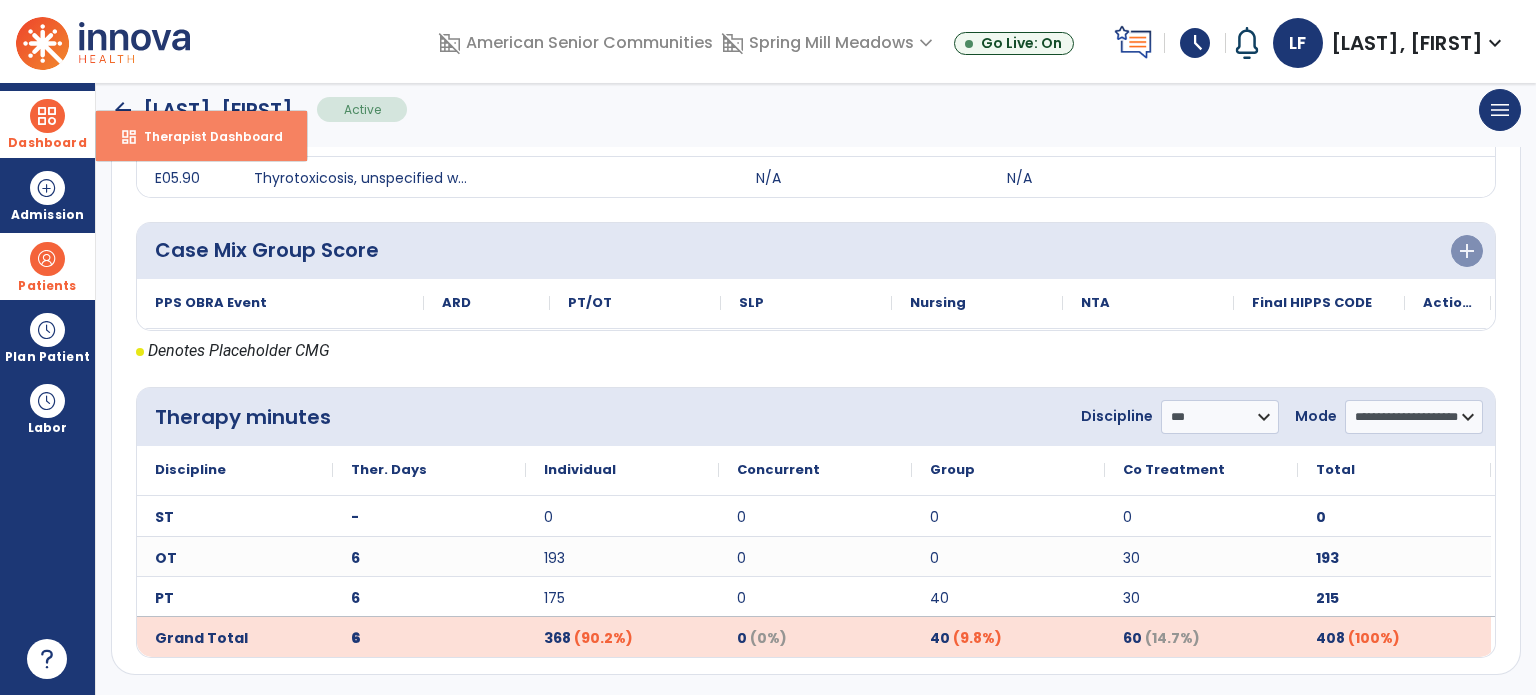 click on "dashboard" at bounding box center (129, 137) 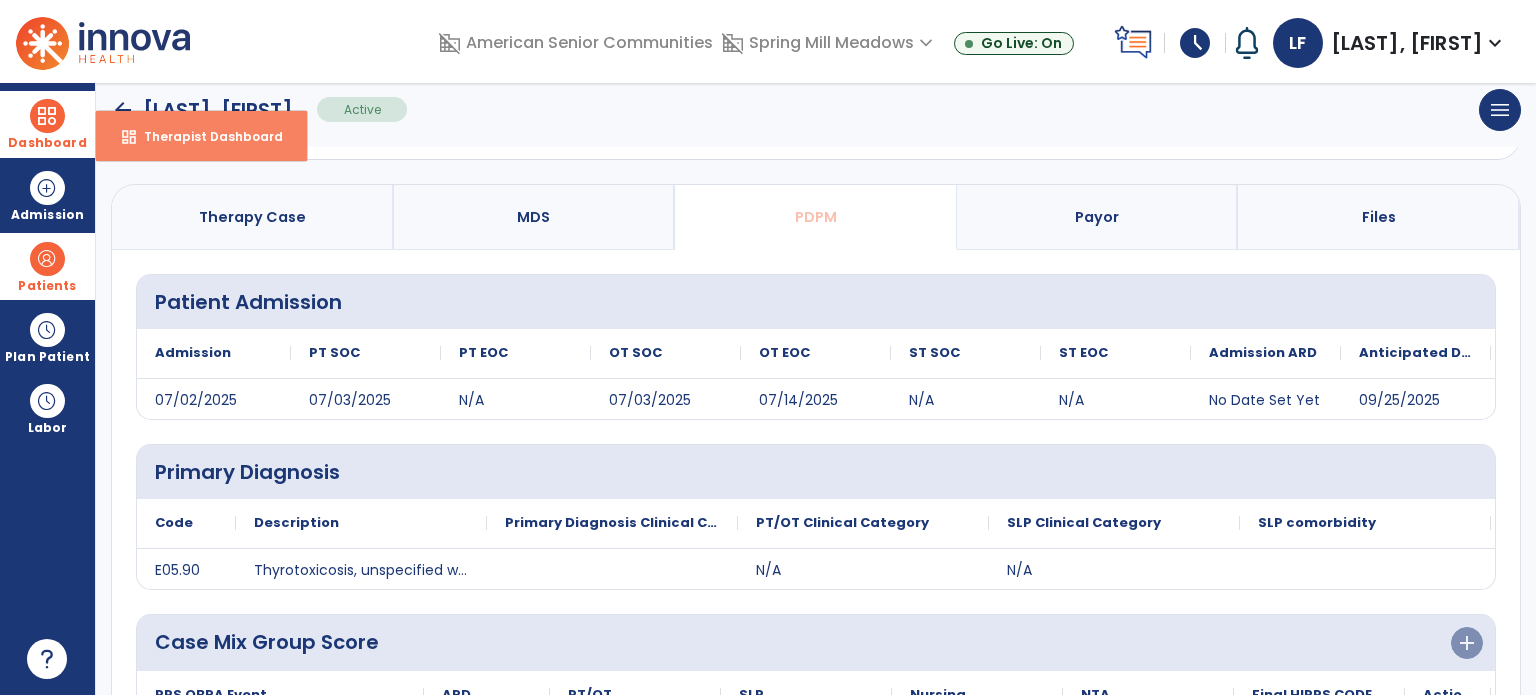 select on "****" 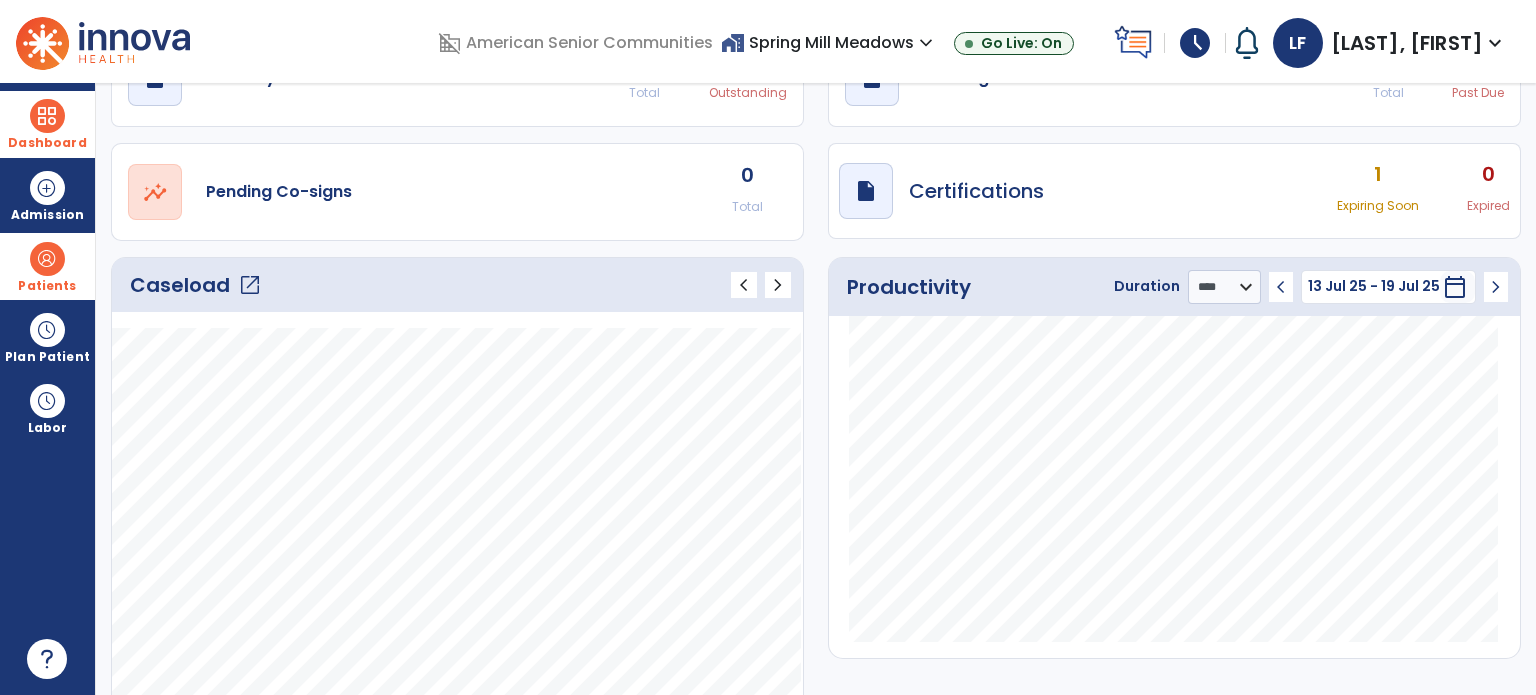 click on "open_in_new" 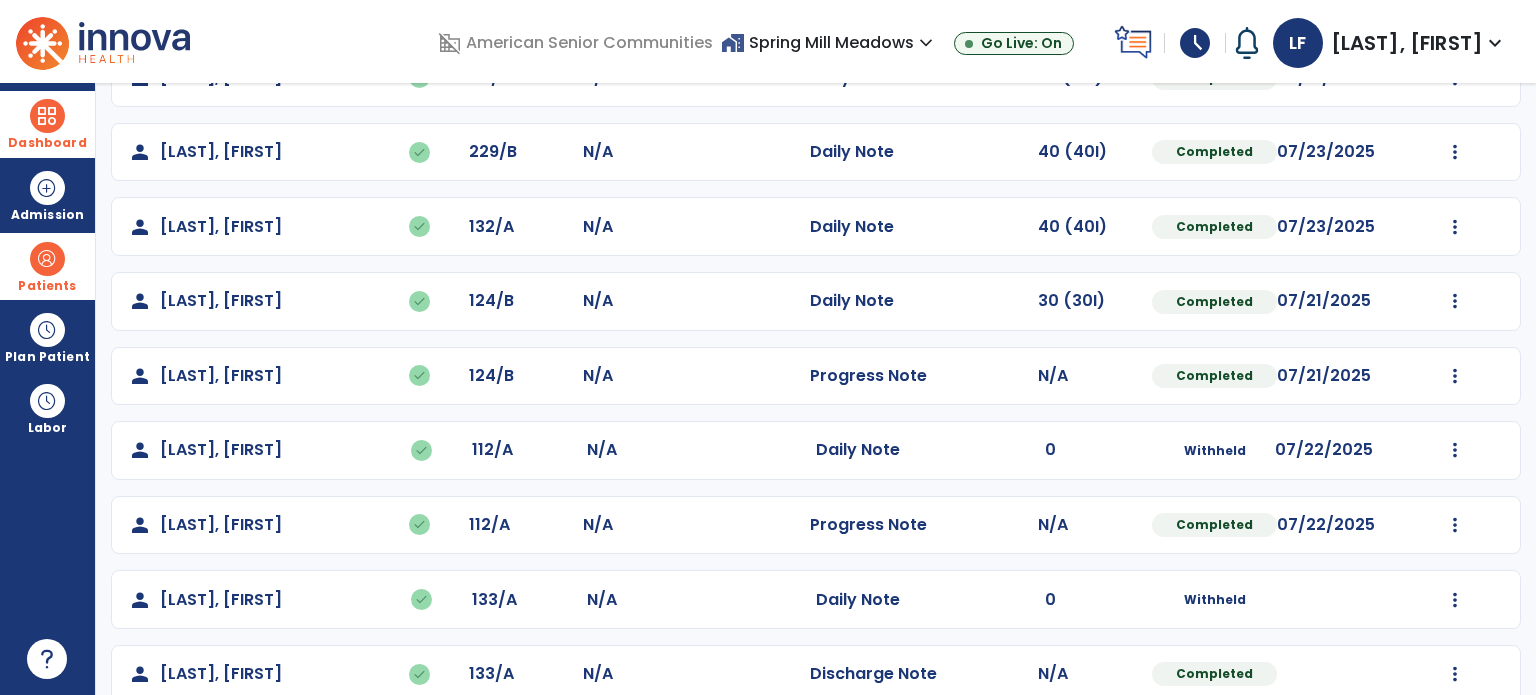 scroll, scrollTop: 846, scrollLeft: 0, axis: vertical 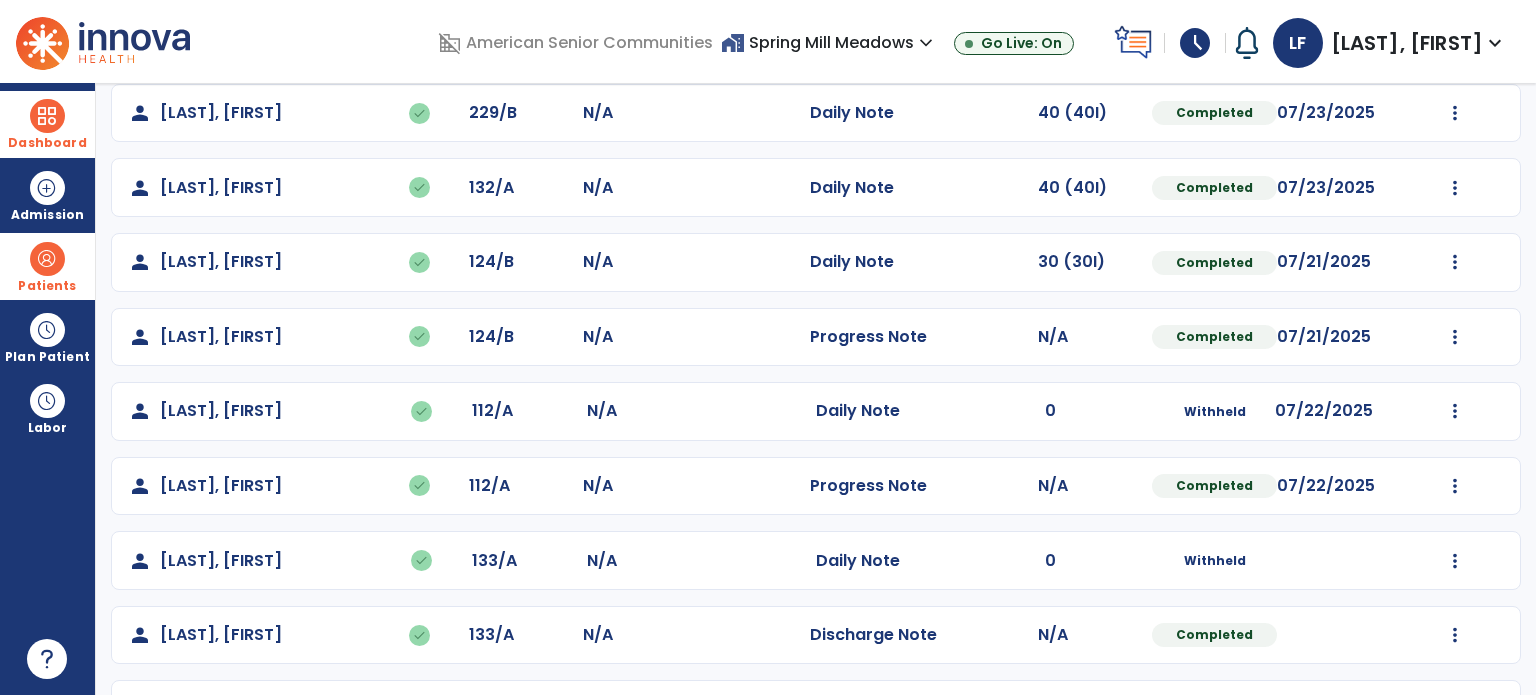 drag, startPoint x: 1453, startPoint y: 569, endPoint x: 1444, endPoint y: 557, distance: 15 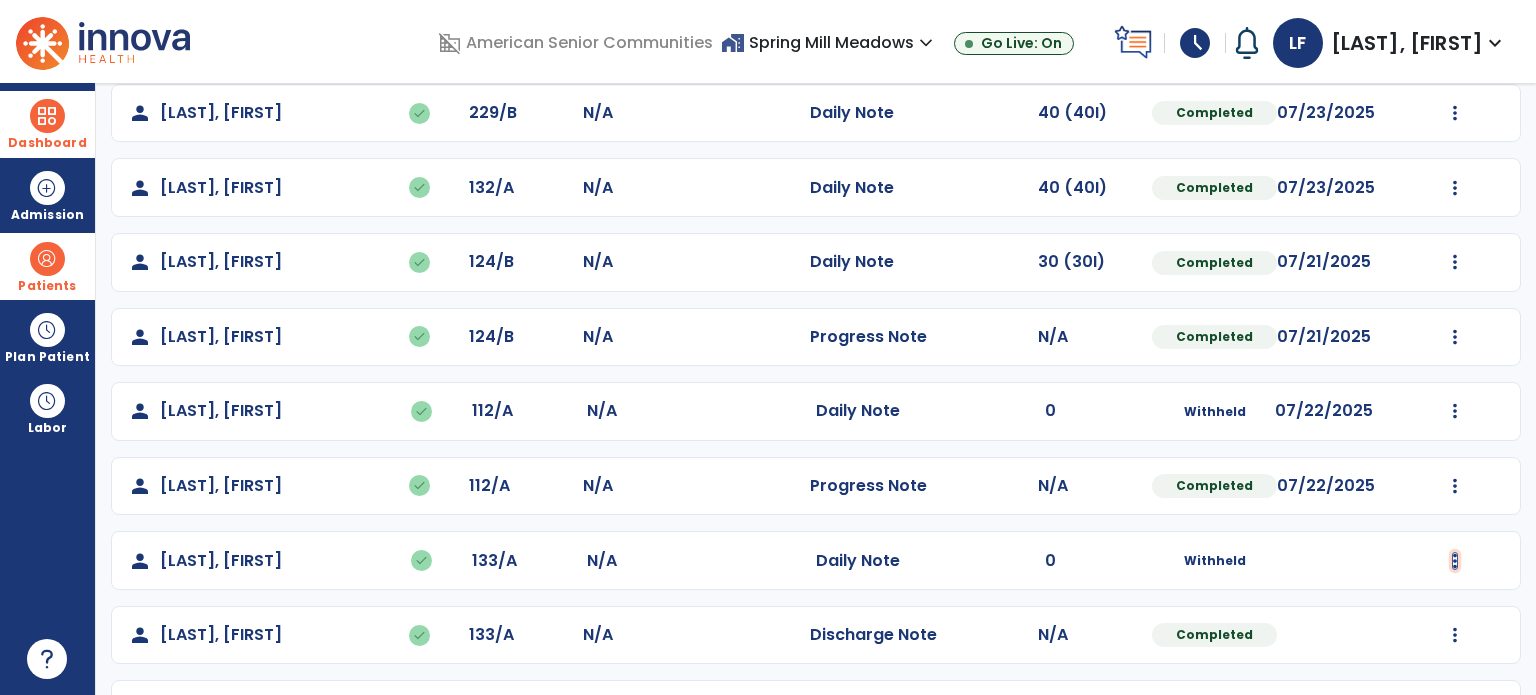 click at bounding box center [1455, -558] 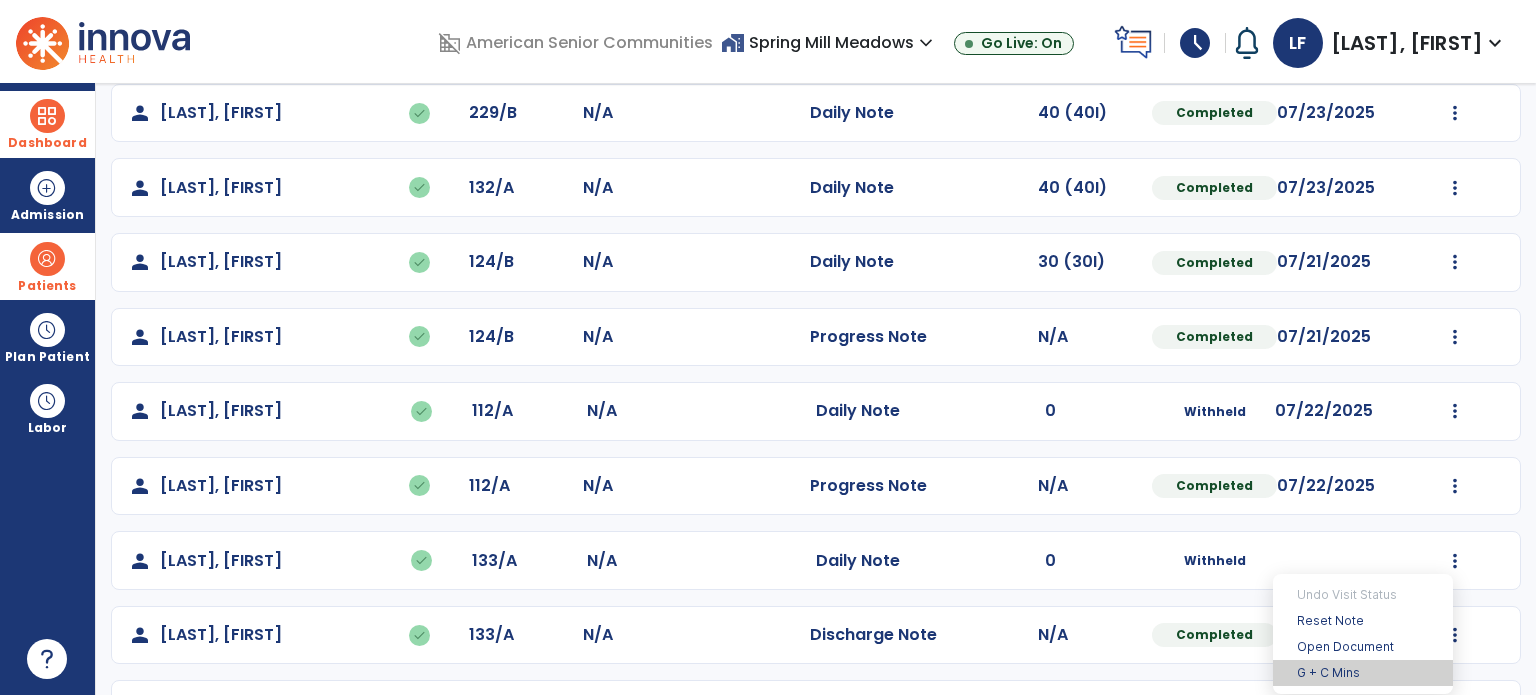 click on "G + C Mins" at bounding box center [1363, 673] 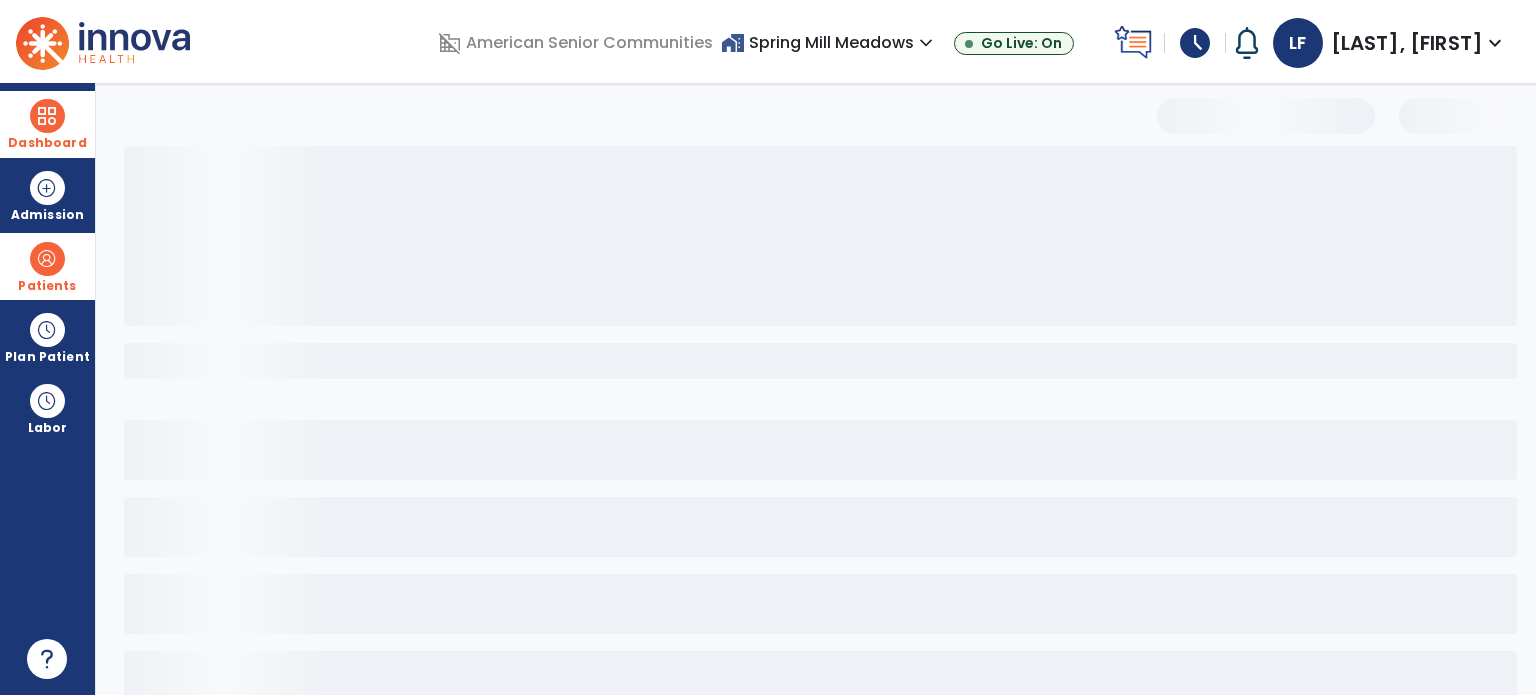 select on "***" 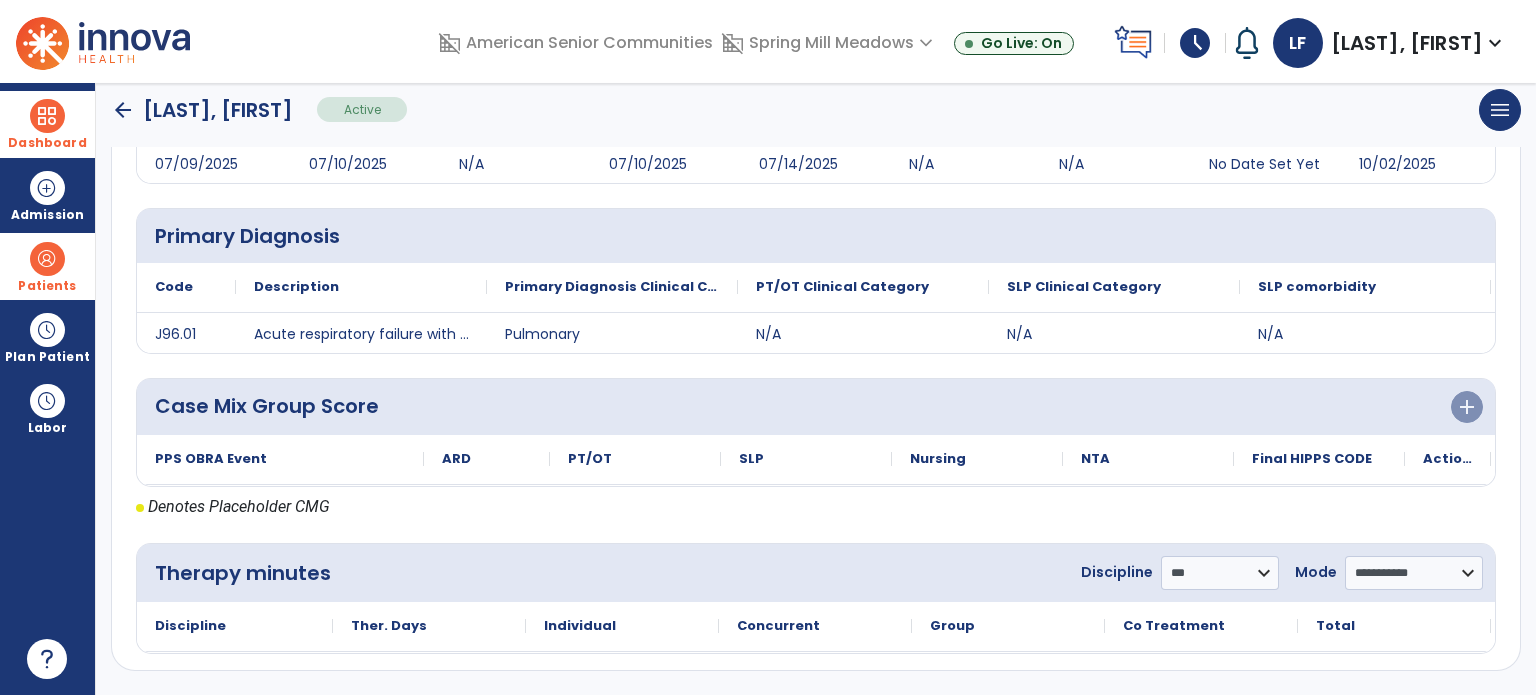 scroll, scrollTop: 344, scrollLeft: 0, axis: vertical 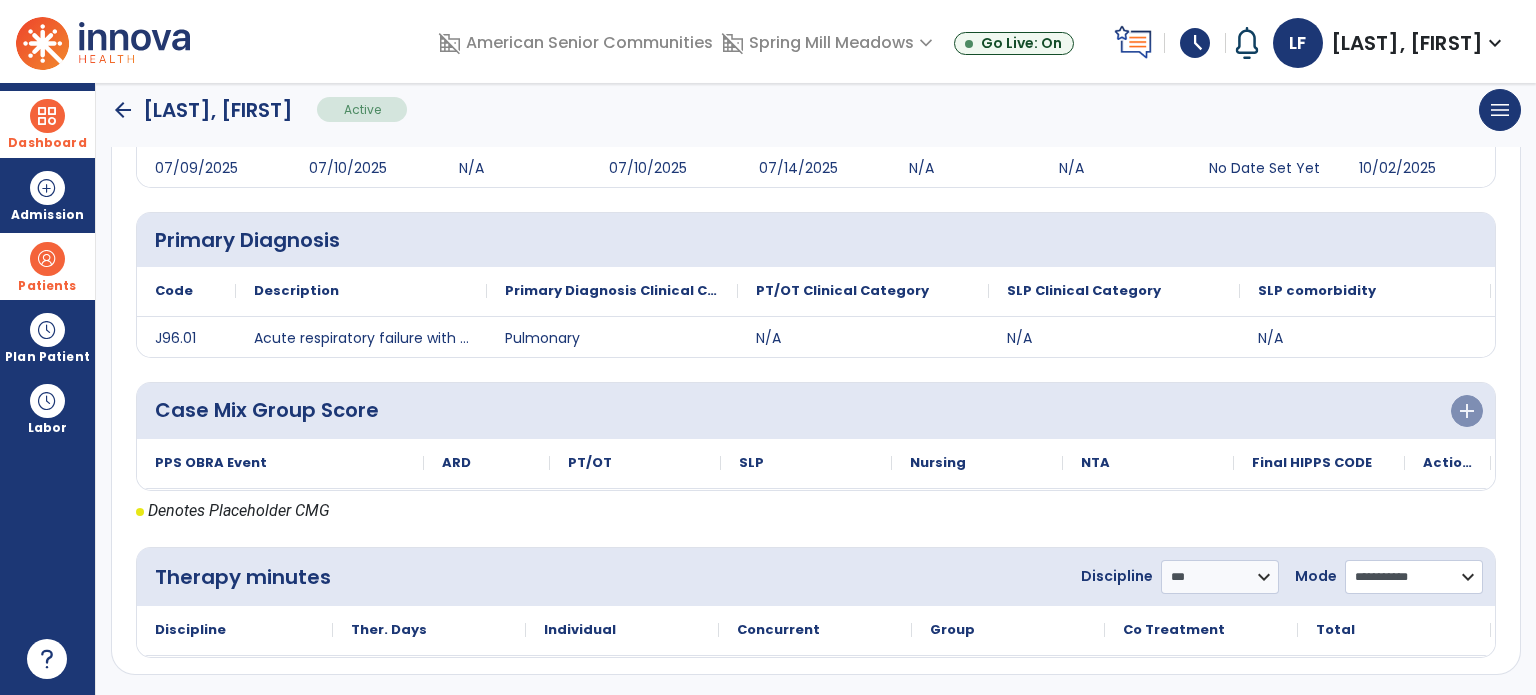 click on "**********" 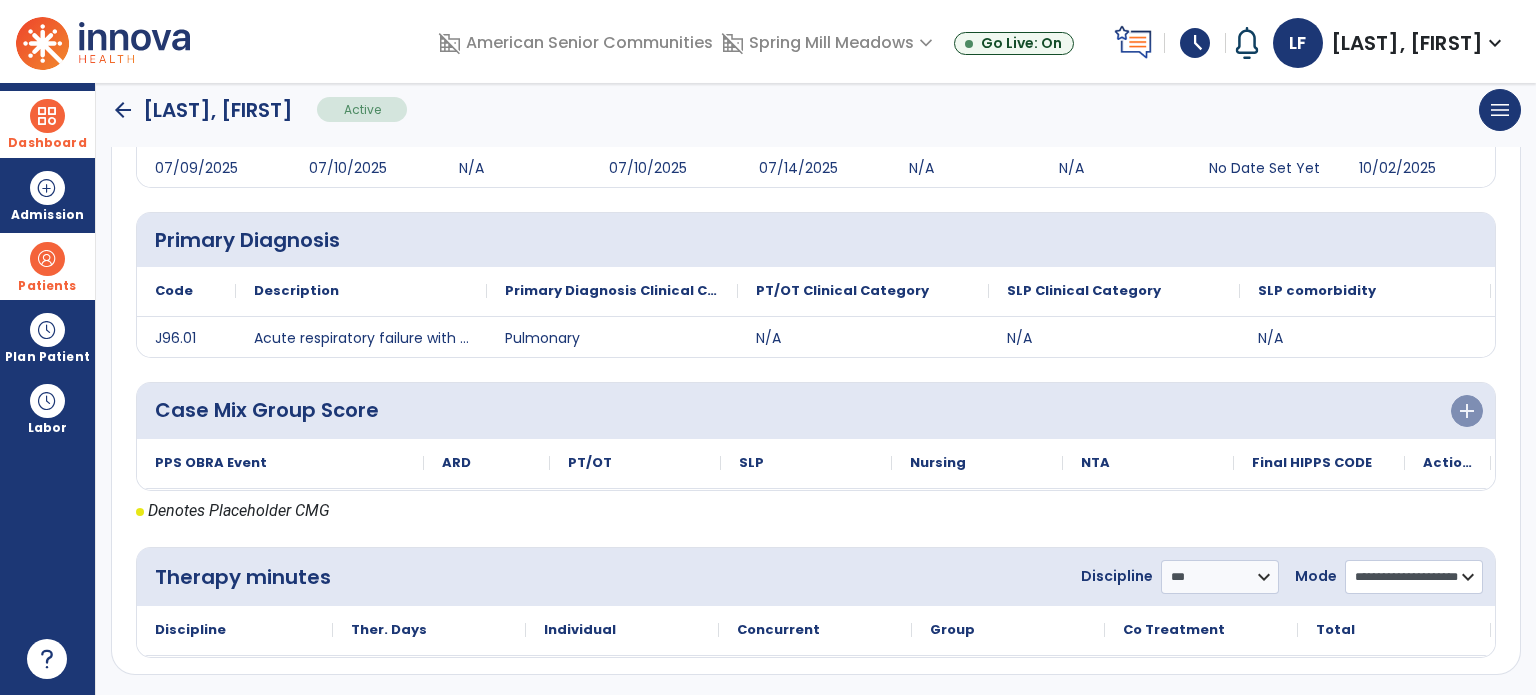 click on "**********" 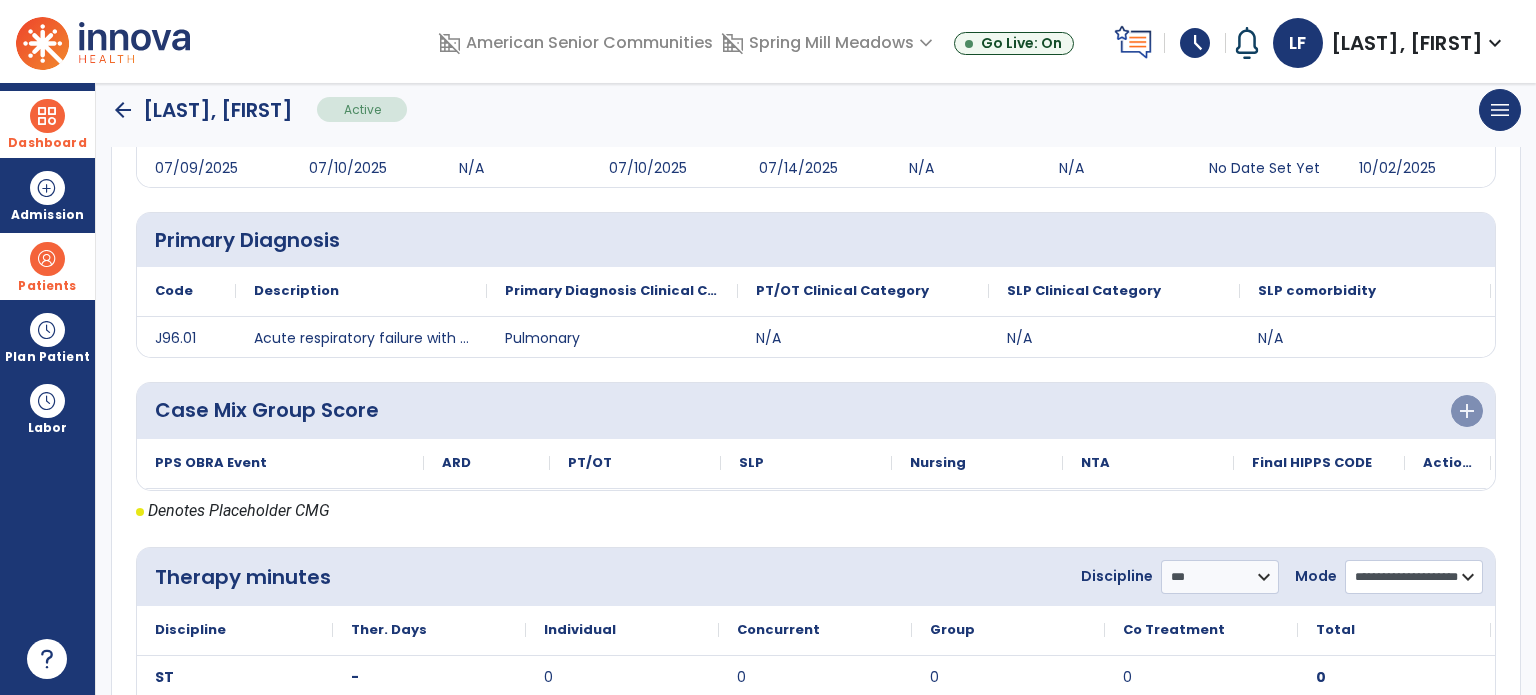 scroll, scrollTop: 504, scrollLeft: 0, axis: vertical 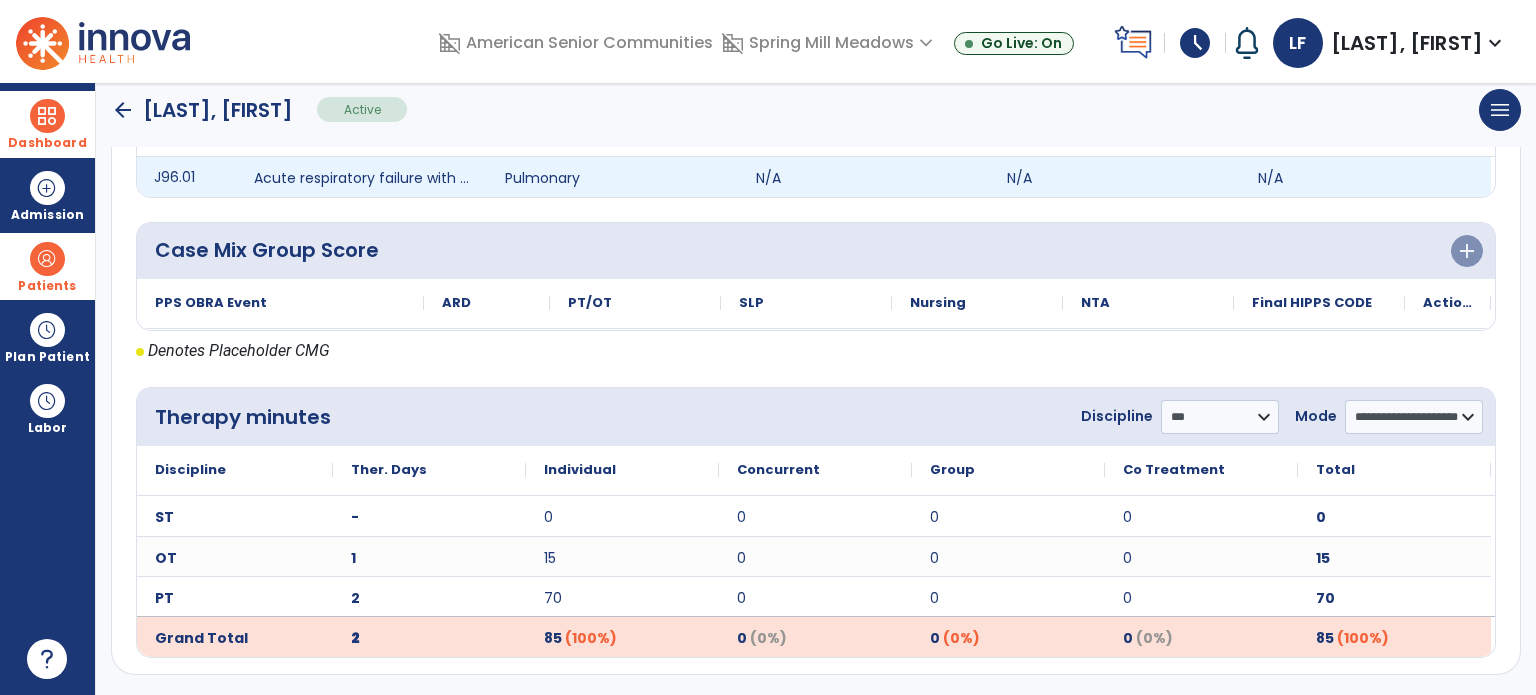 click on "J96.01" 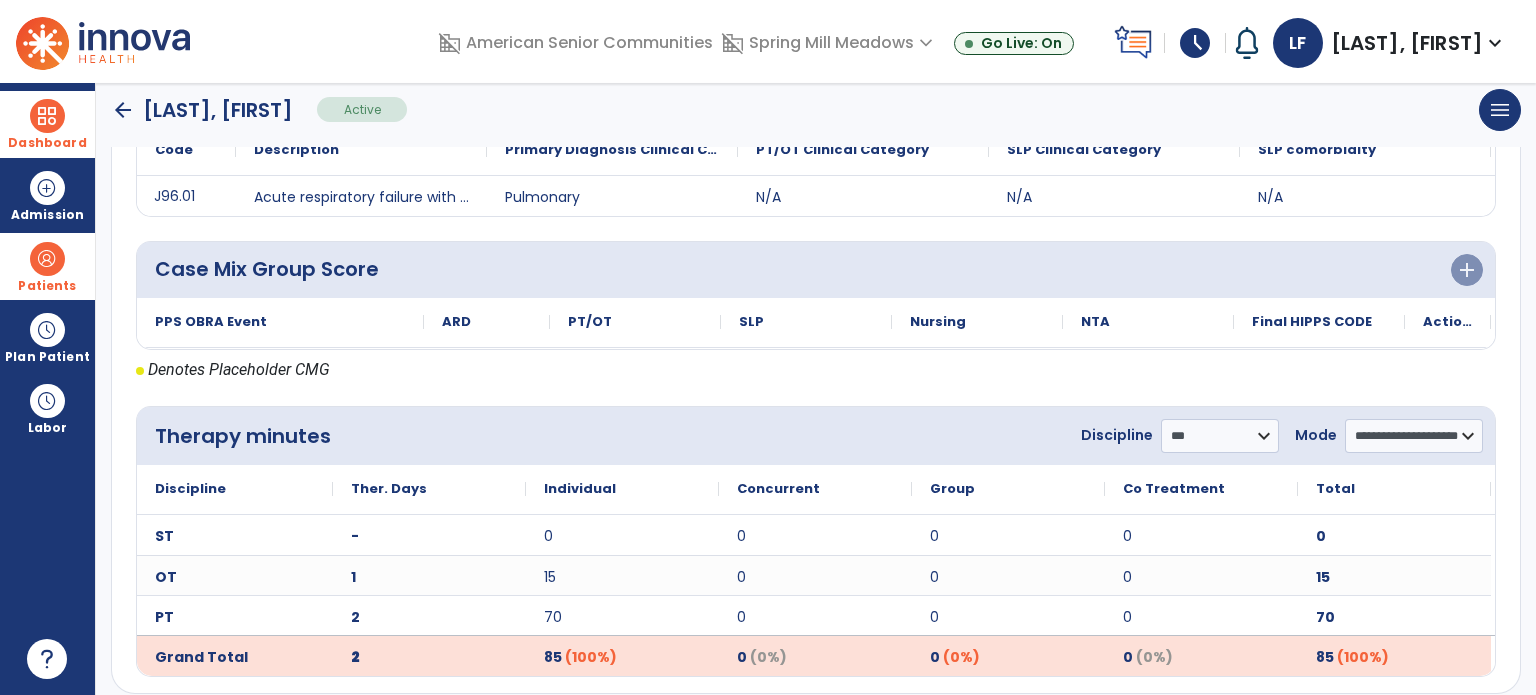 scroll, scrollTop: 504, scrollLeft: 0, axis: vertical 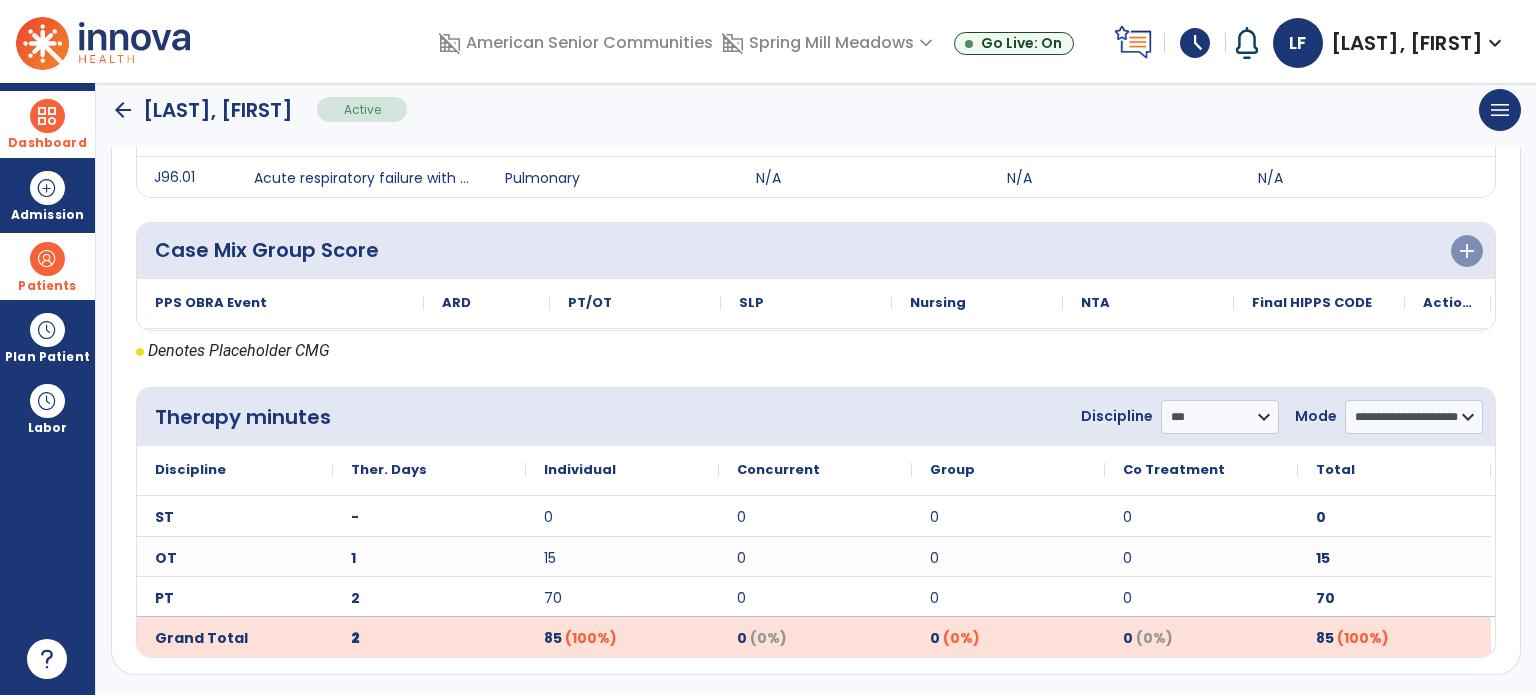 click on "Ther. Days" 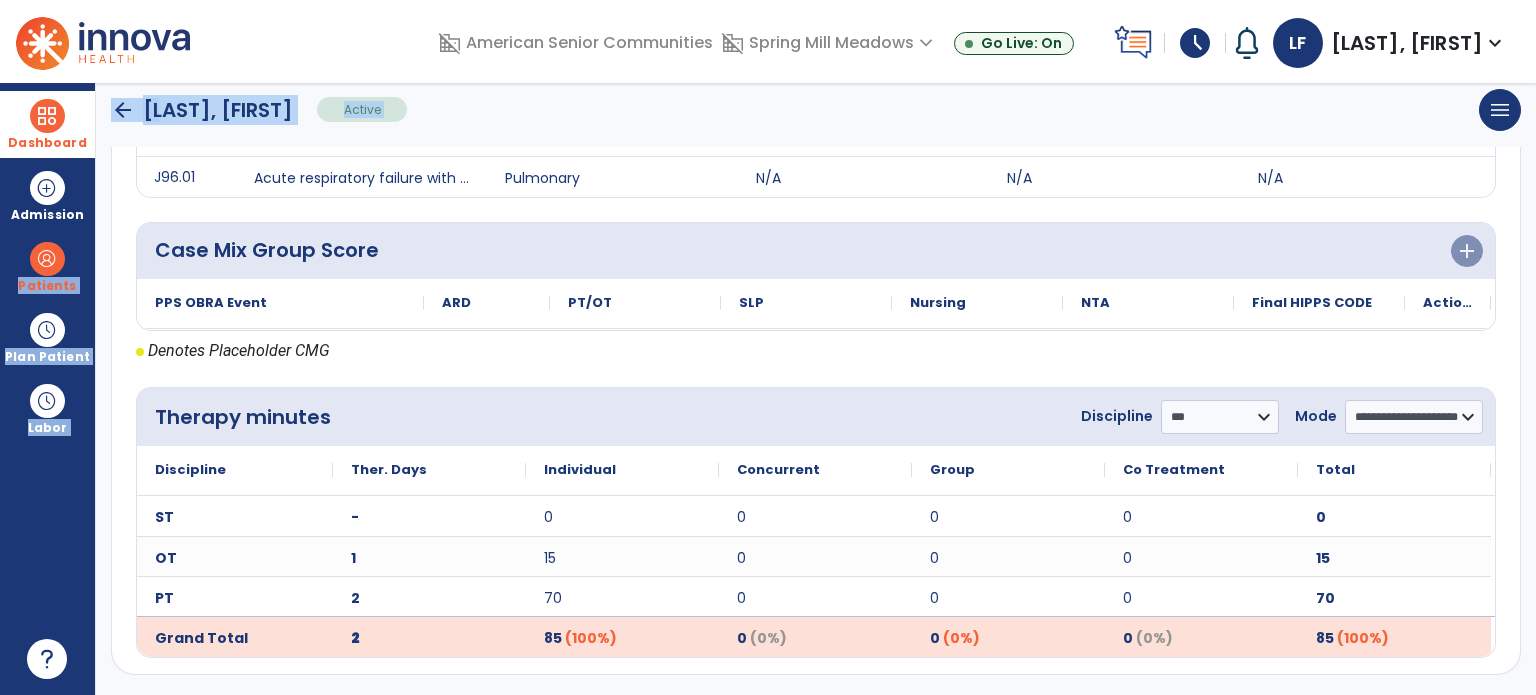 drag, startPoint x: 44, startPoint y: 257, endPoint x: 160, endPoint y: 260, distance: 116.03879 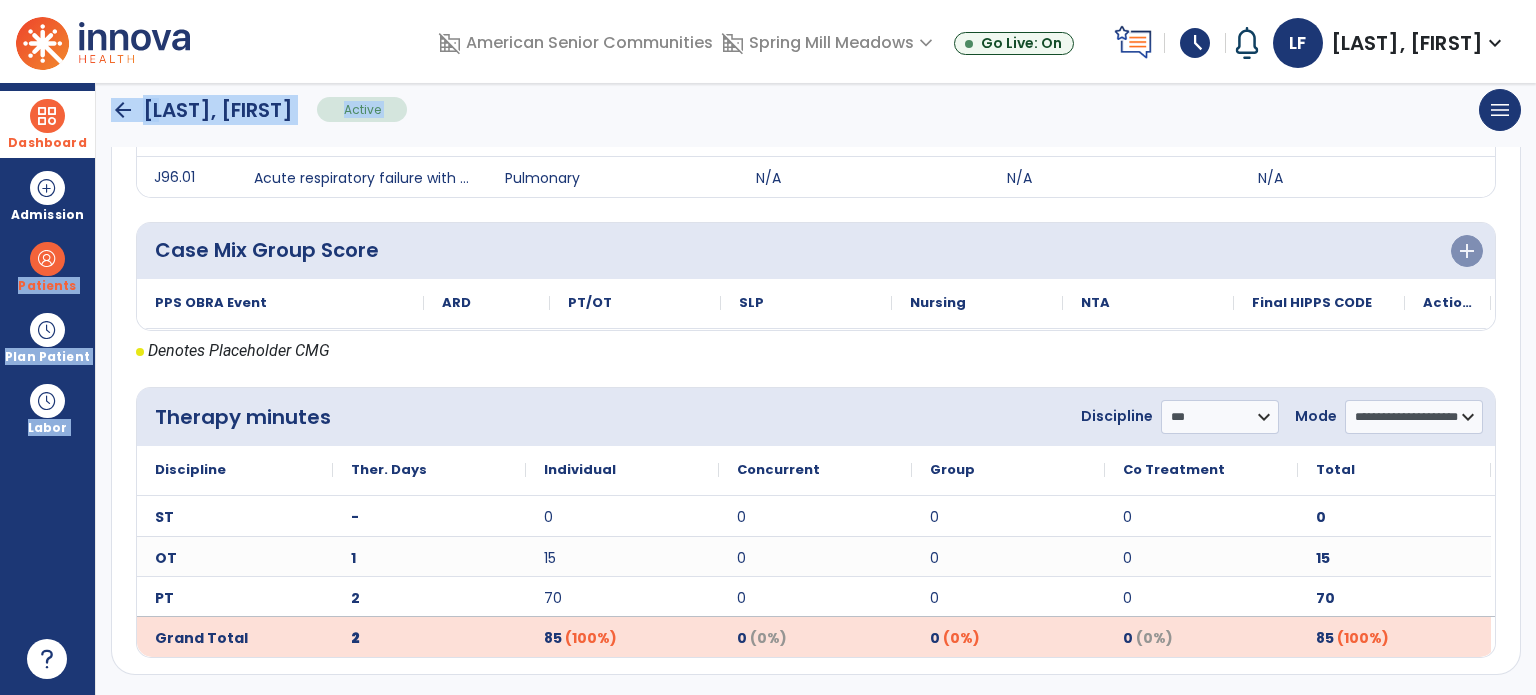 click on "Dashboard  dashboard  Therapist Dashboard Admission Patients  format_list_bulleted  Patient List  space_dashboard  Patient Board  insert_chart  PDPM Board Plan Patient  event_note  Planner  content_paste_go  Scheduler  content_paste_go  Whiteboard Labor  content_paste_go  Timecards" at bounding box center [48, 389] 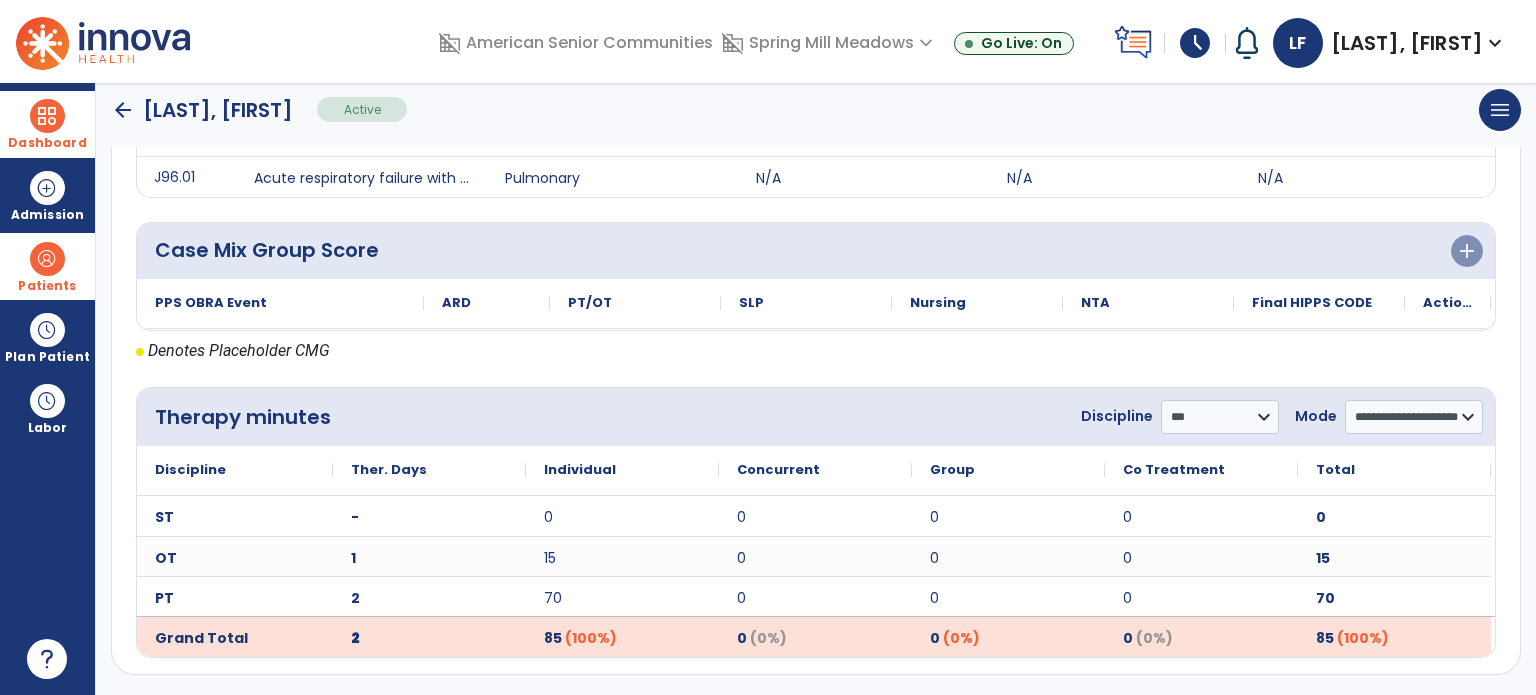 click on "Patients" at bounding box center (47, 266) 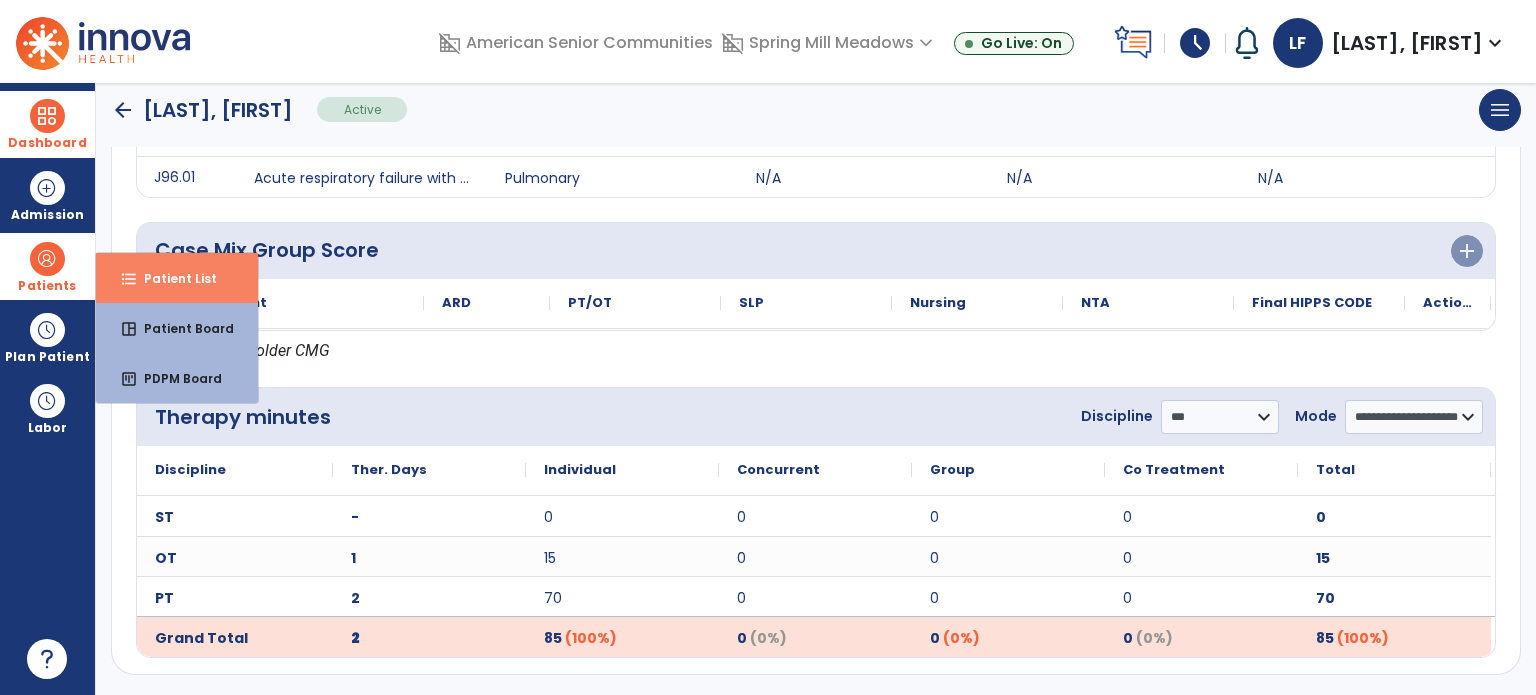 click on "Patient List" at bounding box center (172, 278) 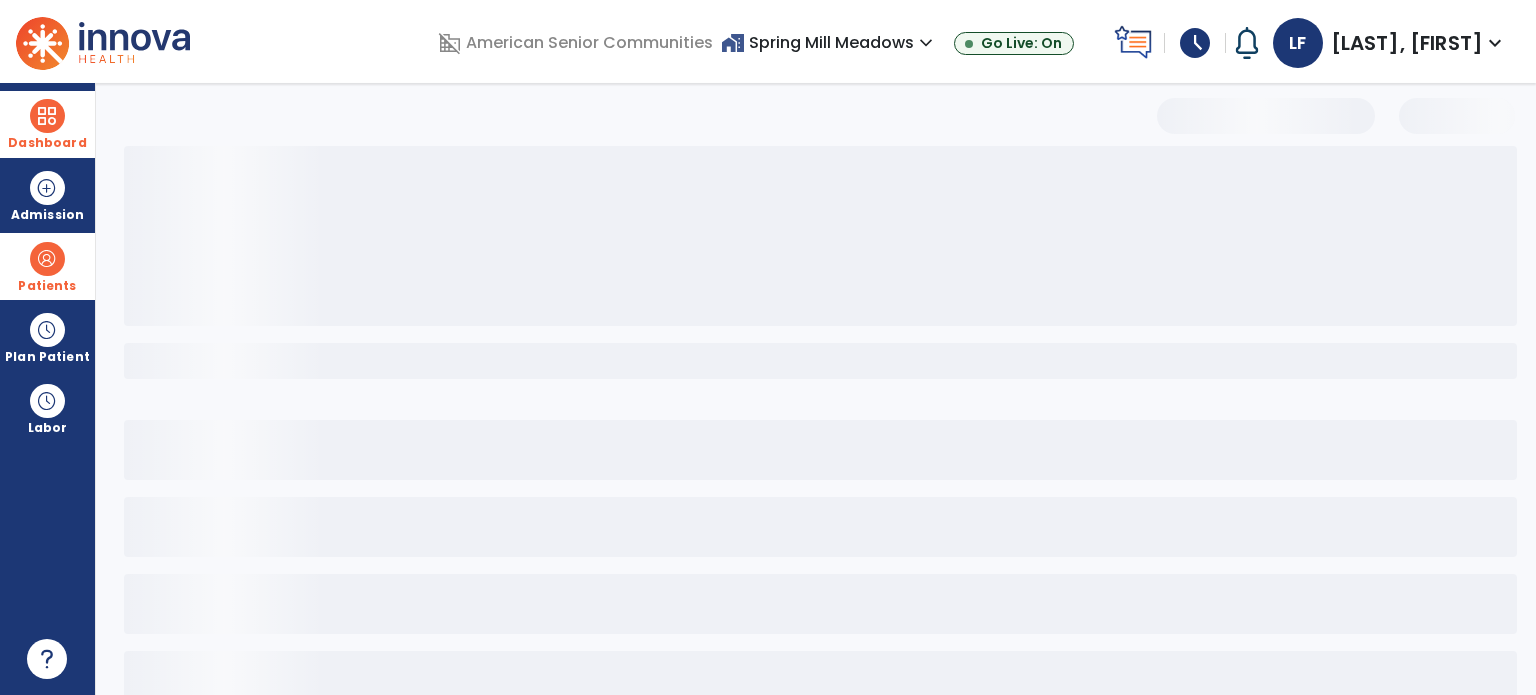 select on "***" 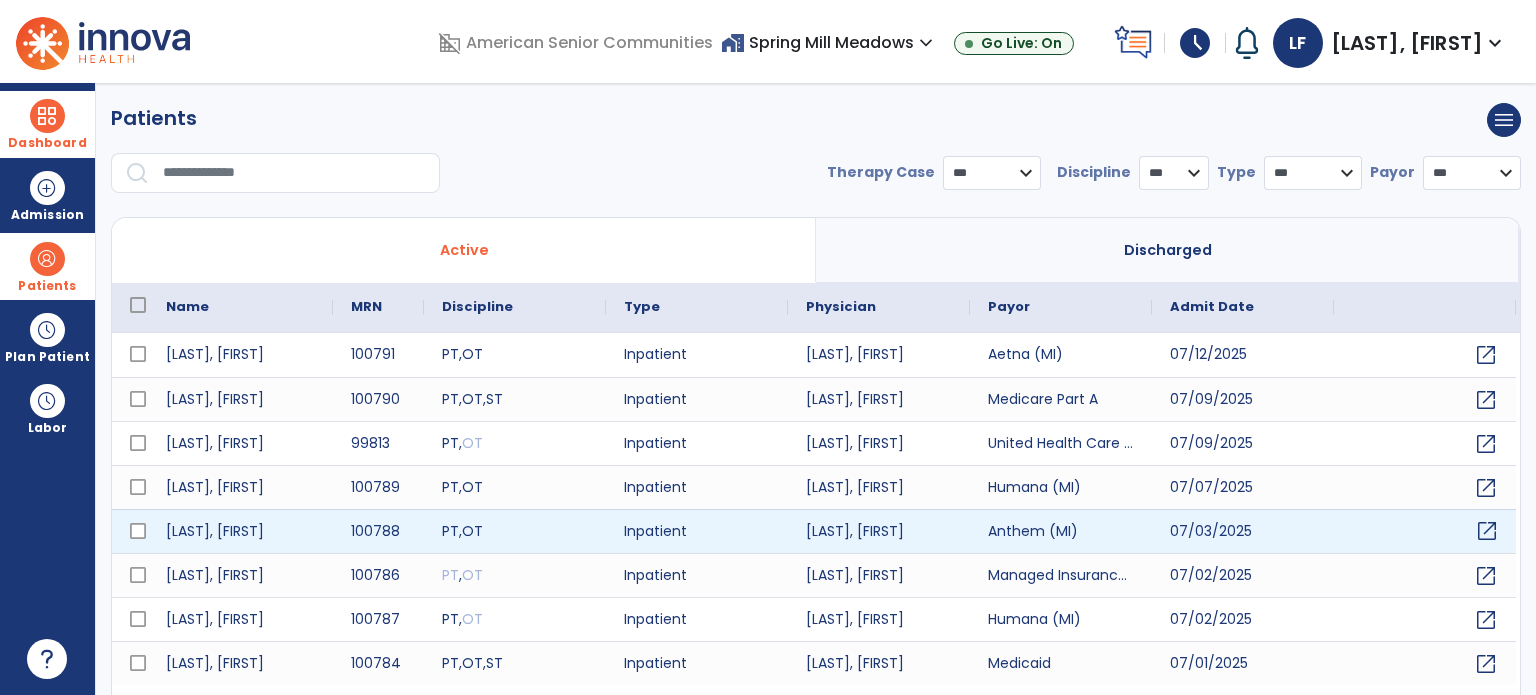 click on "open_in_new" at bounding box center (1487, 531) 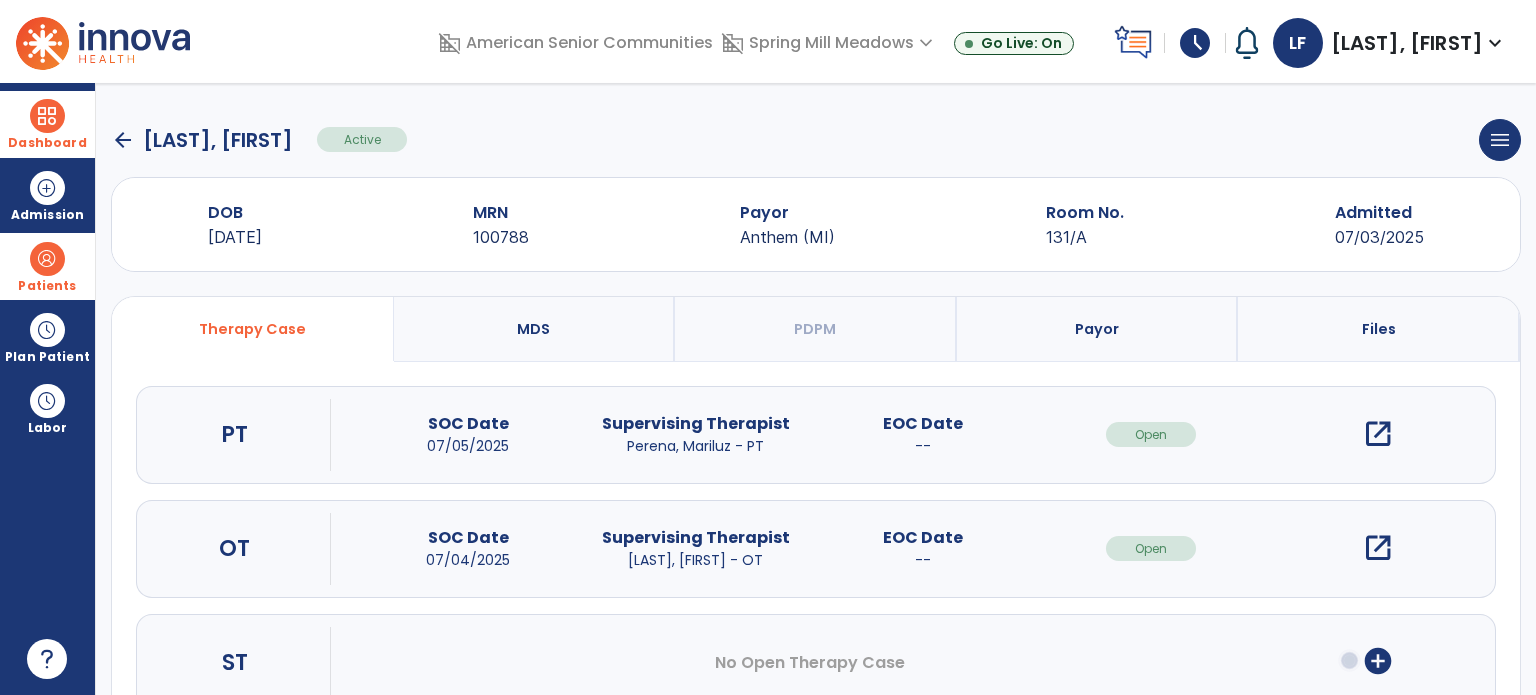 click on "open_in_new" at bounding box center (1378, 434) 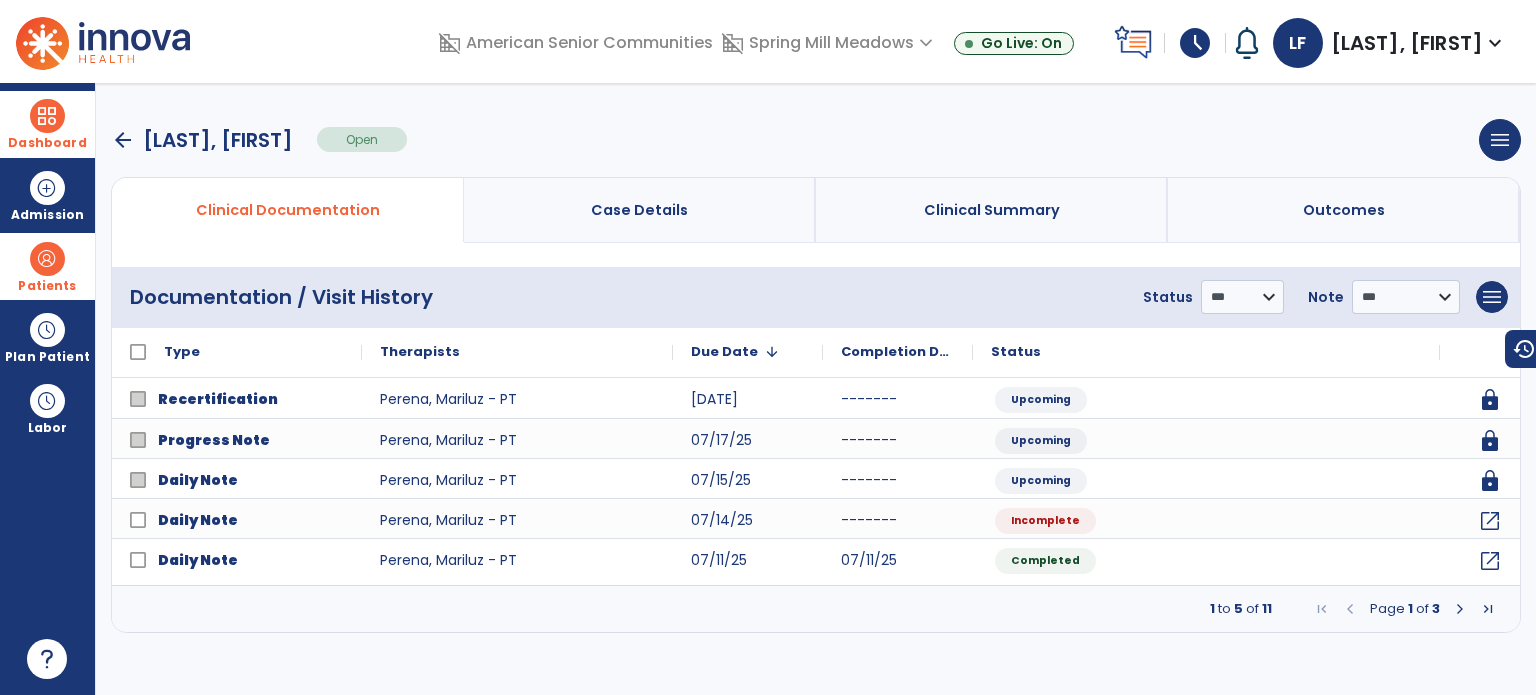 click on "arrow_back" at bounding box center [123, 140] 